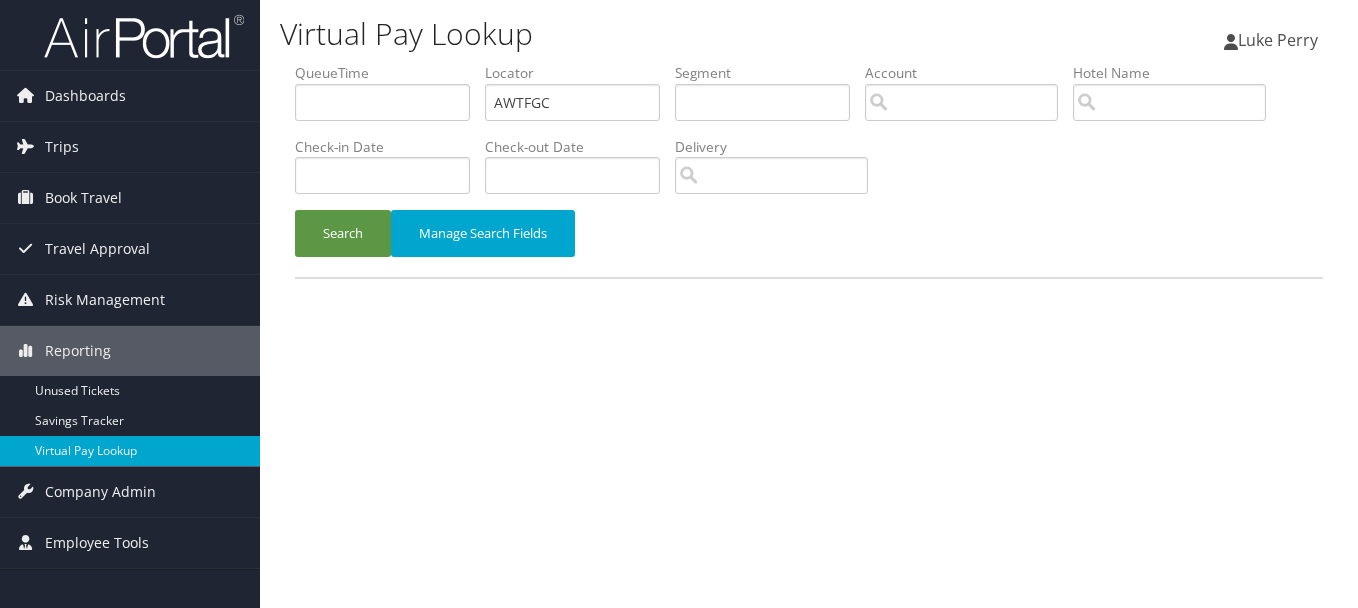 scroll, scrollTop: 0, scrollLeft: 0, axis: both 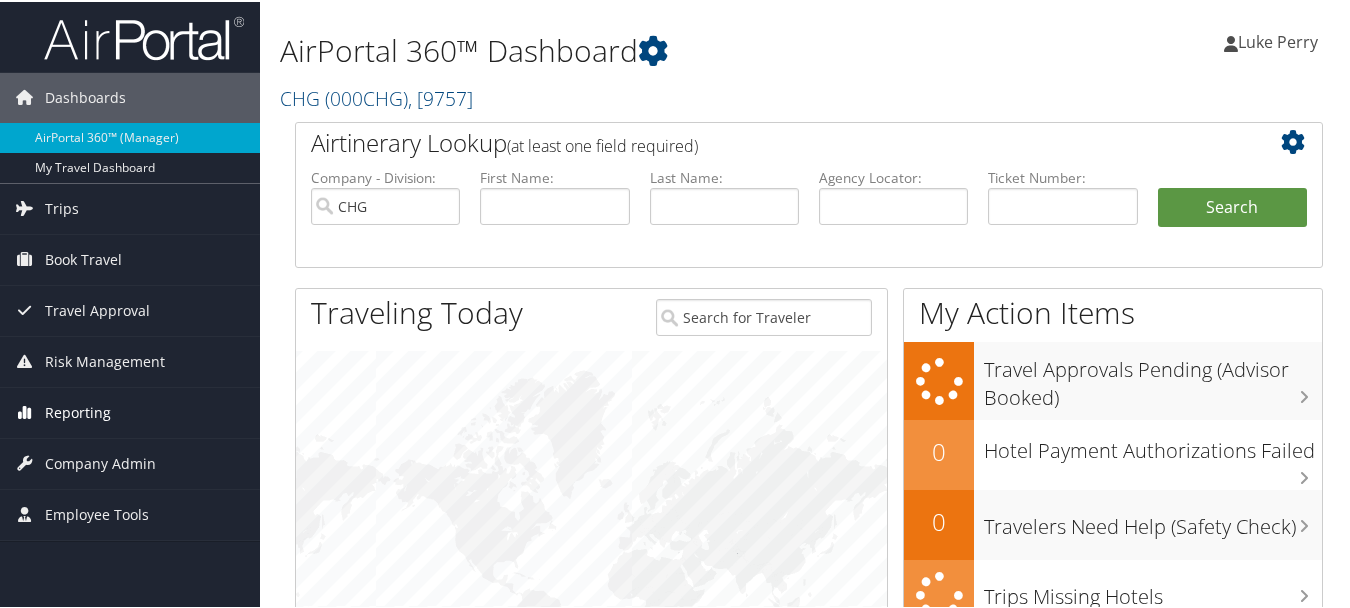 click on "Reporting" at bounding box center (78, 411) 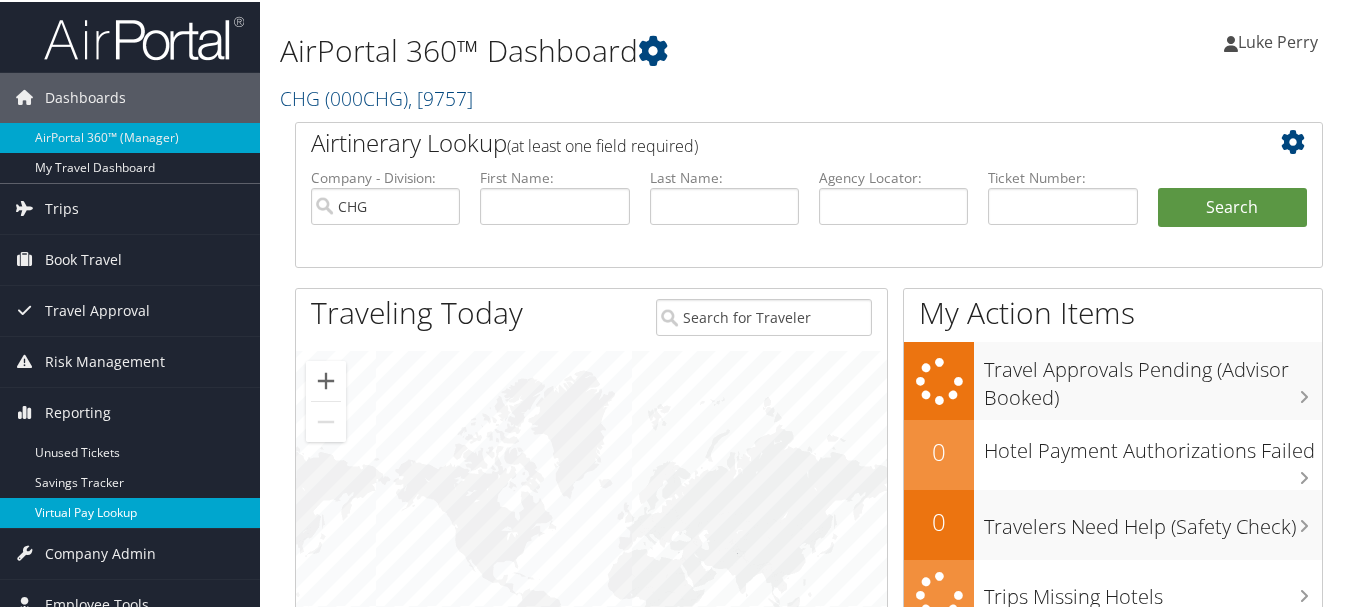 click on "Virtual Pay Lookup" at bounding box center [130, 511] 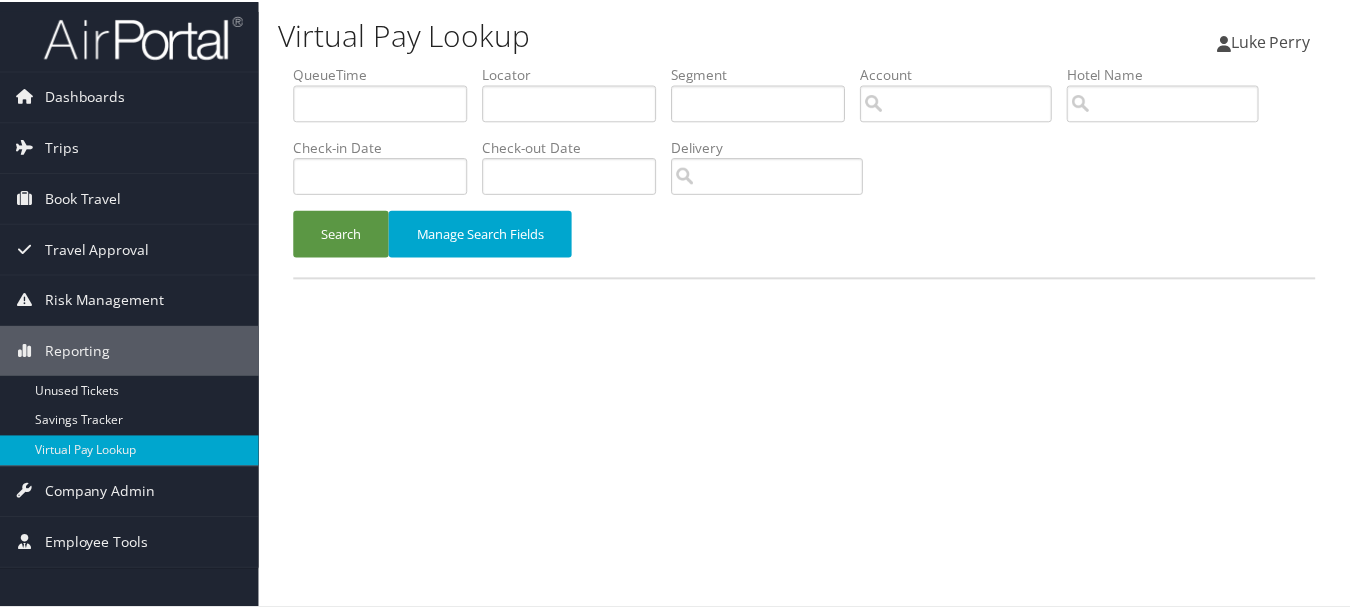 scroll, scrollTop: 0, scrollLeft: 0, axis: both 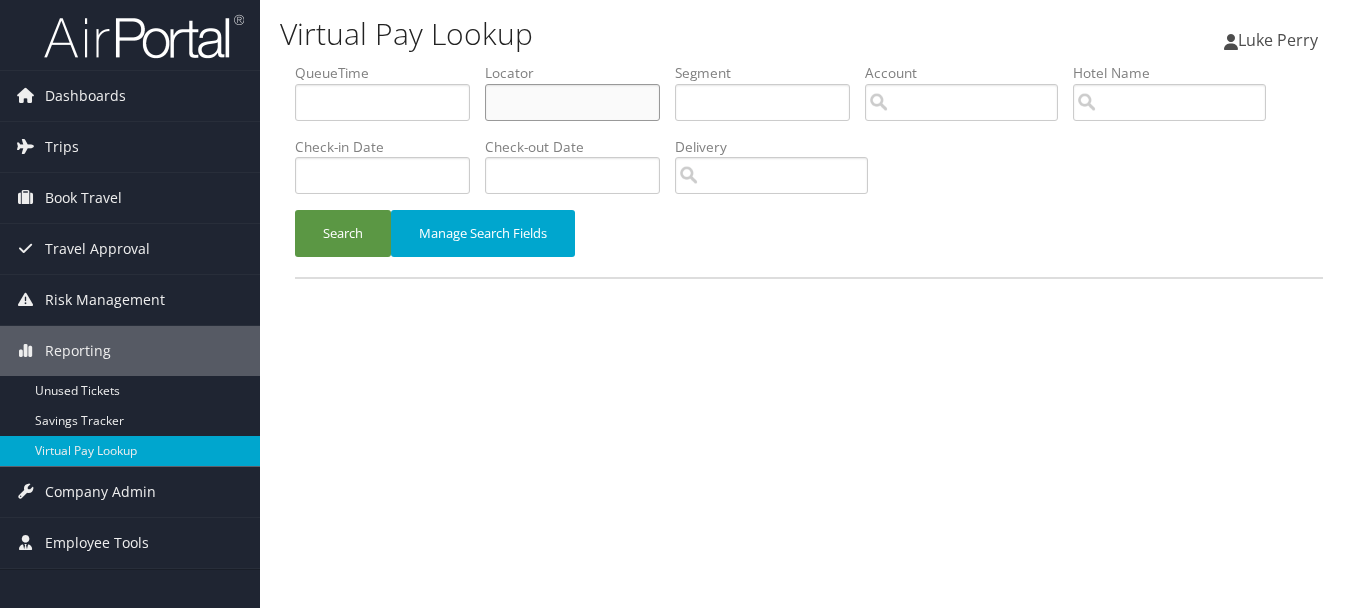 click at bounding box center [572, 102] 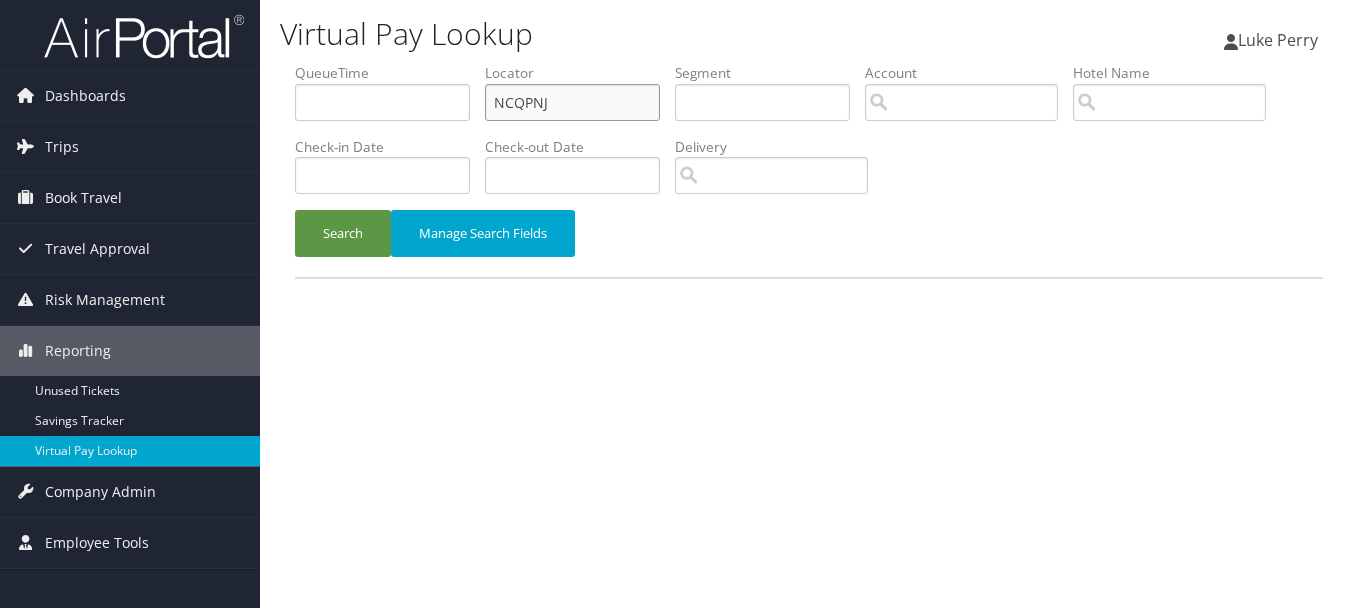 click on "Search" at bounding box center (343, 233) 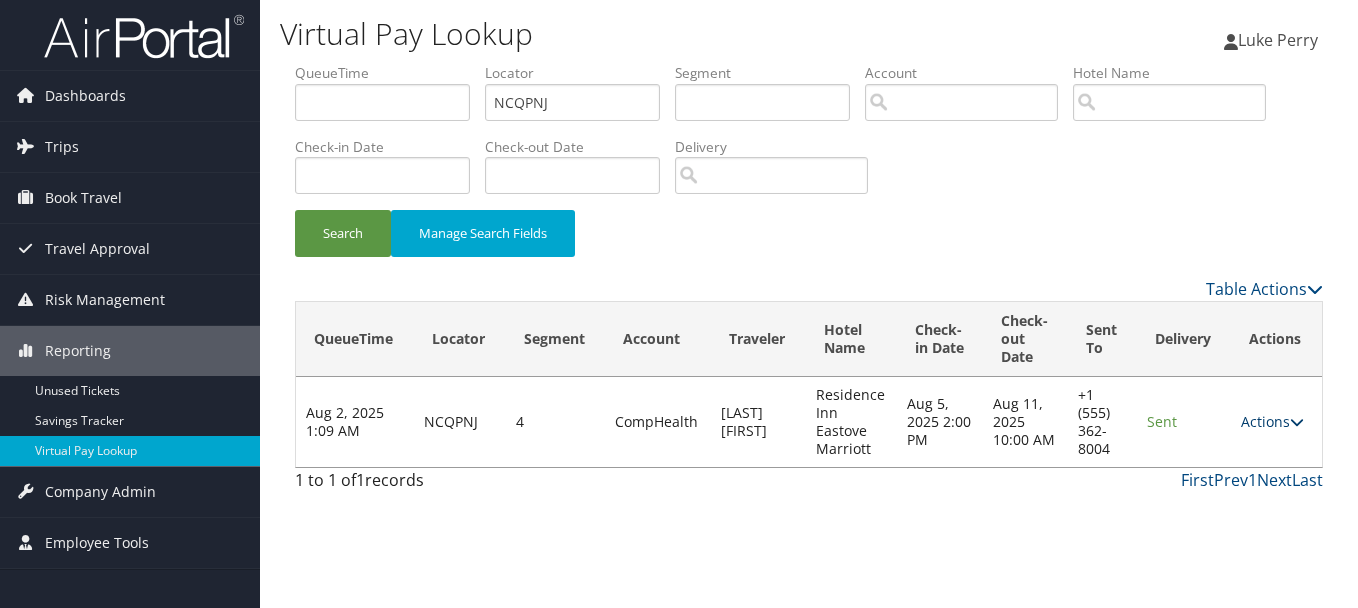 click on "Actions" at bounding box center [1272, 421] 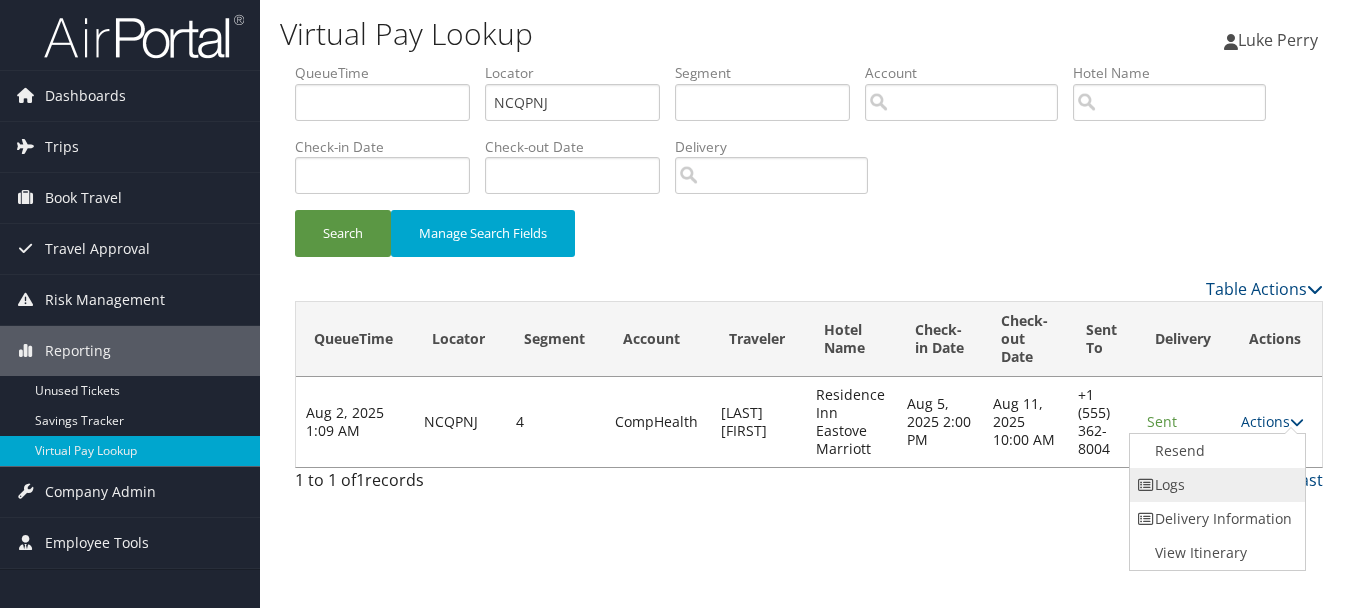 click on "Logs" at bounding box center (1215, 485) 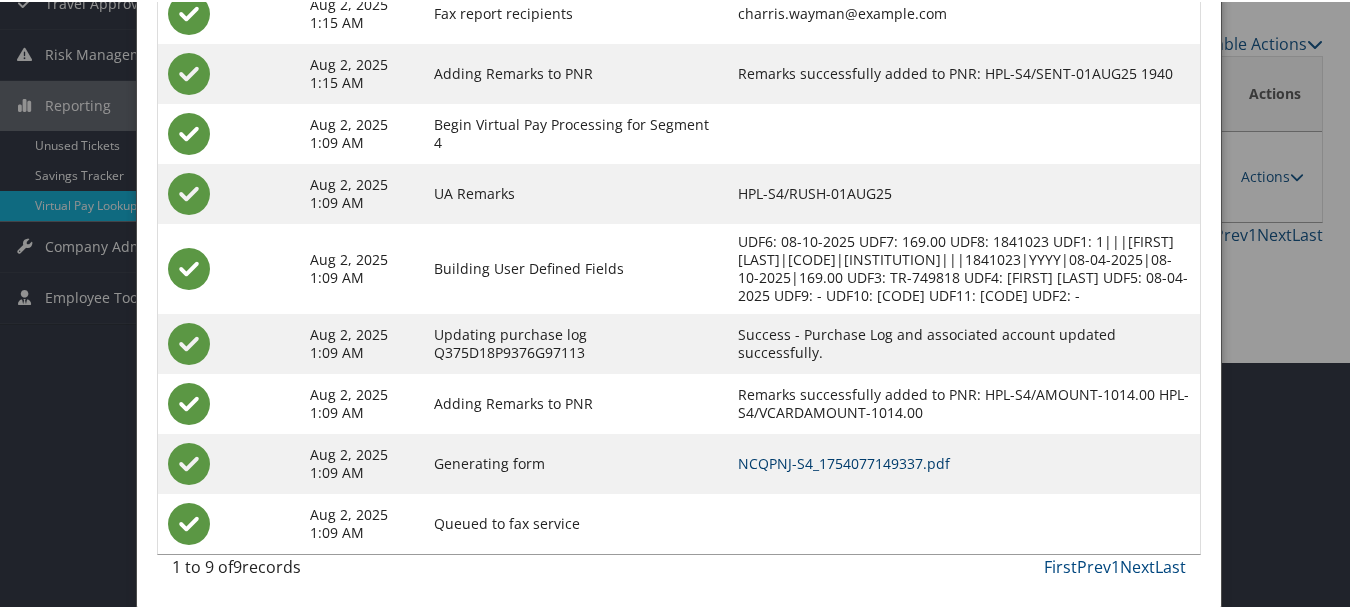 scroll, scrollTop: 265, scrollLeft: 0, axis: vertical 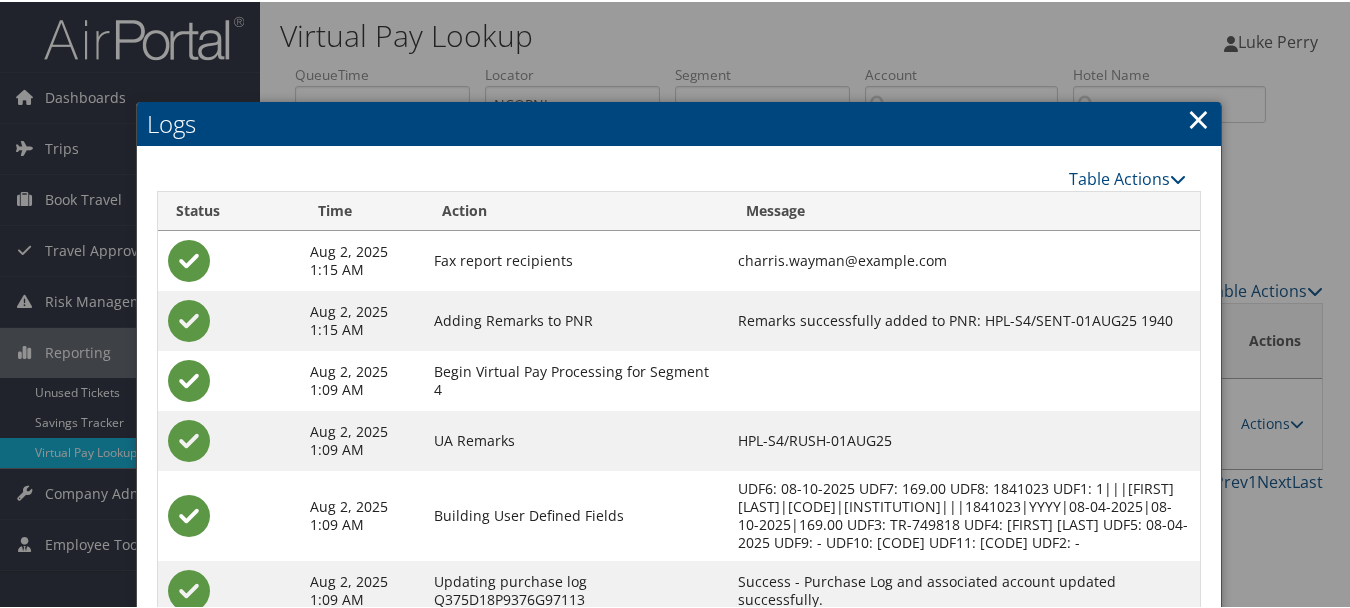 click on "×" at bounding box center (1198, 117) 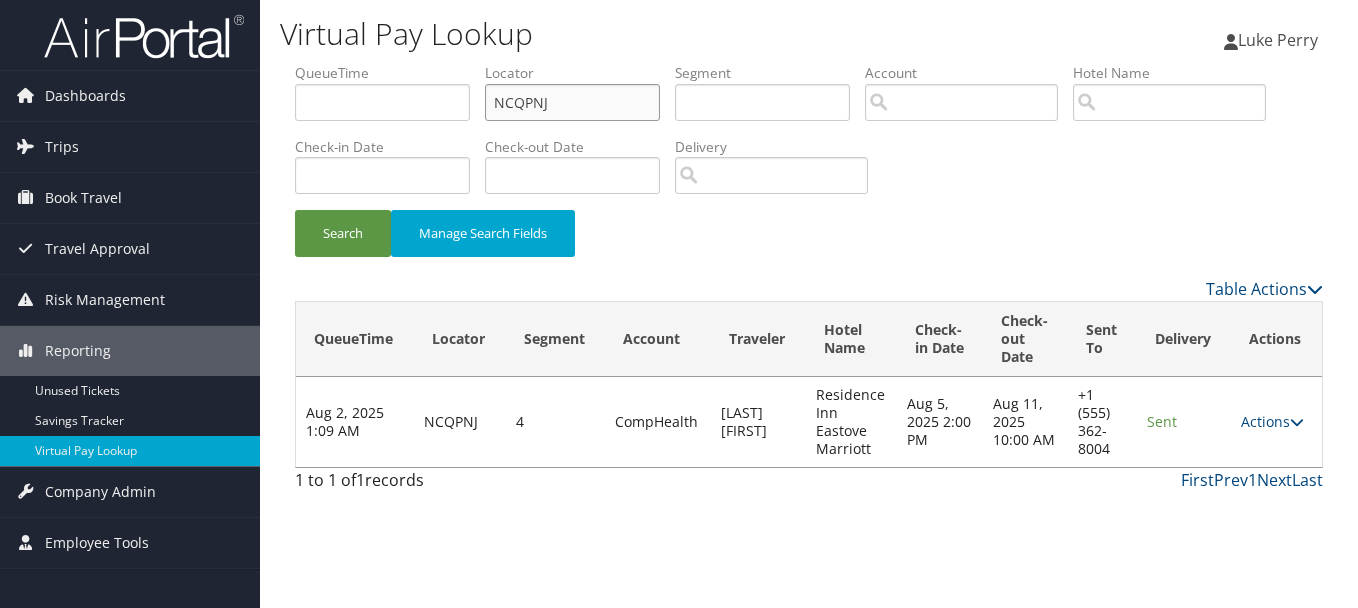 drag, startPoint x: 602, startPoint y: 88, endPoint x: 421, endPoint y: 72, distance: 181.70581 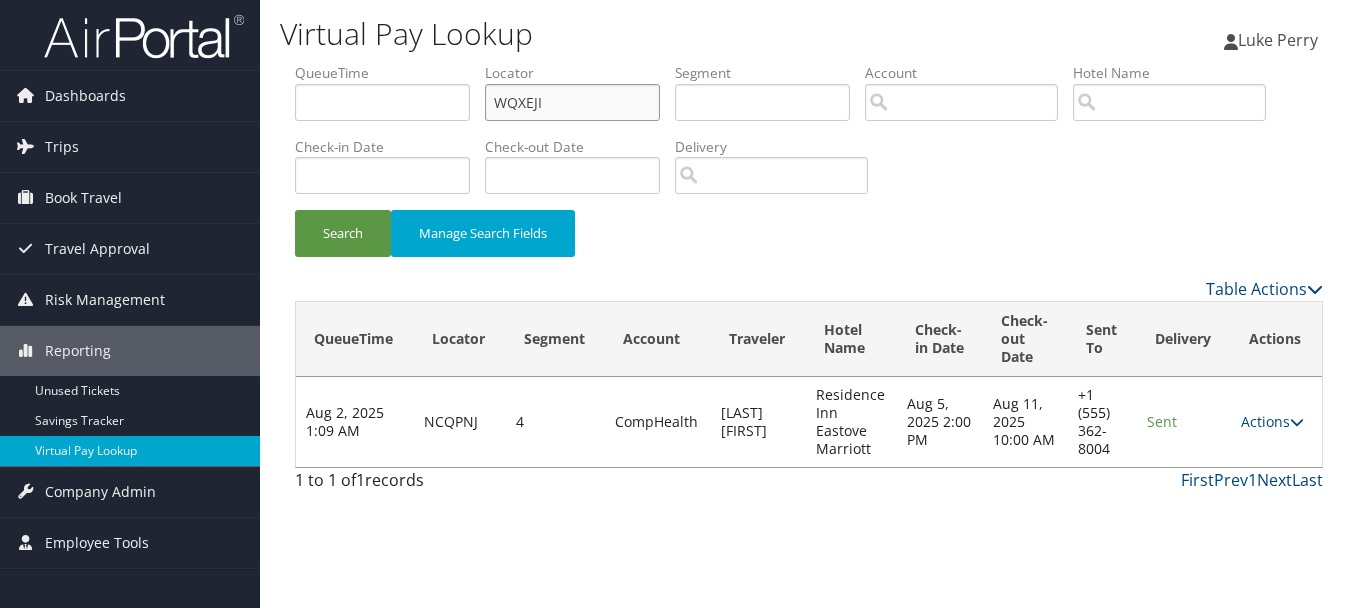 type on "WQXEJI" 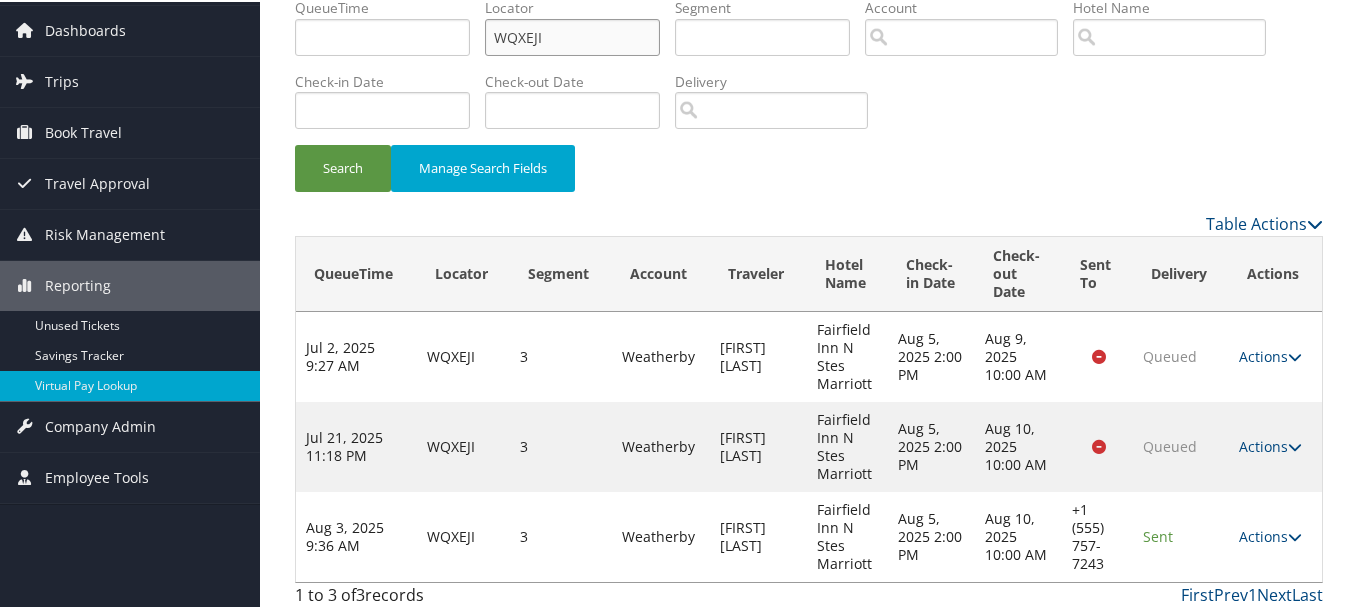 scroll, scrollTop: 74, scrollLeft: 0, axis: vertical 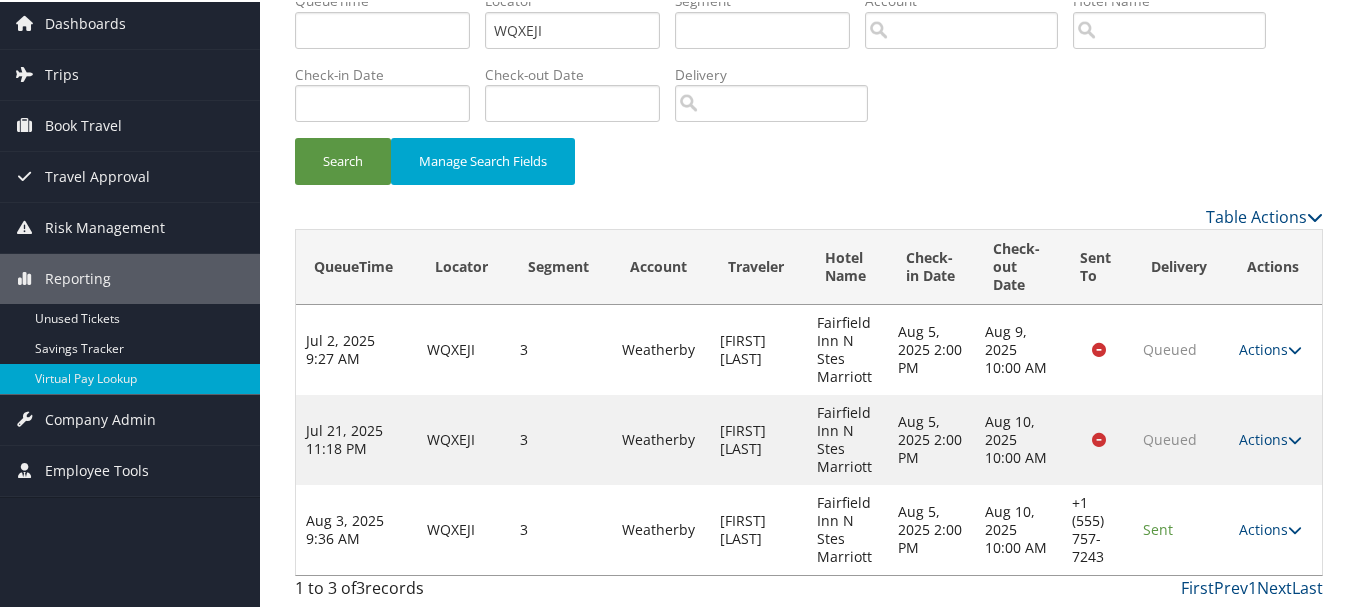click on "Actions   Resend  Logs  Delivery Information  View Itinerary" at bounding box center (1275, 528) 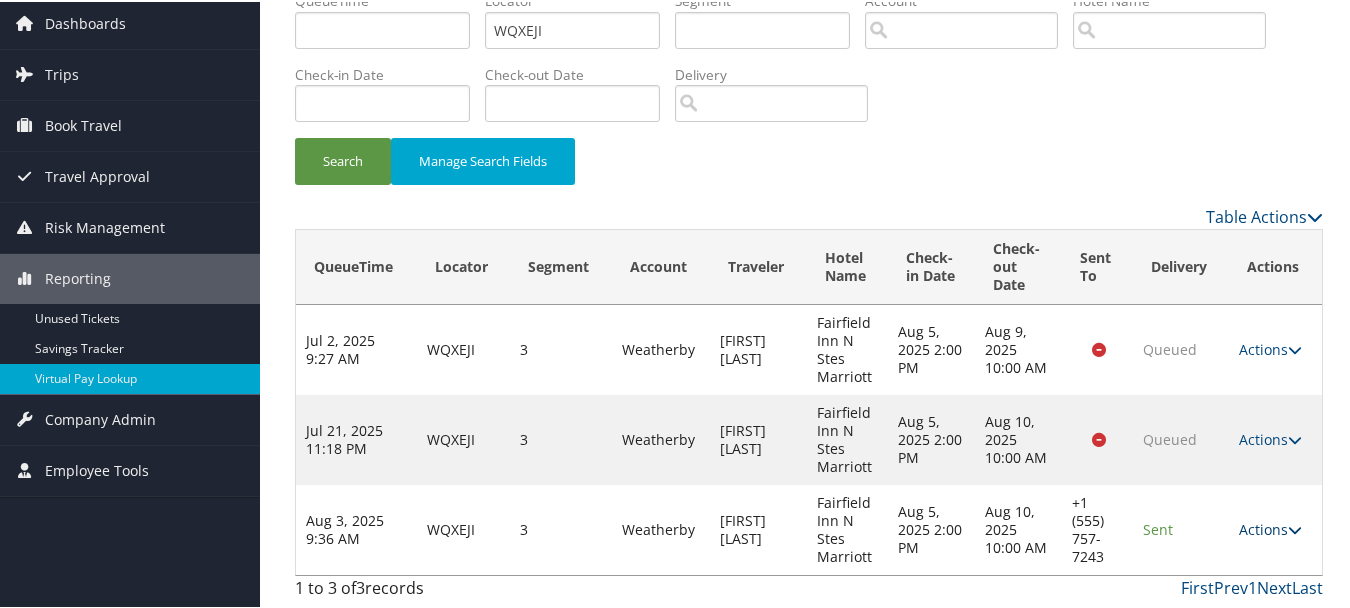 click on "Actions" at bounding box center [1270, 527] 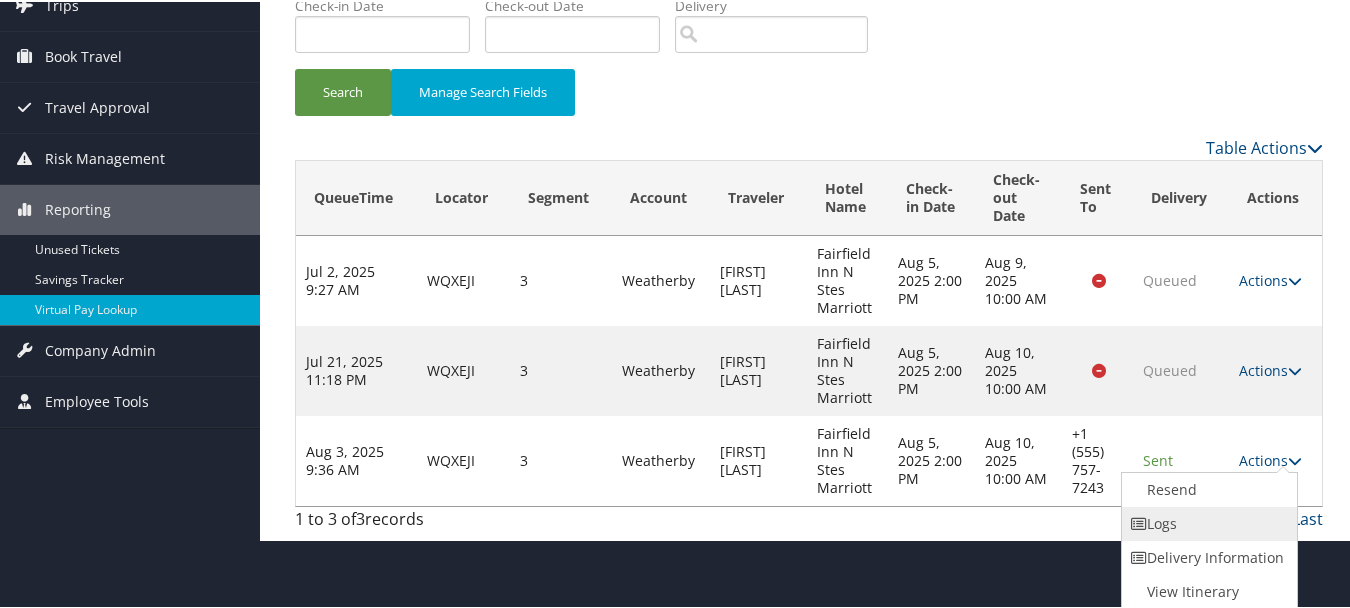 click on "Logs" at bounding box center [1207, 522] 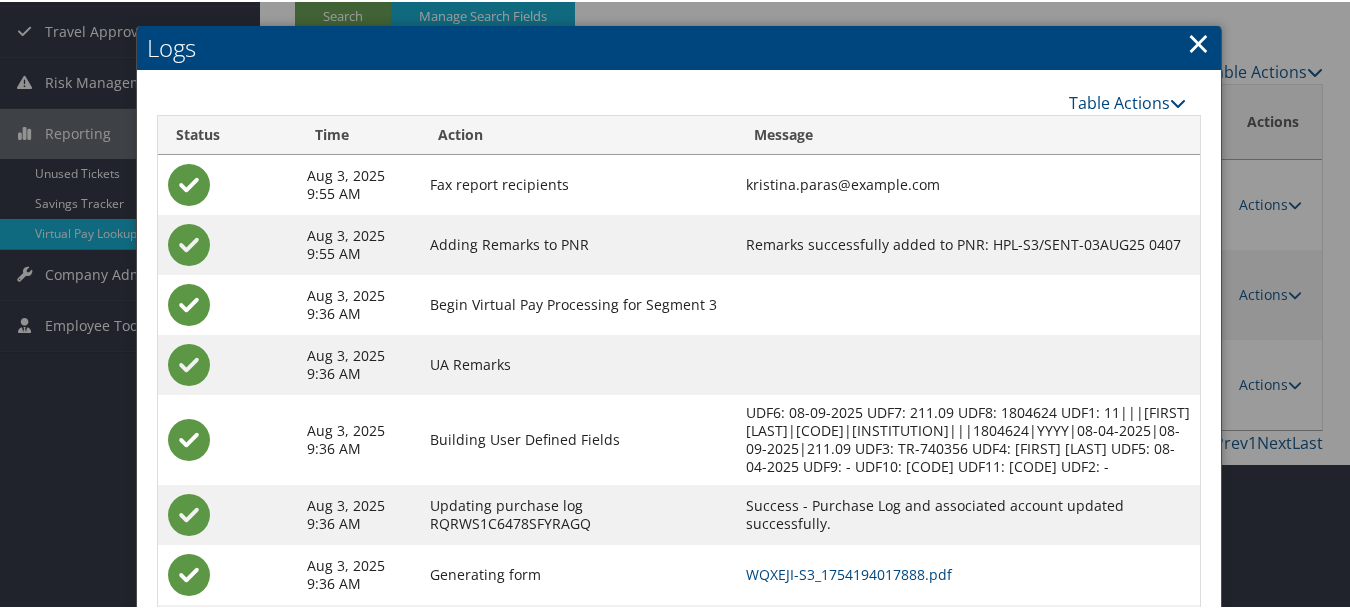 scroll, scrollTop: 348, scrollLeft: 0, axis: vertical 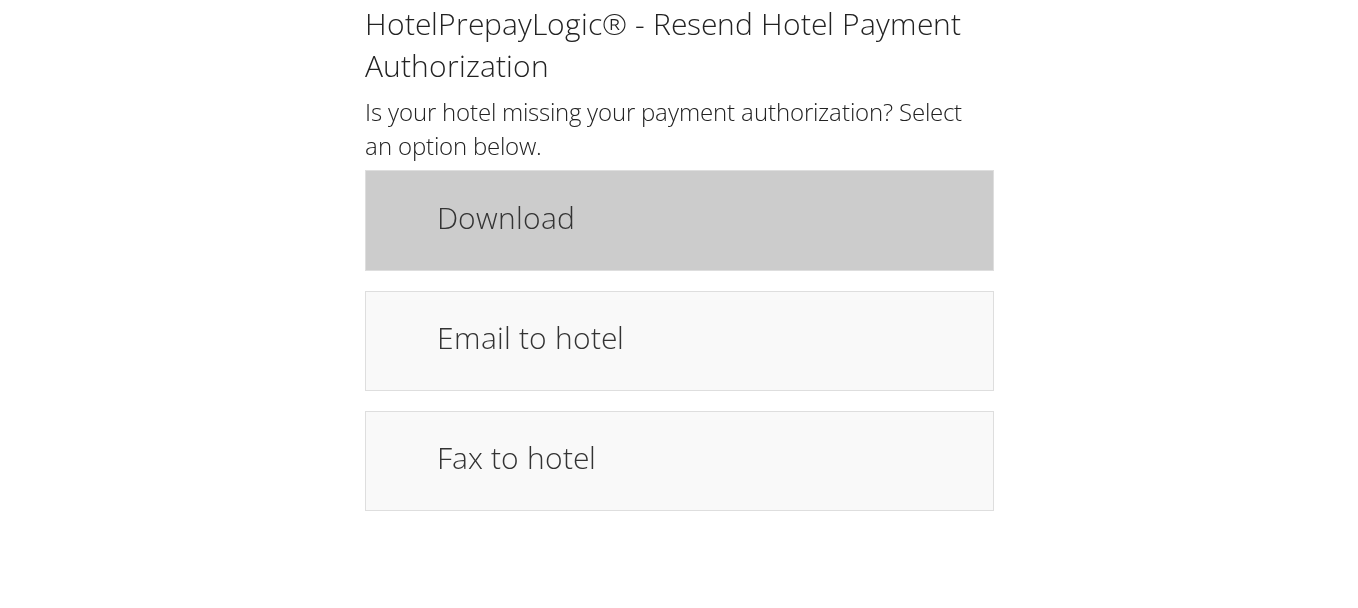 click on "Download" at bounding box center [705, 217] 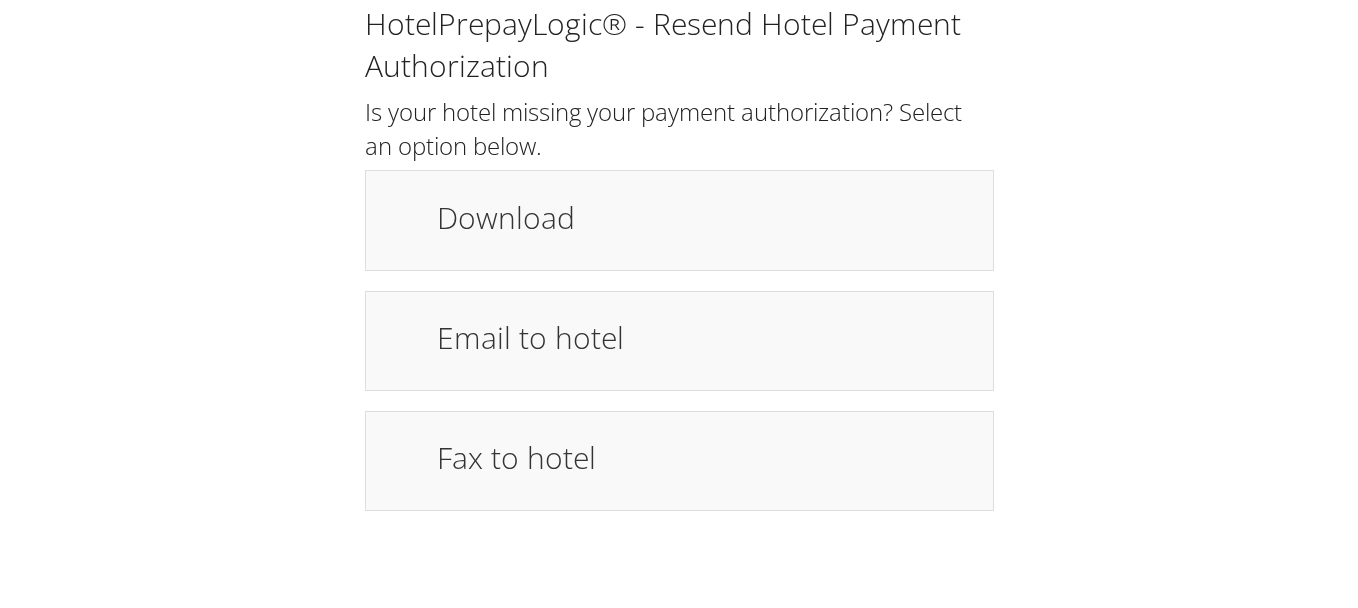 click on "HotelPrepayLogic® - Resend Hotel Payment Authorization
Is your hotel missing your payment authorization? Select an option below.
Download
Email to hotel
Fax to hotel
Resend" at bounding box center (679, 265) 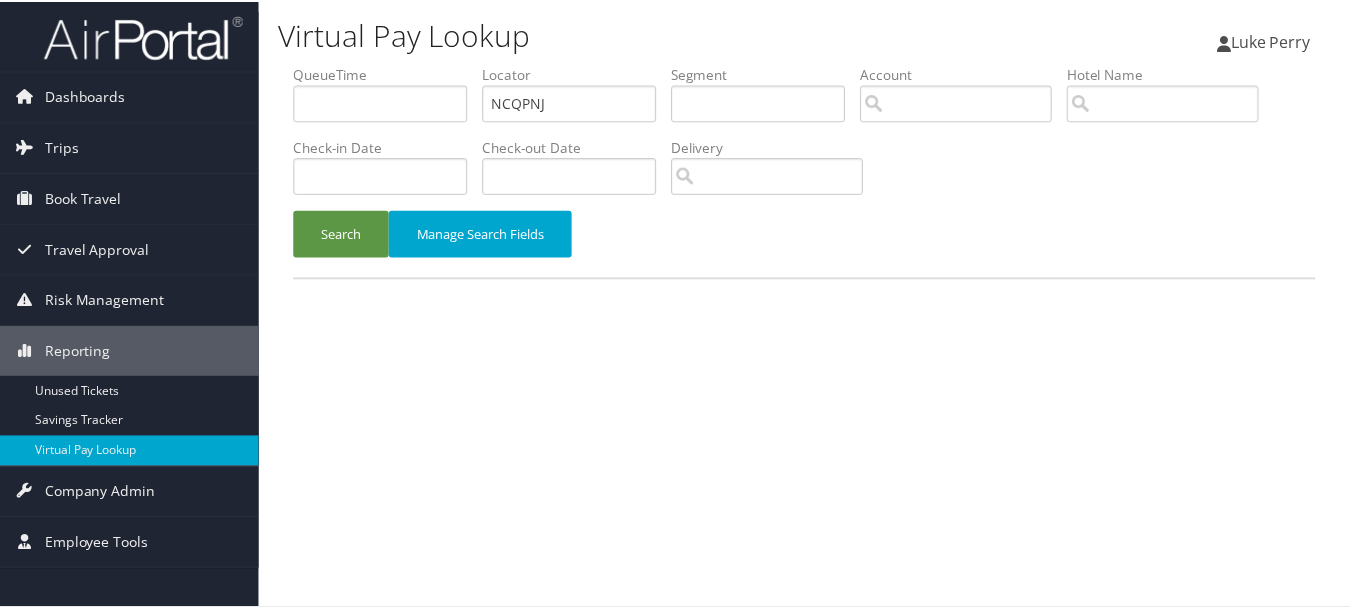 scroll, scrollTop: 0, scrollLeft: 0, axis: both 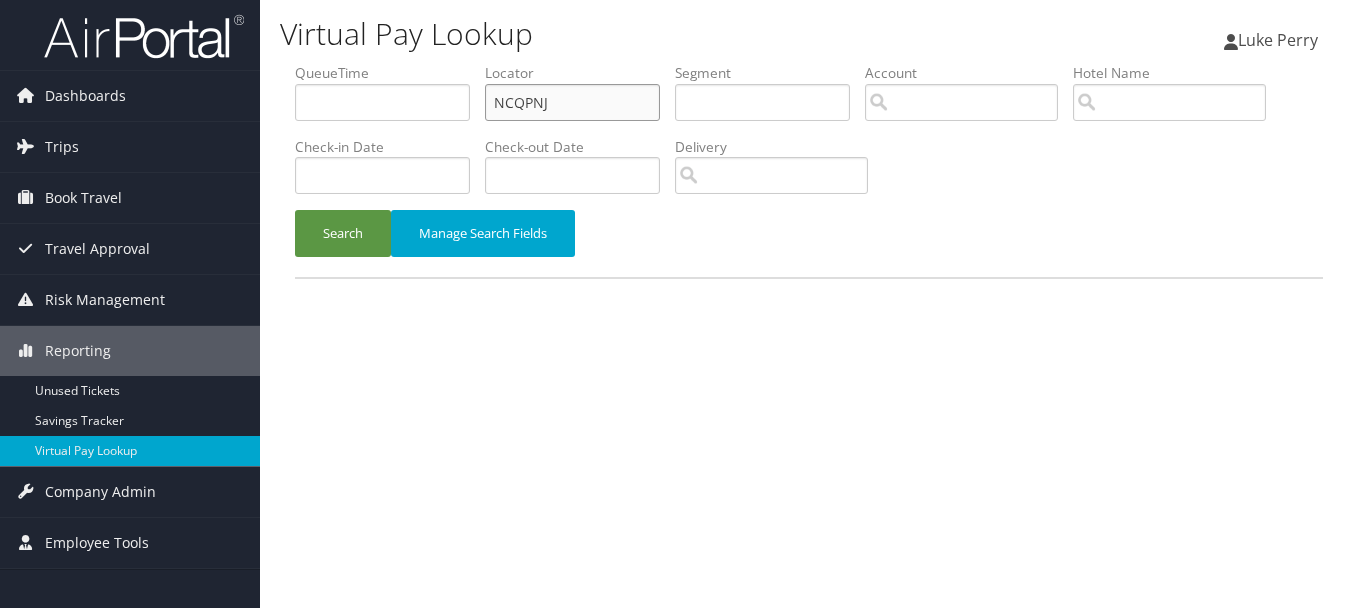 drag, startPoint x: 582, startPoint y: 99, endPoint x: 358, endPoint y: 86, distance: 224.37692 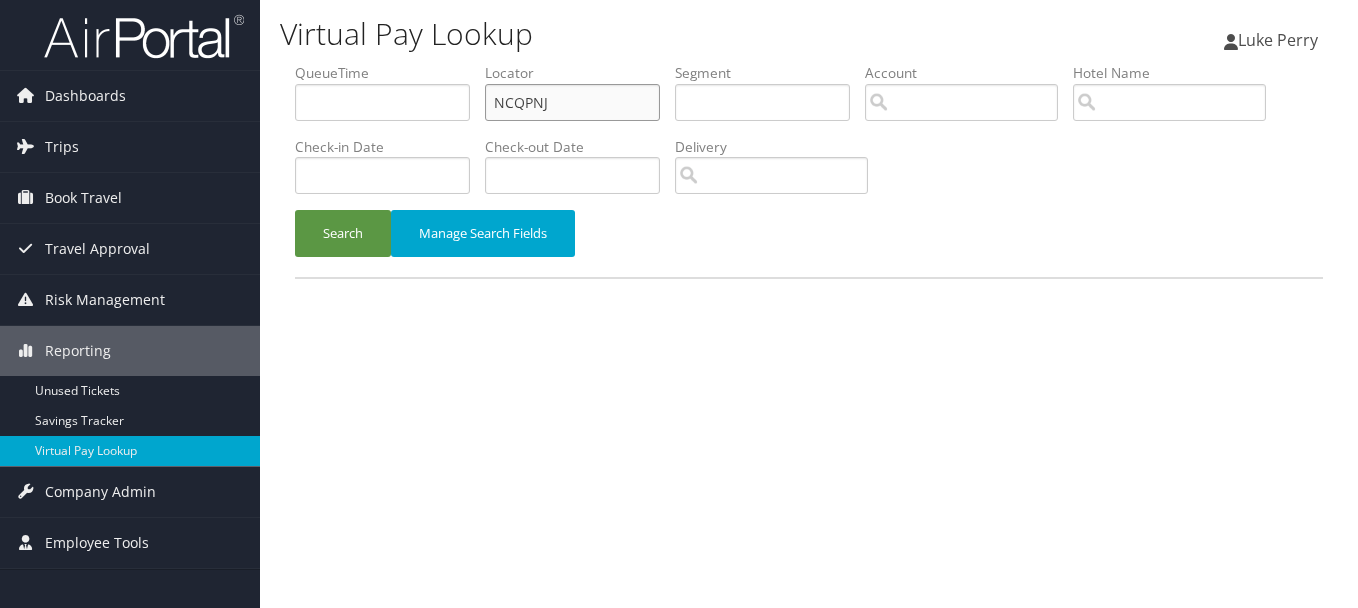click on "QueueTime Locator NCQPNJ Segment Account Traveler Hotel Name Check-in Date Check-out Date Delivery" at bounding box center (809, 63) 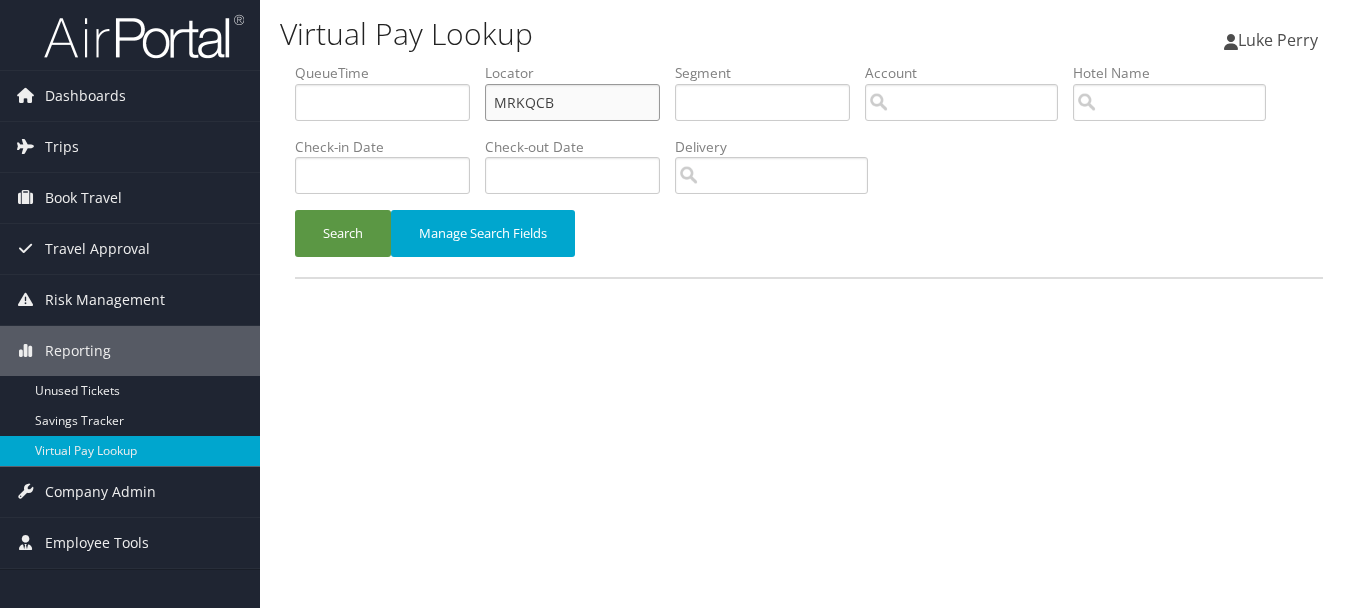 click on "Search" at bounding box center [343, 233] 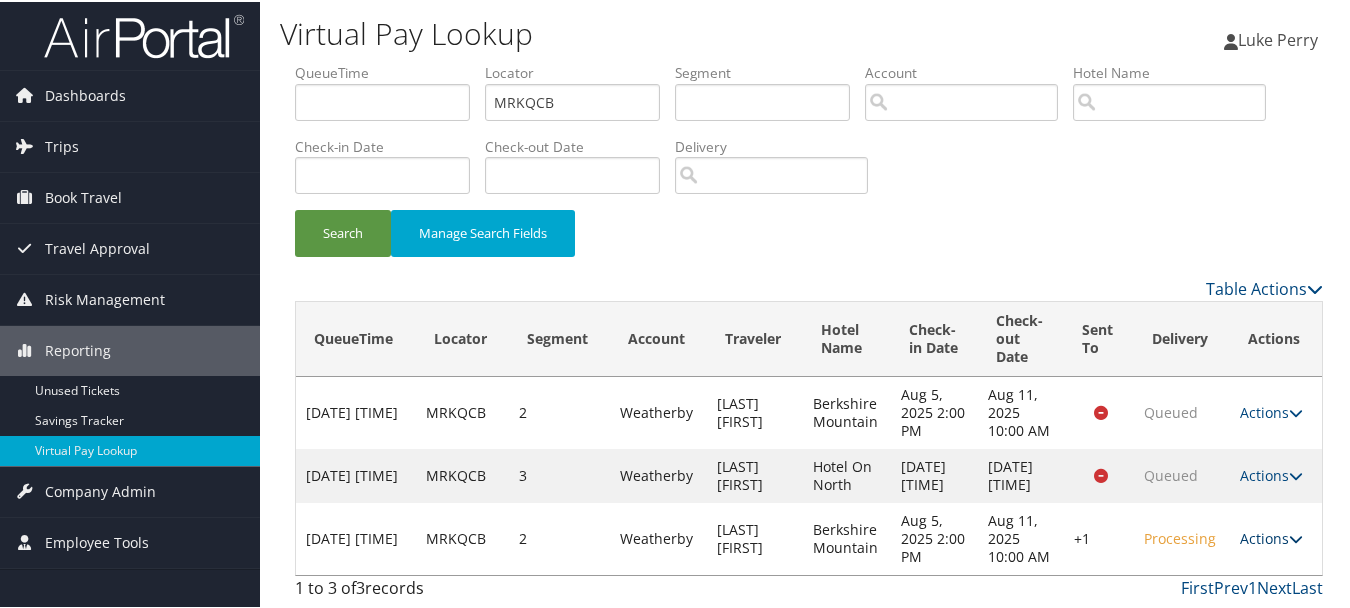 click on "Actions" at bounding box center (1271, 536) 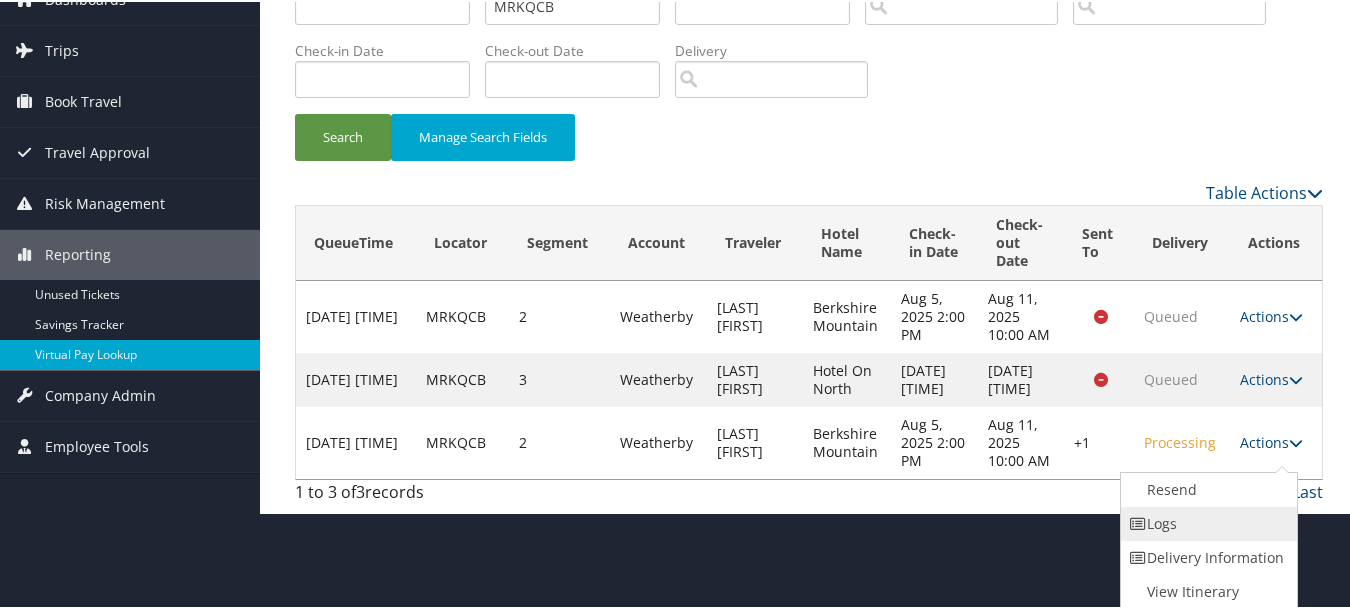 click on "Logs" at bounding box center [1206, 522] 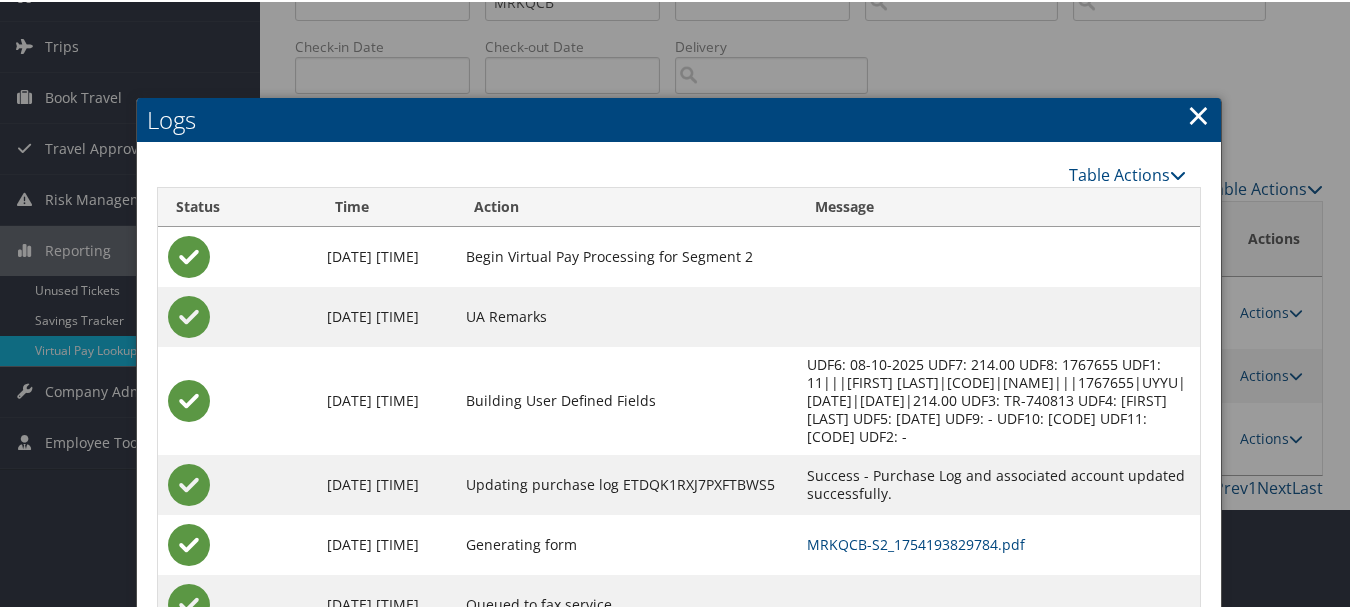 scroll, scrollTop: 183, scrollLeft: 0, axis: vertical 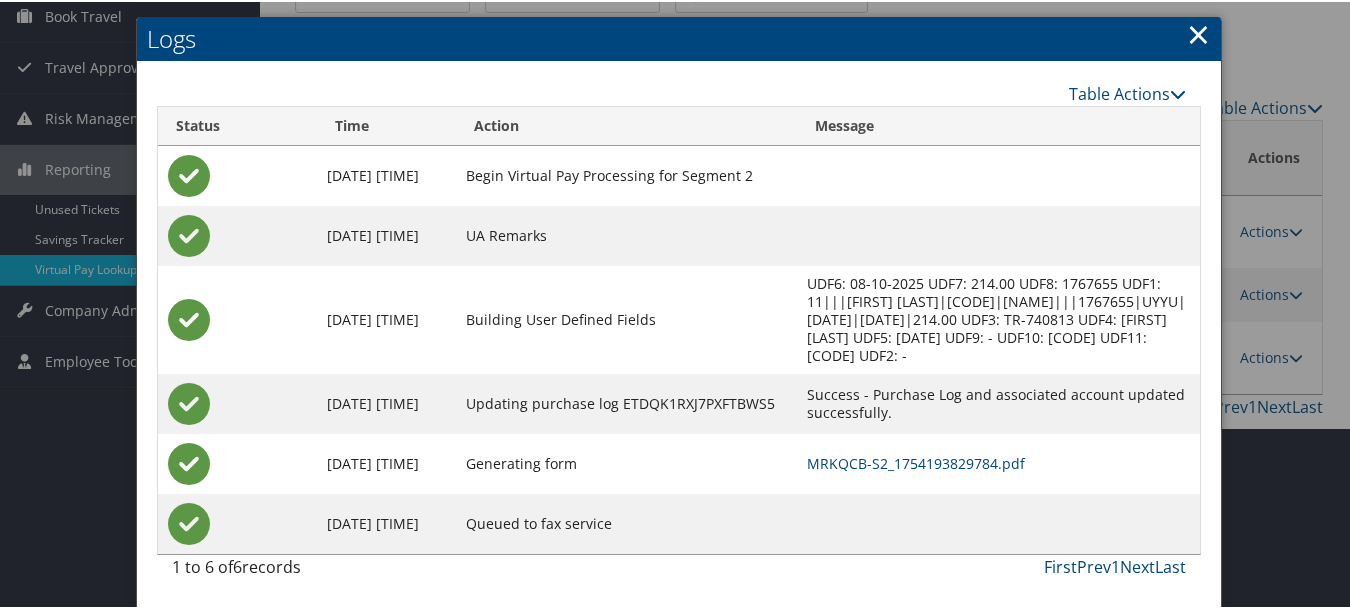 click on "×" at bounding box center (1198, 32) 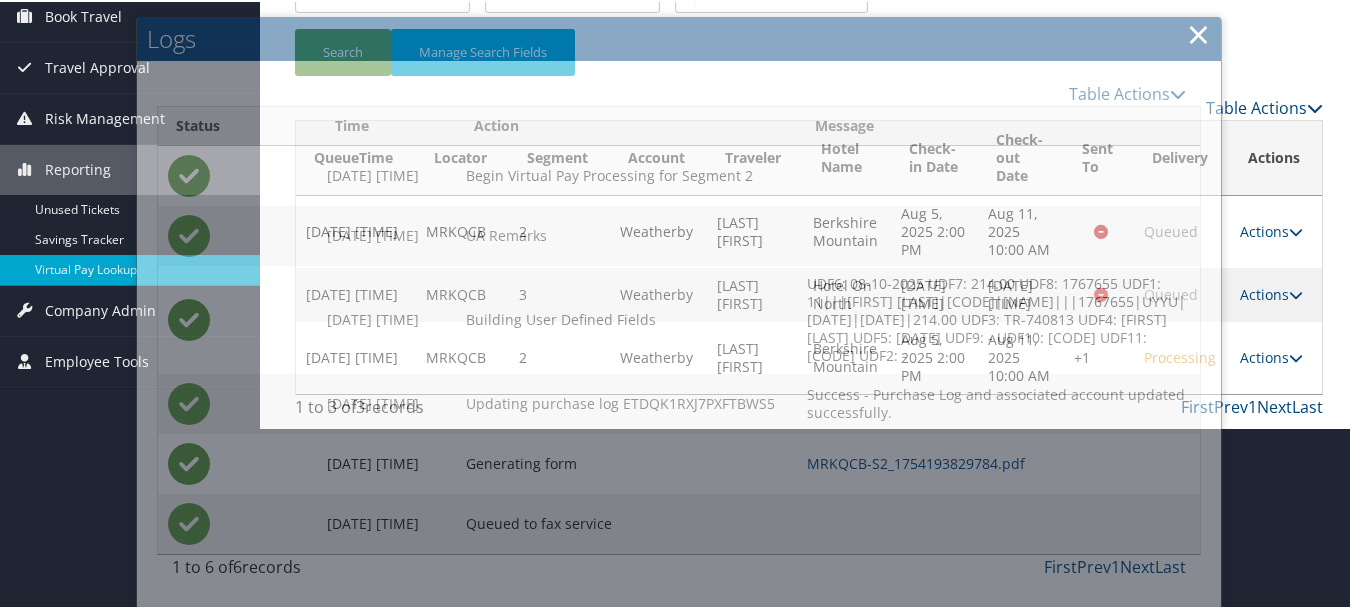 scroll, scrollTop: 20, scrollLeft: 0, axis: vertical 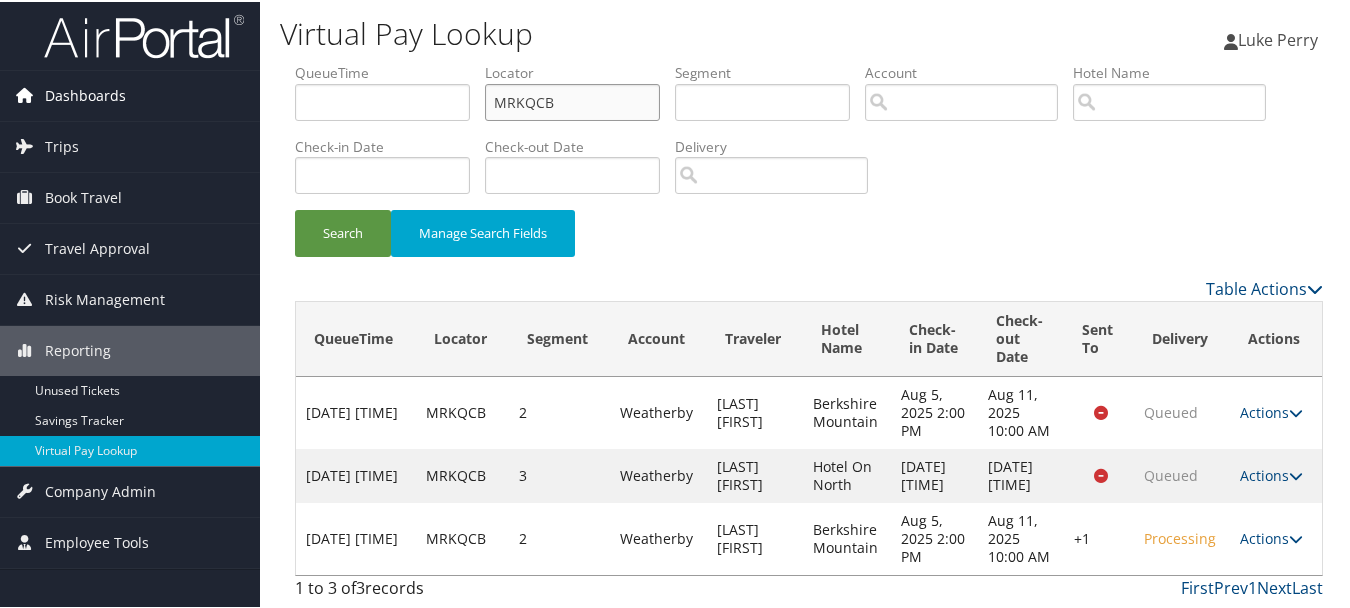 drag, startPoint x: 628, startPoint y: 79, endPoint x: 206, endPoint y: 66, distance: 422.2002 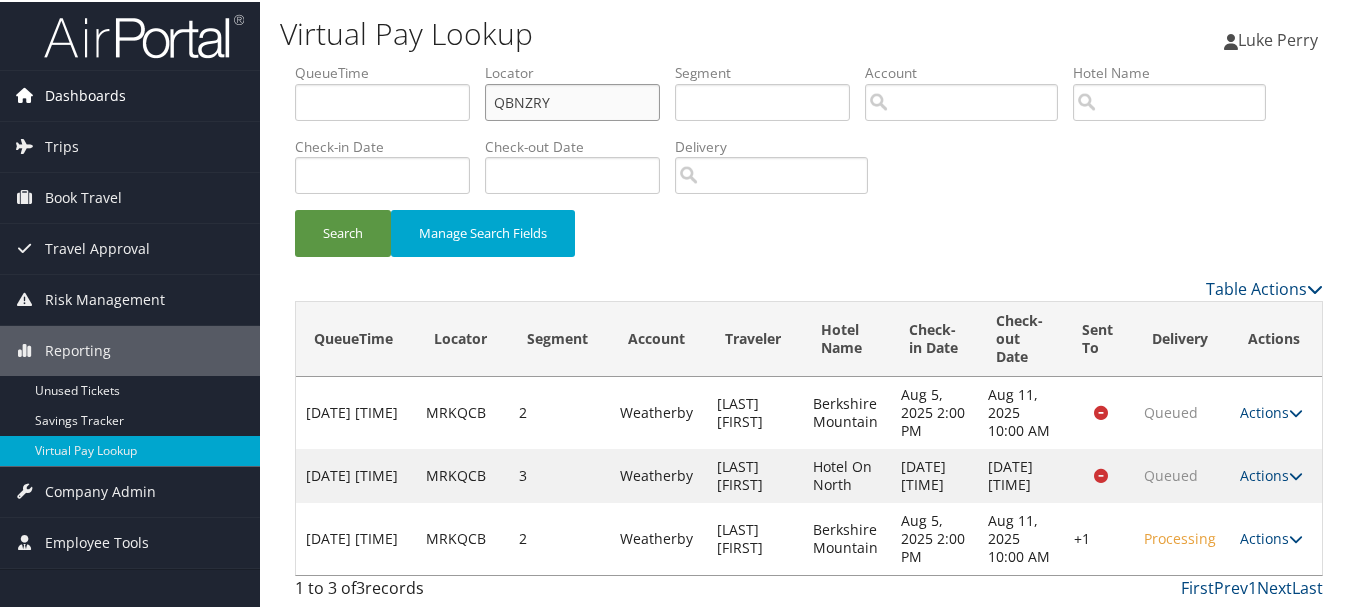 click on "Search" at bounding box center (343, 231) 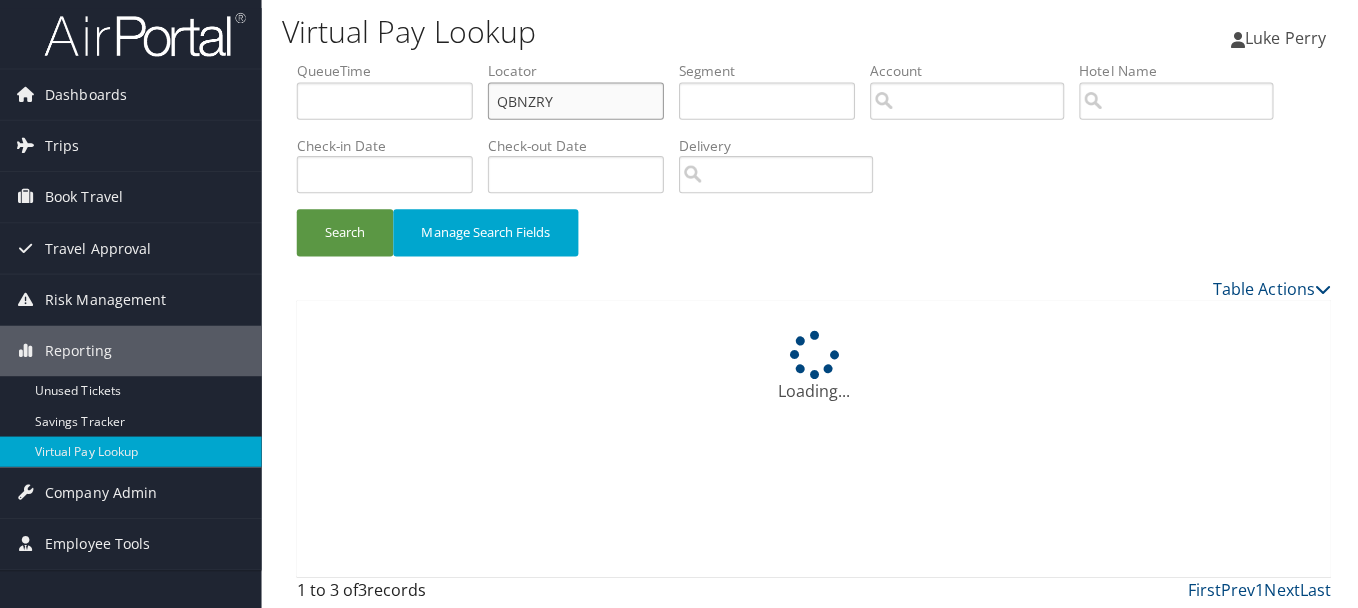 scroll, scrollTop: 0, scrollLeft: 0, axis: both 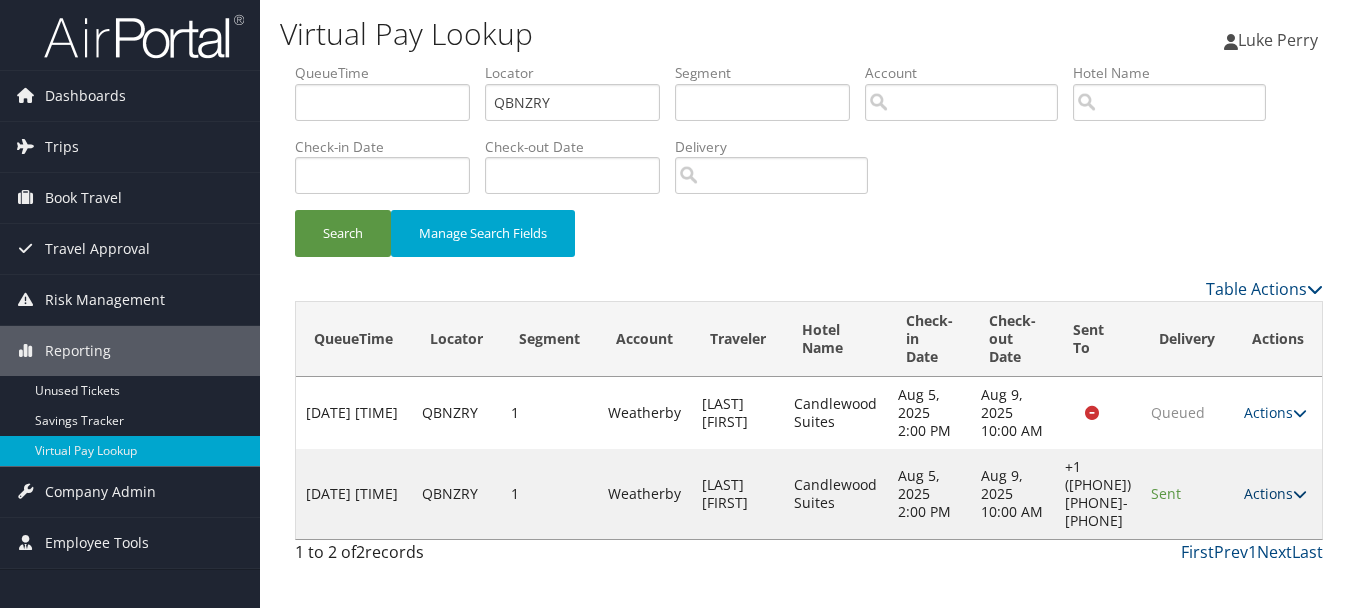 click on "Actions" at bounding box center (1275, 493) 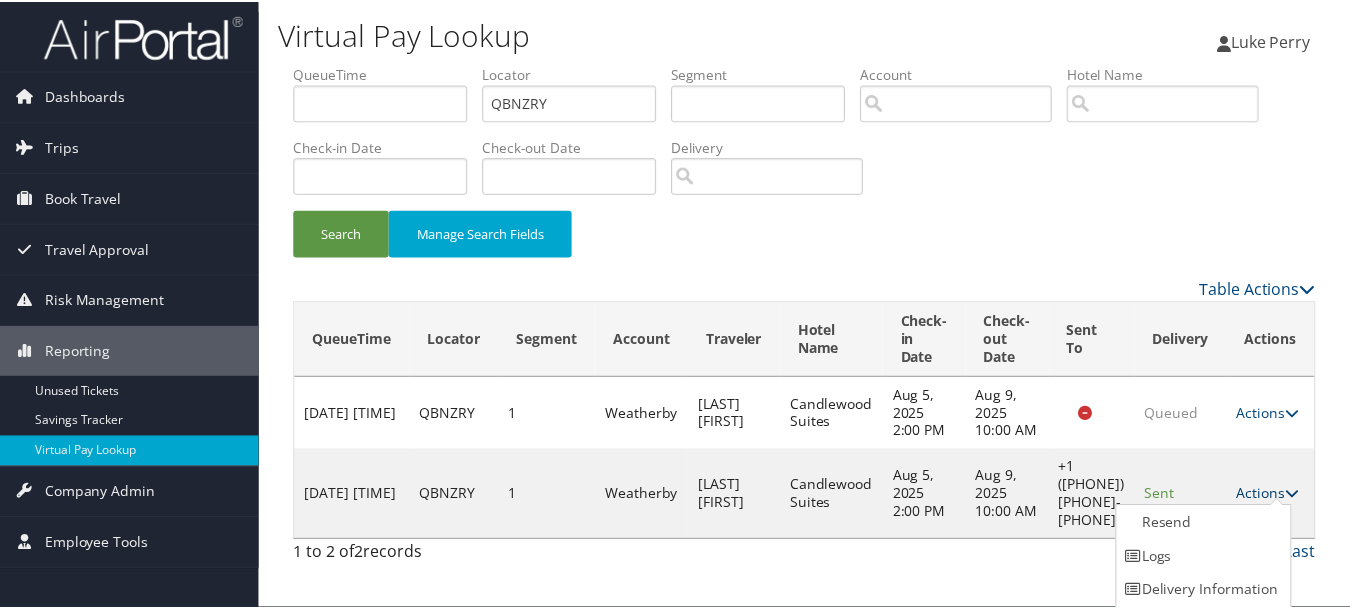 scroll, scrollTop: 35, scrollLeft: 0, axis: vertical 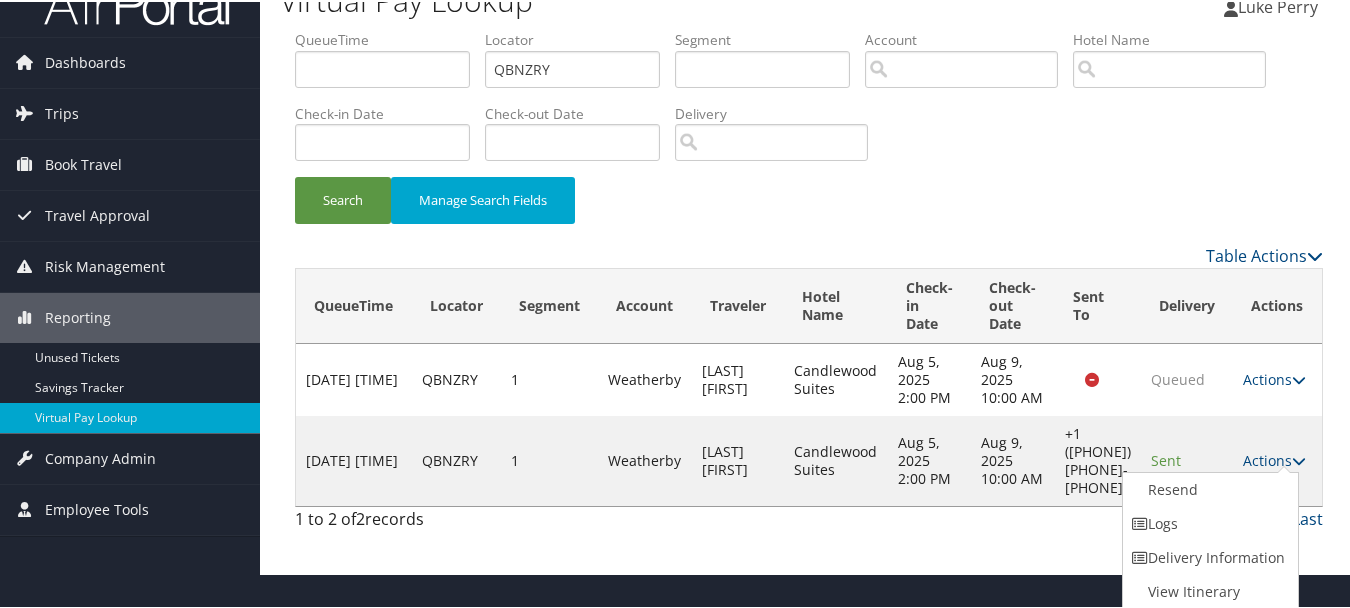 click on "Logs" at bounding box center [1208, 522] 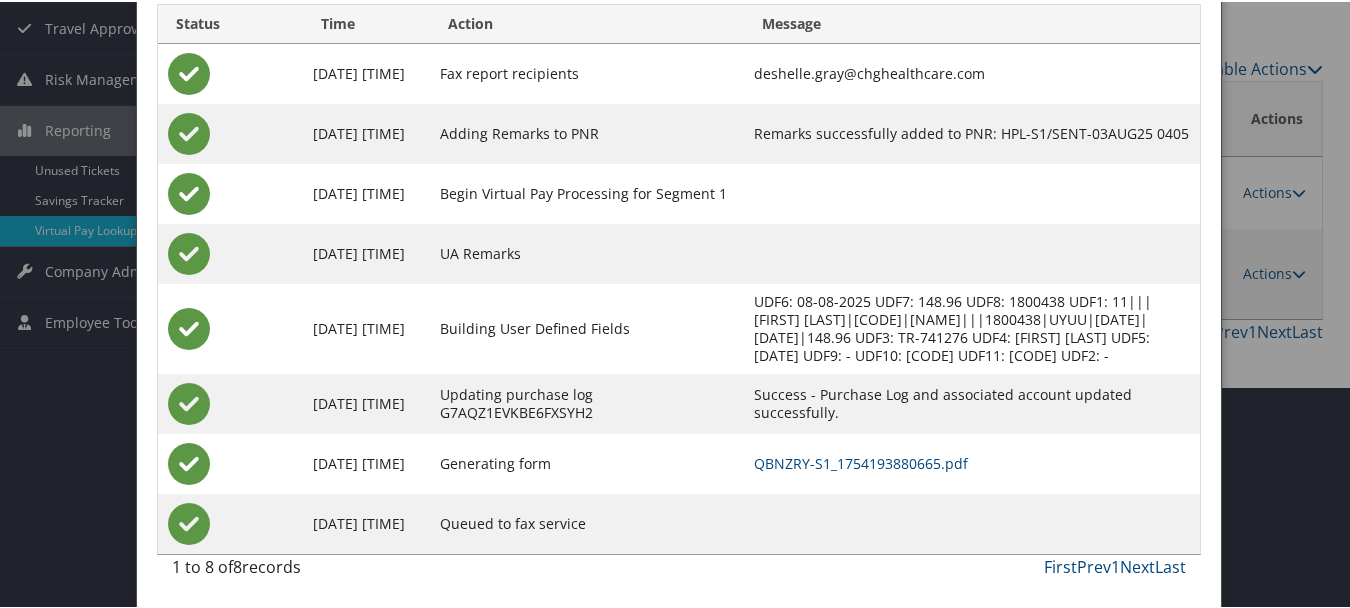 scroll, scrollTop: 240, scrollLeft: 0, axis: vertical 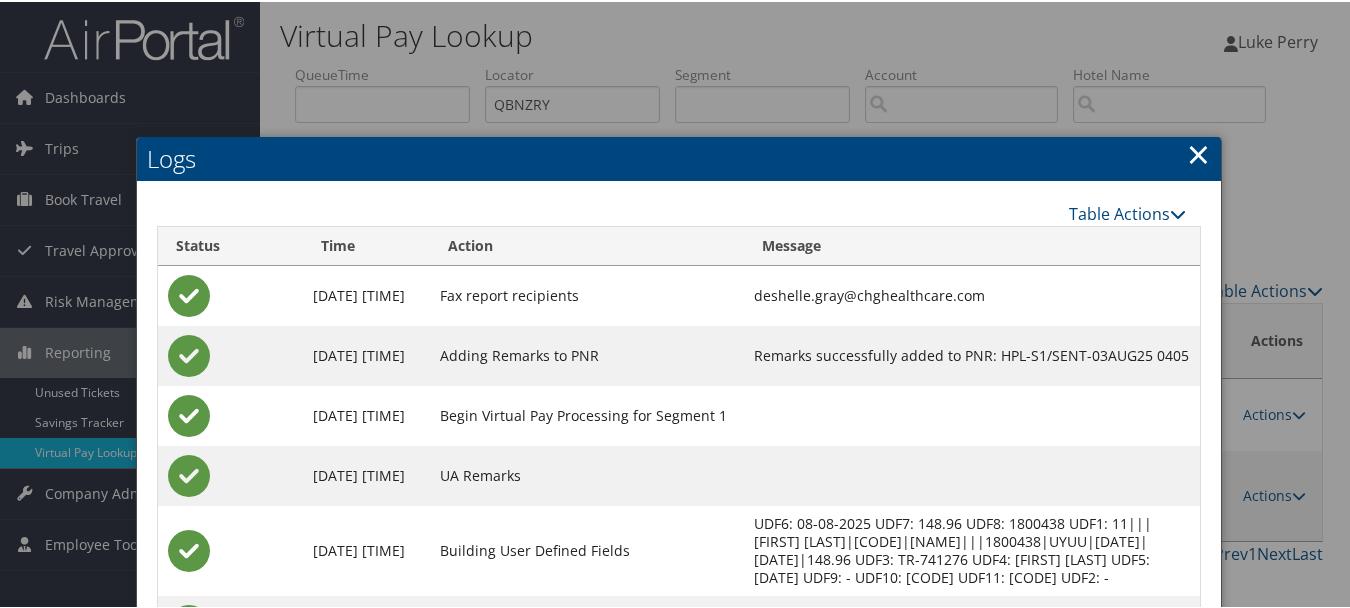 click on "×" at bounding box center [1198, 152] 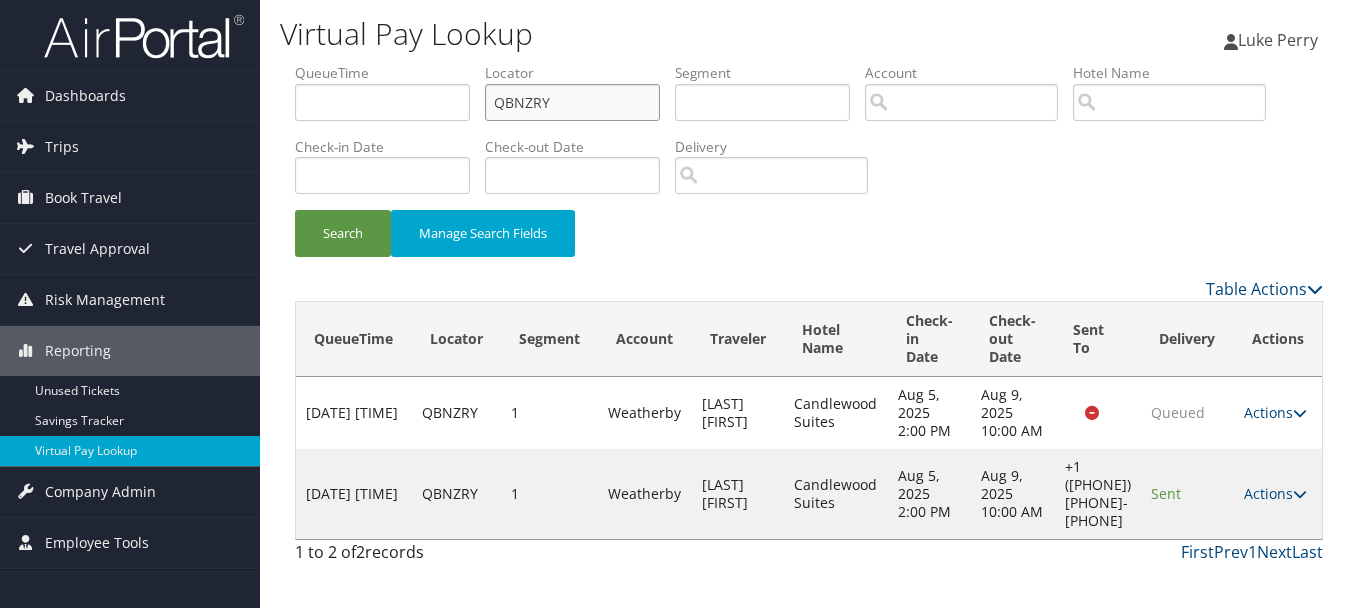 drag, startPoint x: 605, startPoint y: 106, endPoint x: 399, endPoint y: 110, distance: 206.03883 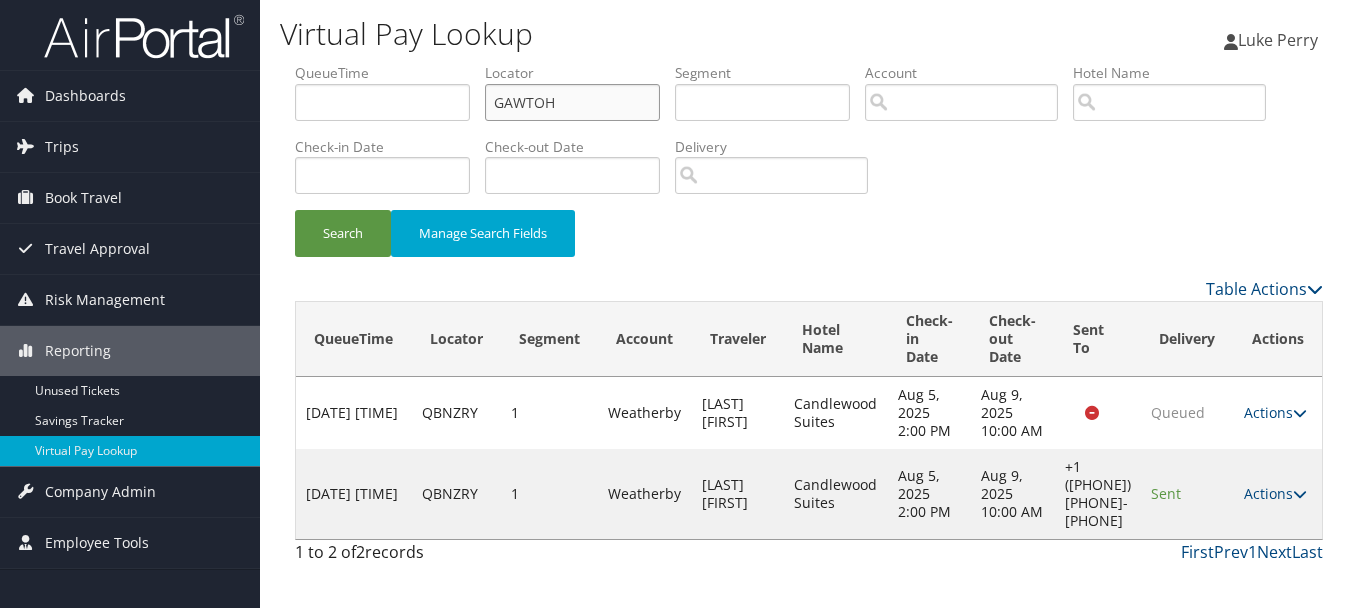 click on "Search" at bounding box center [343, 233] 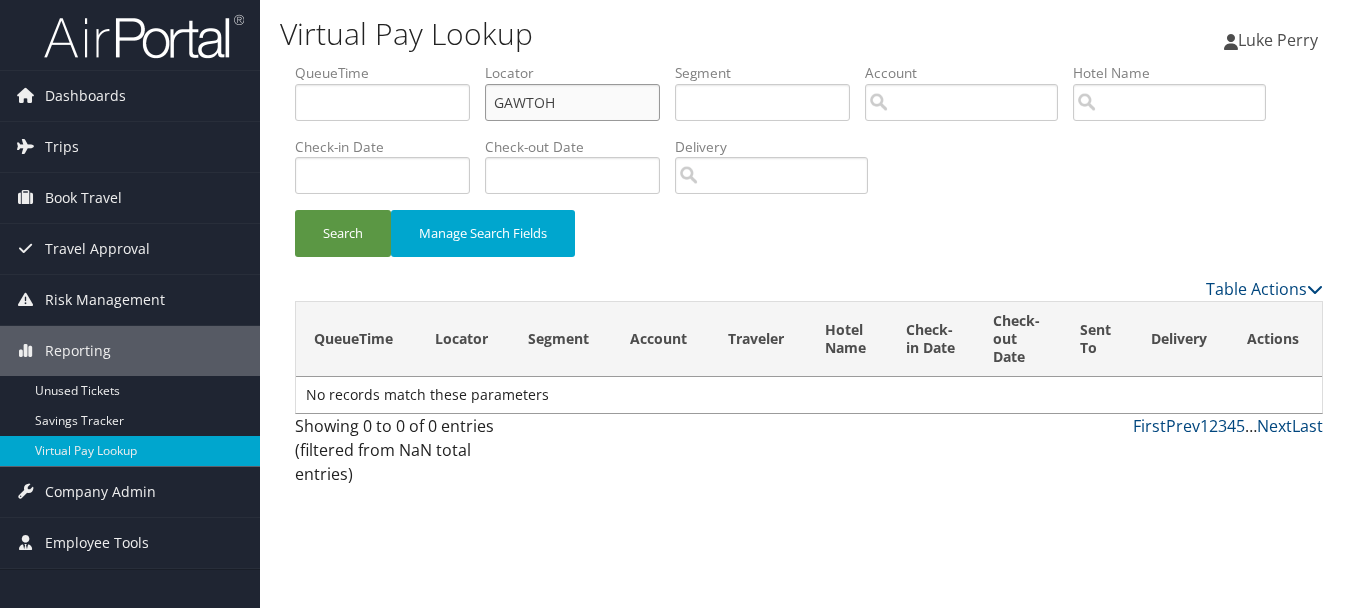 click on "Search" at bounding box center (343, 233) 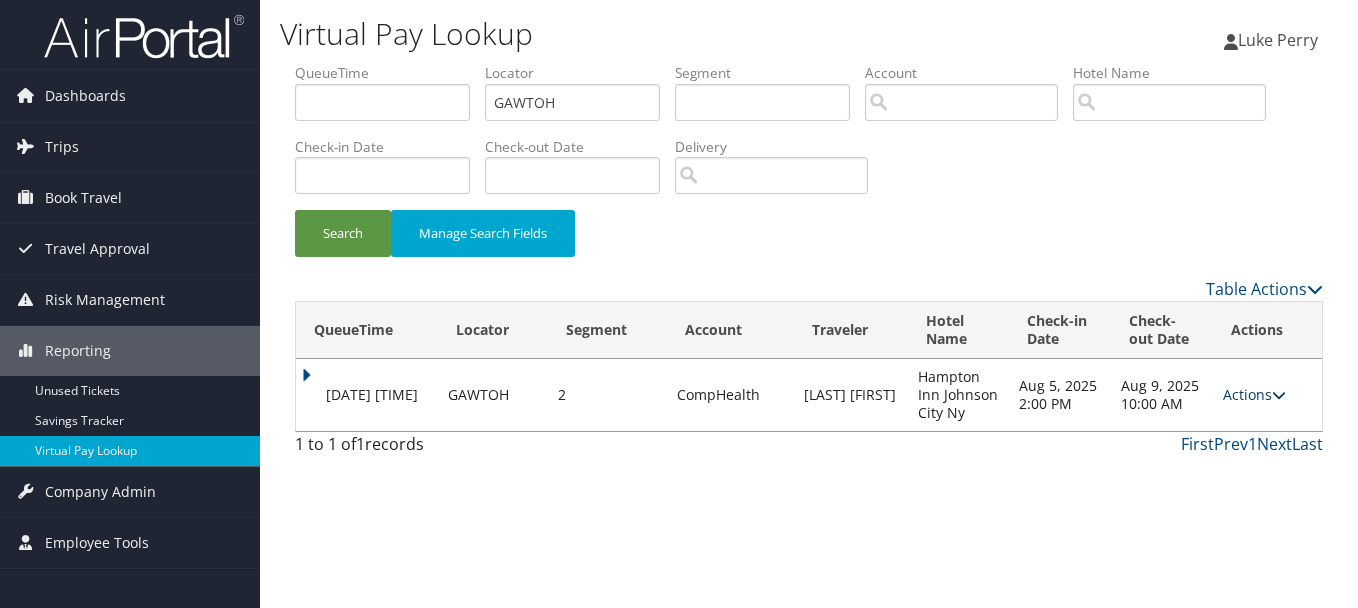 click on "Actions" at bounding box center (1254, 394) 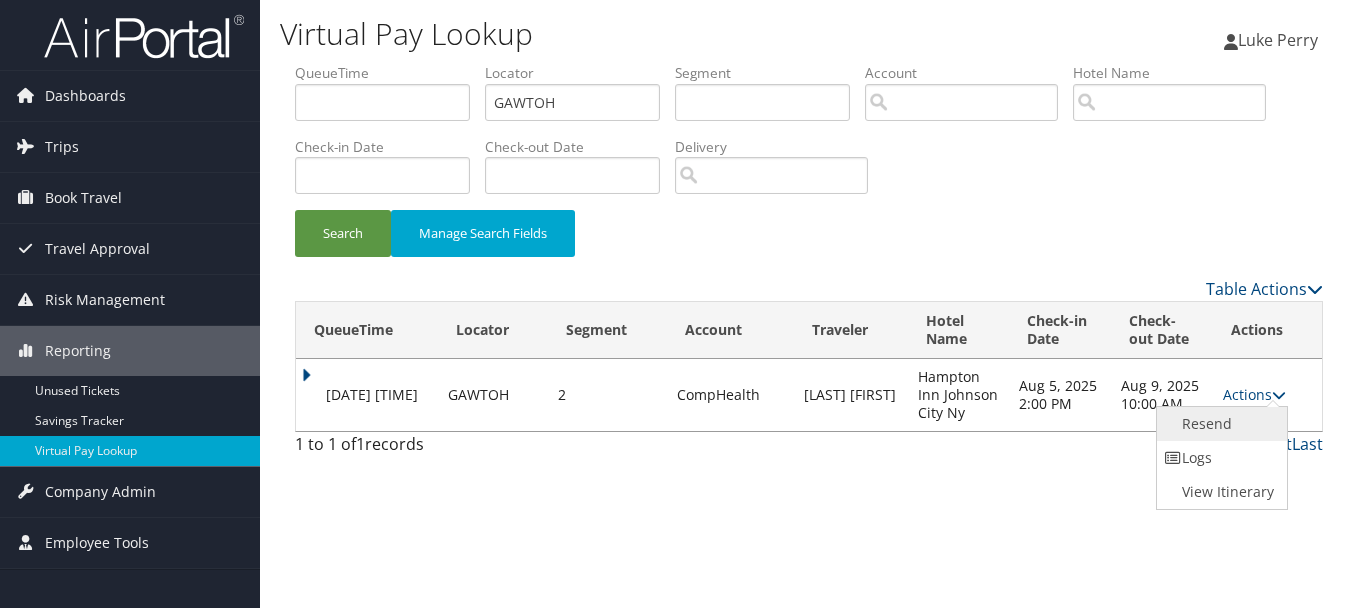 click on "Resend" at bounding box center (1220, 424) 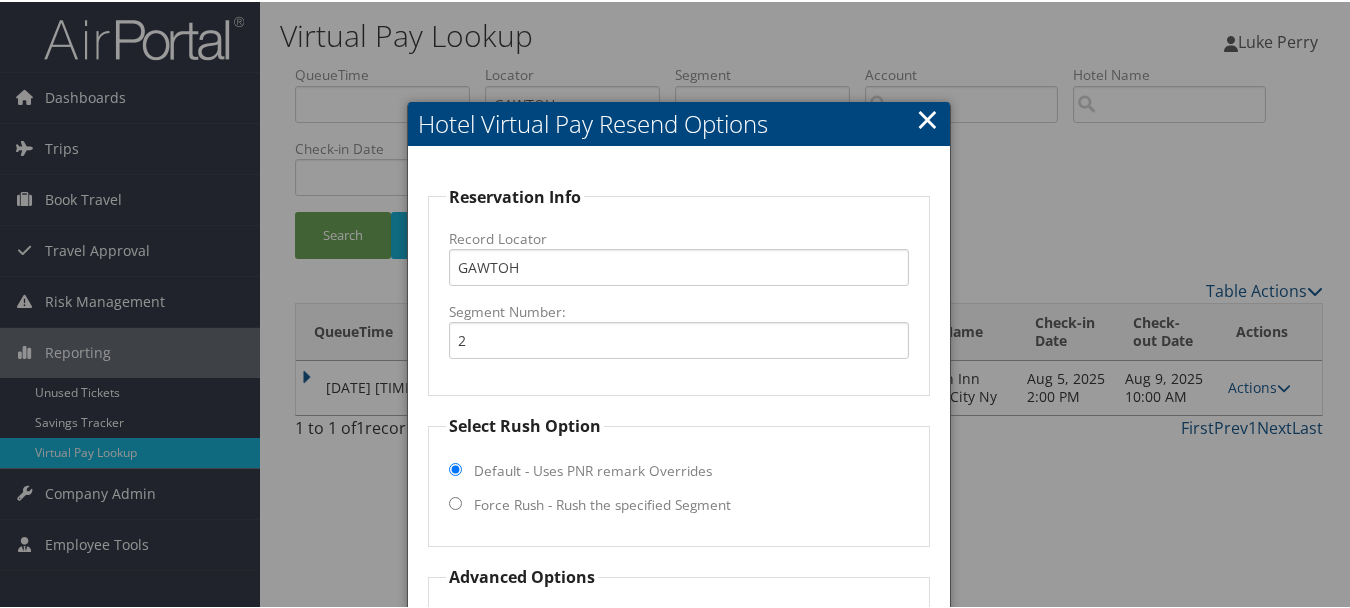 click on "×" at bounding box center [927, 117] 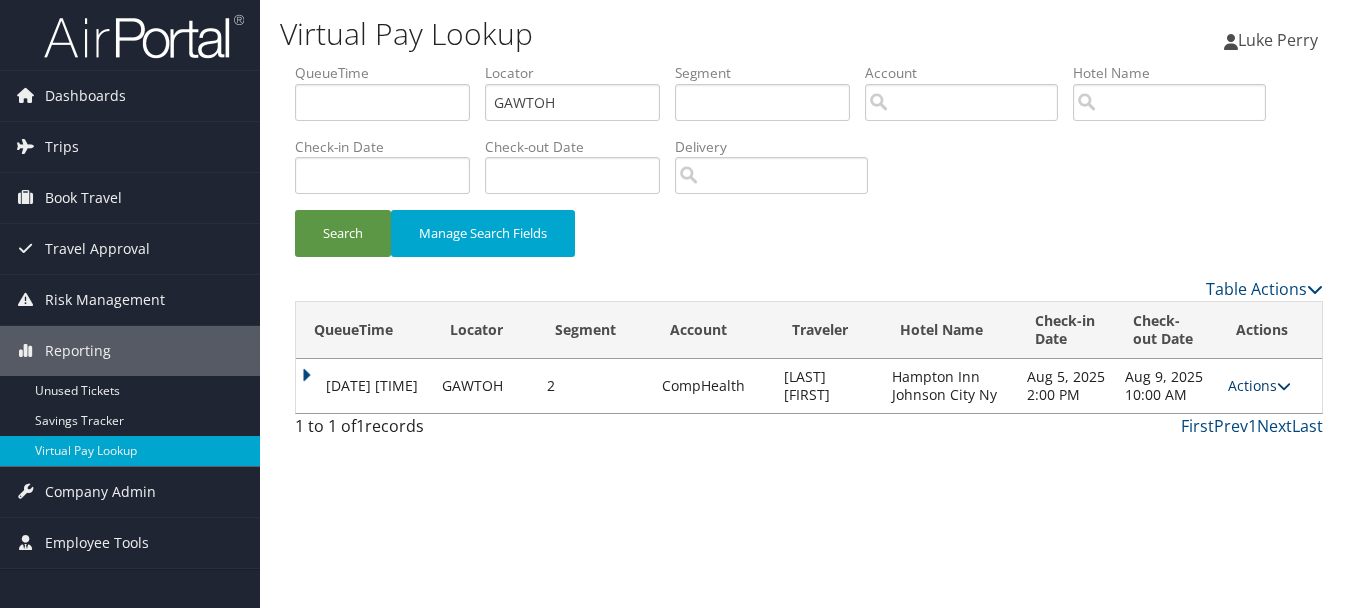 click on "Actions" at bounding box center (1259, 385) 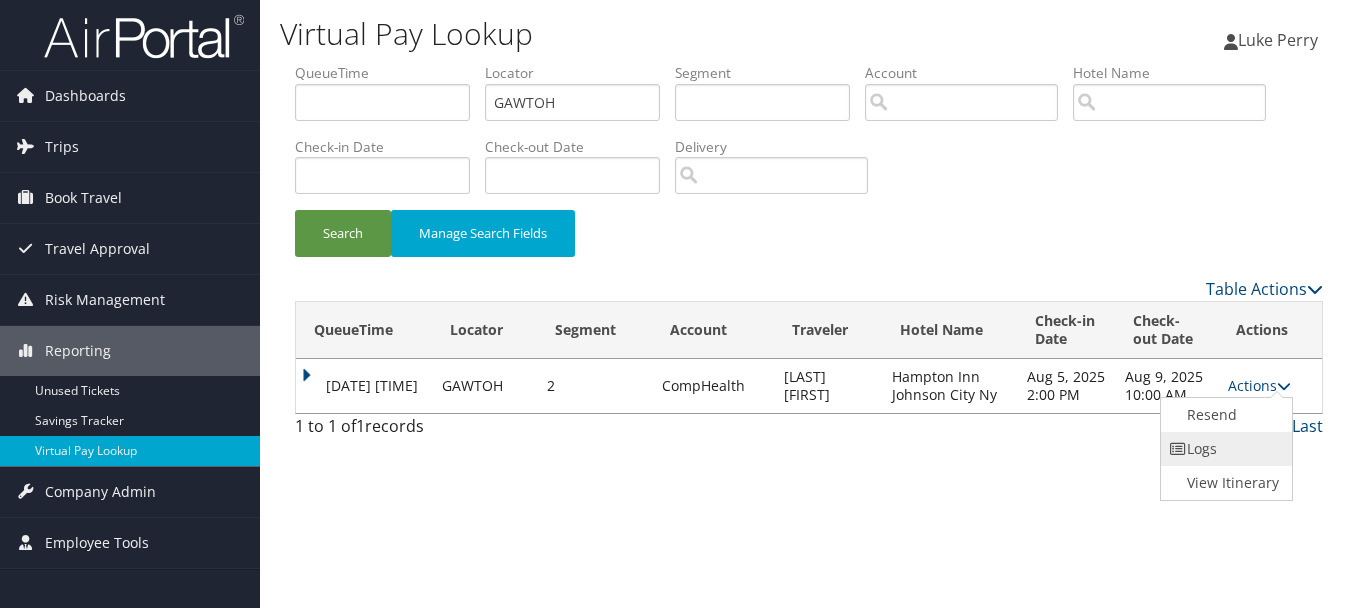 click on "Logs" at bounding box center (1224, 449) 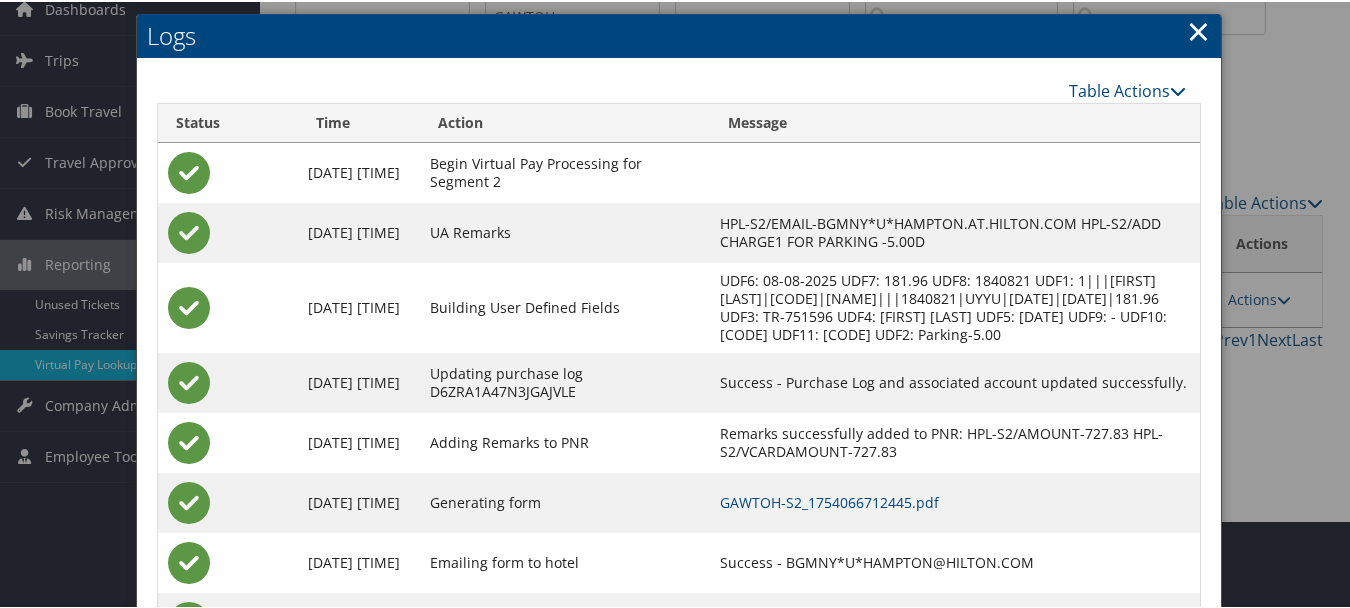 scroll, scrollTop: 205, scrollLeft: 0, axis: vertical 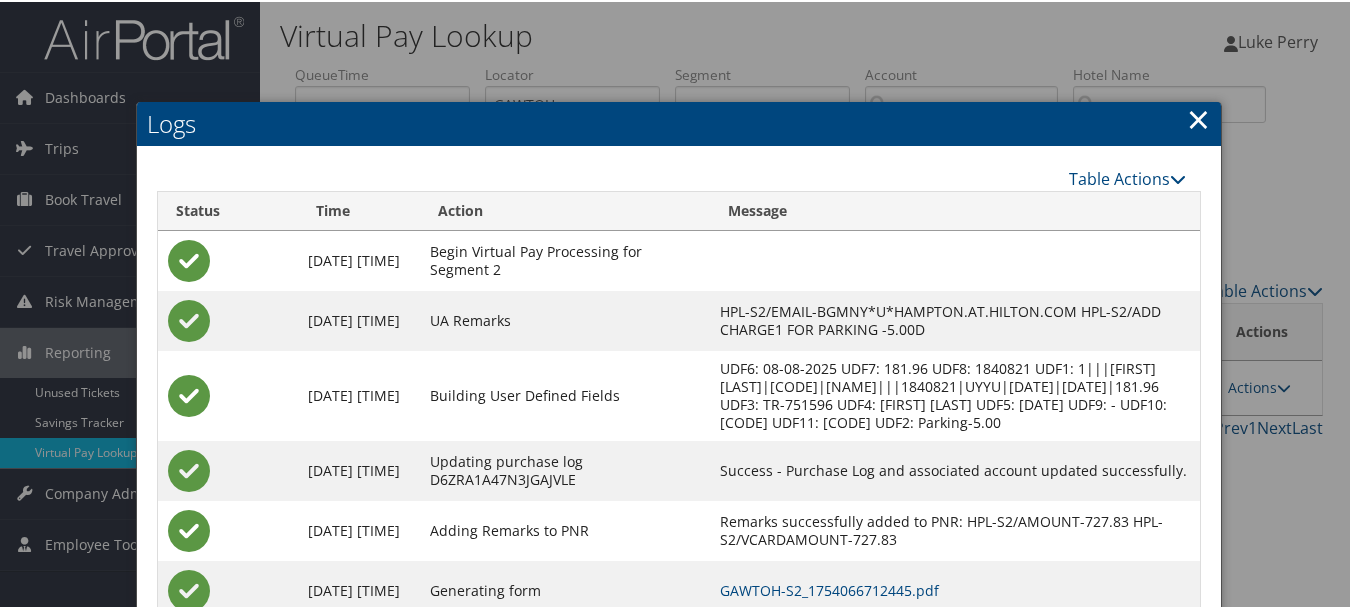 click on "×" at bounding box center (1198, 117) 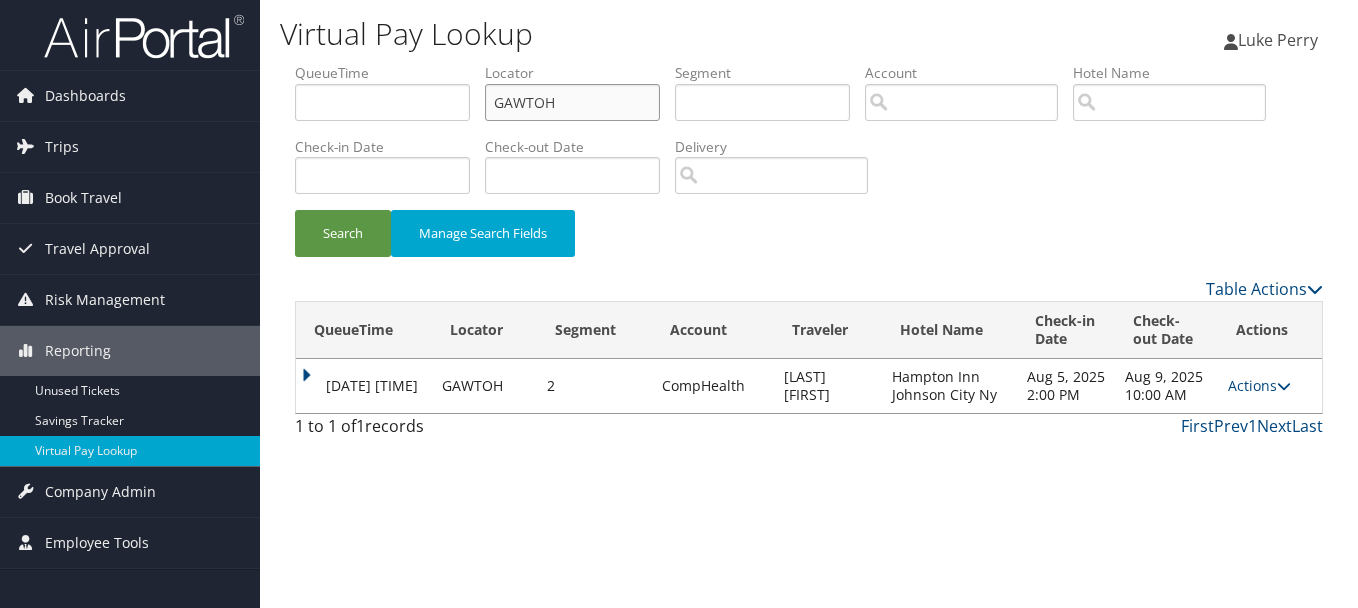 drag, startPoint x: 604, startPoint y: 101, endPoint x: 433, endPoint y: 102, distance: 171.00293 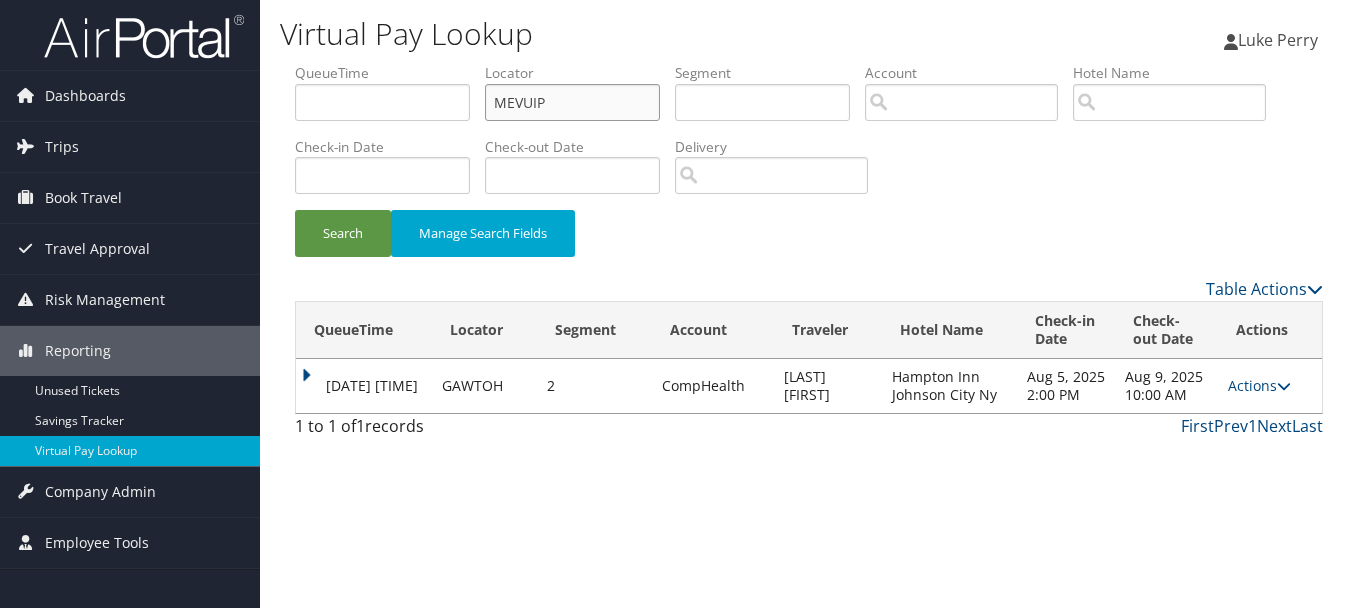 click on "Search" at bounding box center [343, 233] 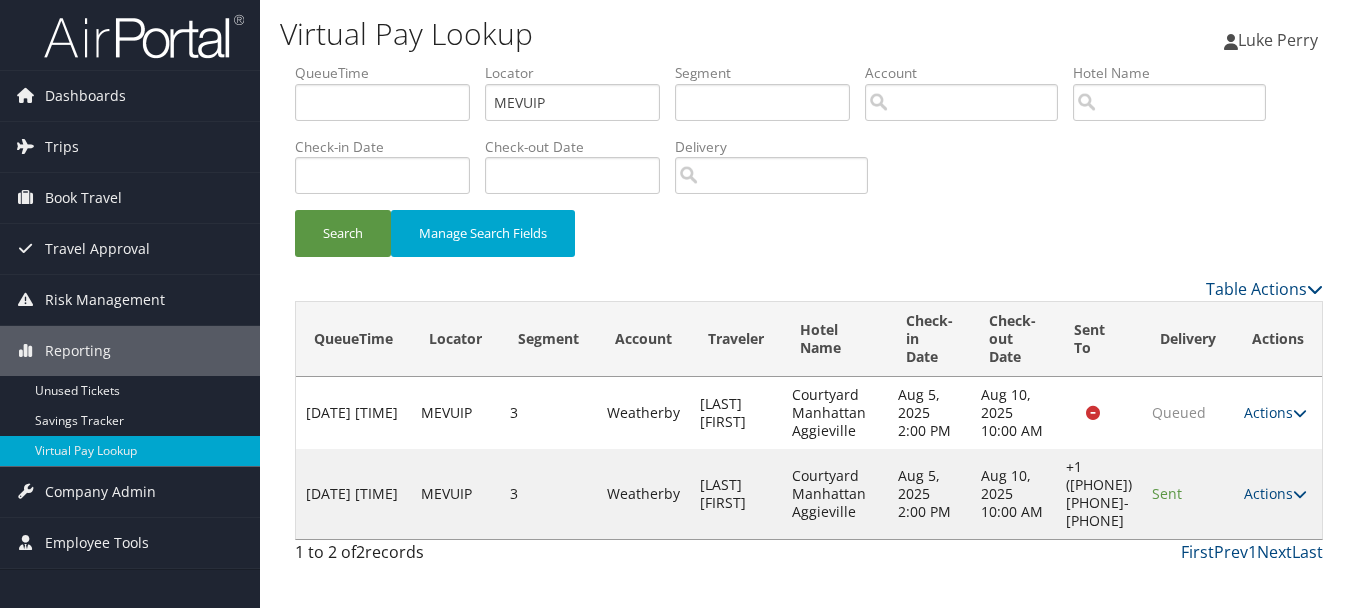 click on "Actions   Resend  Logs  Delivery Information  View Itinerary" at bounding box center [1278, 494] 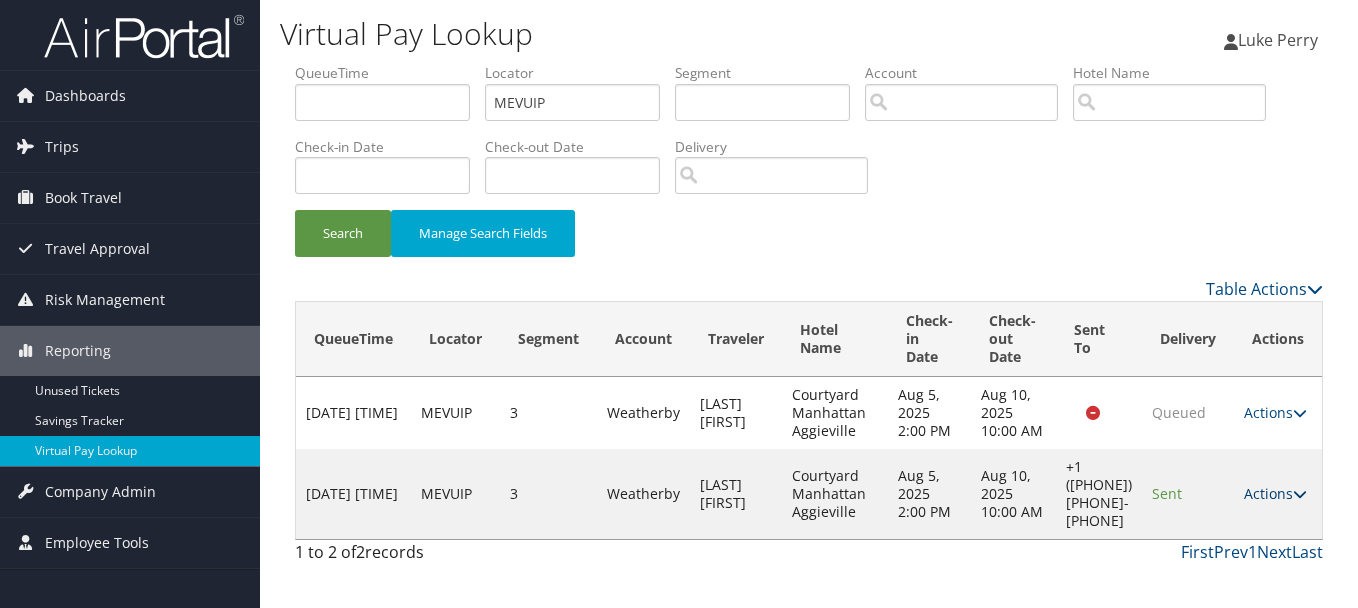 click on "Actions" at bounding box center [1275, 493] 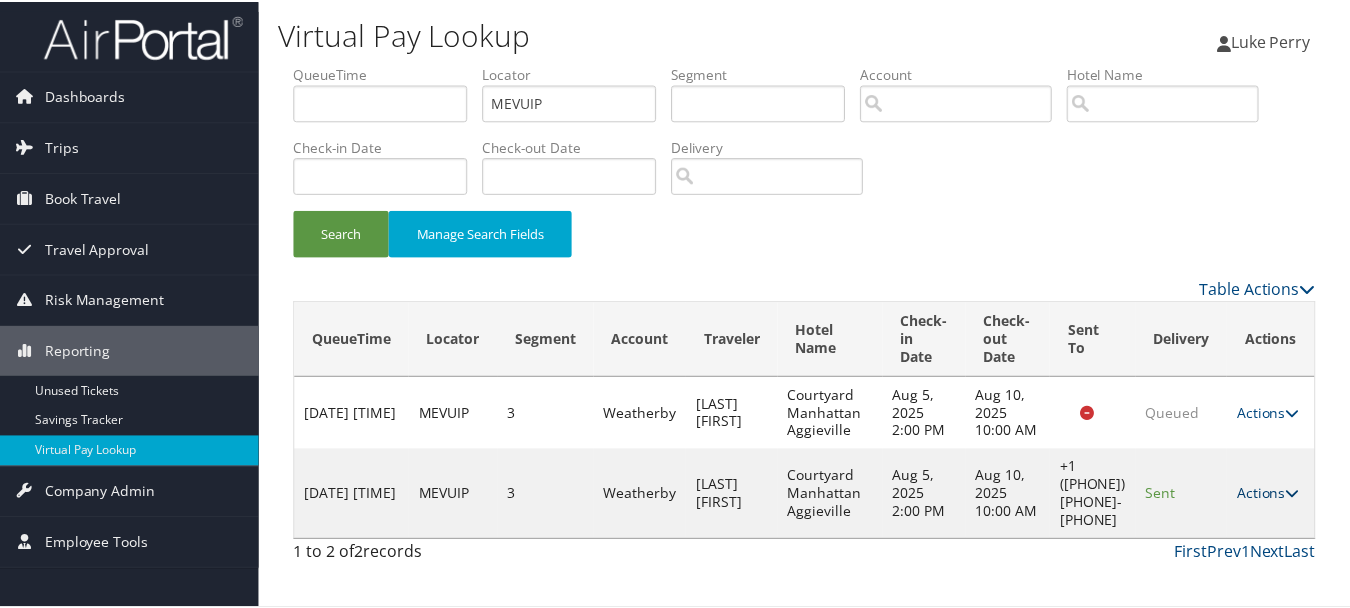 scroll, scrollTop: 35, scrollLeft: 0, axis: vertical 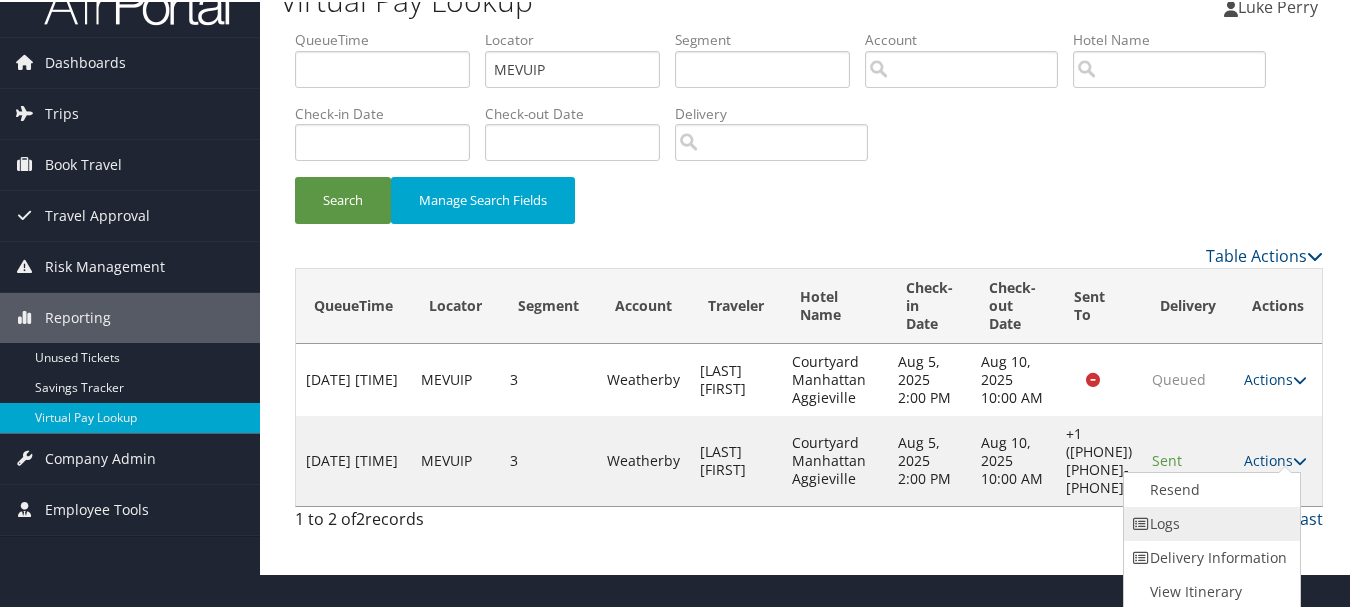 click on "Logs" at bounding box center [1209, 522] 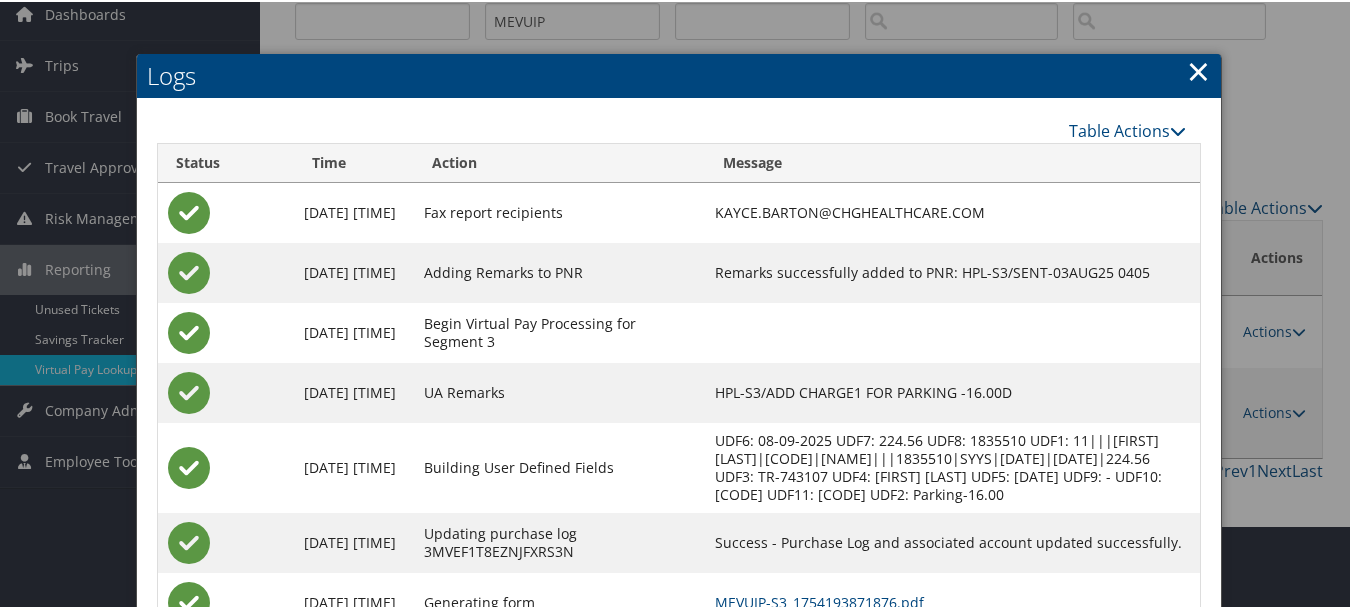 scroll, scrollTop: 240, scrollLeft: 0, axis: vertical 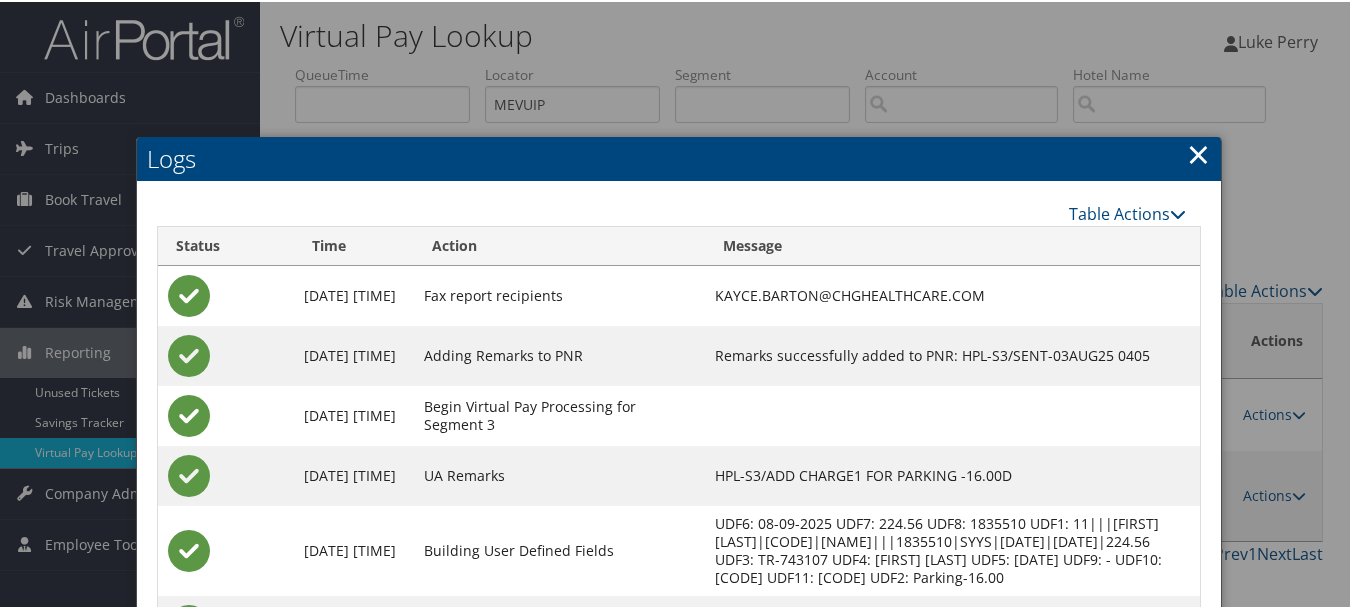 click on "×" at bounding box center (1198, 152) 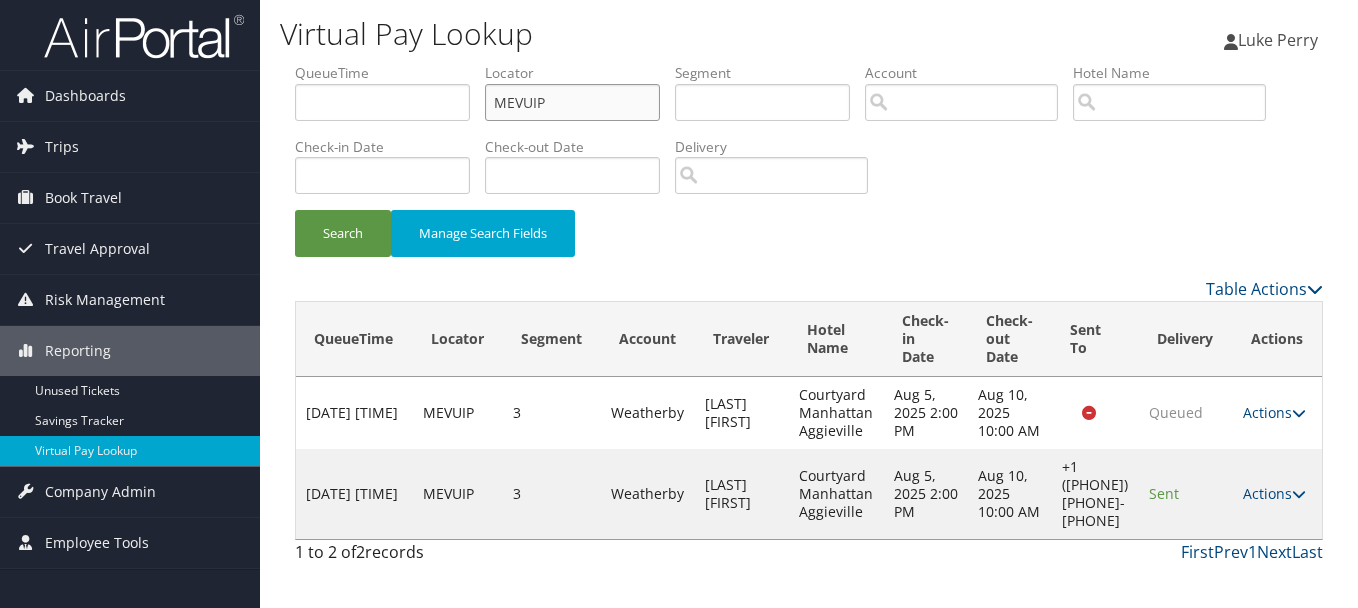 drag, startPoint x: 563, startPoint y: 102, endPoint x: 419, endPoint y: 83, distance: 145.24806 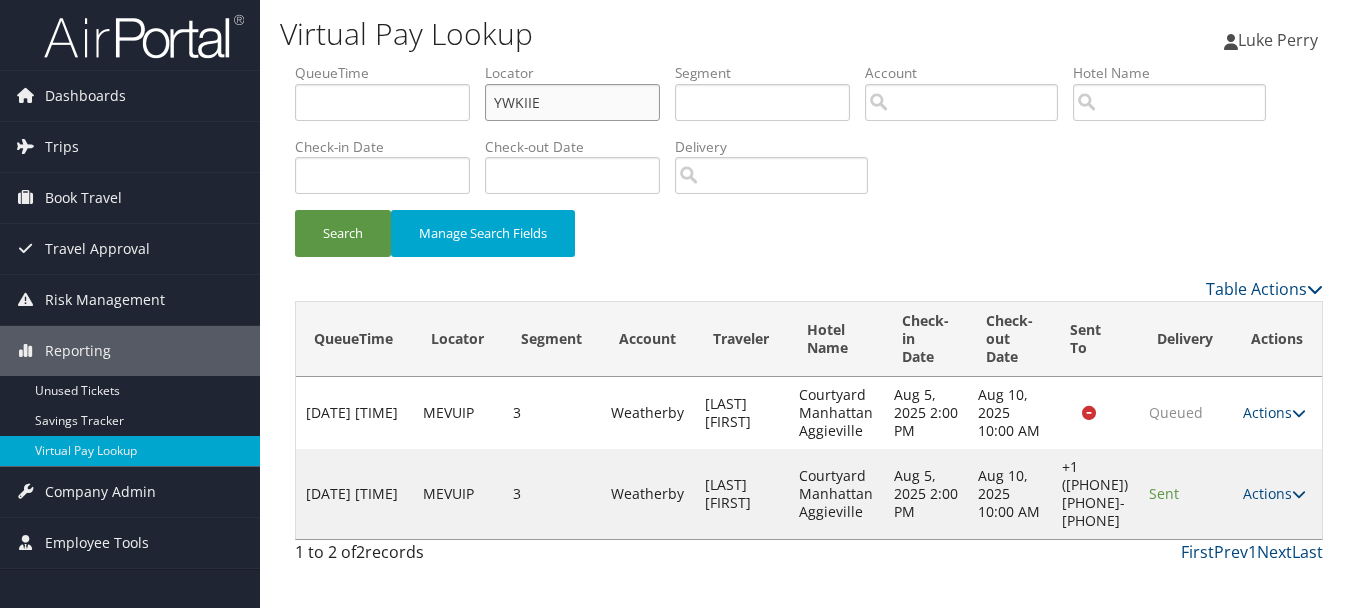 type on "YWKIIE" 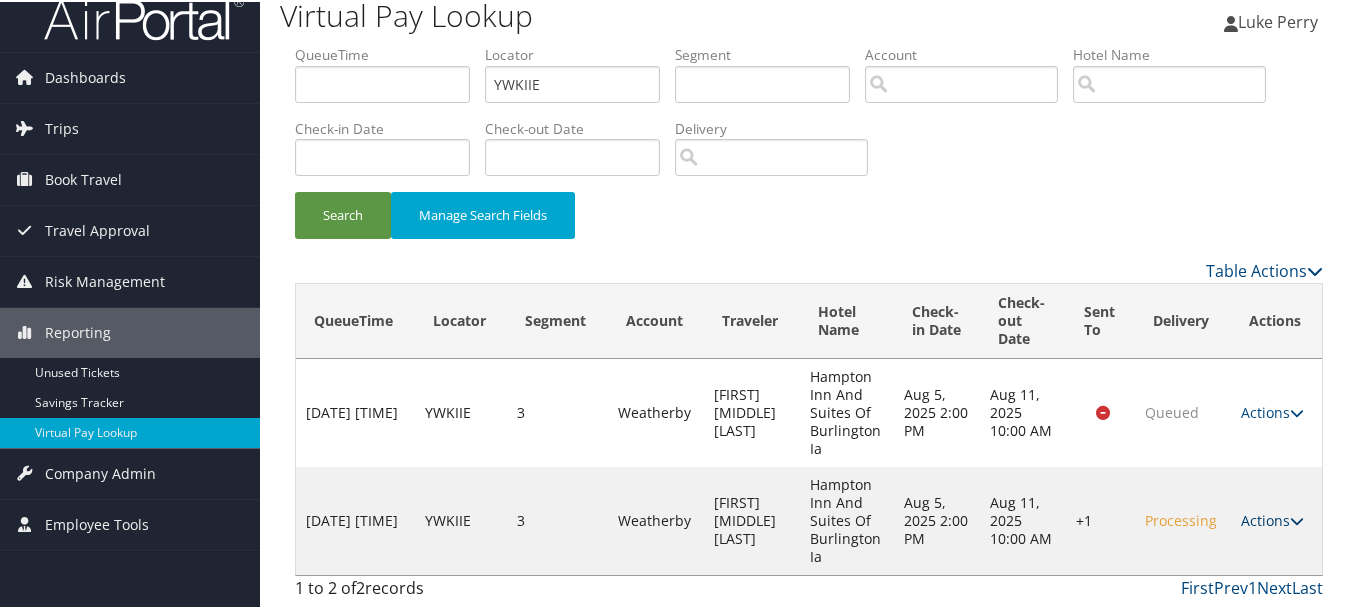 click on "Actions" at bounding box center (1272, 518) 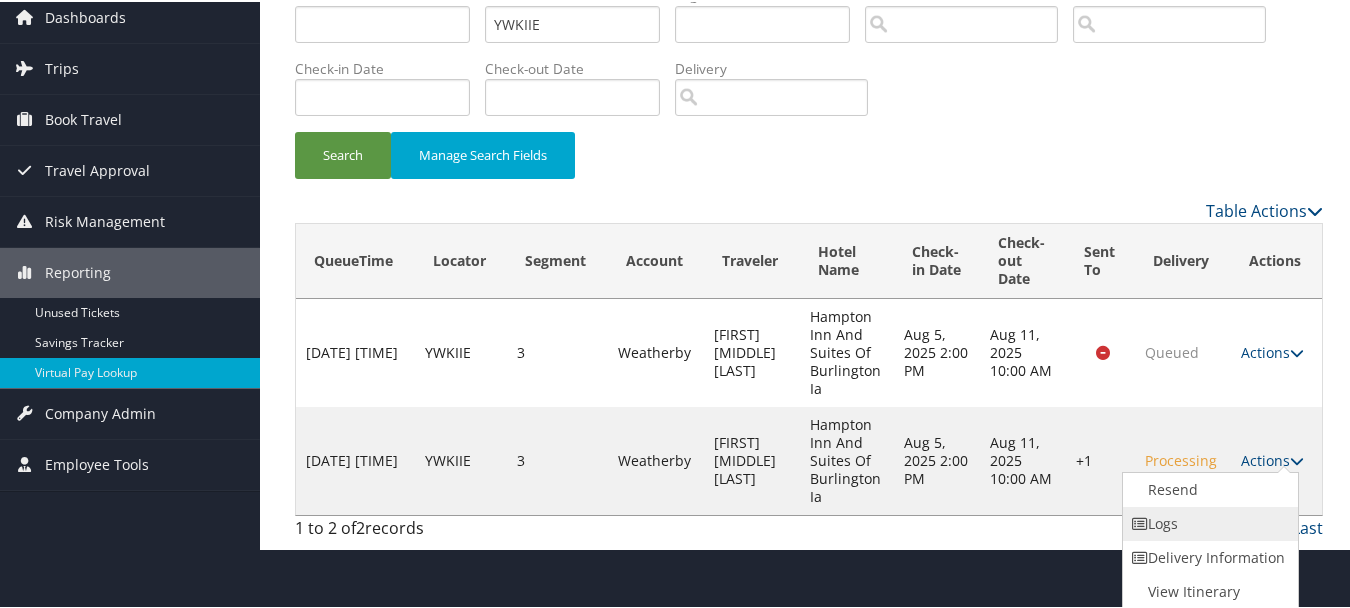 click on "Logs" at bounding box center [1208, 522] 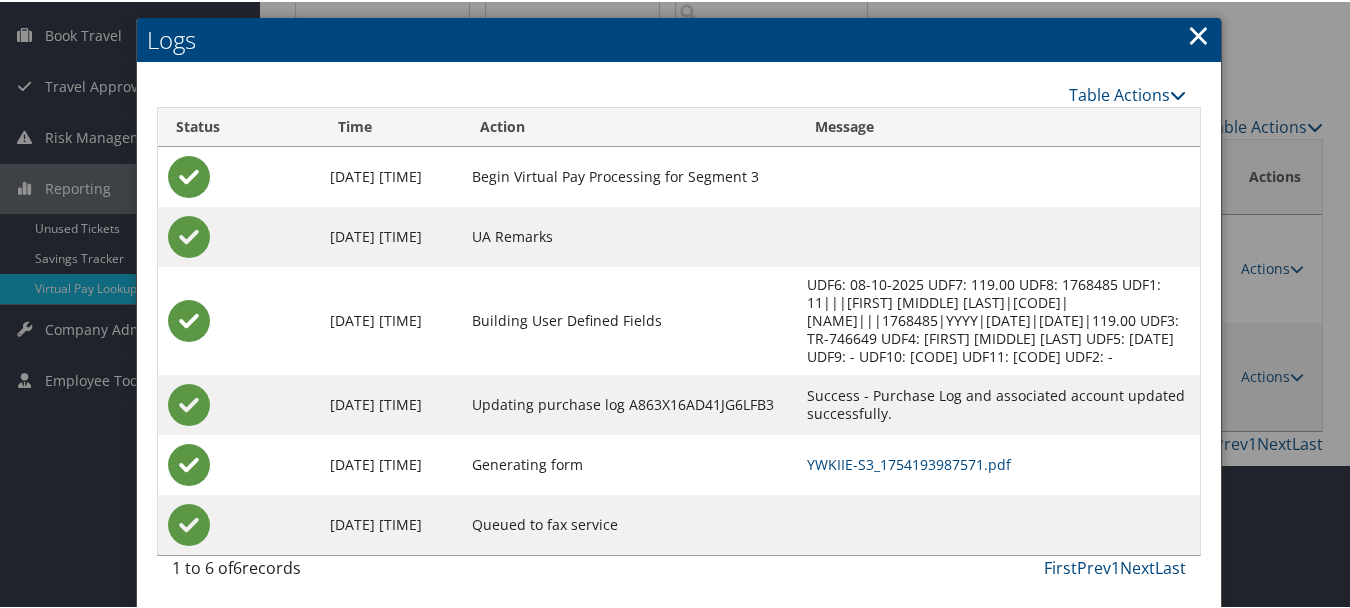 scroll, scrollTop: 165, scrollLeft: 0, axis: vertical 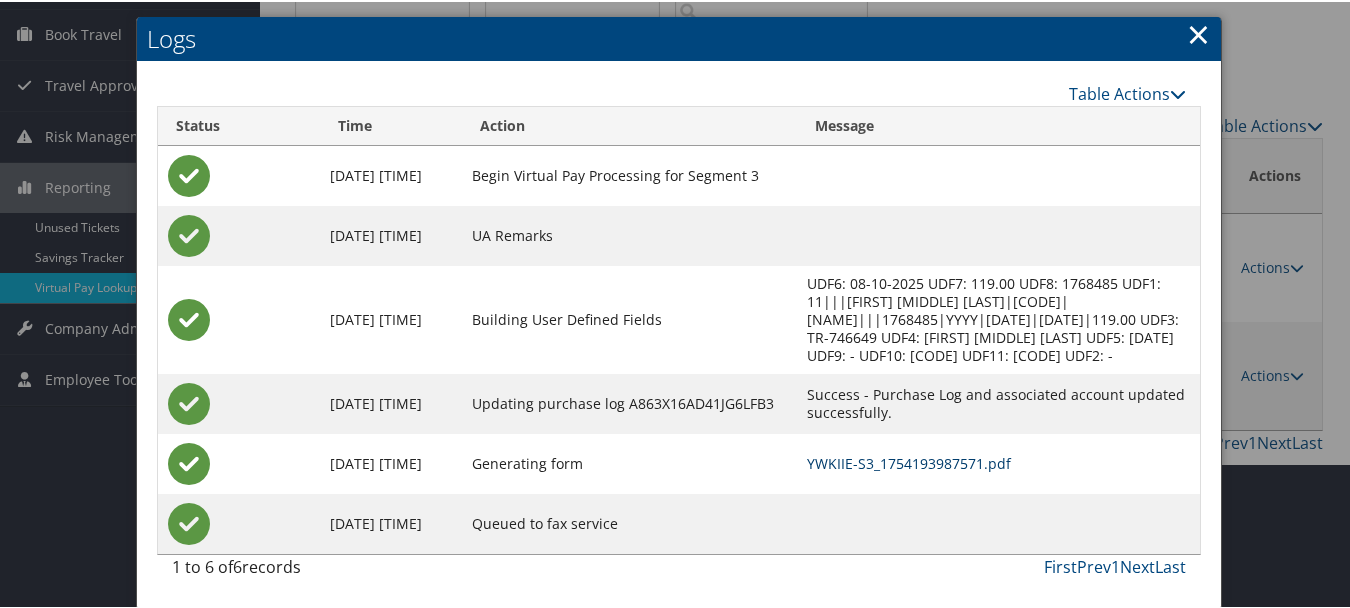 click on "YWKIIE-S3_1754193987571.pdf" at bounding box center [909, 461] 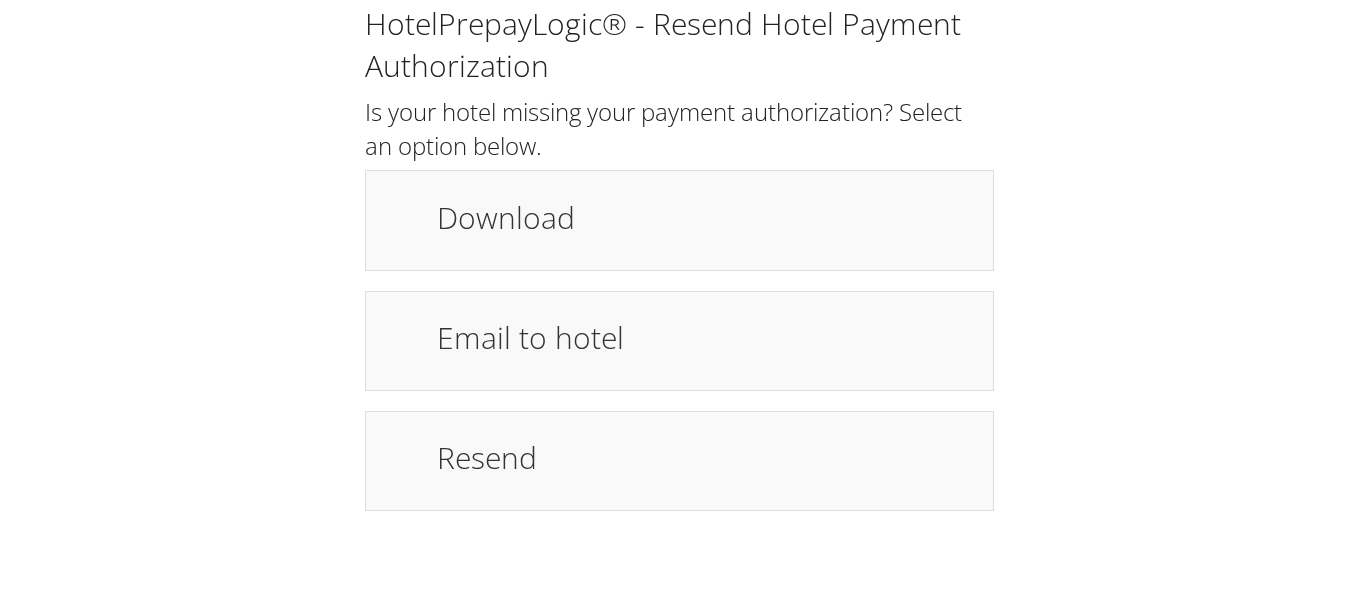 scroll, scrollTop: 0, scrollLeft: 0, axis: both 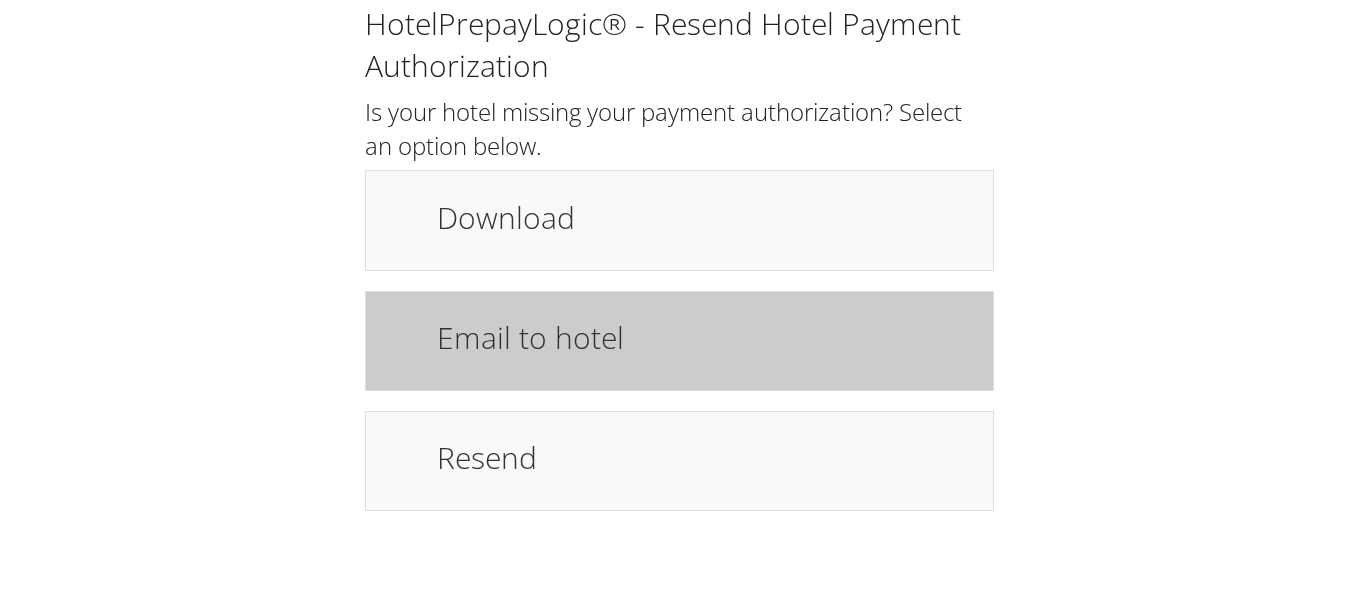 click on "Email to hotel" at bounding box center (679, 341) 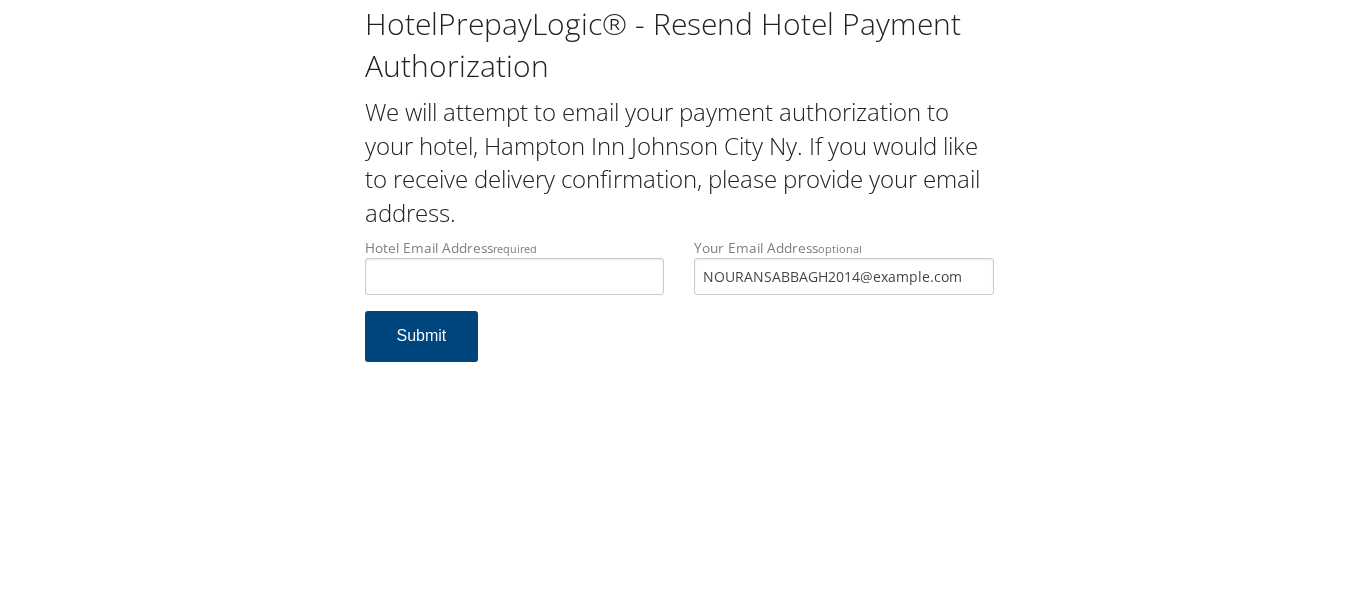 scroll, scrollTop: 0, scrollLeft: 0, axis: both 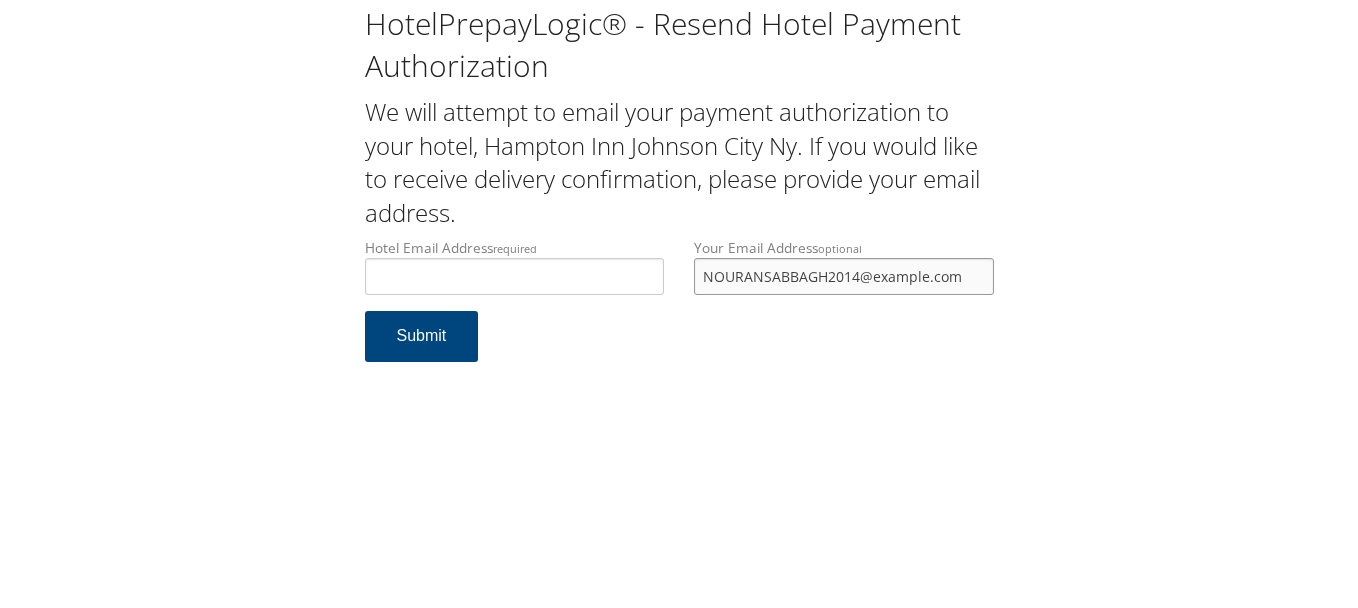 drag, startPoint x: 971, startPoint y: 276, endPoint x: 686, endPoint y: 278, distance: 285.00702 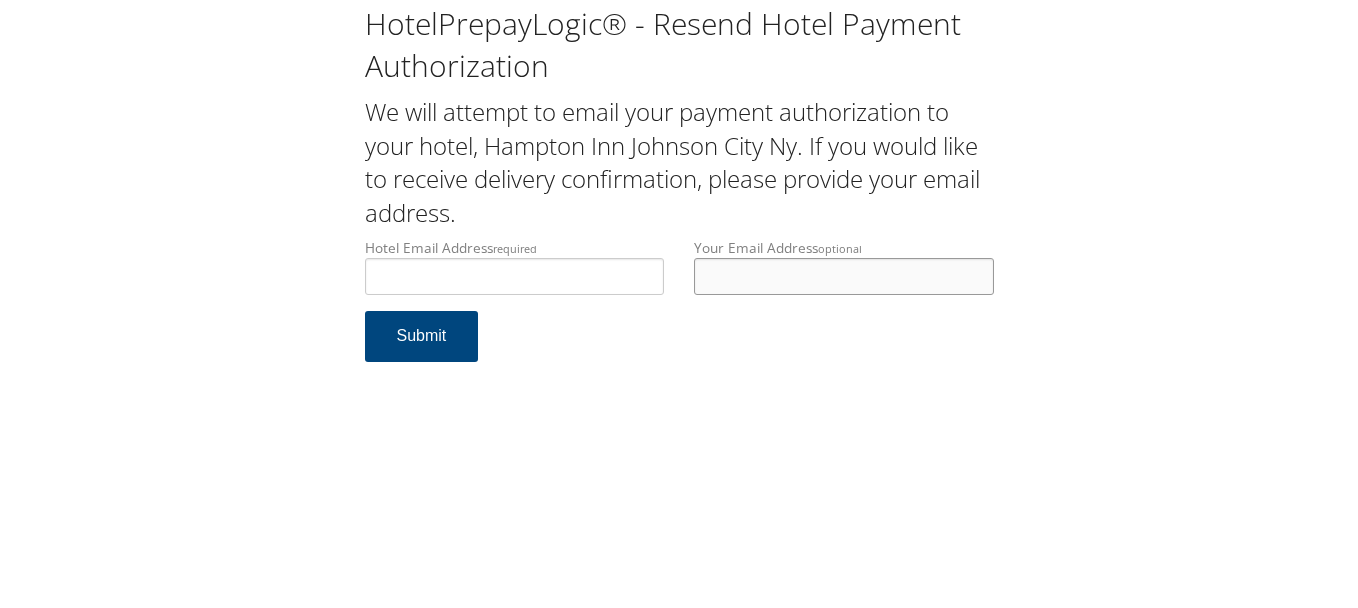 type 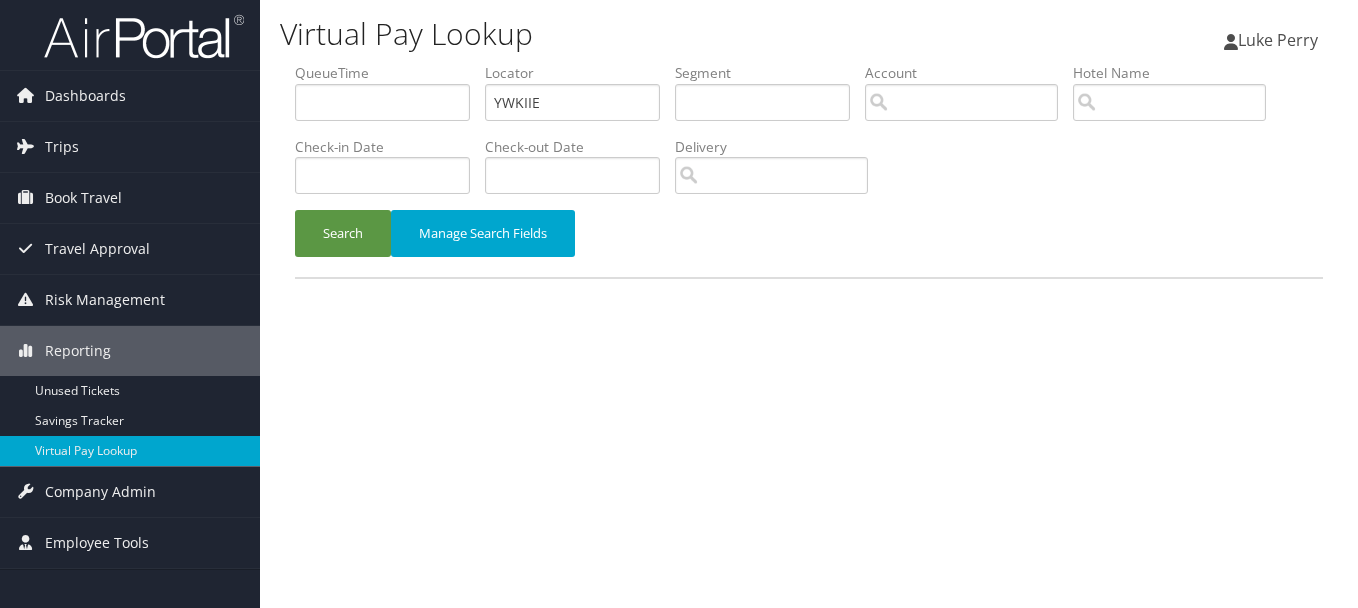 scroll, scrollTop: 0, scrollLeft: 0, axis: both 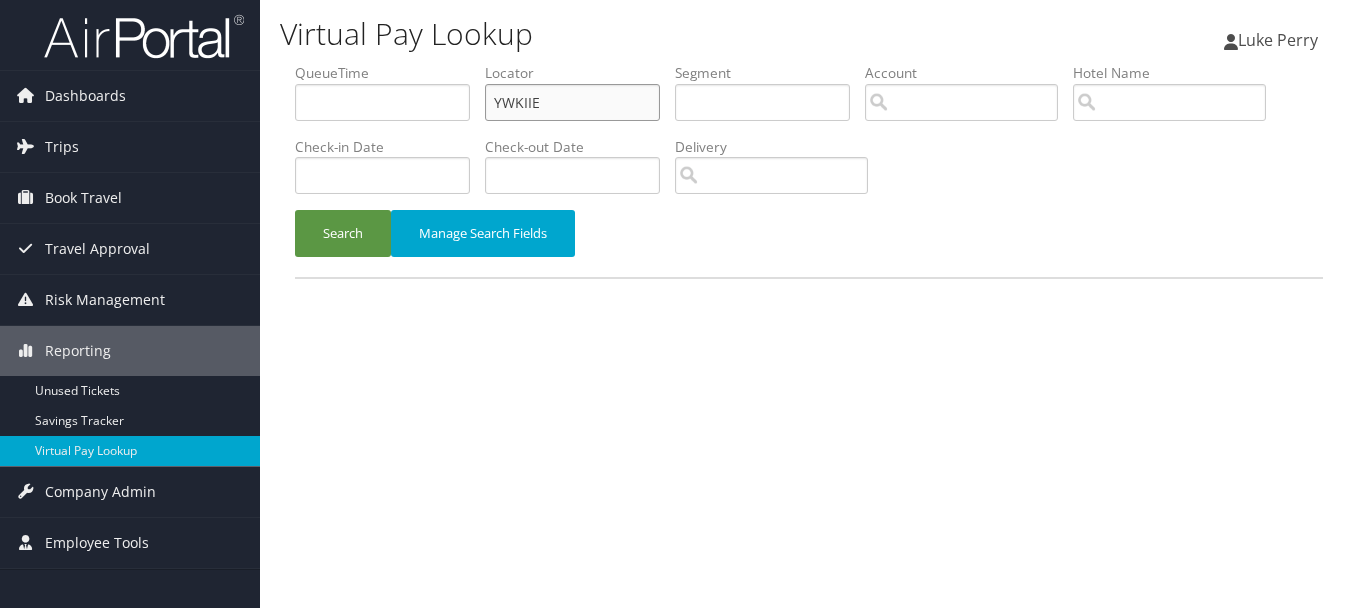 drag, startPoint x: 466, startPoint y: 88, endPoint x: 403, endPoint y: 95, distance: 63.387695 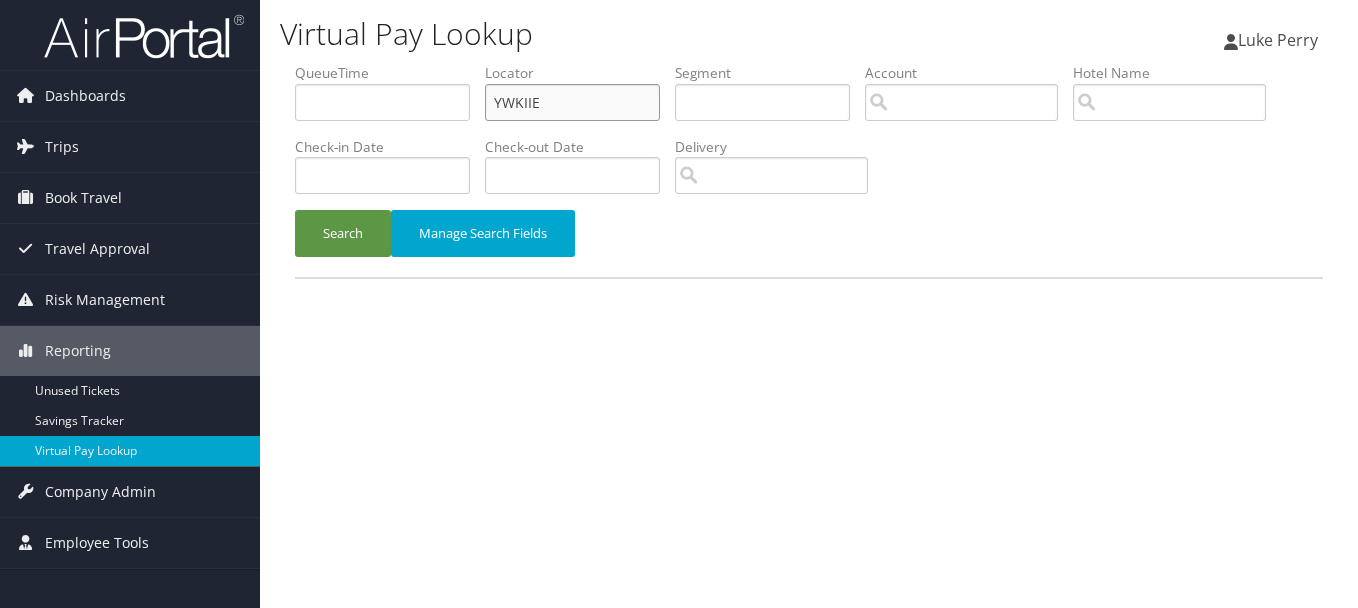 click on "QueueTime Locator YWKIIE Segment Account Traveler Hotel Name Check-in Date Check-out Date Delivery" at bounding box center [809, 63] 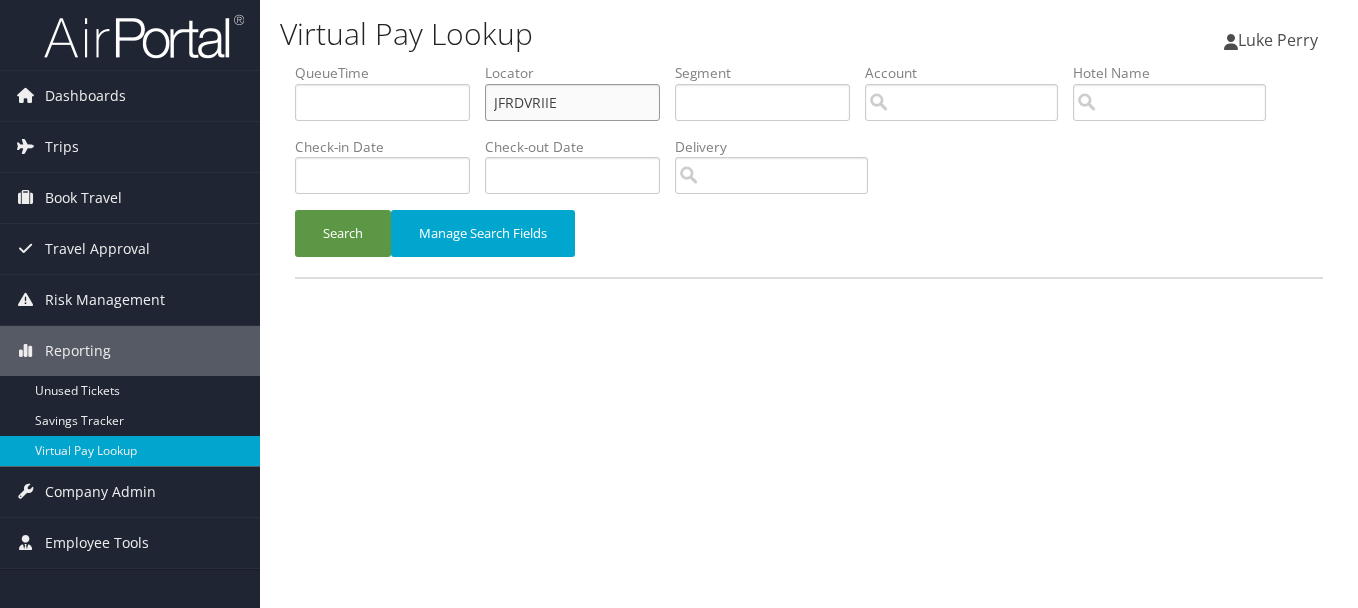 drag, startPoint x: 594, startPoint y: 103, endPoint x: 466, endPoint y: 103, distance: 128 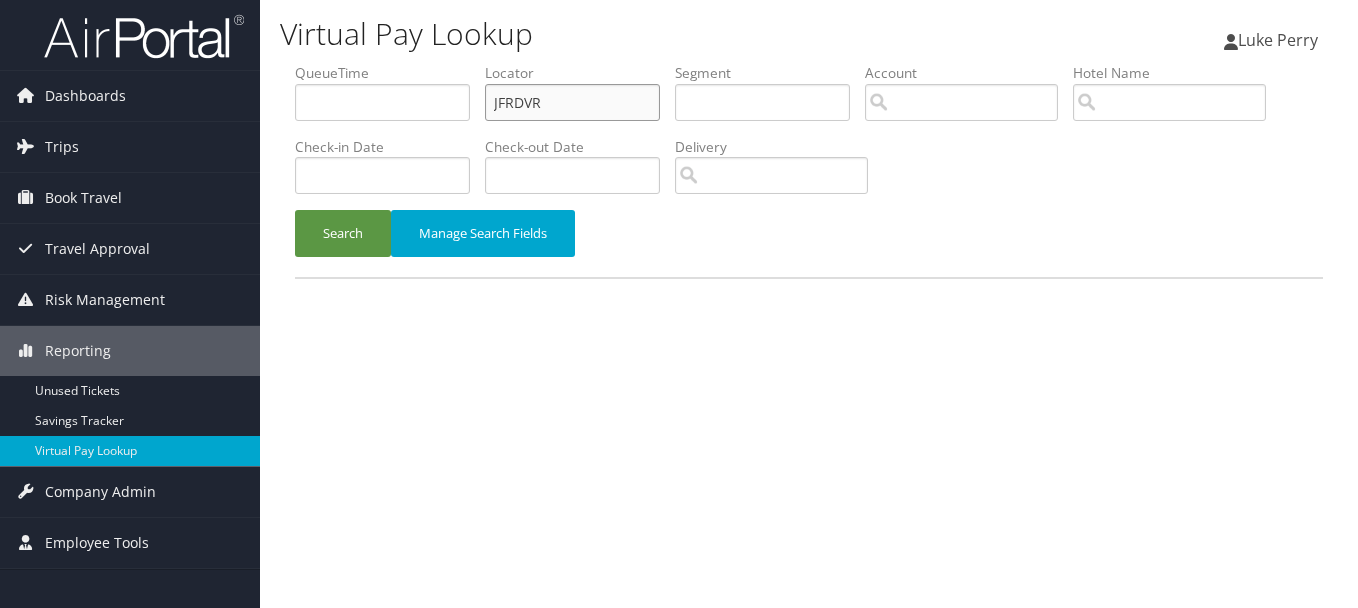 type on "JFRDVR" 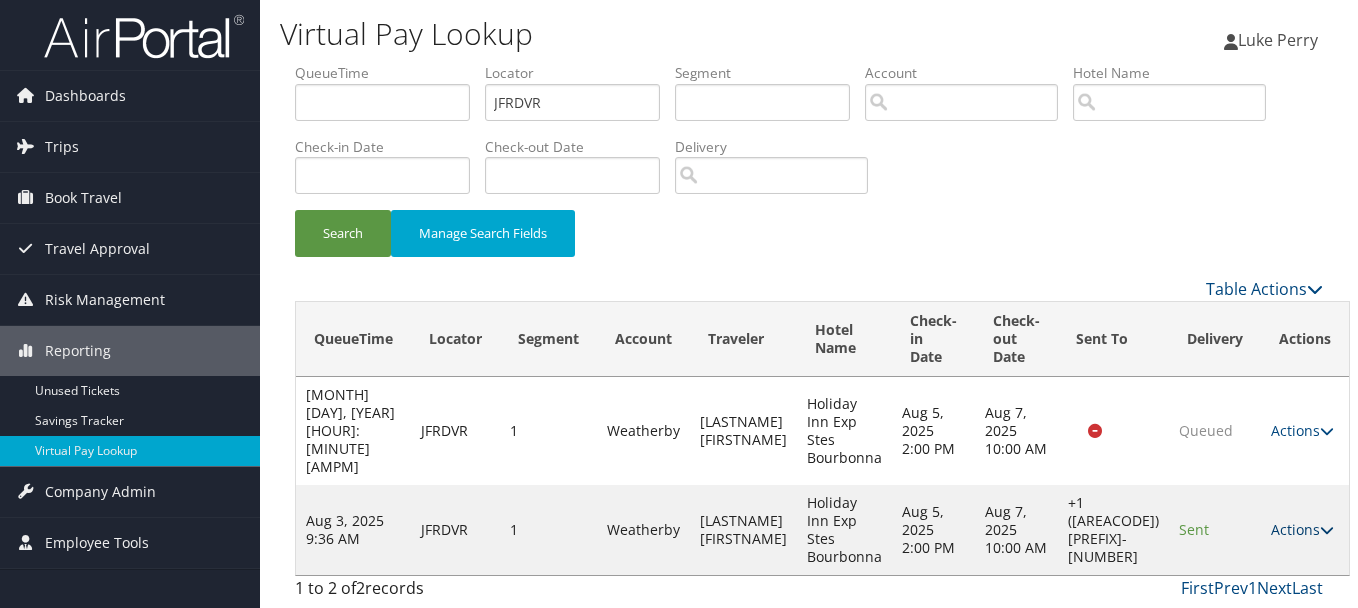 click at bounding box center [1327, 530] 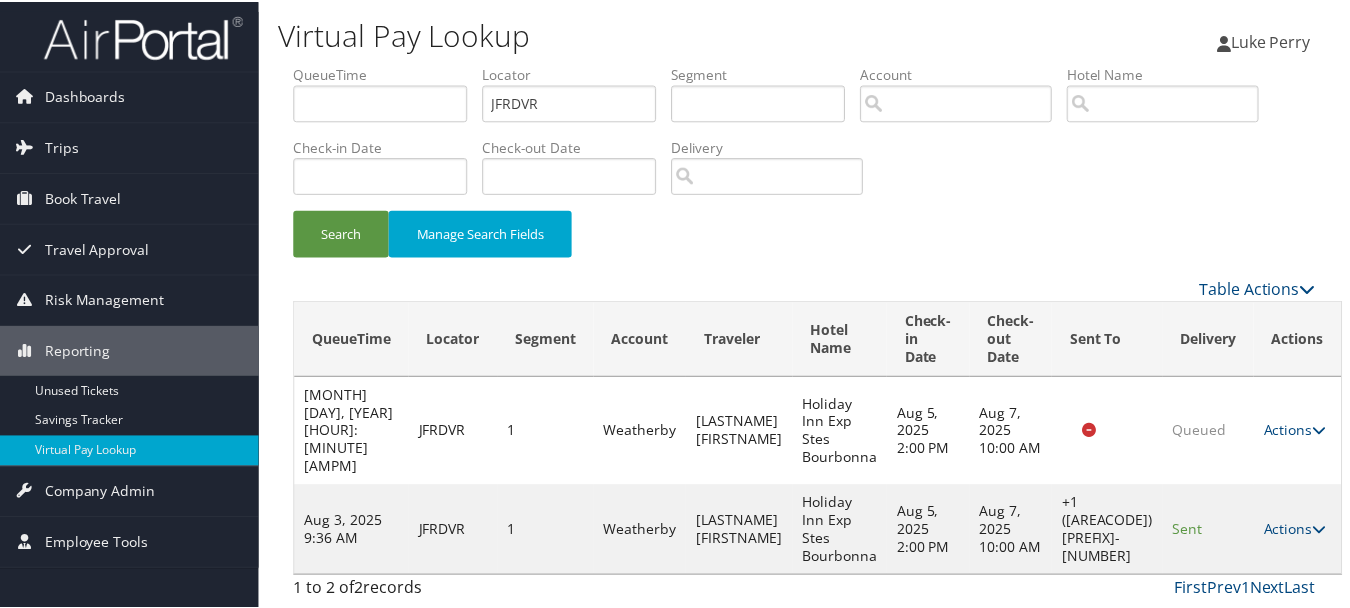 scroll, scrollTop: 35, scrollLeft: 0, axis: vertical 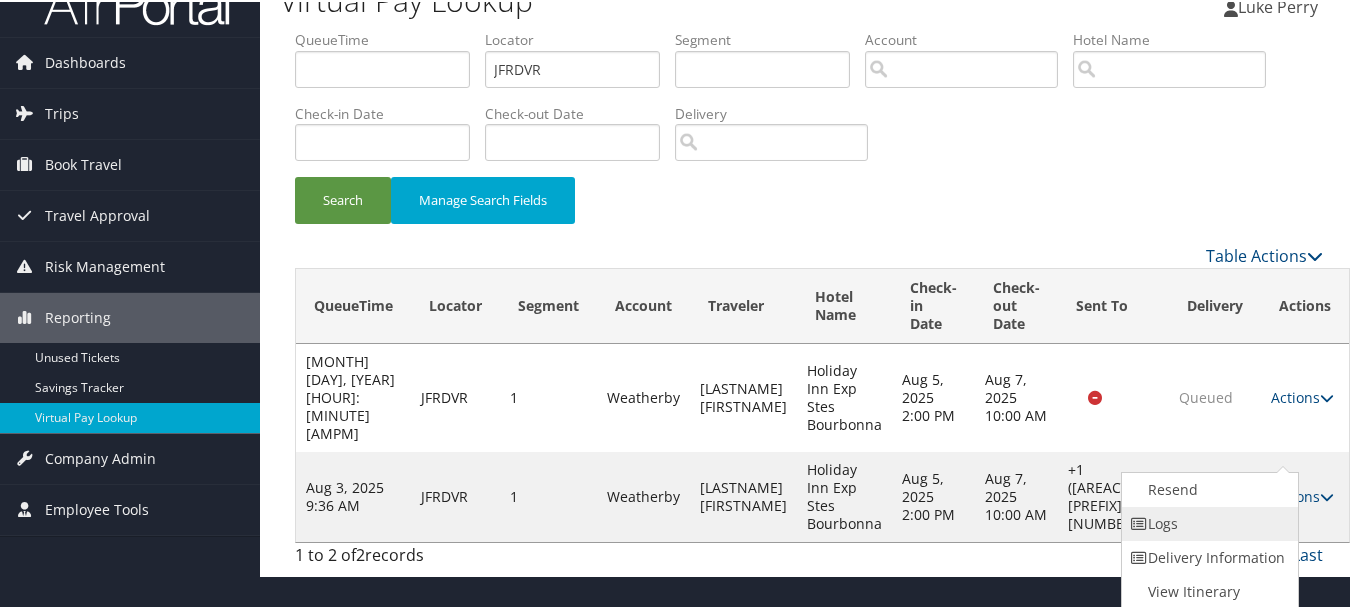 click on "Logs" at bounding box center (1207, 522) 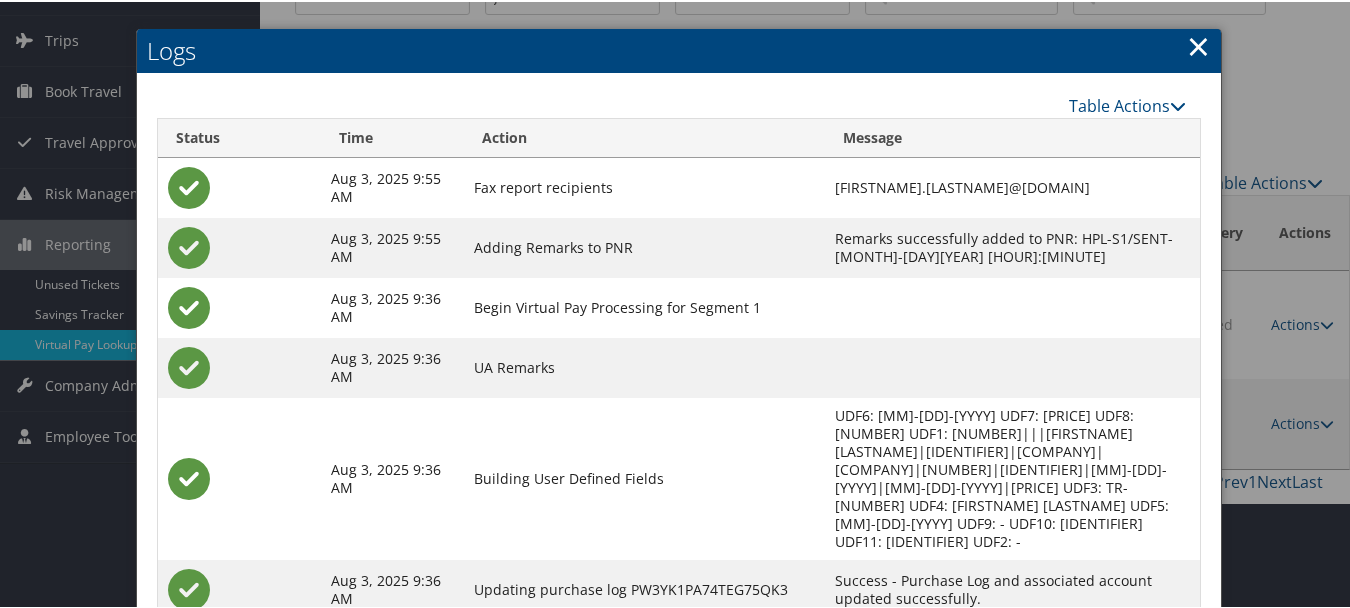 scroll, scrollTop: 240, scrollLeft: 0, axis: vertical 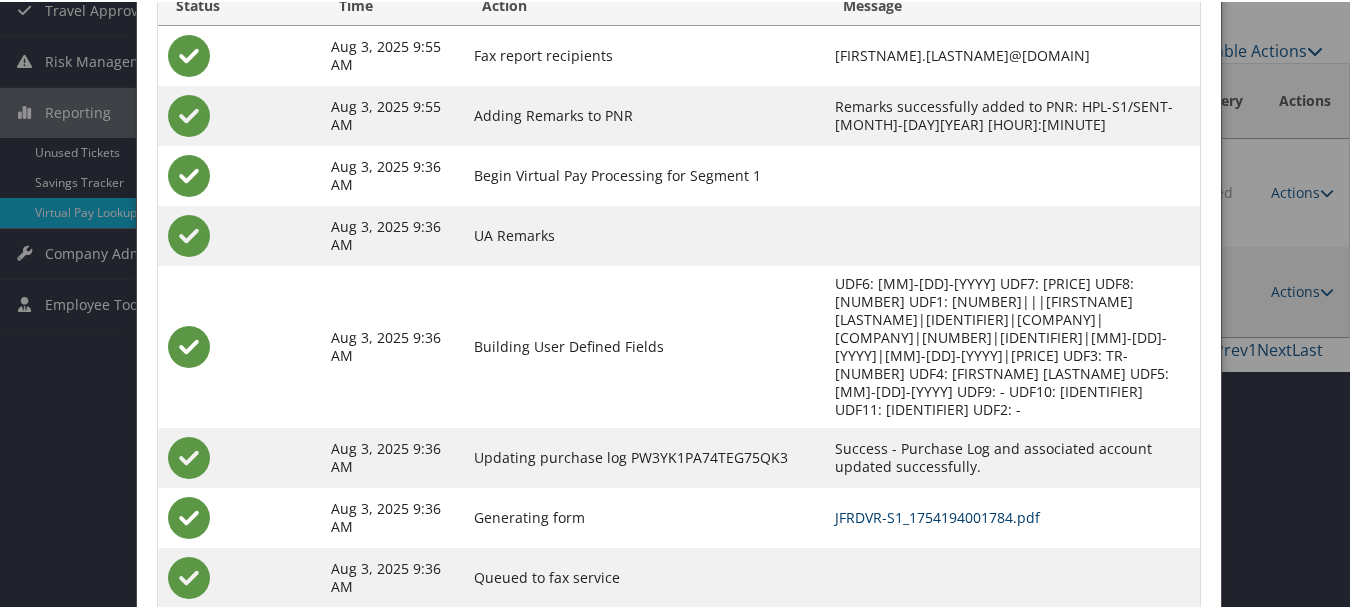 click on "JFRDVR-S1_1754194001784.pdf" at bounding box center (937, 515) 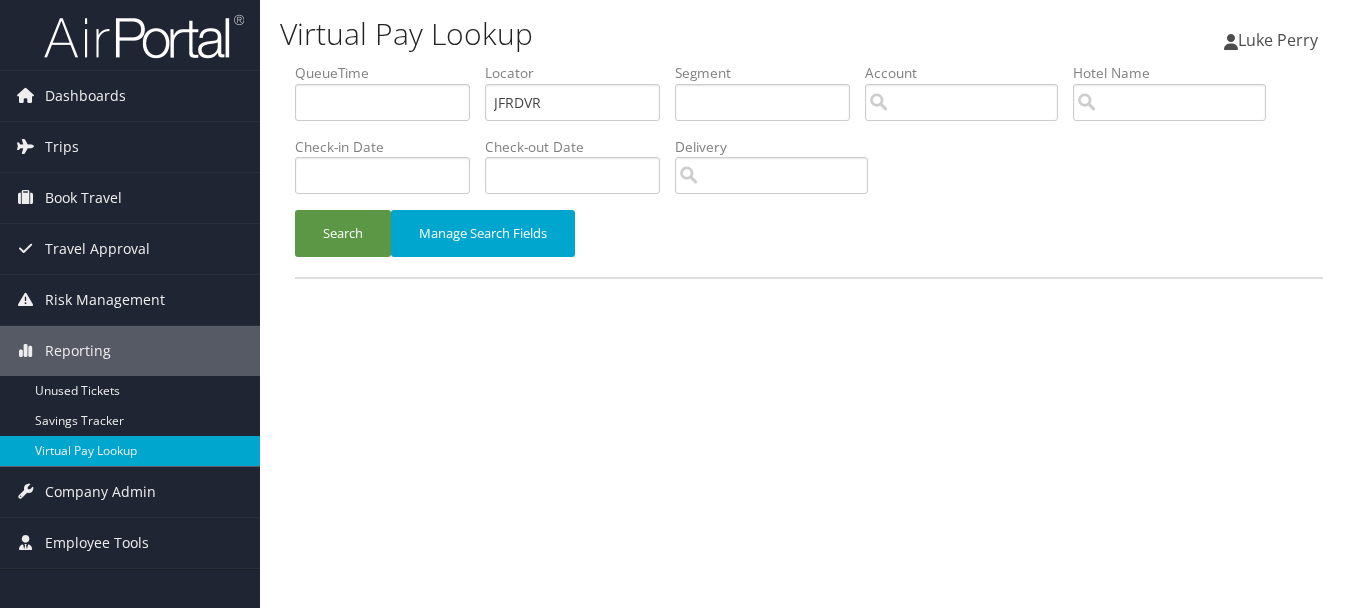scroll, scrollTop: 0, scrollLeft: 0, axis: both 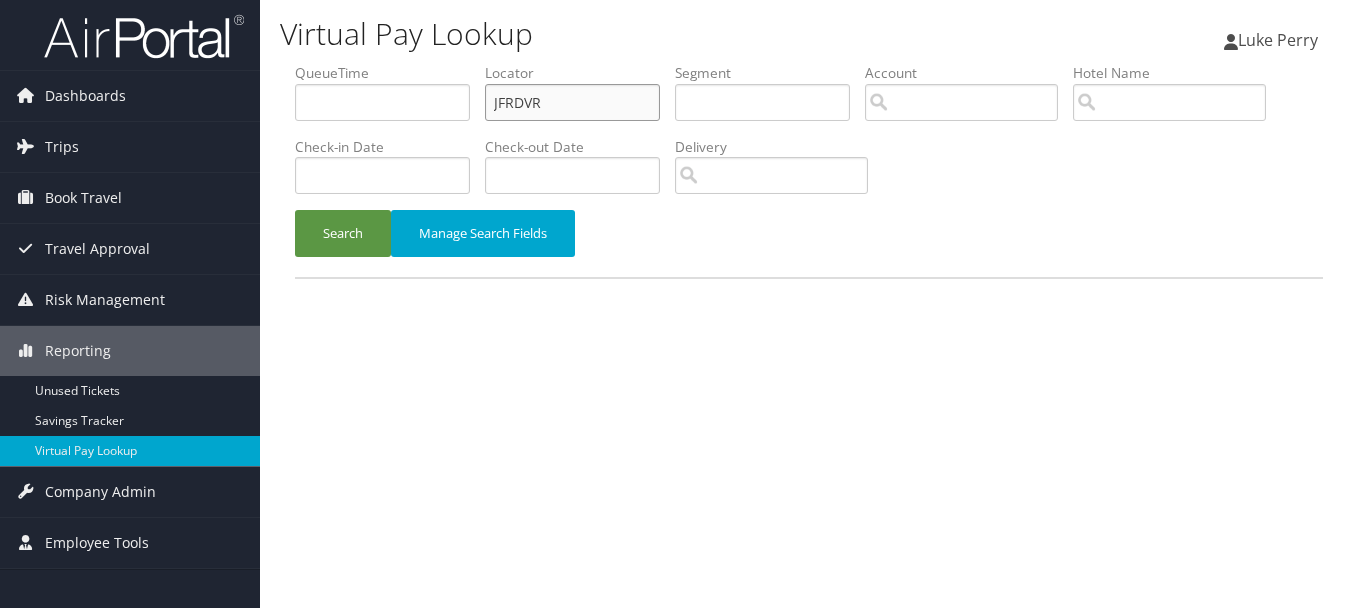 click on "QueueTime Locator JFRDVR Segment Account Traveler Hotel Name Check-in Date Check-out Date Delivery" at bounding box center (809, 63) 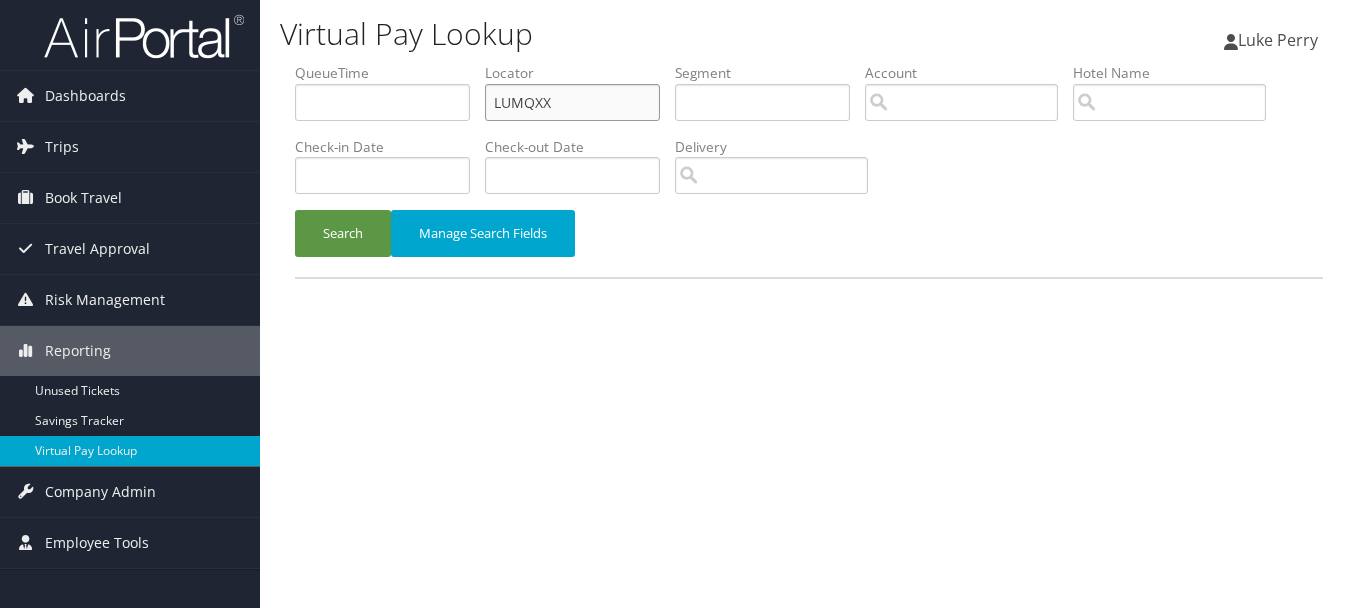type on "LUMQXX" 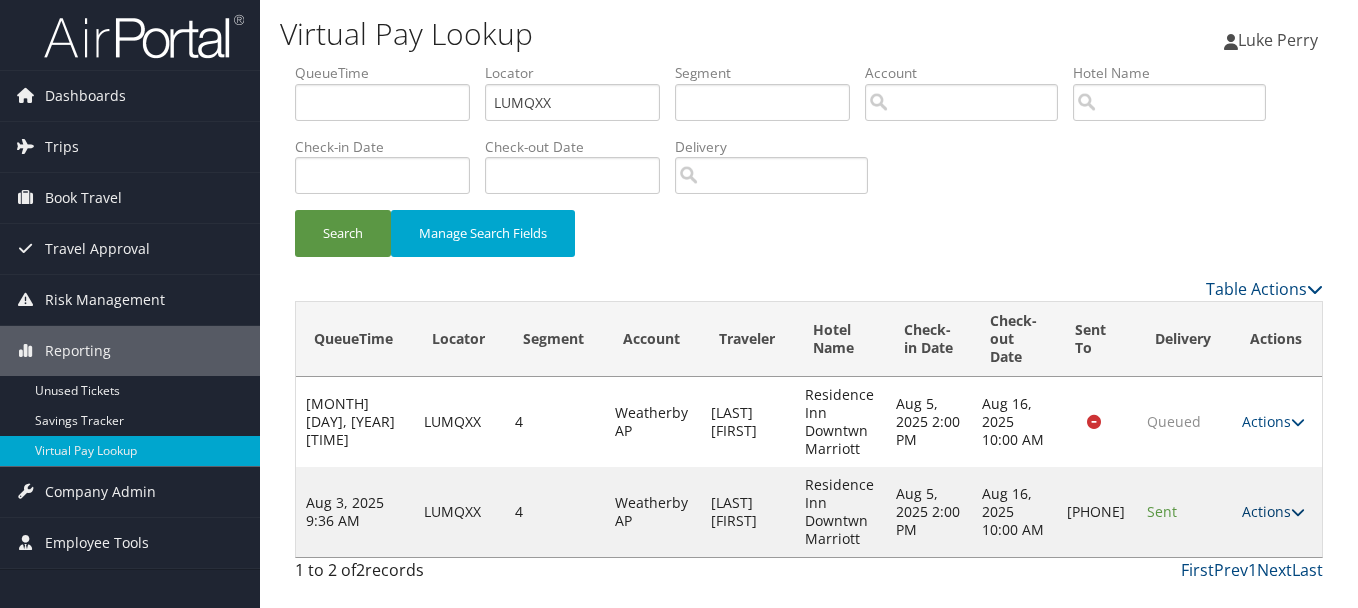 click on "Actions" at bounding box center (1273, 511) 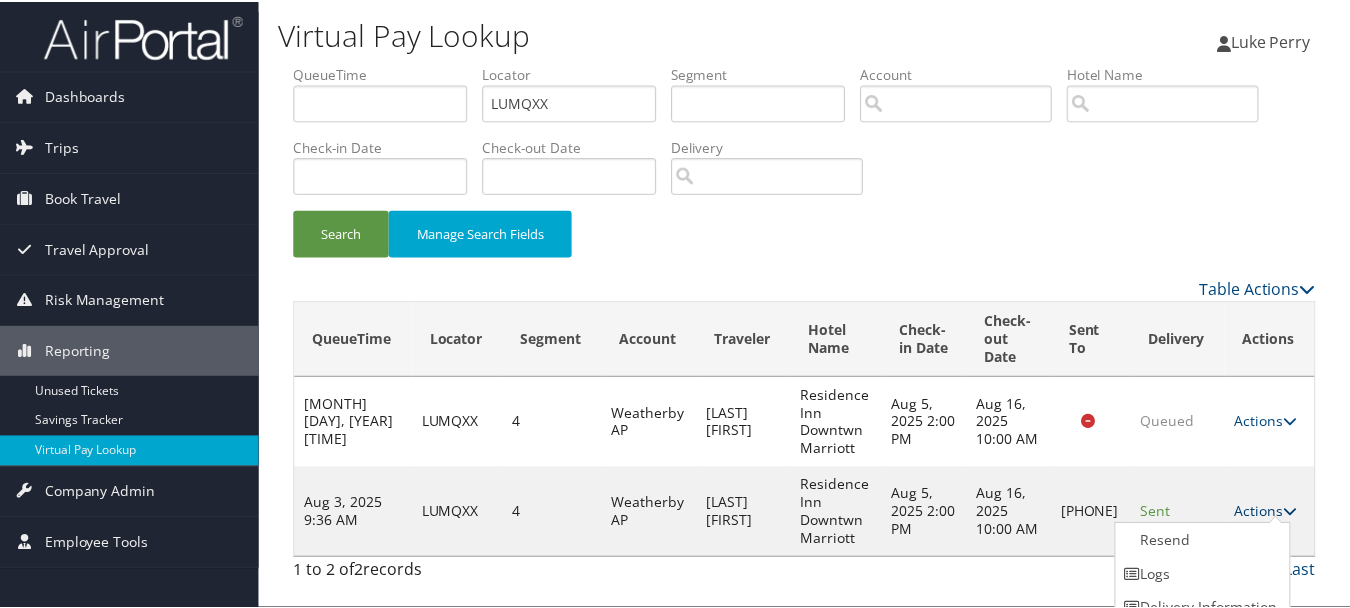 scroll, scrollTop: 53, scrollLeft: 0, axis: vertical 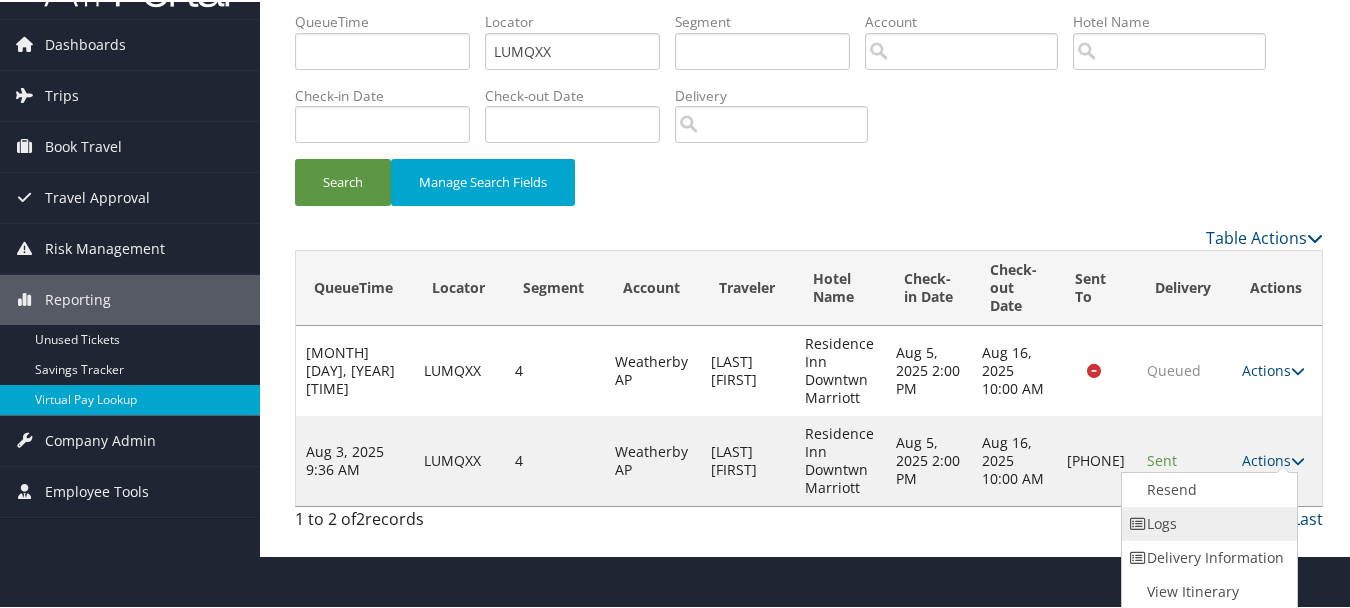 click on "Logs" at bounding box center (1207, 522) 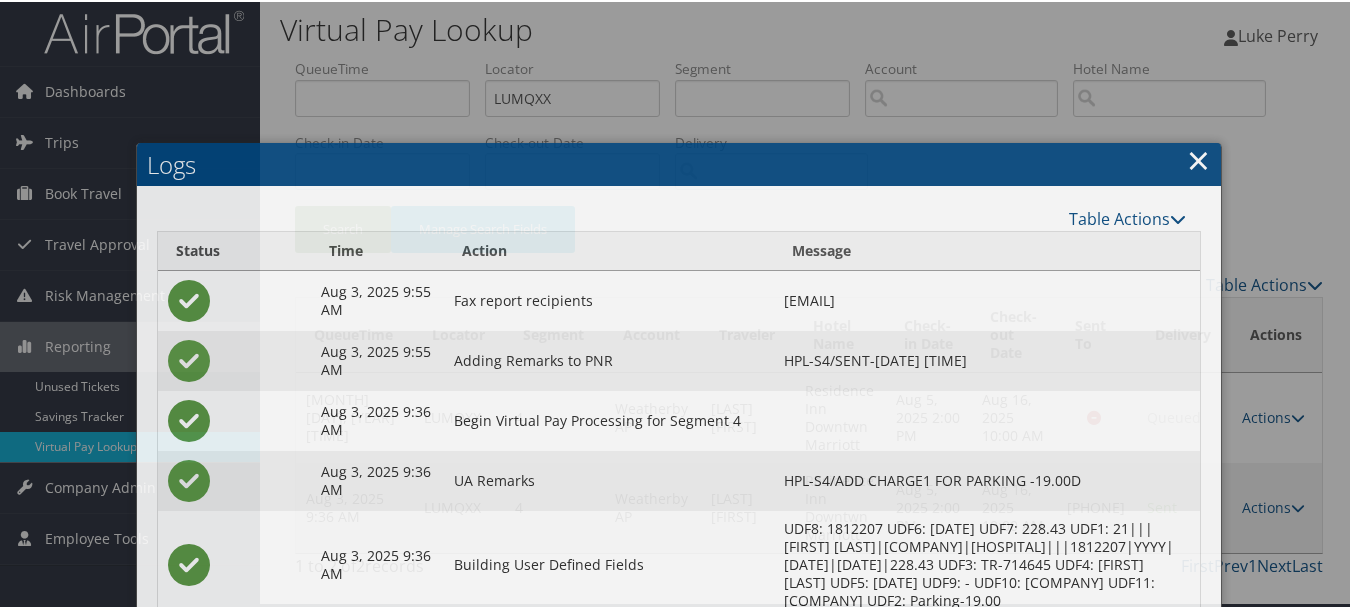 scroll, scrollTop: 258, scrollLeft: 0, axis: vertical 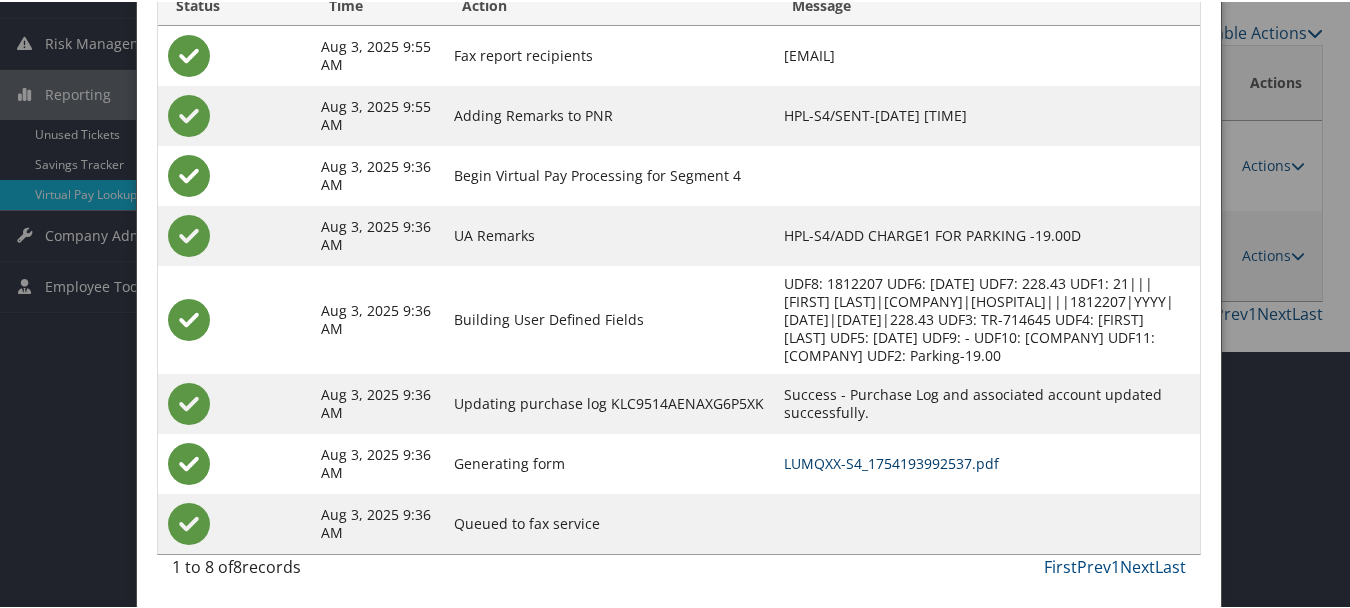 click on "LUMQXX-S4_1754193992537.pdf" at bounding box center (891, 461) 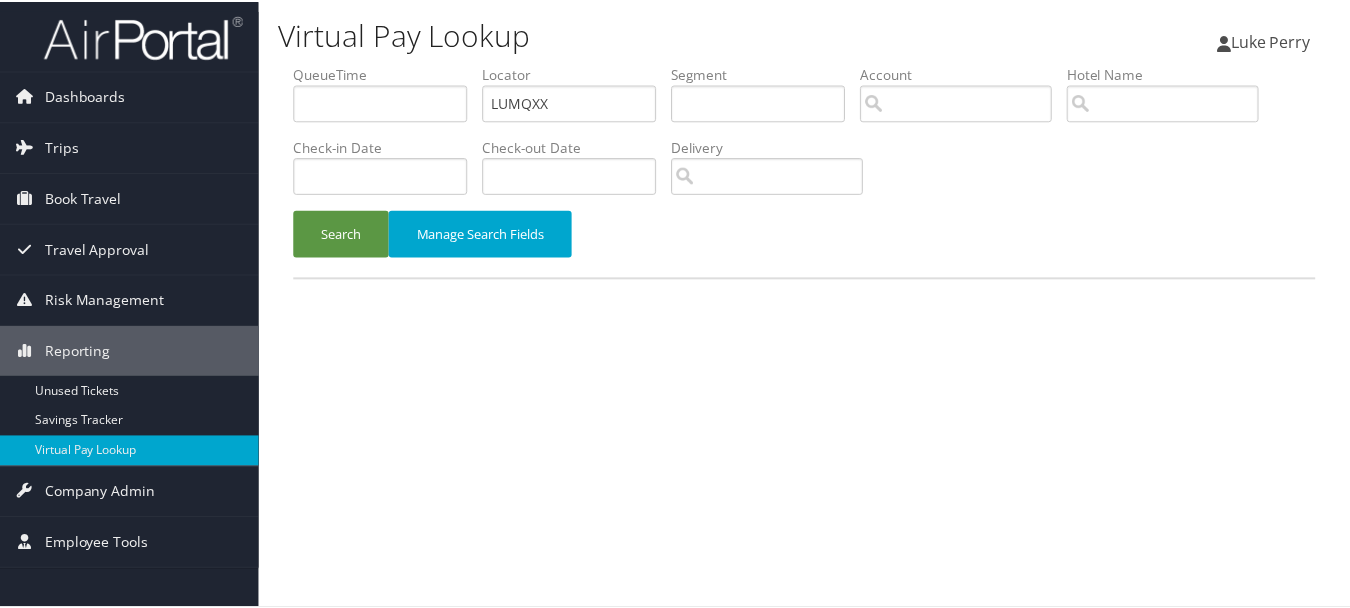 scroll, scrollTop: 0, scrollLeft: 0, axis: both 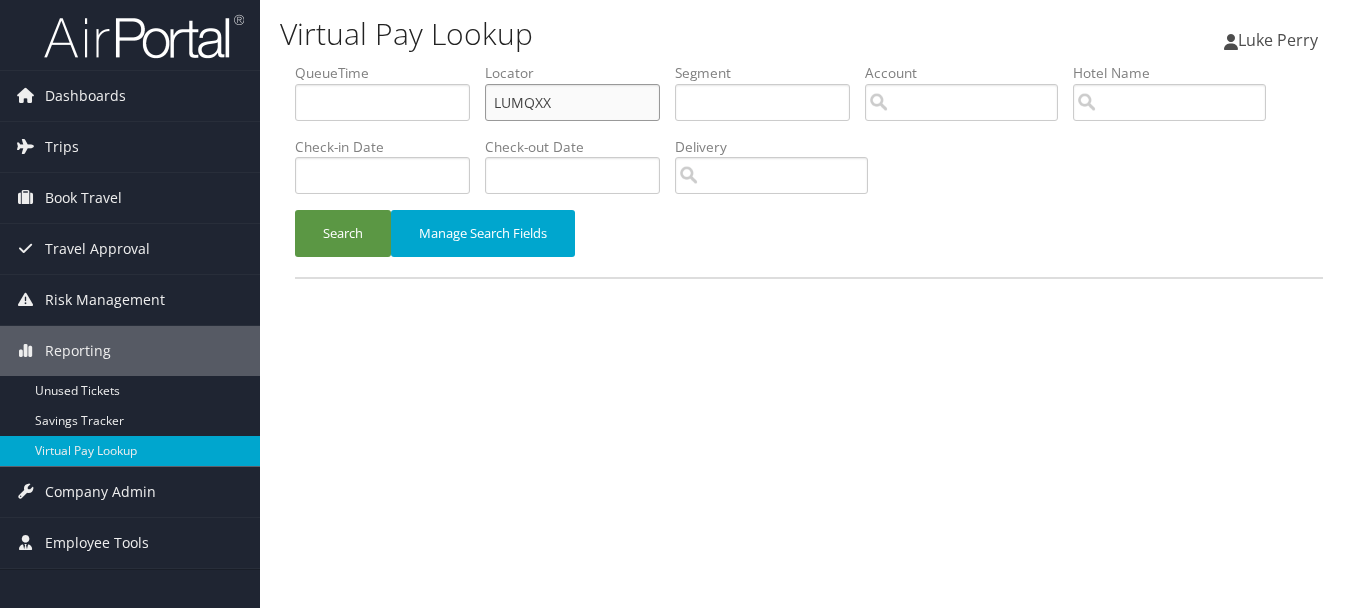 drag, startPoint x: 569, startPoint y: 94, endPoint x: 384, endPoint y: 81, distance: 185.45619 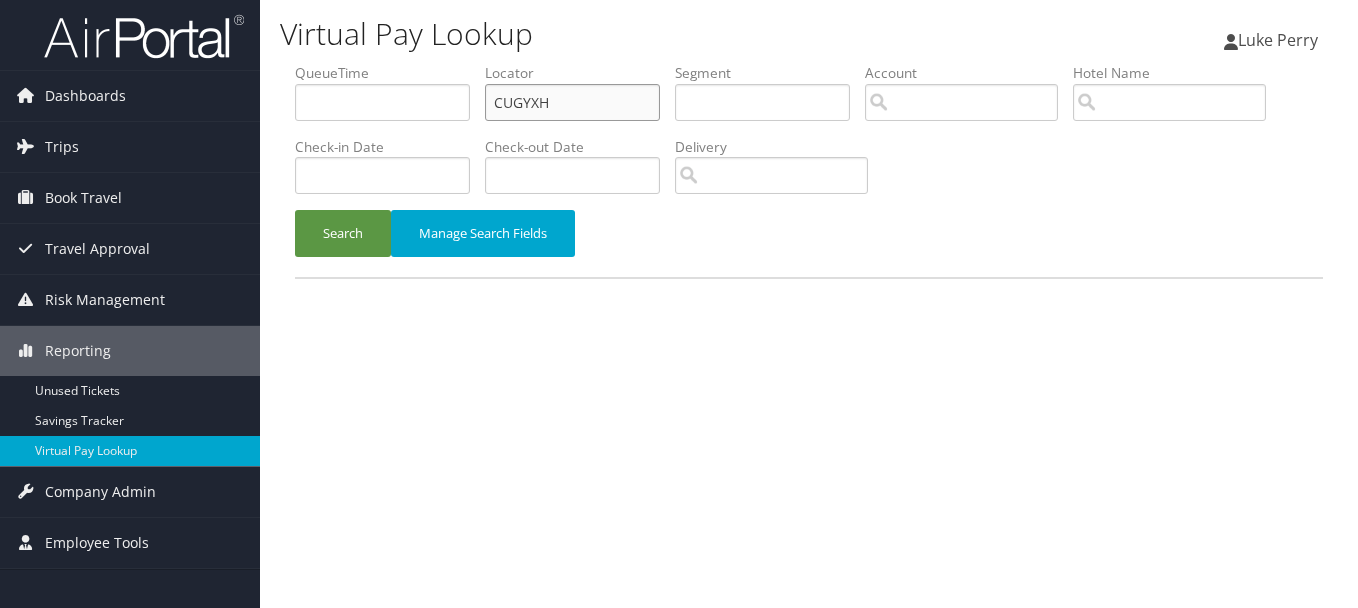 click on "Search" at bounding box center (343, 233) 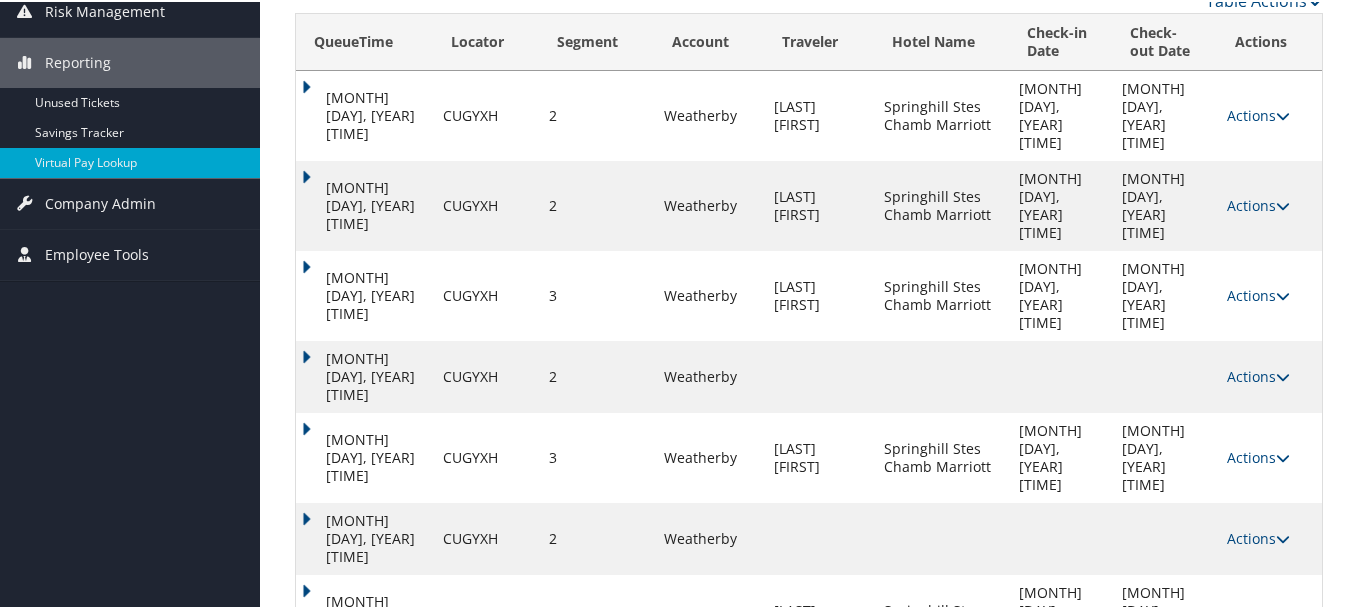scroll, scrollTop: 152, scrollLeft: 0, axis: vertical 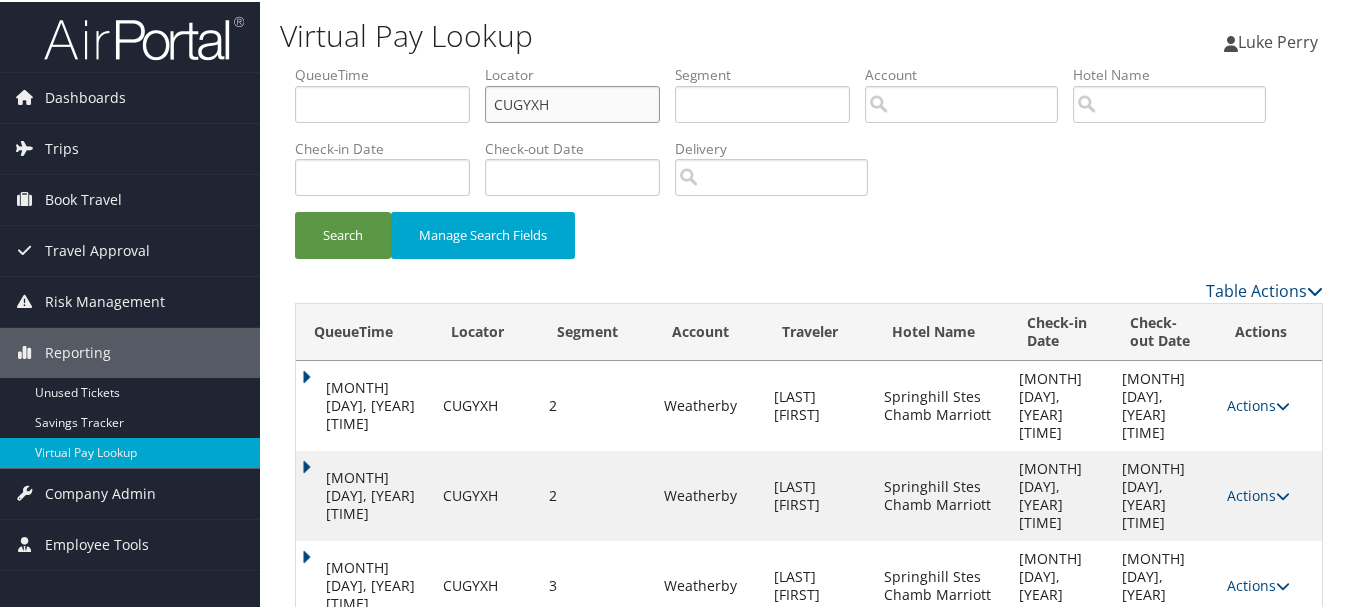drag, startPoint x: 590, startPoint y: 98, endPoint x: 358, endPoint y: 85, distance: 232.36394 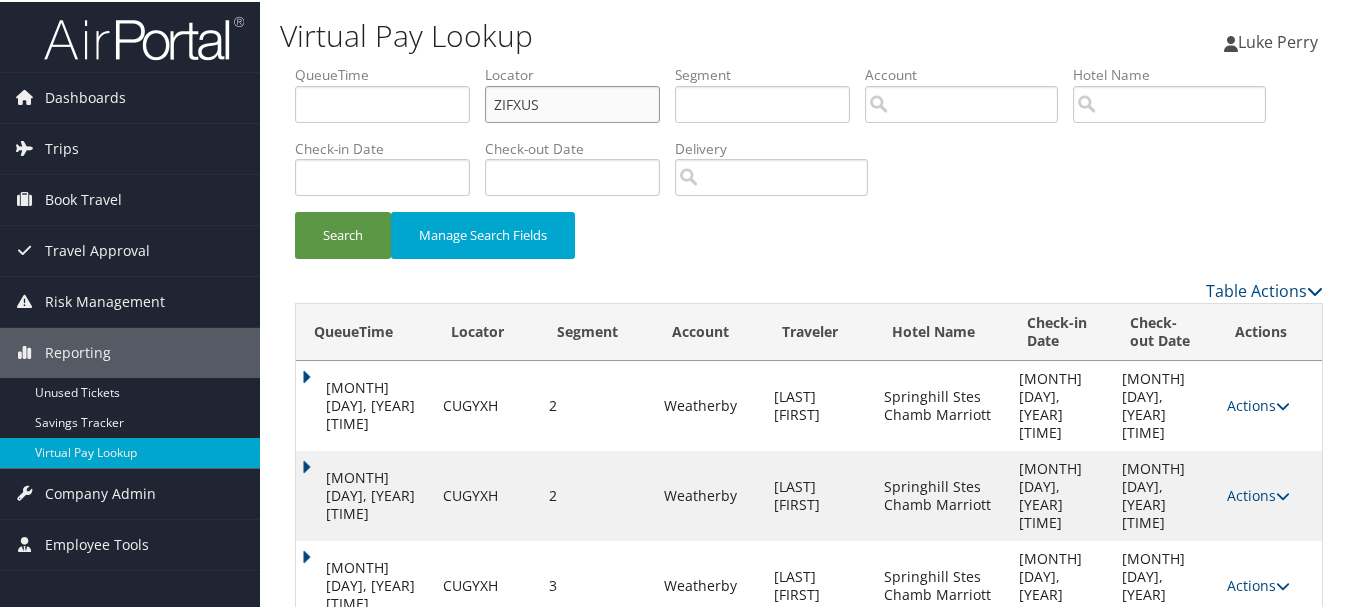 click on "Search" at bounding box center [343, 233] 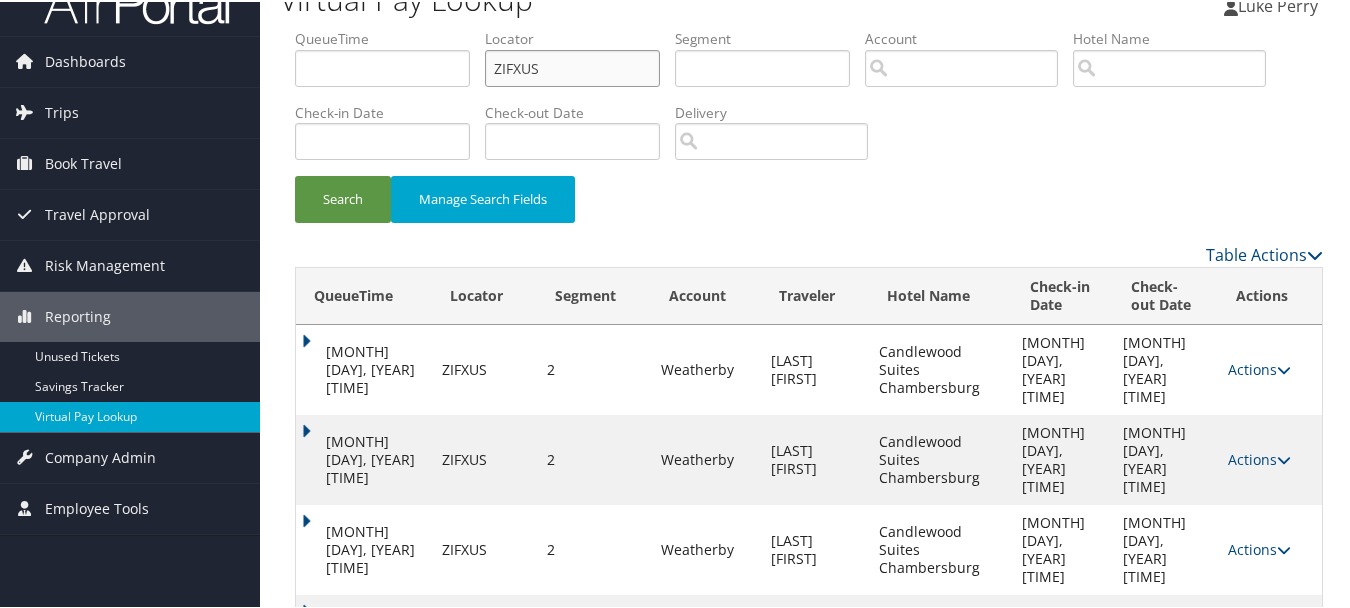 scroll, scrollTop: 56, scrollLeft: 0, axis: vertical 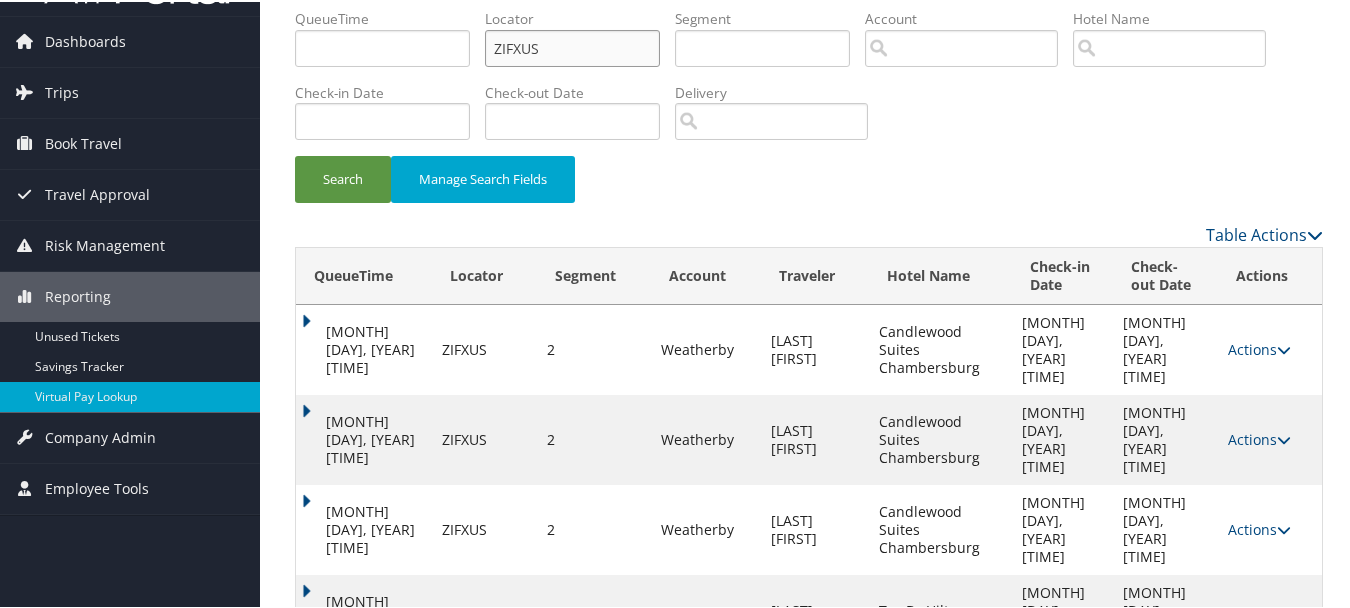 drag, startPoint x: 561, startPoint y: 53, endPoint x: 347, endPoint y: 48, distance: 214.05841 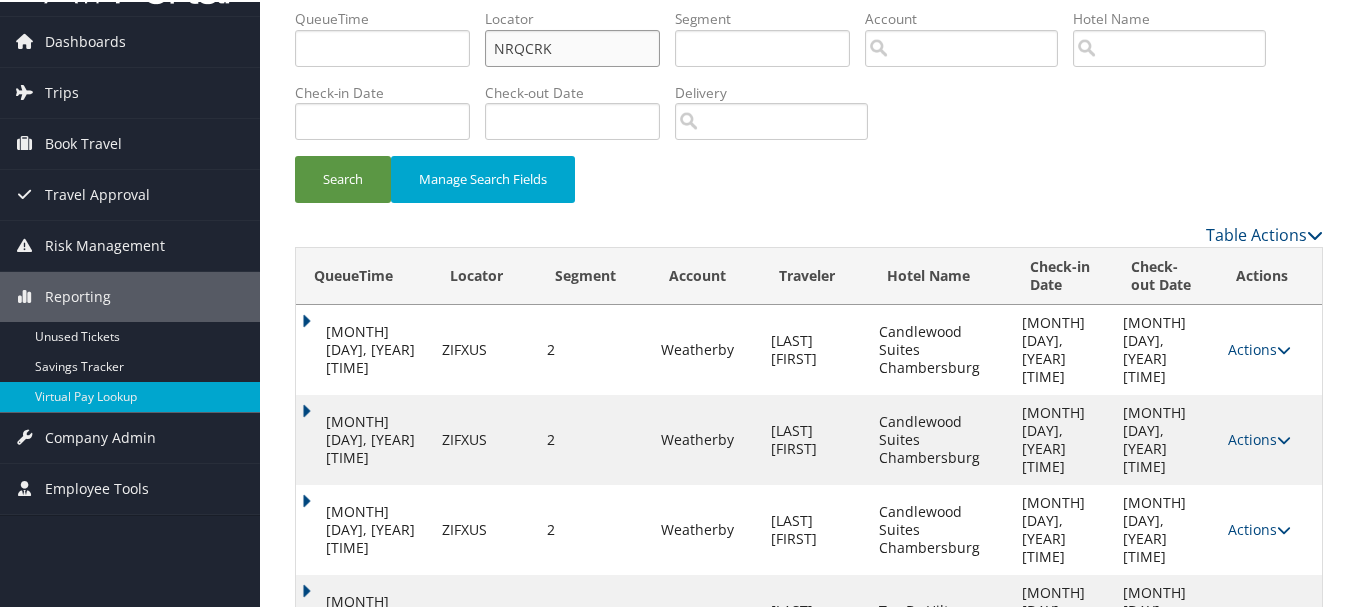 type on "NRQCRK" 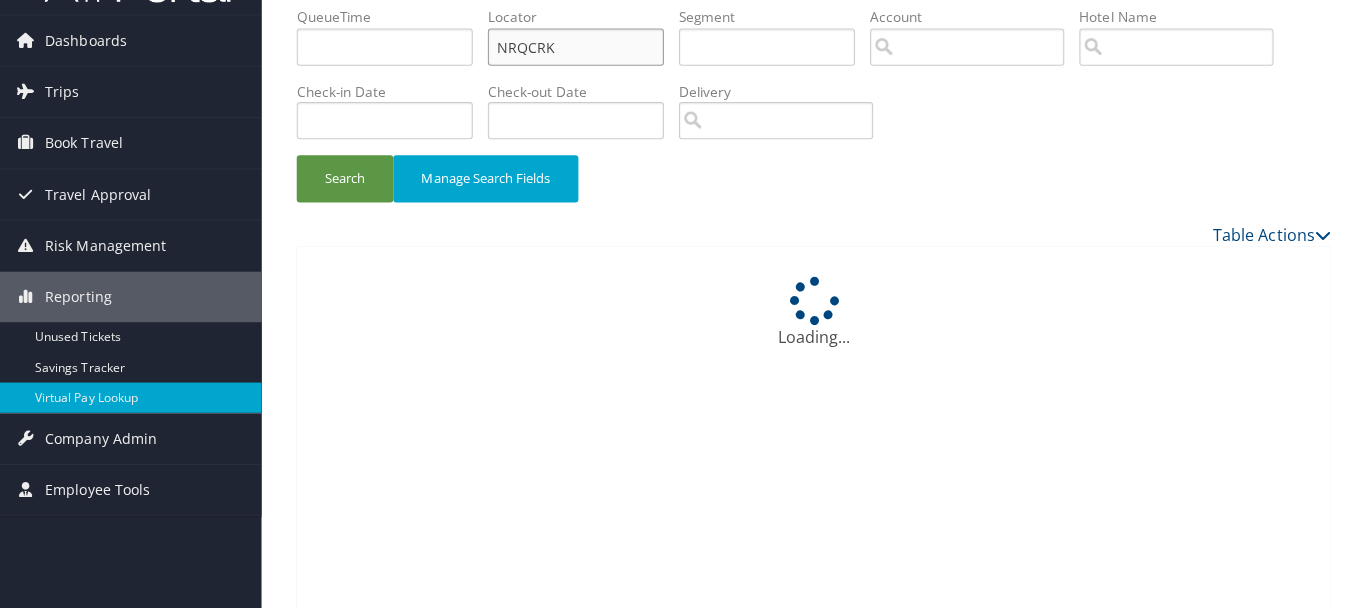 scroll, scrollTop: 0, scrollLeft: 0, axis: both 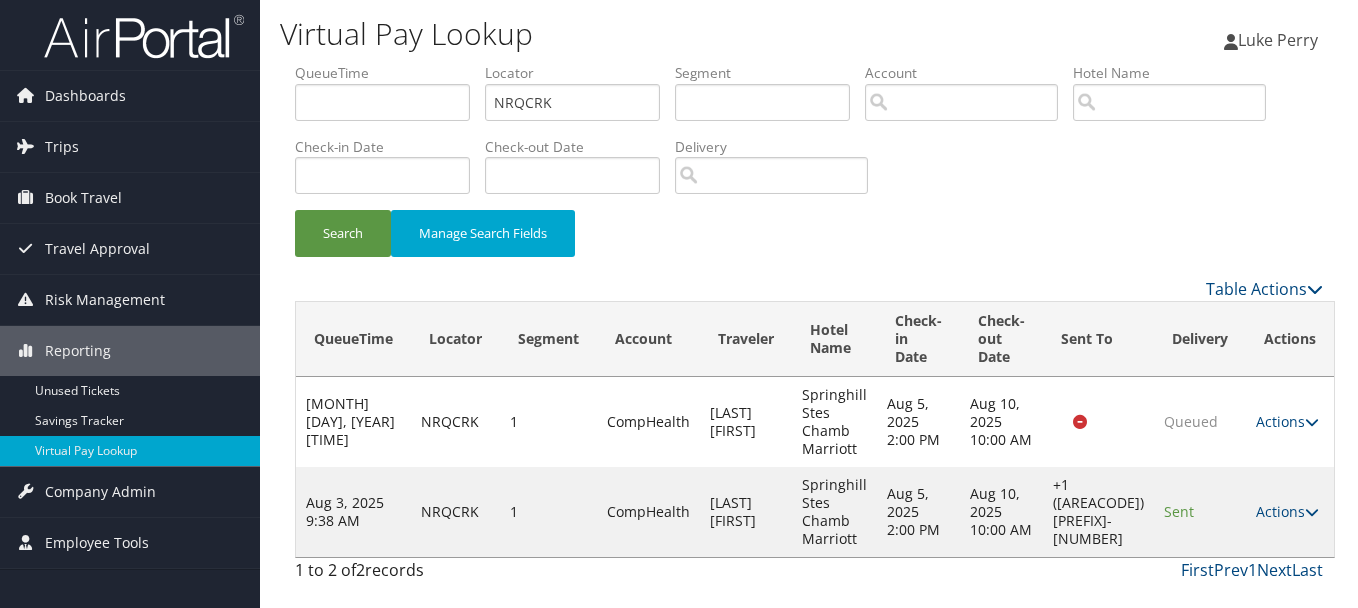 click on "Actions   Resend  Logs  Delivery Information  View Itinerary" at bounding box center [1290, 512] 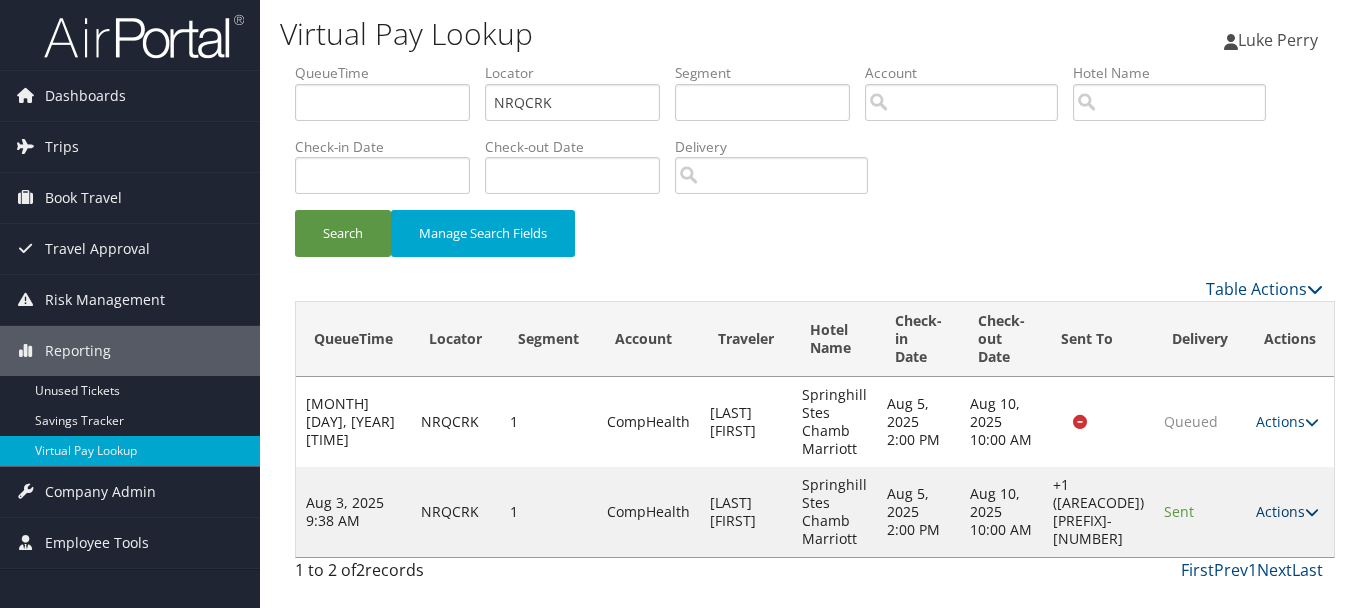 click on "Actions" at bounding box center [1287, 511] 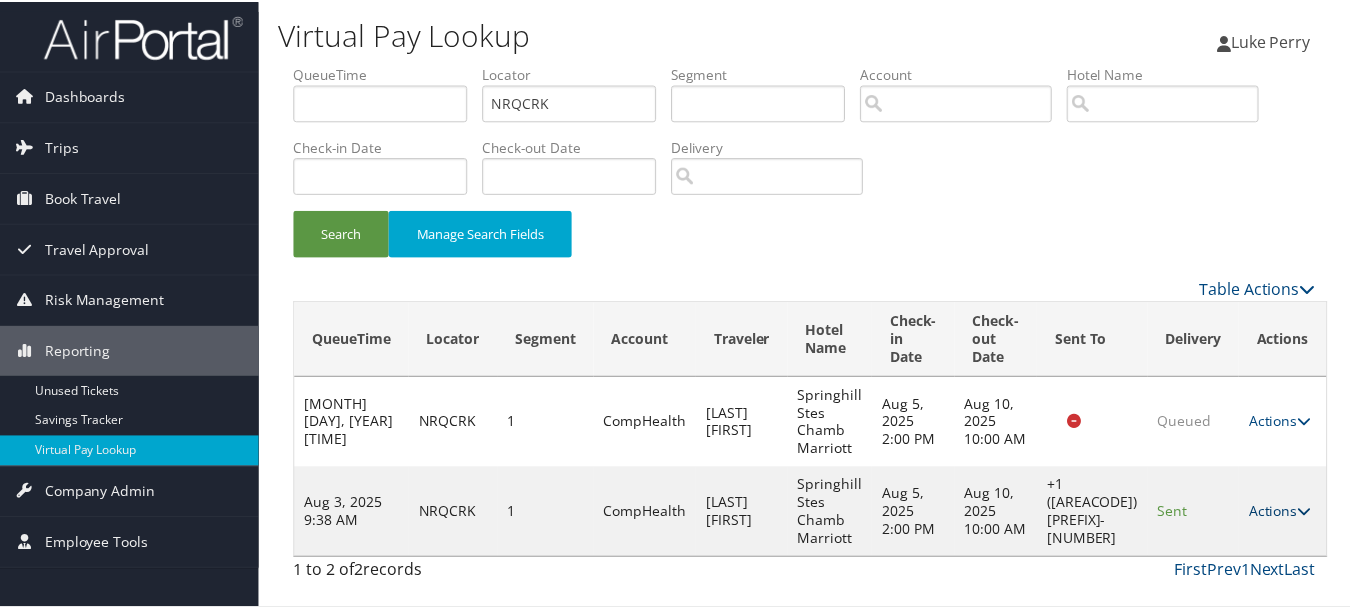 scroll, scrollTop: 35, scrollLeft: 0, axis: vertical 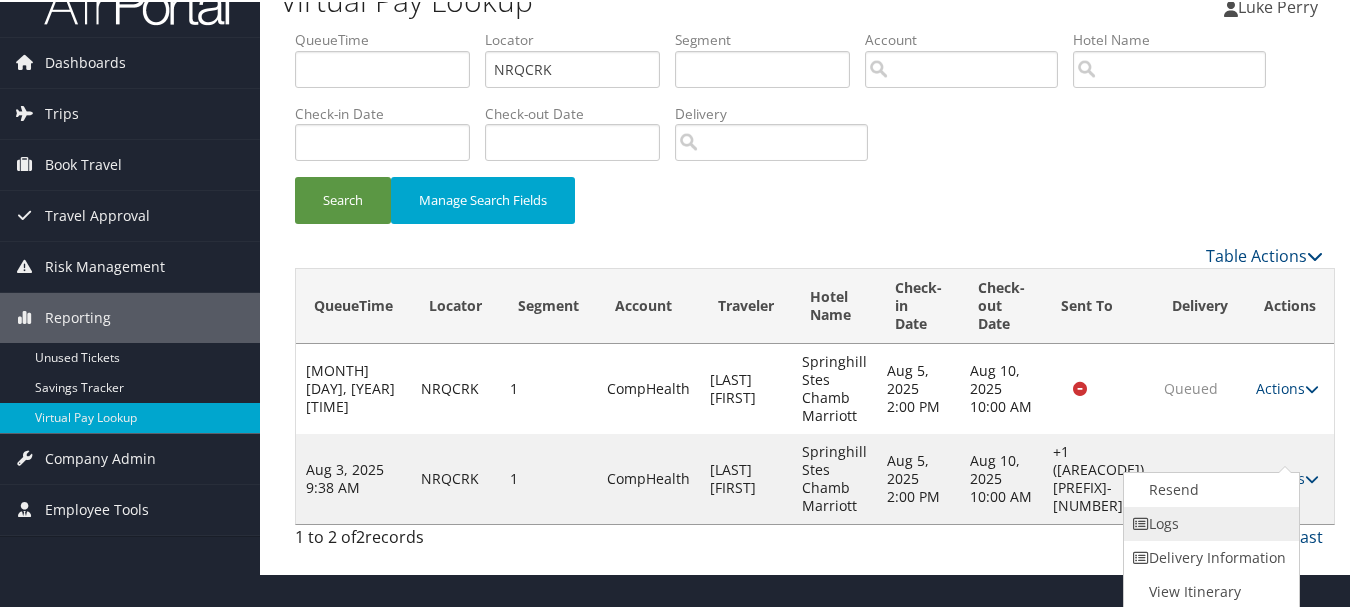 click on "Logs" at bounding box center (1209, 522) 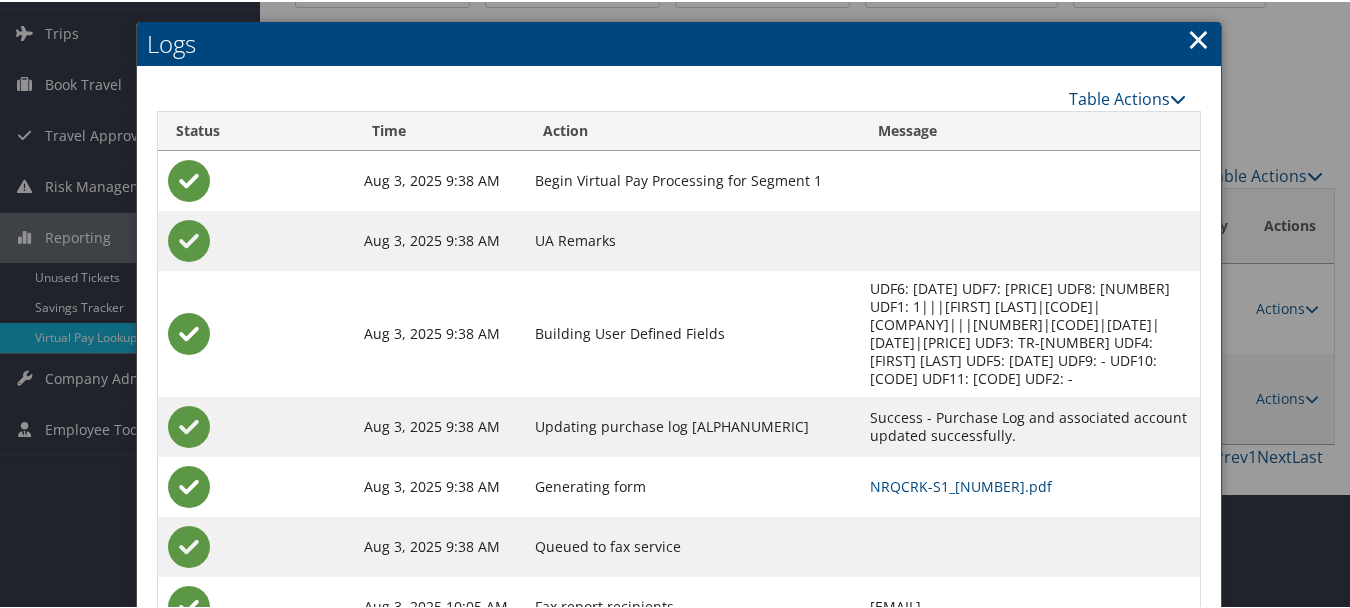 scroll, scrollTop: 240, scrollLeft: 0, axis: vertical 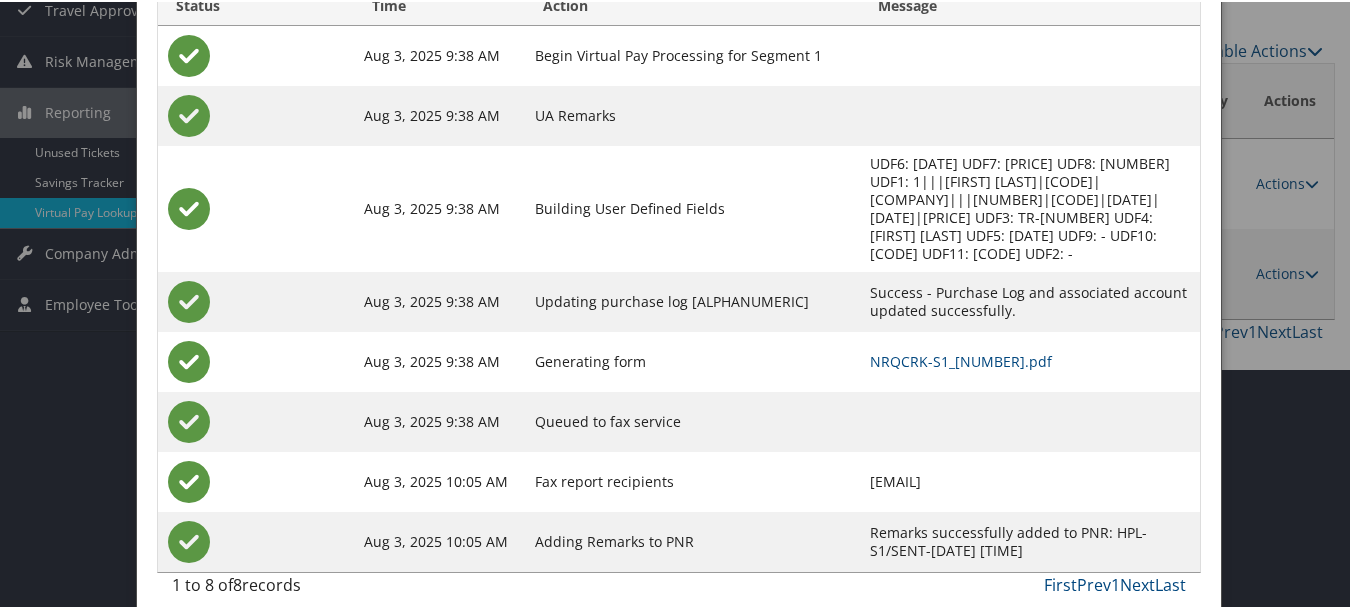 drag, startPoint x: 763, startPoint y: 311, endPoint x: 775, endPoint y: 325, distance: 18.439089 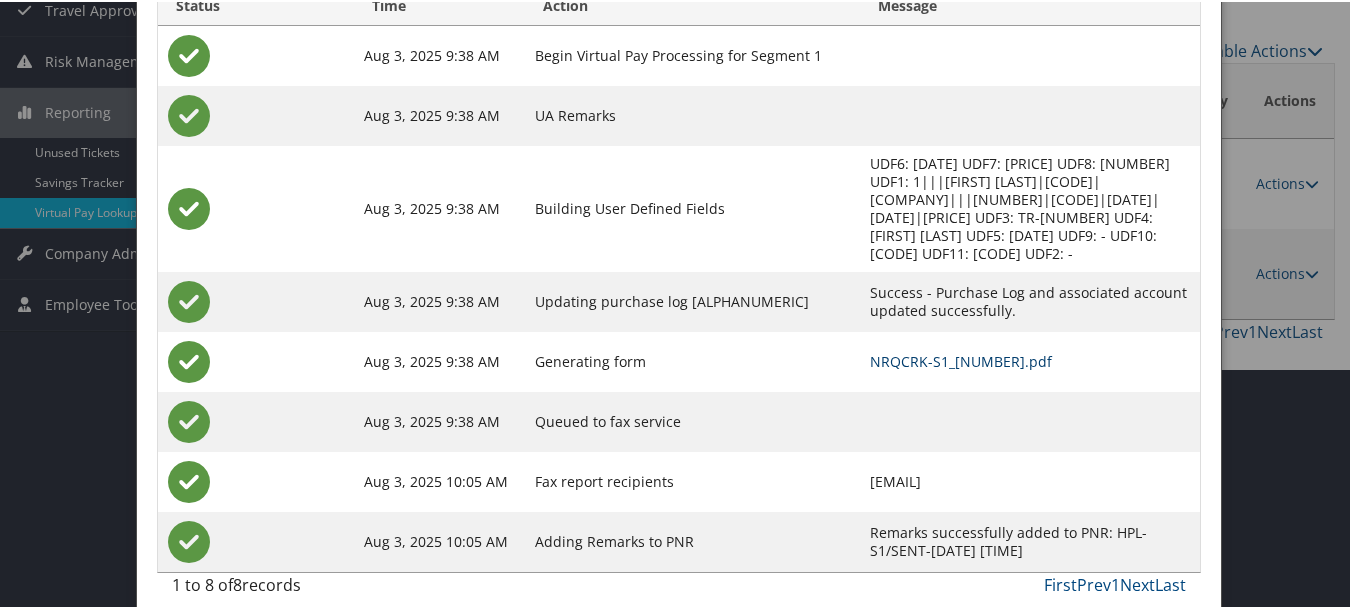 click on "NRQCRK-S1_1754194112458.pdf" at bounding box center (961, 359) 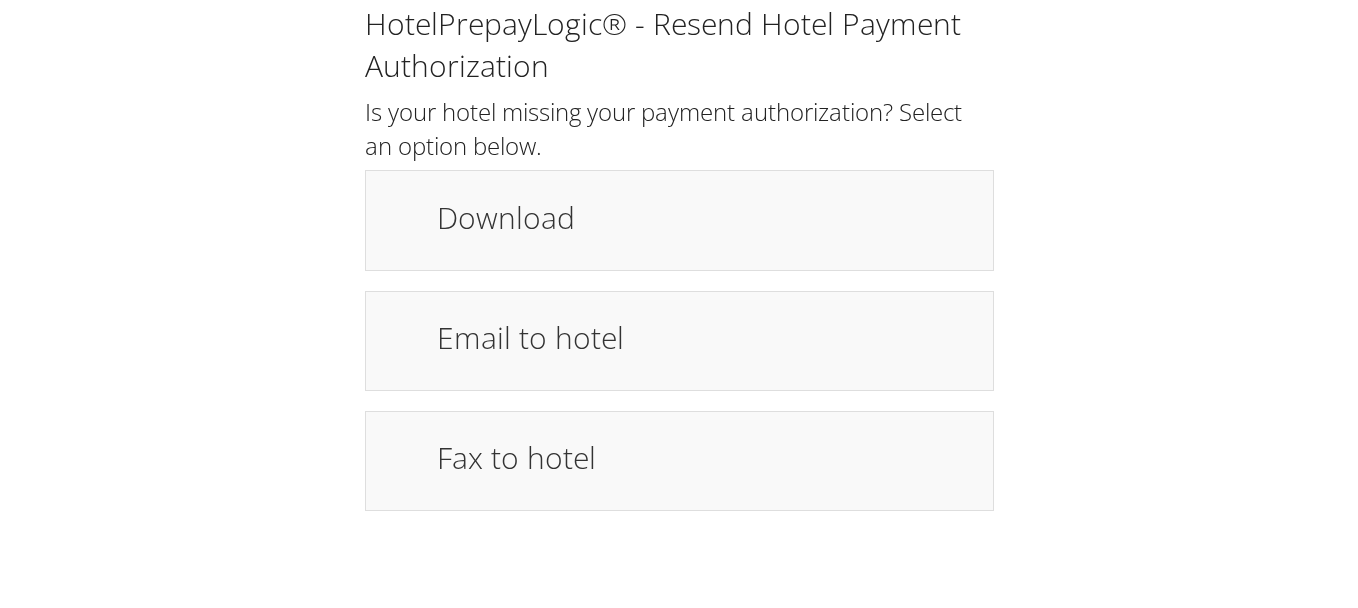 scroll, scrollTop: 0, scrollLeft: 0, axis: both 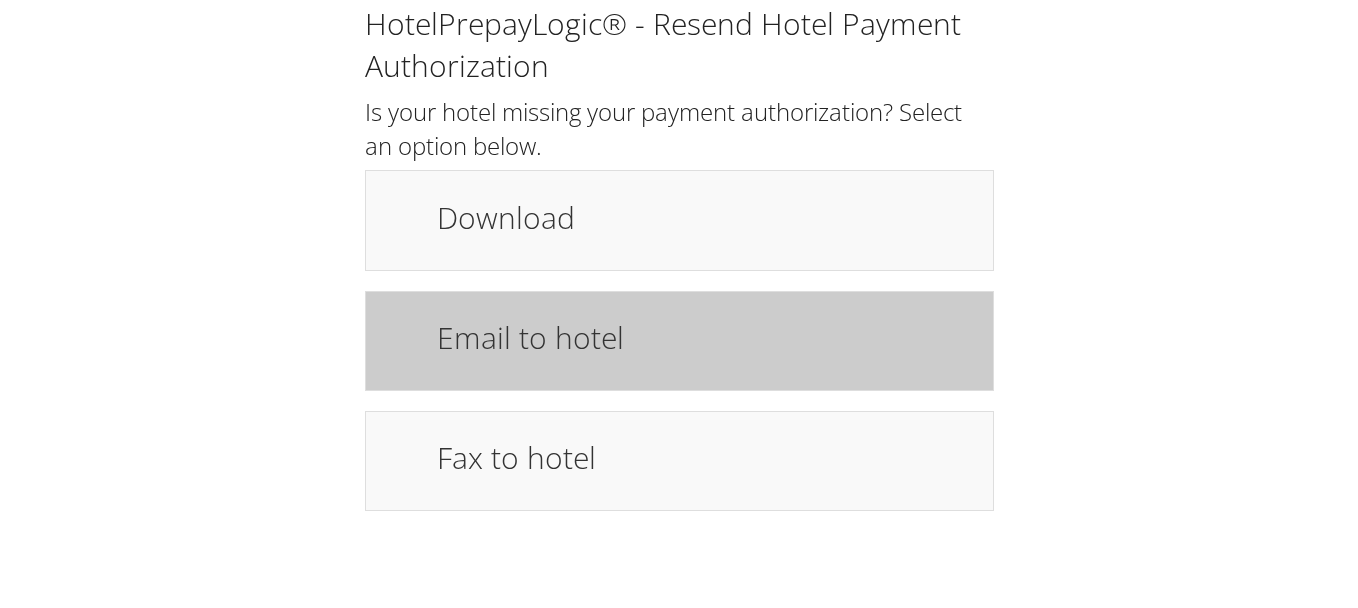 click on "Email to hotel" at bounding box center [679, 341] 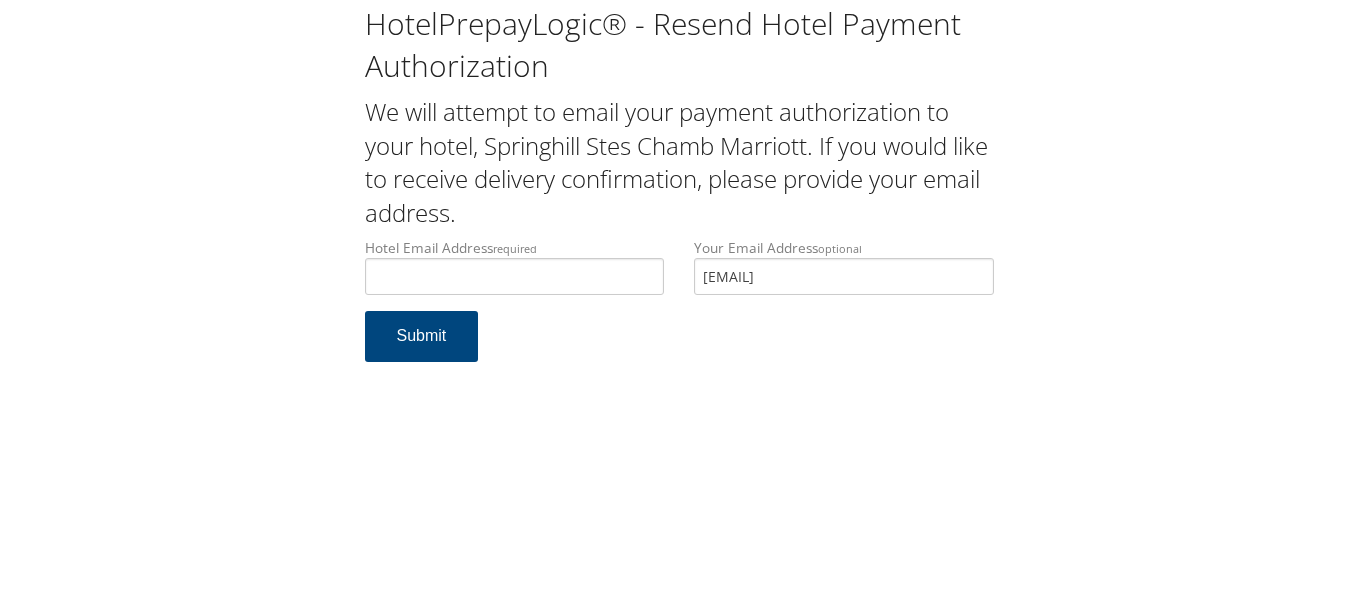 scroll, scrollTop: 0, scrollLeft: 0, axis: both 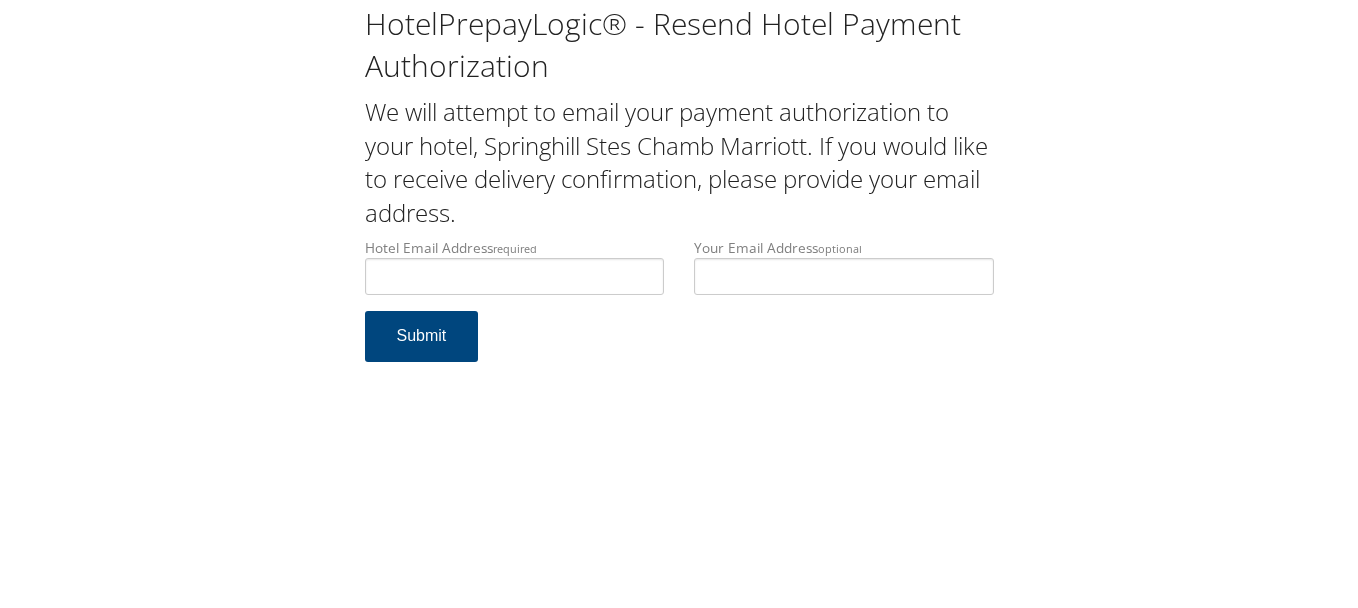 type 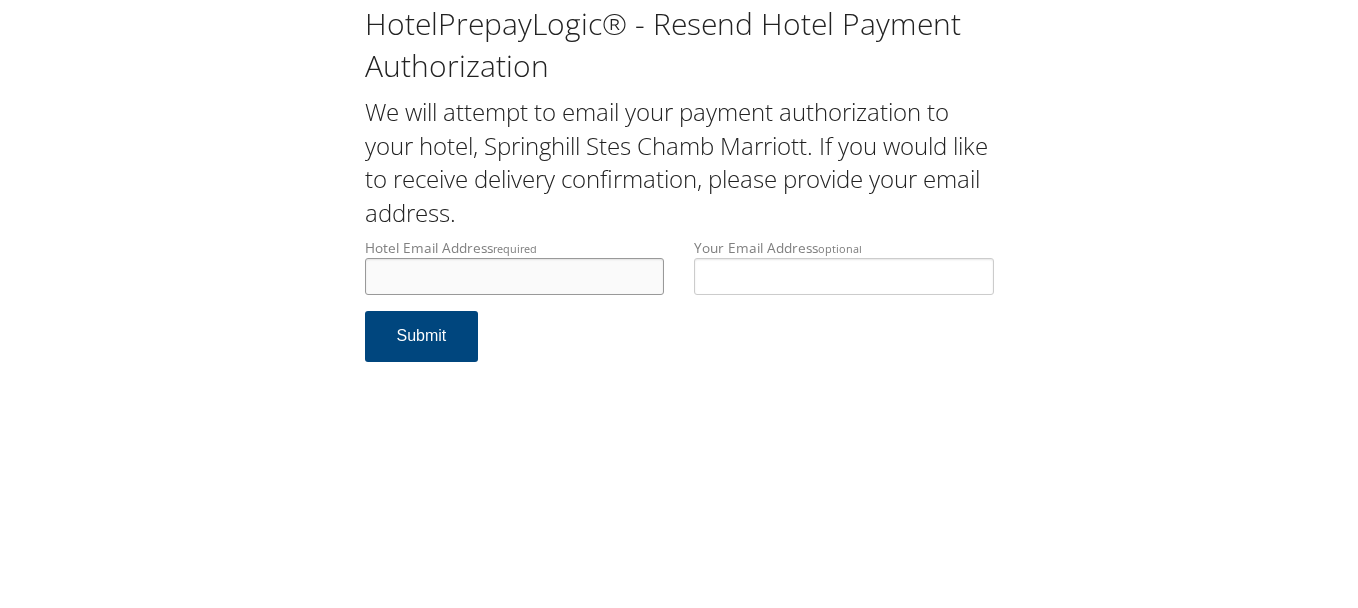 click on "Hotel Email Address  required" at bounding box center (515, 276) 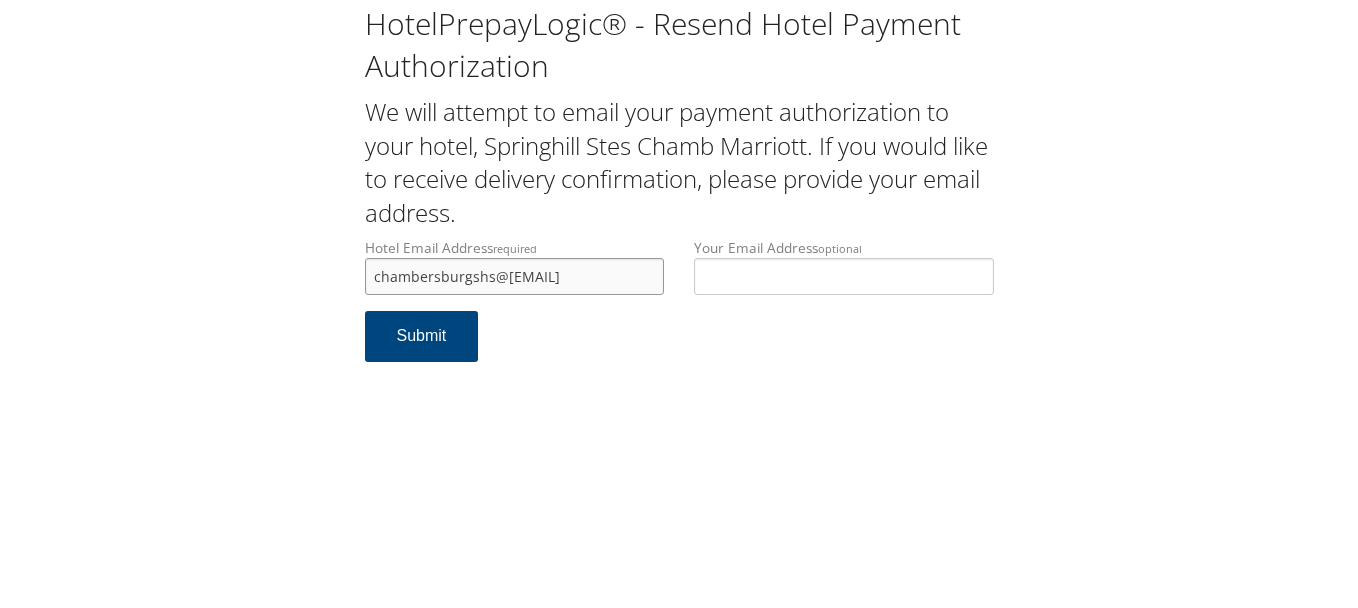 type on "chambersburgshs@gmail.com" 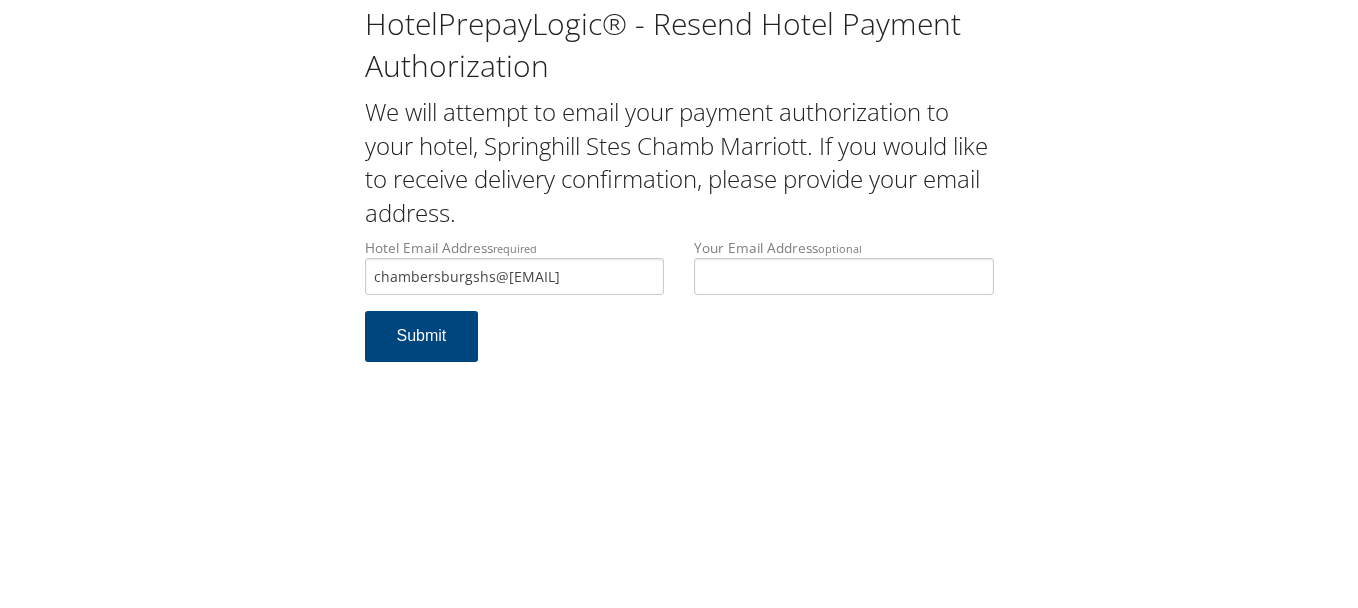 click on "HotelPrepayLogic® - Resend Hotel Payment Authorization
We will attempt to email your payment authorization to your hotel, Springhill Stes Chamb Marriott.
If you would like to receive delivery confirmation, please provide your email address.
Hotel Email Address  required
chambersburgshs@gmail.com
Hotel email address is required
Your Email Address  optional
Submit" at bounding box center (679, 304) 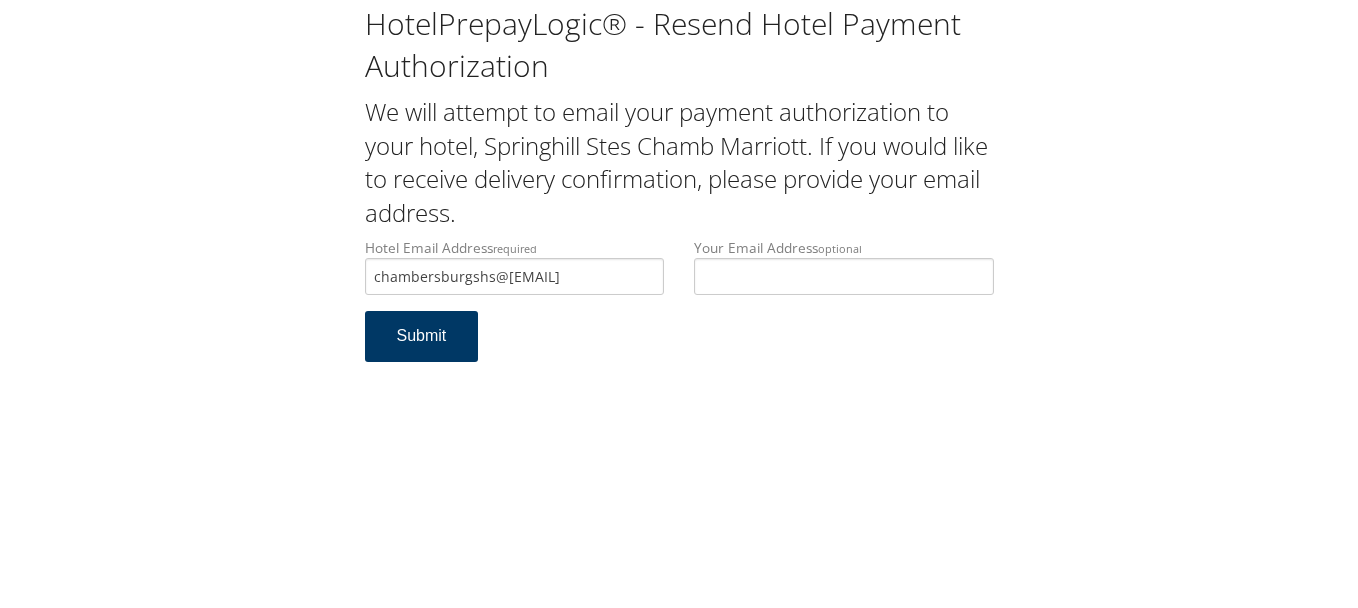 click on "Submit" at bounding box center (422, 336) 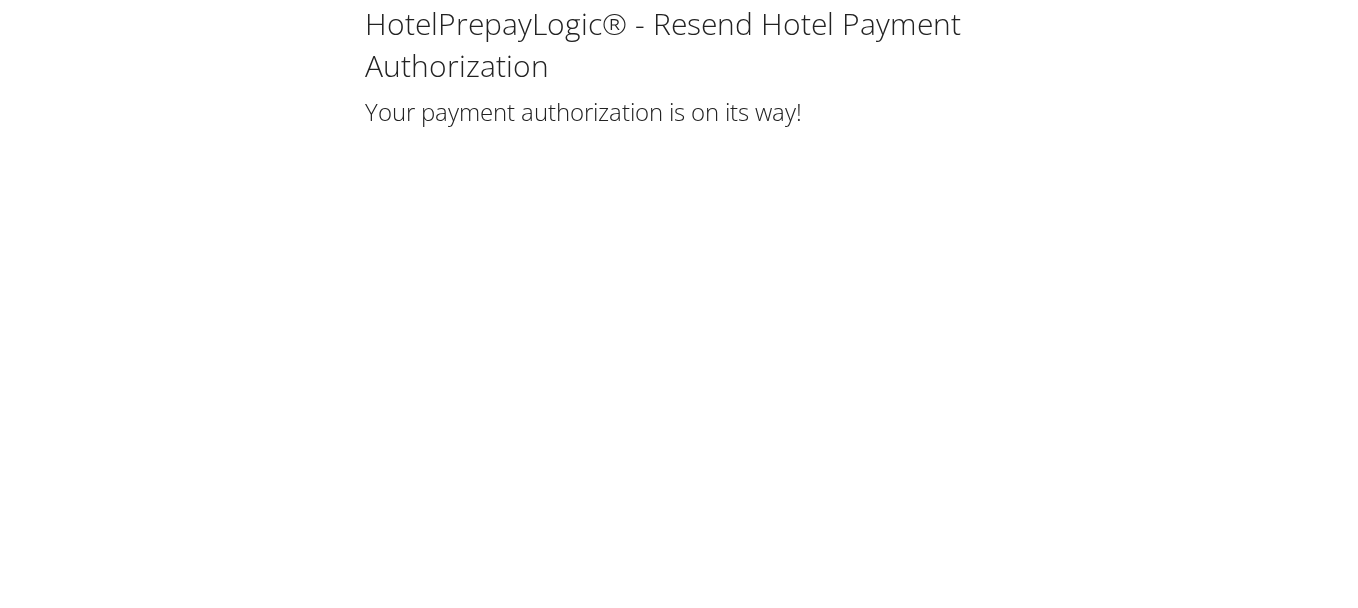 scroll, scrollTop: 0, scrollLeft: 0, axis: both 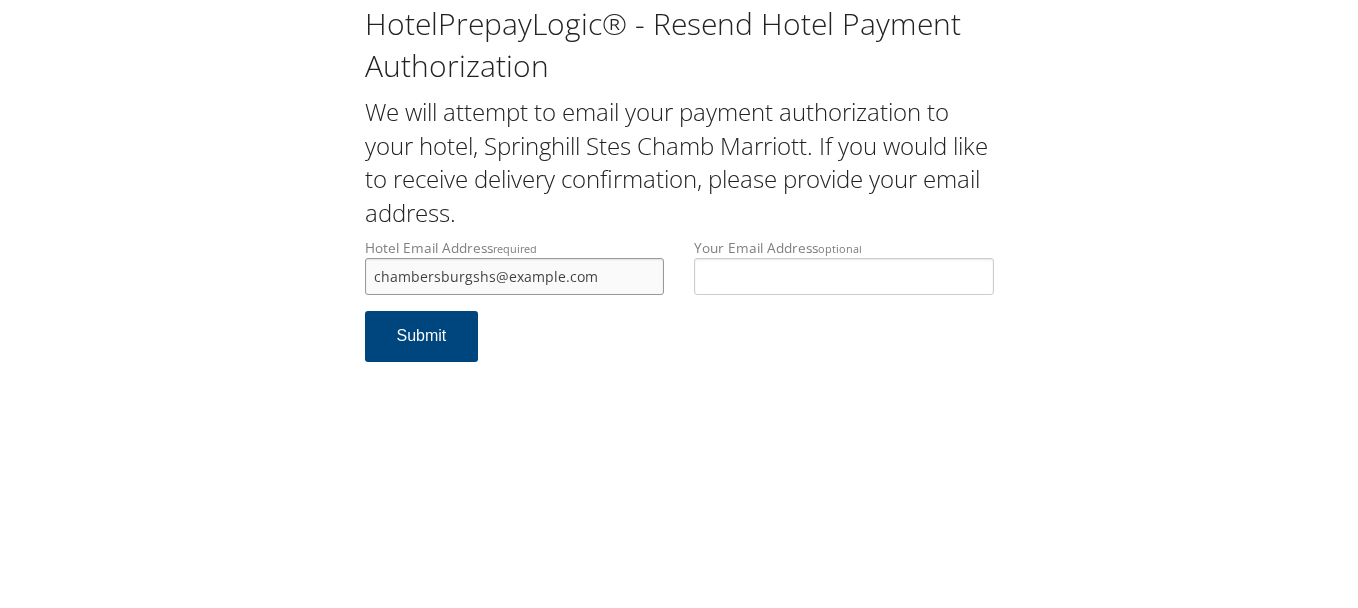 drag, startPoint x: 597, startPoint y: 277, endPoint x: 364, endPoint y: 264, distance: 233.36238 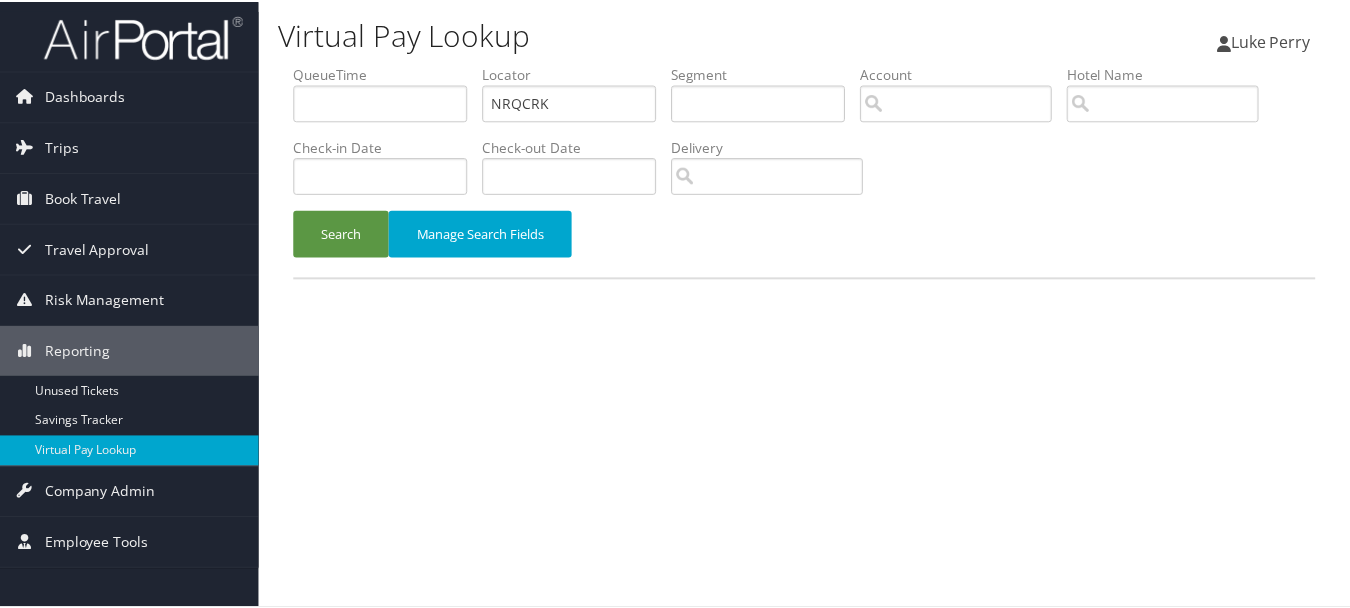 scroll, scrollTop: 0, scrollLeft: 0, axis: both 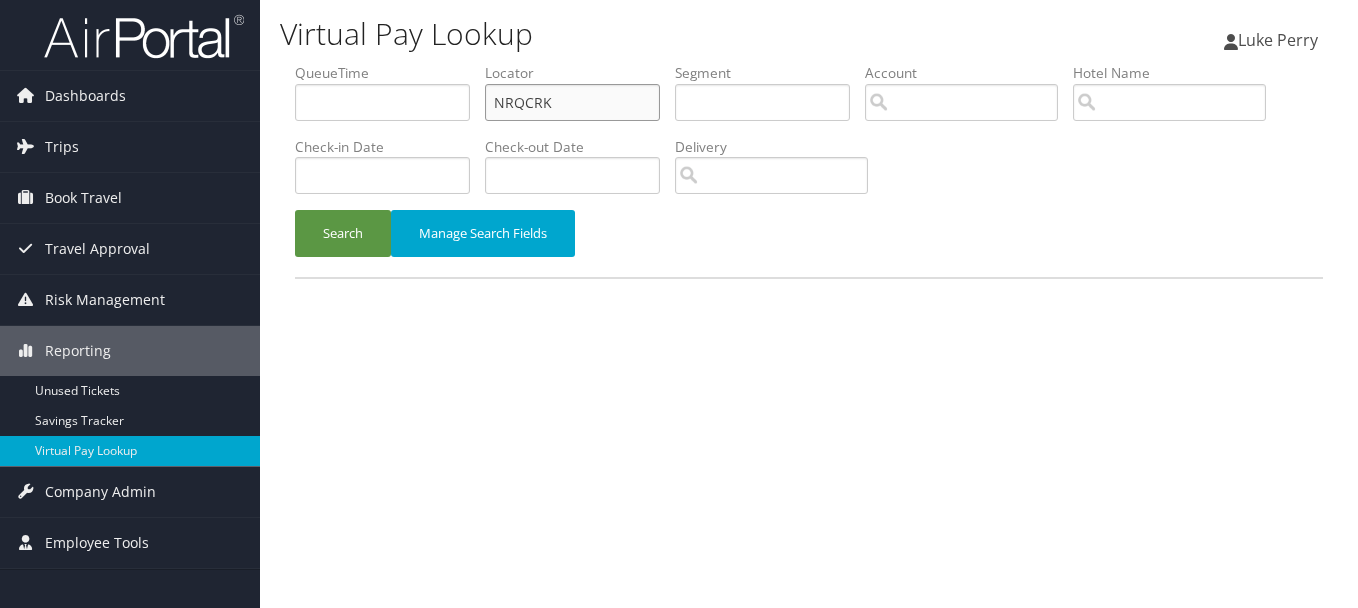 drag, startPoint x: 442, startPoint y: 96, endPoint x: 363, endPoint y: 92, distance: 79.101204 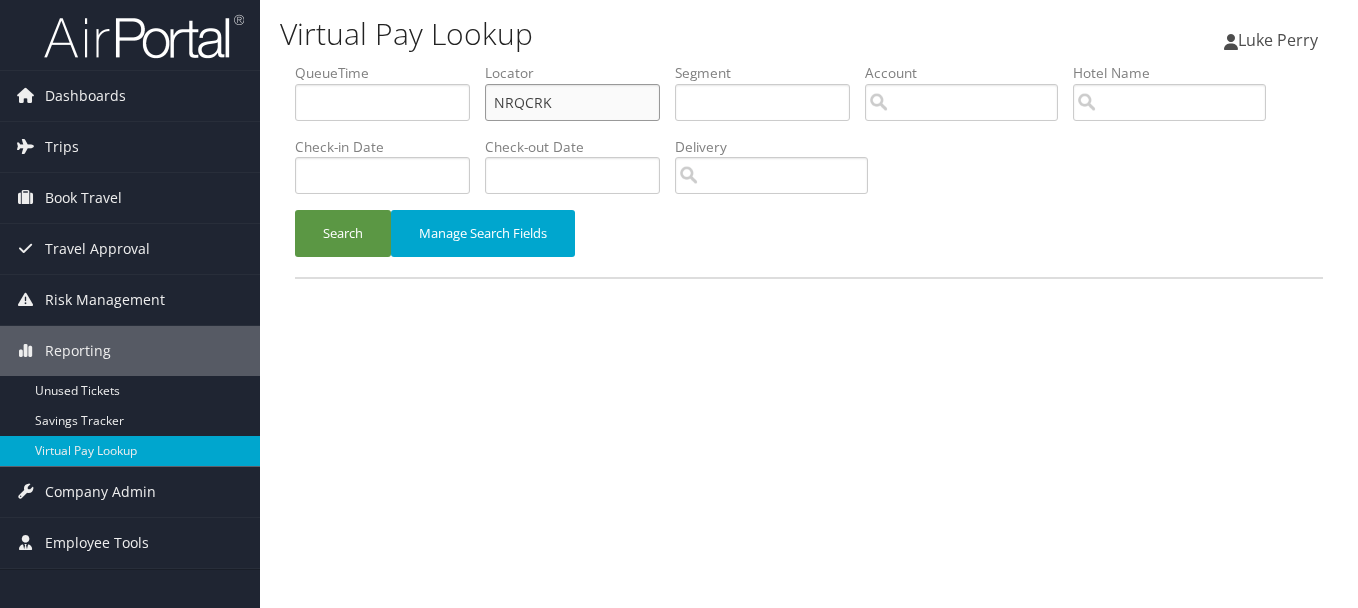 click on "QueueTime Locator NRQCRK Segment Account Traveler Hotel Name Check-in Date Check-out Date Delivery" at bounding box center [809, 63] 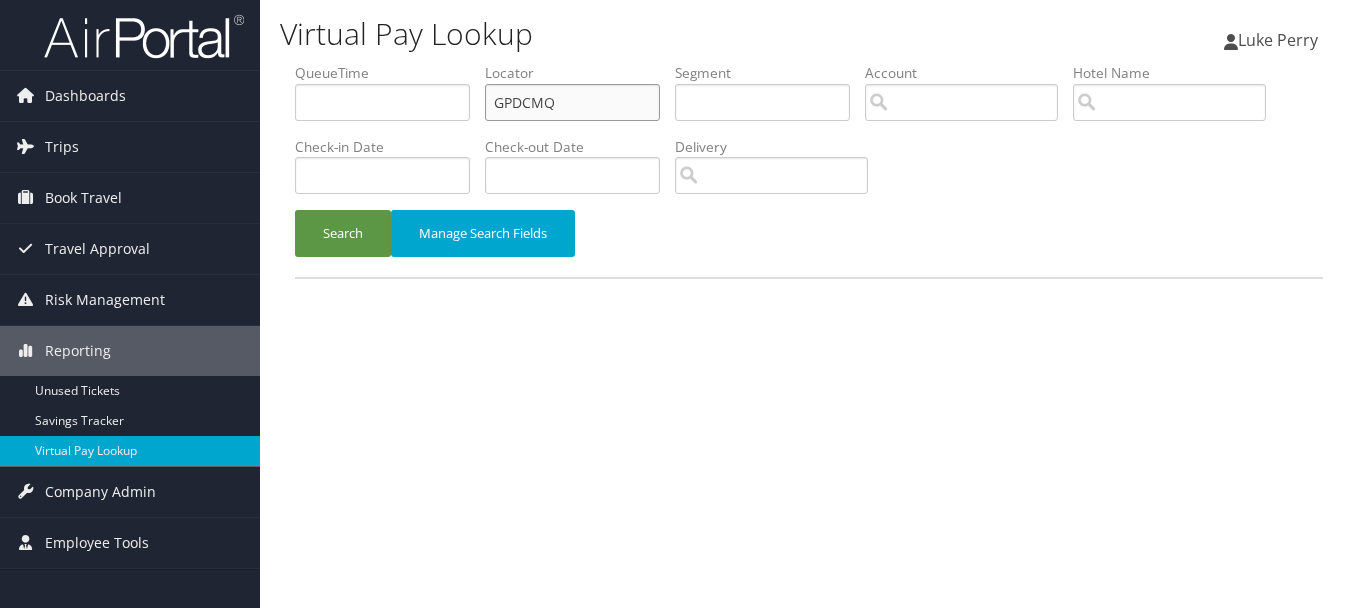 type on "GPDCMQ" 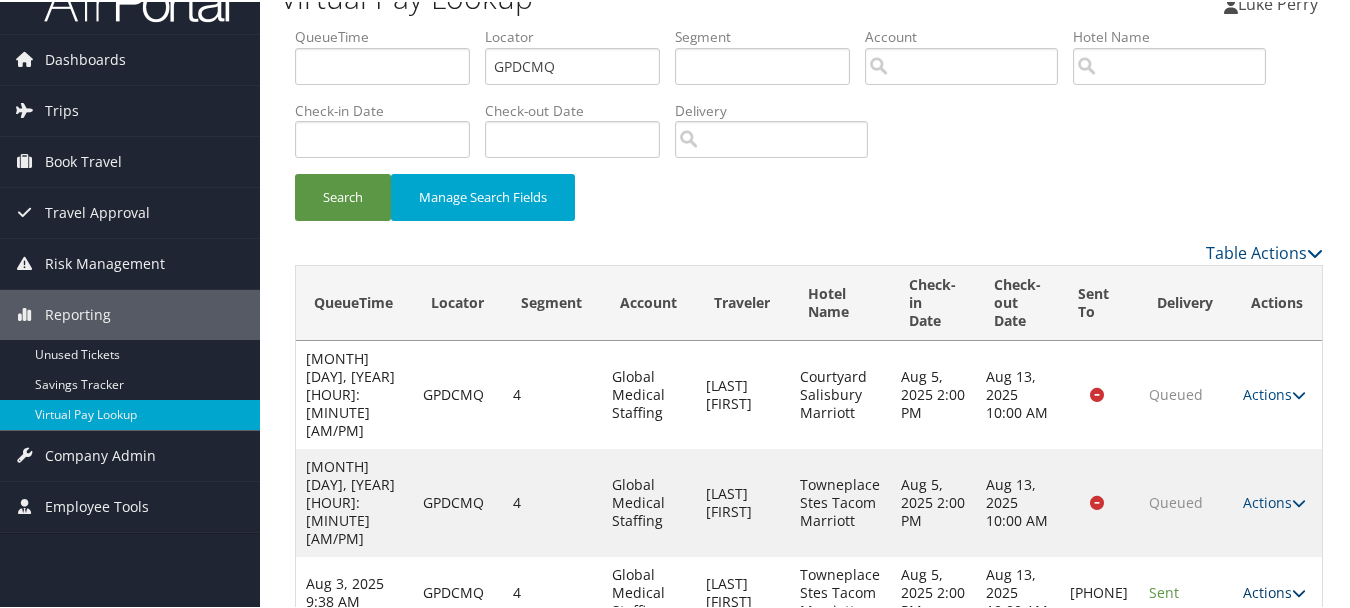 click on "Actions" at bounding box center (1274, 590) 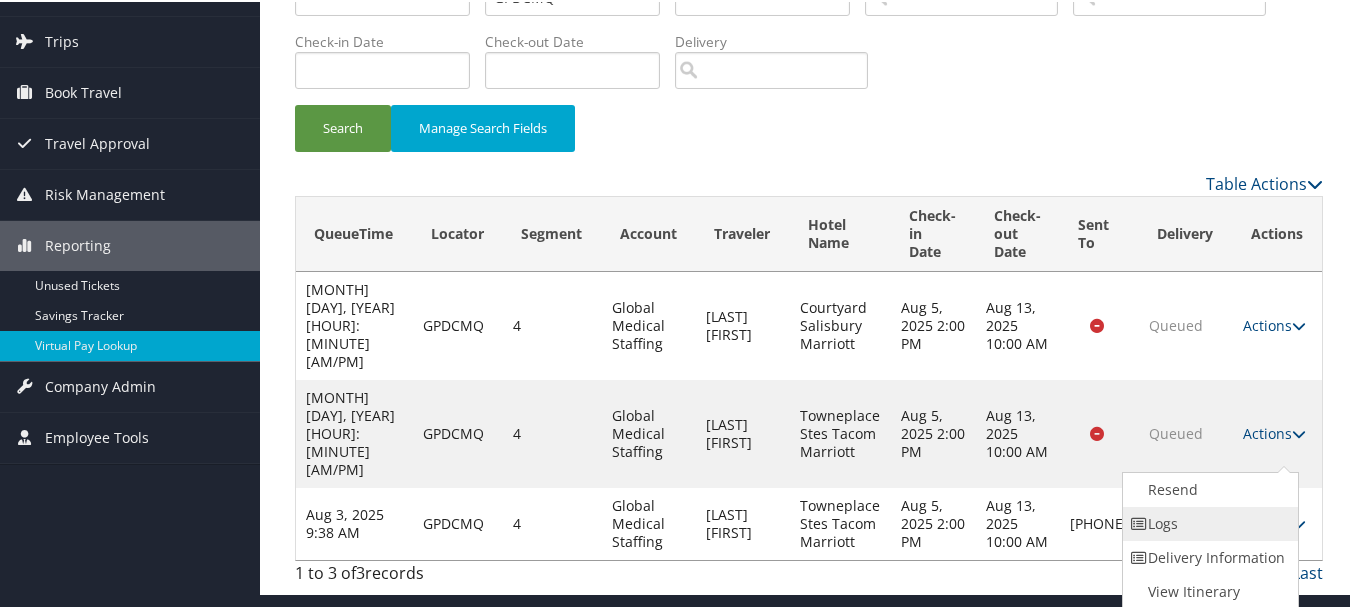 click on "Logs" at bounding box center (1208, 522) 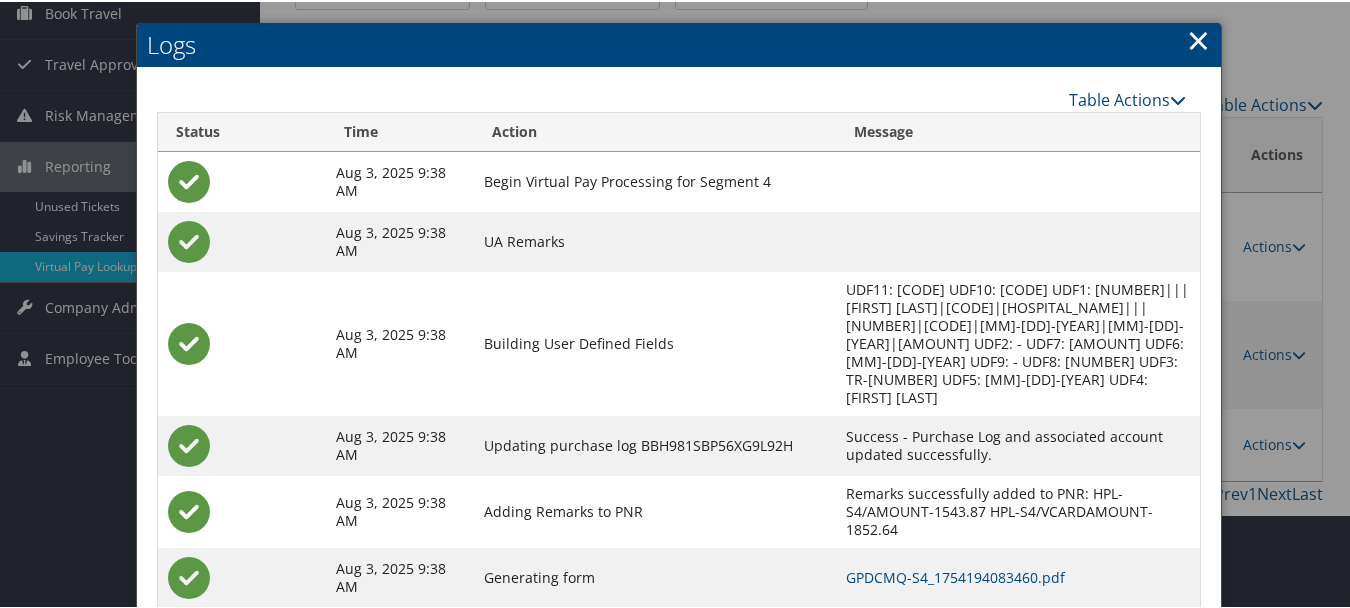 scroll, scrollTop: 372, scrollLeft: 0, axis: vertical 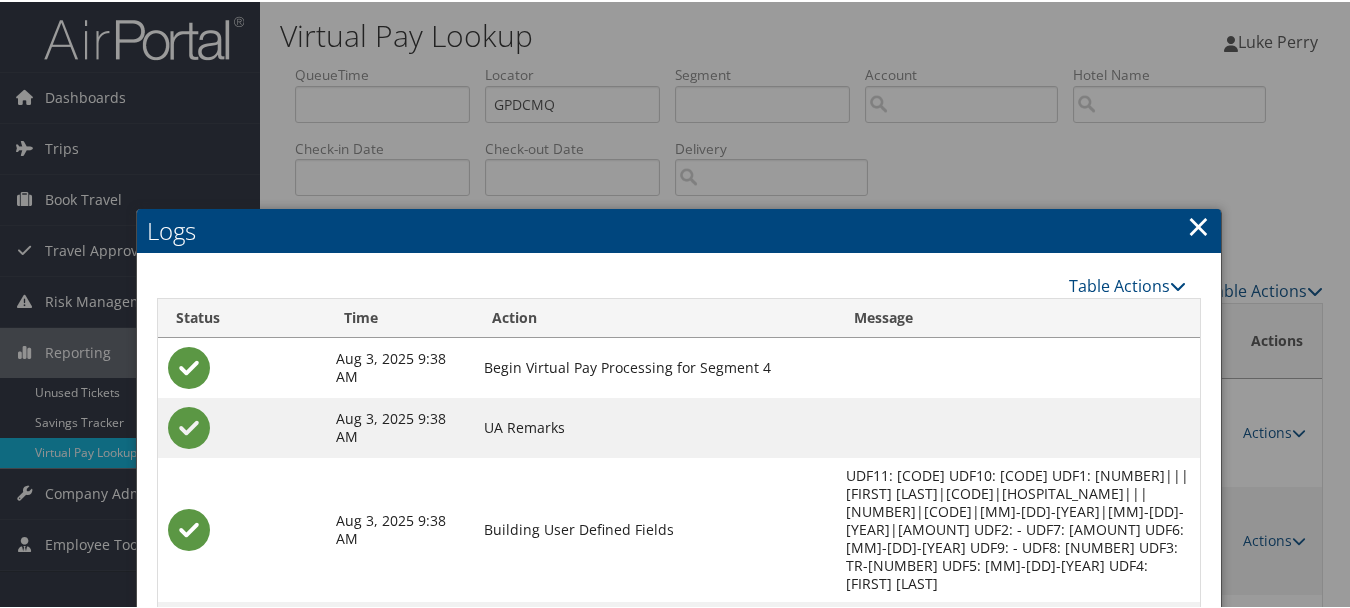 click on "×" at bounding box center [1198, 224] 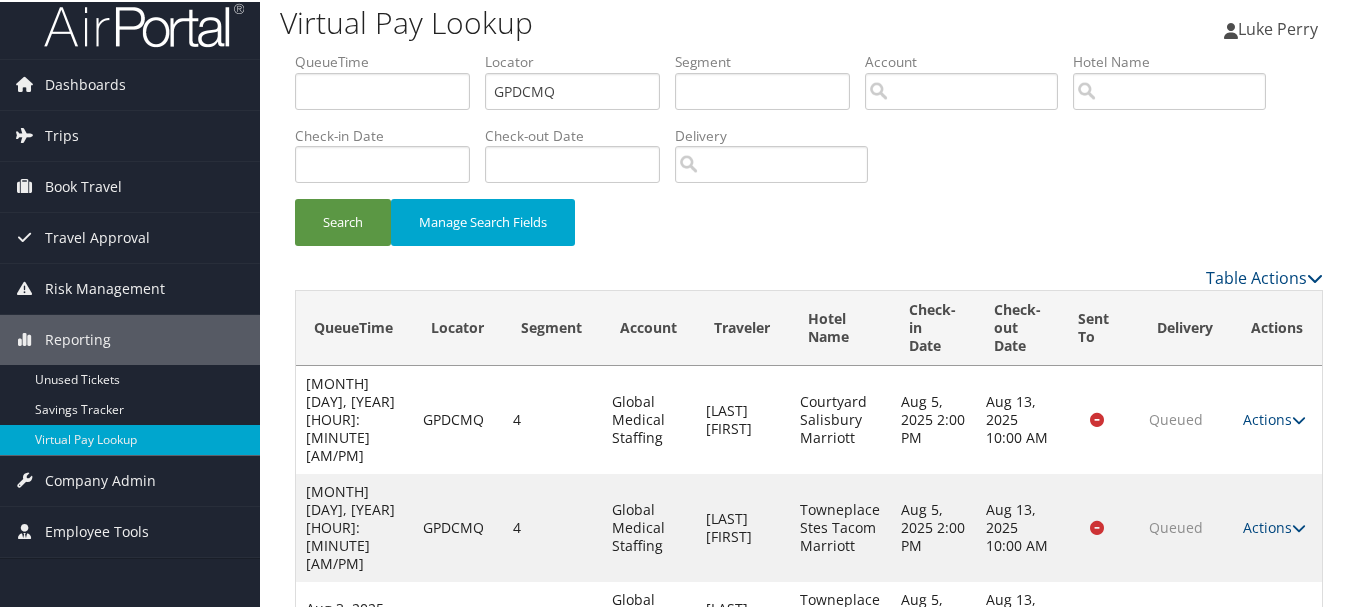 scroll, scrollTop: 0, scrollLeft: 0, axis: both 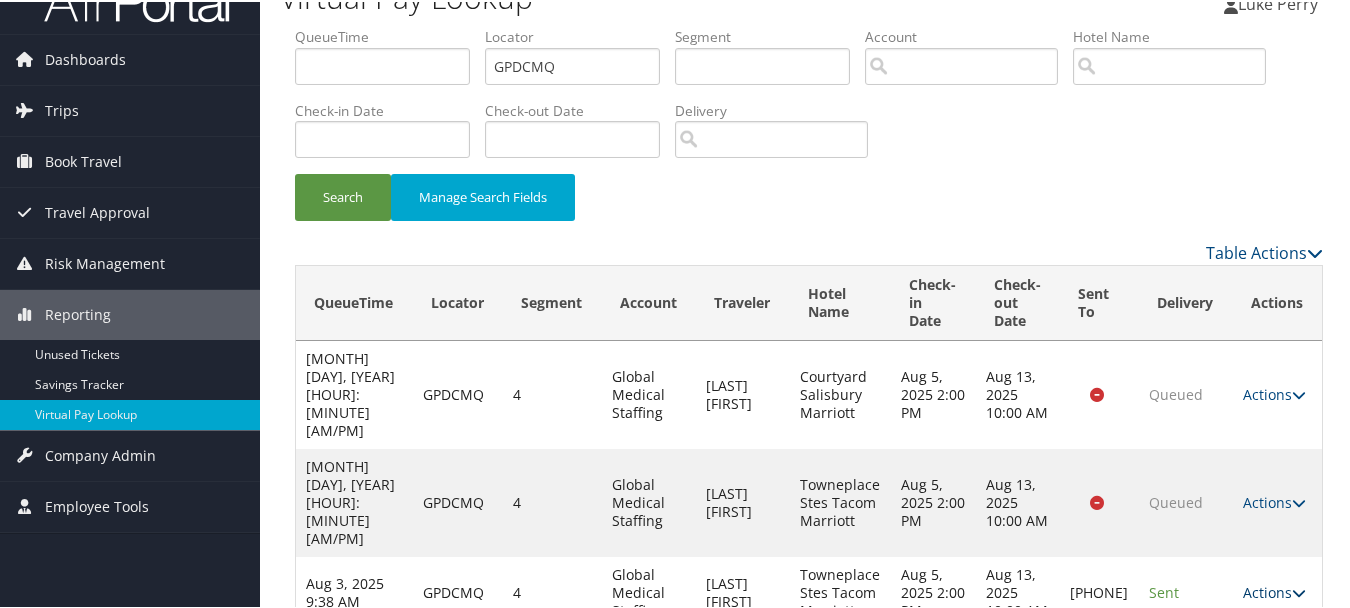 click on "Actions" at bounding box center (1274, 590) 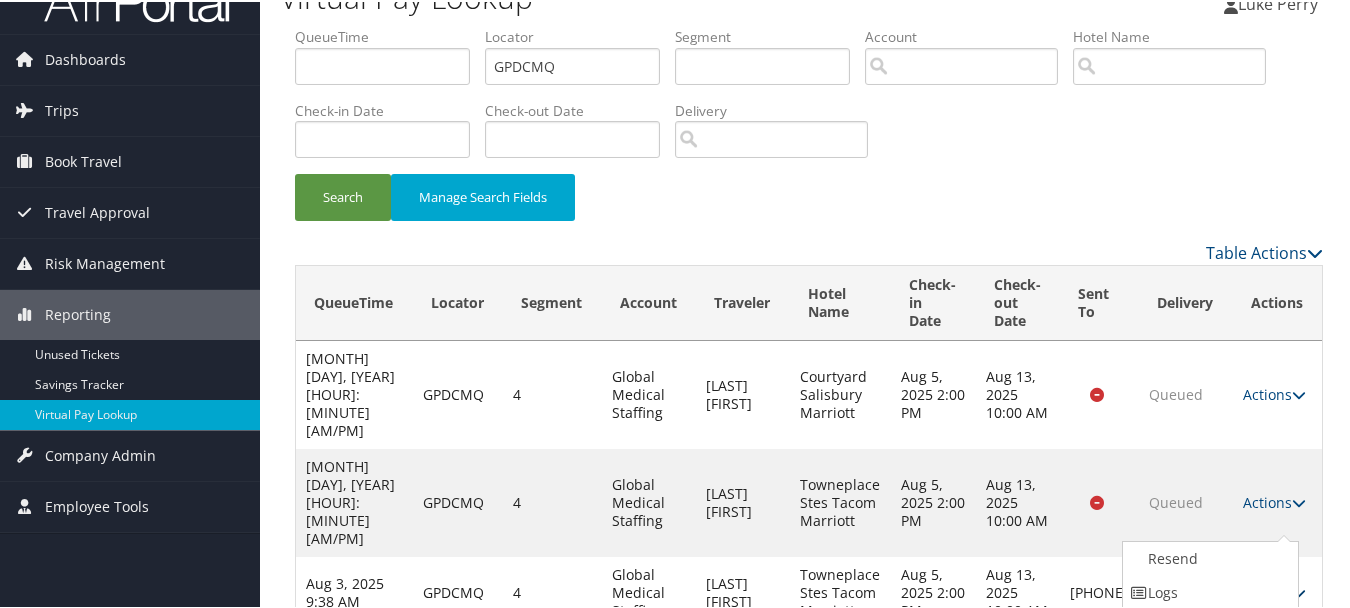 scroll, scrollTop: 107, scrollLeft: 0, axis: vertical 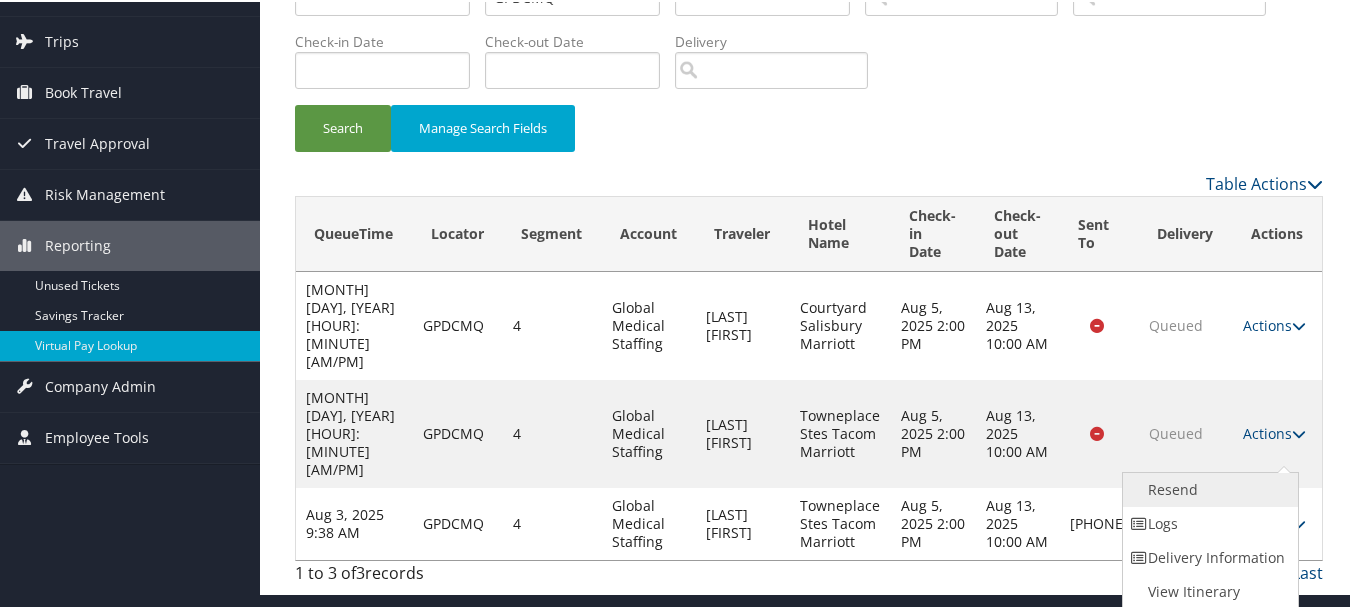click on "Resend" at bounding box center [1208, 488] 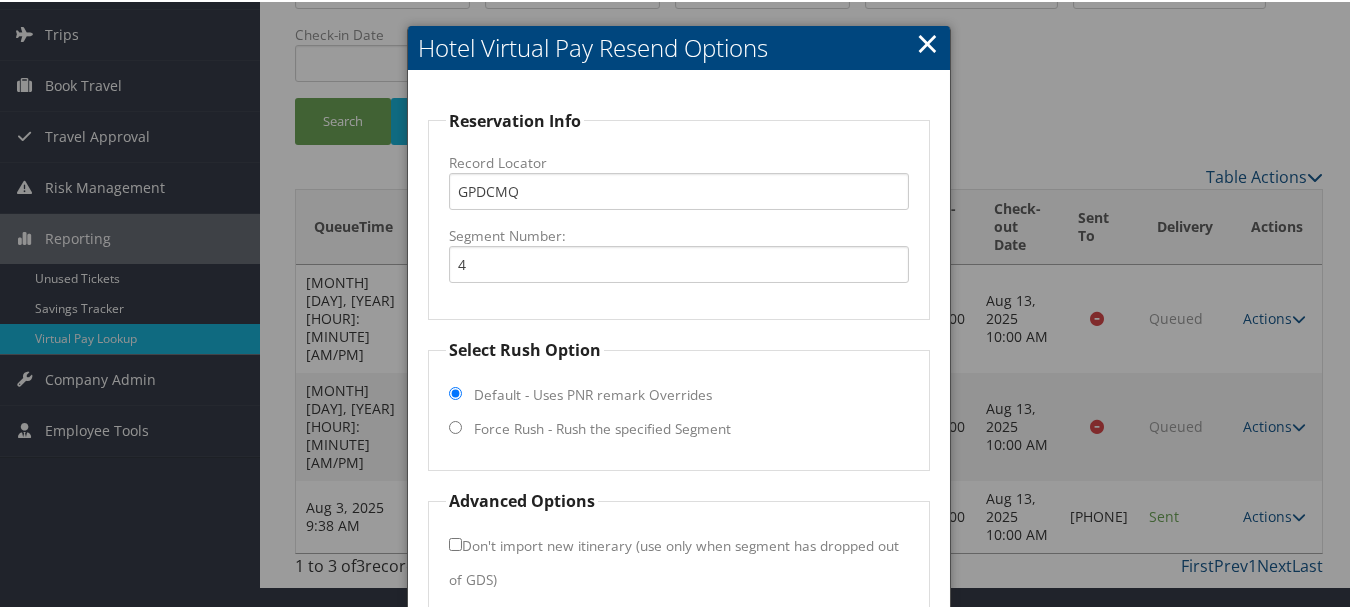 scroll, scrollTop: 207, scrollLeft: 0, axis: vertical 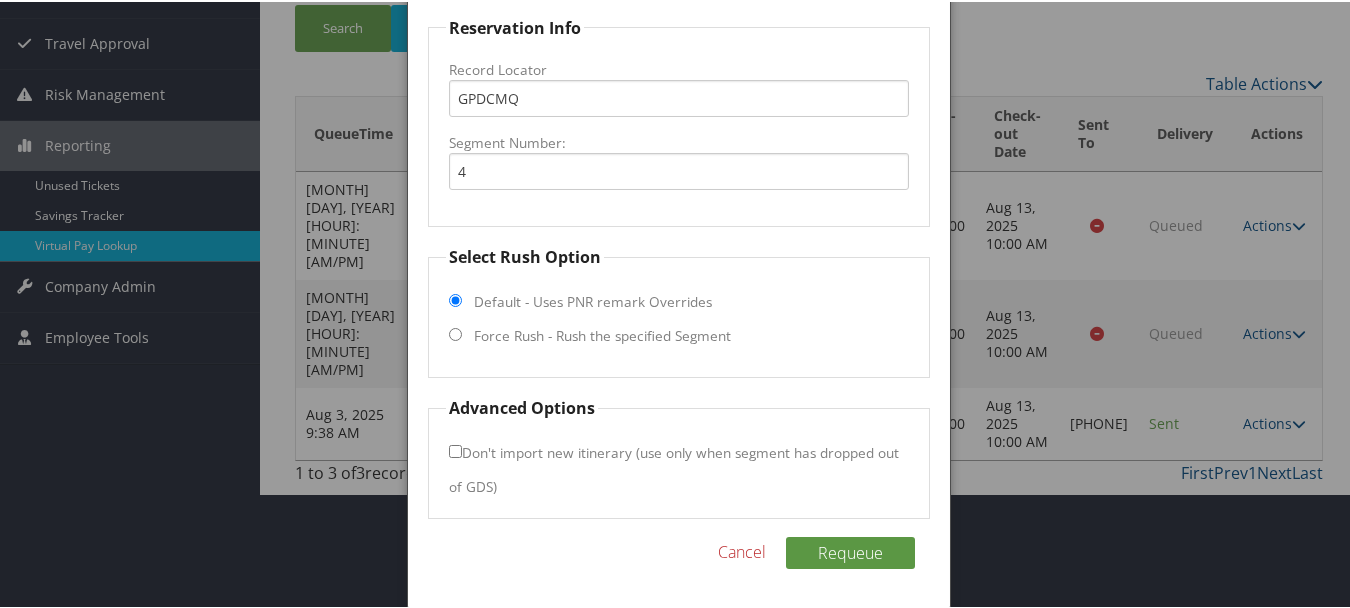 click on "Force Rush - Rush the specified Segment" at bounding box center (602, 334) 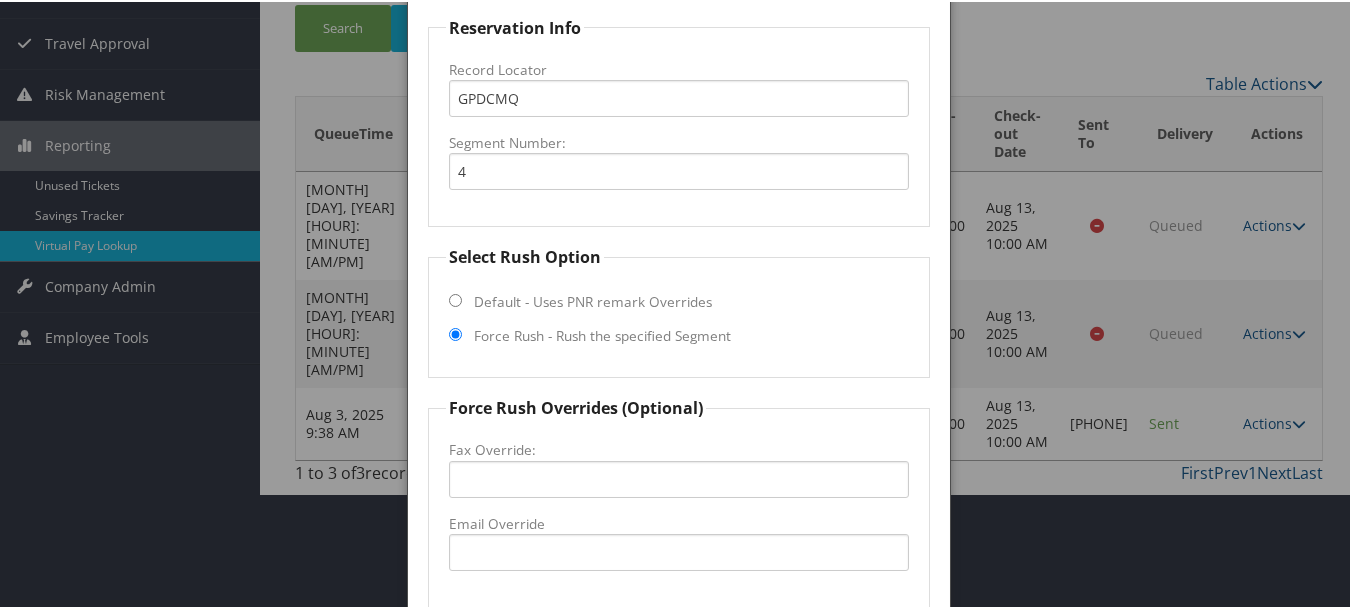 click on "Reservation Info
Record Locator
GPDCMQ
Segment Number:
4
Select Rush Option
Default - Uses PNR remark Overrides
Force Rush - Rush the specified Segment
Force Rush Overrides (Optional)
Fax Override:
Email Override
Advanced Options
Don't import new itinerary (use only when segment has dropped out of GDS)
Requeue
Cancel" at bounding box center [678, 407] 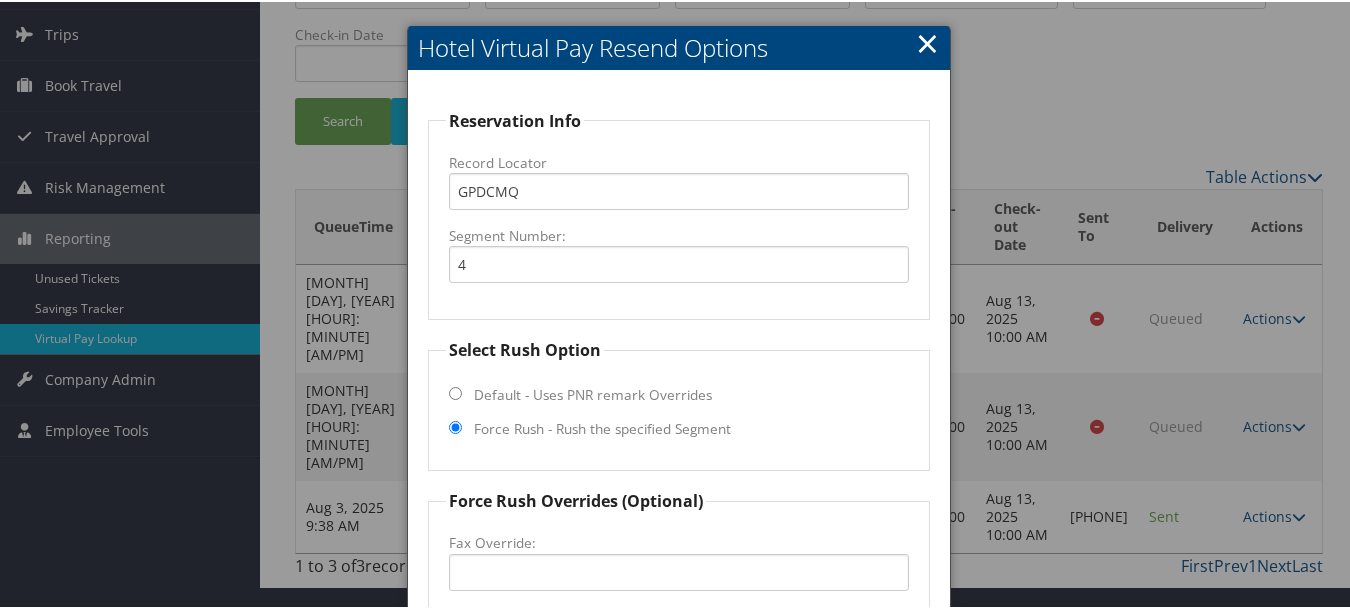 scroll, scrollTop: 0, scrollLeft: 0, axis: both 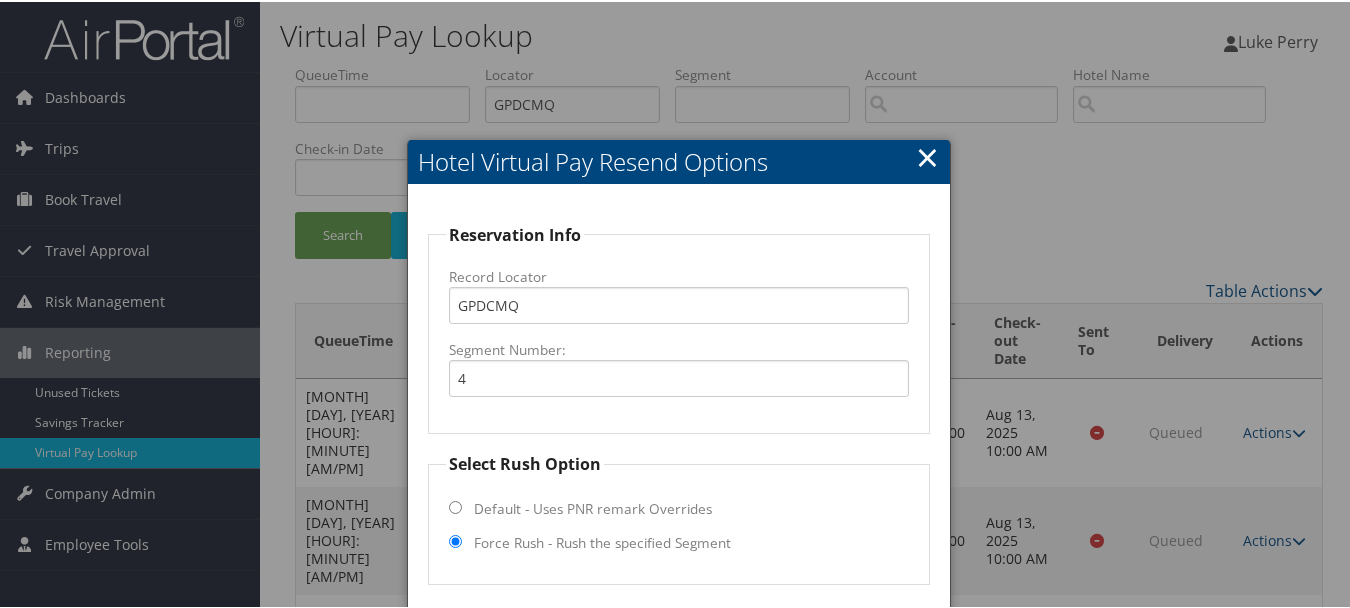 click on "Hotel Virtual Pay Resend Options" at bounding box center [678, 160] 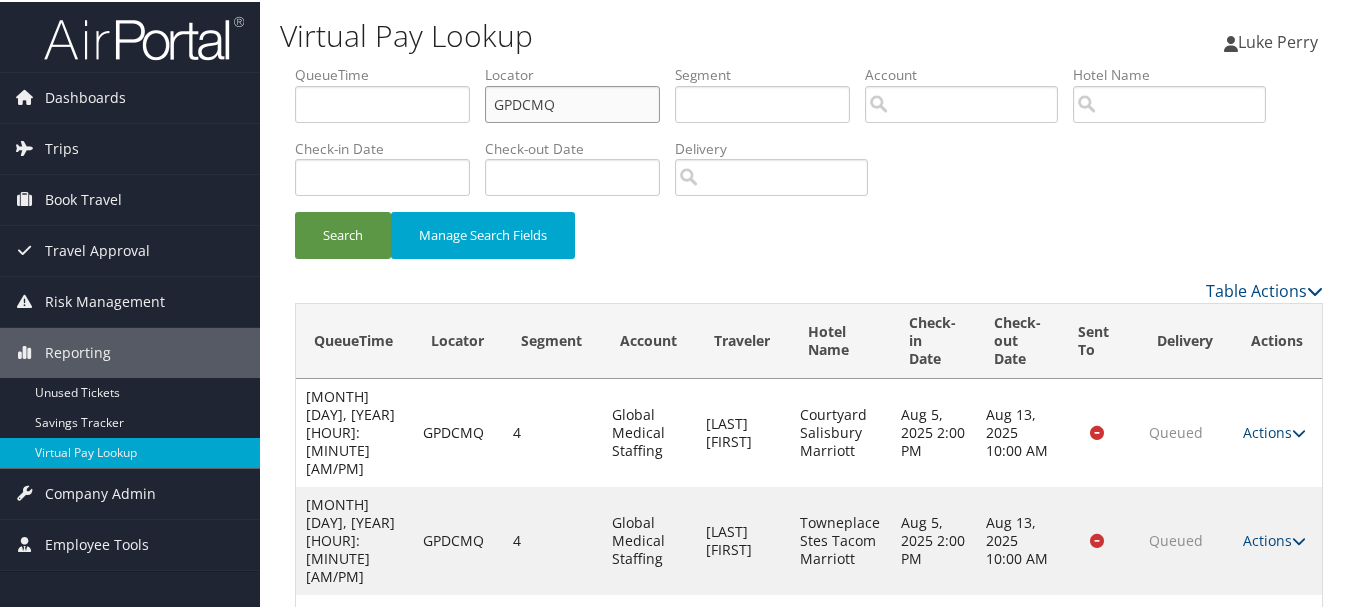 drag, startPoint x: 600, startPoint y: 100, endPoint x: 423, endPoint y: 98, distance: 177.01129 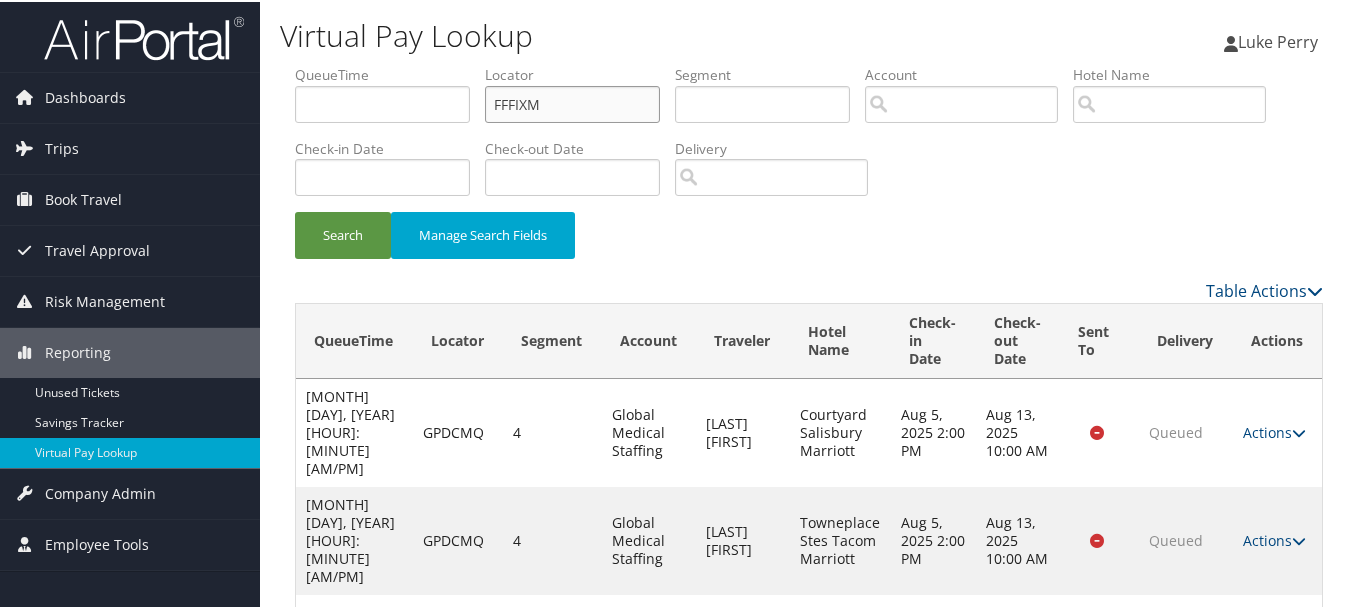 click on "Search" at bounding box center [343, 233] 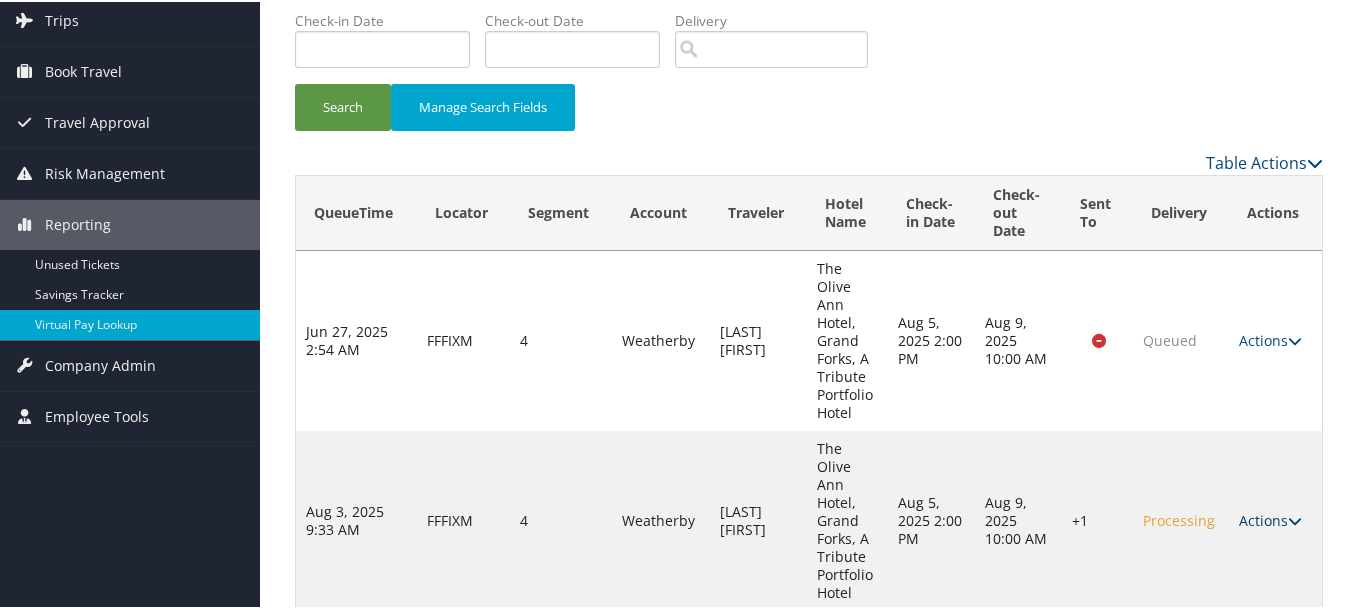 click on "Actions" at bounding box center (1270, 518) 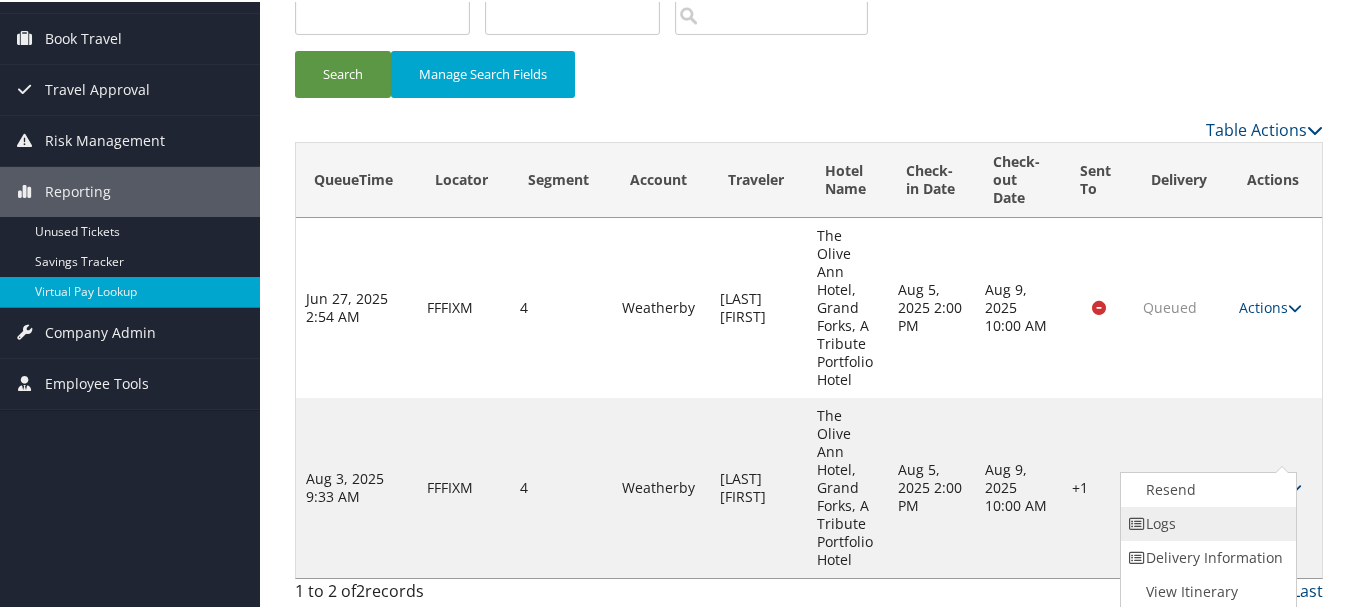 click on "Logs" at bounding box center (1206, 522) 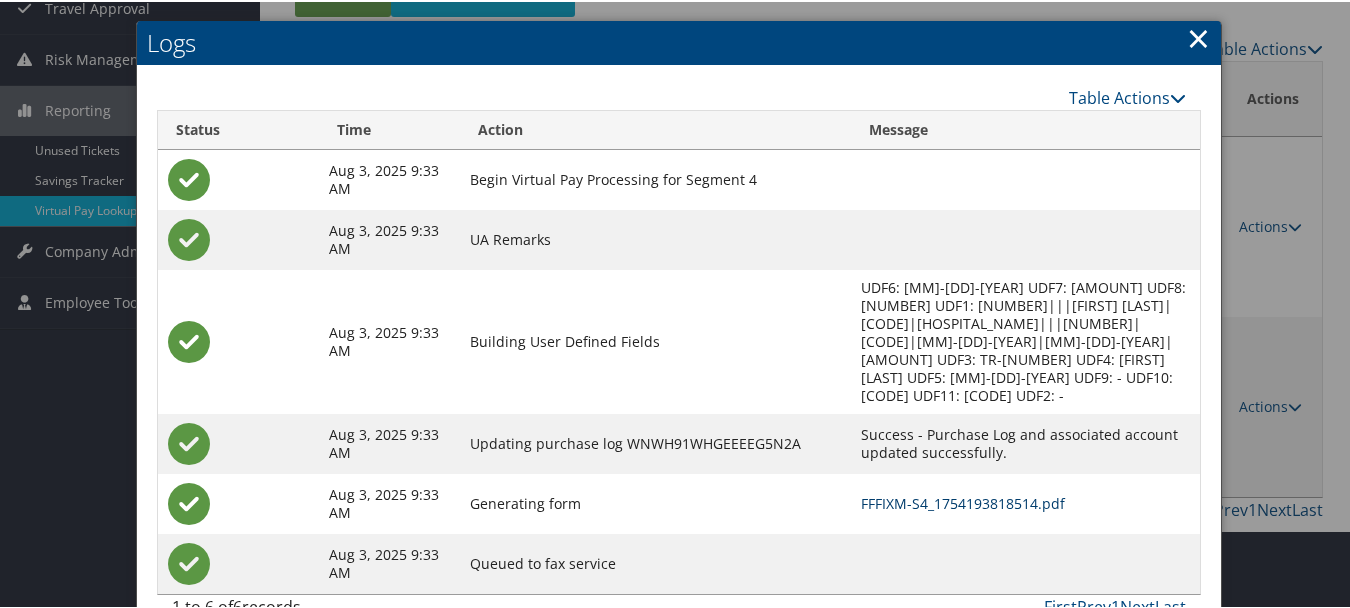 scroll, scrollTop: 246, scrollLeft: 0, axis: vertical 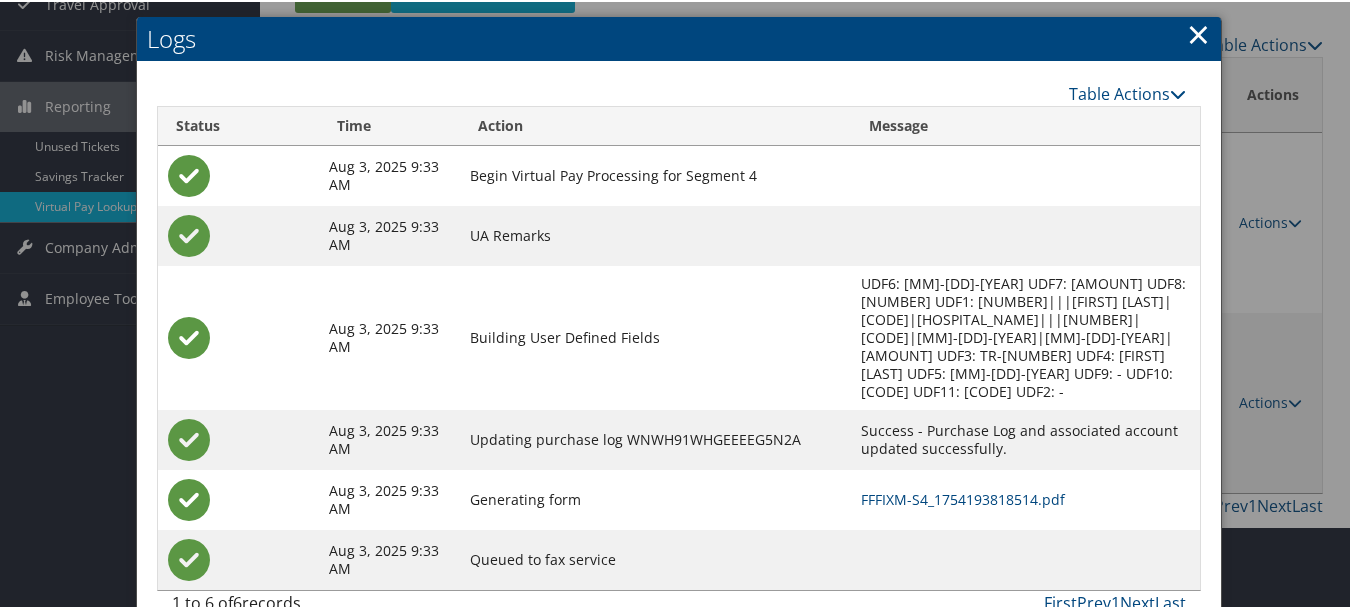 click on "×" at bounding box center (1198, 32) 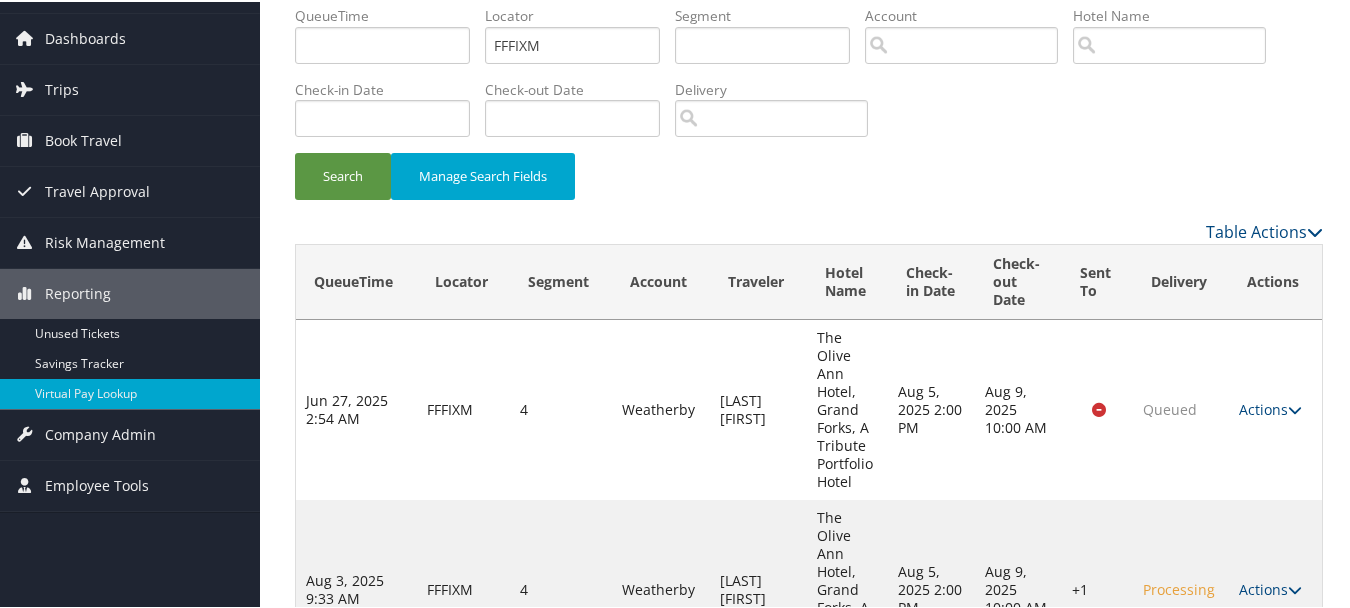 scroll, scrollTop: 0, scrollLeft: 0, axis: both 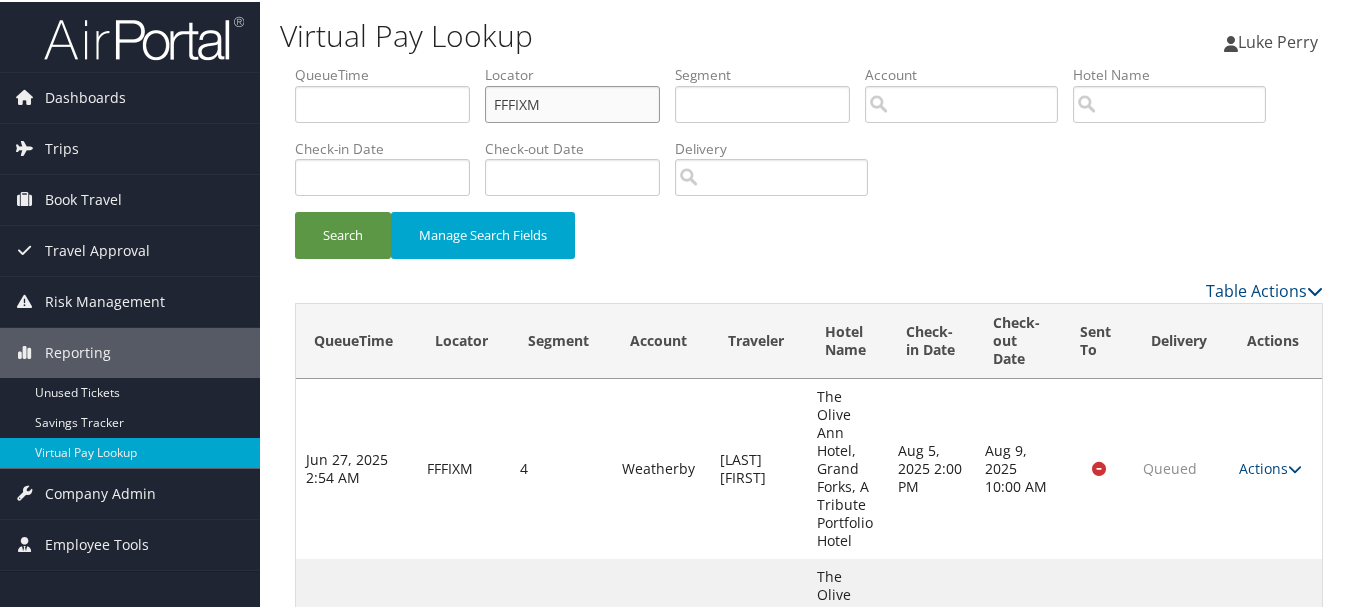 click on "QueueTime Locator FFFIXM Segment Account Traveler Hotel Name Check-in Date Check-out Date Delivery" at bounding box center (809, 63) 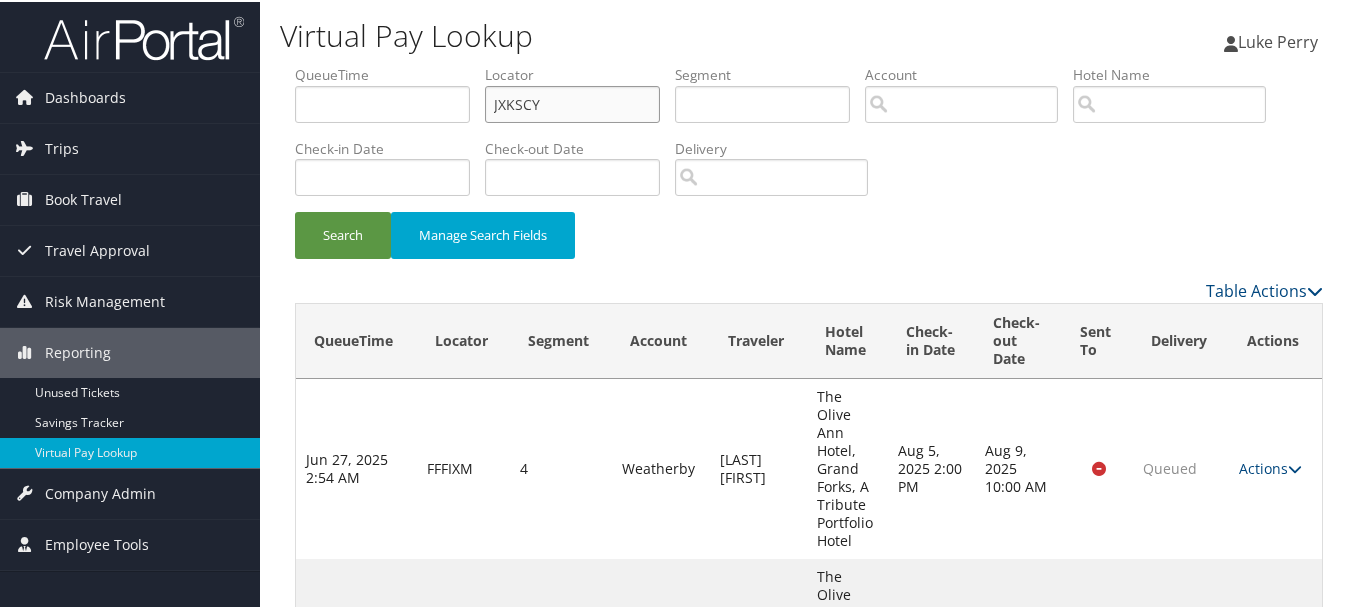 click on "Search" at bounding box center [343, 233] 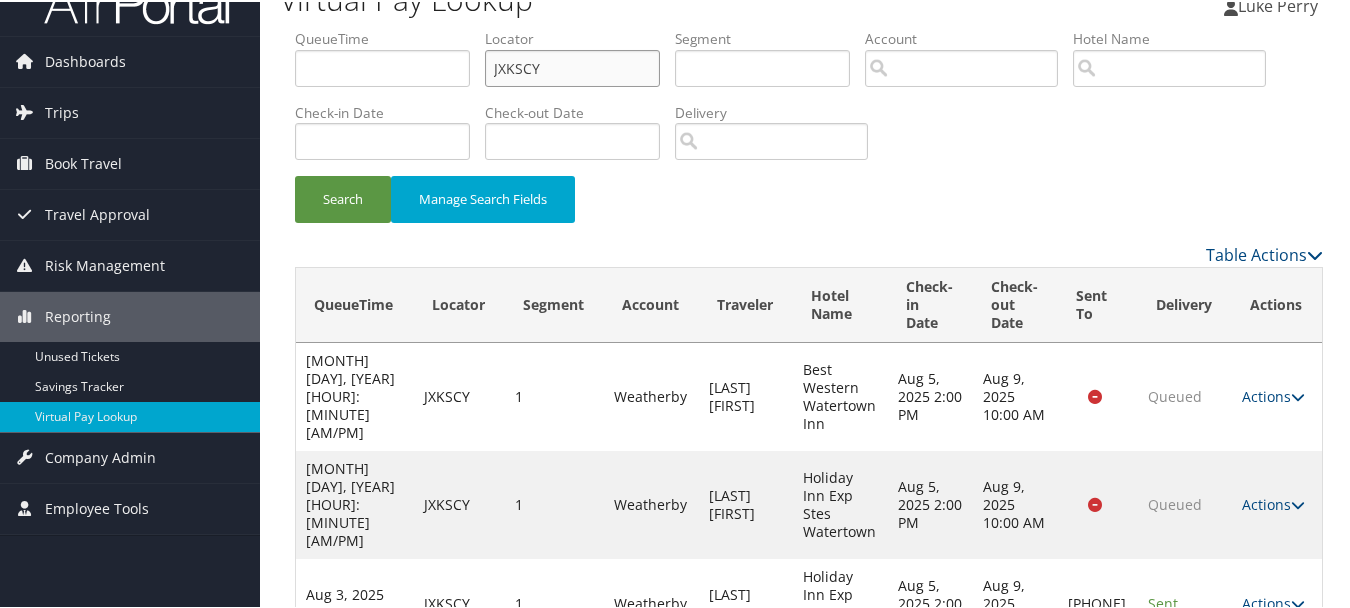 scroll, scrollTop: 56, scrollLeft: 0, axis: vertical 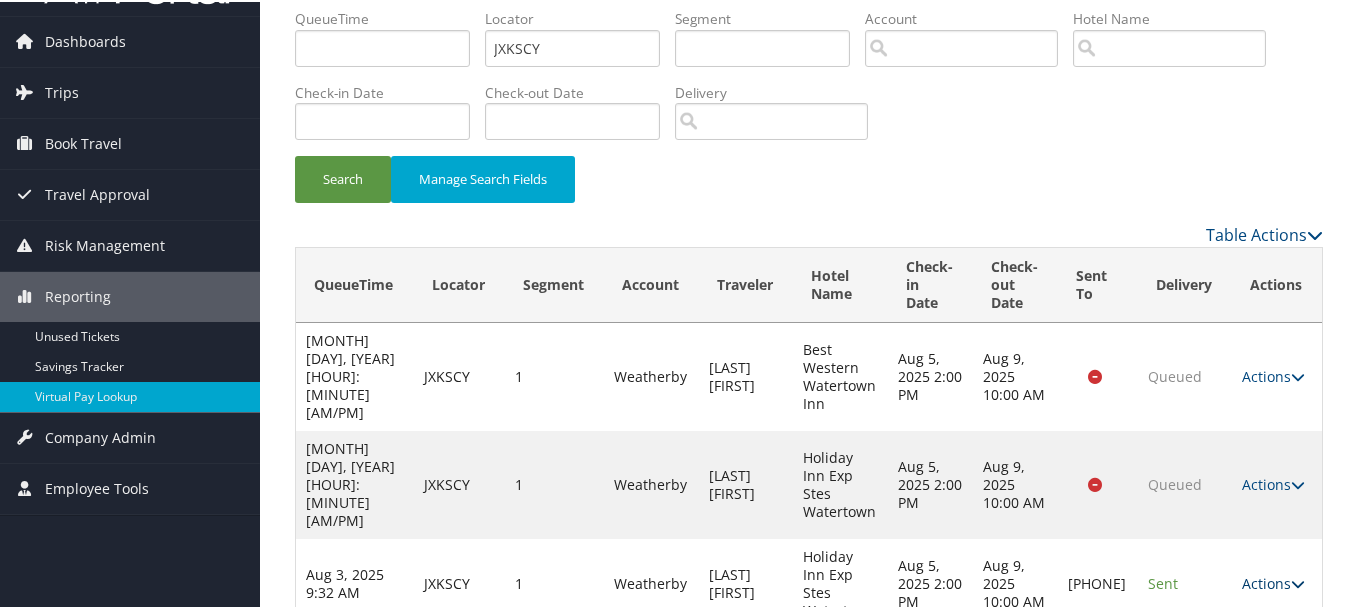 drag, startPoint x: 1260, startPoint y: 505, endPoint x: 1261, endPoint y: 524, distance: 19.026299 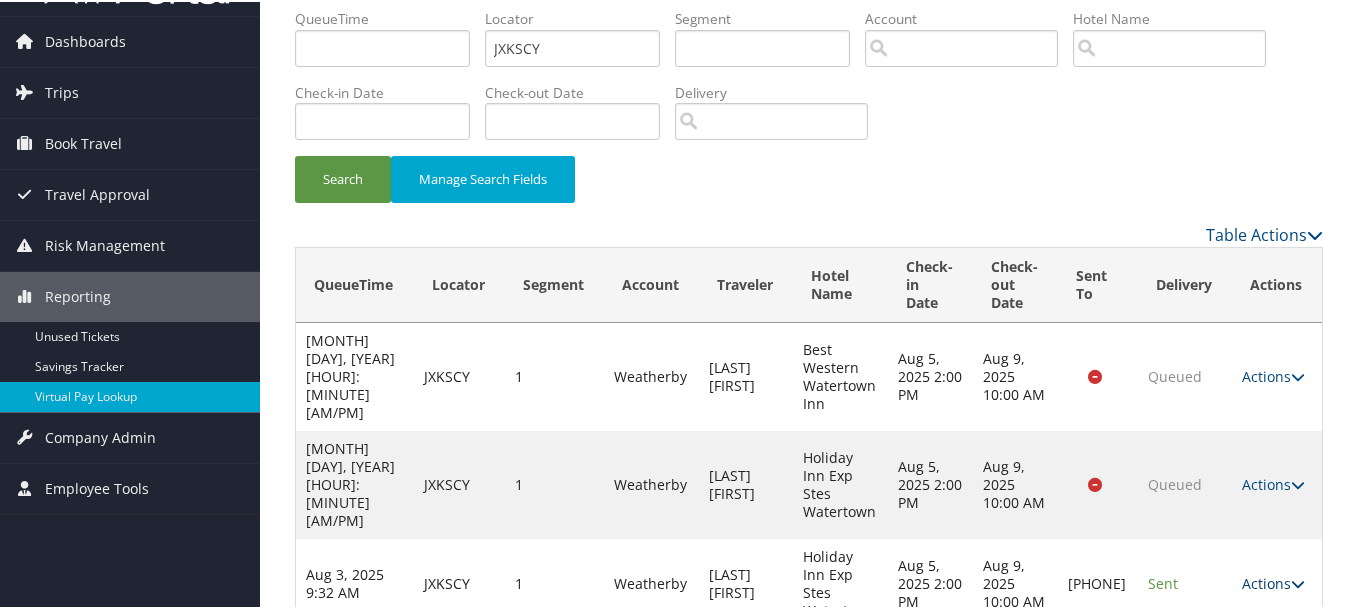 click on "Actions   Resend  Logs  Delivery Information  View Itinerary" at bounding box center [1277, 582] 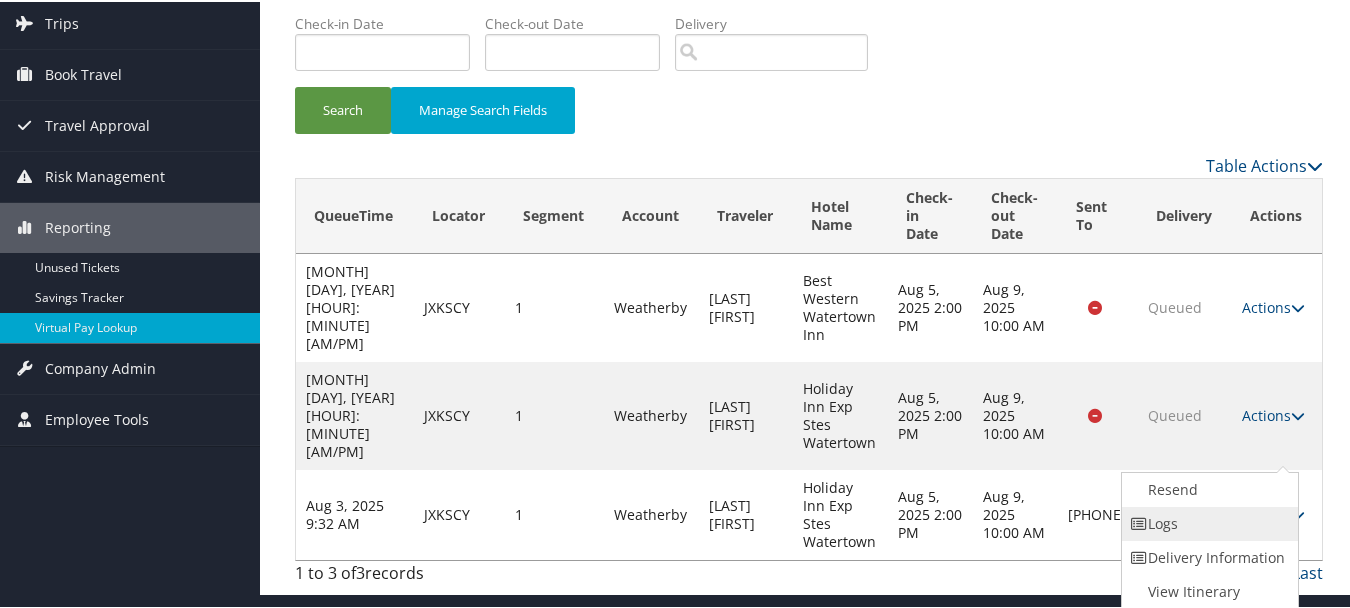 click on "Logs" at bounding box center (1207, 522) 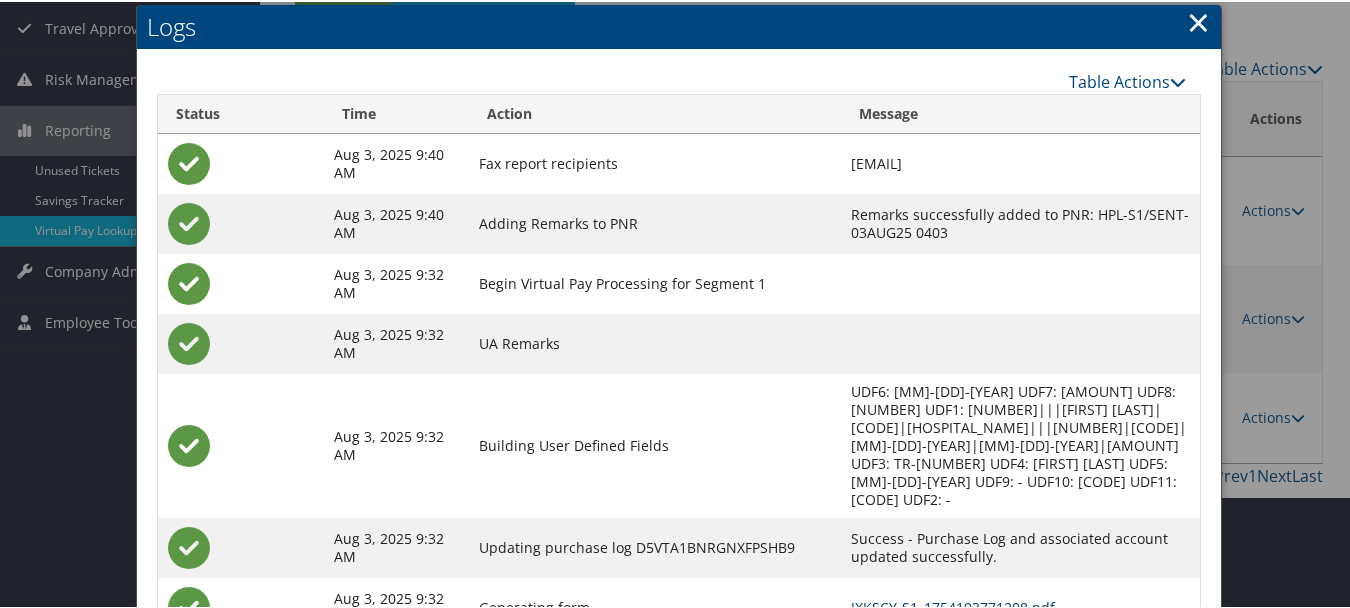 scroll, scrollTop: 330, scrollLeft: 0, axis: vertical 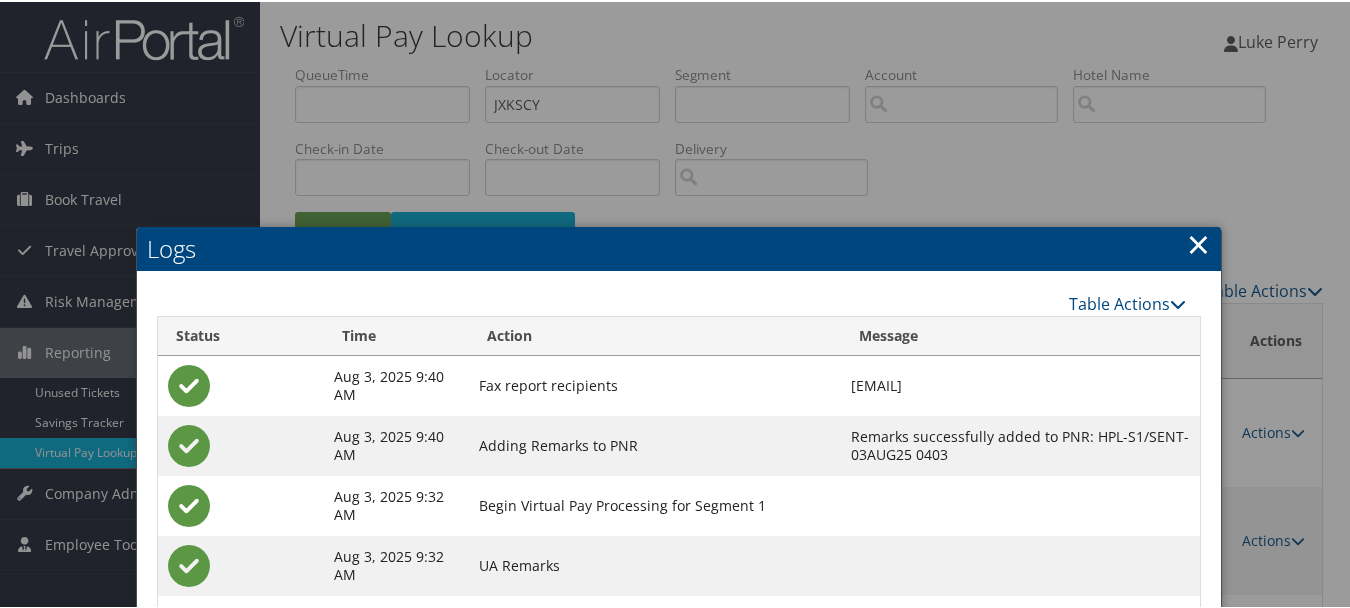 click on "×" at bounding box center (1198, 242) 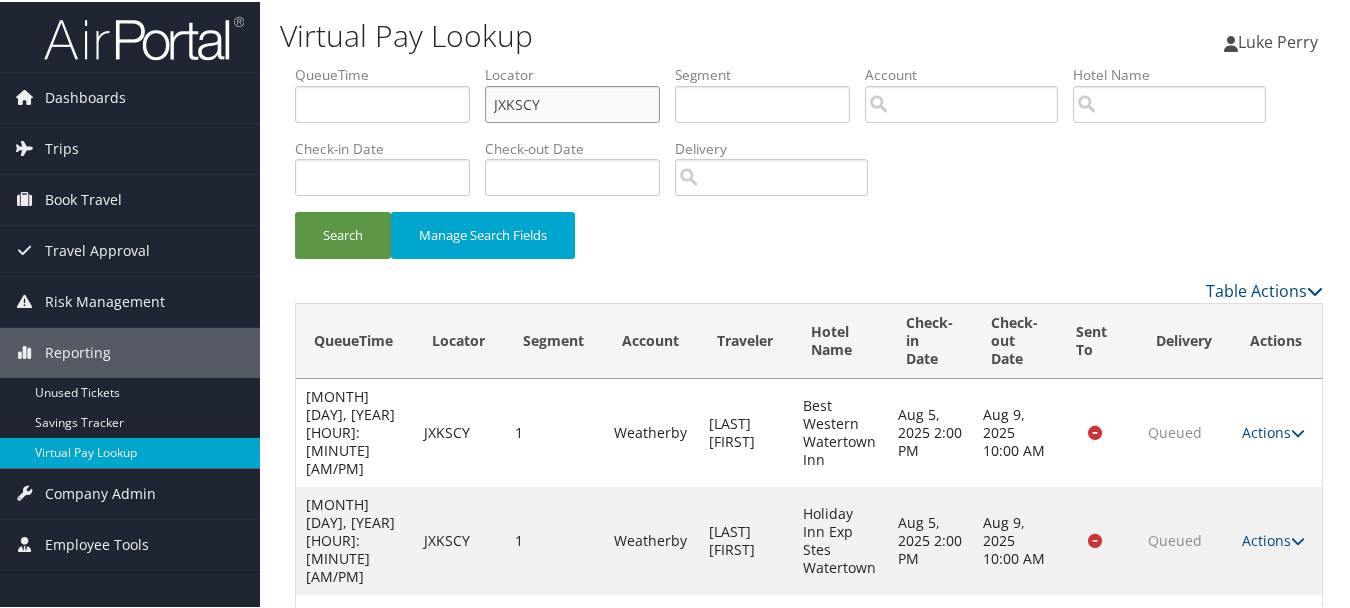 drag, startPoint x: 597, startPoint y: 119, endPoint x: 278, endPoint y: 102, distance: 319.45267 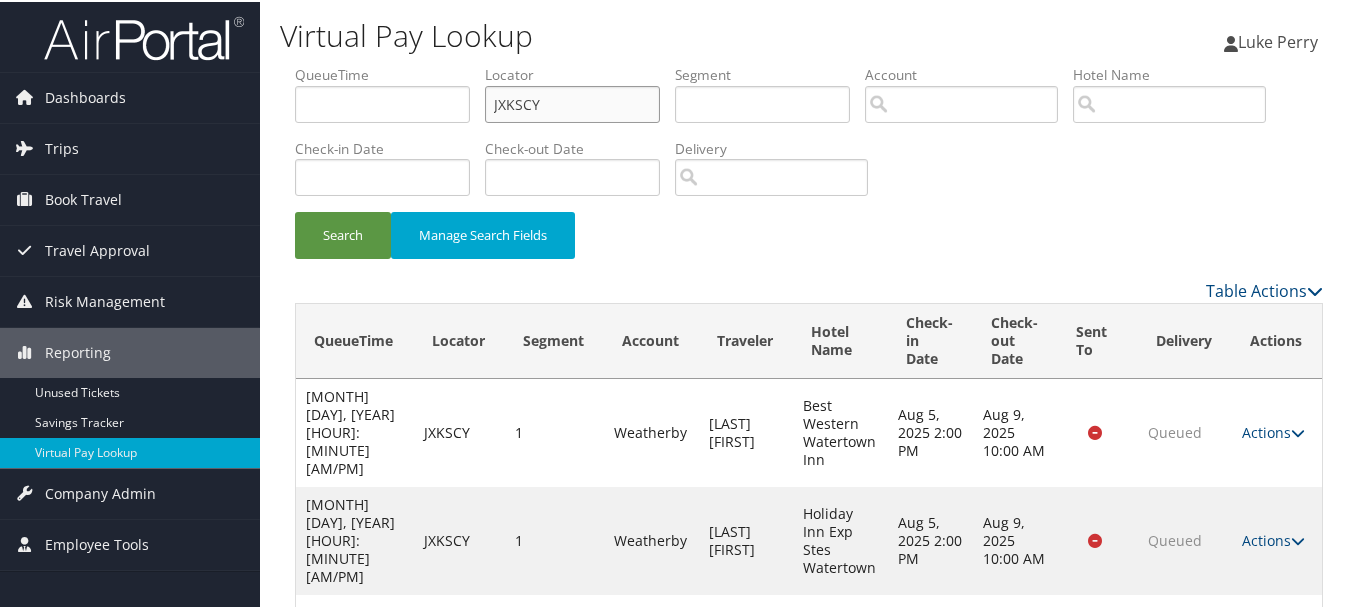 paste on "HEUWJJ" 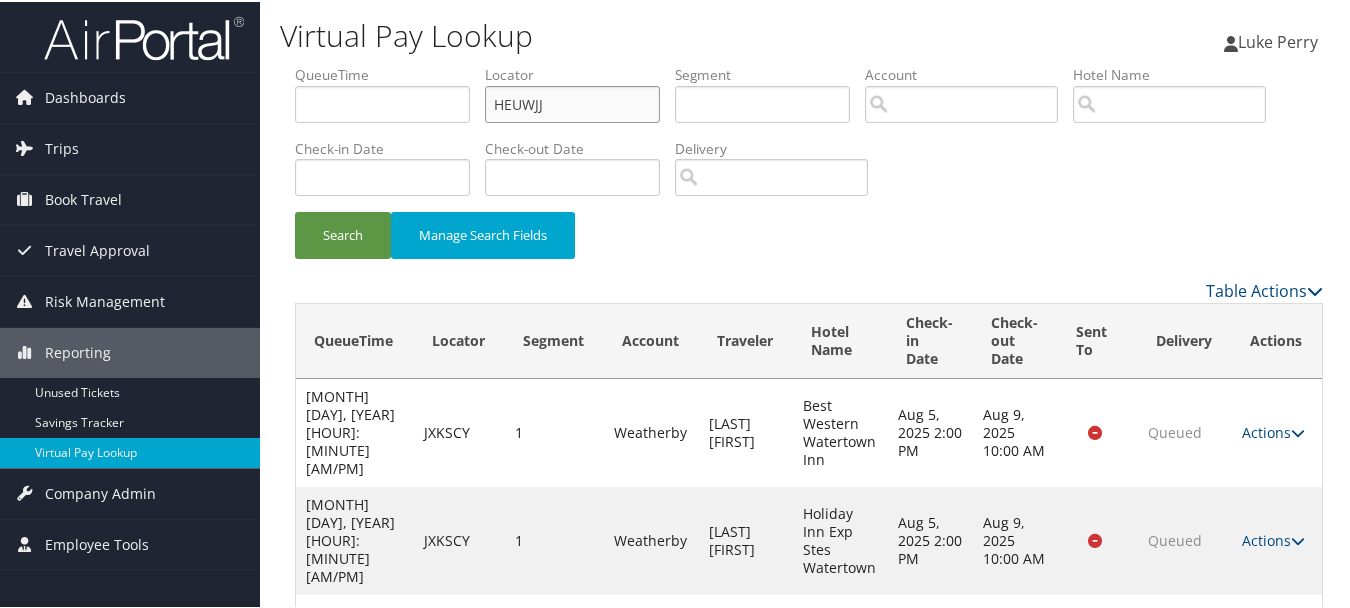 click on "Search" at bounding box center [343, 233] 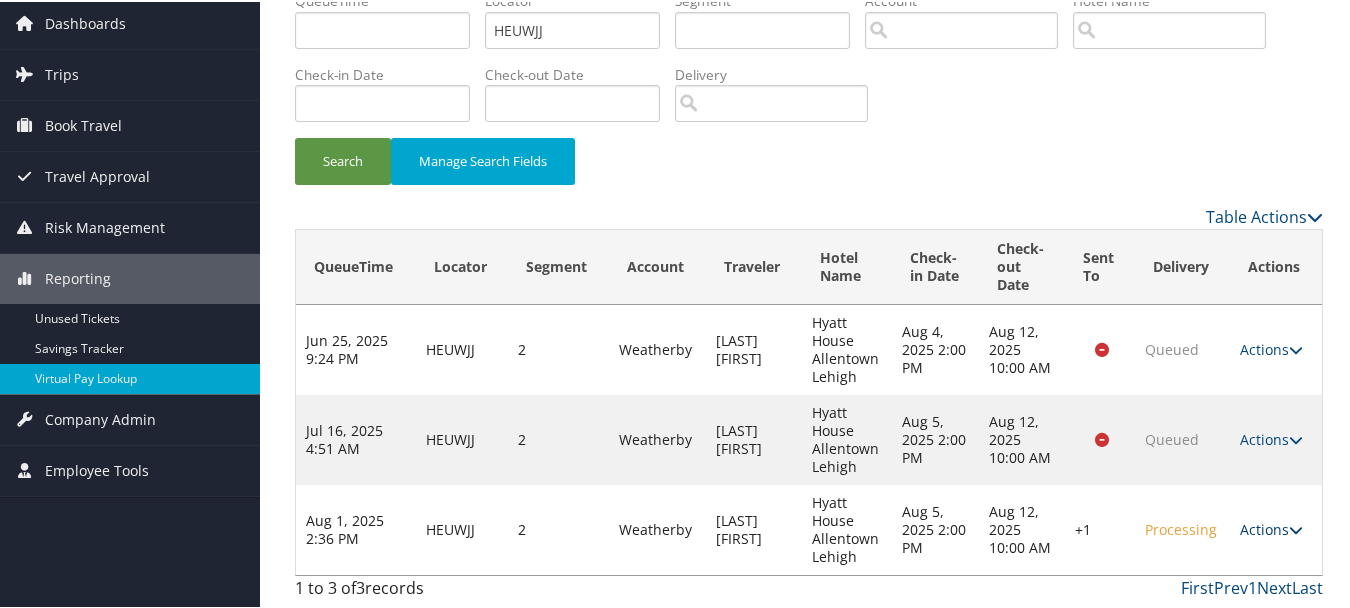 click on "Actions" at bounding box center [1271, 527] 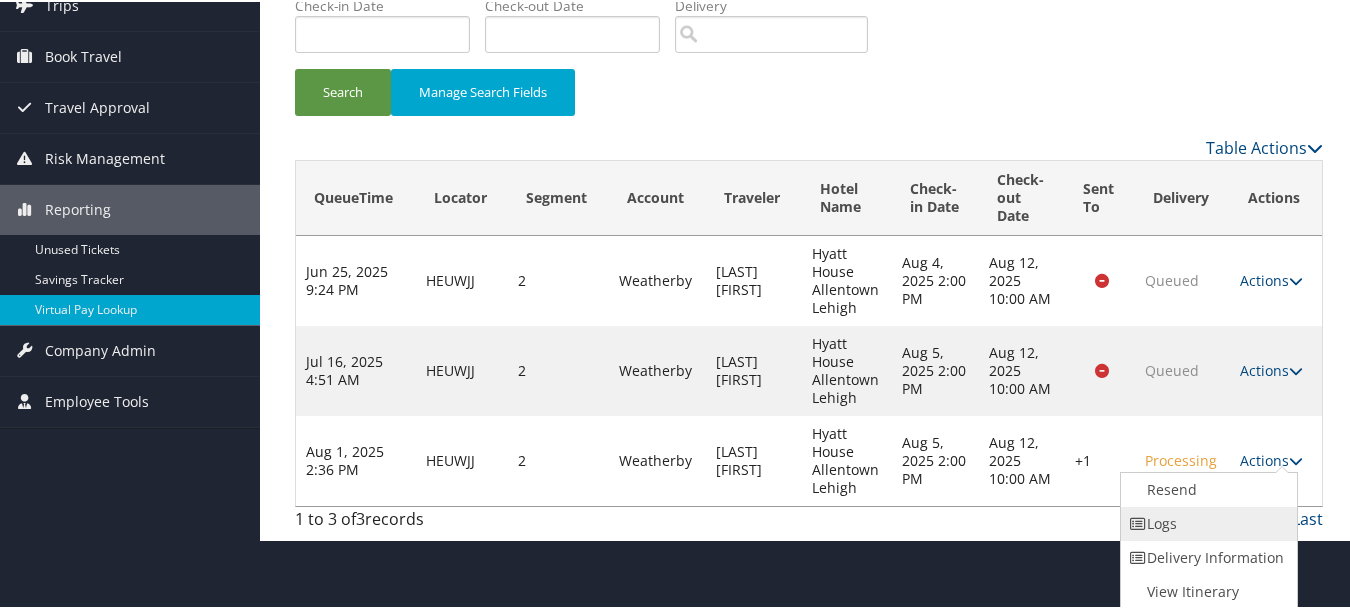 click on "Logs" at bounding box center [1206, 522] 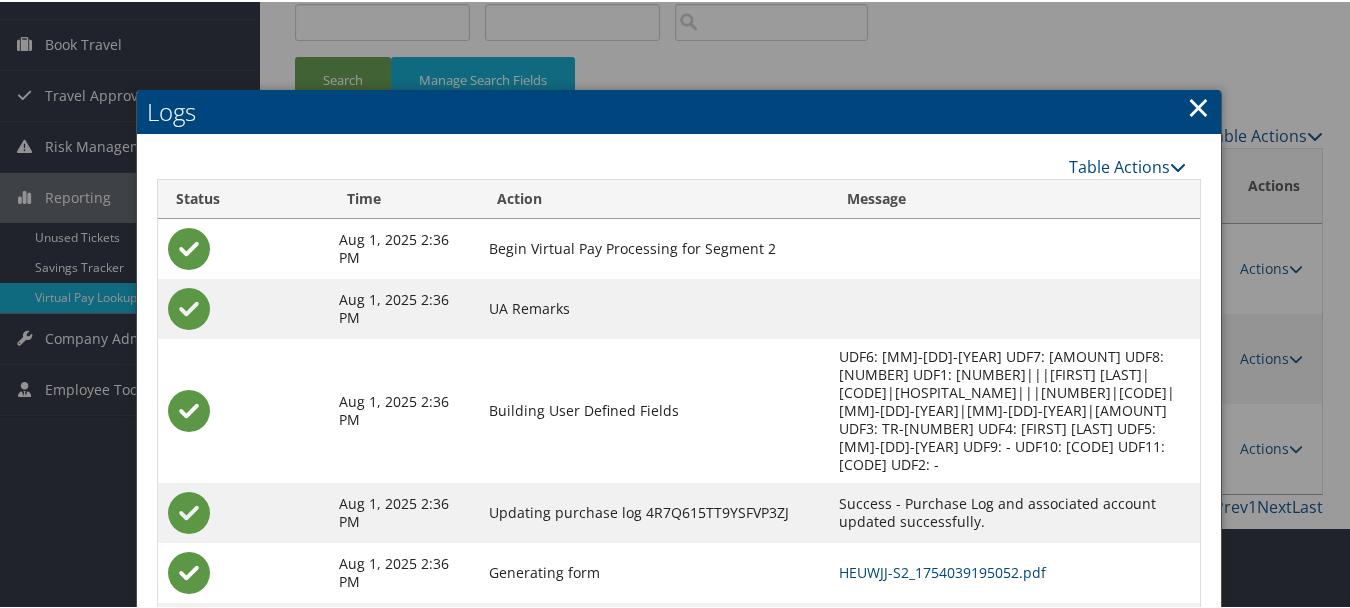 scroll, scrollTop: 228, scrollLeft: 0, axis: vertical 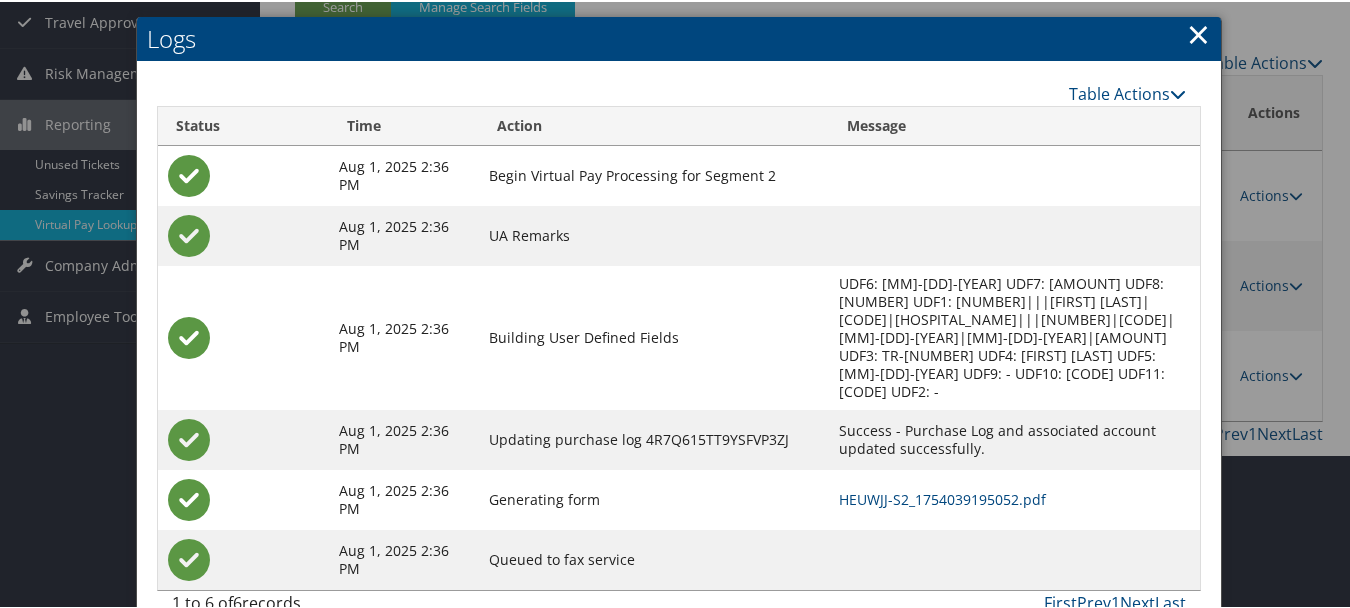 click on "×" at bounding box center [1198, 32] 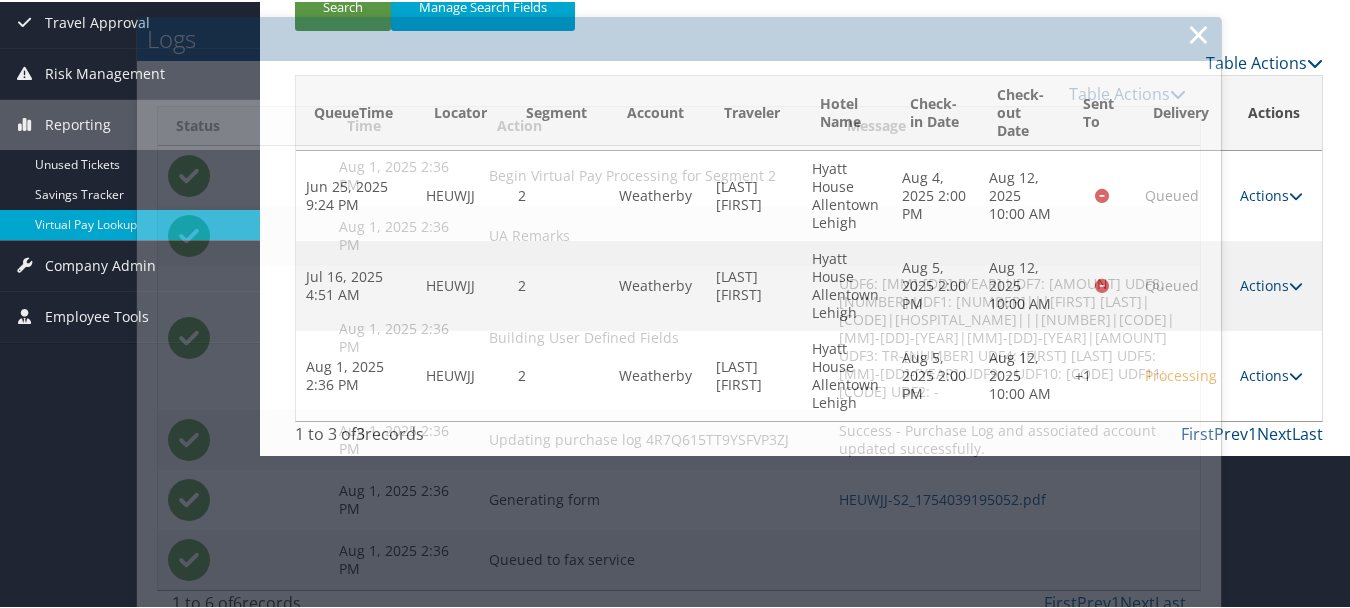 scroll, scrollTop: 0, scrollLeft: 0, axis: both 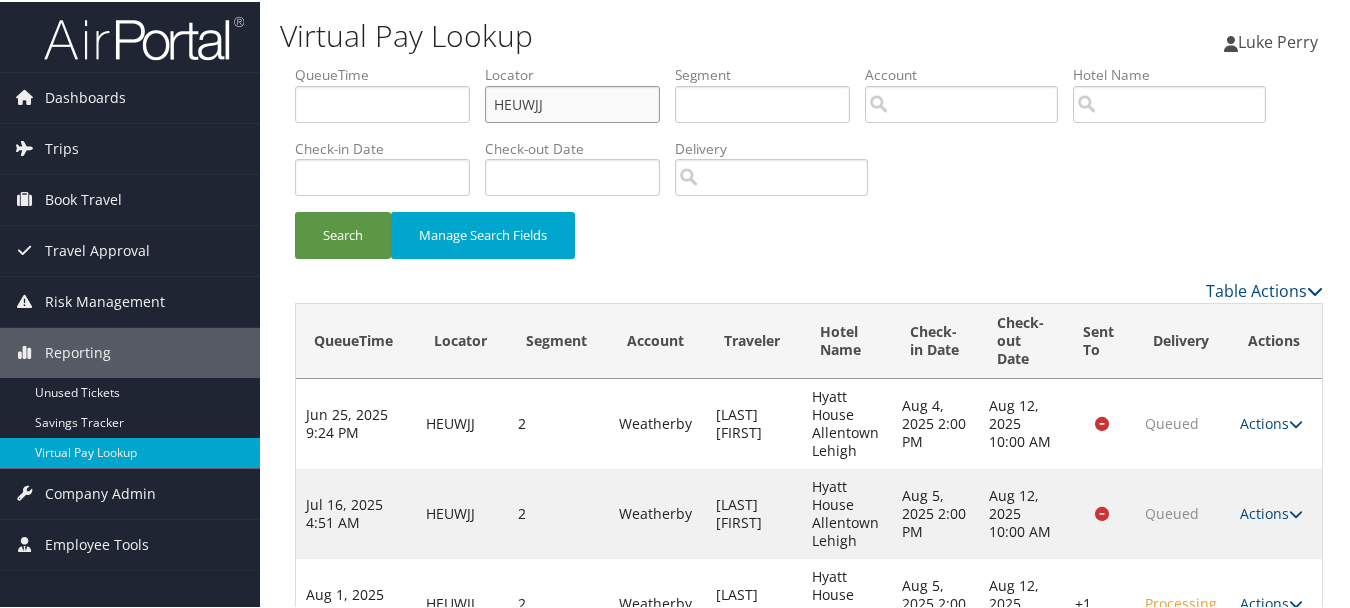 drag, startPoint x: 544, startPoint y: 112, endPoint x: 379, endPoint y: 112, distance: 165 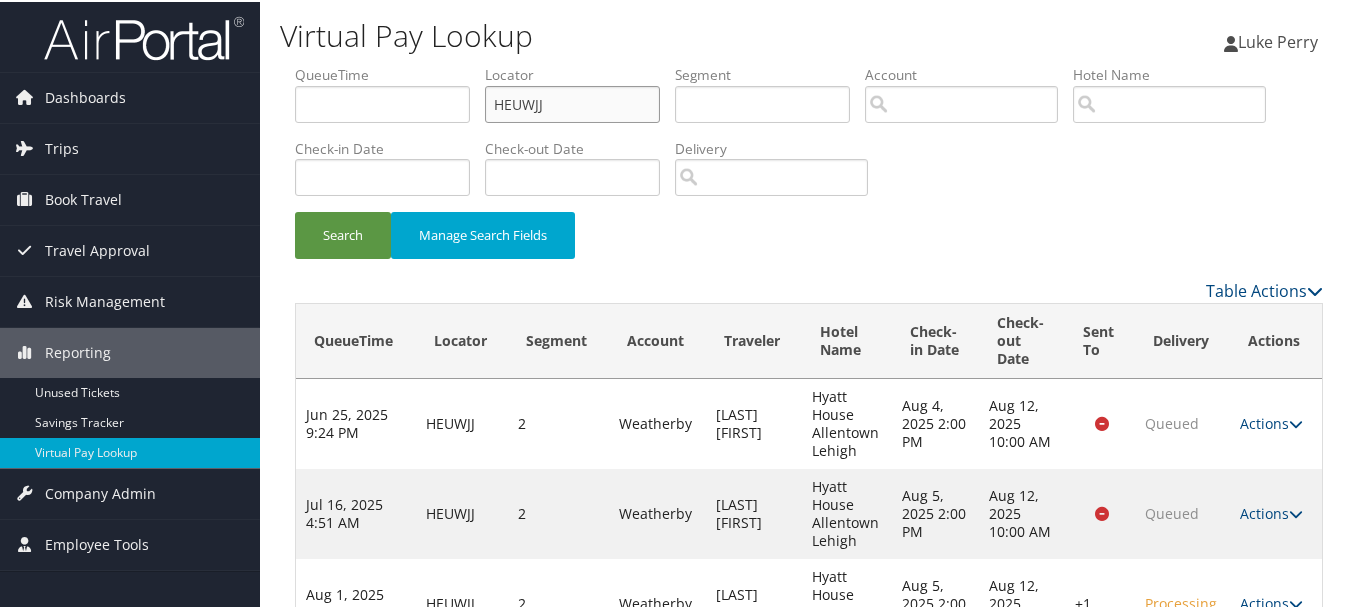 click on "QueueTime Locator HEUWJJ Segment Account Traveler Hotel Name Check-in Date Check-out Date Delivery" at bounding box center (809, 63) 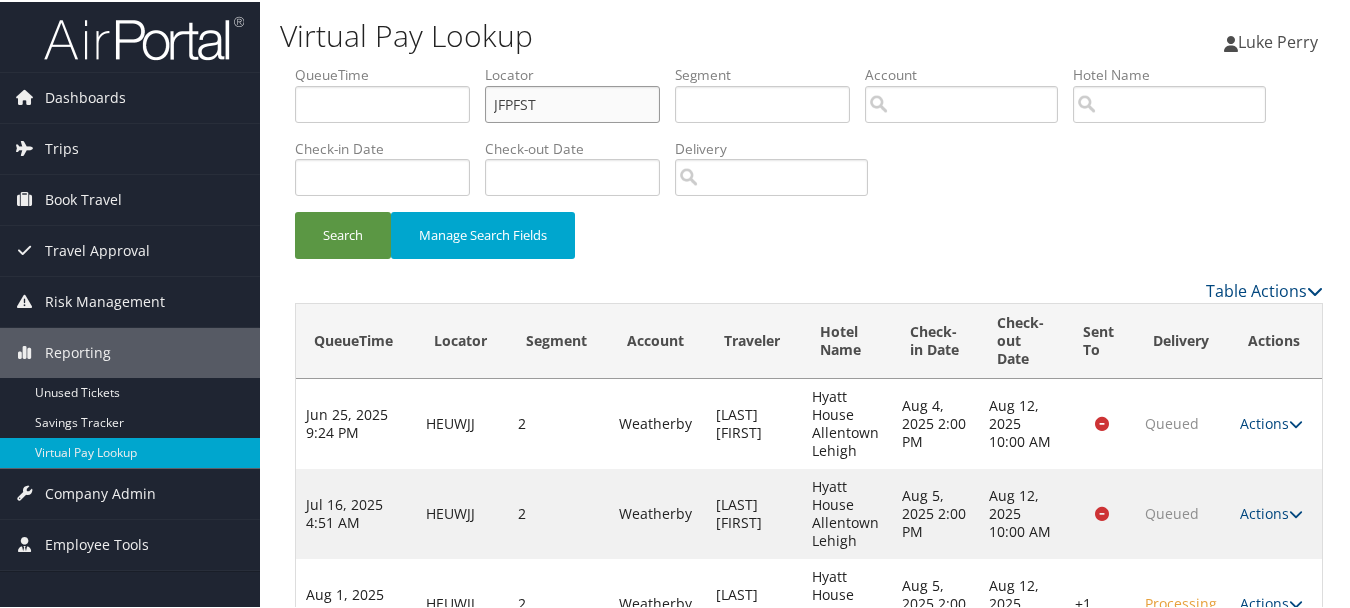 click on "Search" at bounding box center [343, 233] 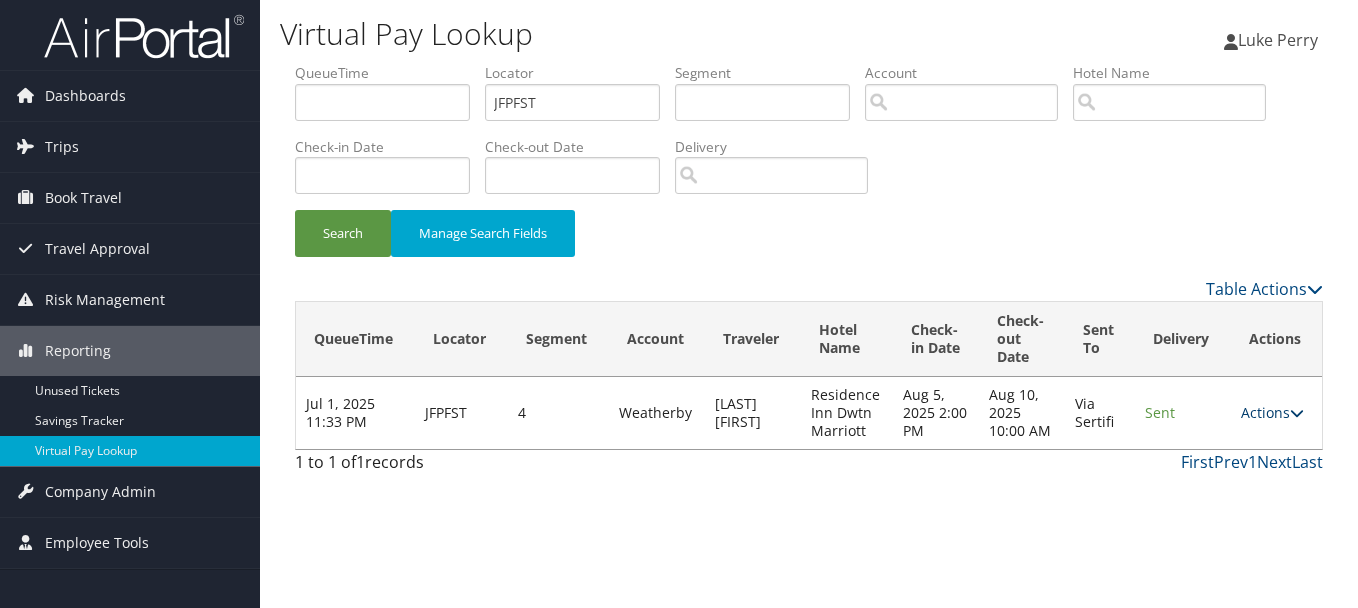 click on "Actions" at bounding box center (1272, 412) 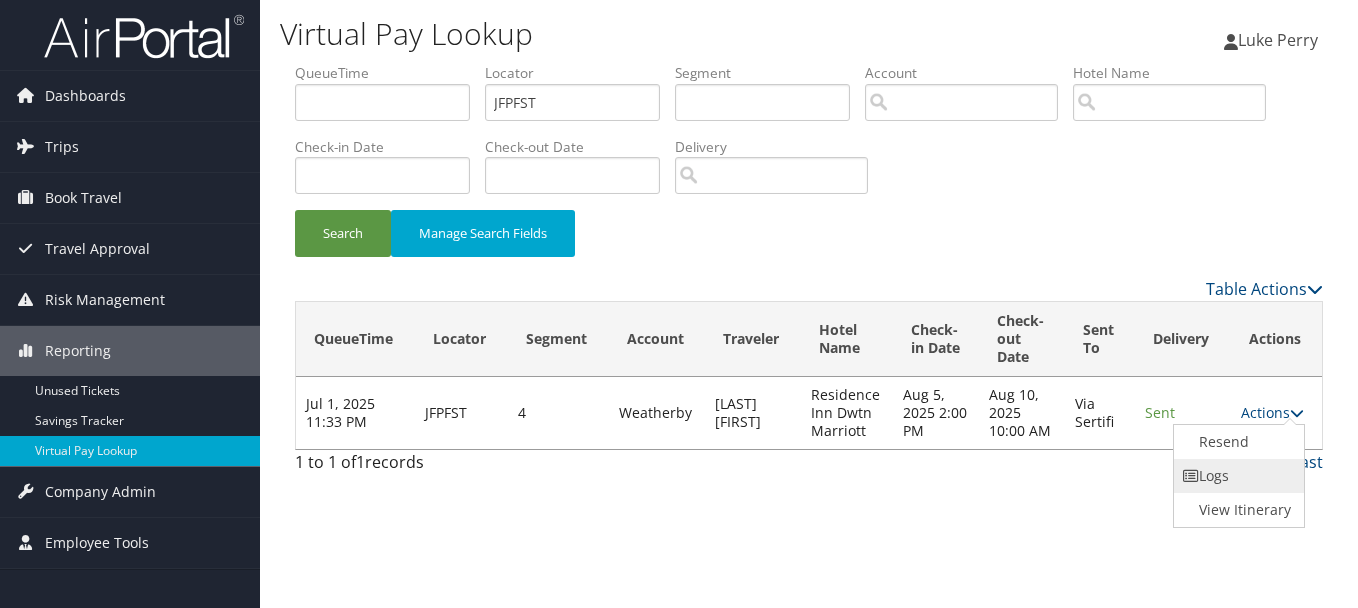 click on "Logs" at bounding box center (1237, 476) 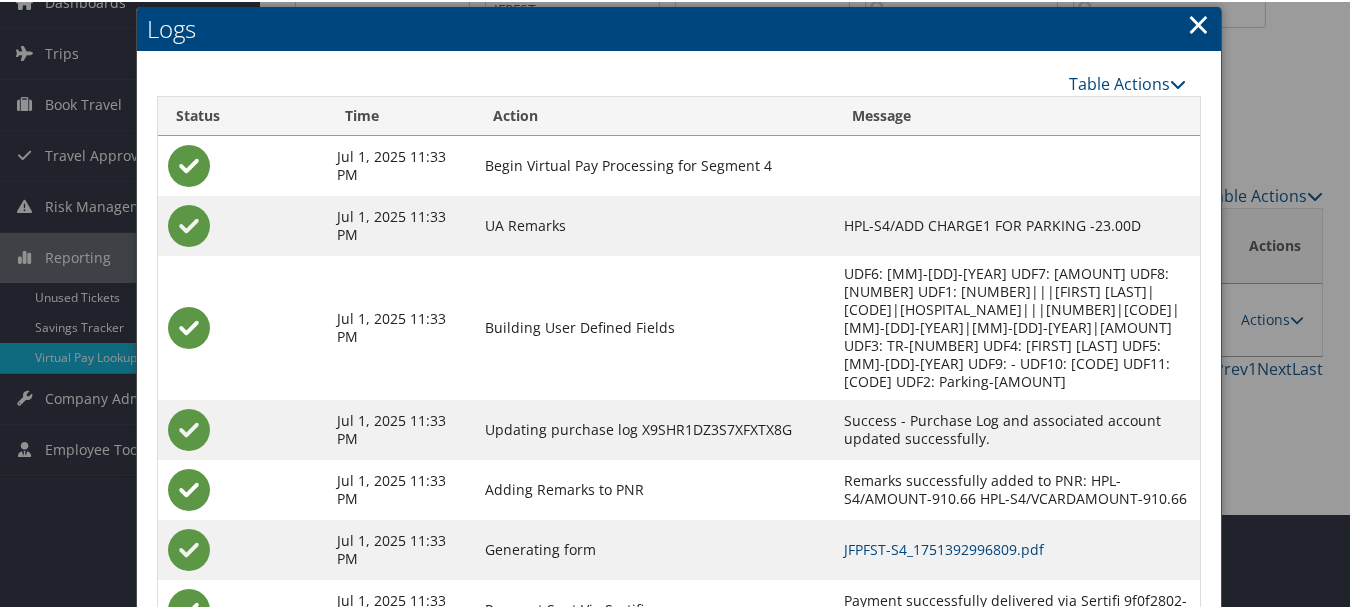 scroll, scrollTop: 205, scrollLeft: 0, axis: vertical 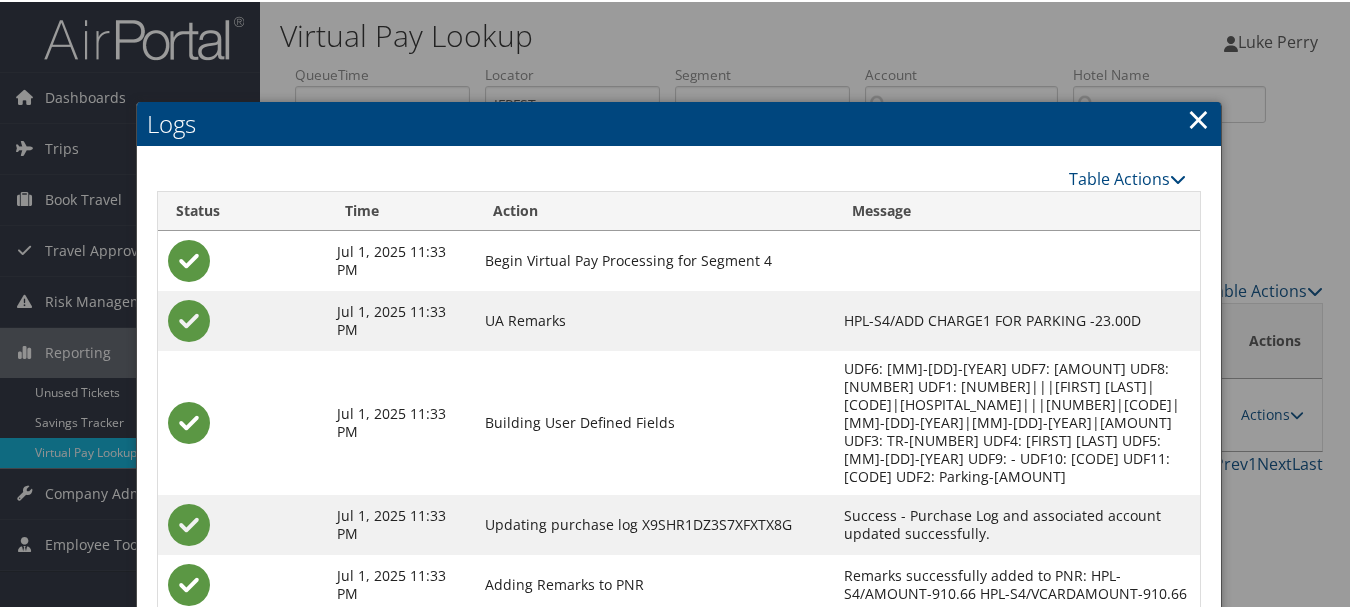 drag, startPoint x: 1177, startPoint y: 112, endPoint x: 1317, endPoint y: 151, distance: 145.33066 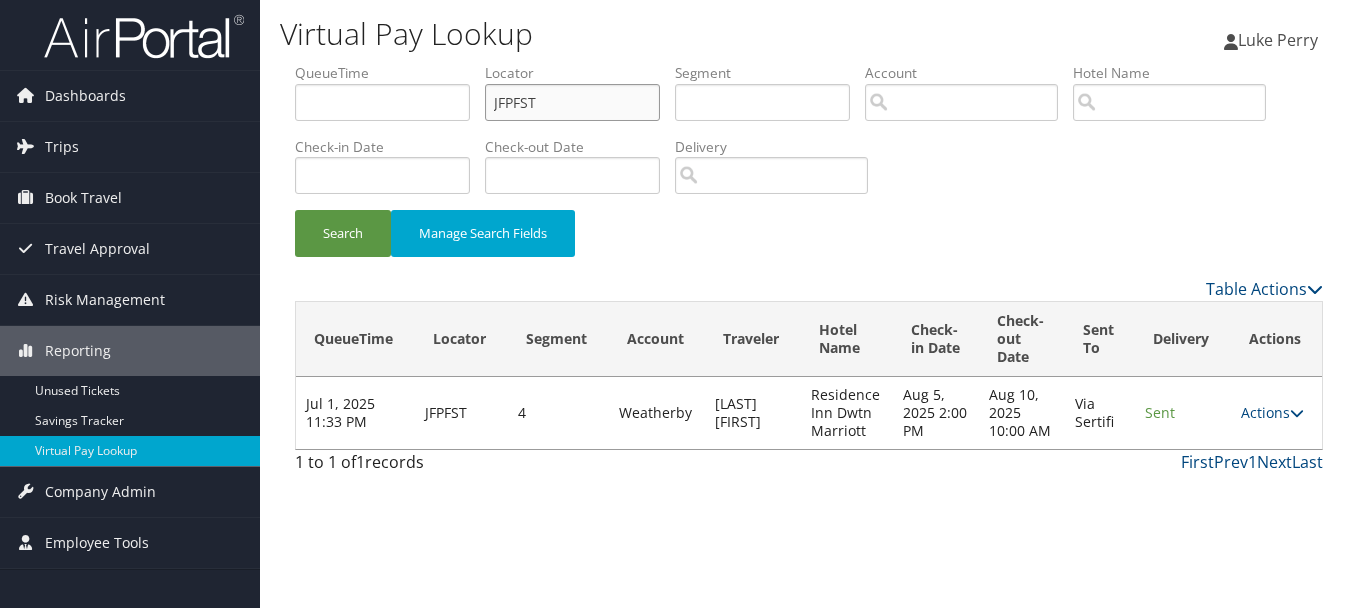 drag, startPoint x: 598, startPoint y: 97, endPoint x: 409, endPoint y: 97, distance: 189 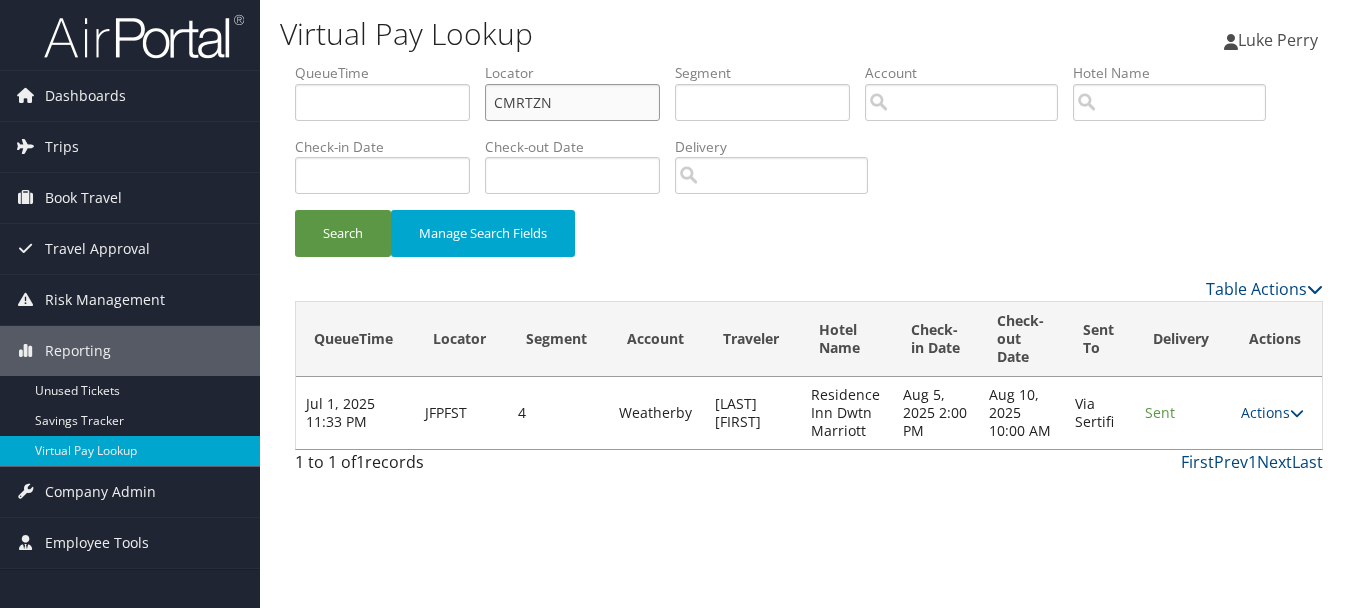 click on "Search" at bounding box center (343, 233) 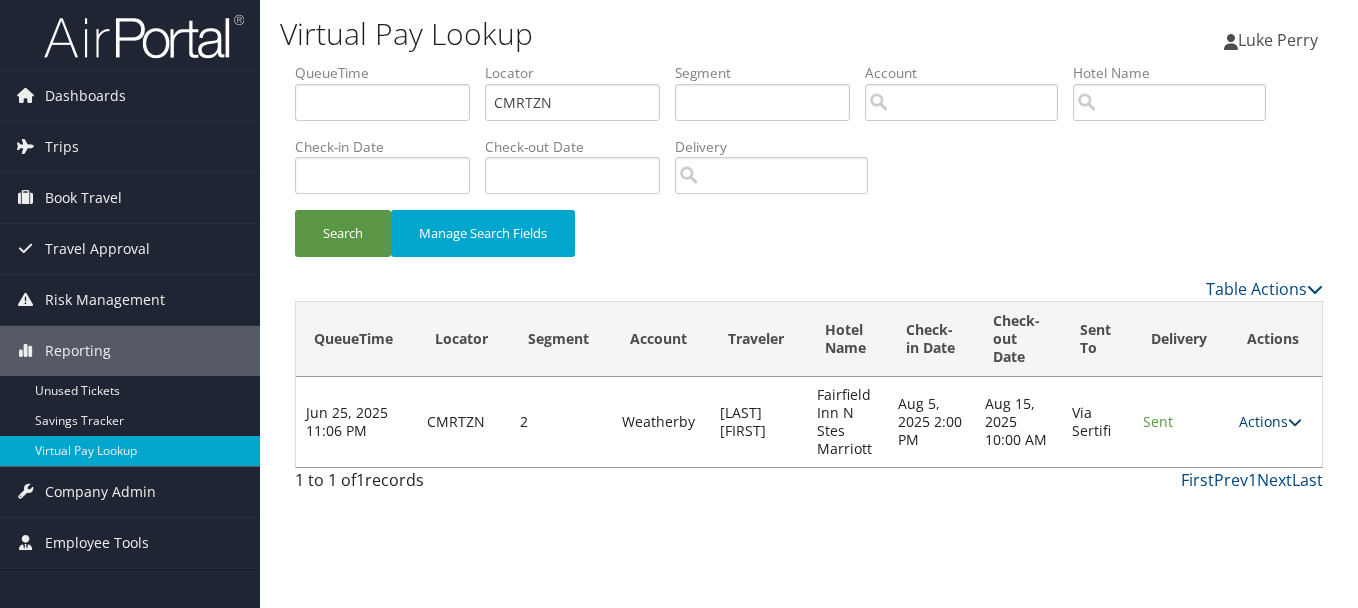 click at bounding box center (1295, 422) 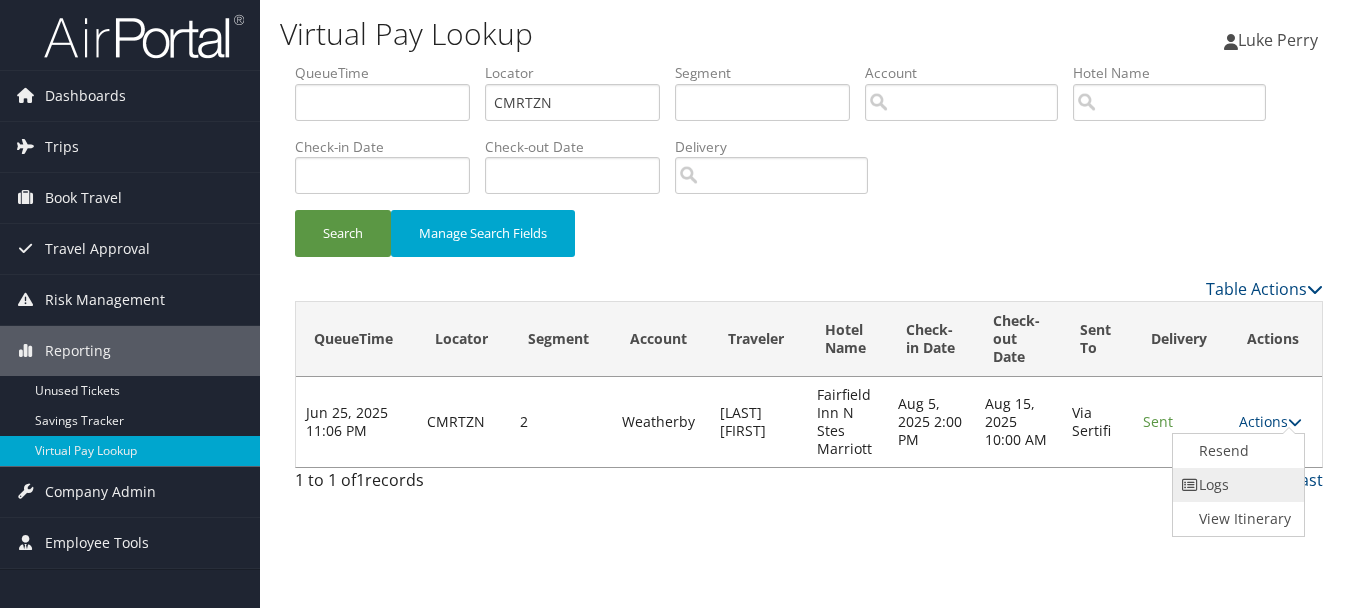 click on "Logs" at bounding box center [1236, 485] 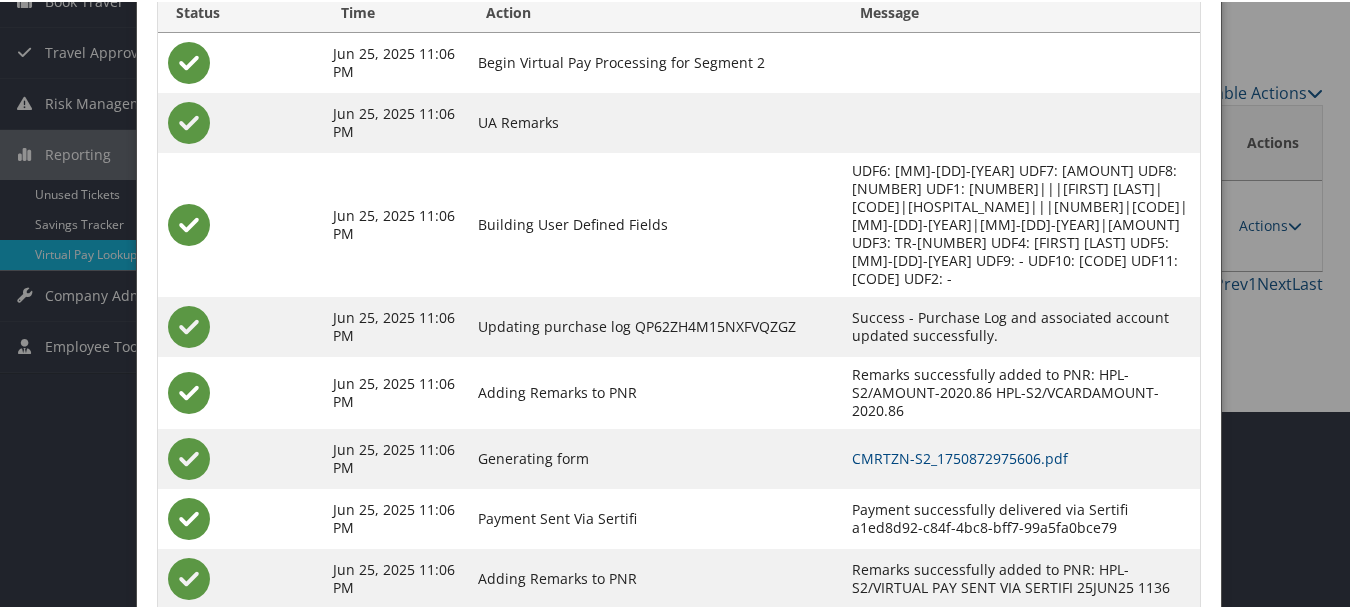 scroll, scrollTop: 205, scrollLeft: 0, axis: vertical 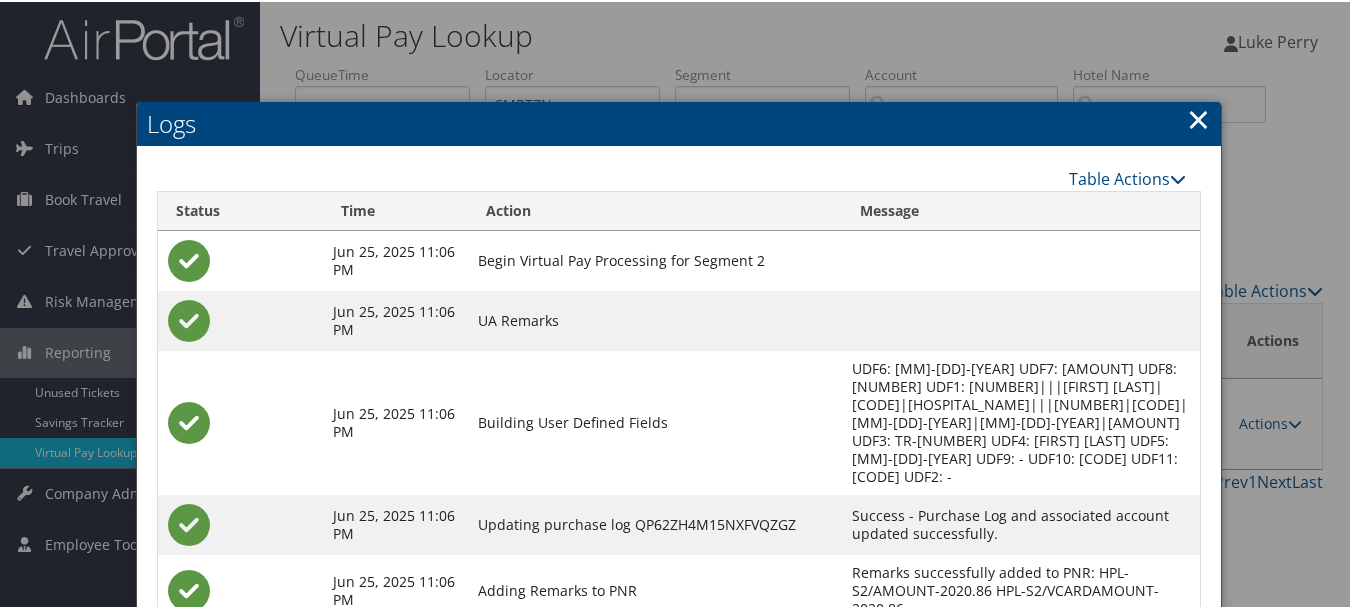 click on "×" at bounding box center (1198, 117) 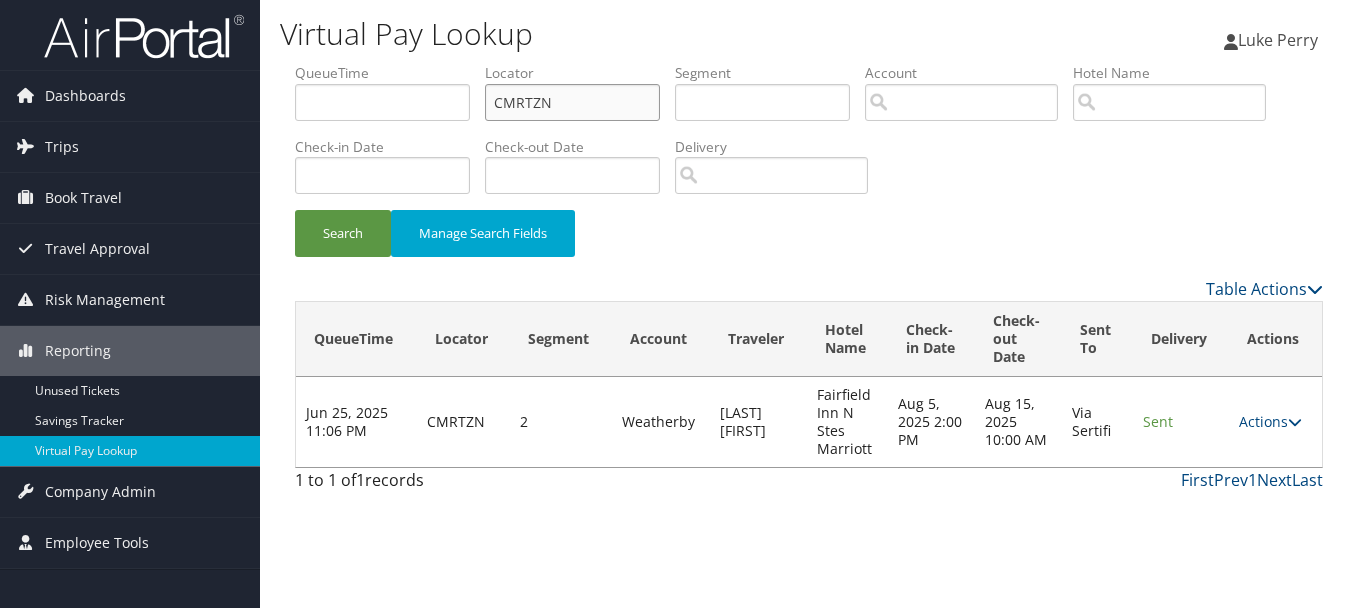 drag, startPoint x: 636, startPoint y: 101, endPoint x: 373, endPoint y: 101, distance: 263 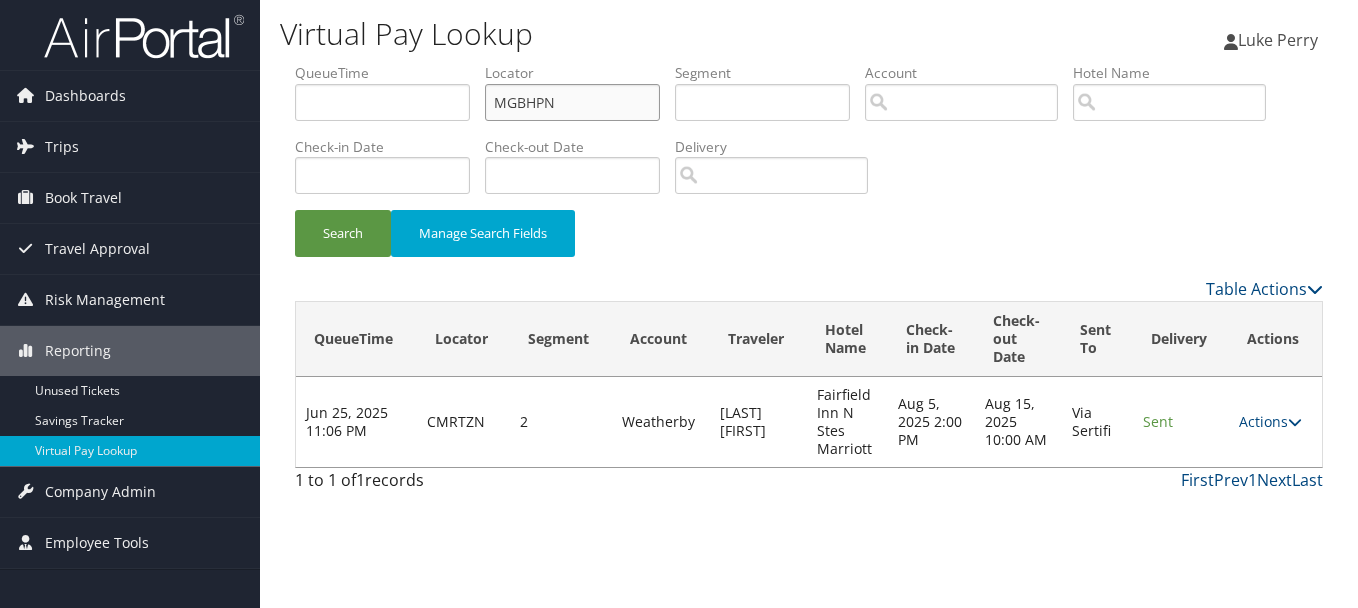 type on "MGBHPN" 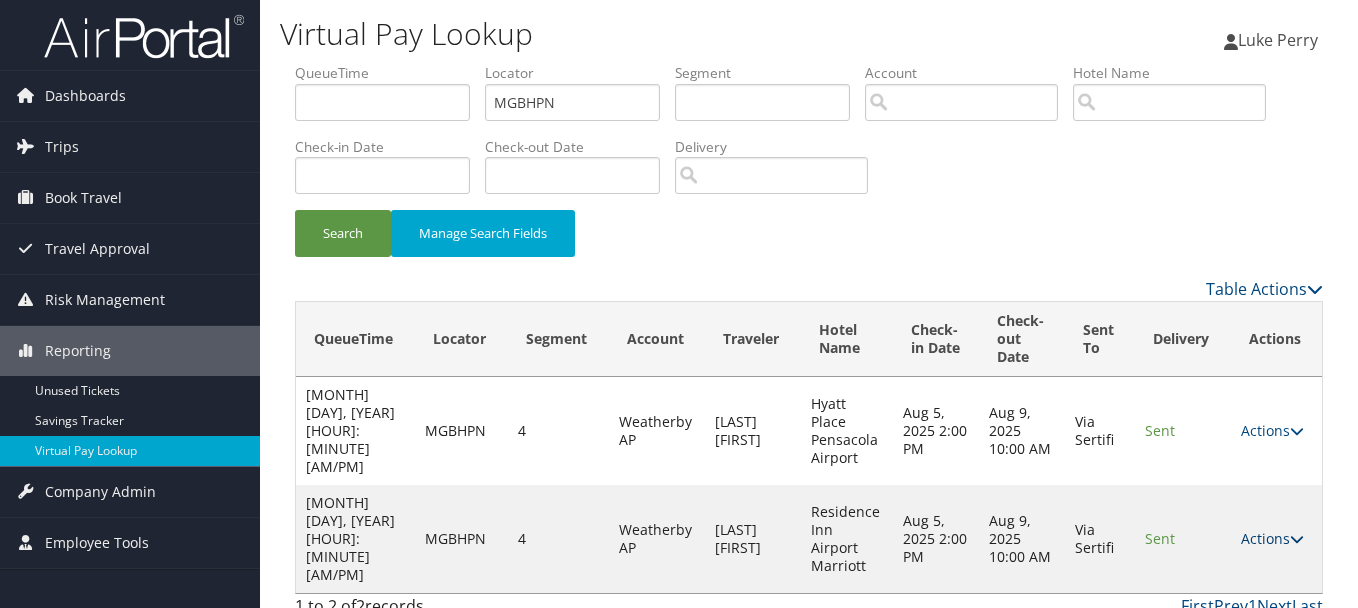click on "Actions" at bounding box center [1272, 538] 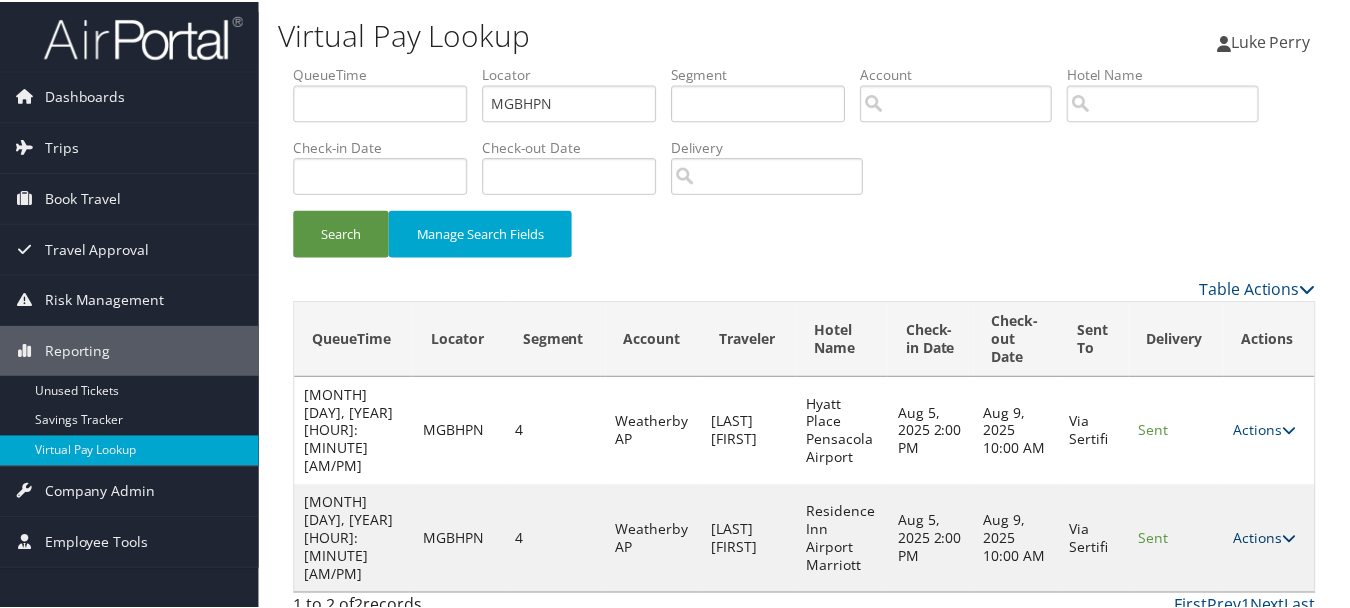 scroll, scrollTop: 55, scrollLeft: 0, axis: vertical 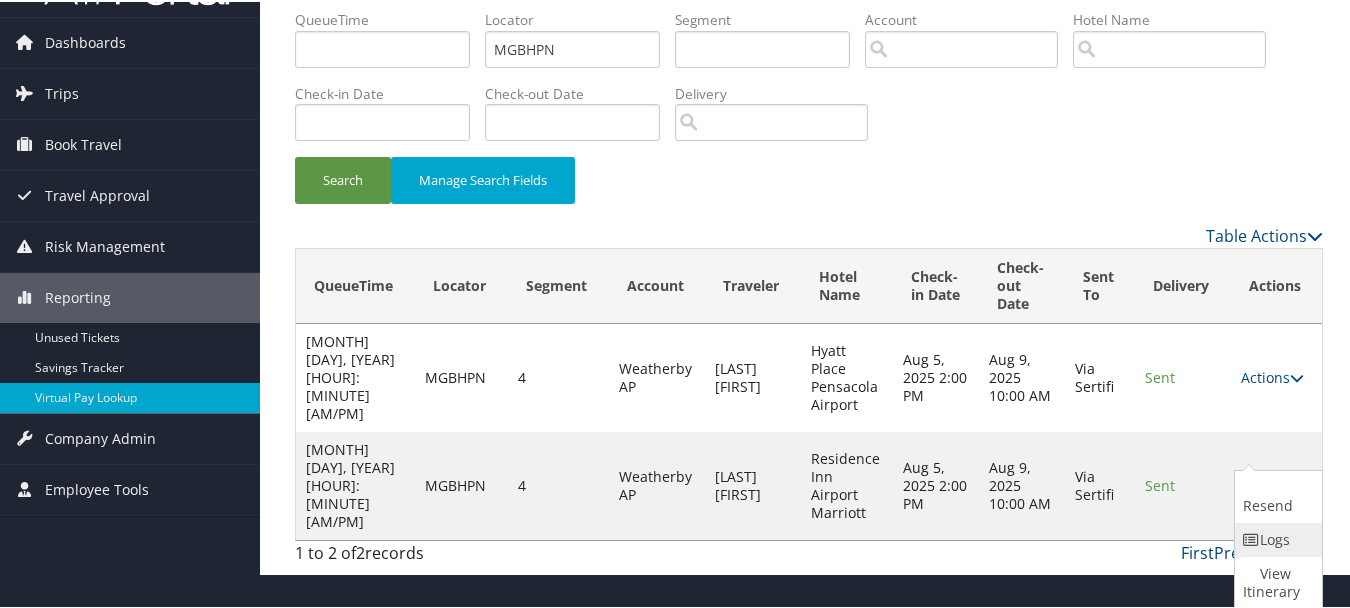 click on "Logs" at bounding box center (1276, 538) 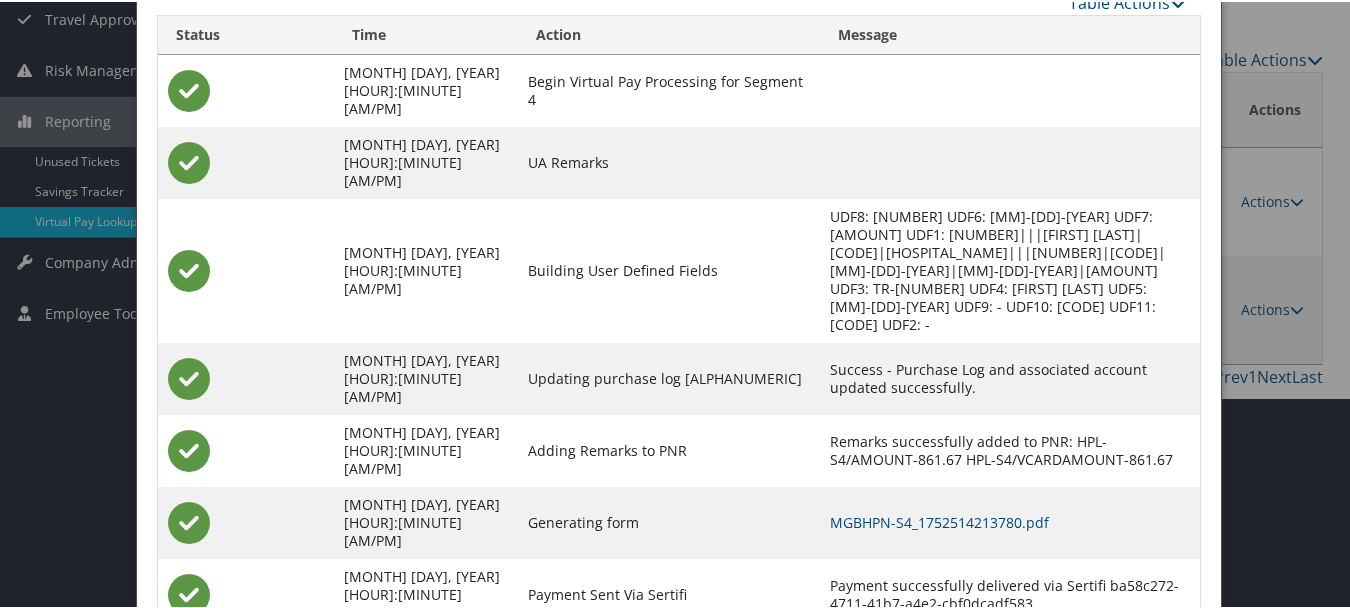 scroll, scrollTop: 260, scrollLeft: 0, axis: vertical 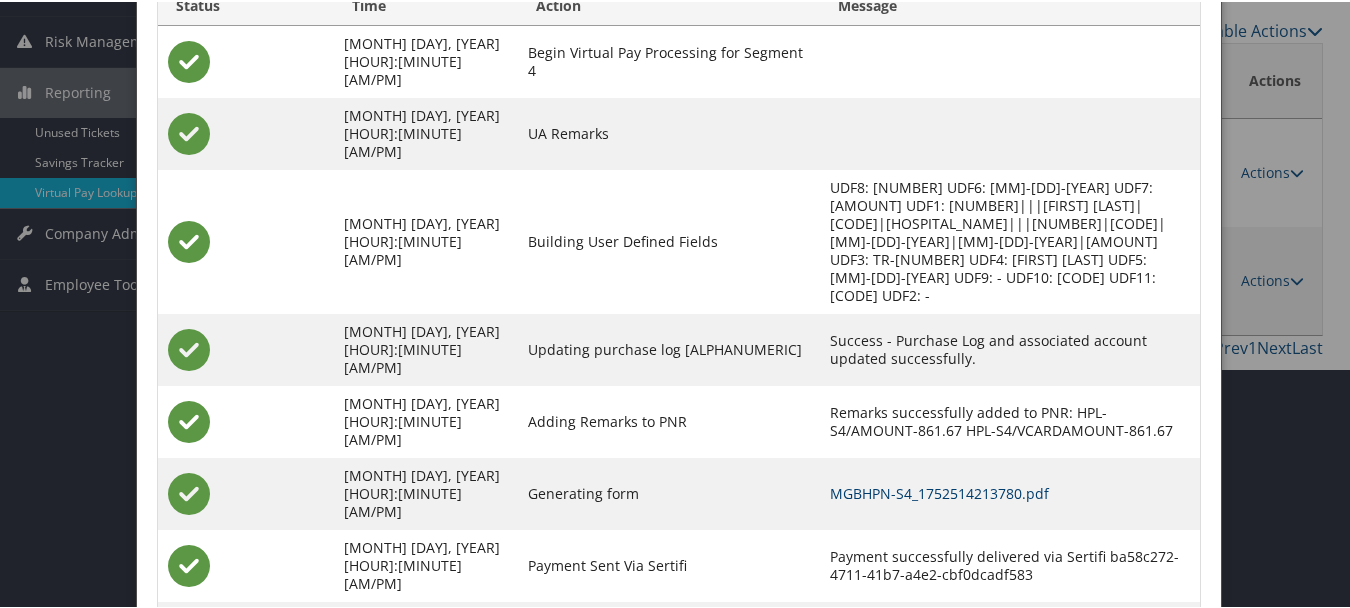 click on "MGBHPN-S4_1752514213780.pdf" at bounding box center (939, 491) 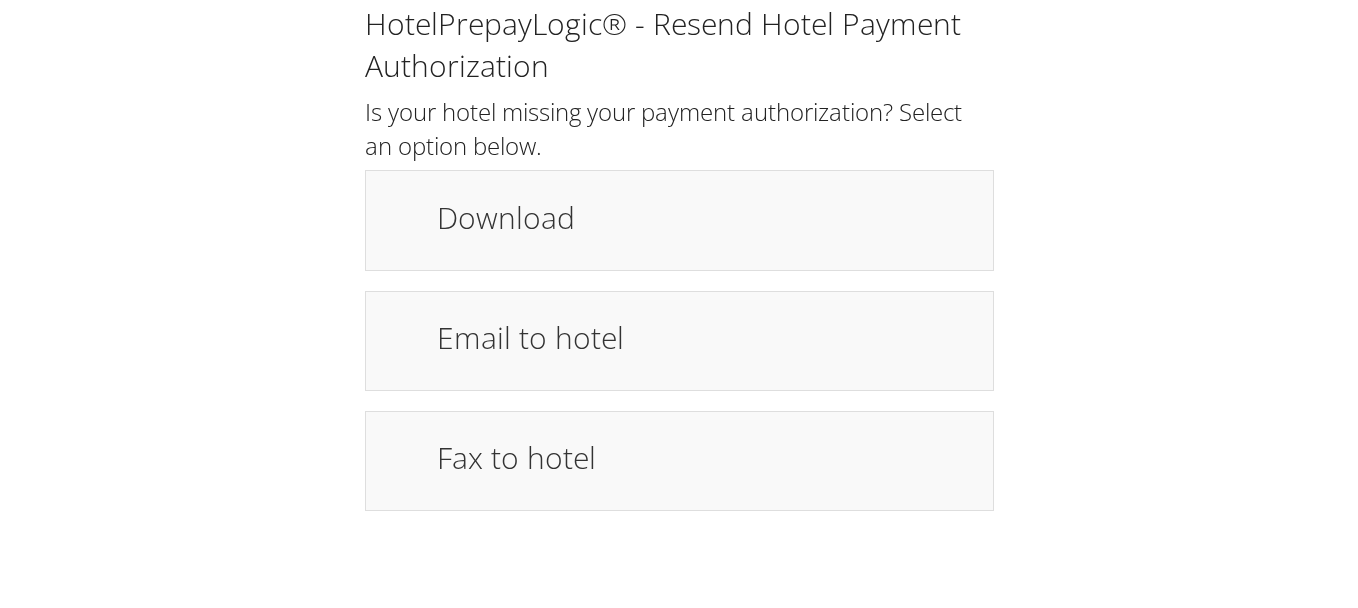 scroll, scrollTop: 0, scrollLeft: 0, axis: both 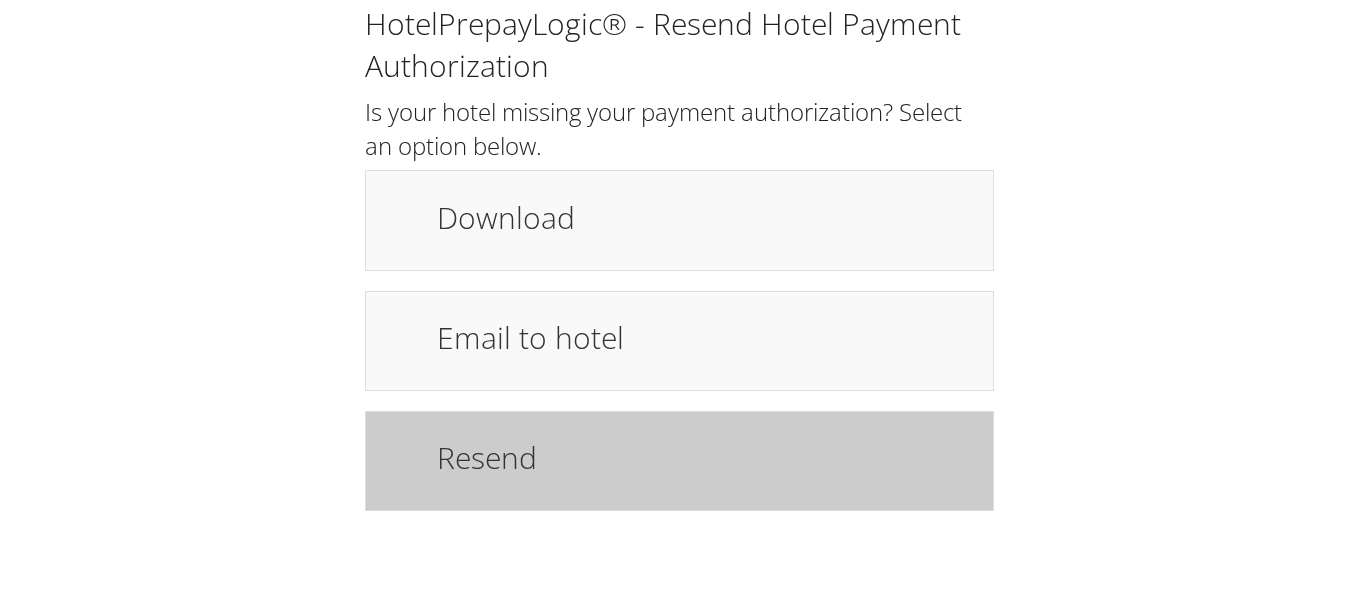 click on "Resend" at bounding box center (705, 457) 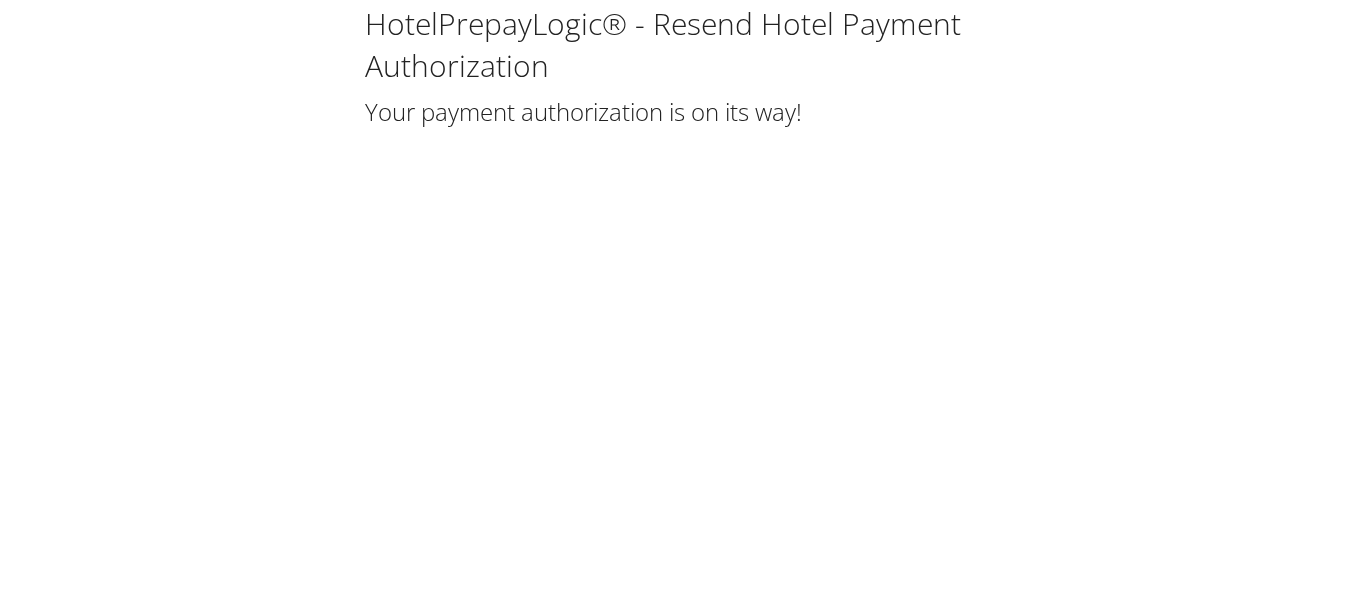 scroll, scrollTop: 0, scrollLeft: 0, axis: both 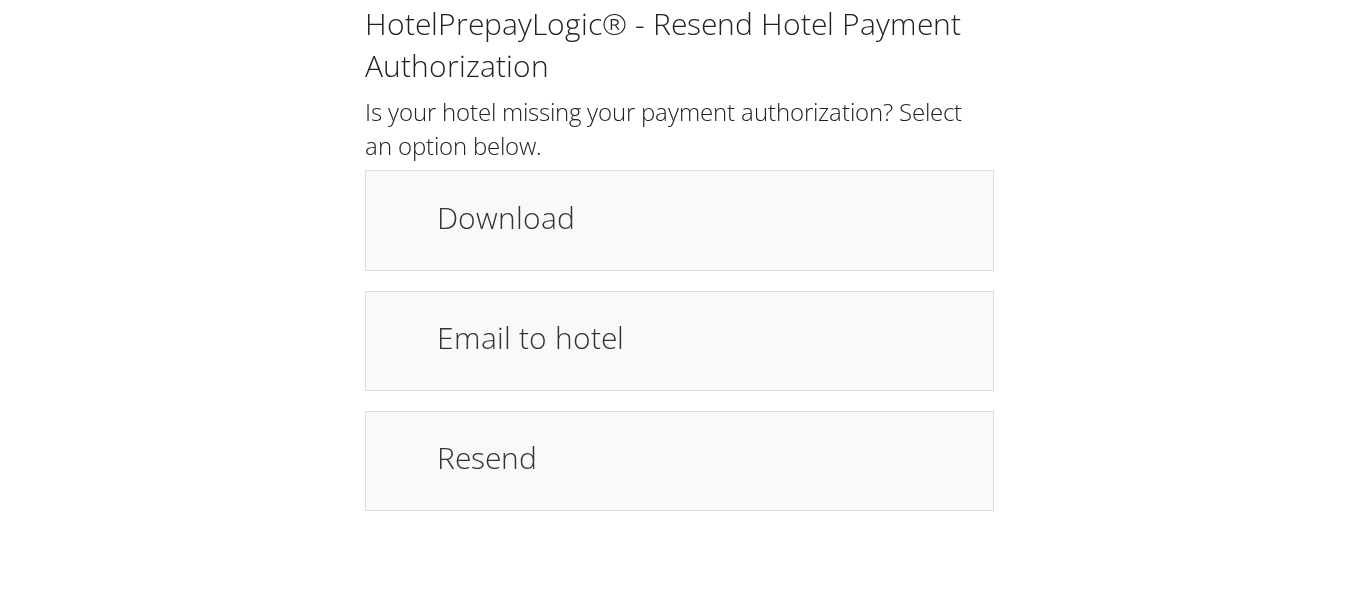 click on "HotelPrepayLogic® - Resend Hotel Payment Authorization
Is your hotel missing your payment authorization? Select an option below.
Download
Email to hotel
Fax to hotel
Resend" at bounding box center (679, 257) 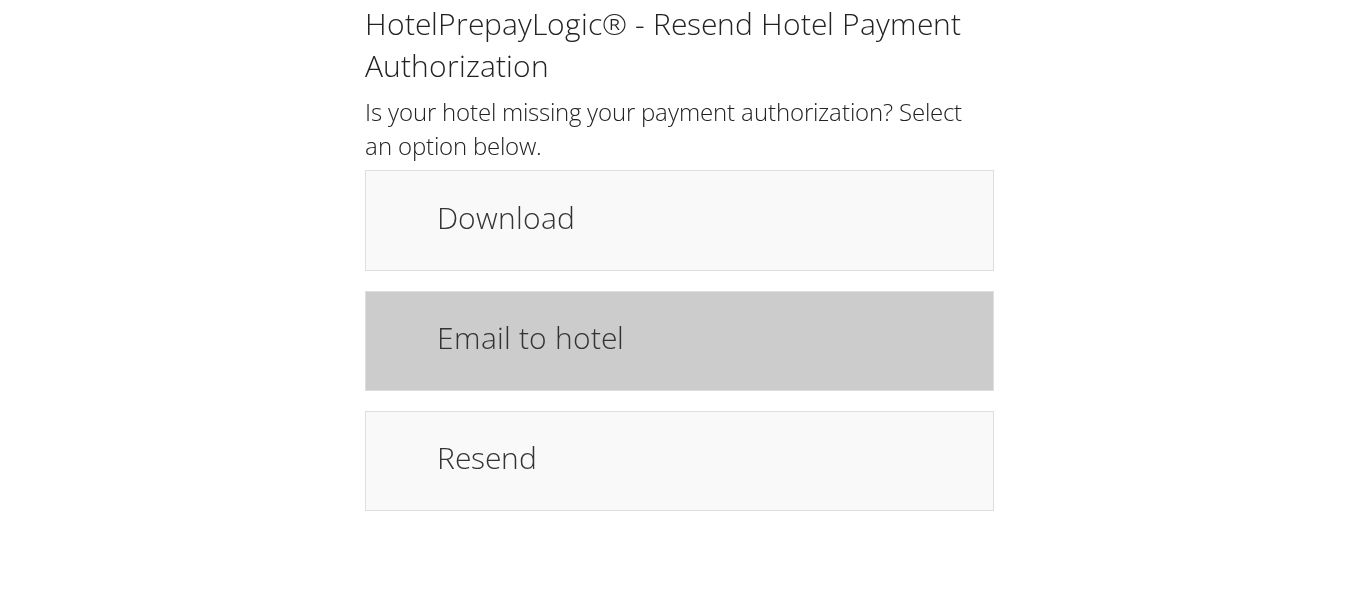 click on "Email to hotel" at bounding box center (705, 337) 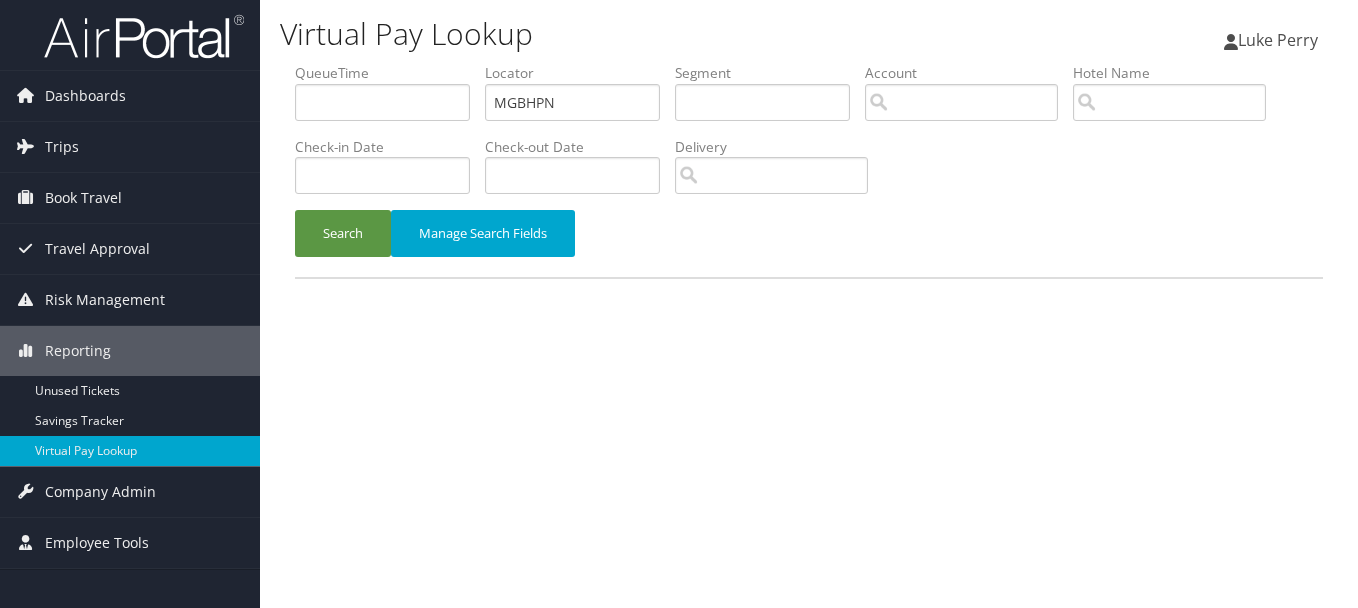 scroll, scrollTop: 0, scrollLeft: 0, axis: both 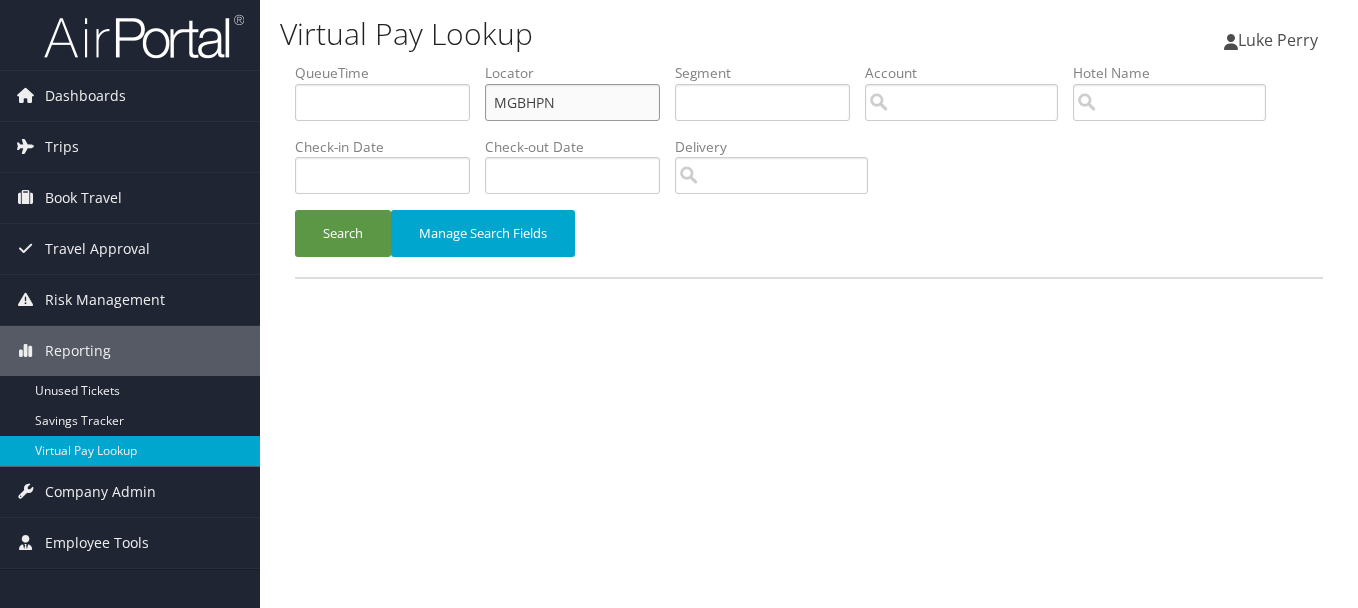 drag, startPoint x: 589, startPoint y: 99, endPoint x: 419, endPoint y: 97, distance: 170.01176 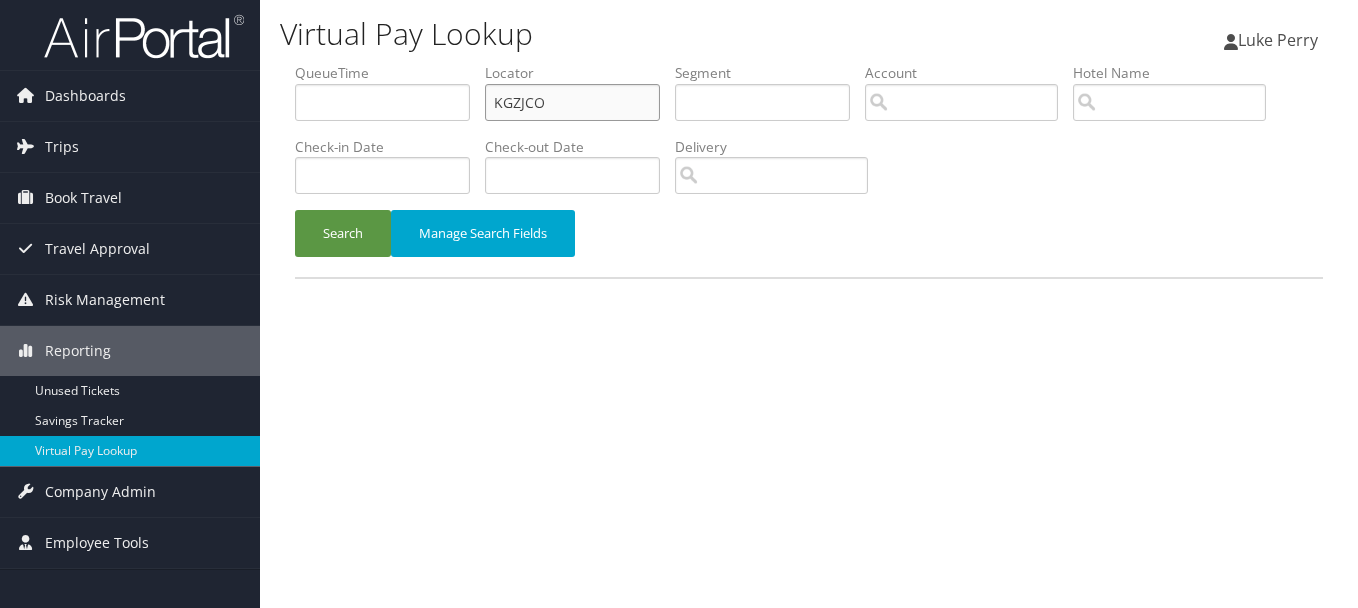 type on "KGZJCO" 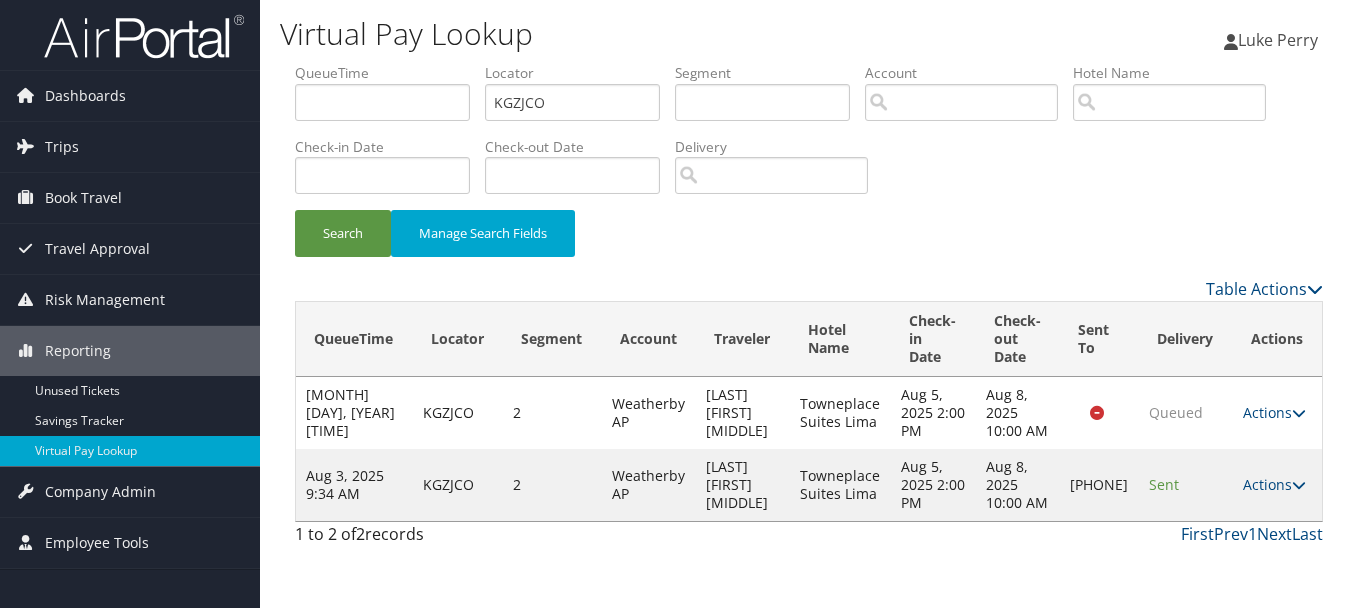 click on "Actions" at bounding box center (1274, 484) 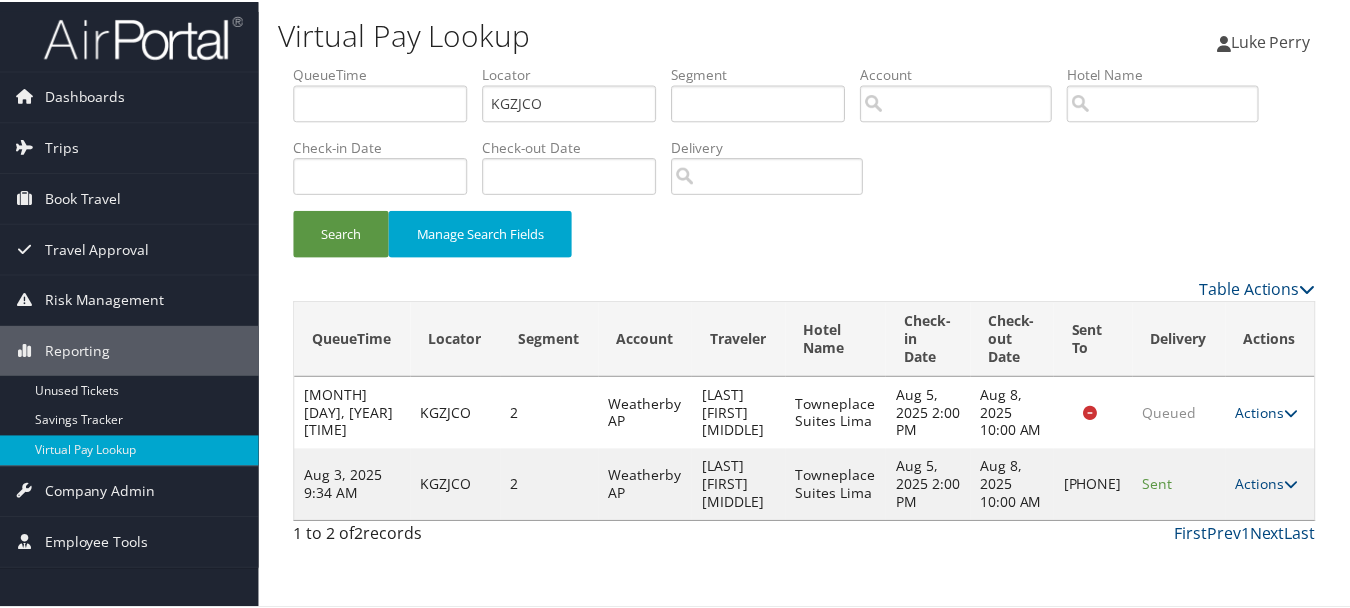 scroll, scrollTop: 35, scrollLeft: 0, axis: vertical 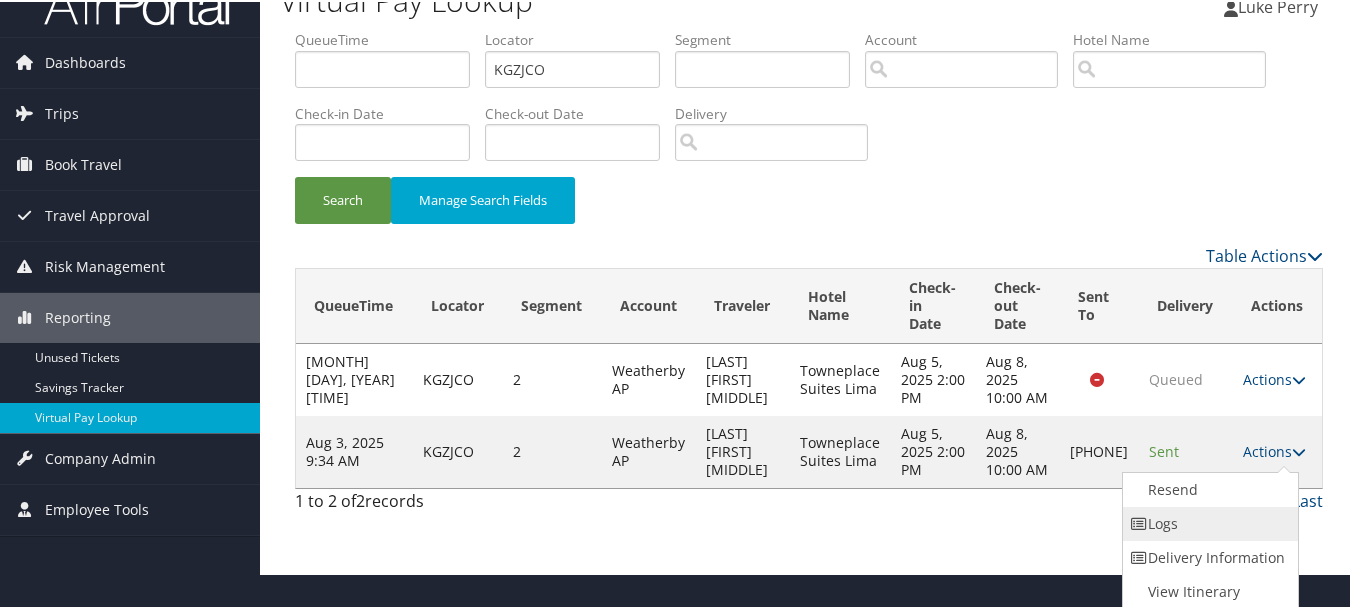 click on "Logs" at bounding box center [1208, 522] 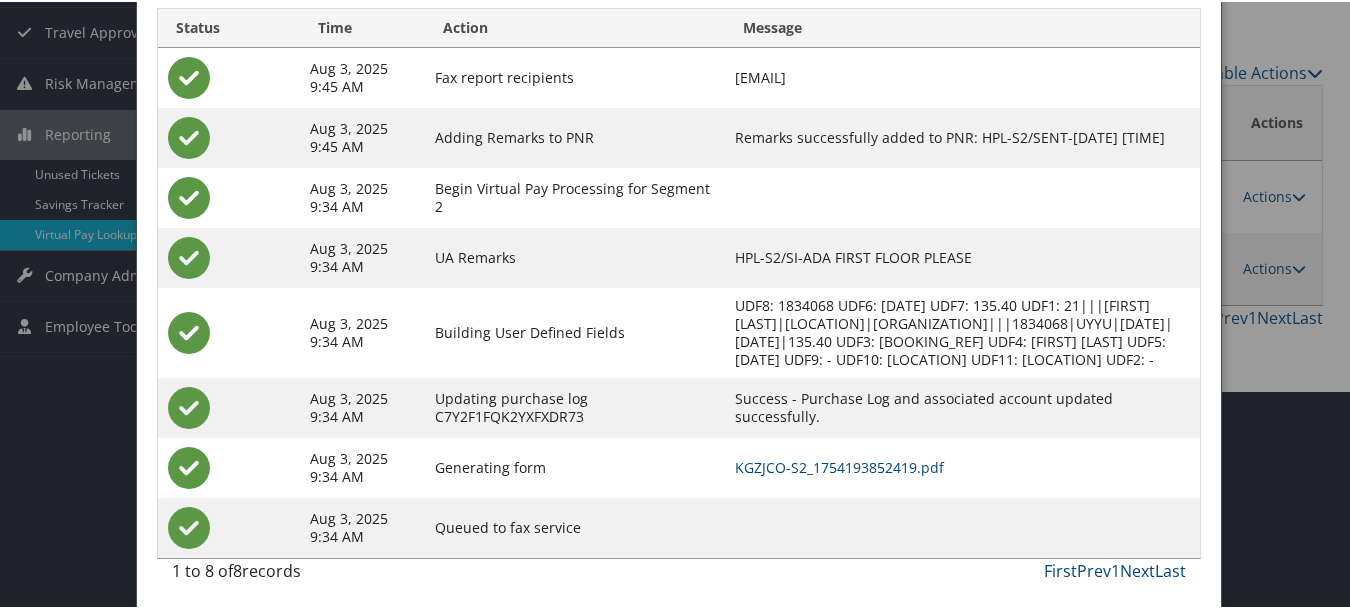 scroll, scrollTop: 222, scrollLeft: 0, axis: vertical 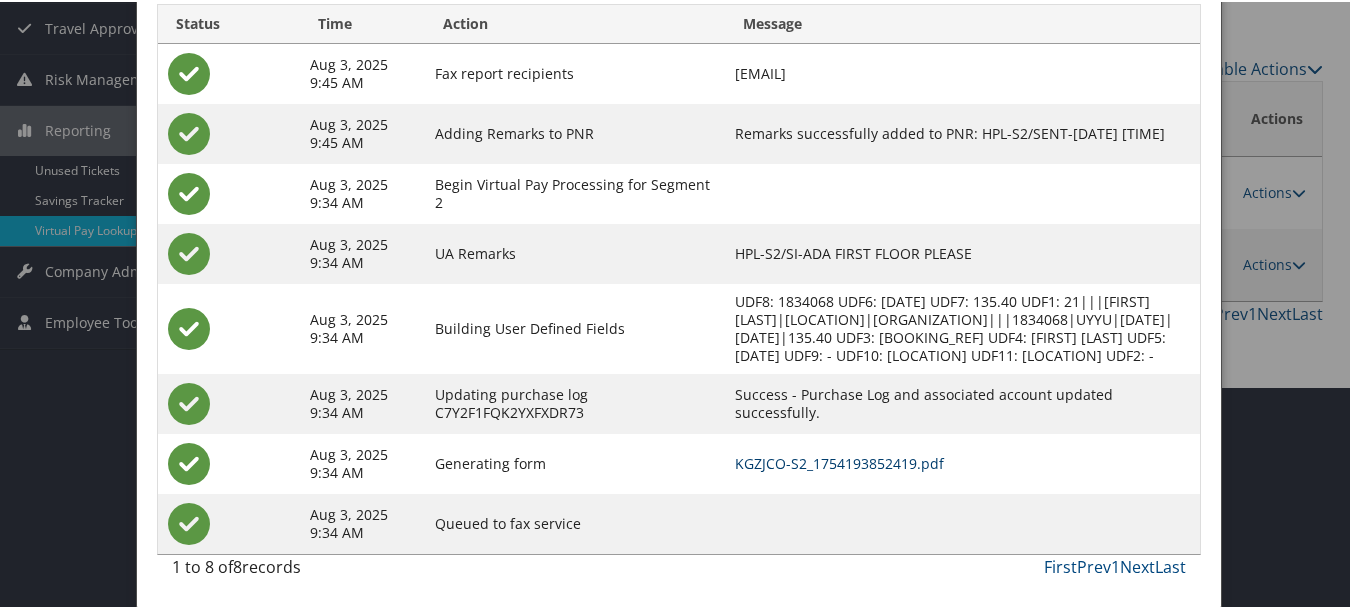 click on "KGZJCO-S2_1754193852419.pdf" at bounding box center (839, 461) 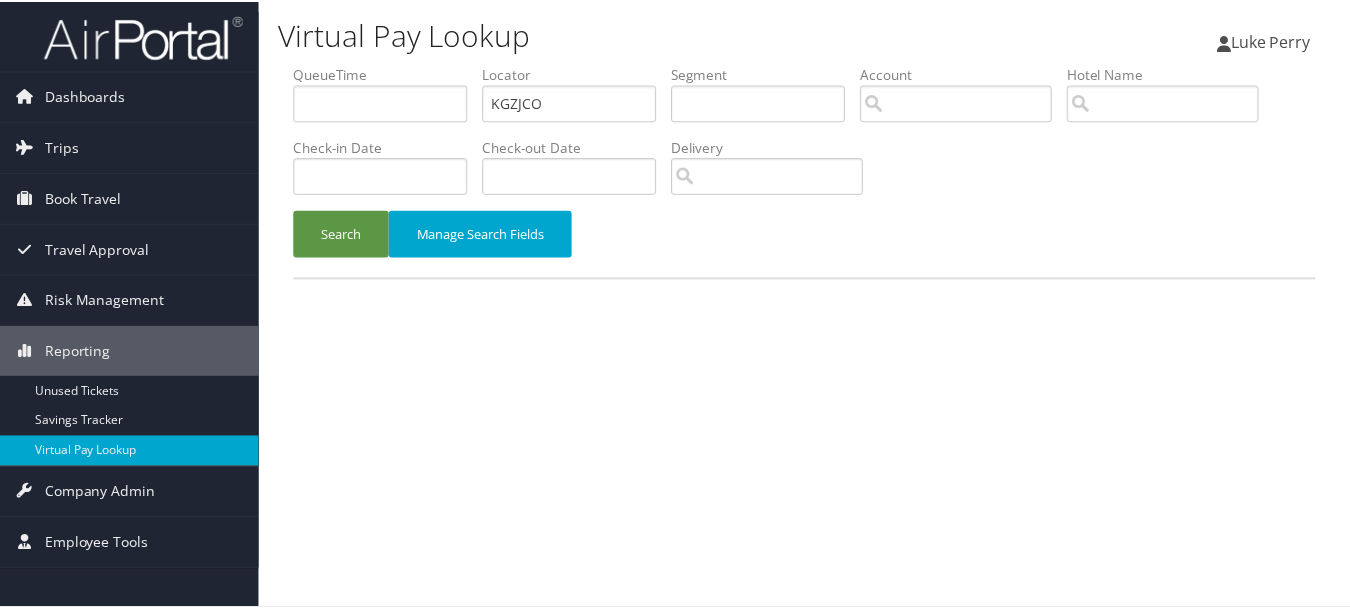 scroll, scrollTop: 0, scrollLeft: 0, axis: both 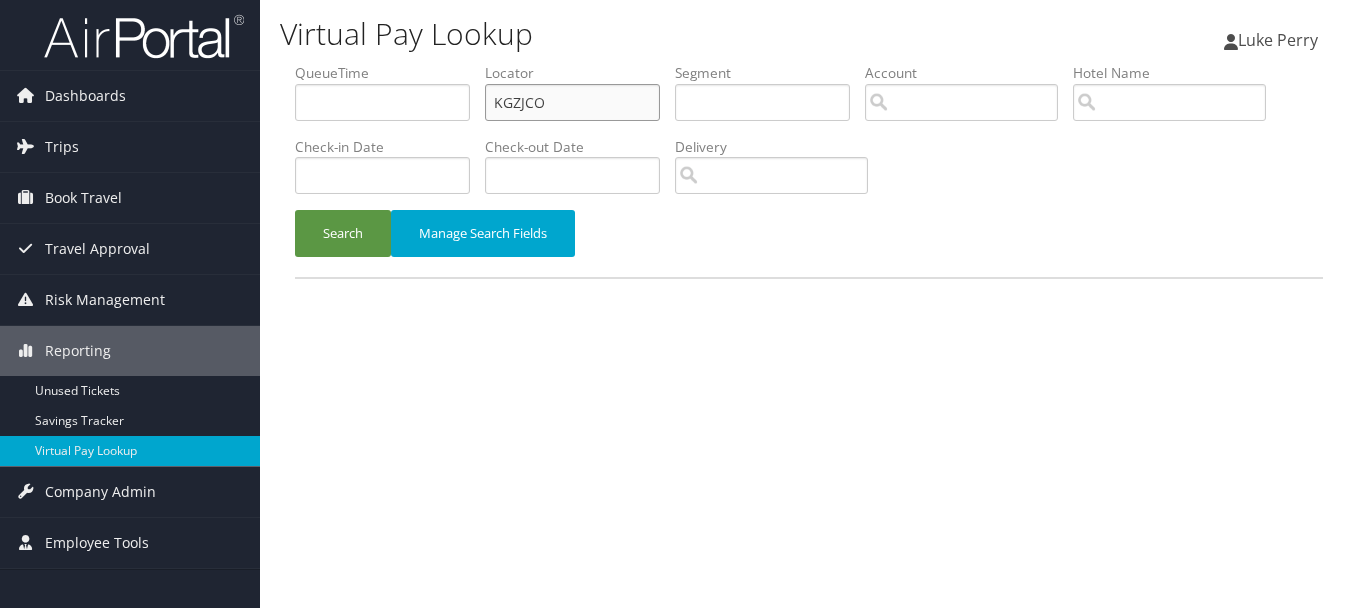 drag, startPoint x: 602, startPoint y: 114, endPoint x: 406, endPoint y: 112, distance: 196.01021 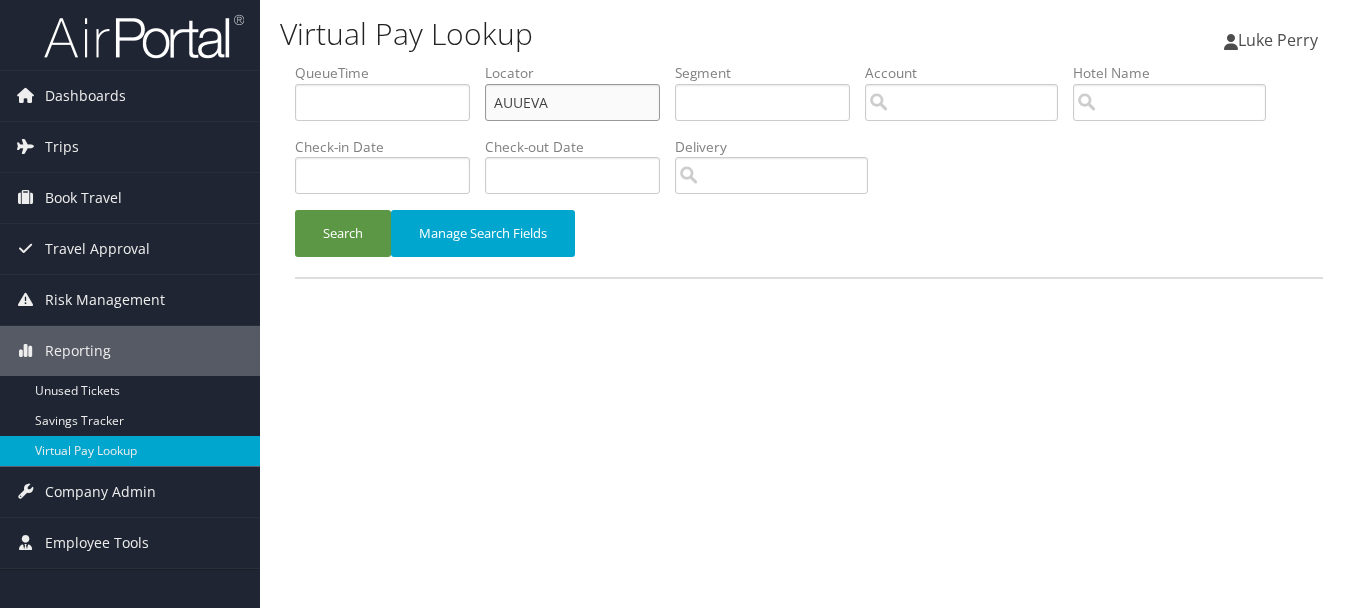 type on "AUUEVA" 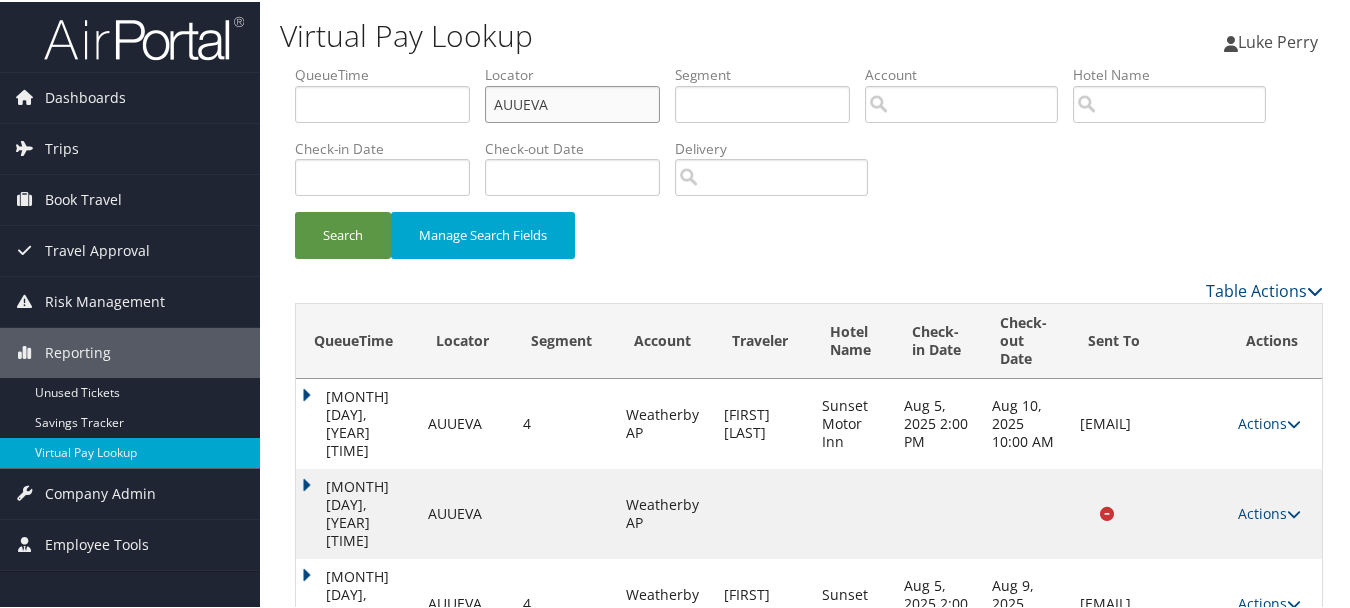 scroll, scrollTop: 2, scrollLeft: 0, axis: vertical 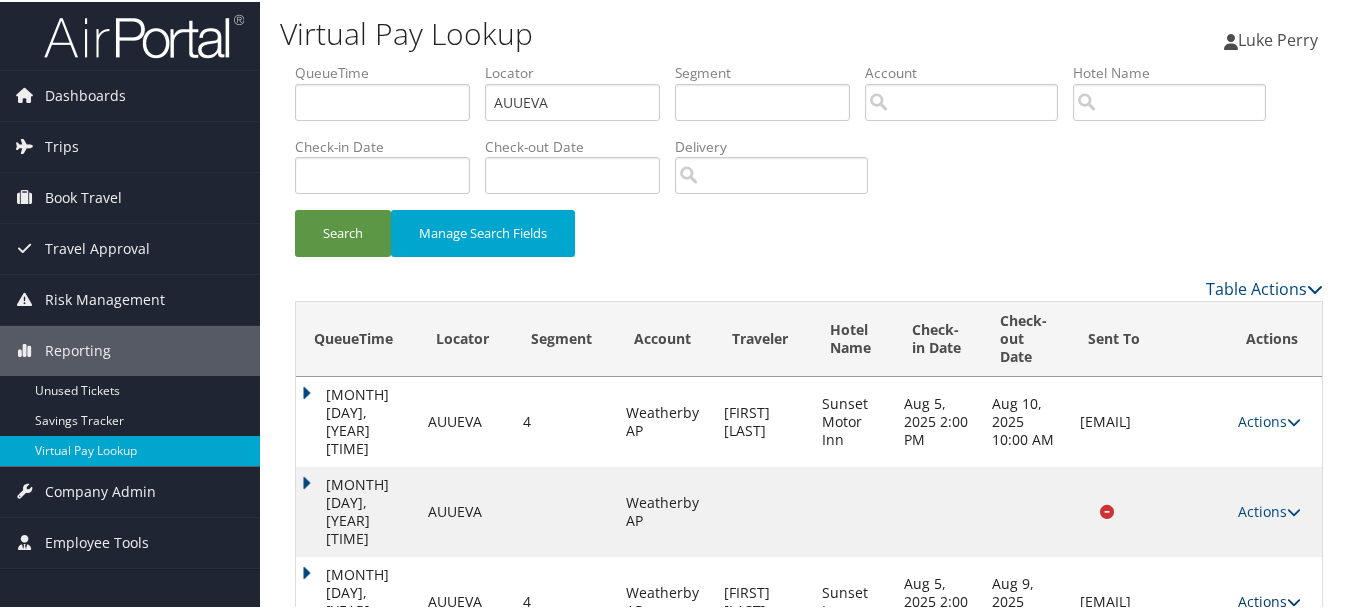 click on "Actions" at bounding box center (1269, 599) 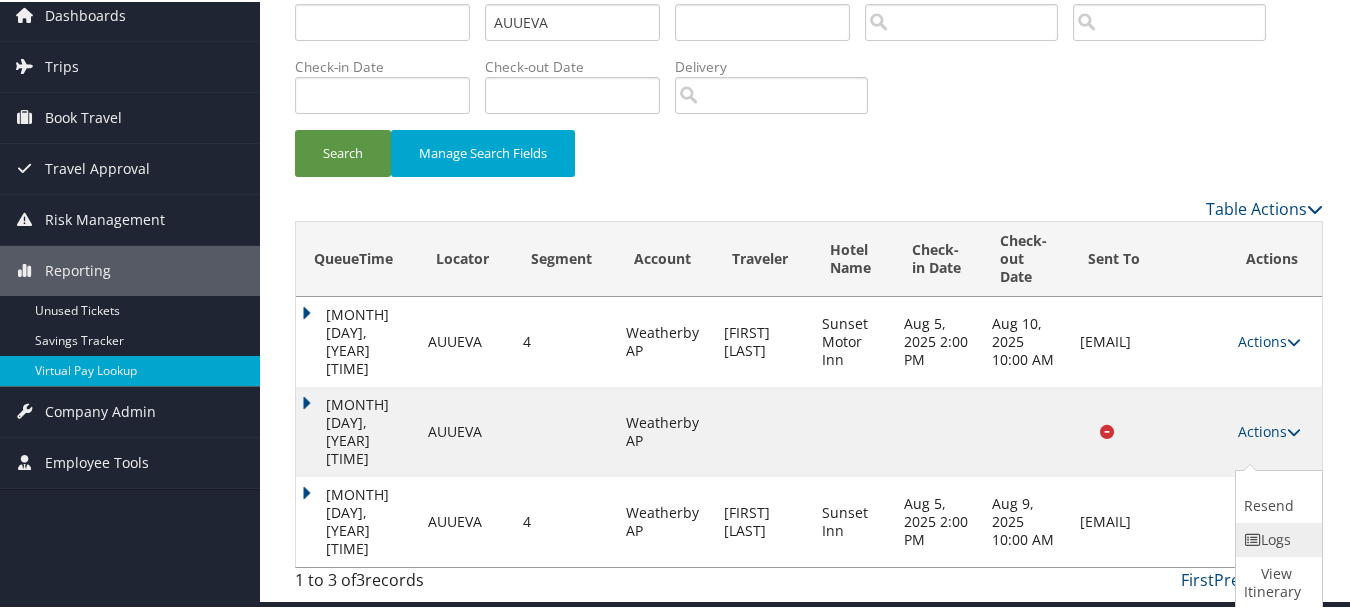click on "Logs" at bounding box center (1276, 538) 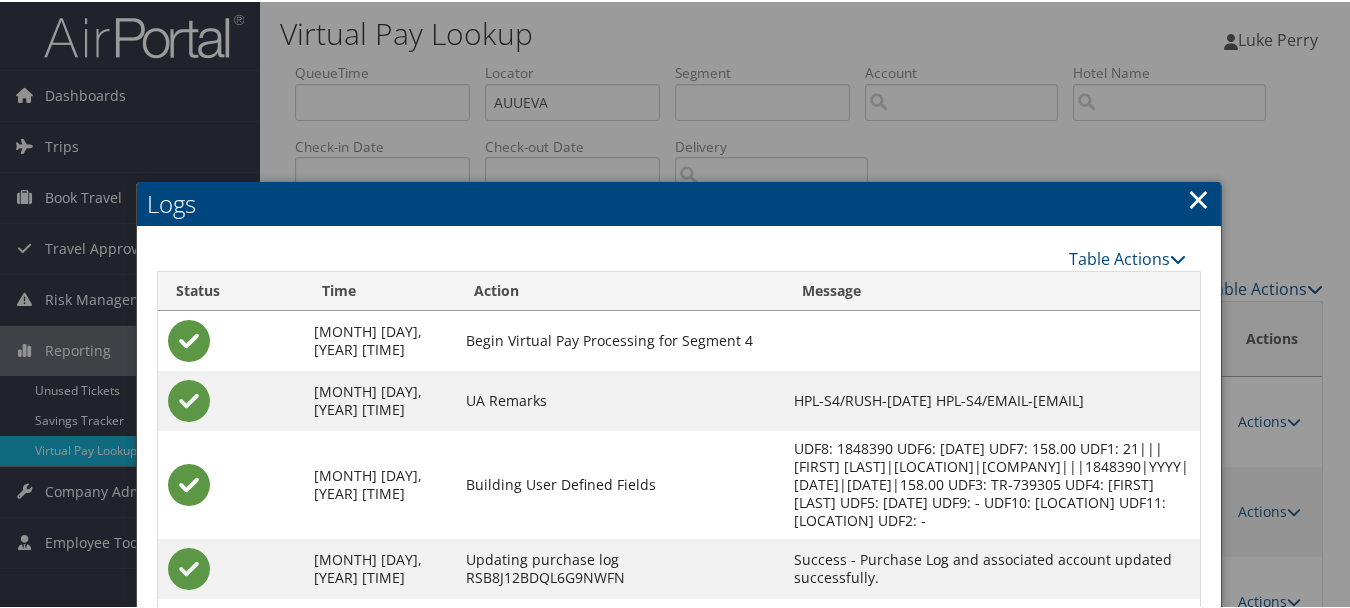 scroll, scrollTop: 287, scrollLeft: 0, axis: vertical 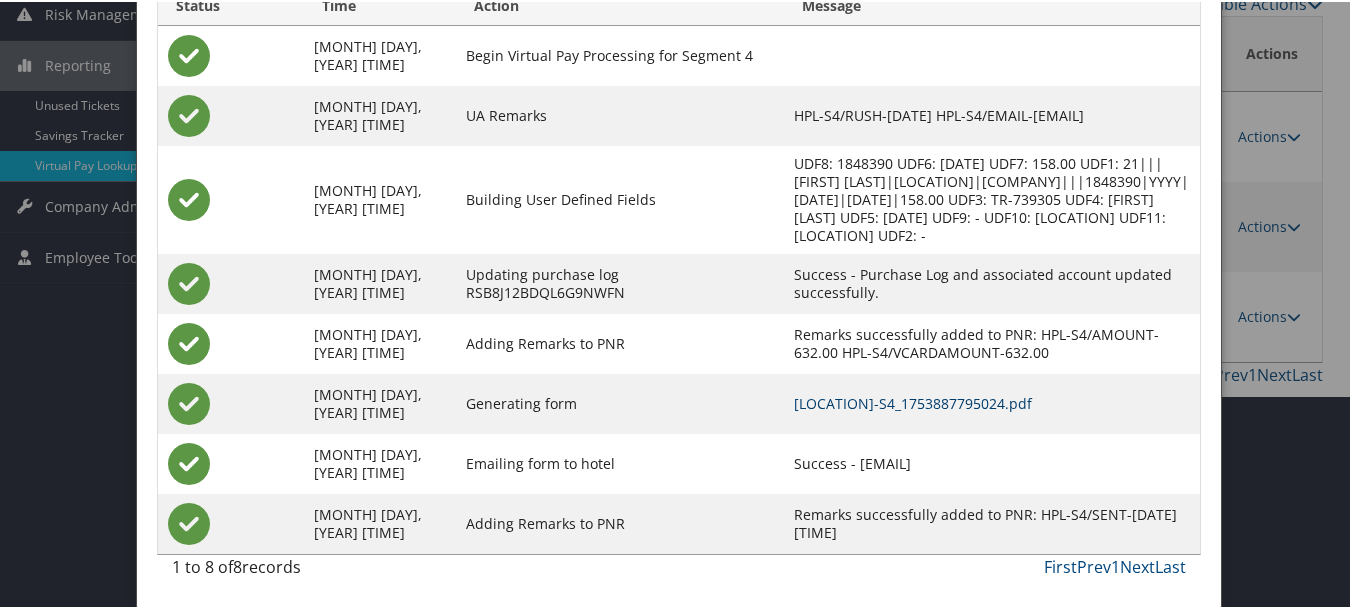 click on "[LOCATION]-S4_1753887795024.pdf" at bounding box center [913, 401] 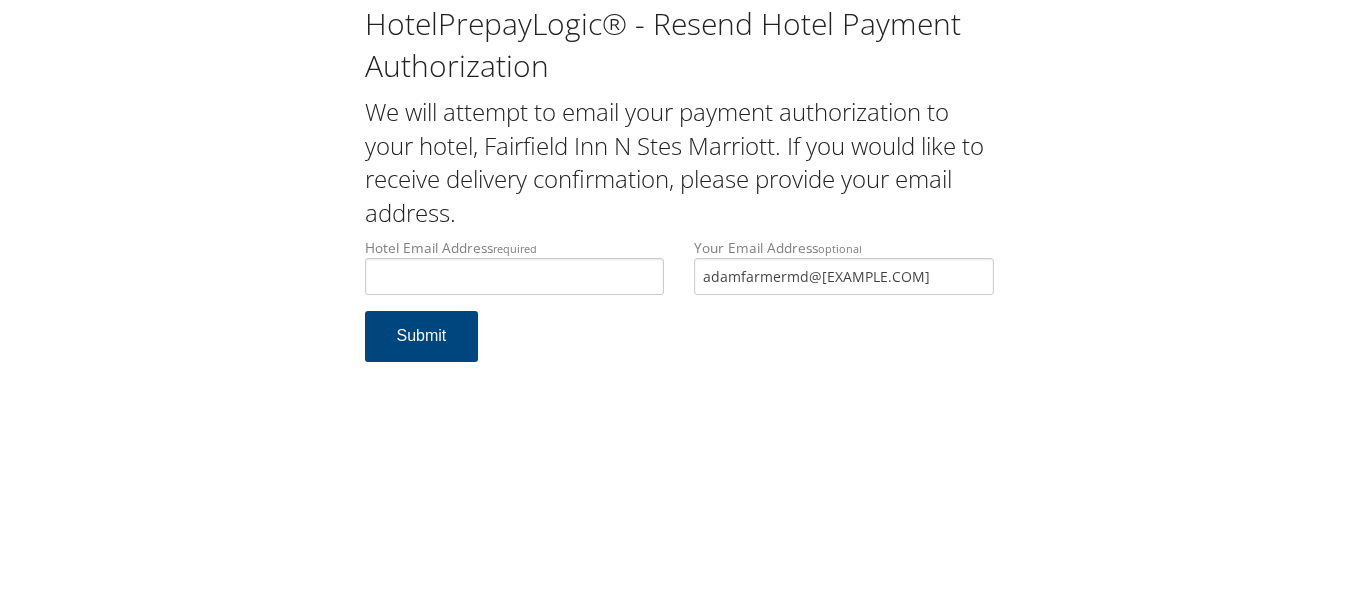 scroll, scrollTop: 0, scrollLeft: 0, axis: both 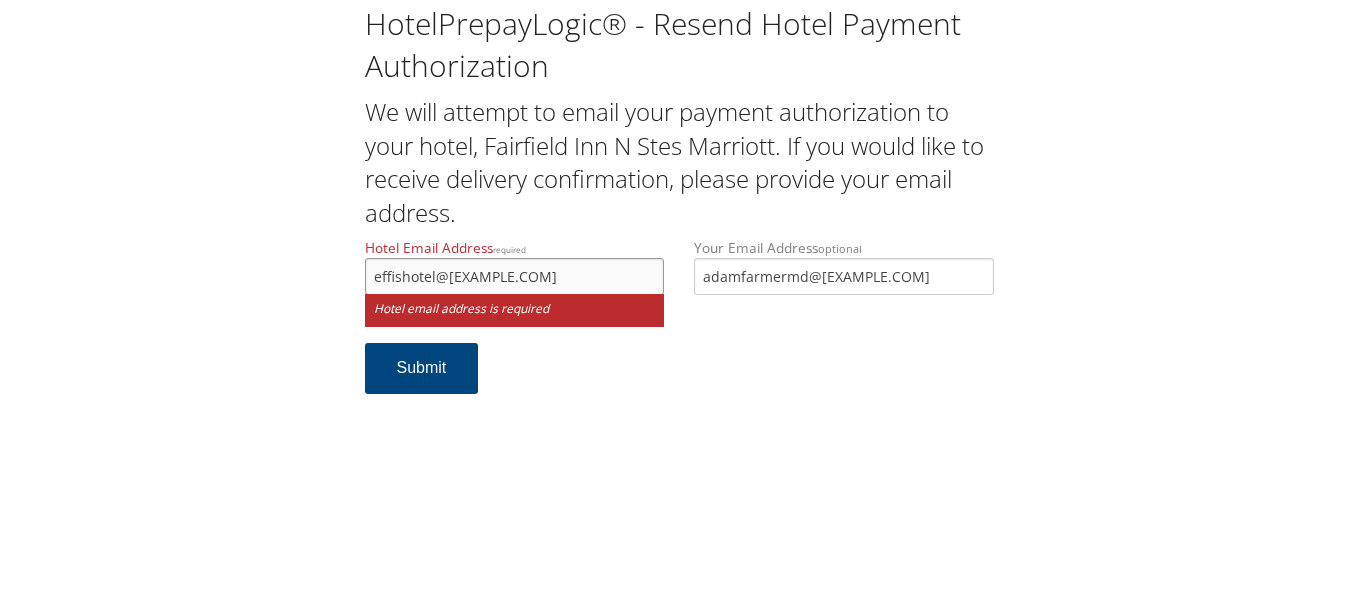 type on "effishotel@[EXAMPLE.COM]" 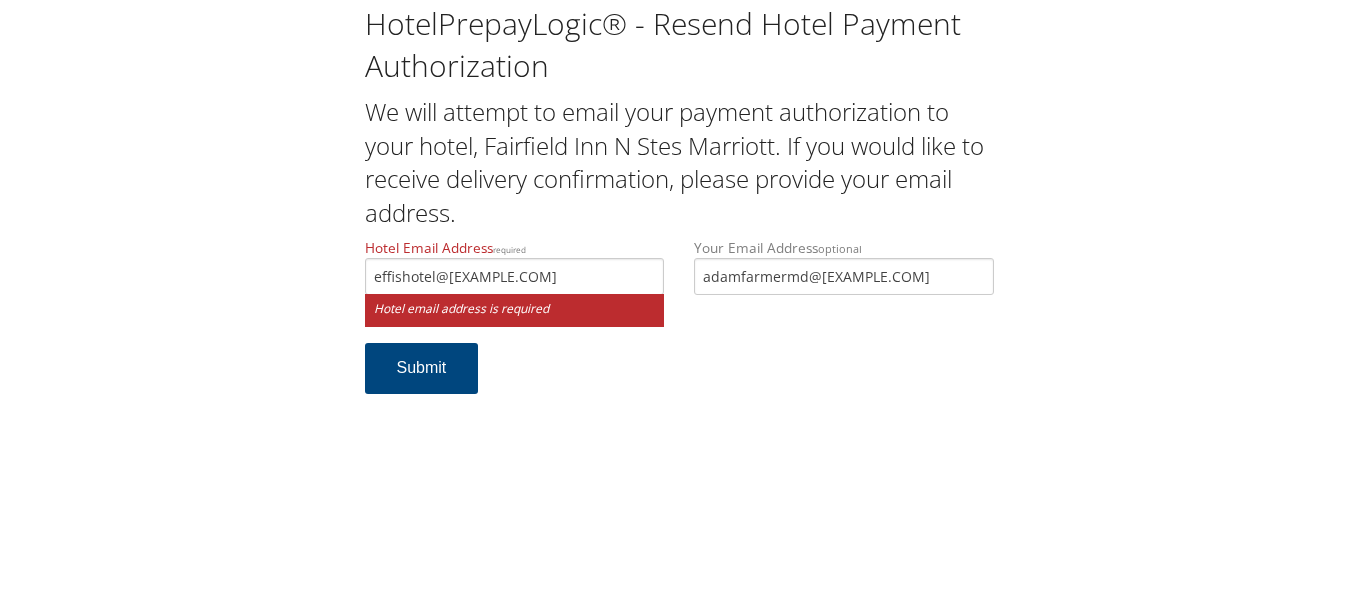 click on "HotelPrepayLogic® - Resend Hotel Payment Authorization
We will attempt to email your payment authorization to your hotel, Fairfield Inn N Stes Marriott.
If you would like to receive delivery confirmation, please provide your email address.
Hotel Email Address  required
effishotel@[EXAMPLE.COM]
Hotel email address is required
Your Email Address  optional
adamfarmermd@[EXAMPLE.COM]
Submit" at bounding box center (679, 304) 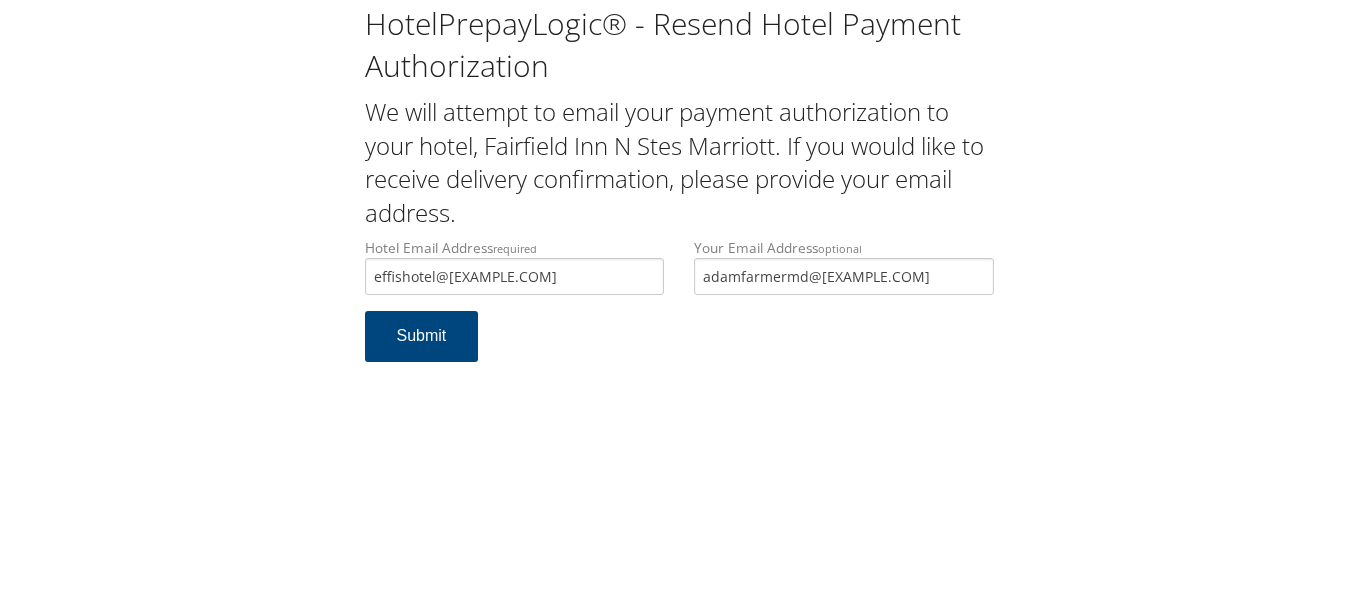 click on "HotelPrepayLogic® - Resend Hotel Payment Authorization
We will attempt to email your payment authorization to your hotel, Fairfield Inn N Stes Marriott.
If you would like to receive delivery confirmation, please provide your email address.
Hotel Email Address  required
effishotel@[EXAMPLE.COM]
Hotel email address is required
Your Email Address  optional
adamfarmermd@[EXAMPLE.COM]
Submit" at bounding box center [679, 304] 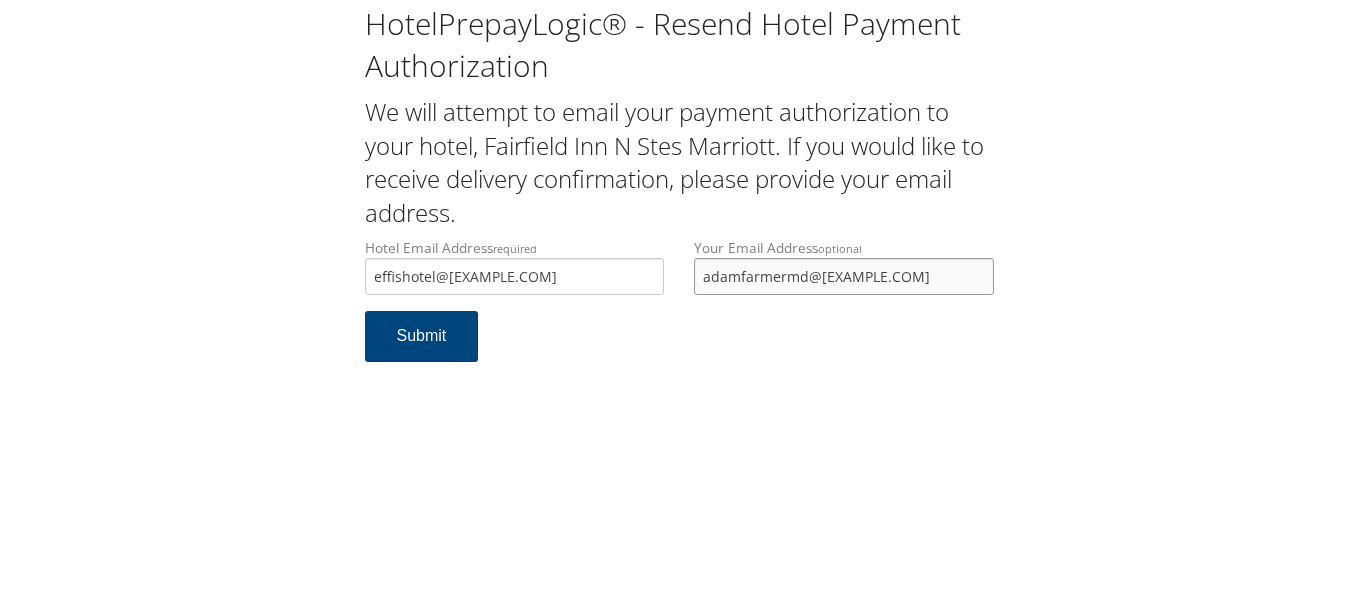 drag, startPoint x: 951, startPoint y: 279, endPoint x: 658, endPoint y: 277, distance: 293.00684 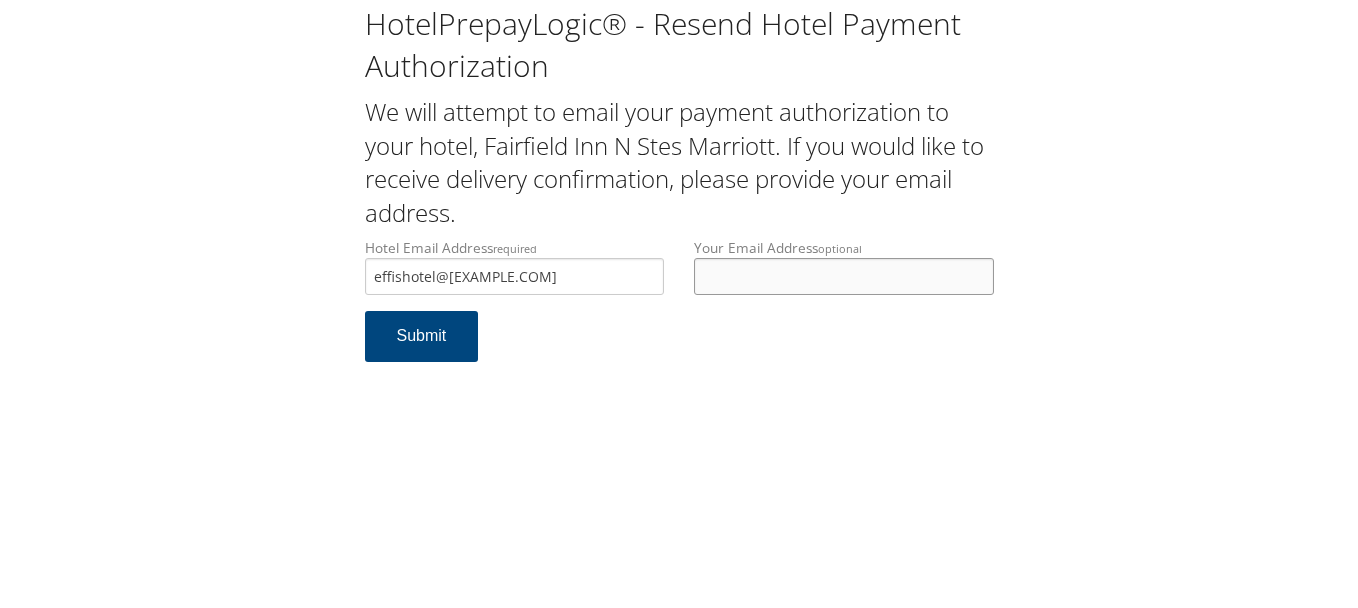 type 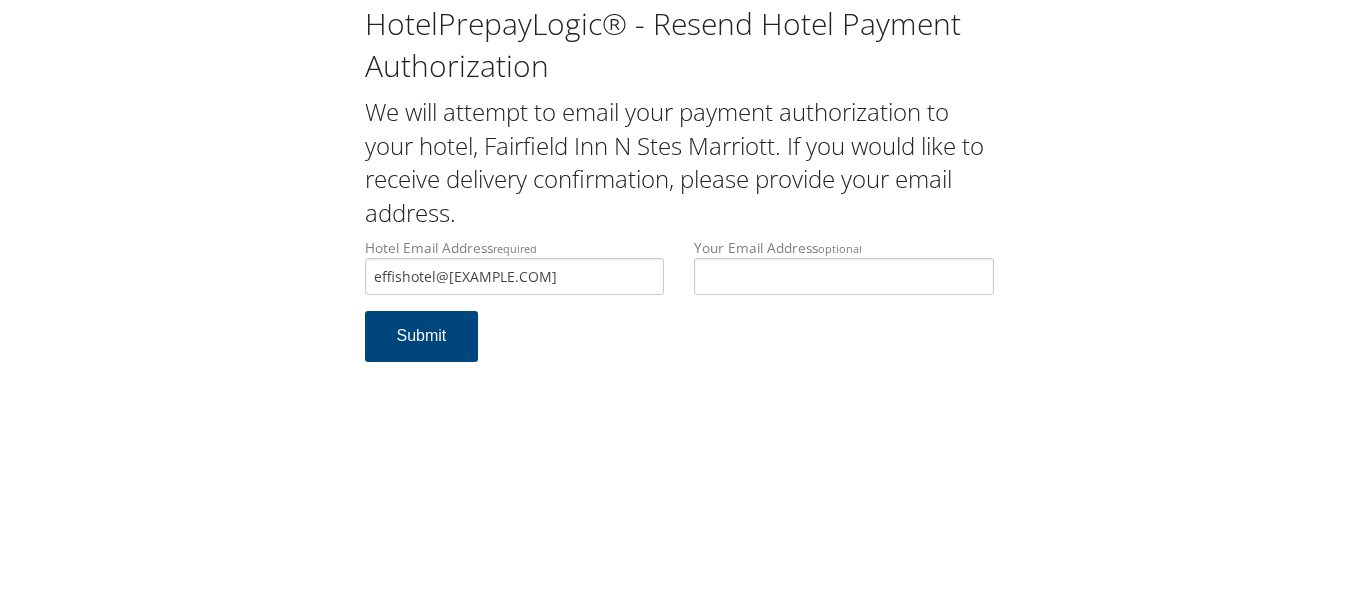 click on "HotelPrepayLogic® - Resend Hotel Payment Authorization
We will attempt to email your payment authorization to your hotel, Fairfield Inn N Stes Marriott.
If you would like to receive delivery confirmation, please provide your email address.
Hotel Email Address  required
effishotel@[EXAMPLE.COM]
Hotel email address is required
Your Email Address  optional
Submit" at bounding box center [679, 304] 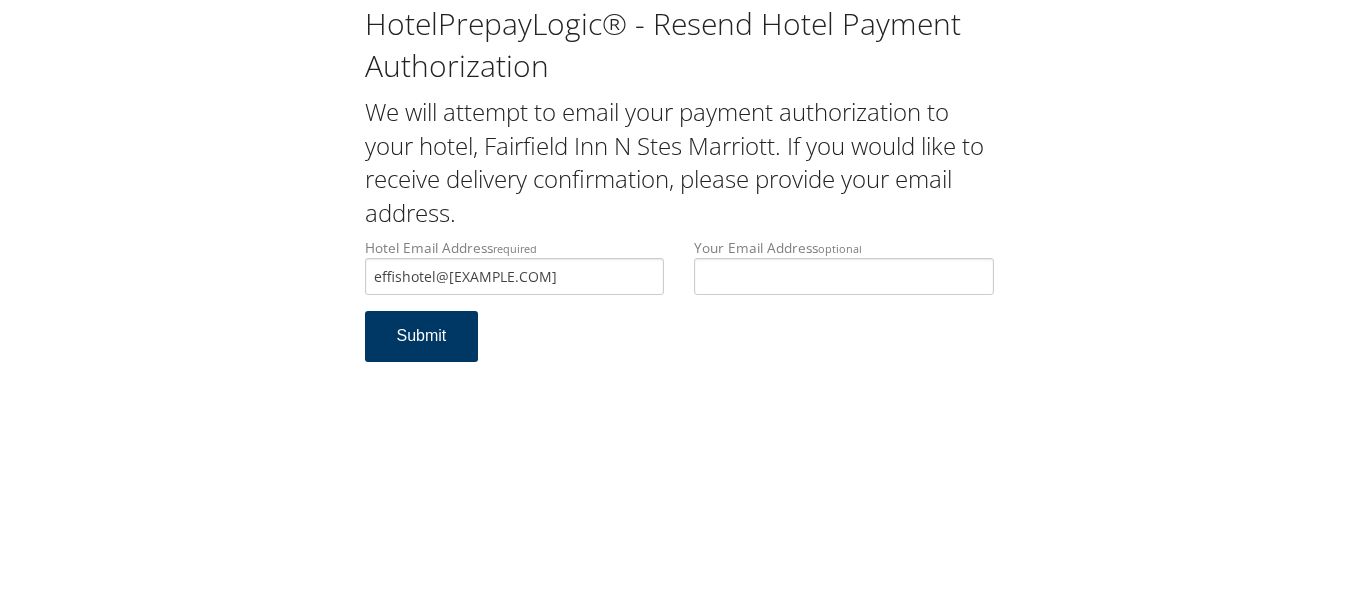 click on "Submit" at bounding box center [422, 336] 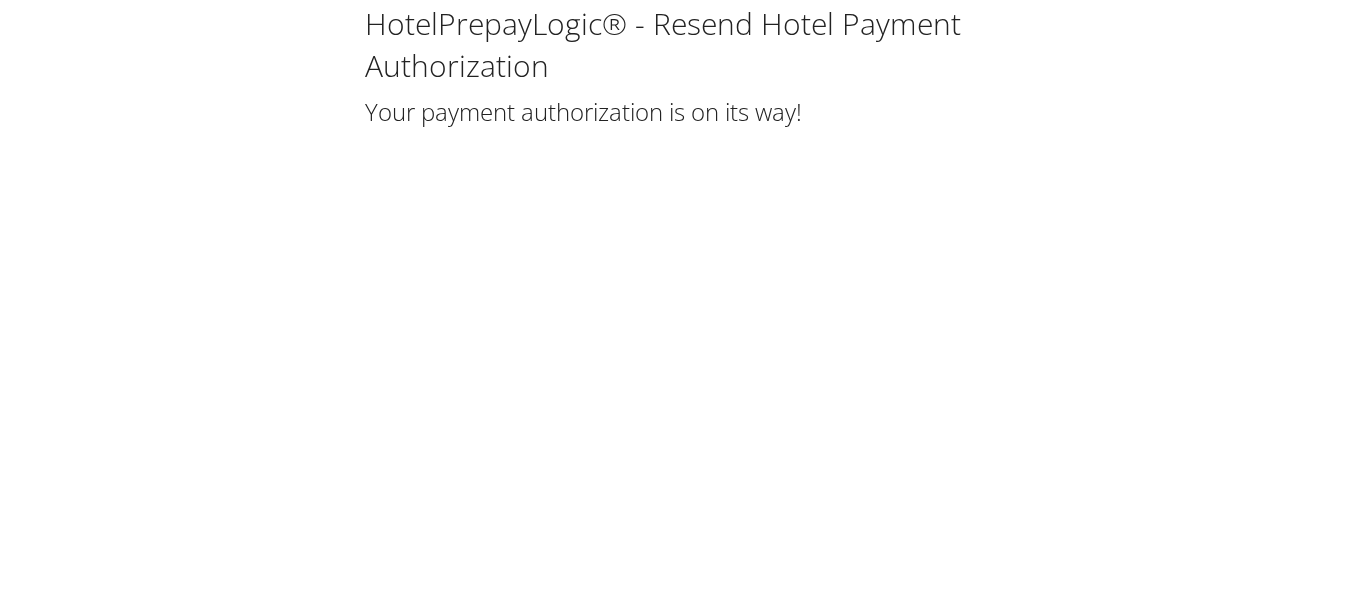 scroll, scrollTop: 0, scrollLeft: 0, axis: both 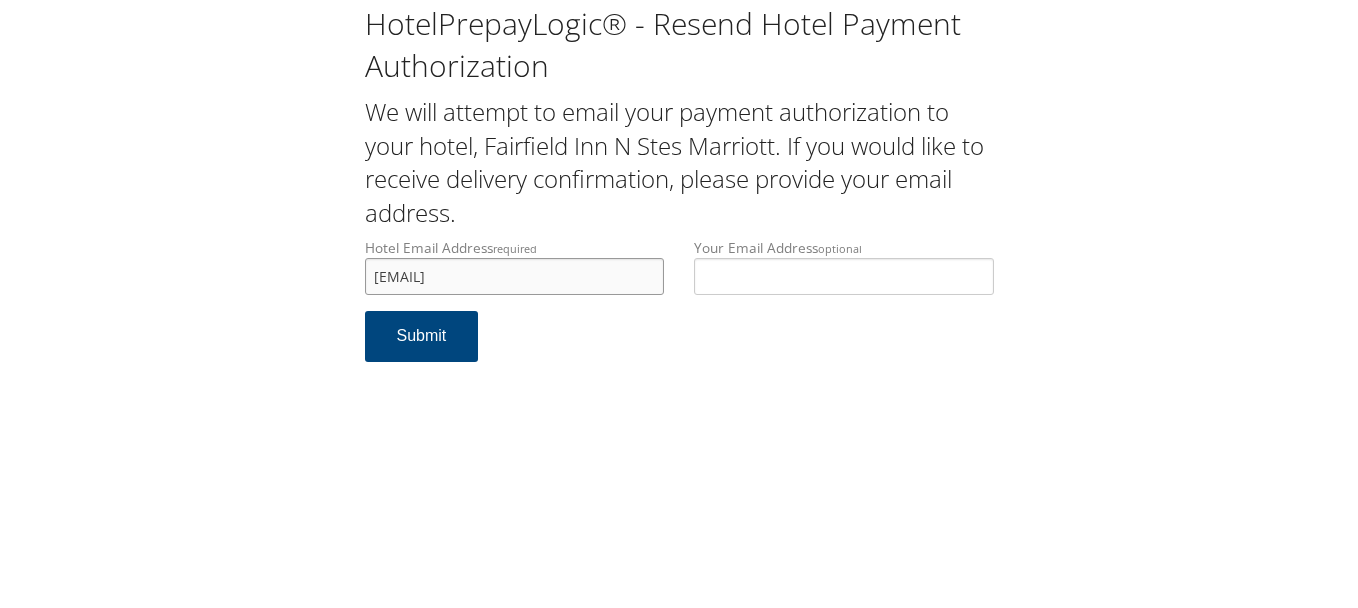 drag, startPoint x: 505, startPoint y: 282, endPoint x: 375, endPoint y: 282, distance: 130 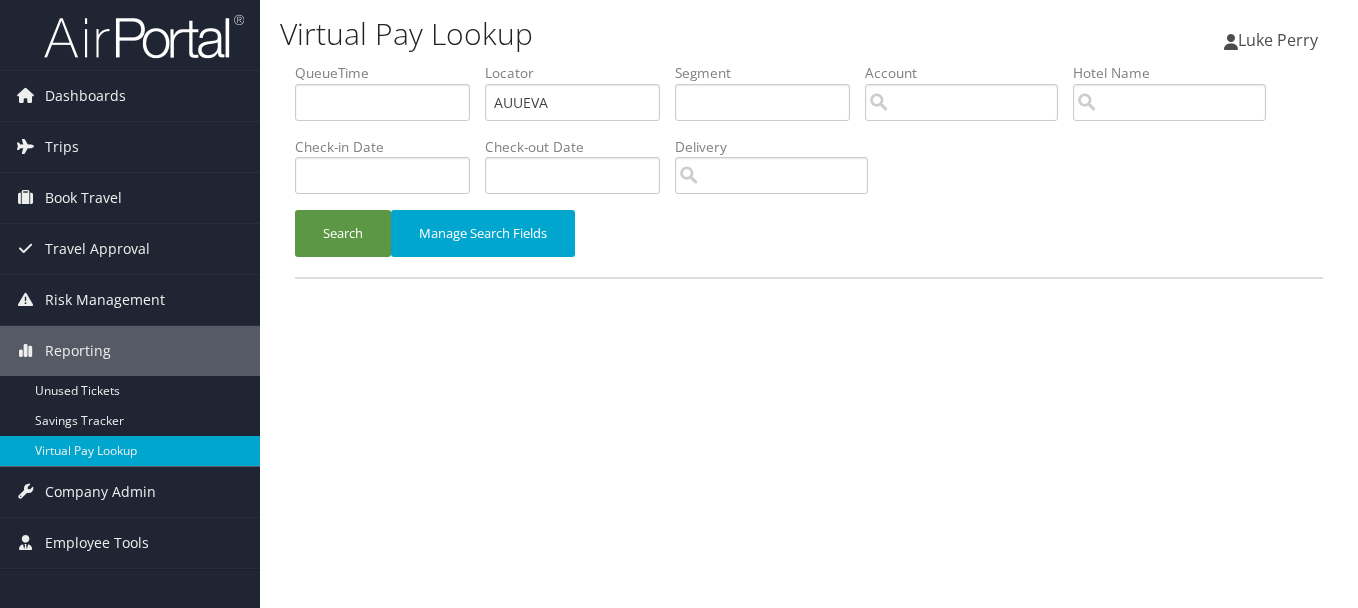 scroll, scrollTop: 0, scrollLeft: 0, axis: both 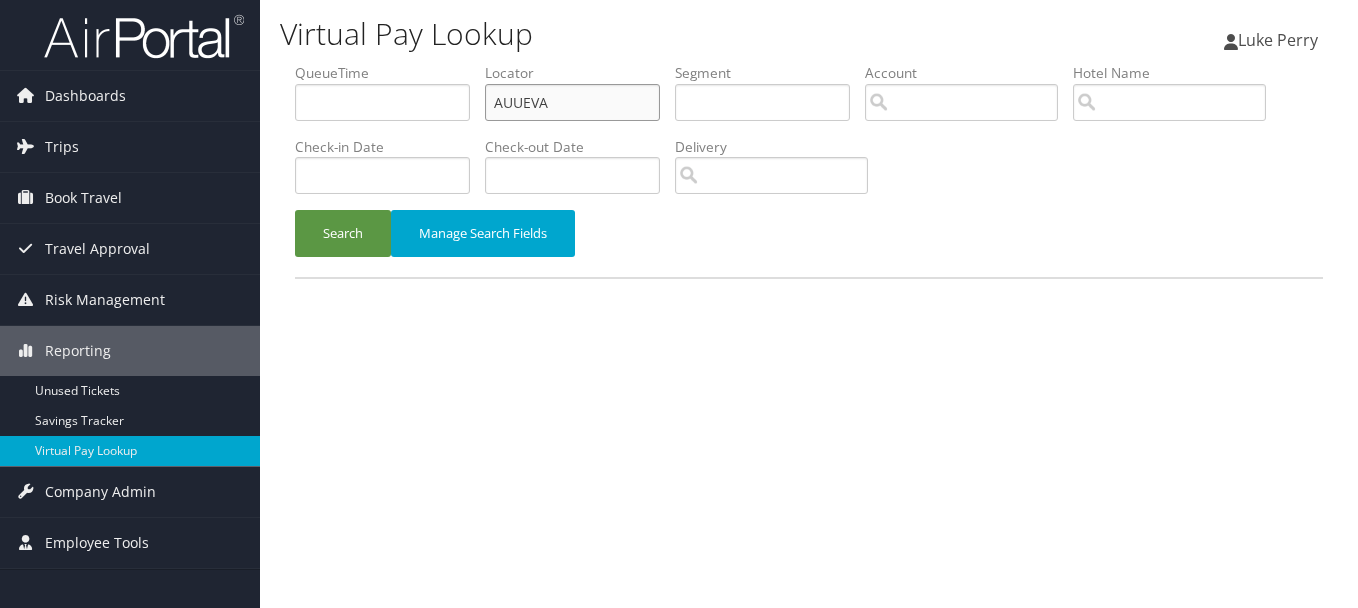 drag, startPoint x: 566, startPoint y: 111, endPoint x: 484, endPoint y: 111, distance: 82 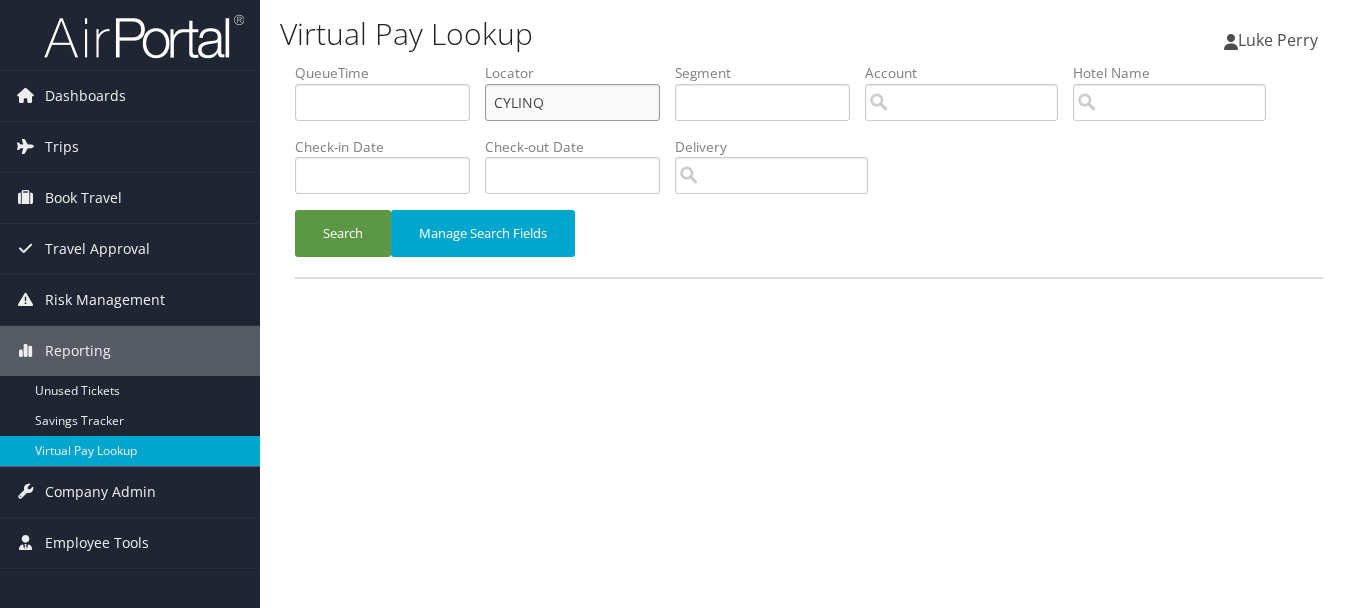 type on "CYLINQ" 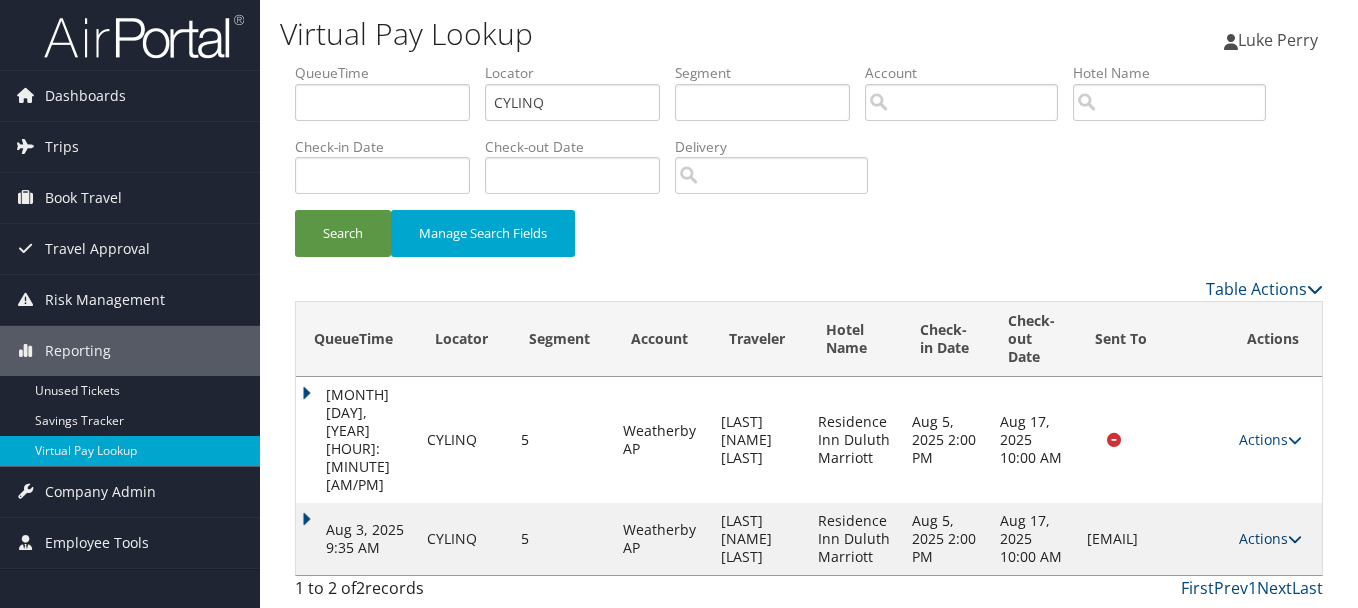 click on "Actions" at bounding box center (1270, 538) 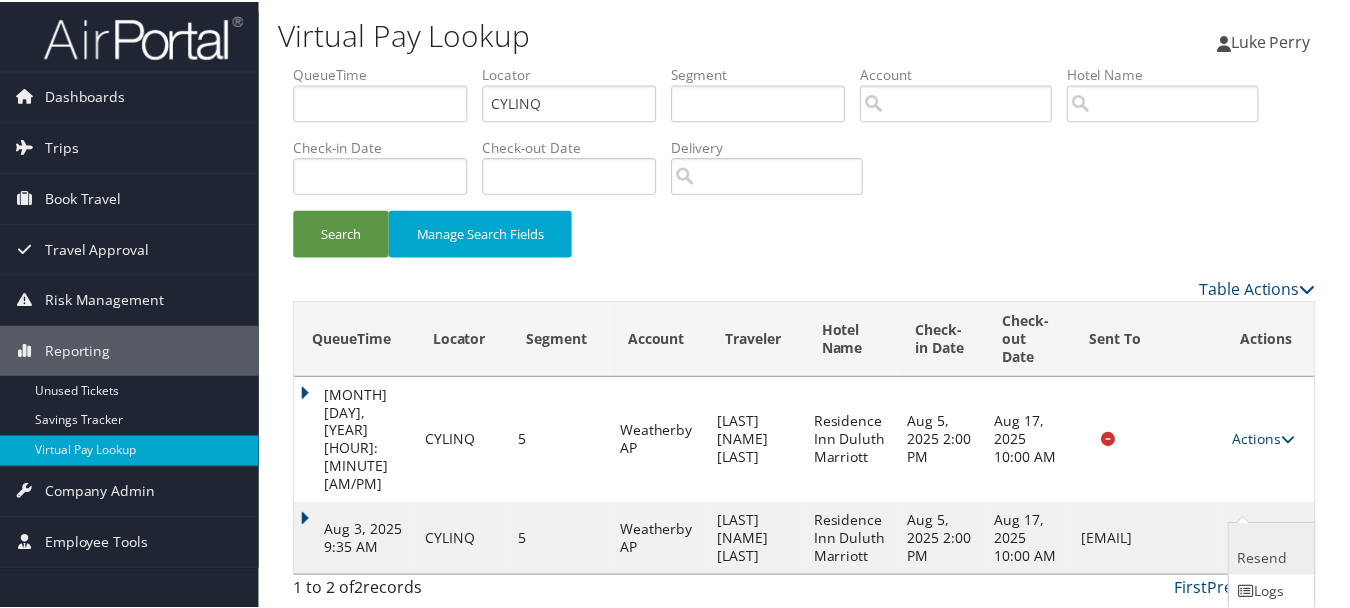 scroll, scrollTop: 55, scrollLeft: 0, axis: vertical 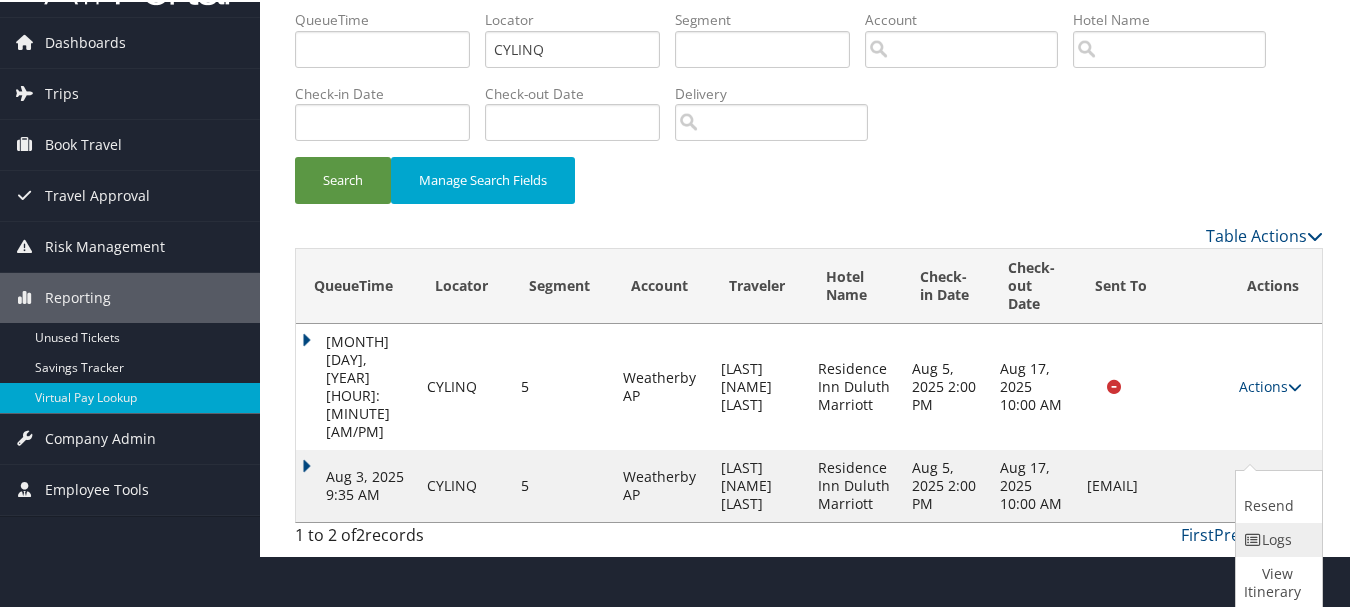 click at bounding box center (1253, 538) 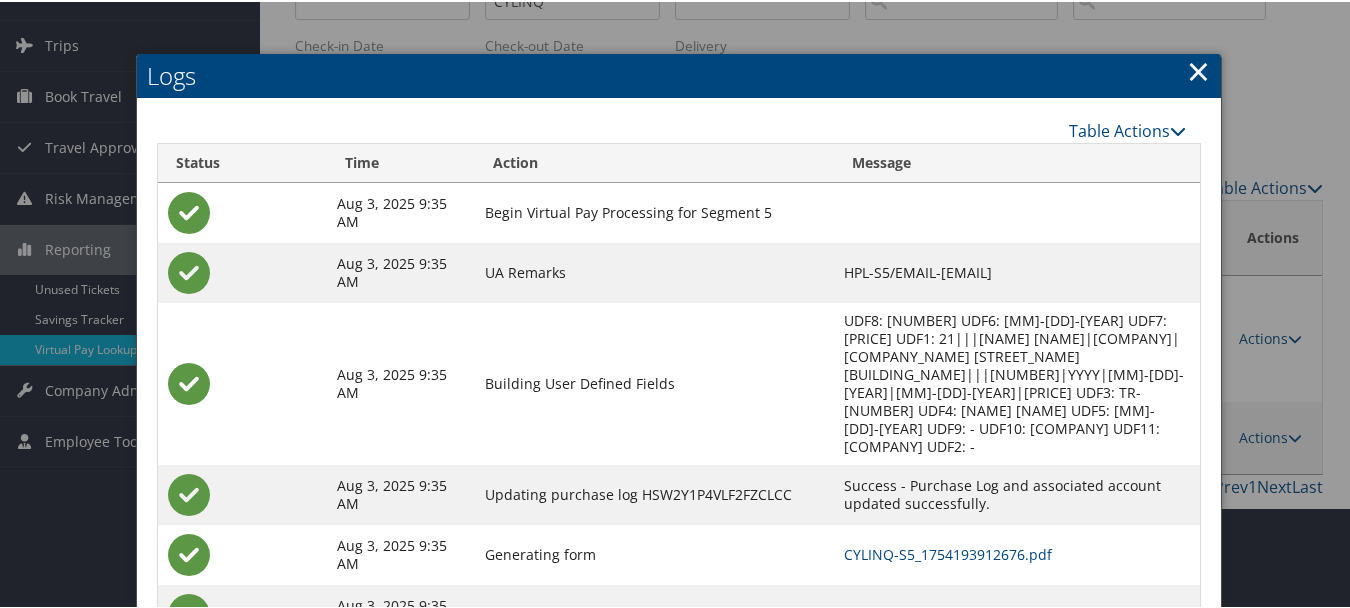 scroll, scrollTop: 200, scrollLeft: 0, axis: vertical 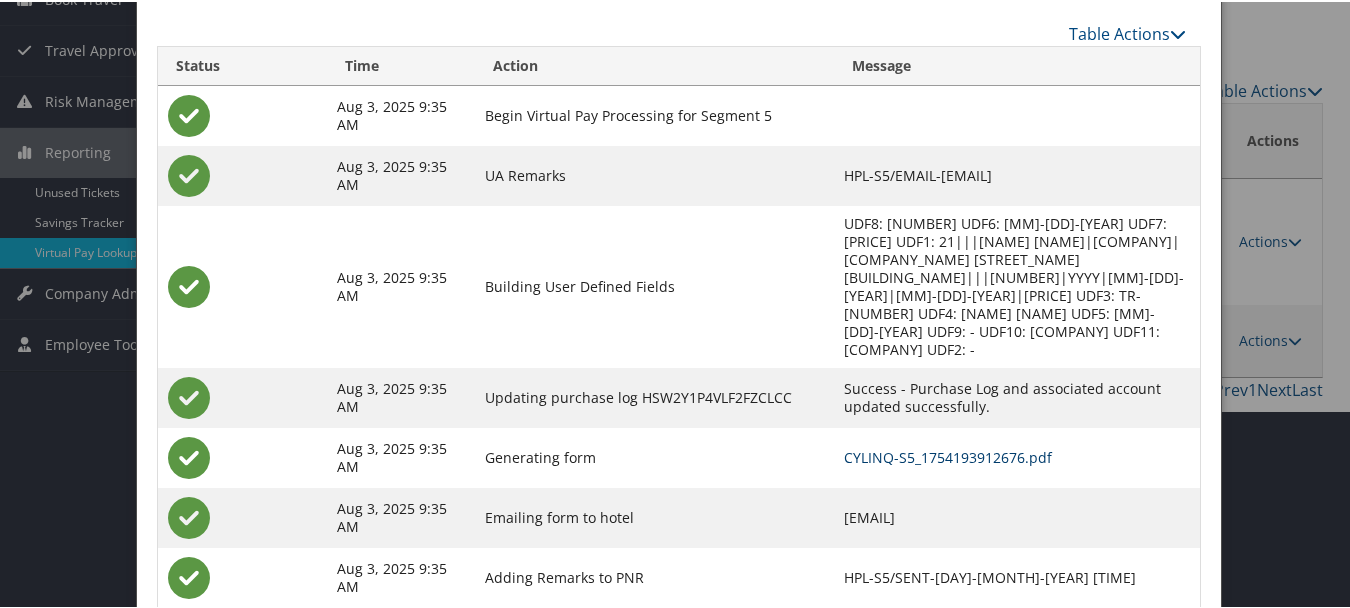 click on "CYLINQ-S5_1754193912676.pdf" at bounding box center [948, 455] 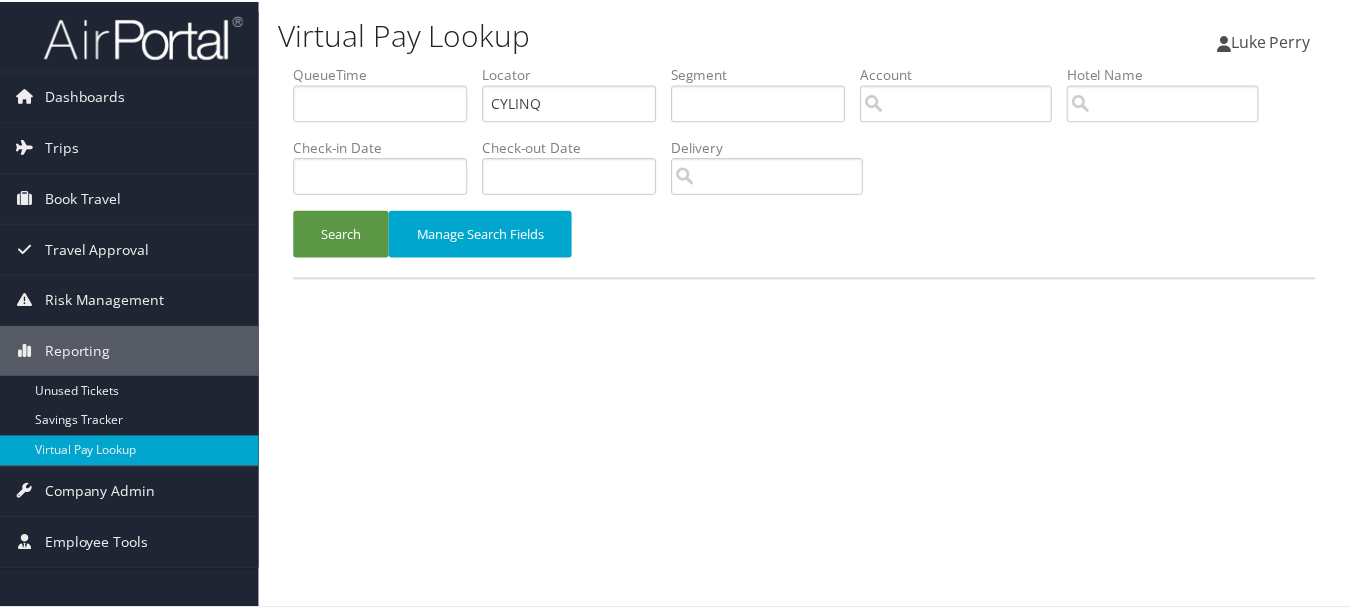 scroll, scrollTop: 0, scrollLeft: 0, axis: both 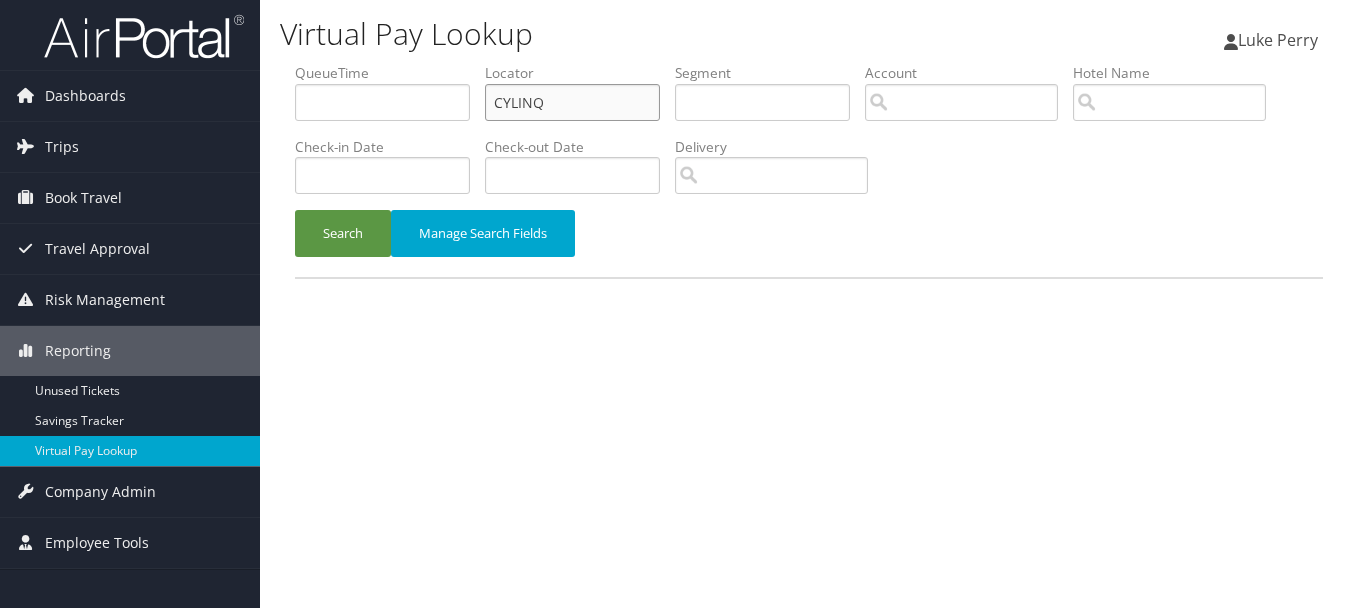 drag, startPoint x: 563, startPoint y: 93, endPoint x: 322, endPoint y: 101, distance: 241.13274 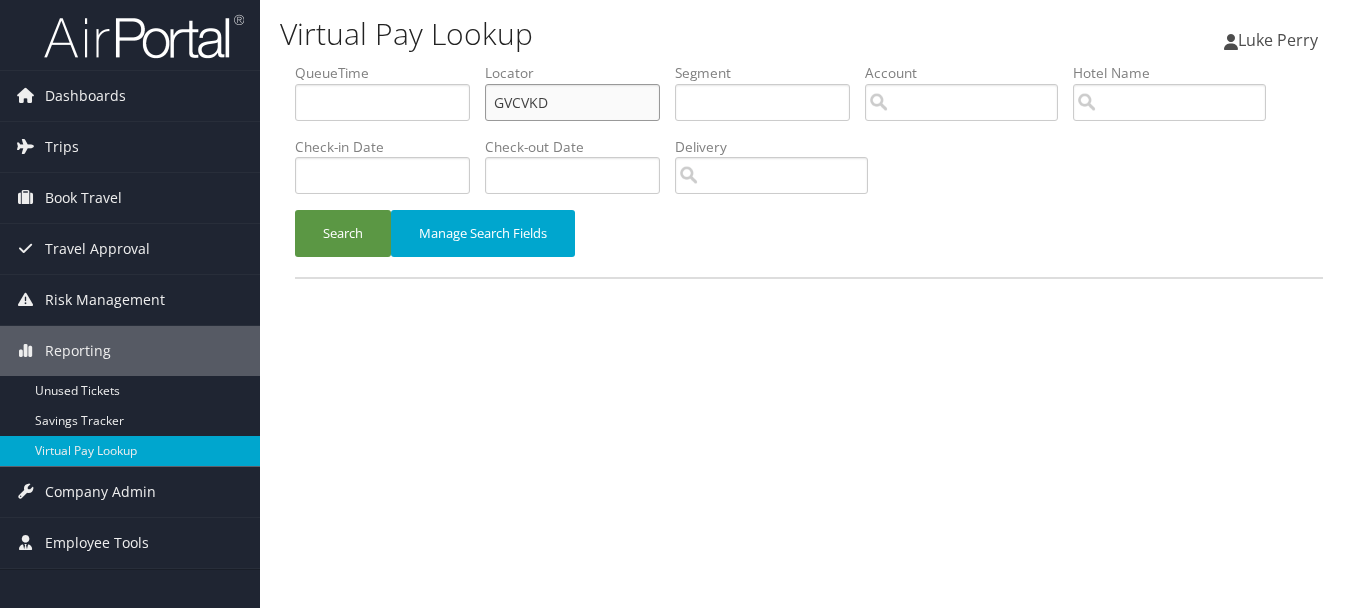 type on "GVCVKD" 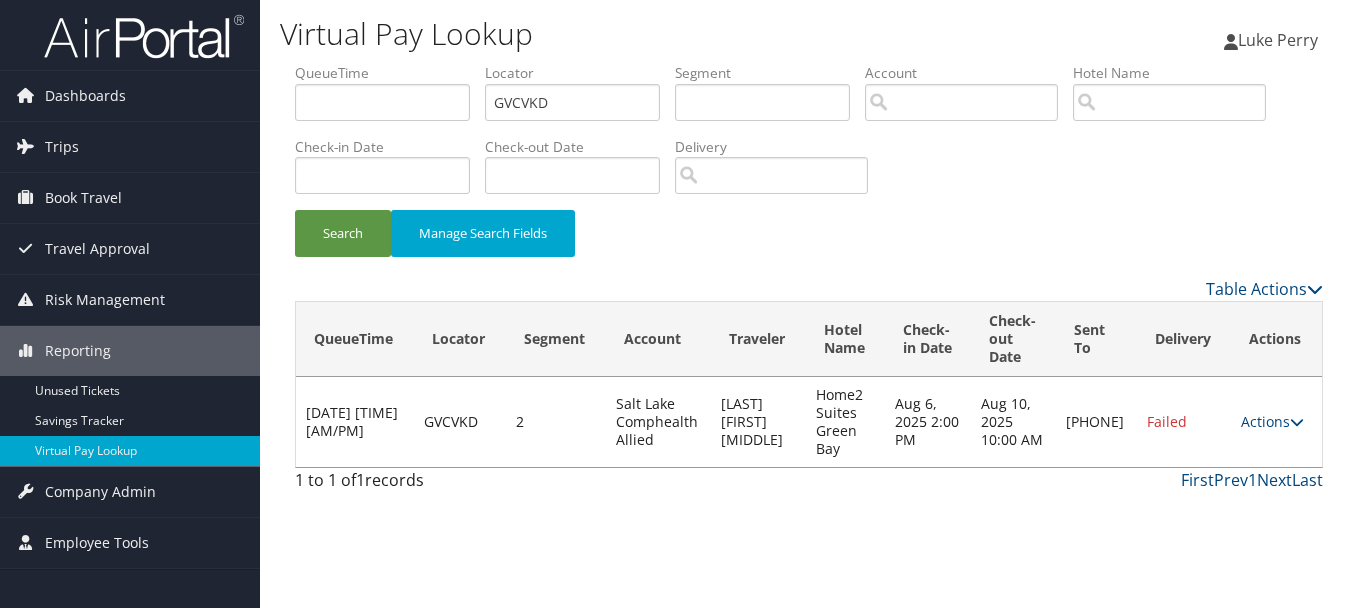 click on "Actions   Resend  Logs  Delivery Information  View Itinerary" at bounding box center [1276, 422] 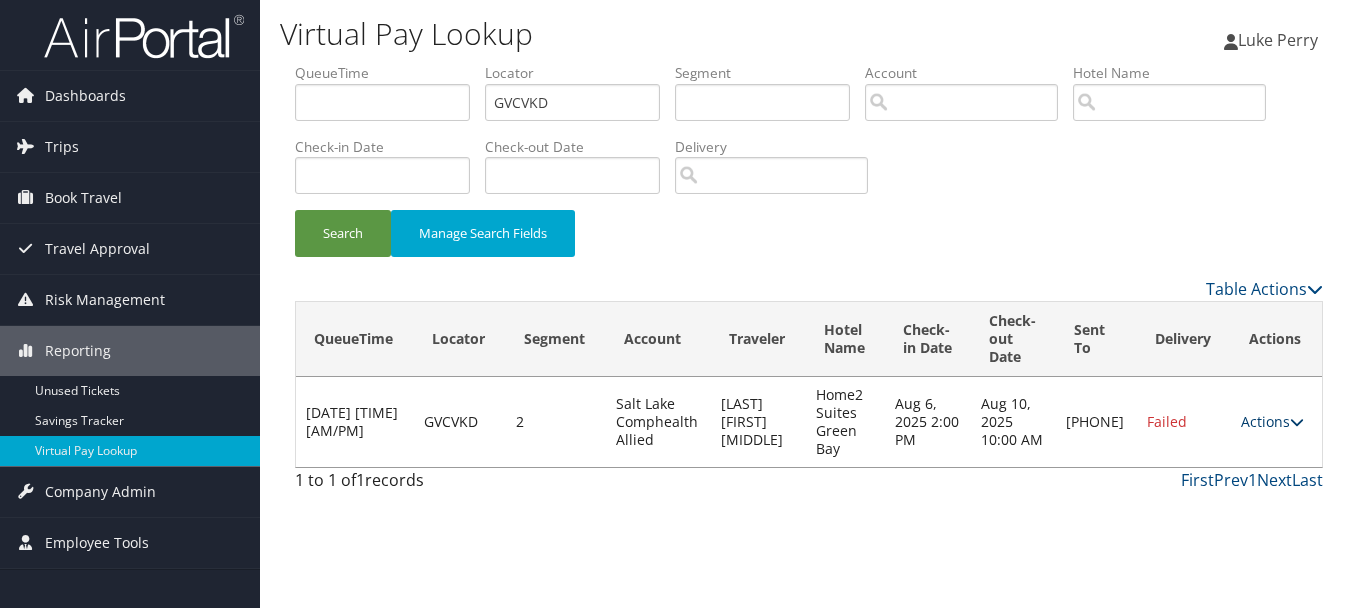 click on "Actions" at bounding box center [1272, 421] 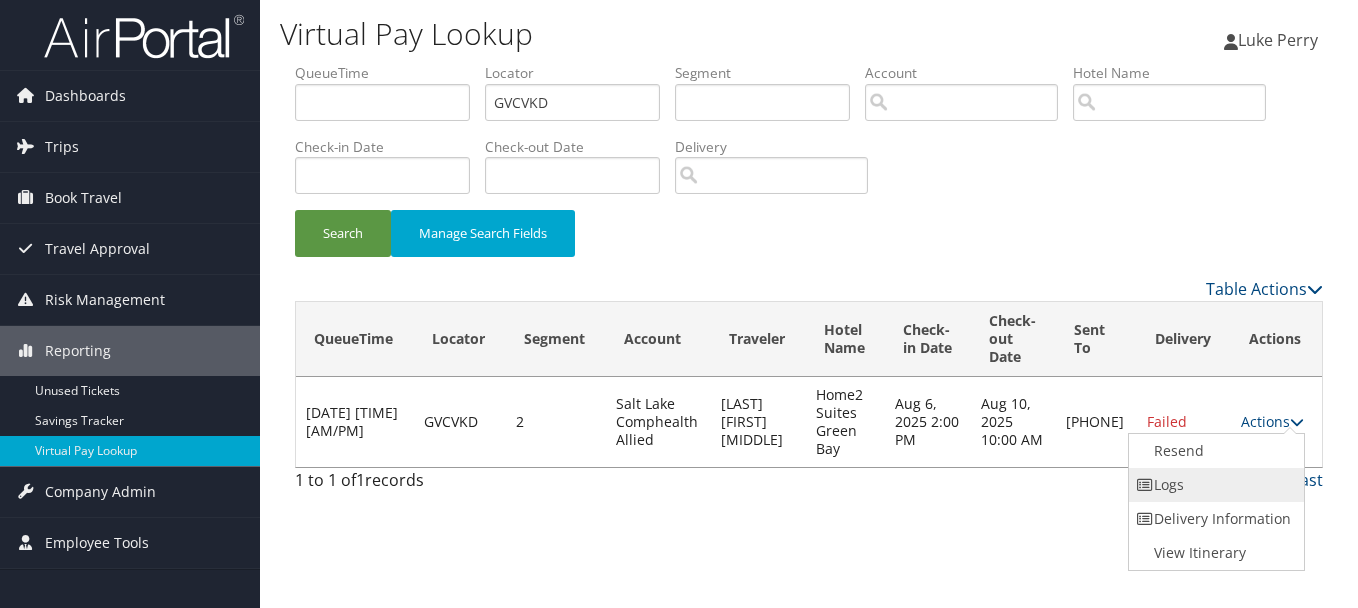 click on "Logs" at bounding box center (1214, 485) 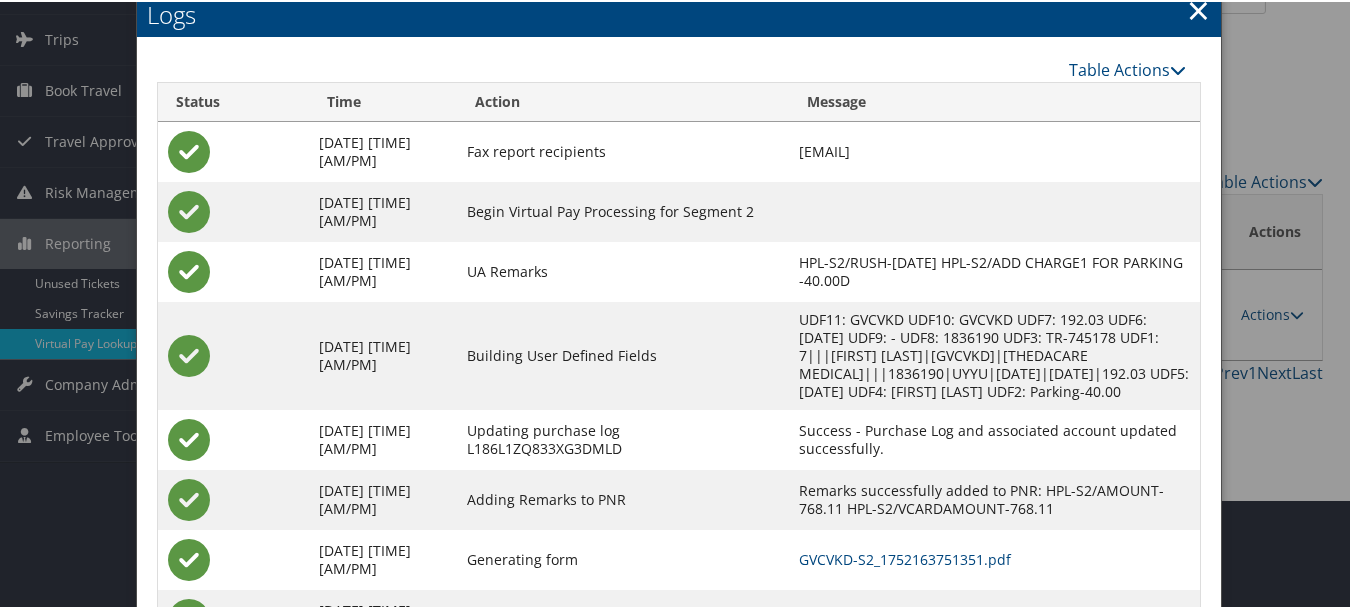 scroll, scrollTop: 223, scrollLeft: 0, axis: vertical 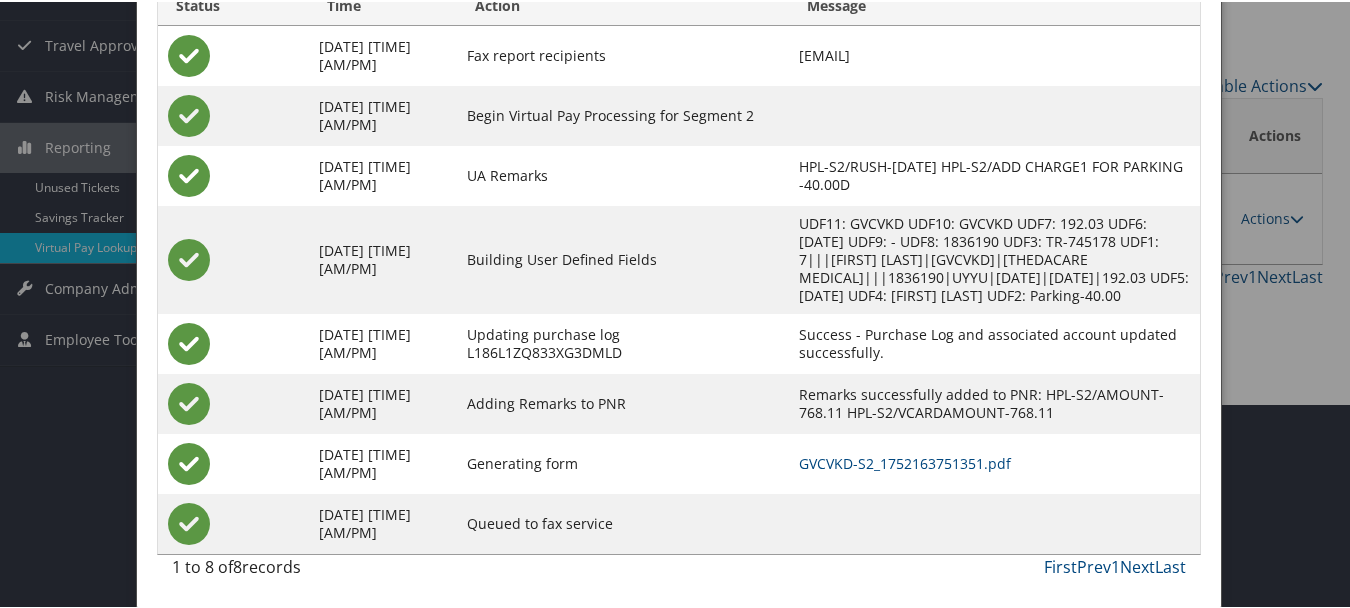 click on "GVCVKD-S2_1752163751351.pdf" at bounding box center (994, 462) 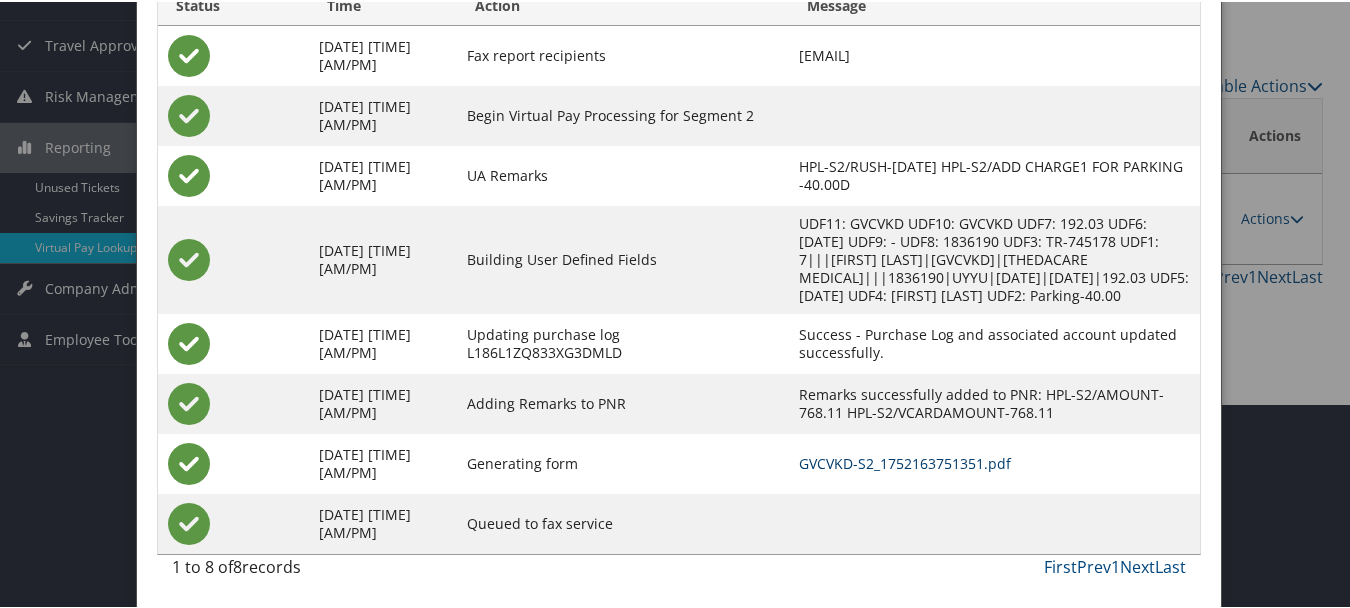 click on "GVCVKD-S2_1752163751351.pdf" at bounding box center [905, 461] 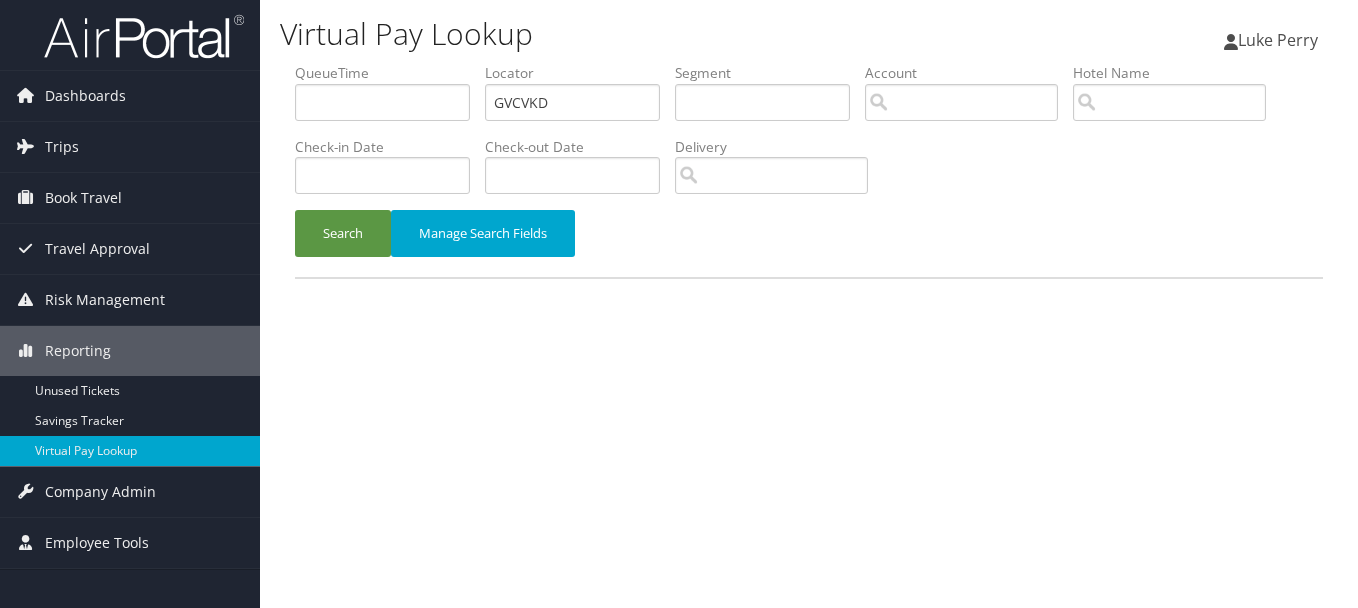 scroll, scrollTop: 0, scrollLeft: 0, axis: both 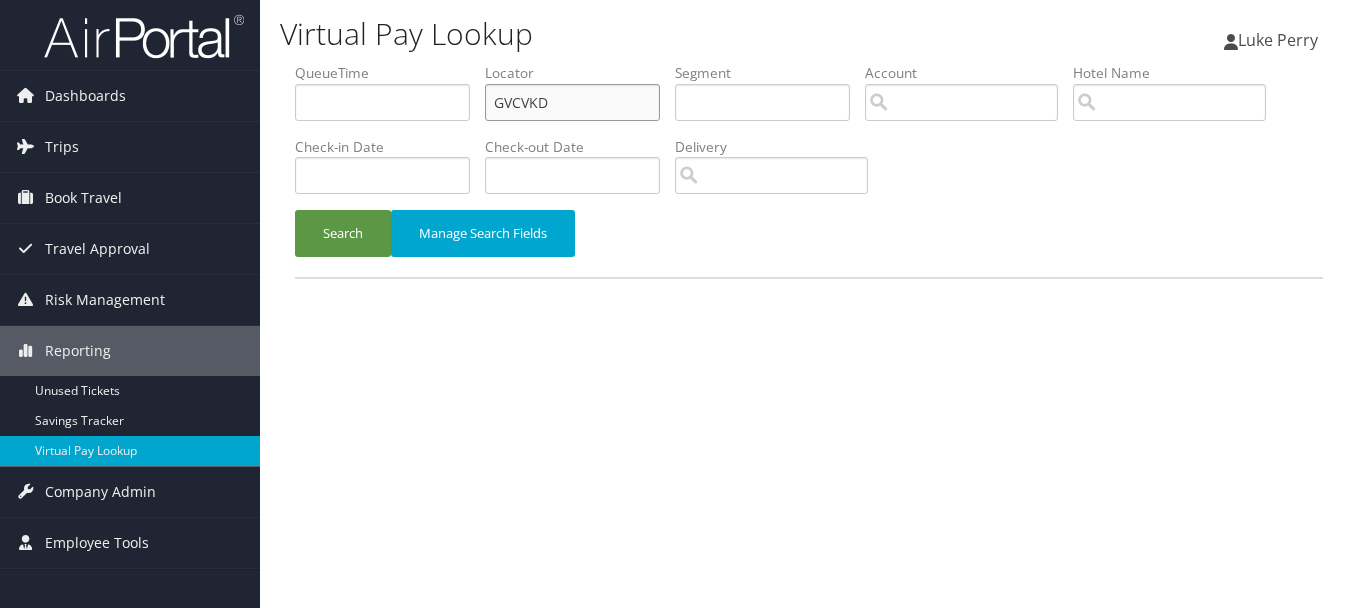 drag, startPoint x: 608, startPoint y: 103, endPoint x: 377, endPoint y: 95, distance: 231.13849 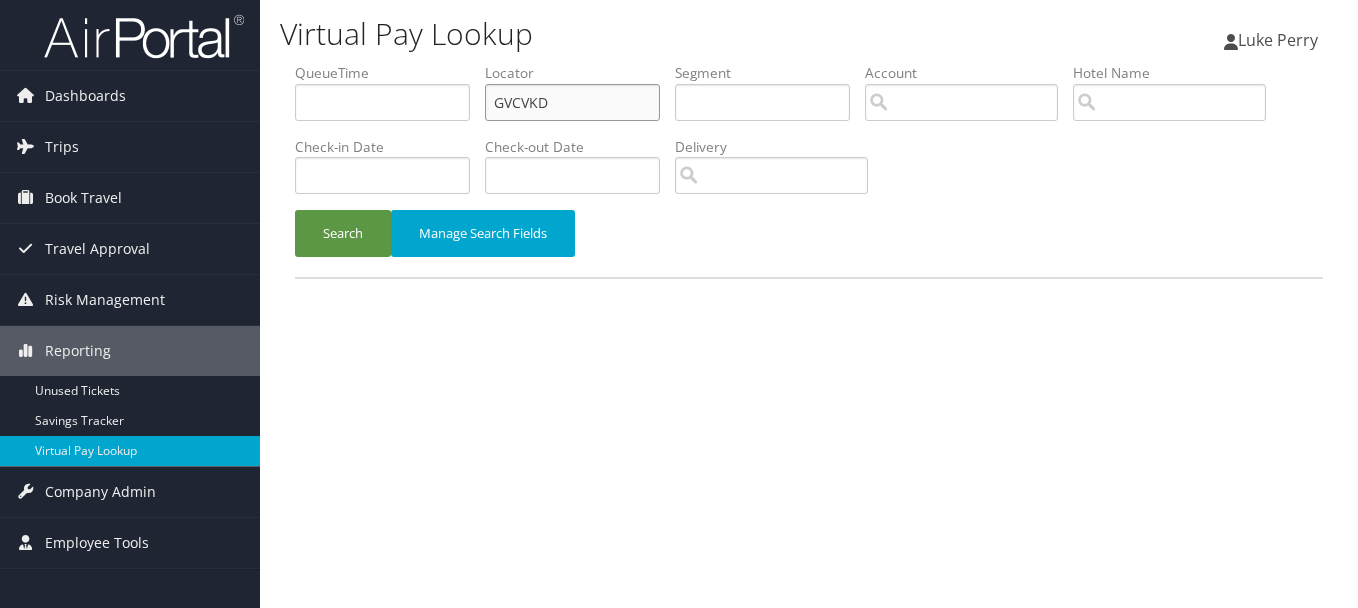 click on "QueueTime Locator GVCVKD Segment Account Traveler Hotel Name Check-in Date Check-out Date Delivery" at bounding box center (809, 63) 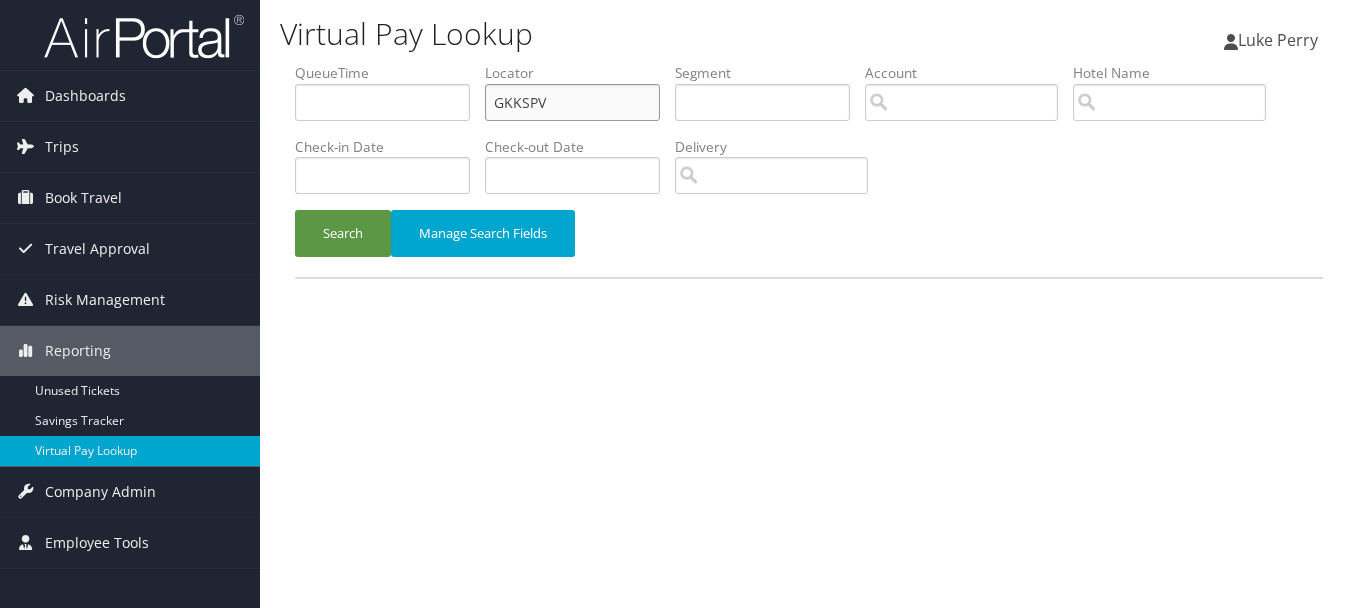 type on "GKKSPV" 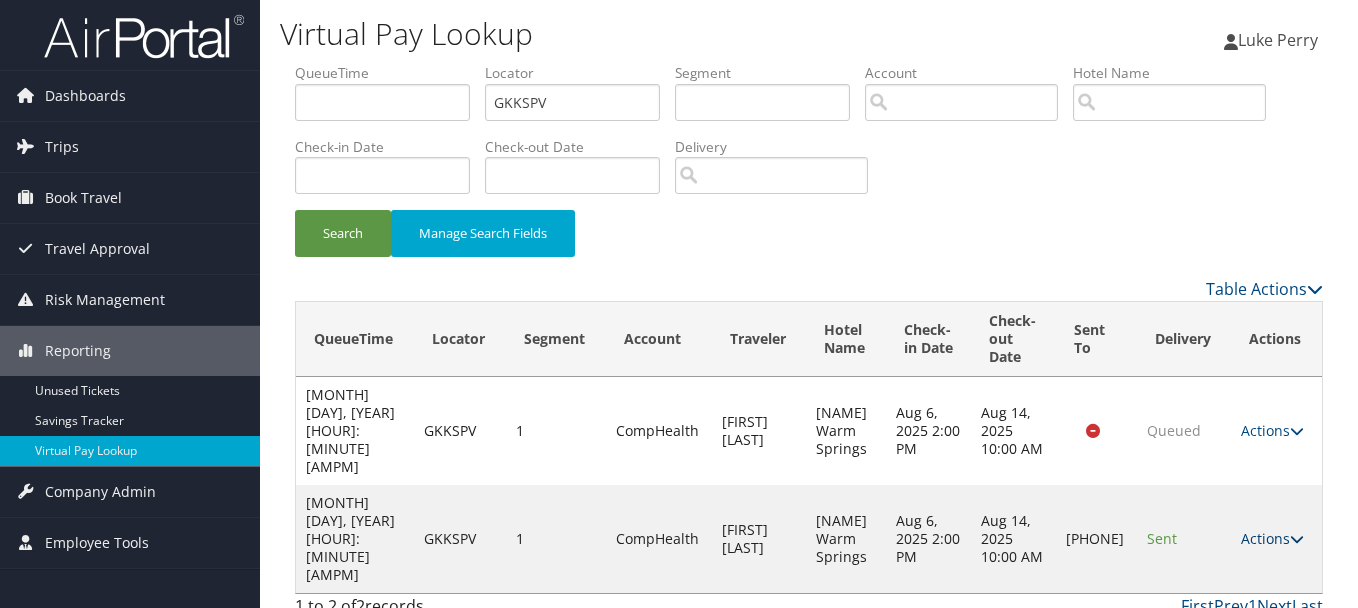click on "Actions" at bounding box center (1272, 538) 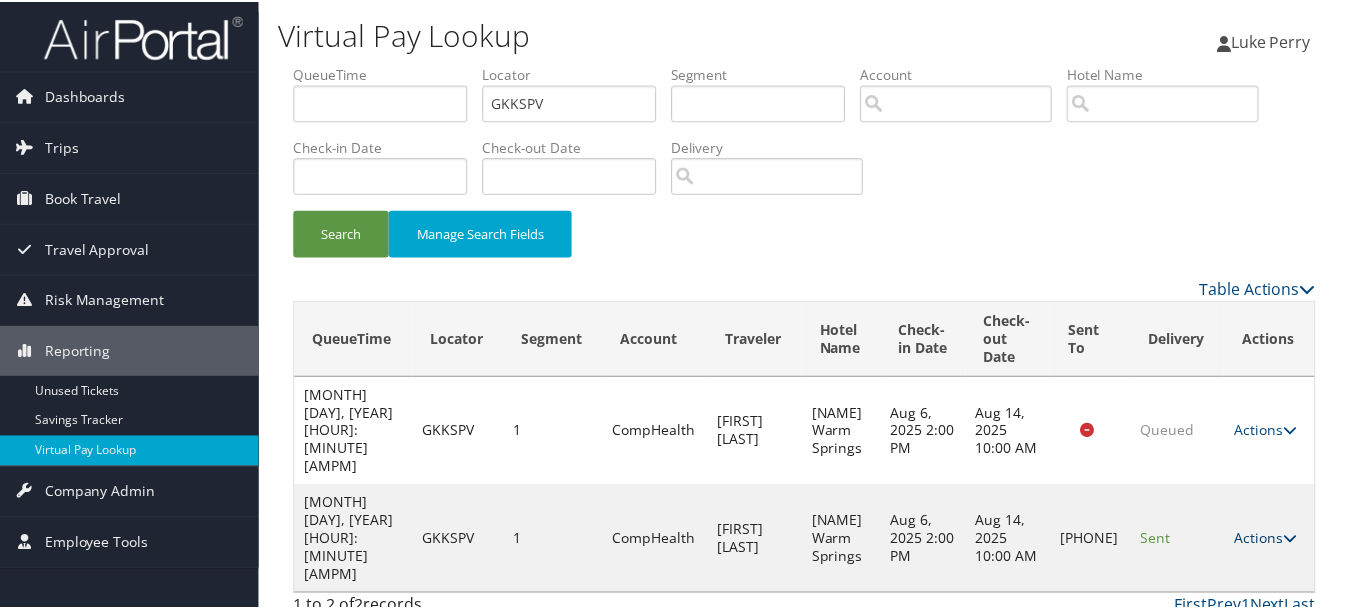 scroll, scrollTop: 35, scrollLeft: 0, axis: vertical 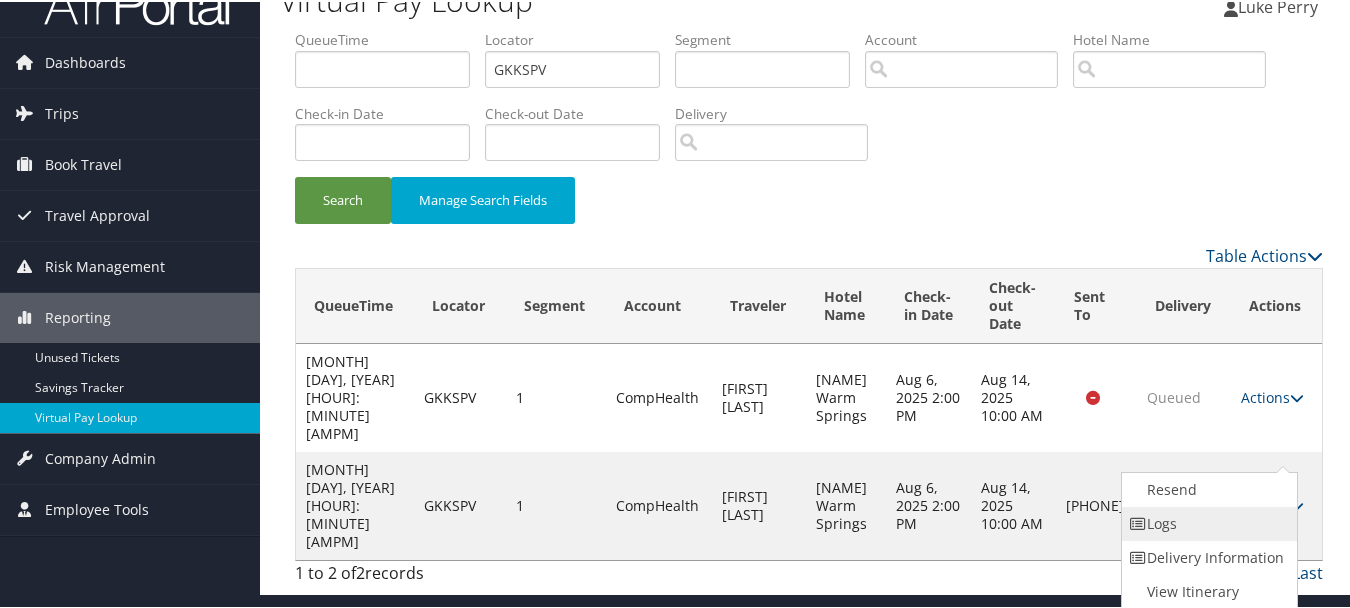 click on "Logs" at bounding box center (1207, 522) 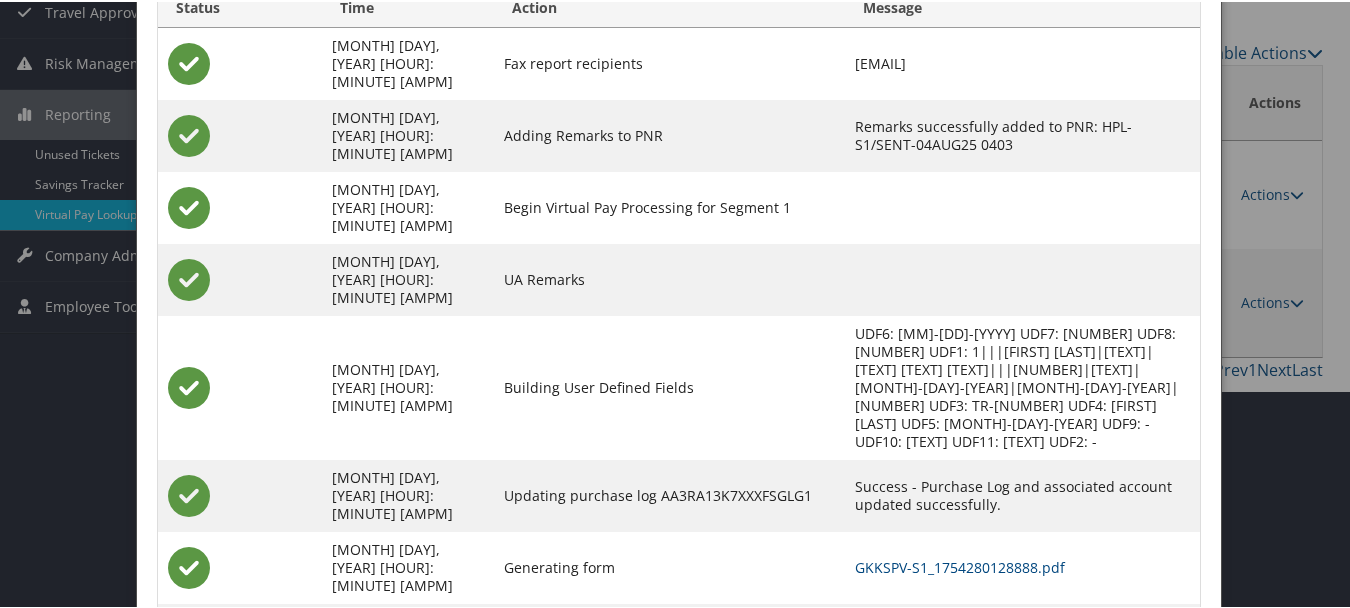 scroll, scrollTop: 240, scrollLeft: 0, axis: vertical 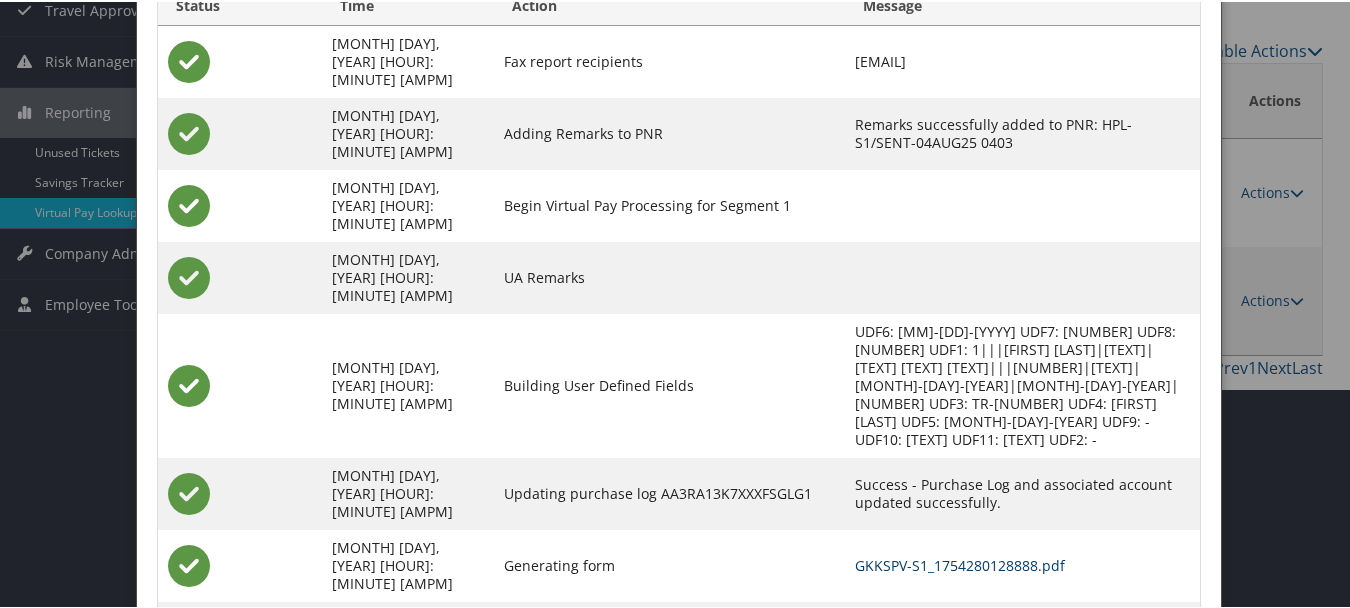 click on "GKKSPV-S1_1754280128888.pdf" at bounding box center (960, 563) 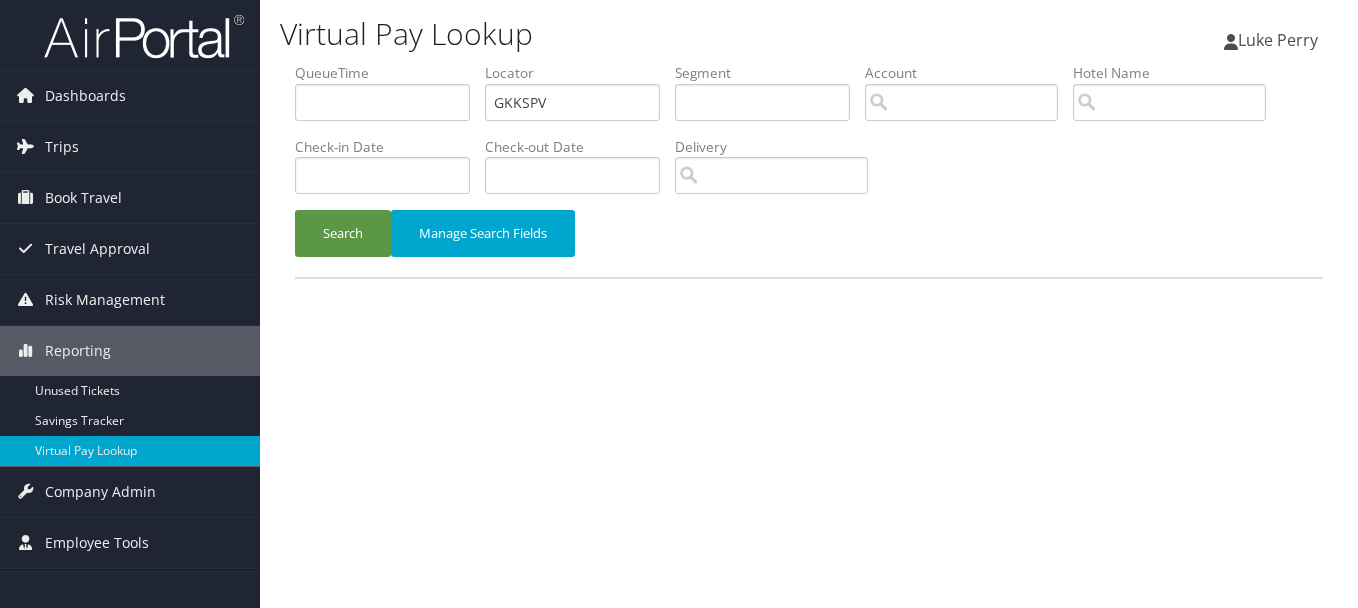 scroll, scrollTop: 0, scrollLeft: 0, axis: both 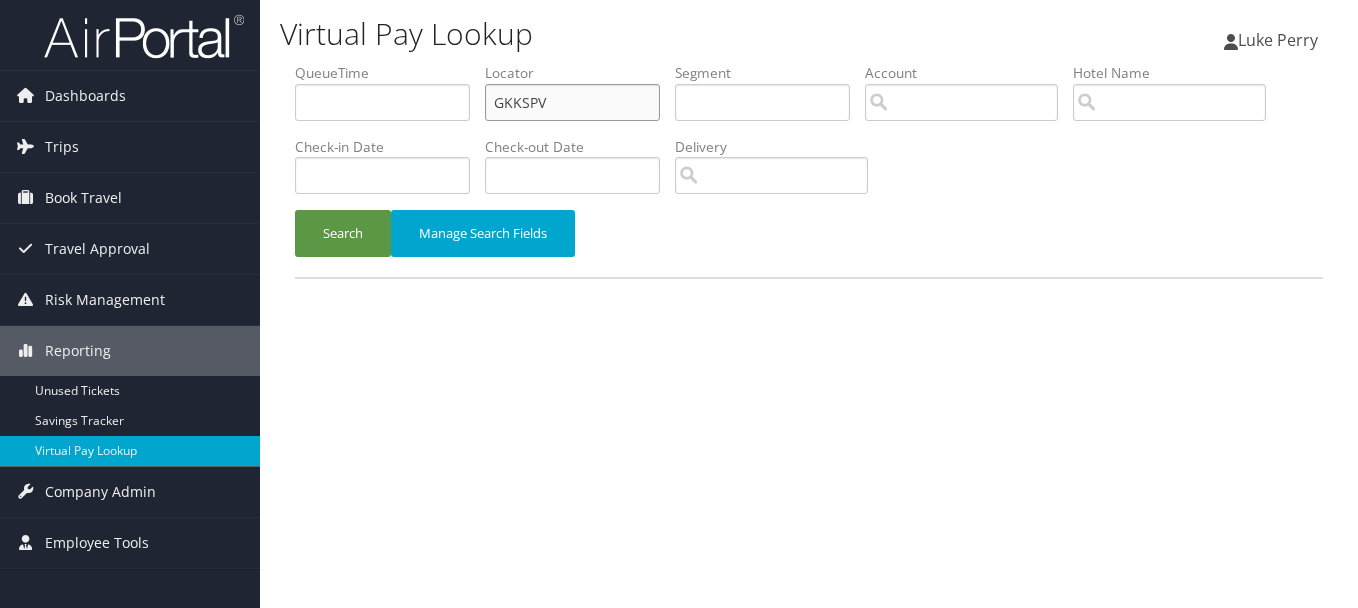 drag, startPoint x: 592, startPoint y: 101, endPoint x: 436, endPoint y: 97, distance: 156.05127 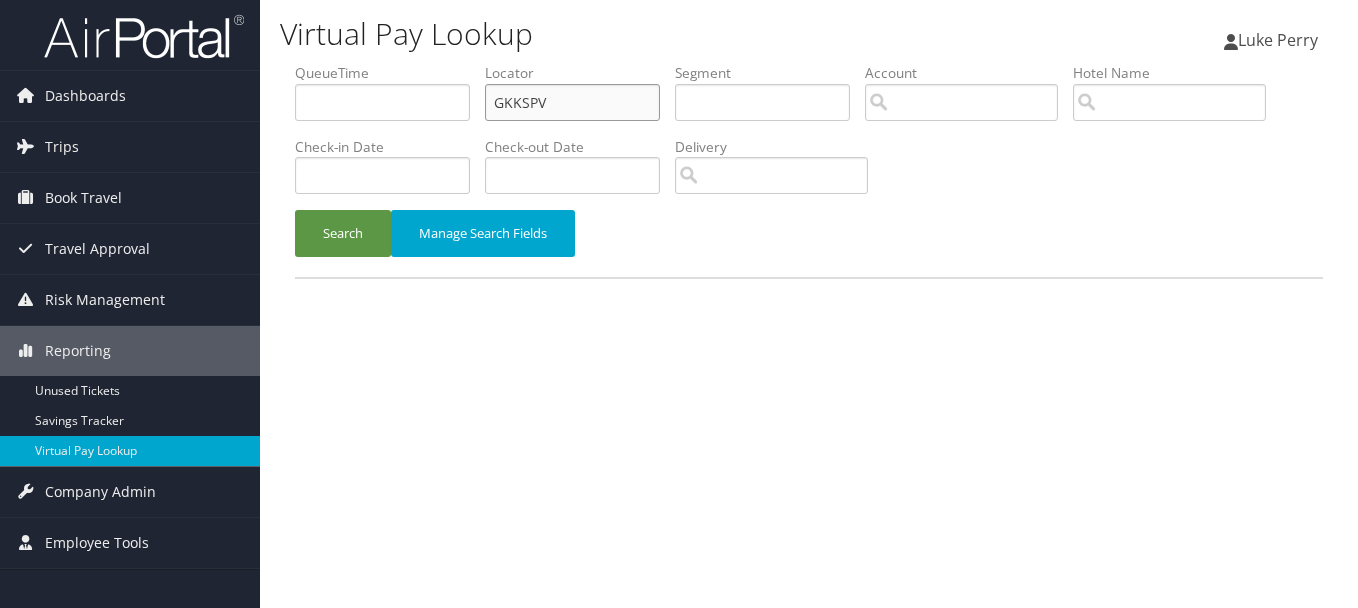 click on "QueueTime Locator GKKSPV Segment Account Traveler Hotel Name Check-in Date Check-out Date Delivery" at bounding box center (809, 63) 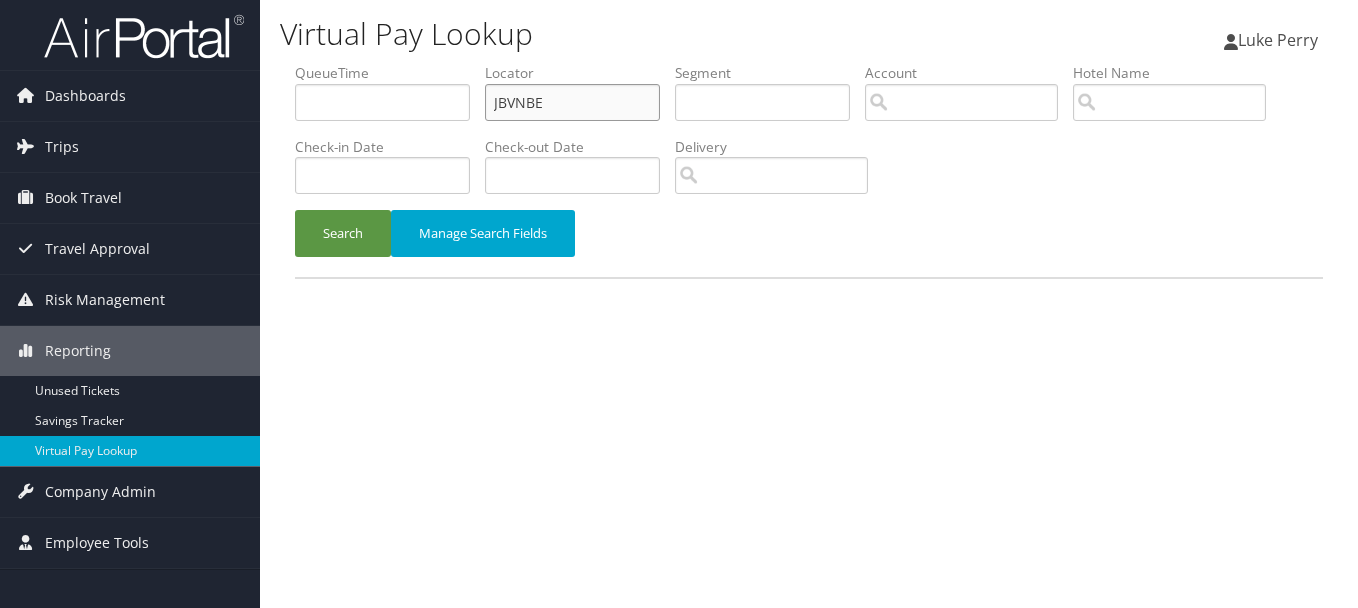 click on "Search" at bounding box center (343, 233) 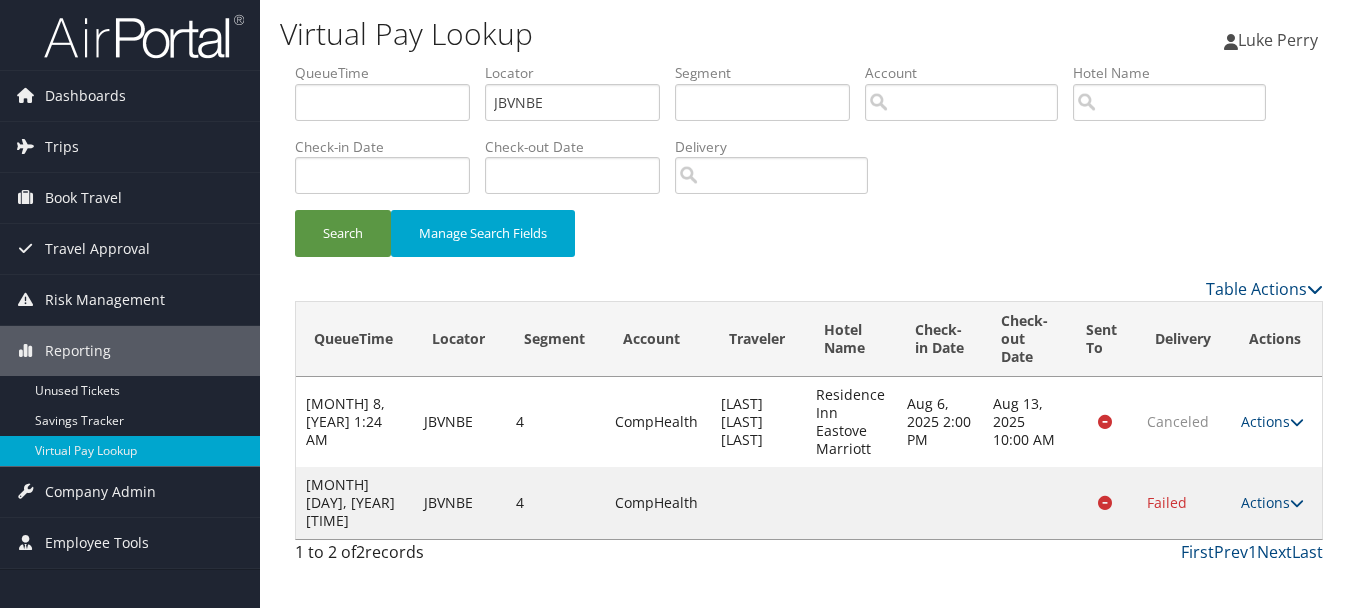 click on "Actions   Resend  Logs  View Itinerary" at bounding box center (1276, 503) 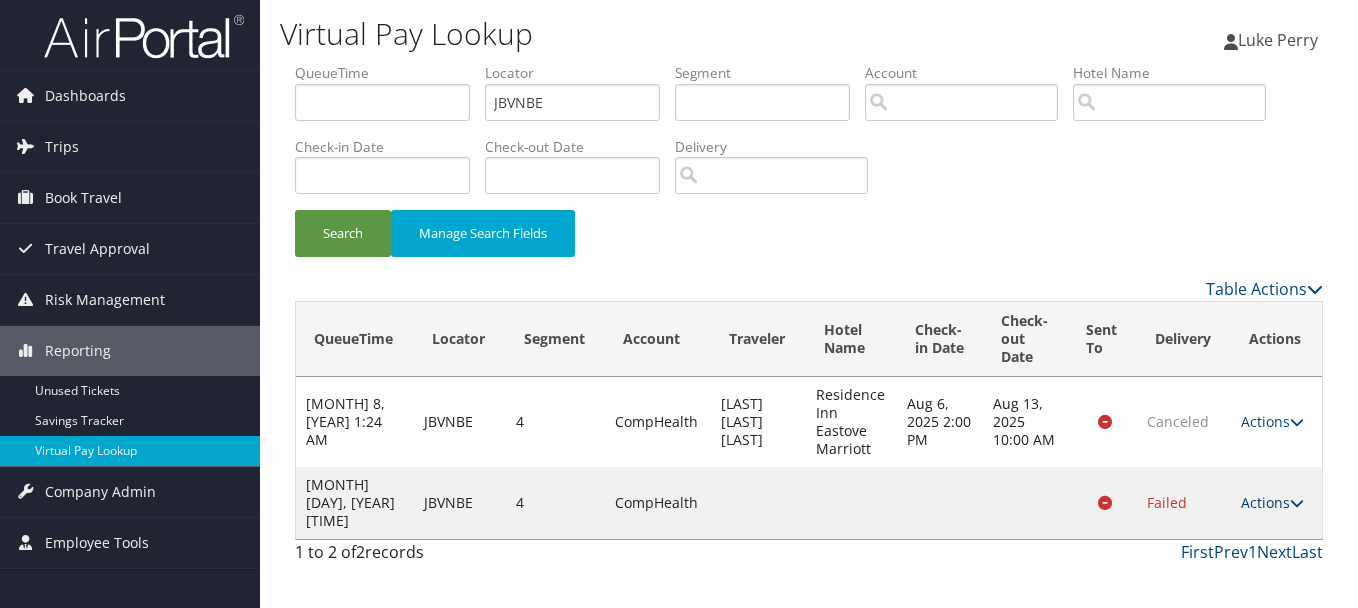 click on "Actions" at bounding box center [1272, 502] 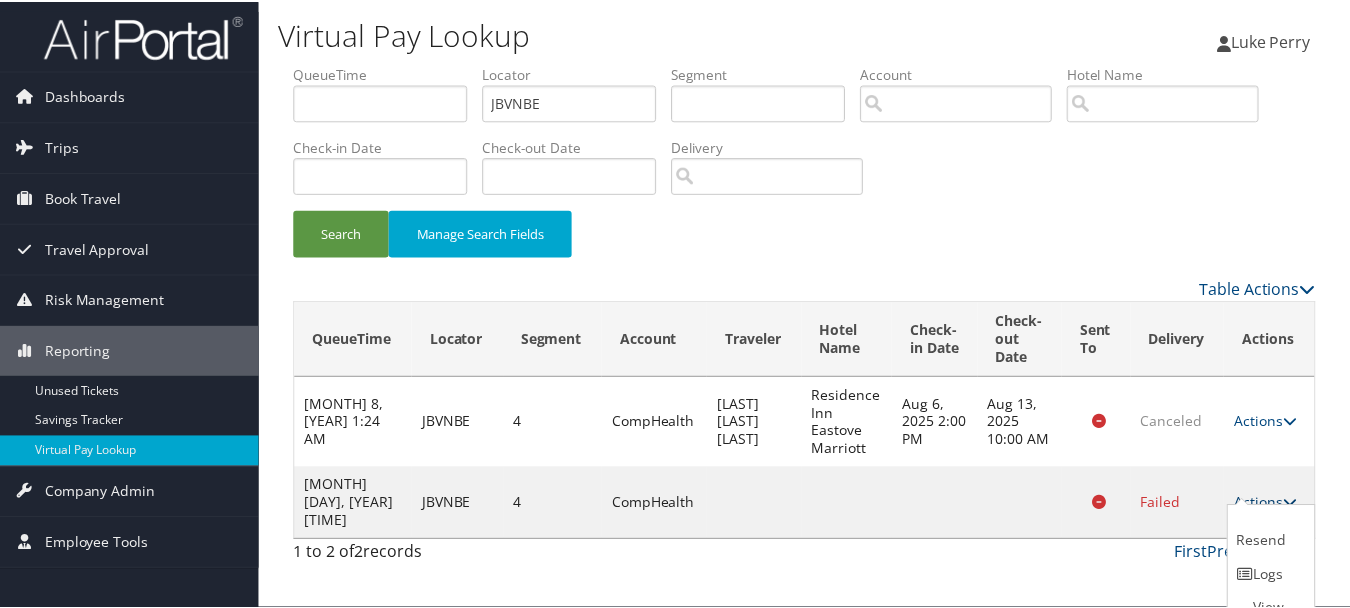 scroll, scrollTop: 37, scrollLeft: 0, axis: vertical 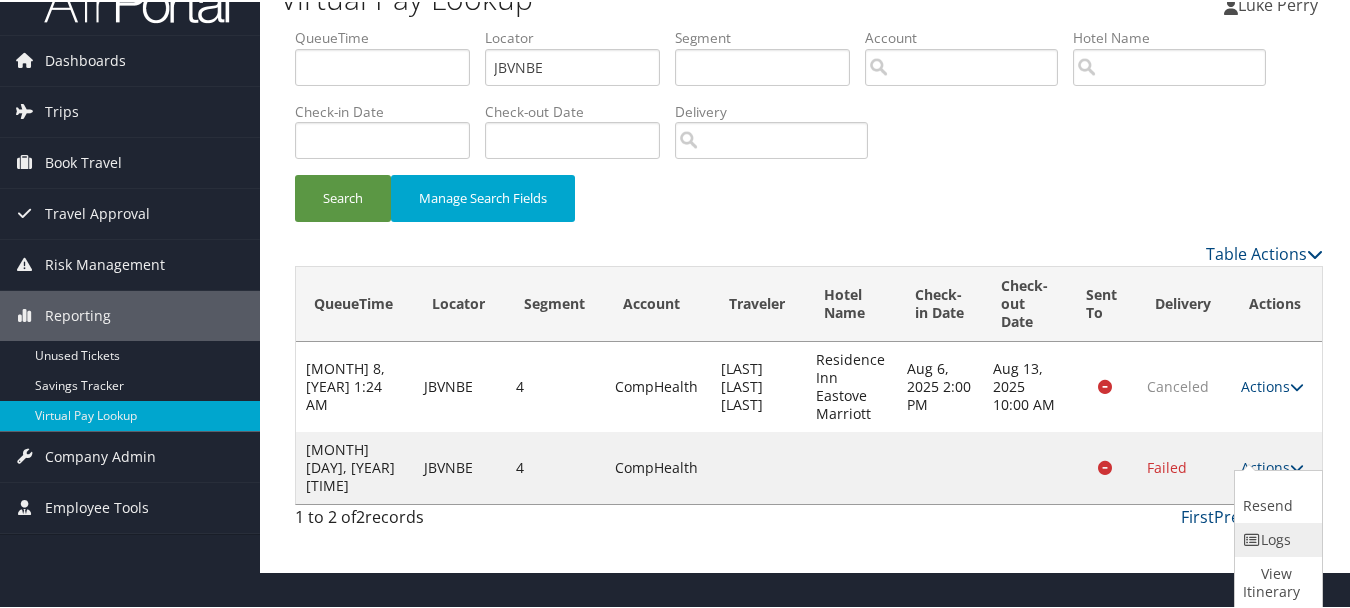 click on "Logs" at bounding box center (1276, 538) 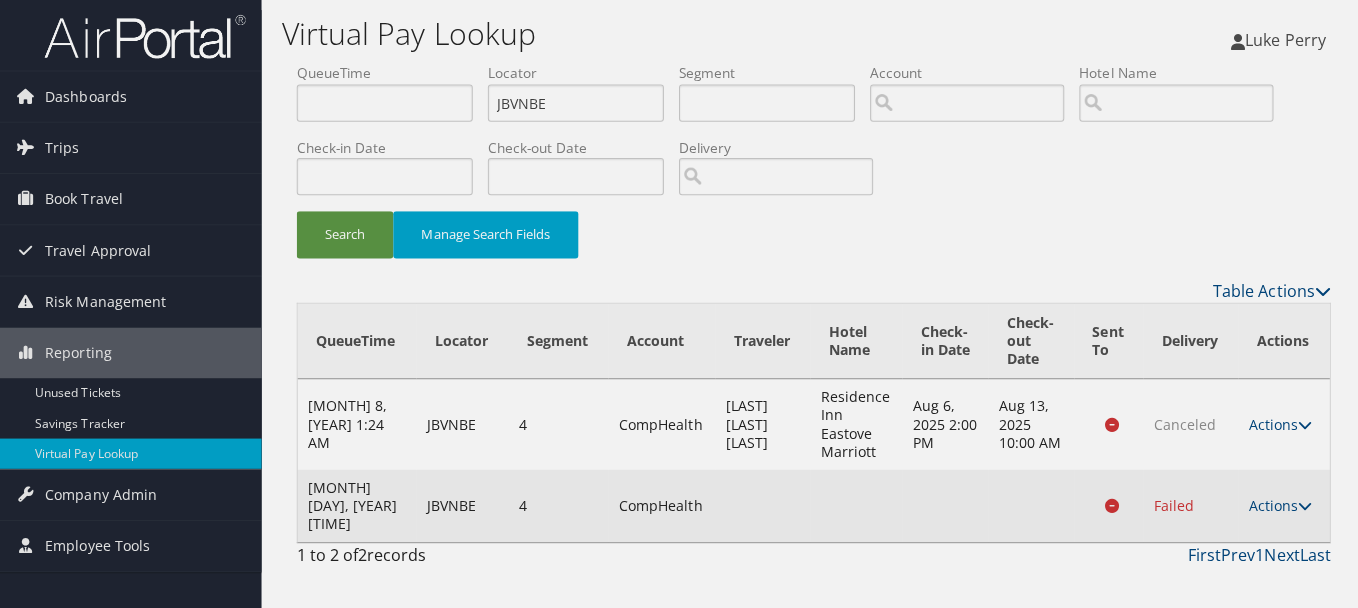 scroll, scrollTop: 0, scrollLeft: 0, axis: both 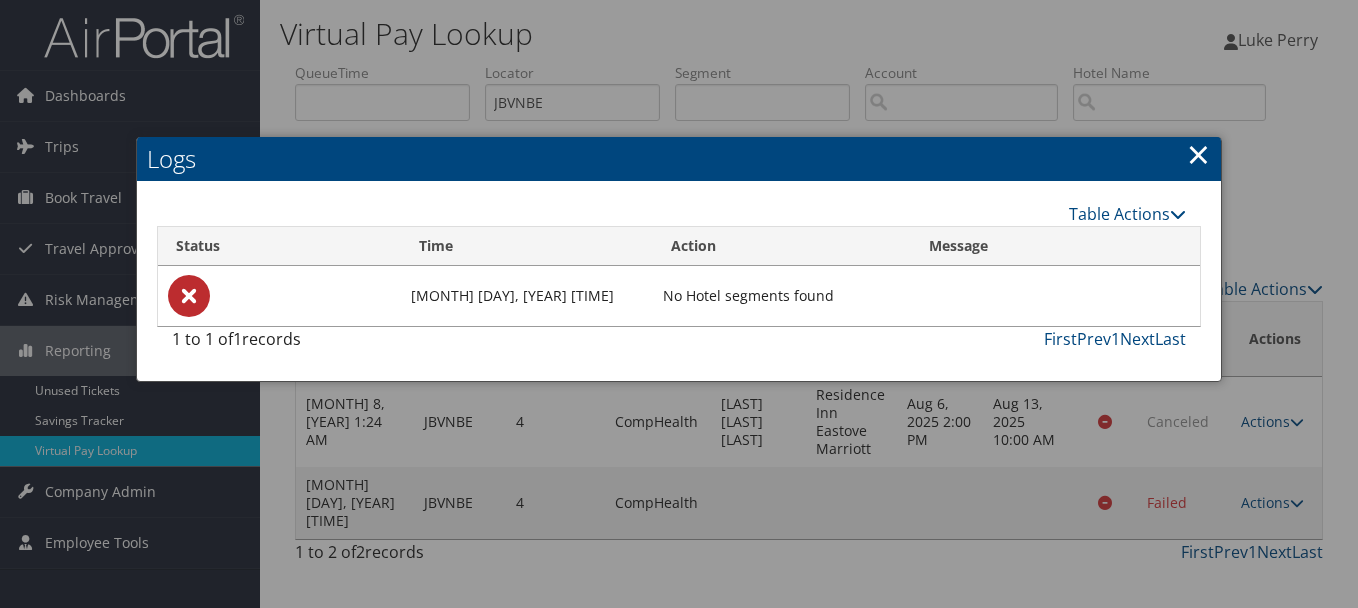 click on "×" at bounding box center [1198, 154] 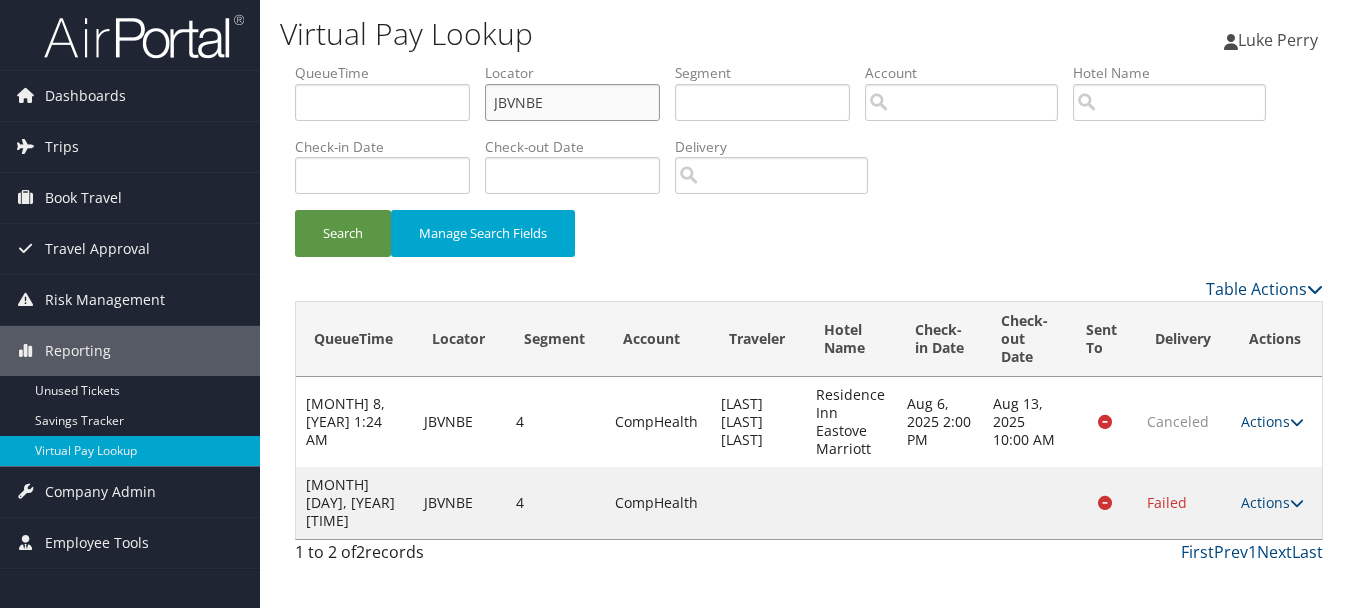 drag, startPoint x: 475, startPoint y: 101, endPoint x: 446, endPoint y: 101, distance: 29 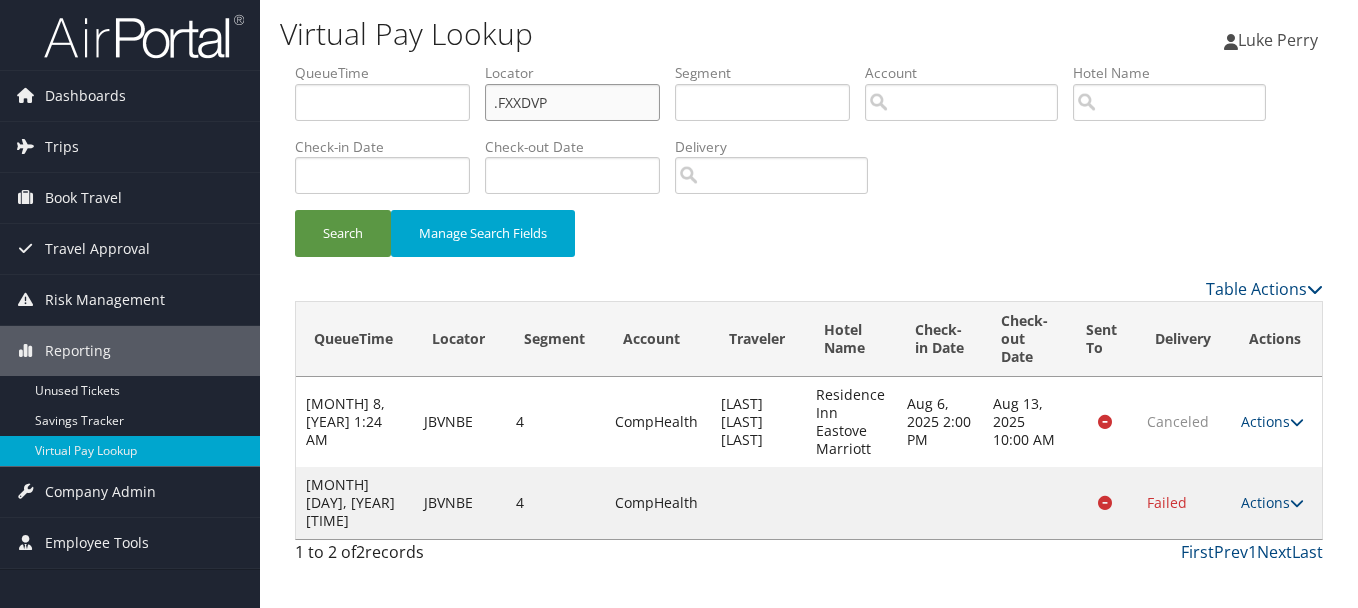 click on "Search" at bounding box center [343, 233] 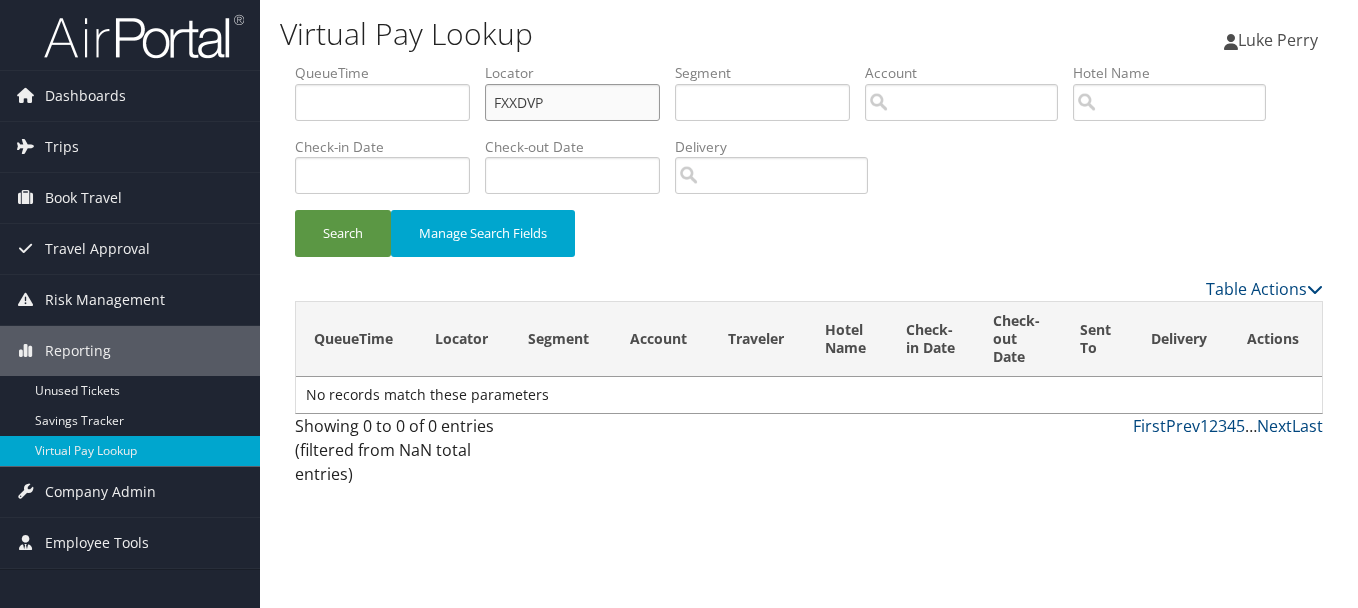 type on "FXXDVP" 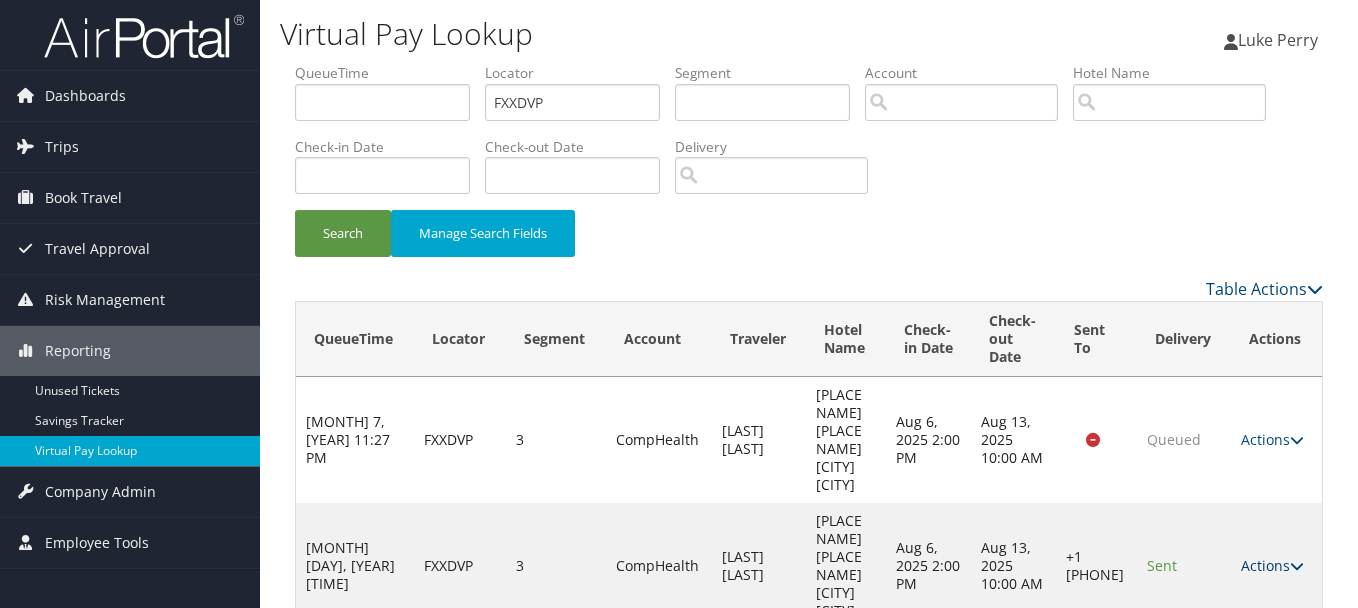 click on "Actions" at bounding box center (1272, 565) 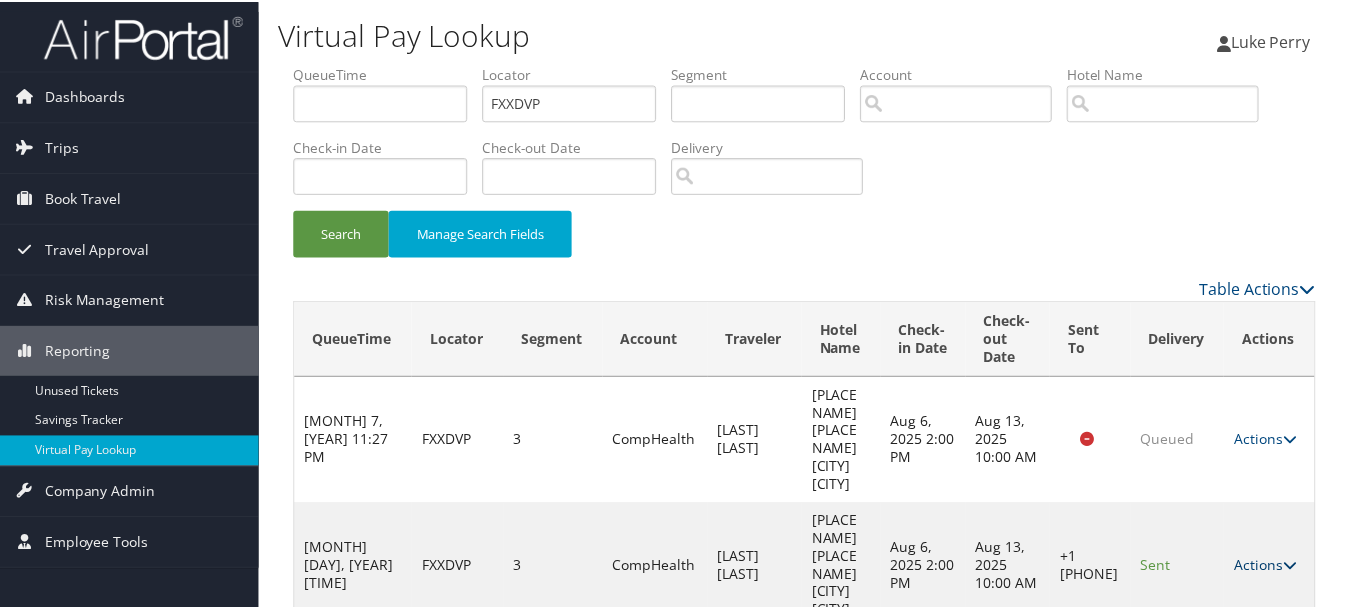 scroll, scrollTop: 35, scrollLeft: 0, axis: vertical 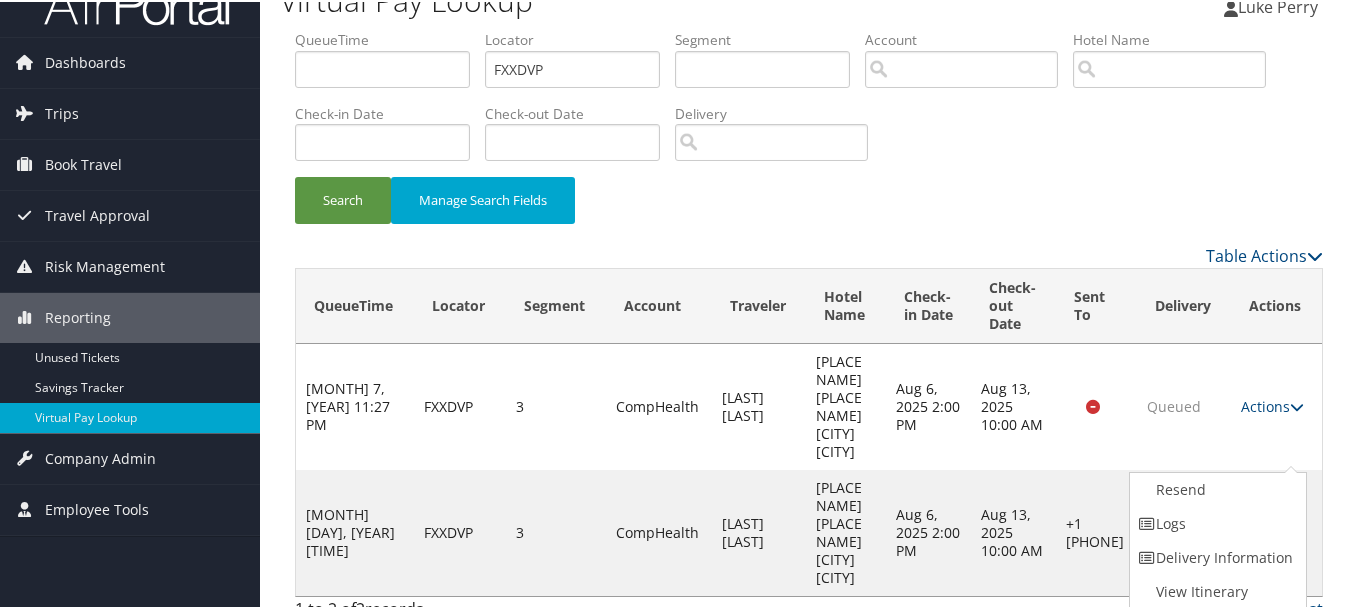 click on "Logs" at bounding box center [1215, 522] 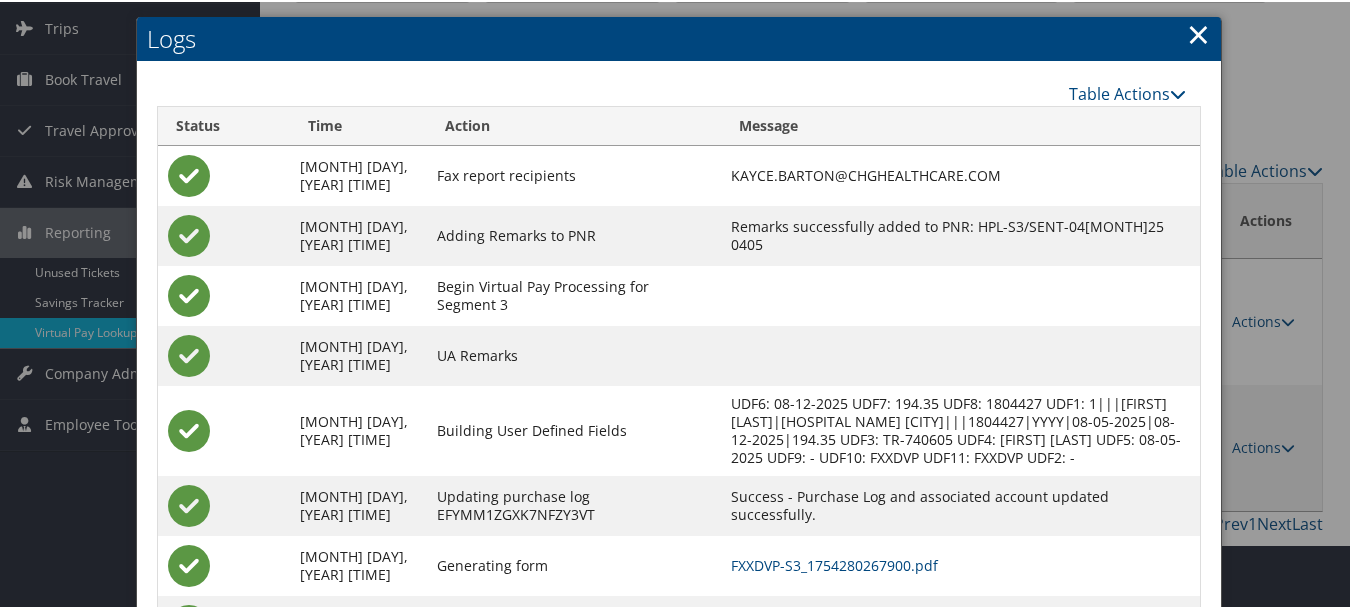 scroll, scrollTop: 240, scrollLeft: 0, axis: vertical 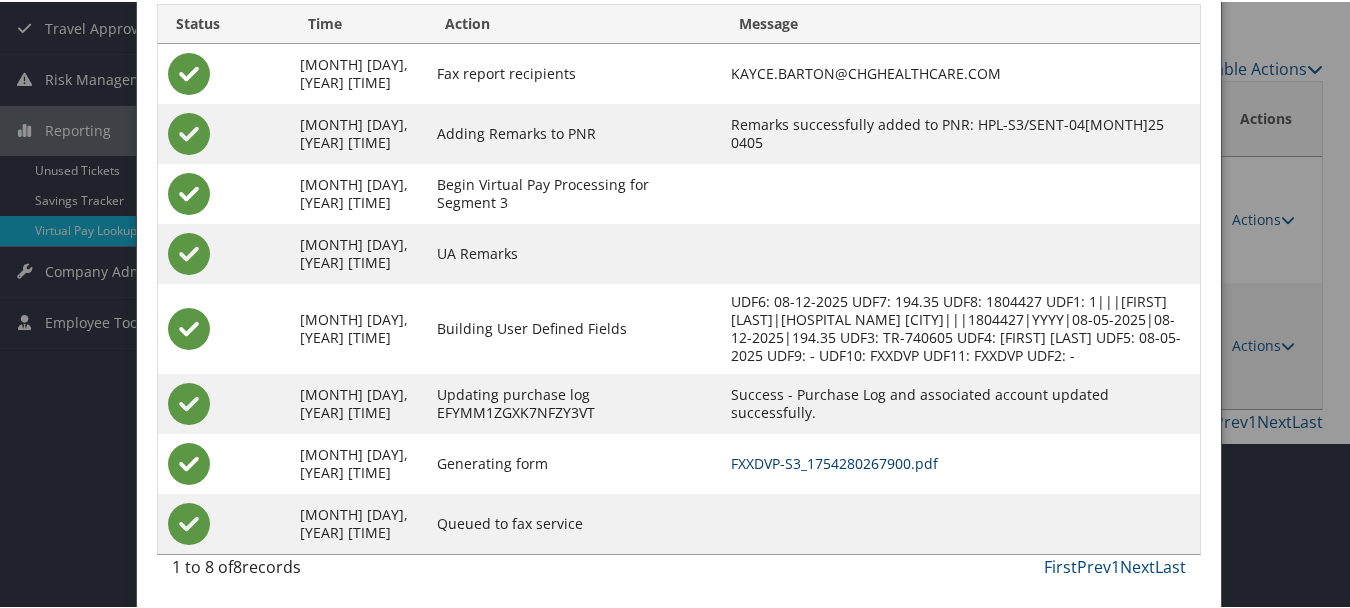 click on "FXXDVP-S3_1754280267900.pdf" at bounding box center [834, 461] 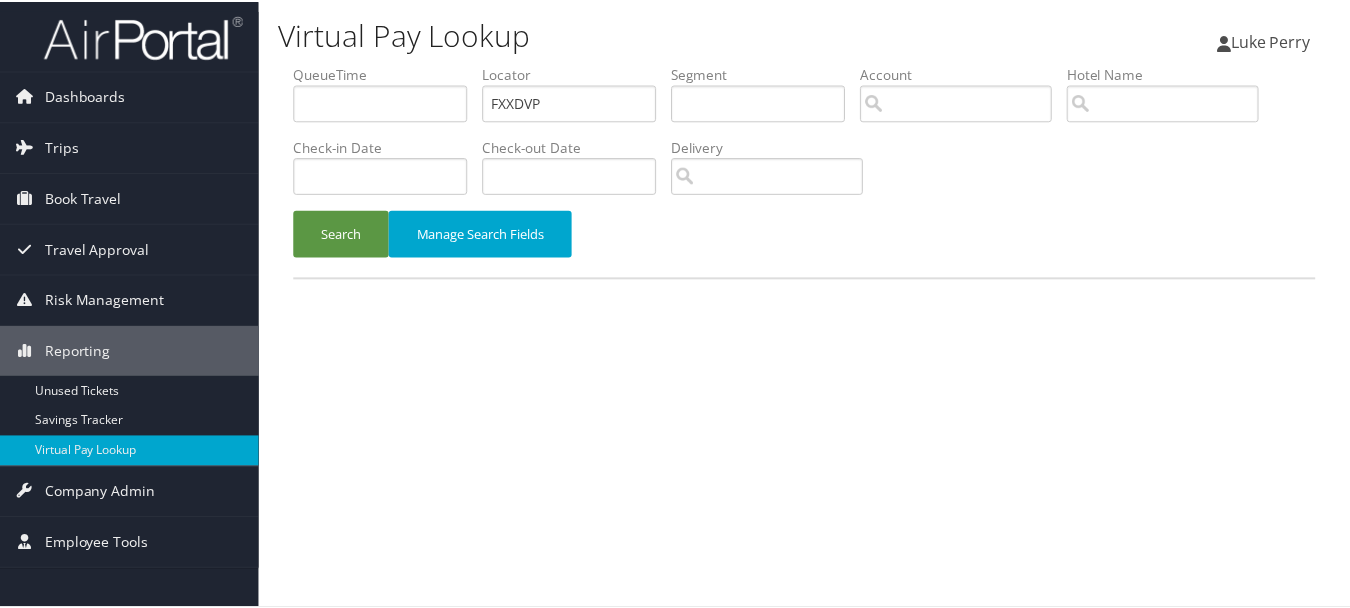 scroll, scrollTop: 0, scrollLeft: 0, axis: both 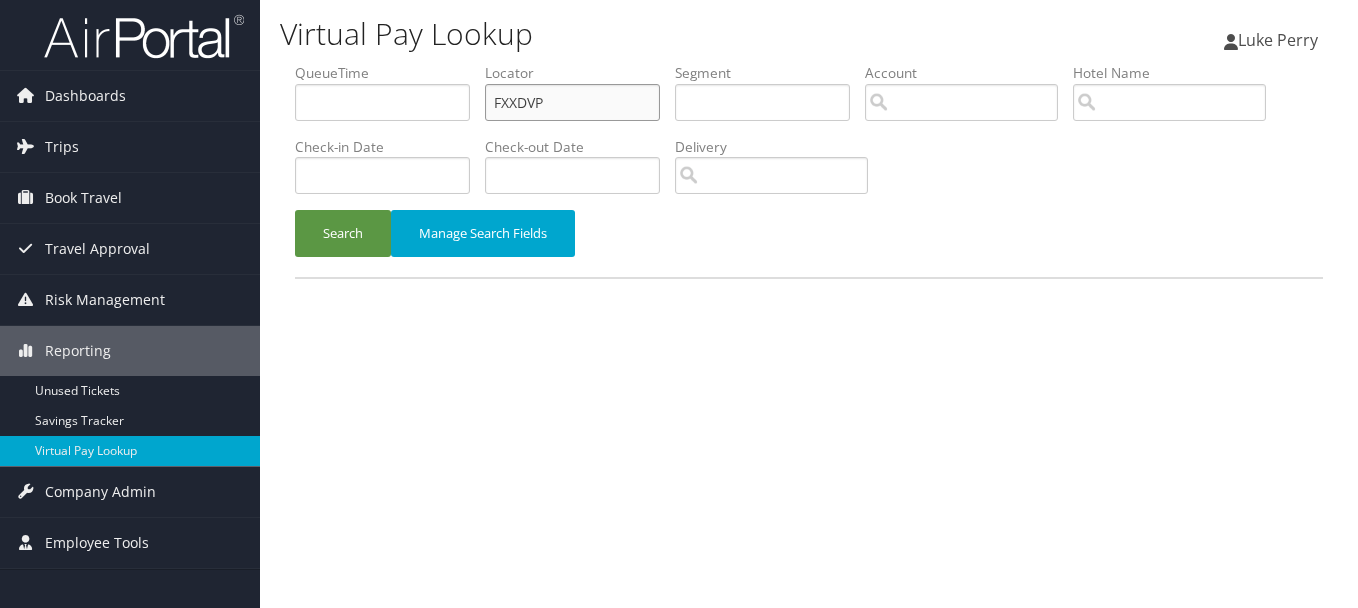 drag, startPoint x: 570, startPoint y: 108, endPoint x: 309, endPoint y: 91, distance: 261.55304 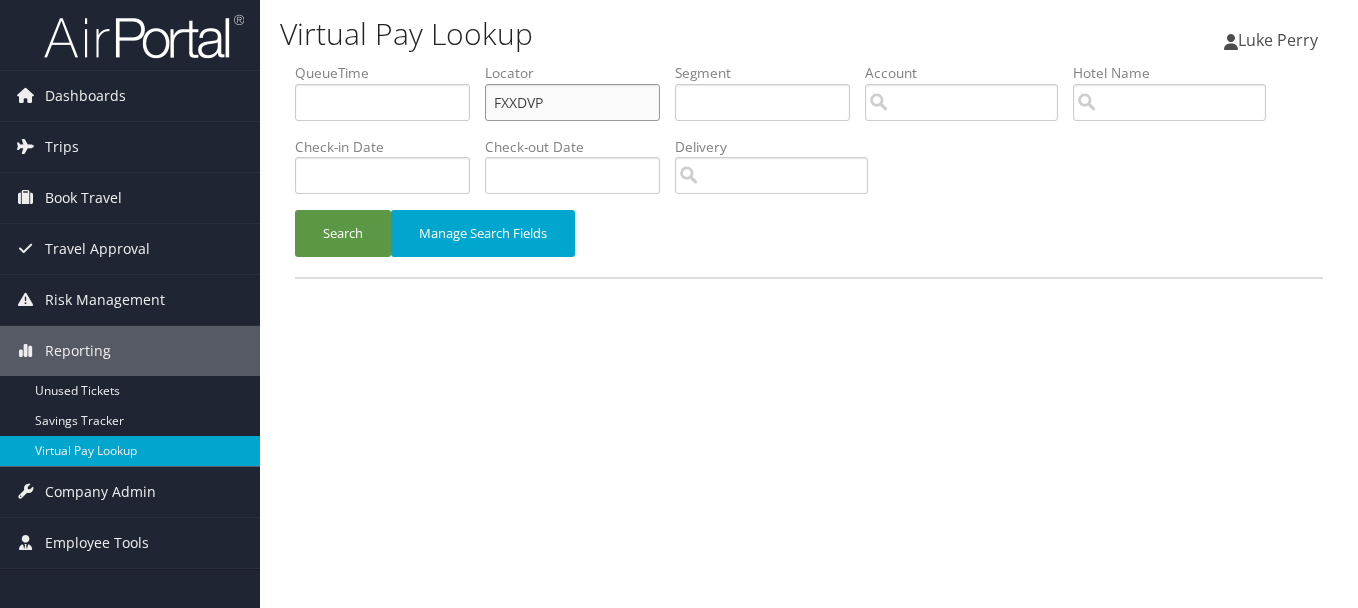 click on "QueueTime Locator FXXDVP Segment Account Traveler Hotel Name Check-in Date Check-out Date Delivery" at bounding box center (809, 63) 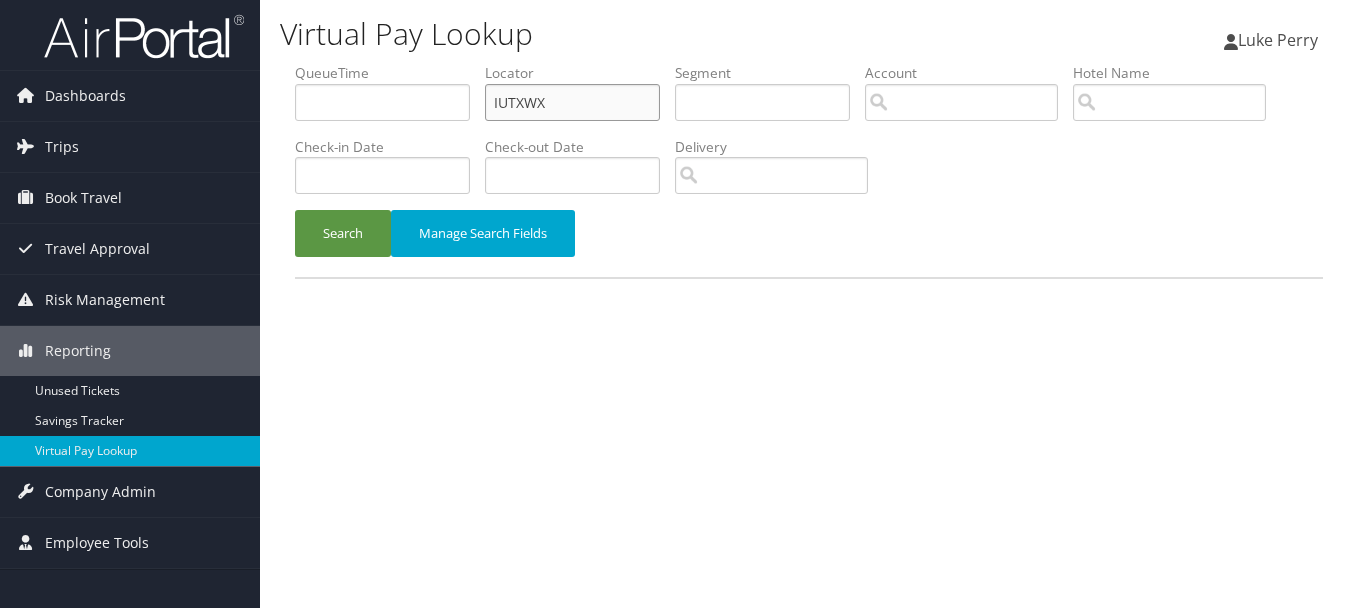 type on "IUTXWX" 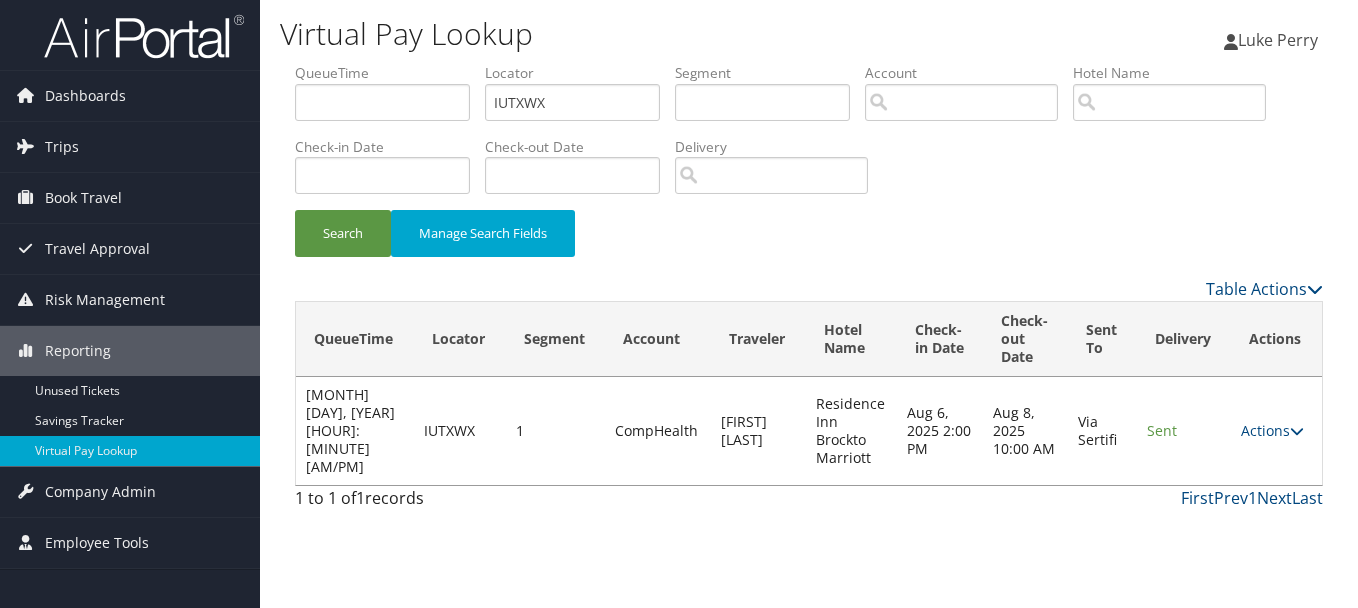 click on "Actions" at bounding box center [1272, 430] 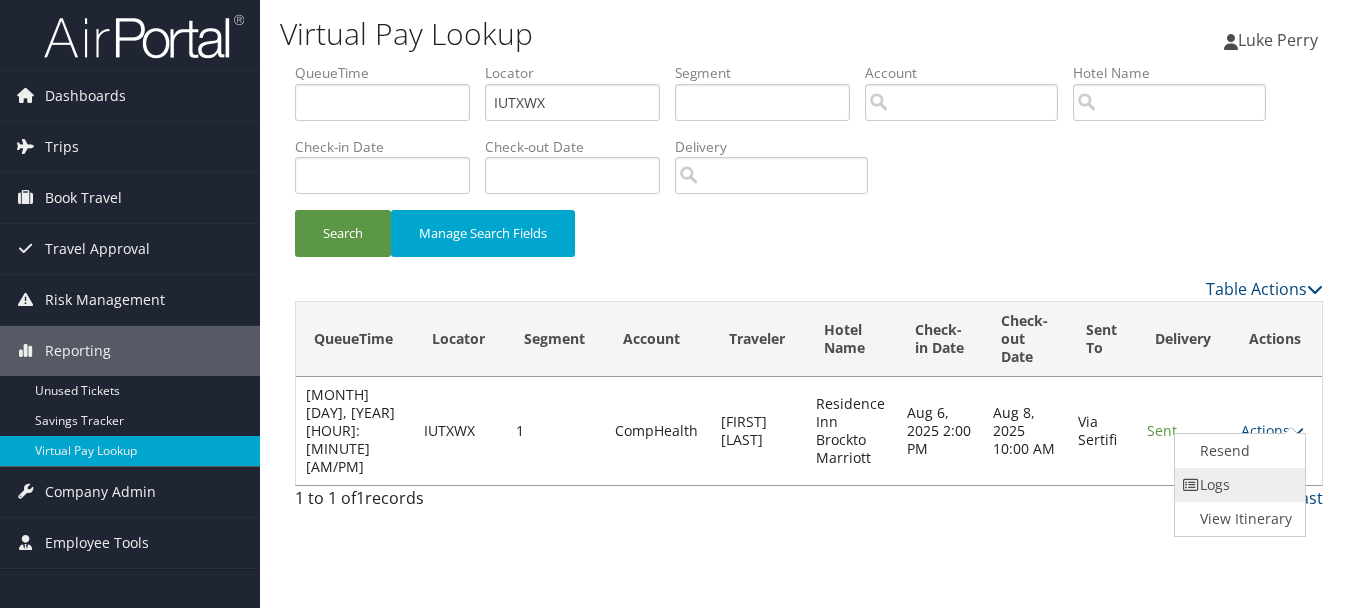 click on "Logs" at bounding box center [1238, 485] 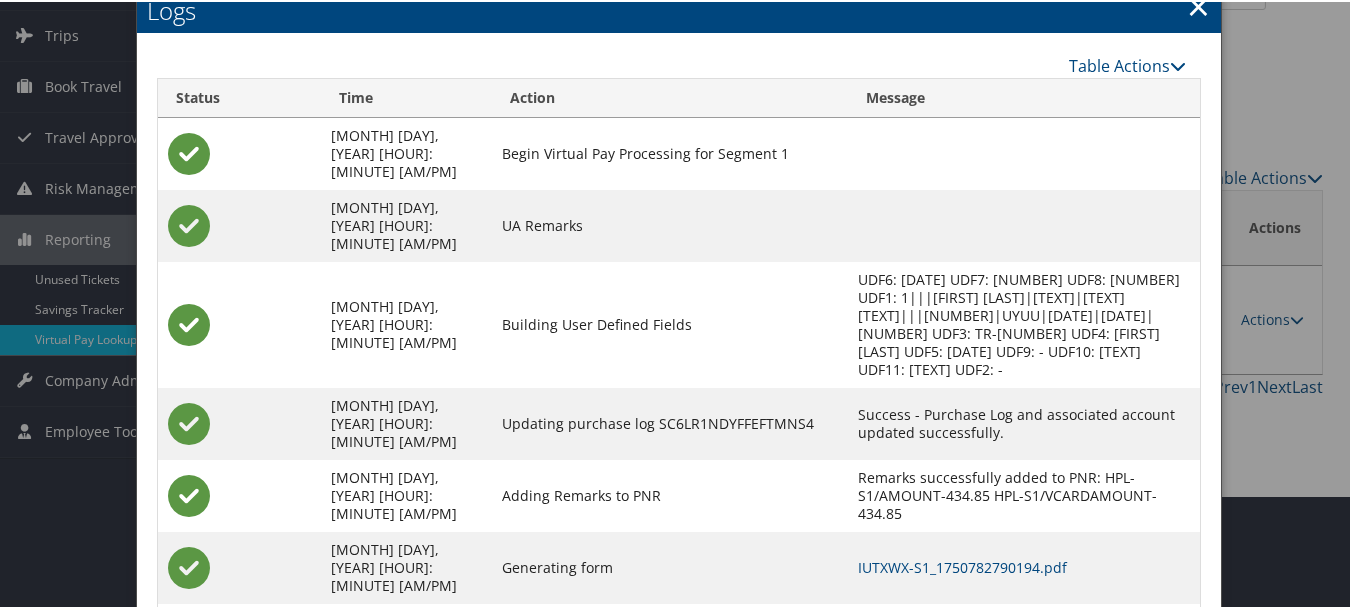 scroll, scrollTop: 205, scrollLeft: 0, axis: vertical 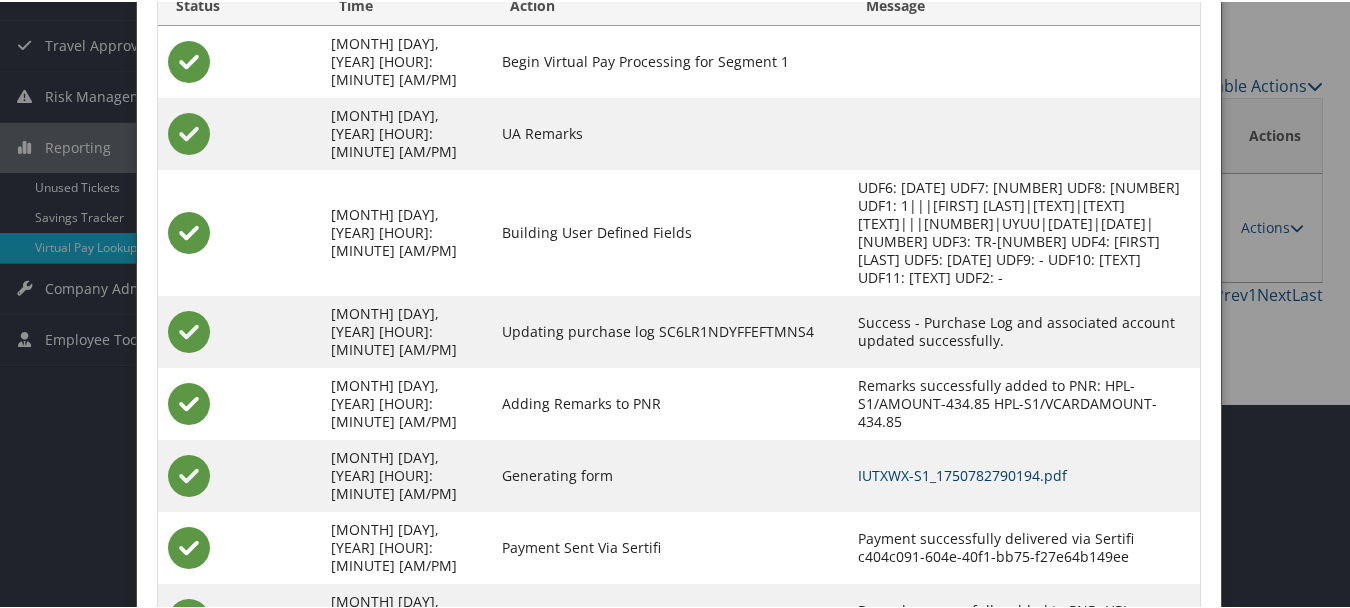 click on "IUTXWX-S1_1750782790194.pdf" at bounding box center [962, 473] 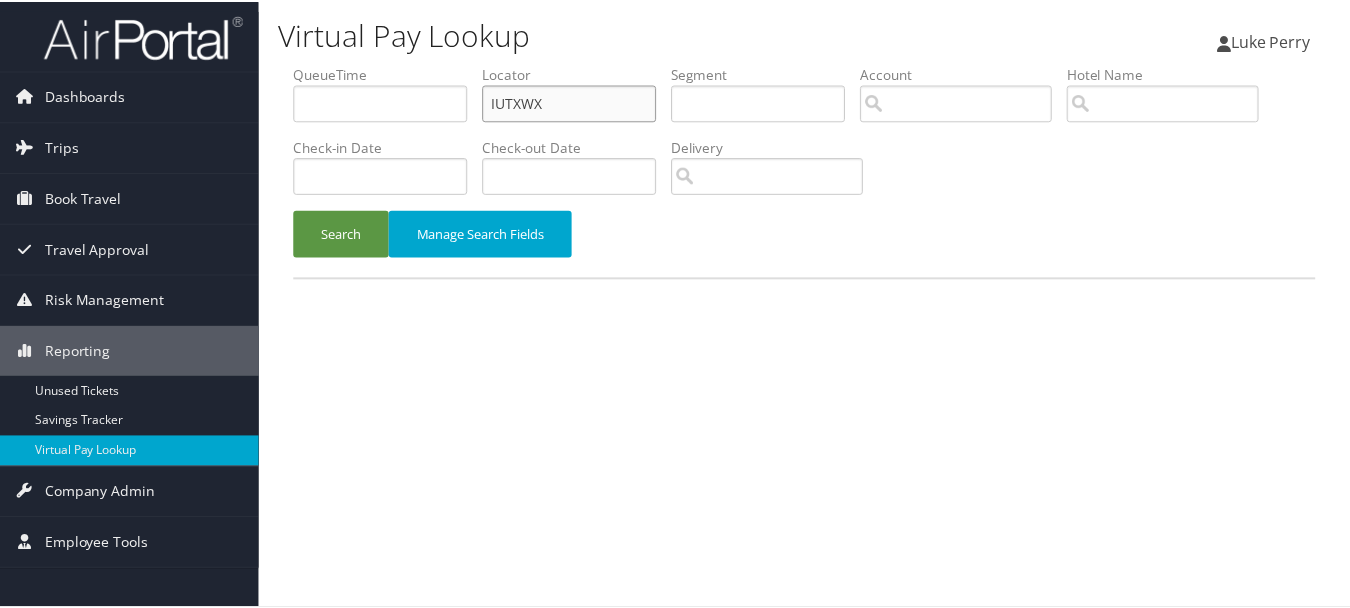 scroll, scrollTop: 0, scrollLeft: 0, axis: both 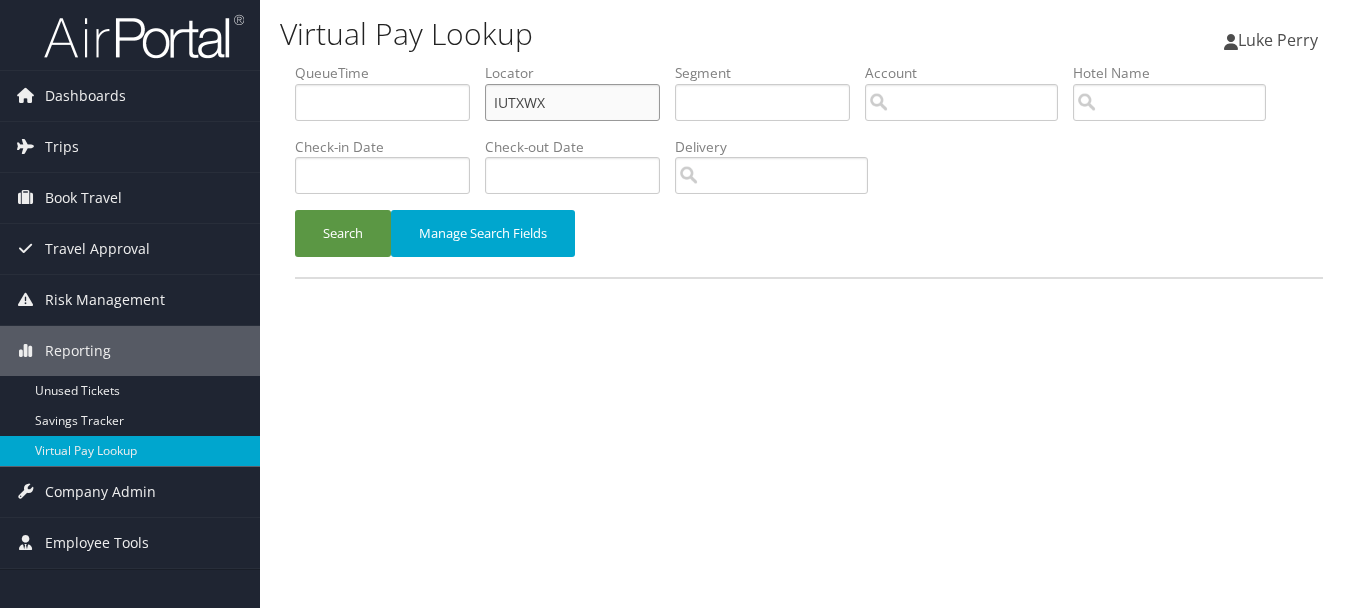 drag, startPoint x: 0, startPoint y: 0, endPoint x: 469, endPoint y: 109, distance: 481.49973 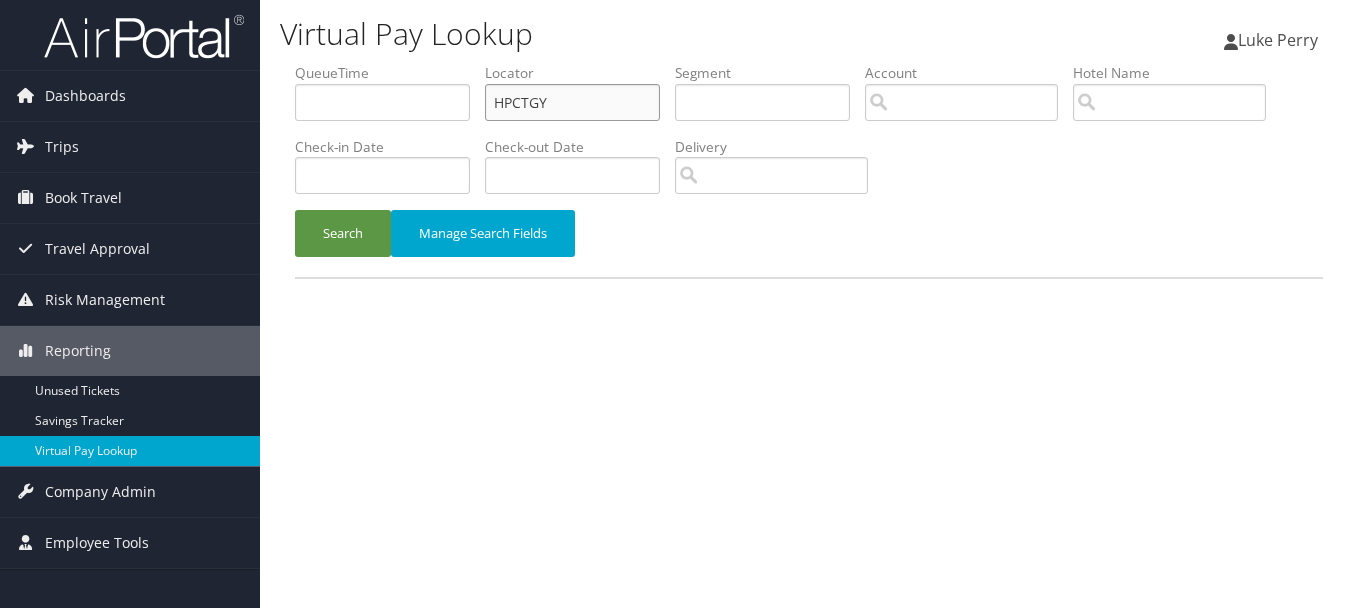 type on "HPCTGY" 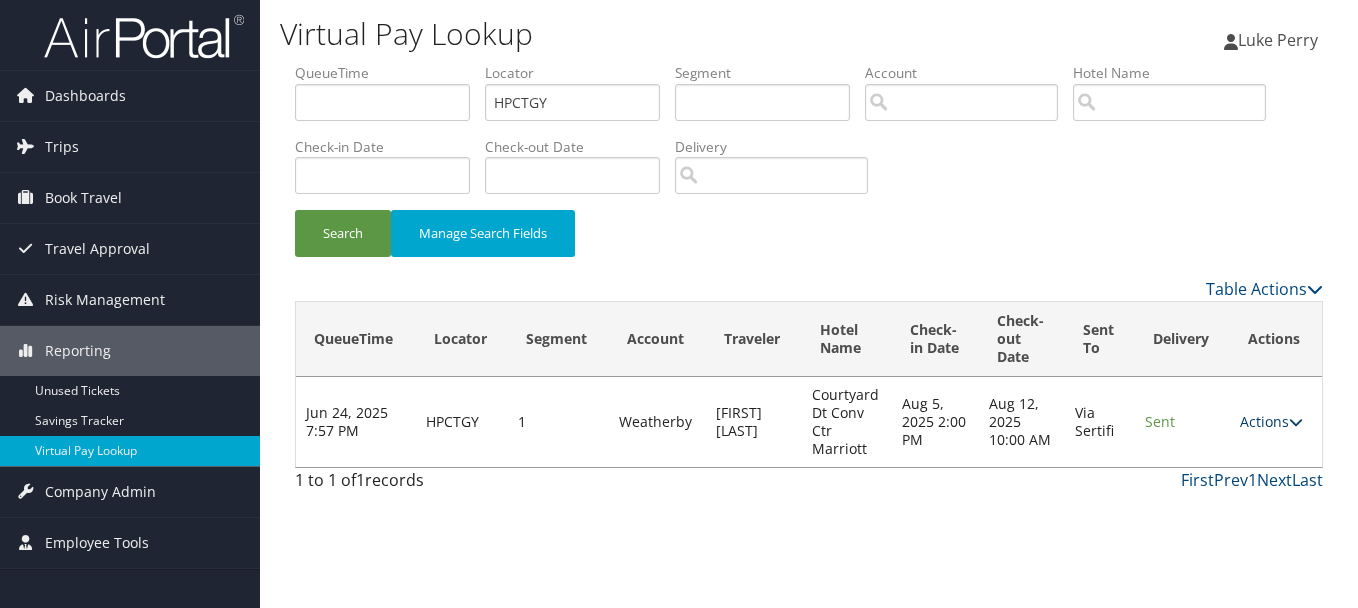click on "Actions" at bounding box center (1271, 421) 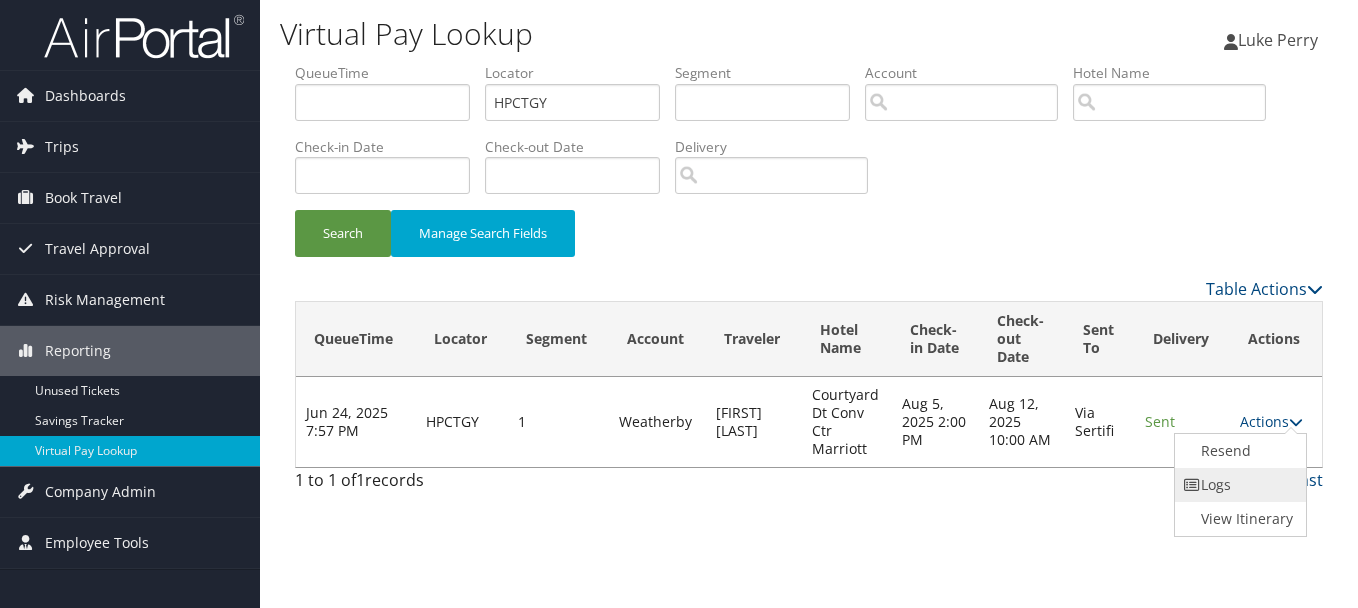 click on "Logs" at bounding box center [1238, 485] 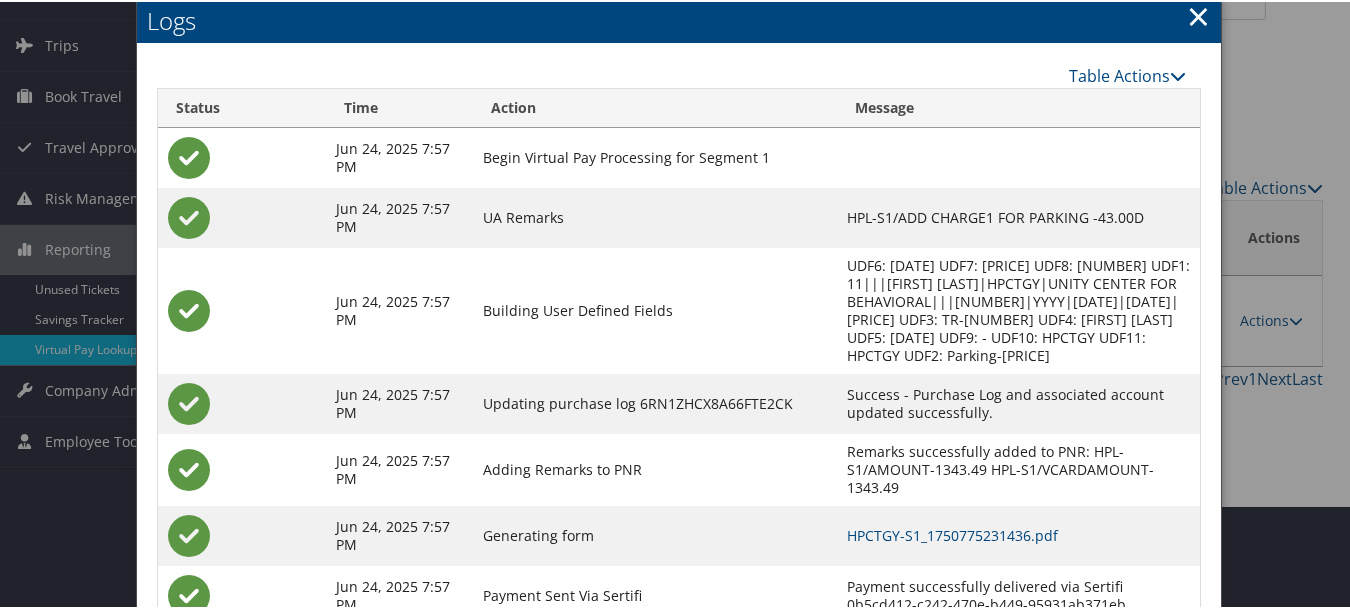 scroll, scrollTop: 205, scrollLeft: 0, axis: vertical 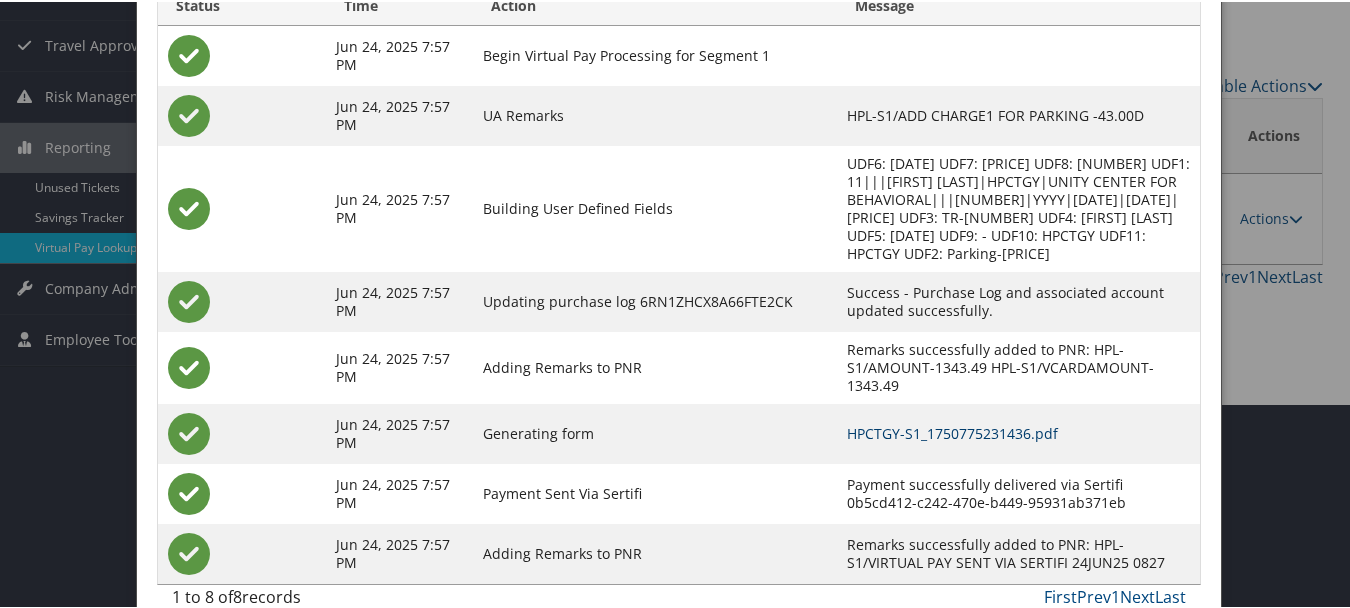 click on "HPCTGY-S1_1750775231436.pdf" at bounding box center [952, 431] 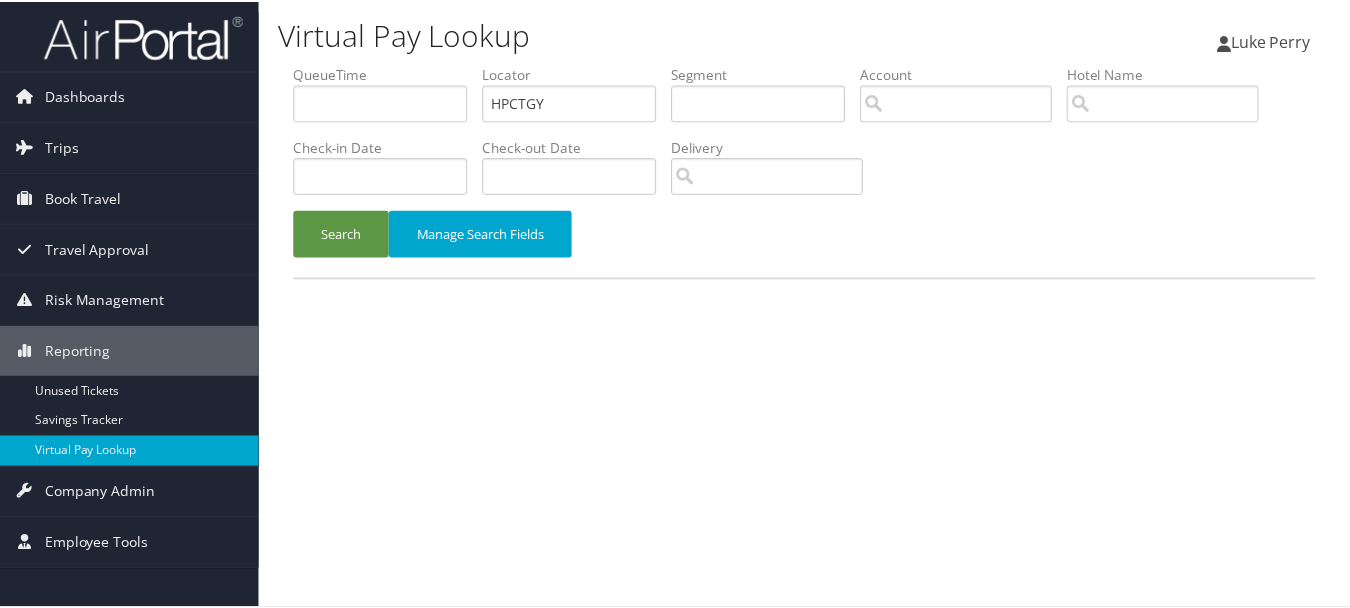 scroll, scrollTop: 0, scrollLeft: 0, axis: both 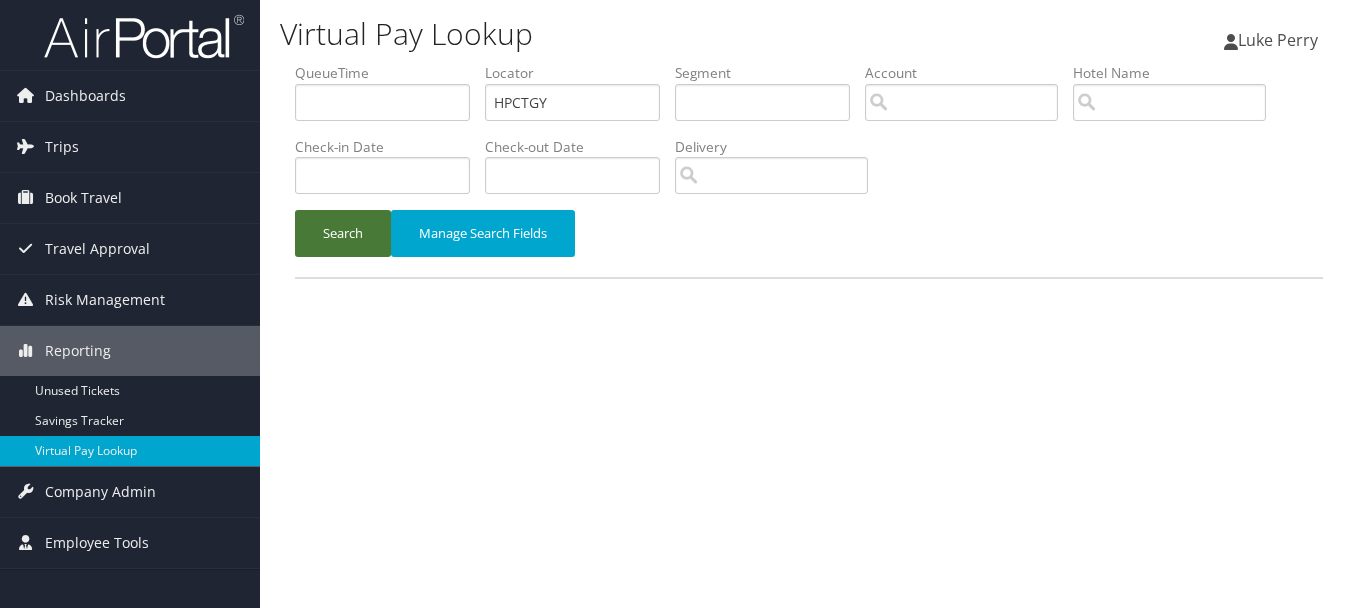 click on "Search" at bounding box center (343, 233) 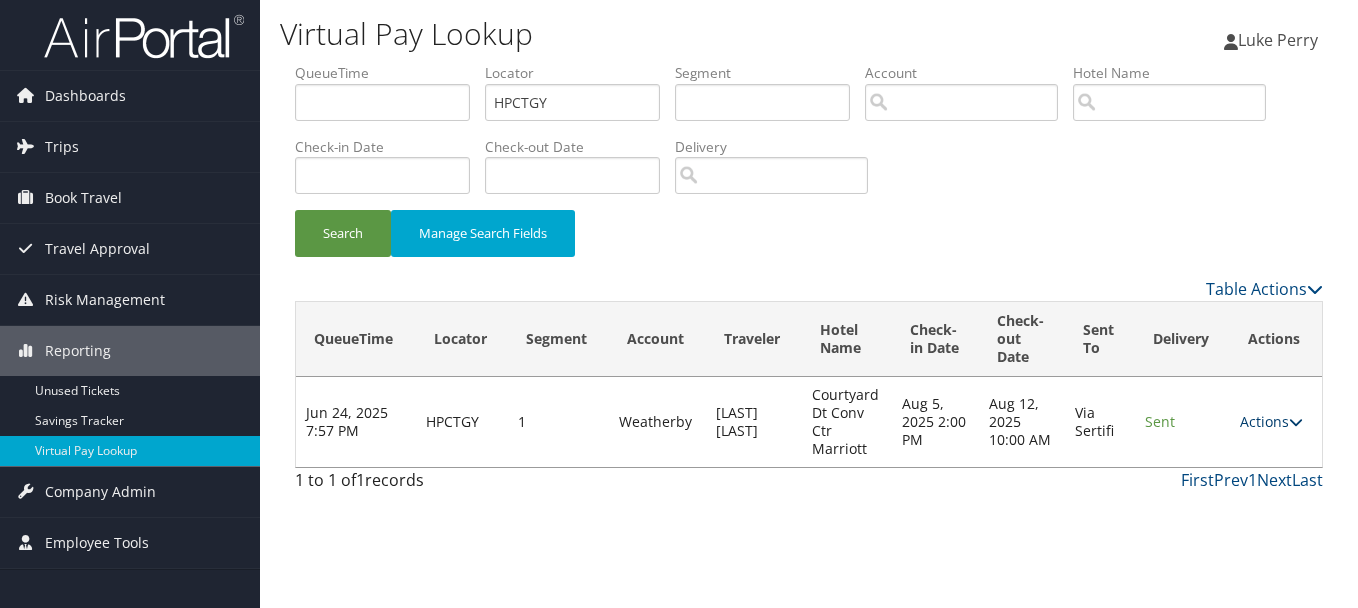click at bounding box center [1296, 422] 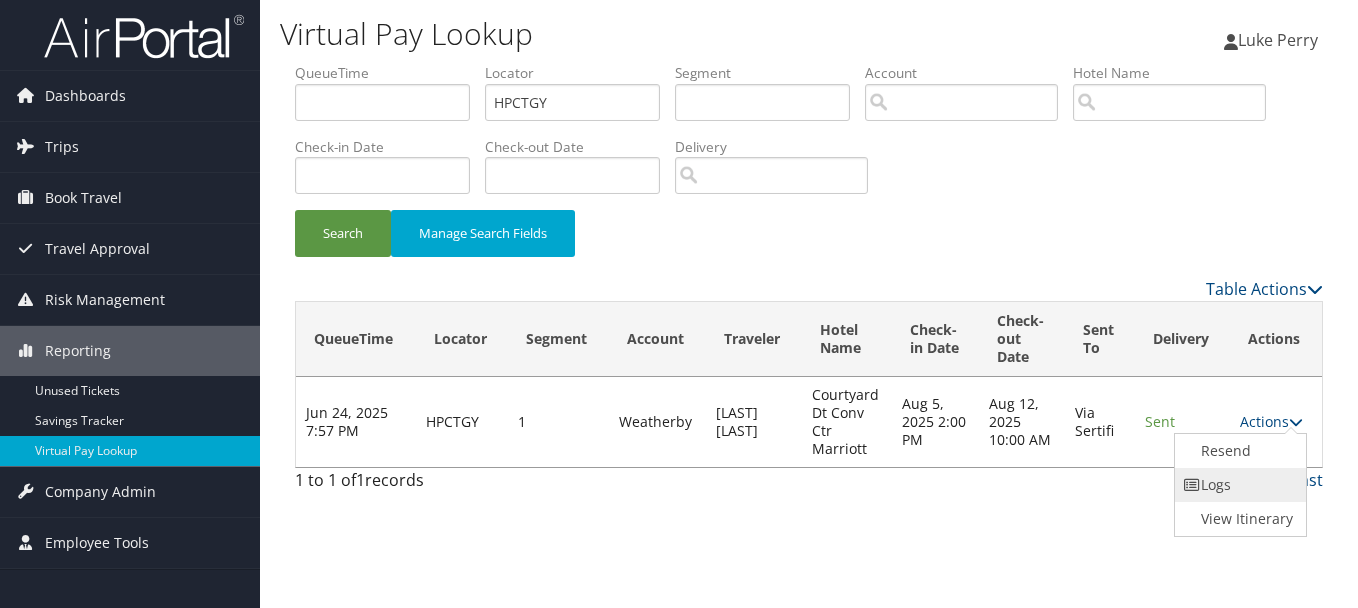 click on "Logs" at bounding box center (1238, 485) 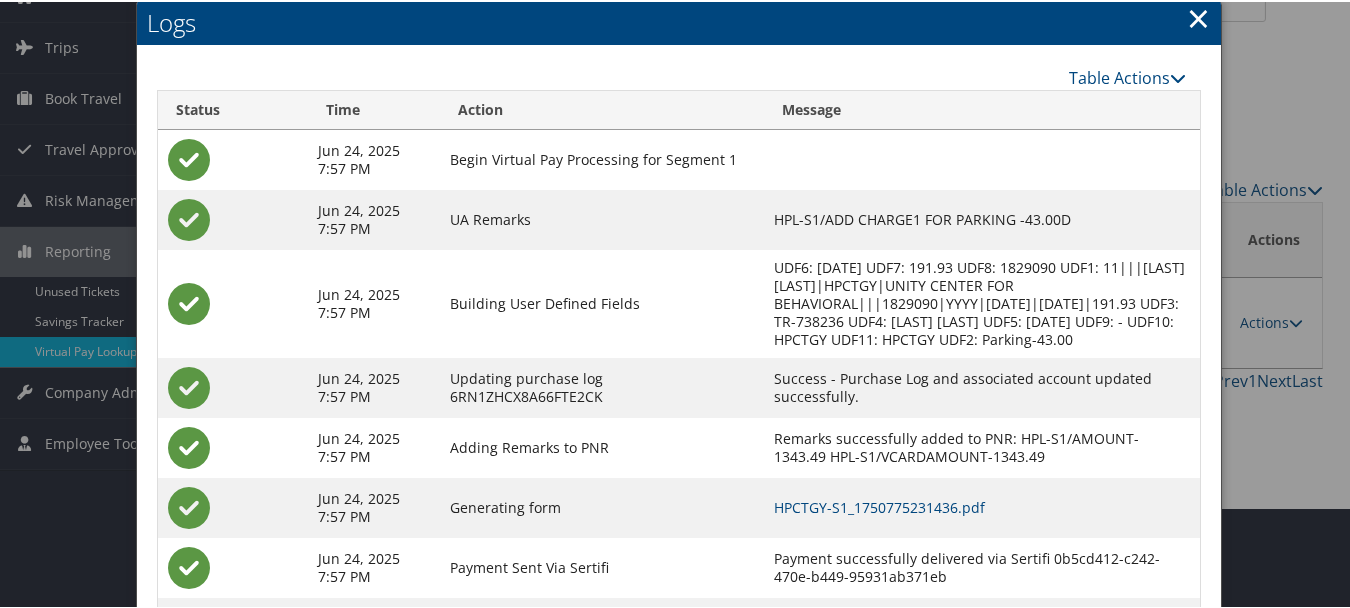 scroll, scrollTop: 205, scrollLeft: 0, axis: vertical 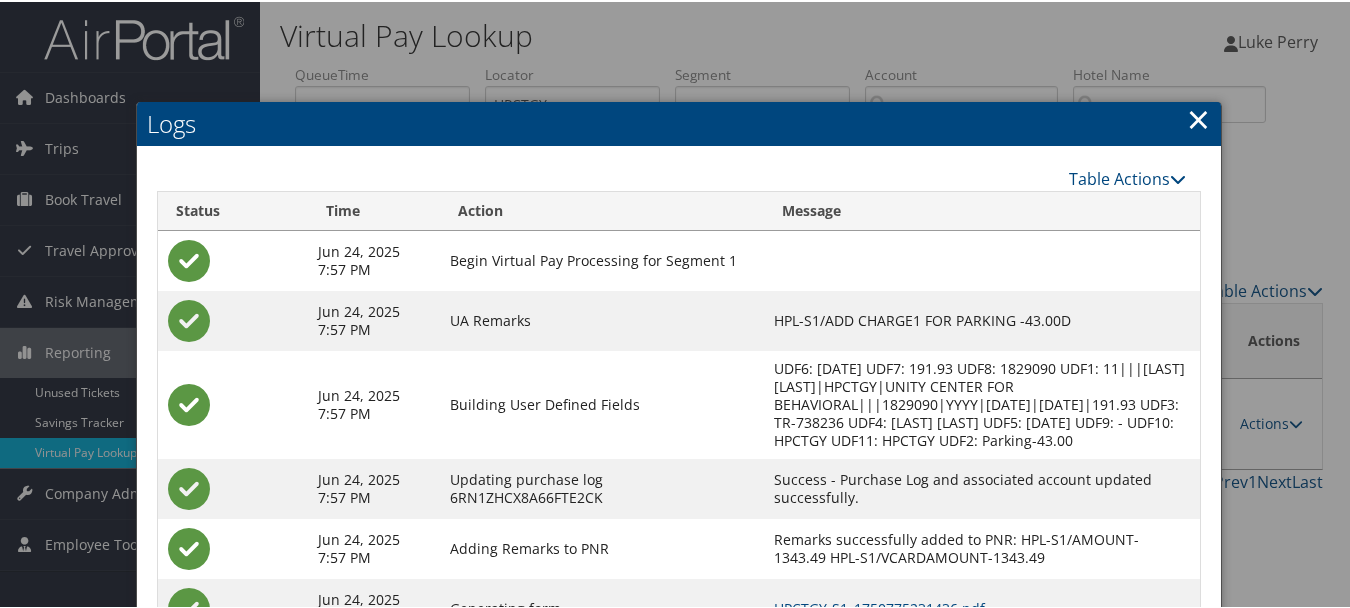 click on "×" at bounding box center (1198, 117) 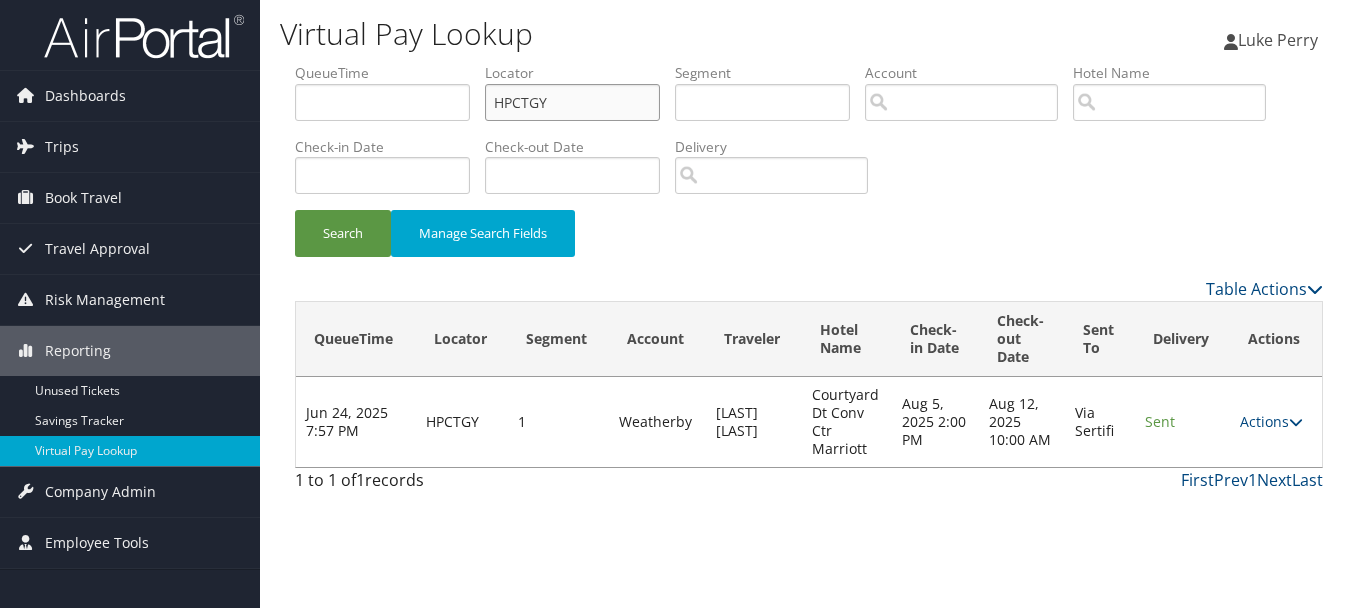 drag, startPoint x: 601, startPoint y: 105, endPoint x: 307, endPoint y: 104, distance: 294.0017 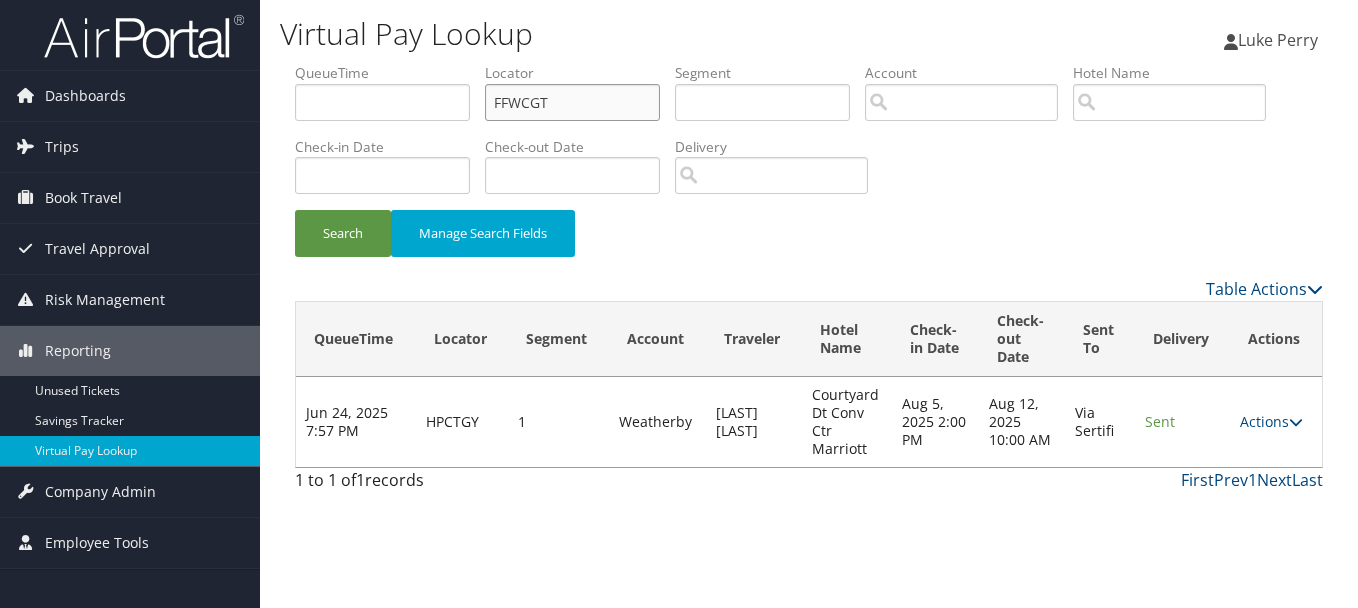 type on "FFWCGT" 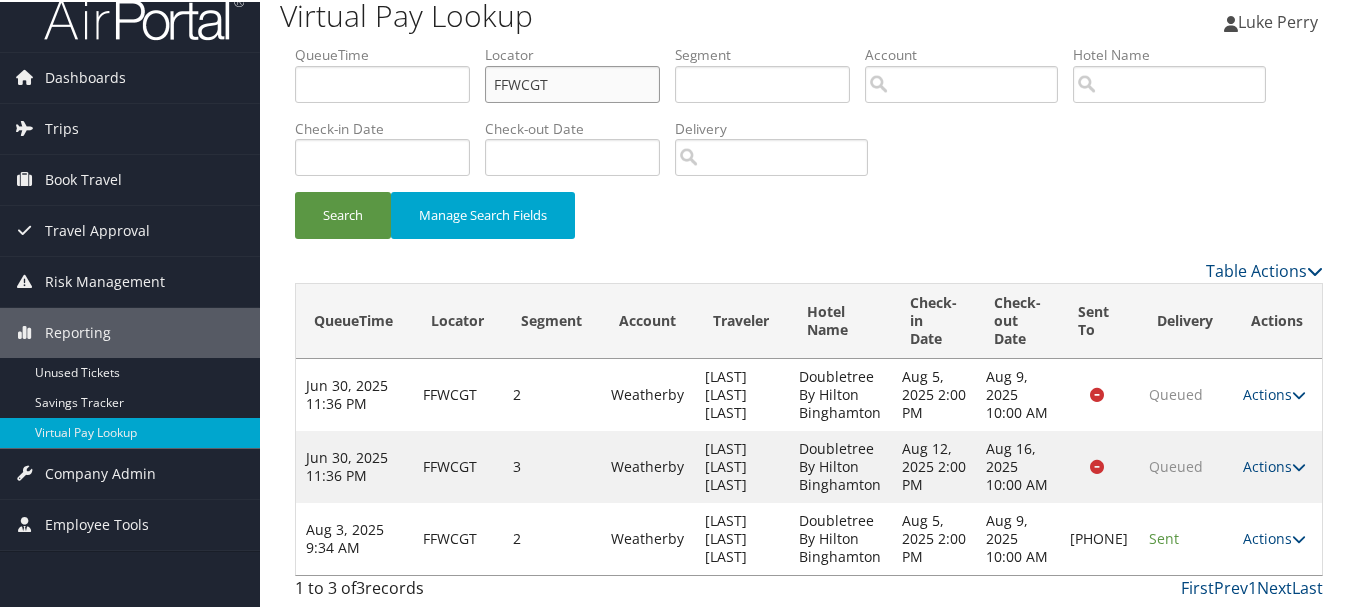 scroll, scrollTop: 38, scrollLeft: 0, axis: vertical 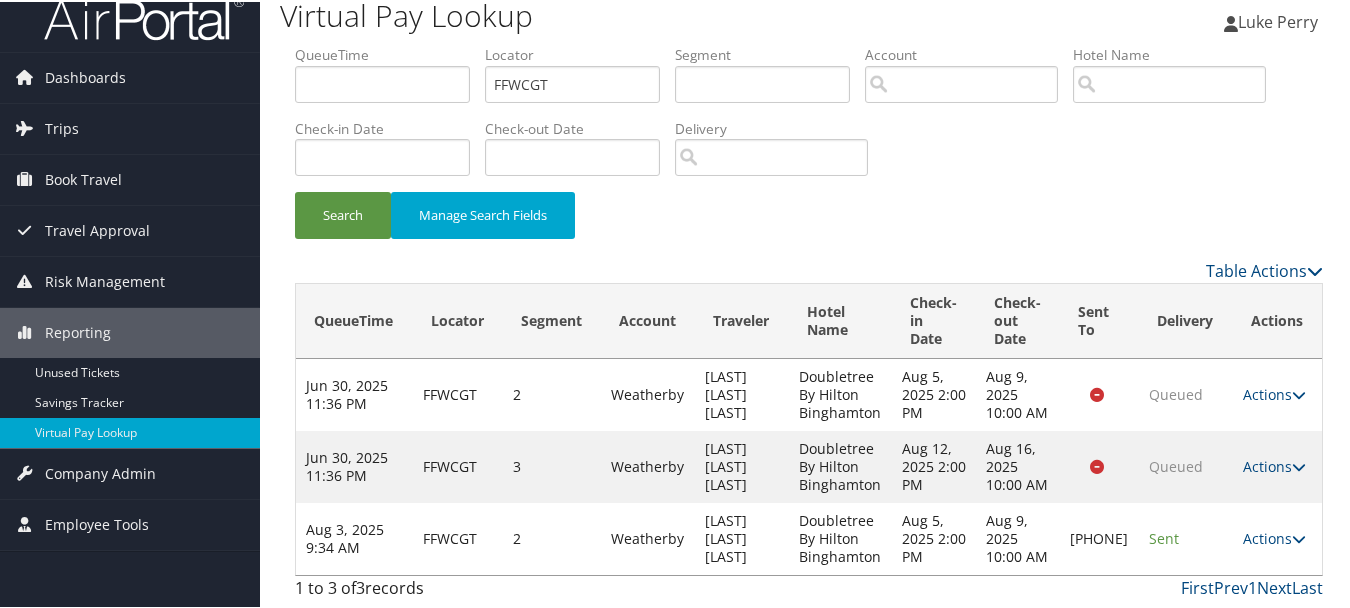 click on "Actions   Resend  Logs  Delivery Information  View Itinerary" at bounding box center (1277, 537) 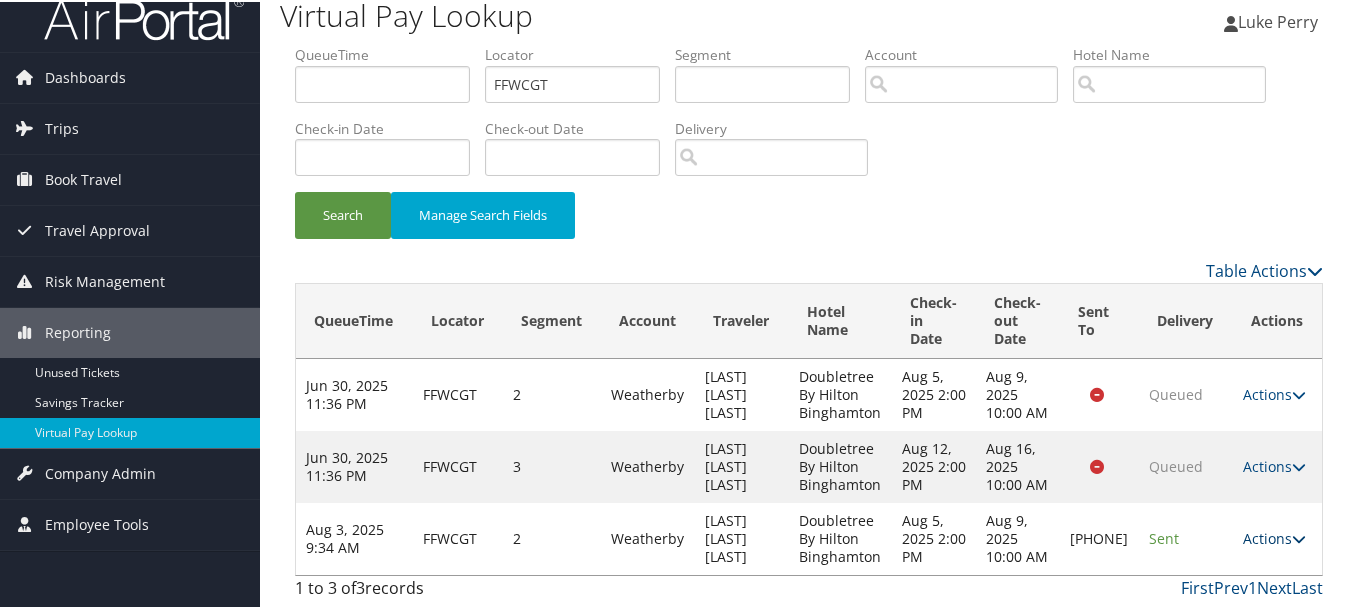 click on "Actions" at bounding box center (1274, 536) 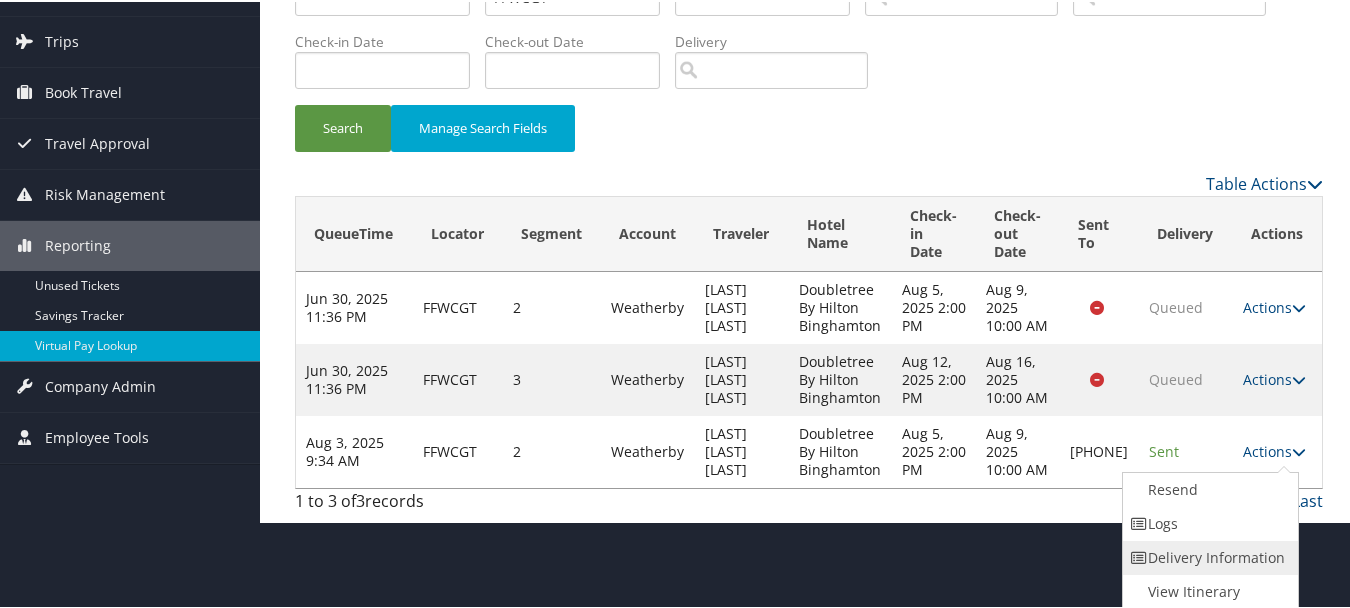click on "Delivery Information" at bounding box center [1208, 556] 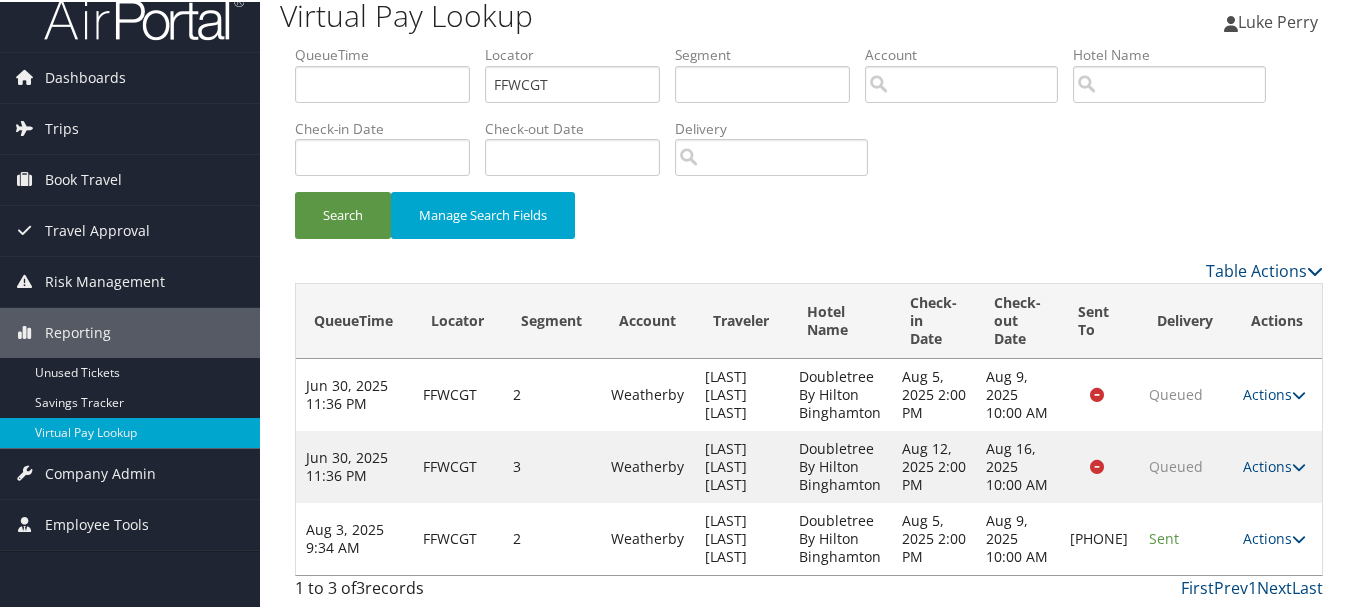 scroll, scrollTop: 38, scrollLeft: 0, axis: vertical 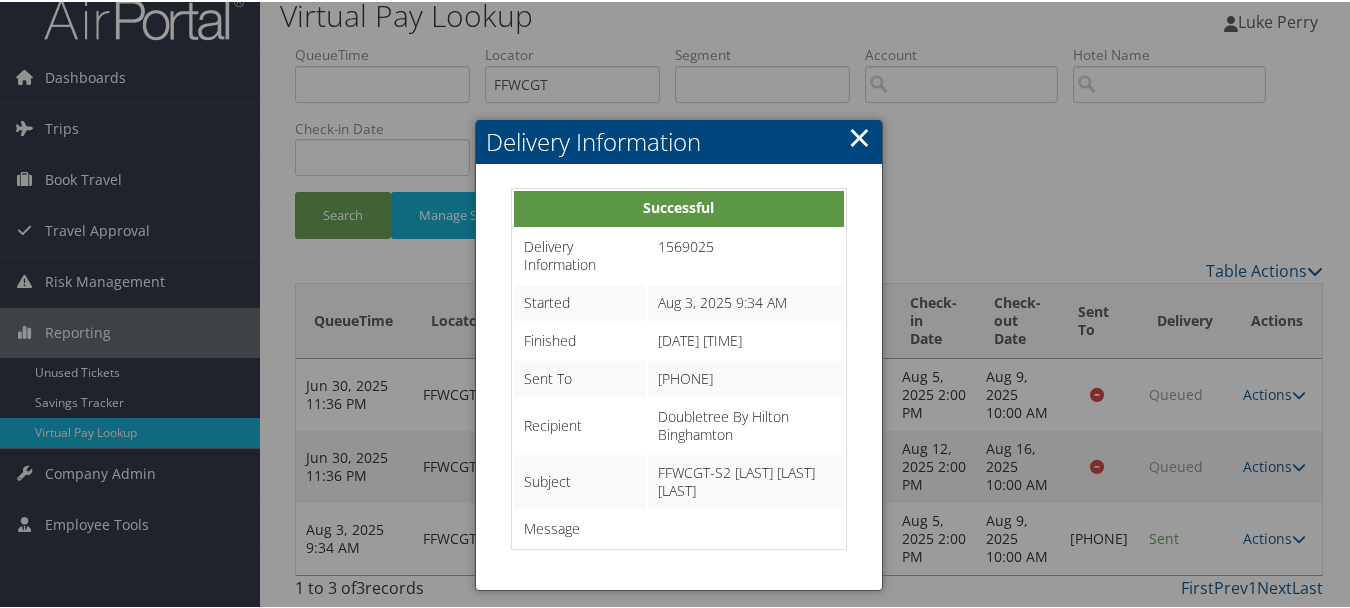 drag, startPoint x: 852, startPoint y: 110, endPoint x: 1001, endPoint y: 284, distance: 229.07858 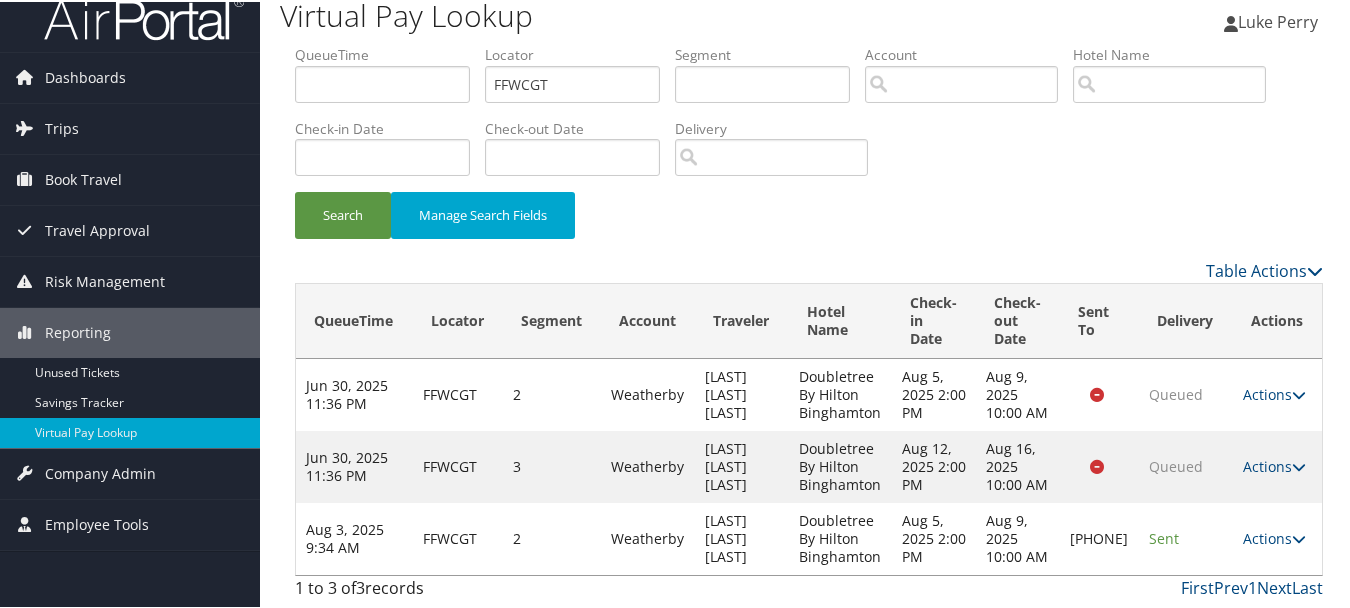 drag, startPoint x: 1241, startPoint y: 508, endPoint x: 1253, endPoint y: 533, distance: 27.730848 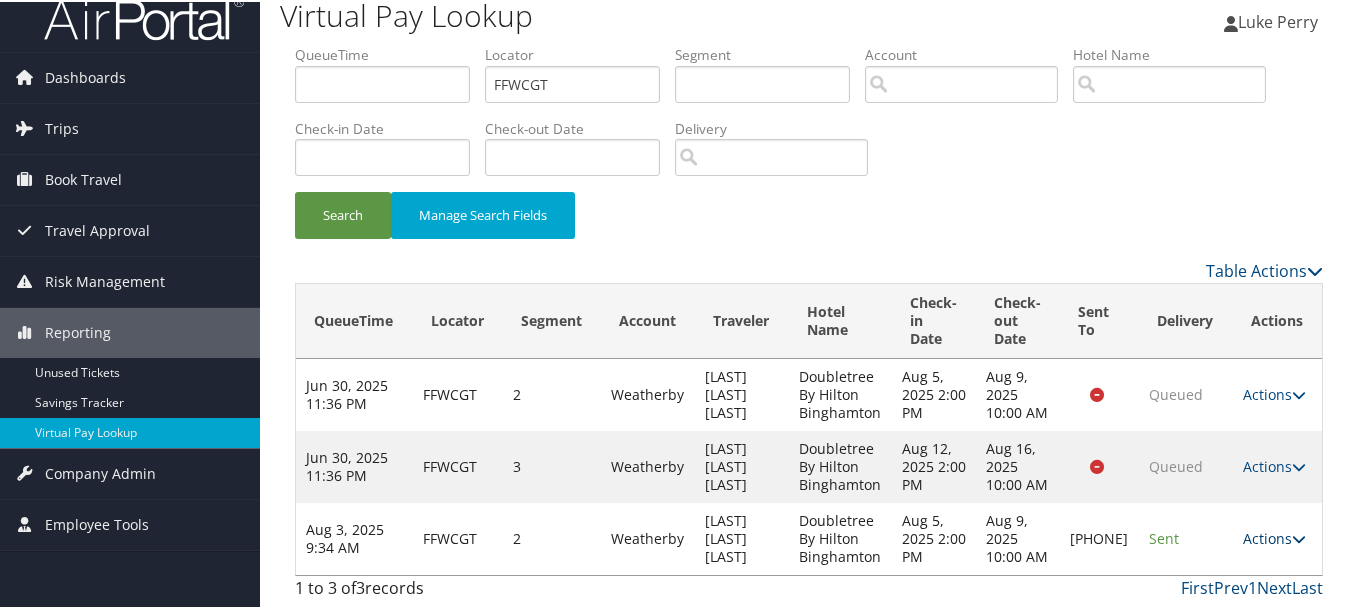 click on "Actions   Resend  Logs  Delivery Information  View Itinerary" at bounding box center (1277, 537) 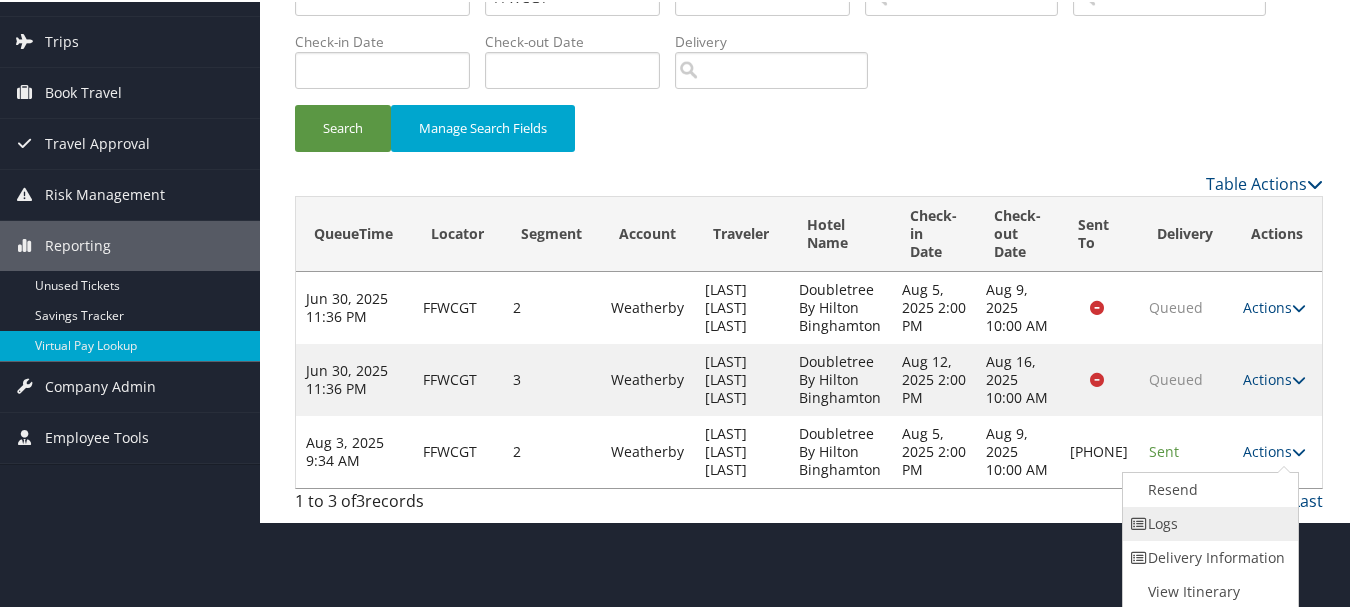 click on "Logs" at bounding box center [1208, 522] 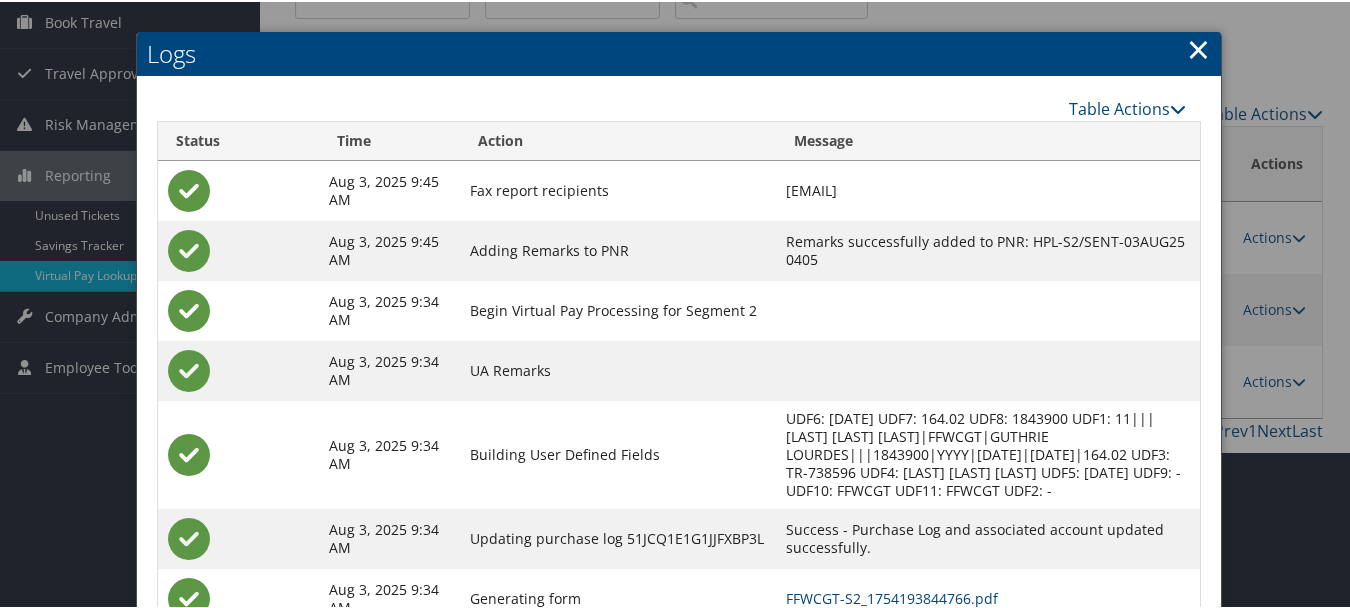 scroll, scrollTop: 312, scrollLeft: 0, axis: vertical 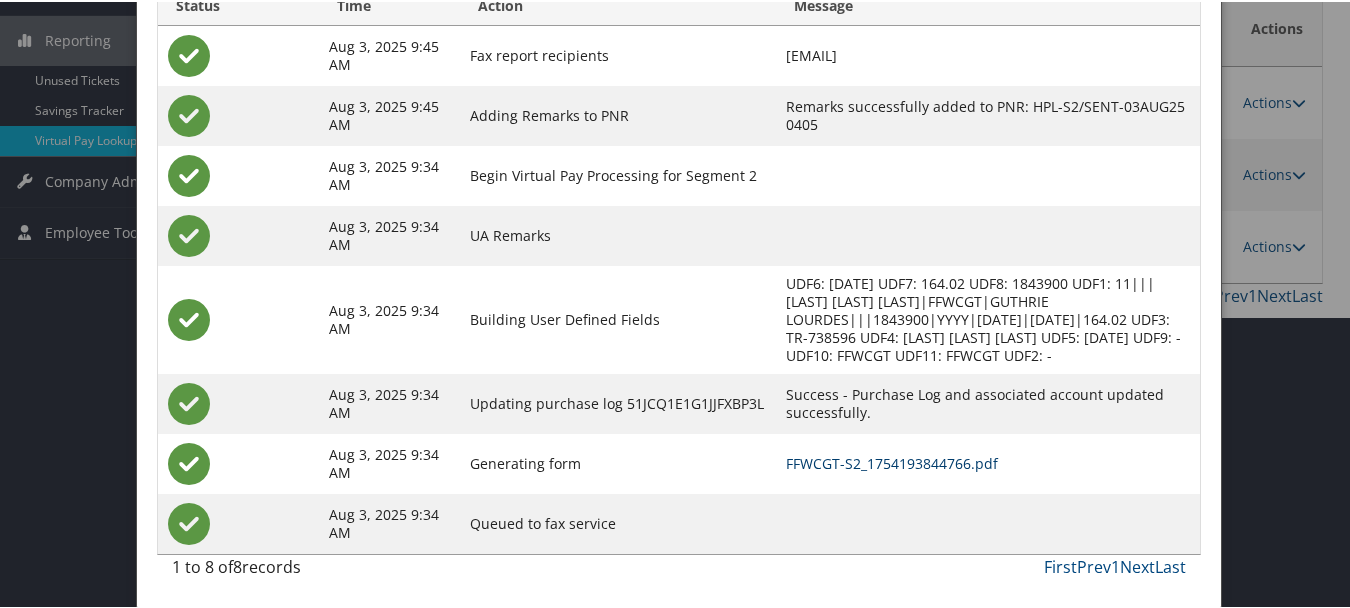 click on "FFWCGT-S2_1754193844766.pdf" at bounding box center [892, 461] 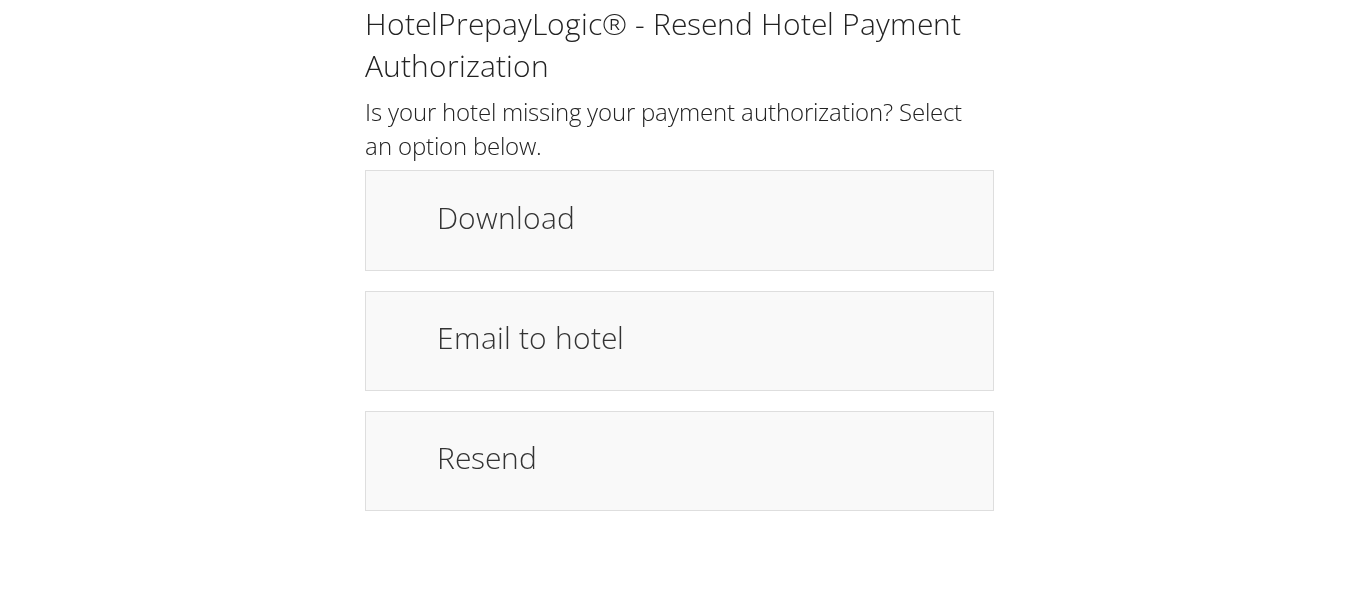 scroll, scrollTop: 0, scrollLeft: 0, axis: both 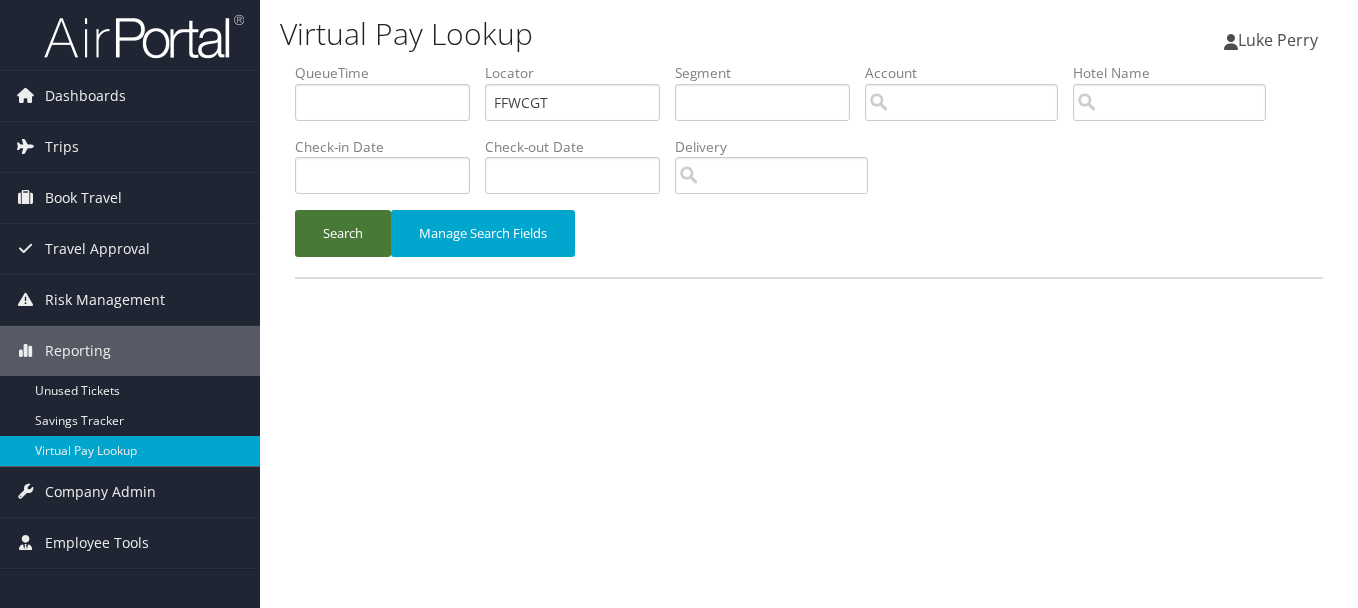 click on "Search" at bounding box center [343, 233] 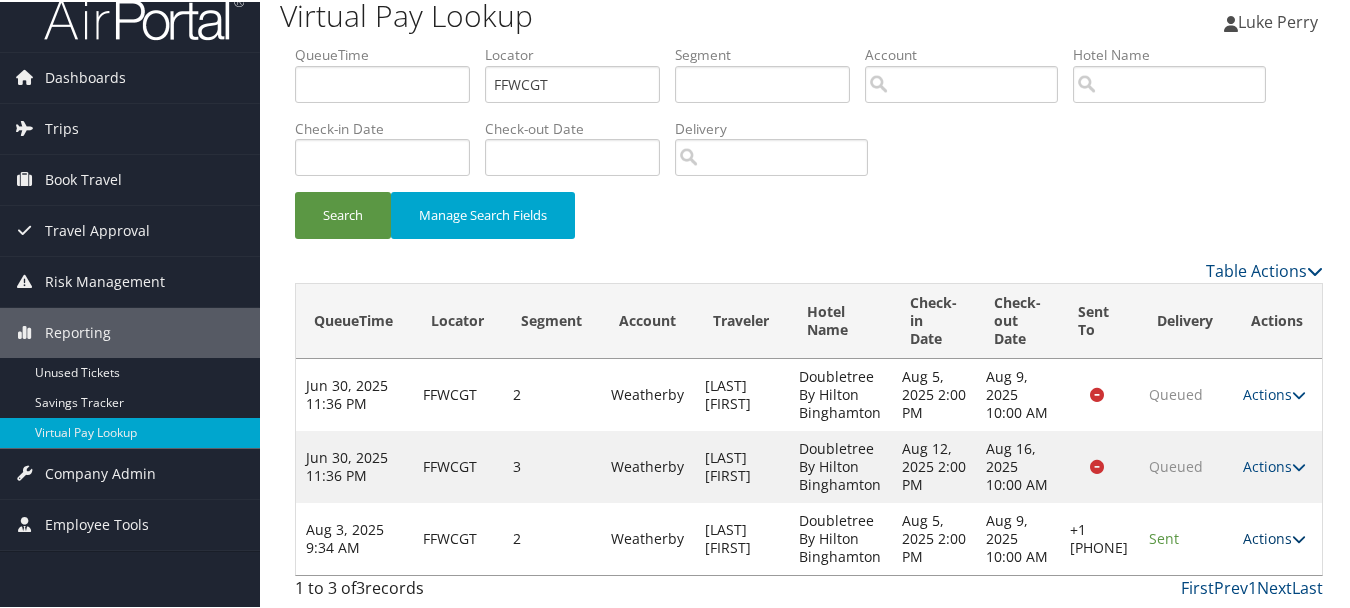 drag, startPoint x: 1261, startPoint y: 511, endPoint x: 1259, endPoint y: 526, distance: 15.132746 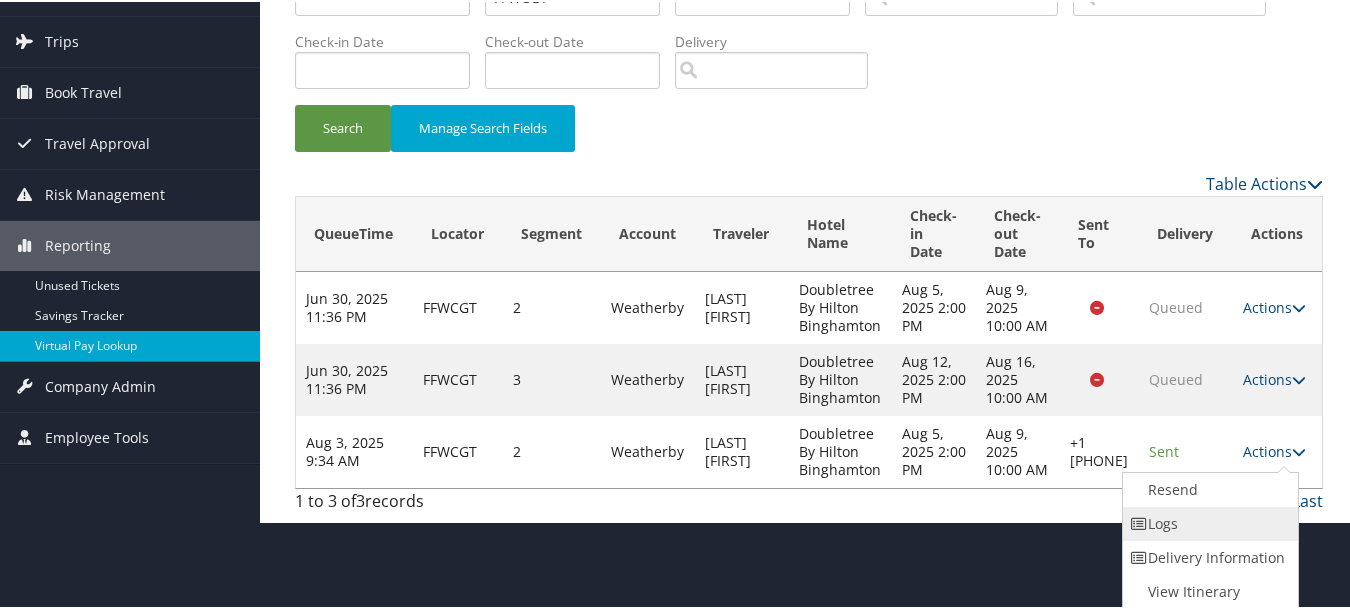 click on "Logs" at bounding box center [1208, 522] 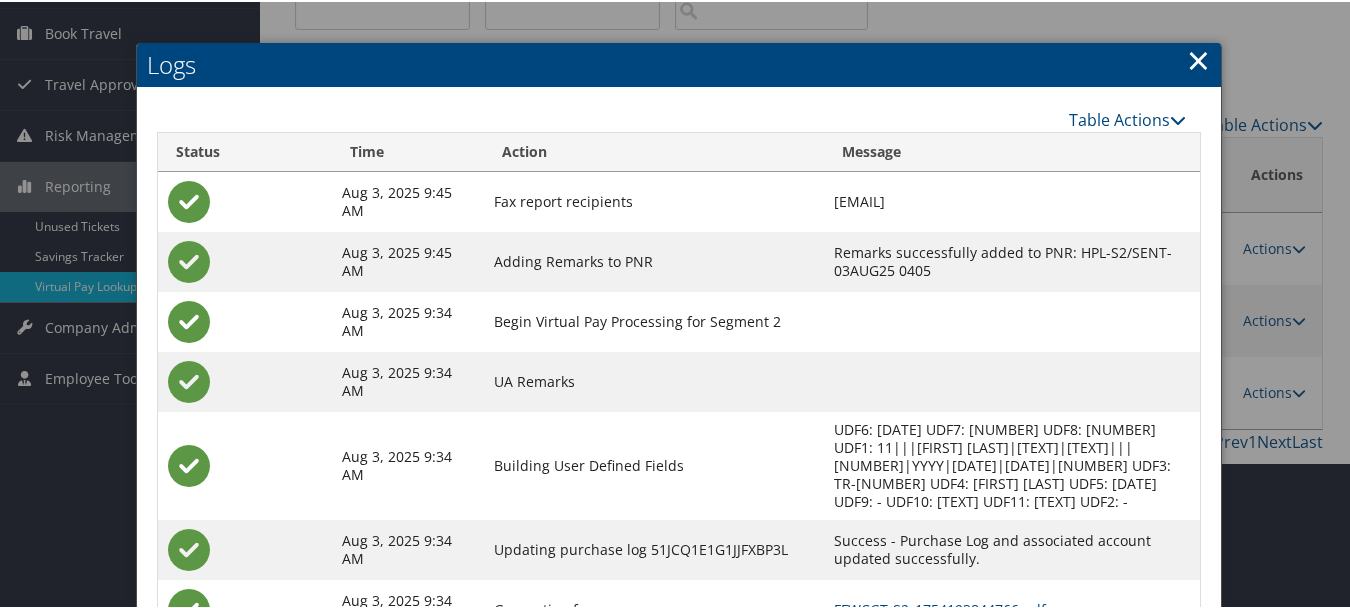 scroll, scrollTop: 312, scrollLeft: 0, axis: vertical 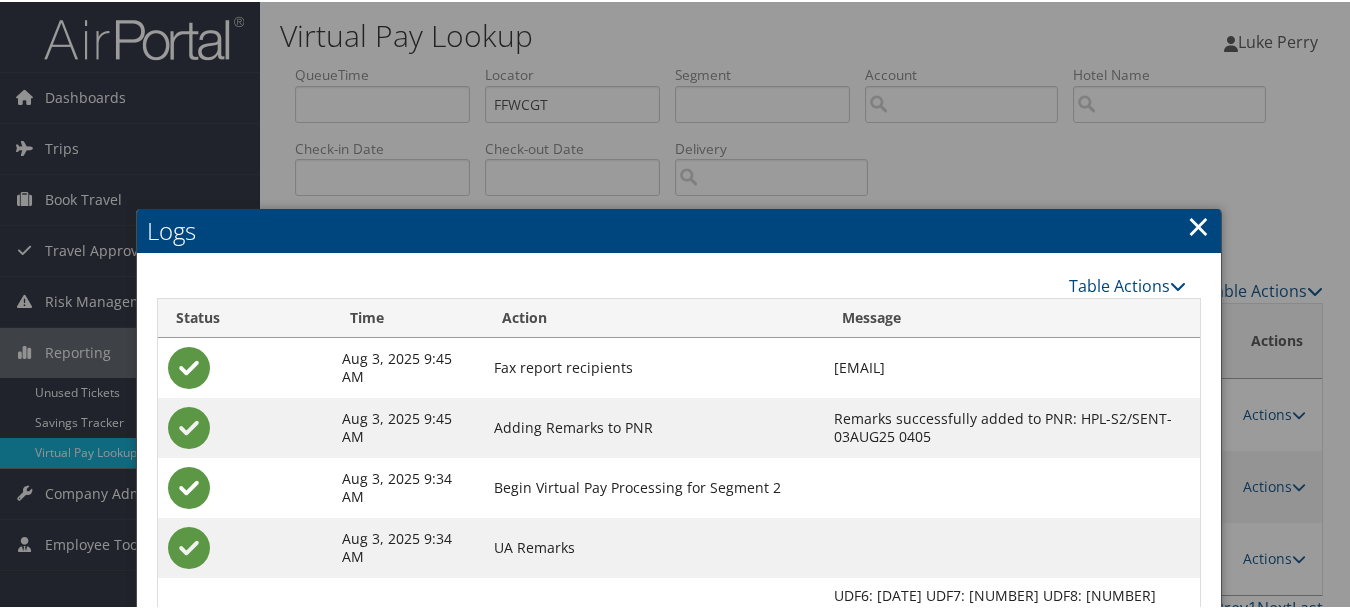 click on "×" at bounding box center [1198, 224] 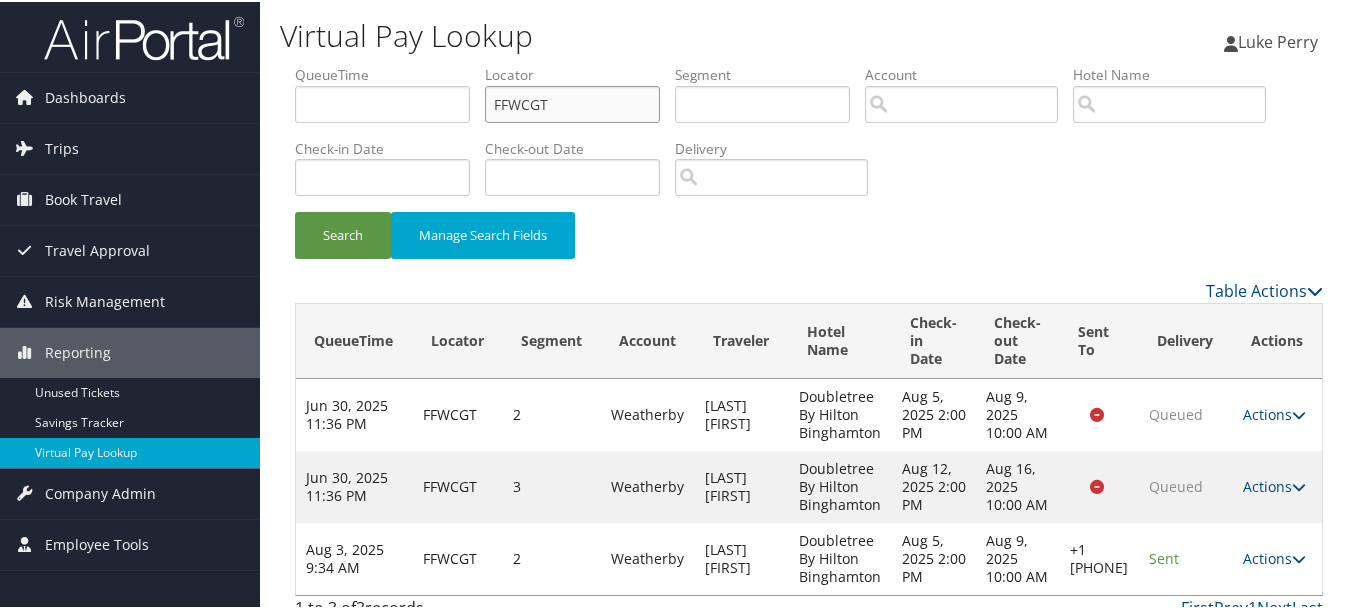drag, startPoint x: 583, startPoint y: 90, endPoint x: 412, endPoint y: 90, distance: 171 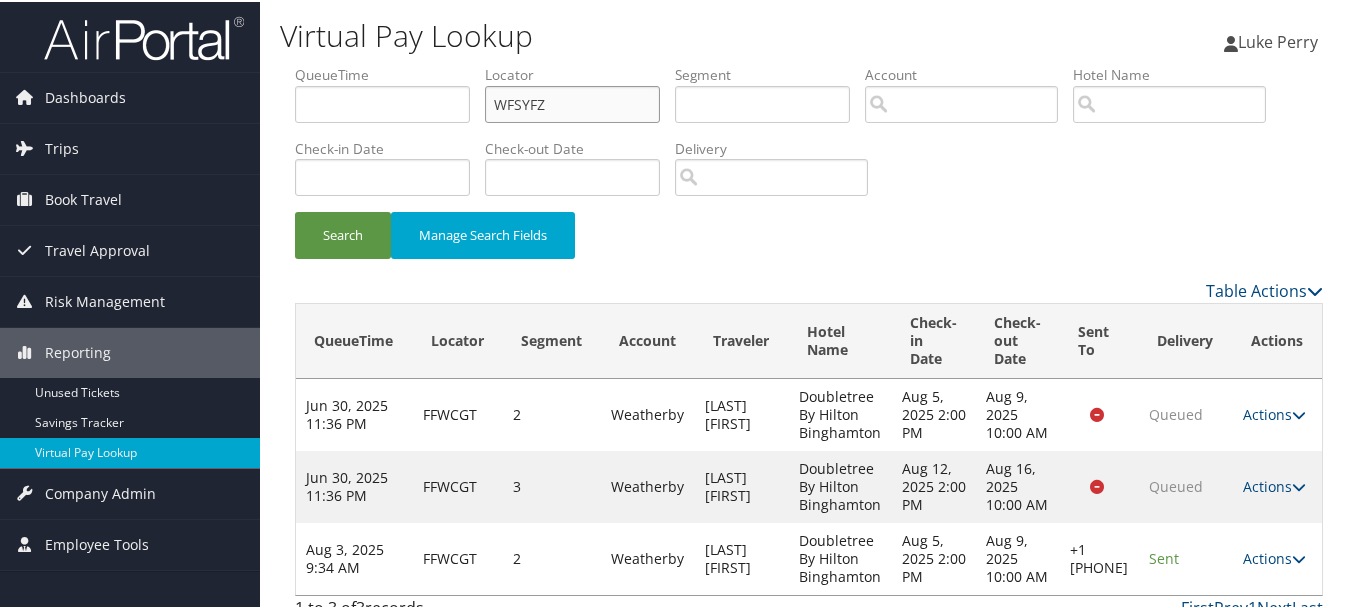 type on "WFSYFZ" 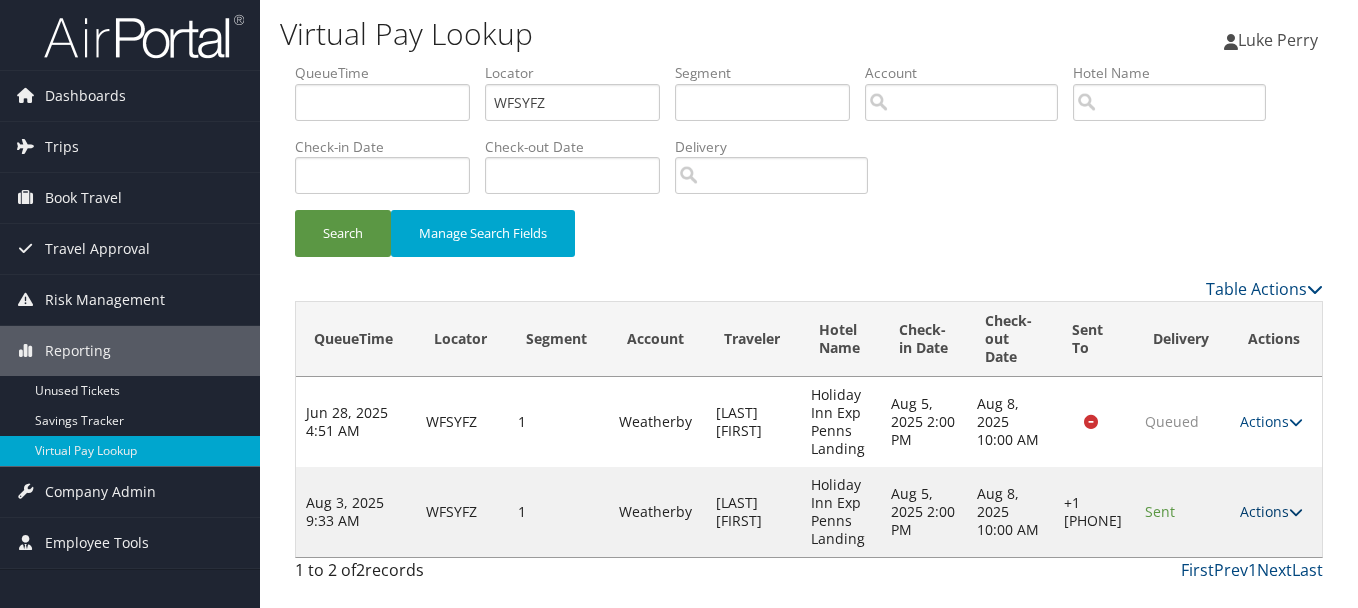 click on "Actions" at bounding box center (1271, 511) 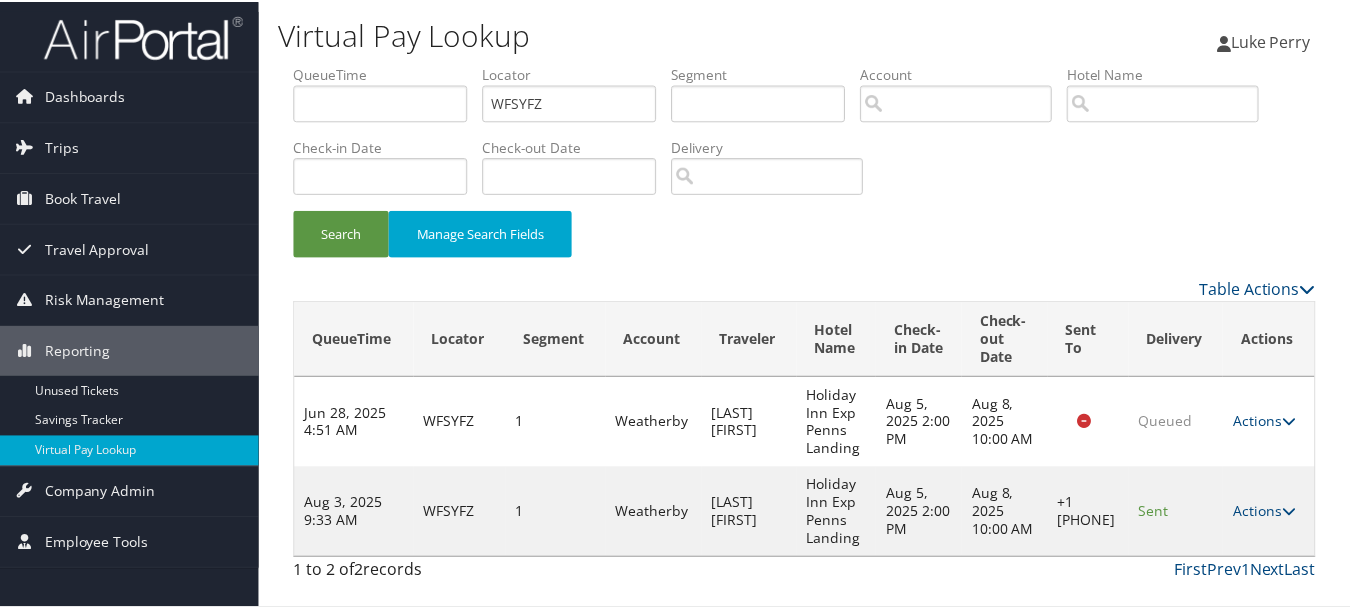 scroll, scrollTop: 53, scrollLeft: 0, axis: vertical 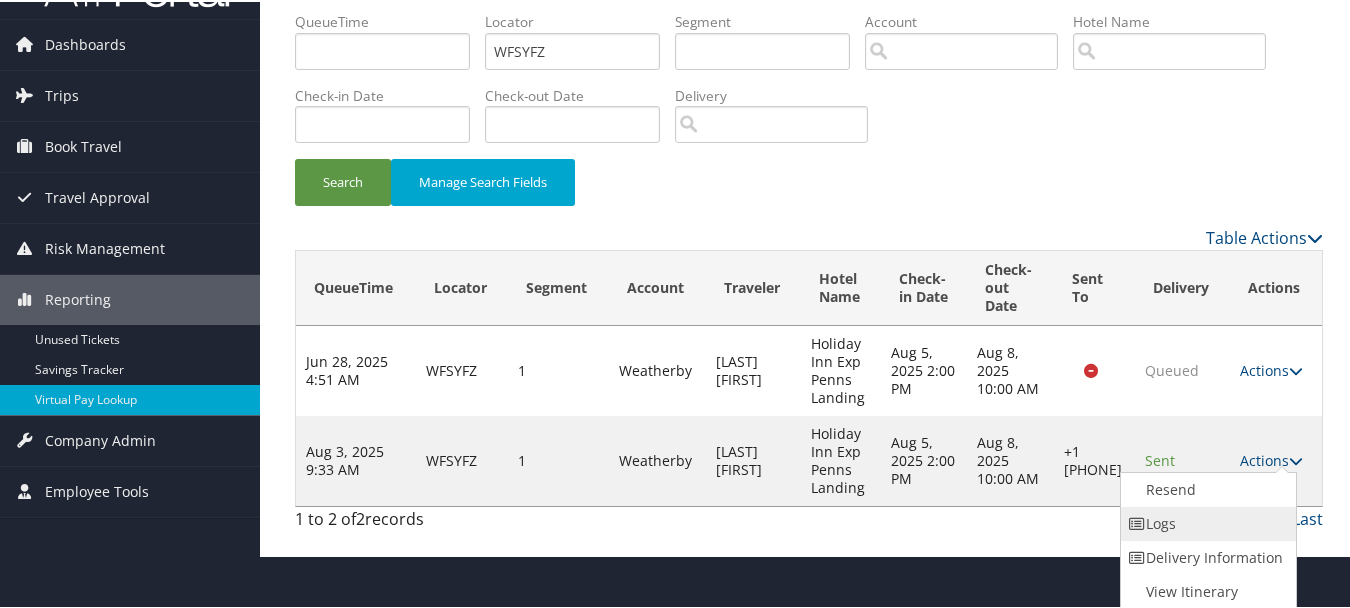 click on "Logs" at bounding box center (1206, 522) 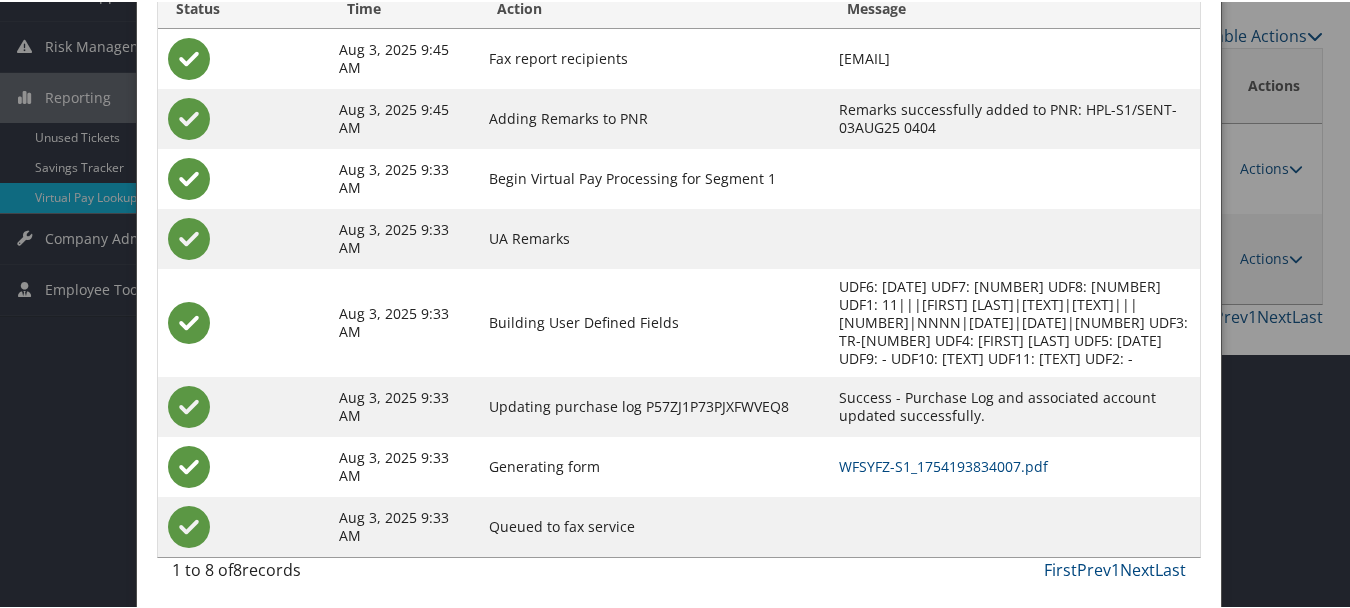 scroll, scrollTop: 258, scrollLeft: 0, axis: vertical 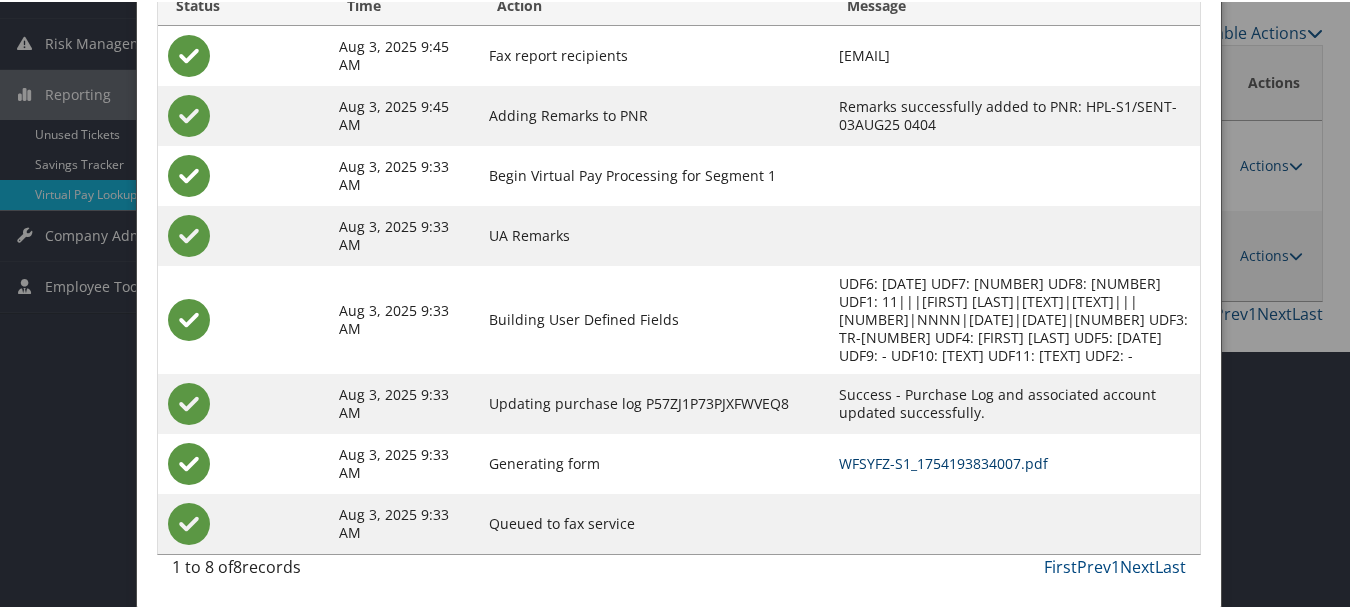 click on "WFSYFZ-S1_1754193834007.pdf" at bounding box center [943, 461] 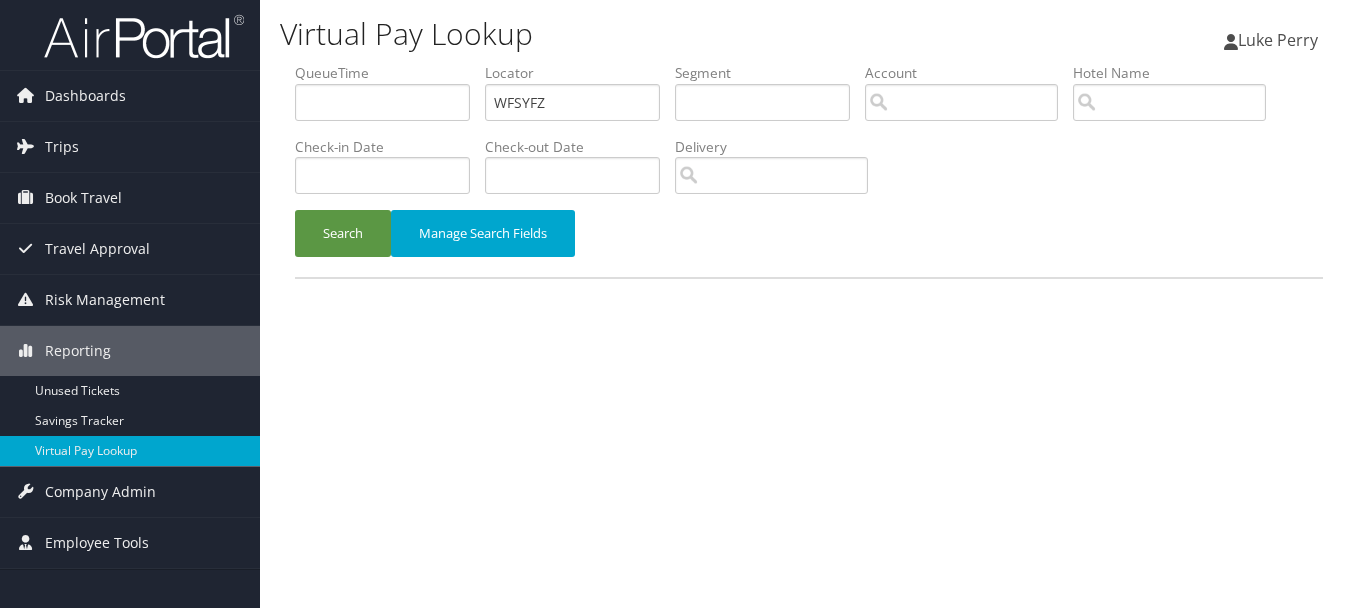 scroll, scrollTop: 0, scrollLeft: 0, axis: both 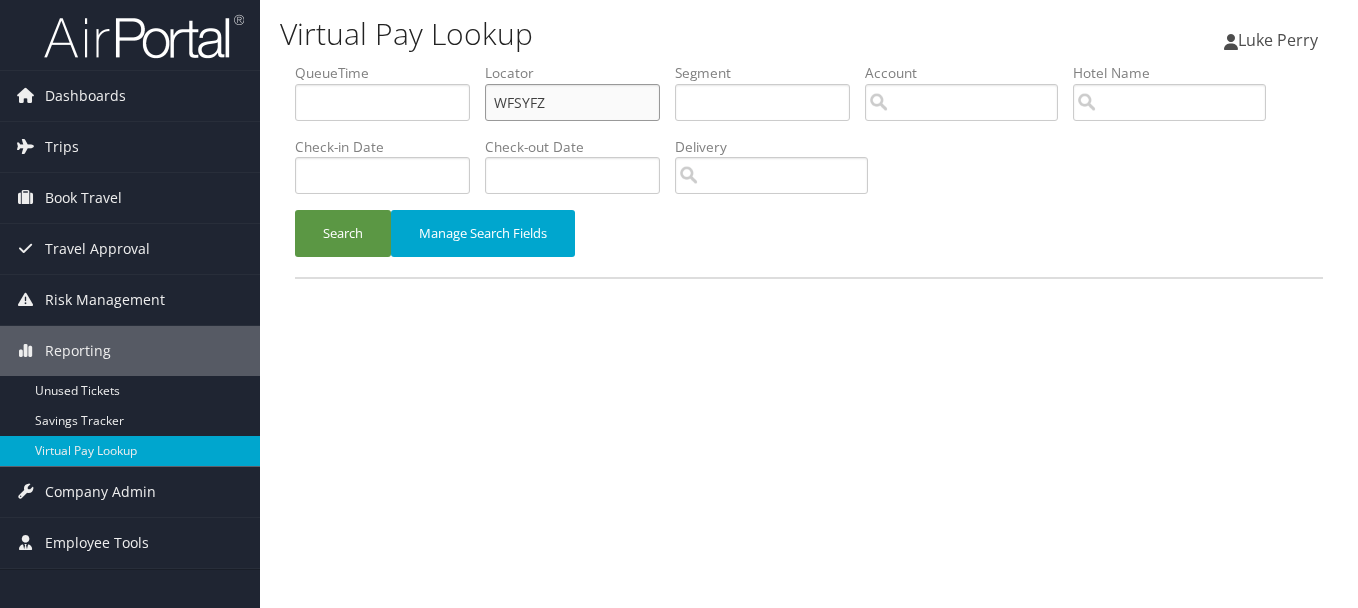 drag, startPoint x: 482, startPoint y: 97, endPoint x: 445, endPoint y: 97, distance: 37 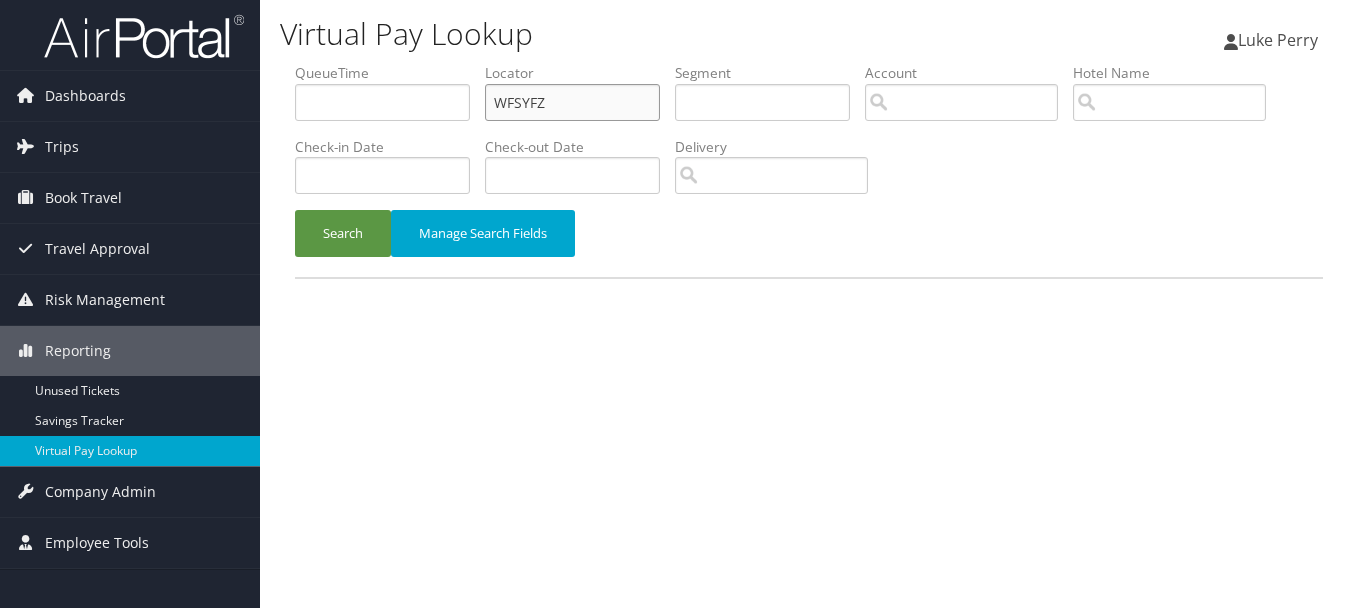 click on "QueueTime Locator WFSYFZ Segment Account Traveler Hotel Name Check-in Date Check-out Date Delivery" at bounding box center (809, 63) 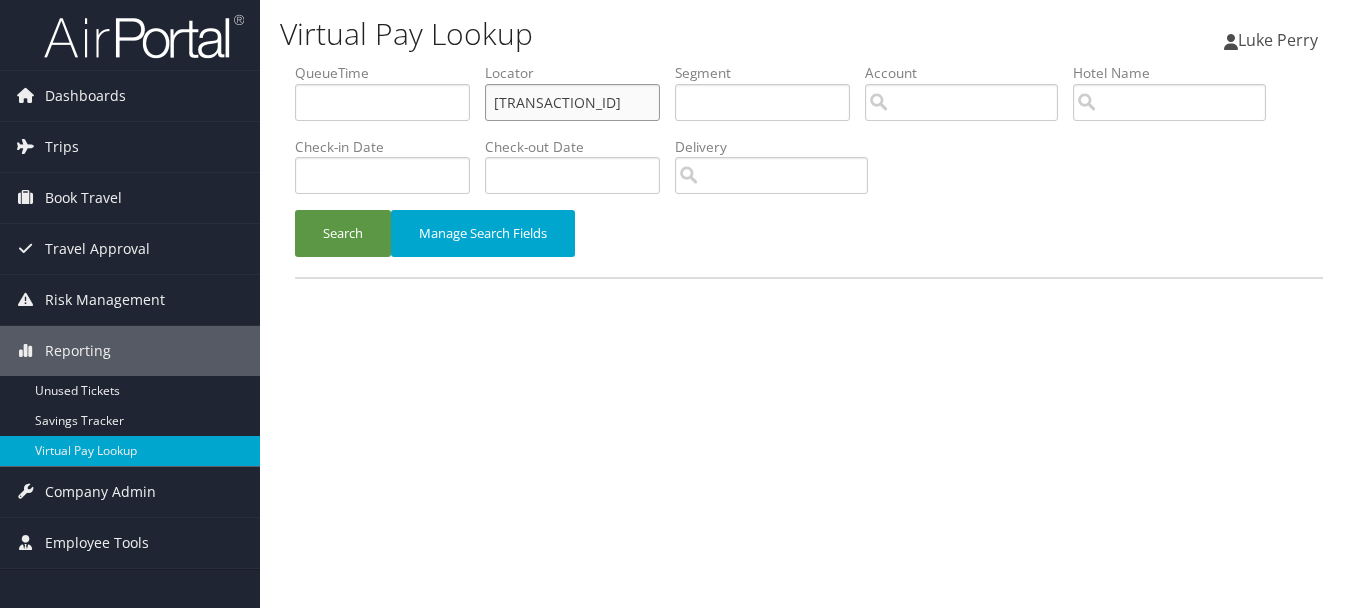 drag, startPoint x: 593, startPoint y: 100, endPoint x: 287, endPoint y: 99, distance: 306.00165 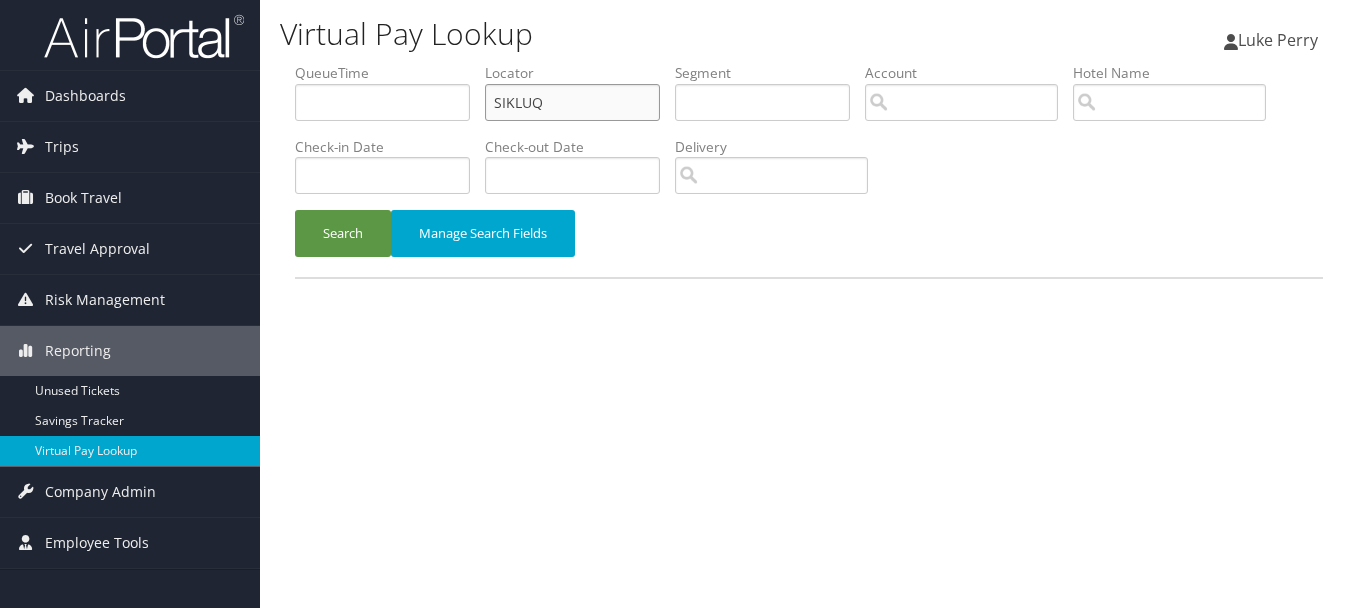 type on "SIKLUQ" 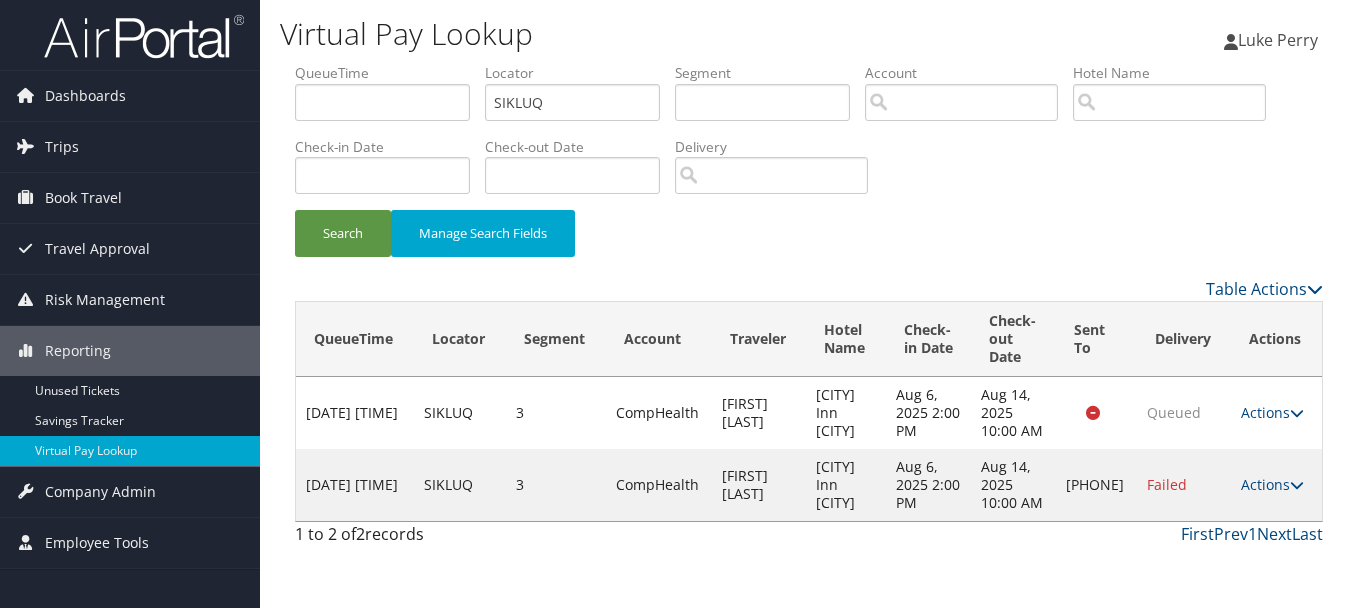 click on "Actions" at bounding box center [1272, 484] 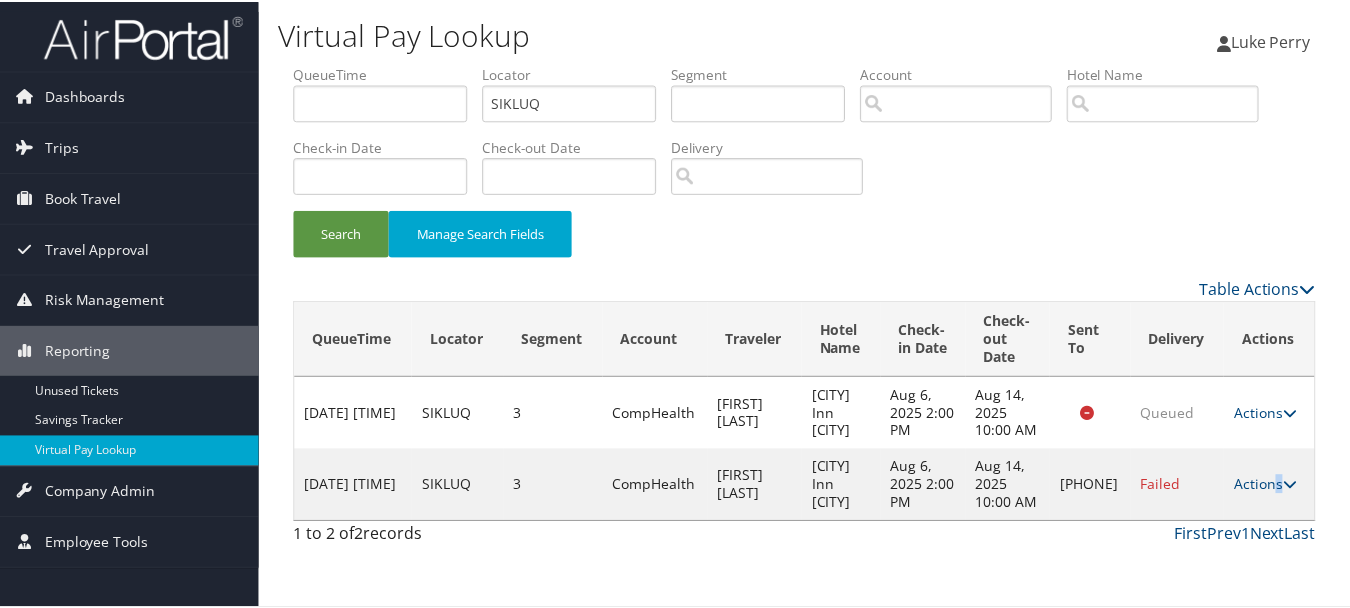 scroll, scrollTop: 53, scrollLeft: 0, axis: vertical 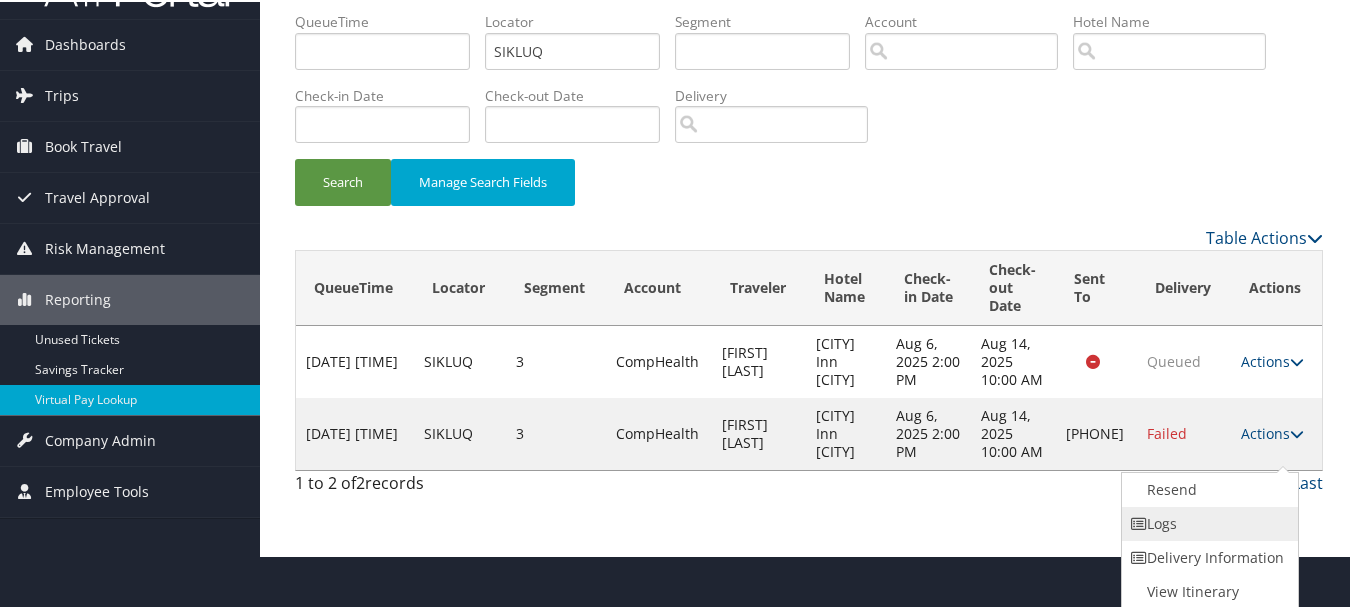 drag, startPoint x: 1282, startPoint y: 513, endPoint x: 1260, endPoint y: 521, distance: 23.409399 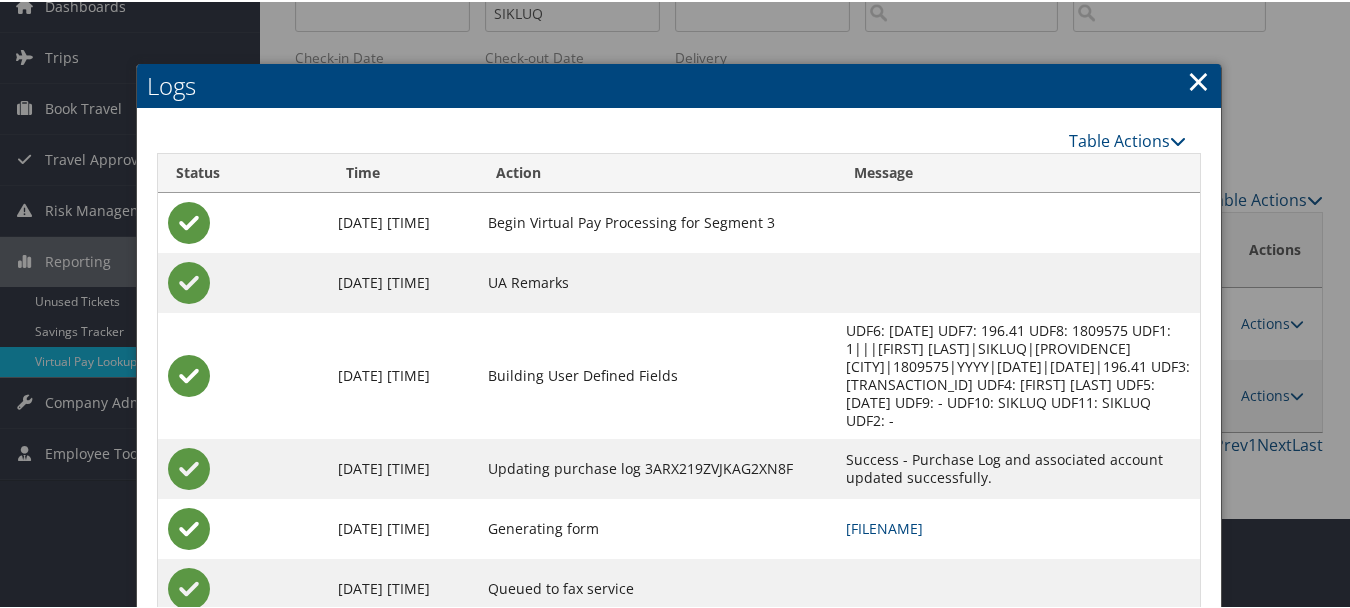scroll, scrollTop: 156, scrollLeft: 0, axis: vertical 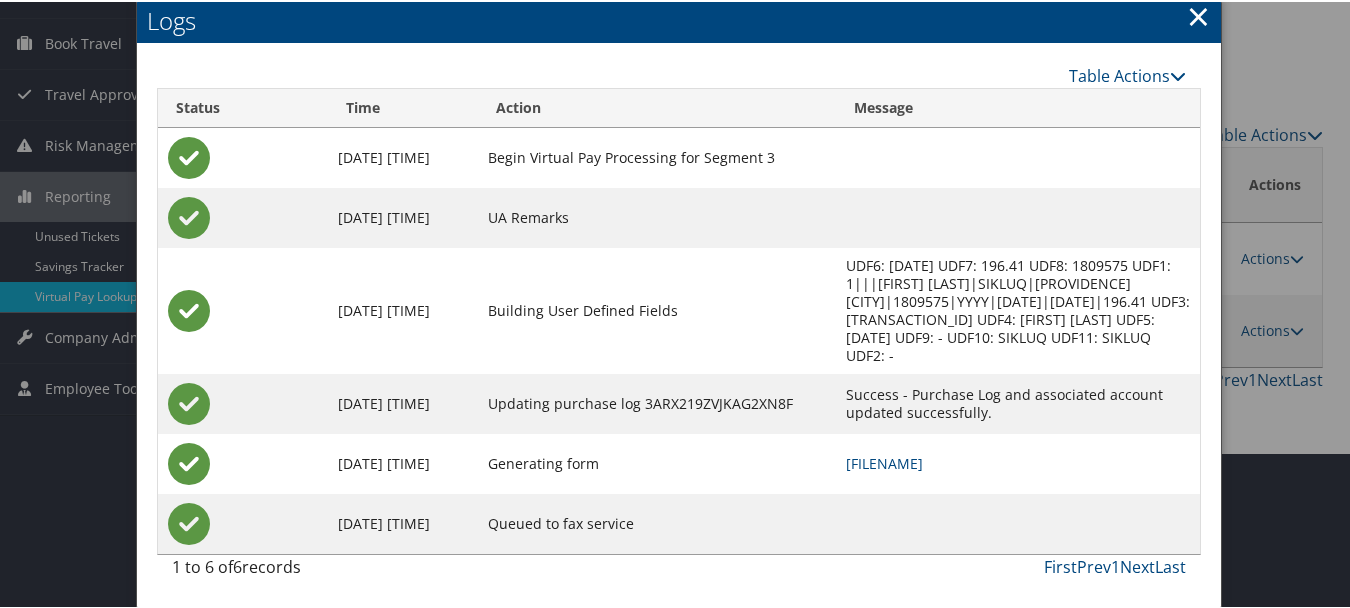 click on "Logs" at bounding box center (679, 19) 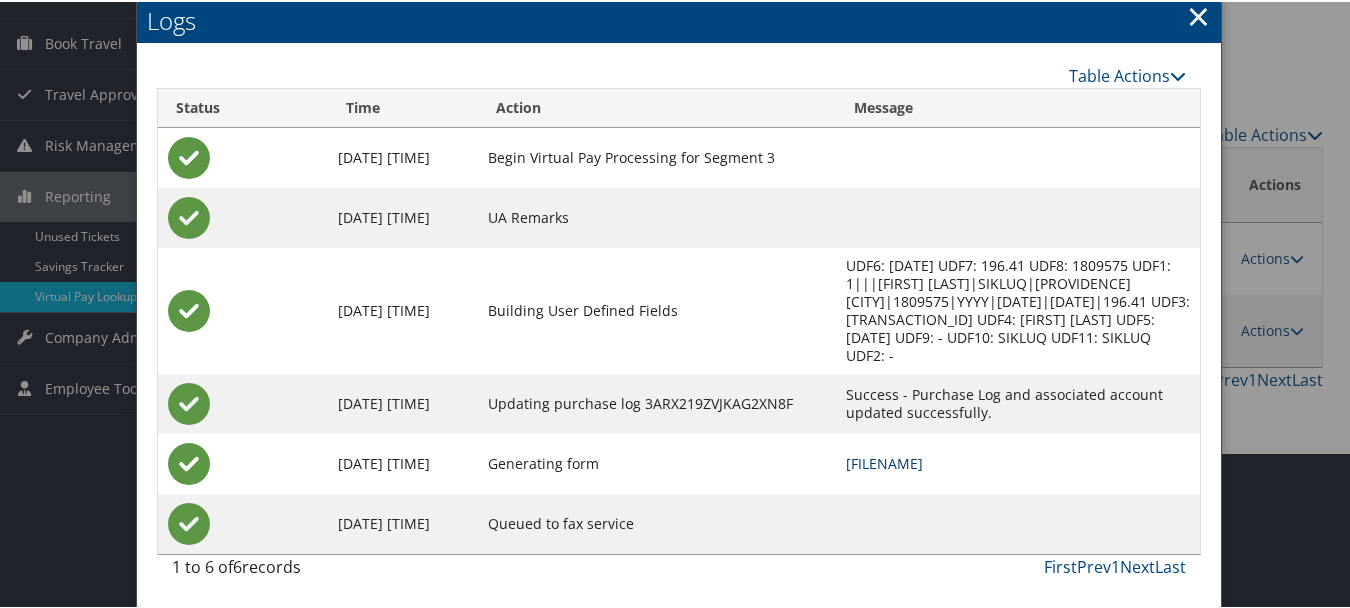 click on "[FILENAME]" at bounding box center (884, 461) 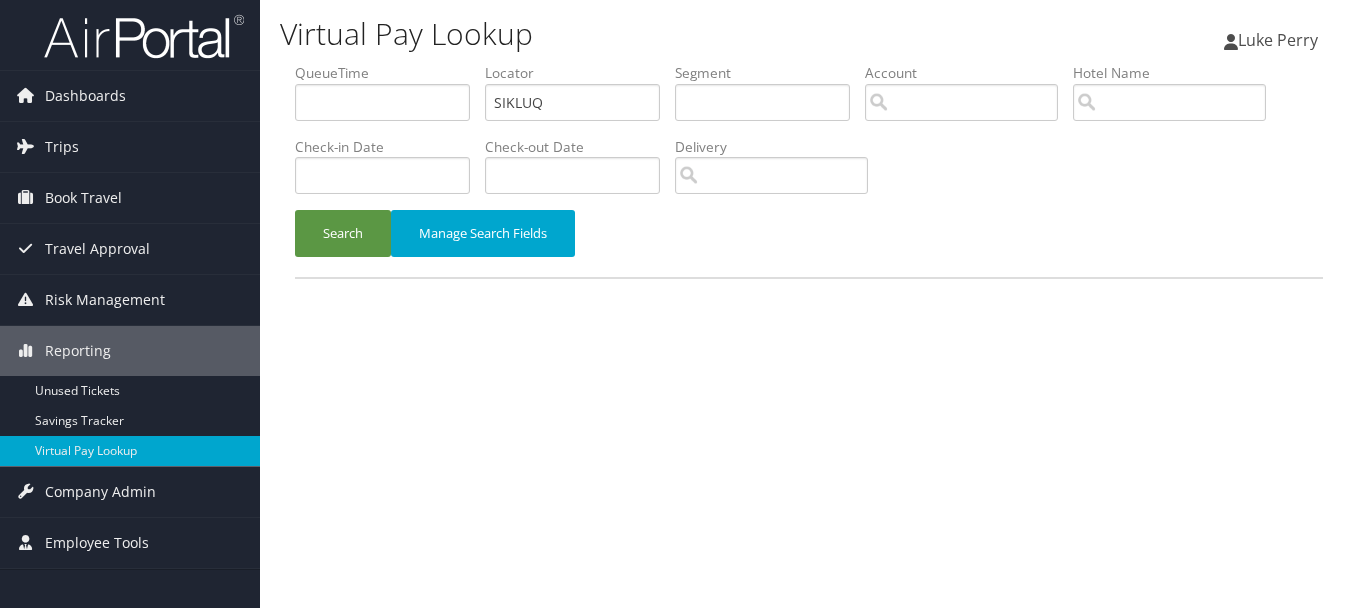 scroll, scrollTop: 0, scrollLeft: 0, axis: both 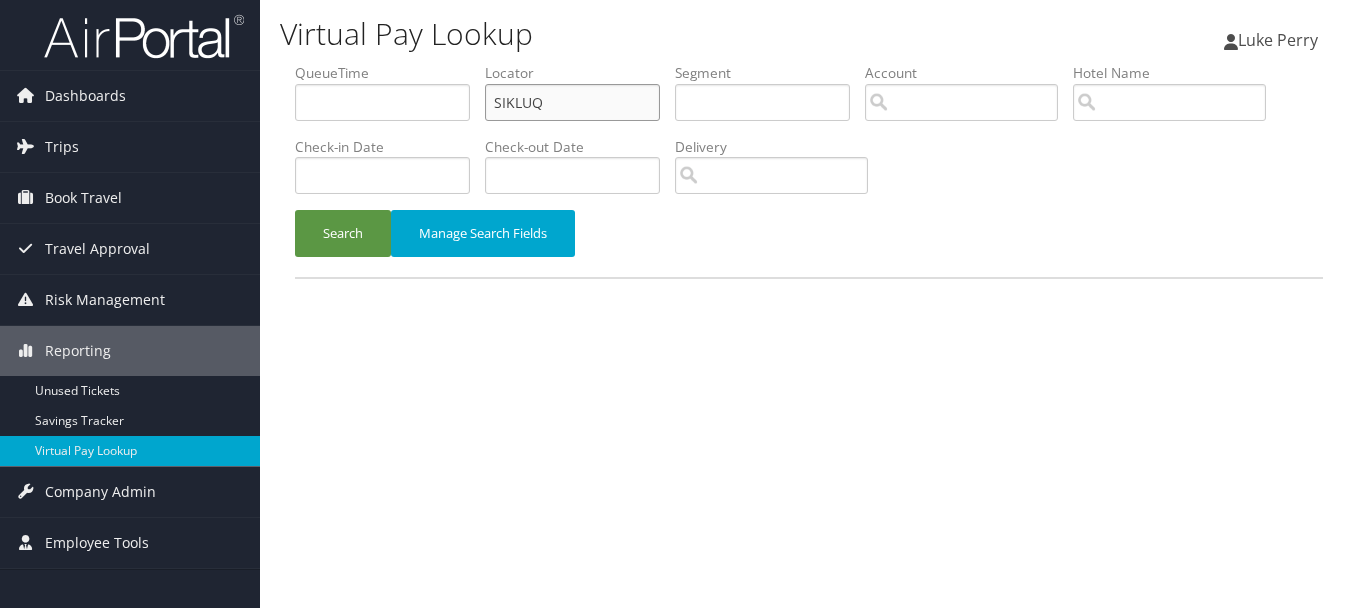 drag, startPoint x: 573, startPoint y: 110, endPoint x: 387, endPoint y: 106, distance: 186.043 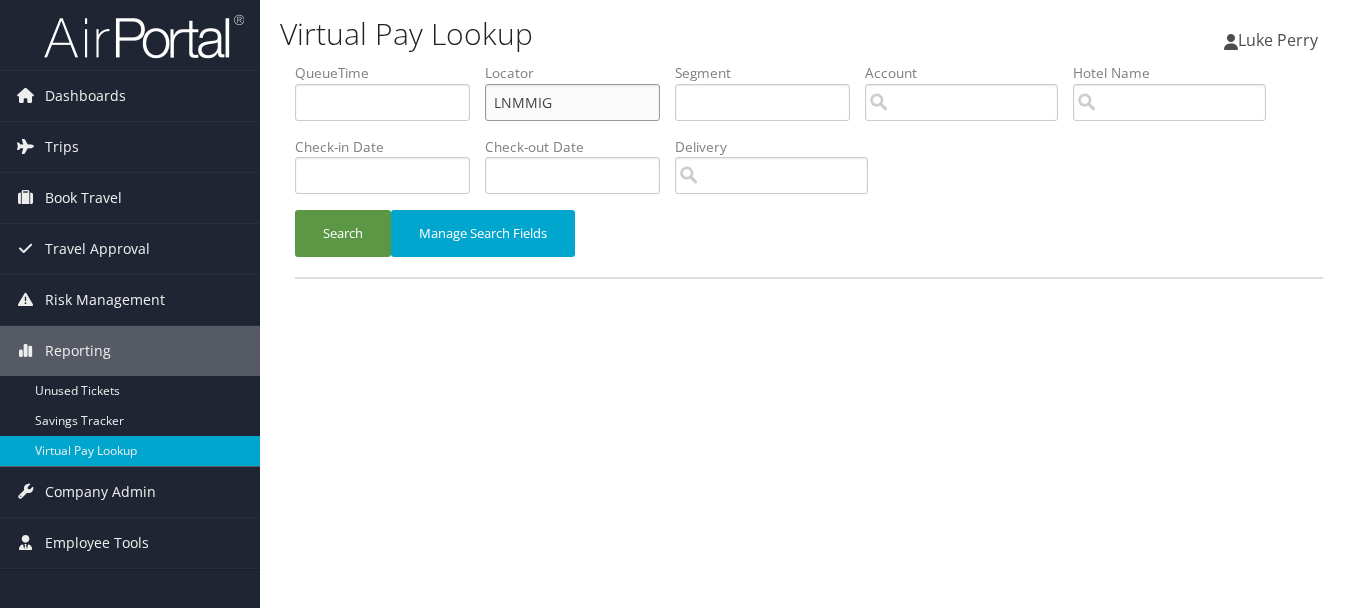 type on "LNMMIG" 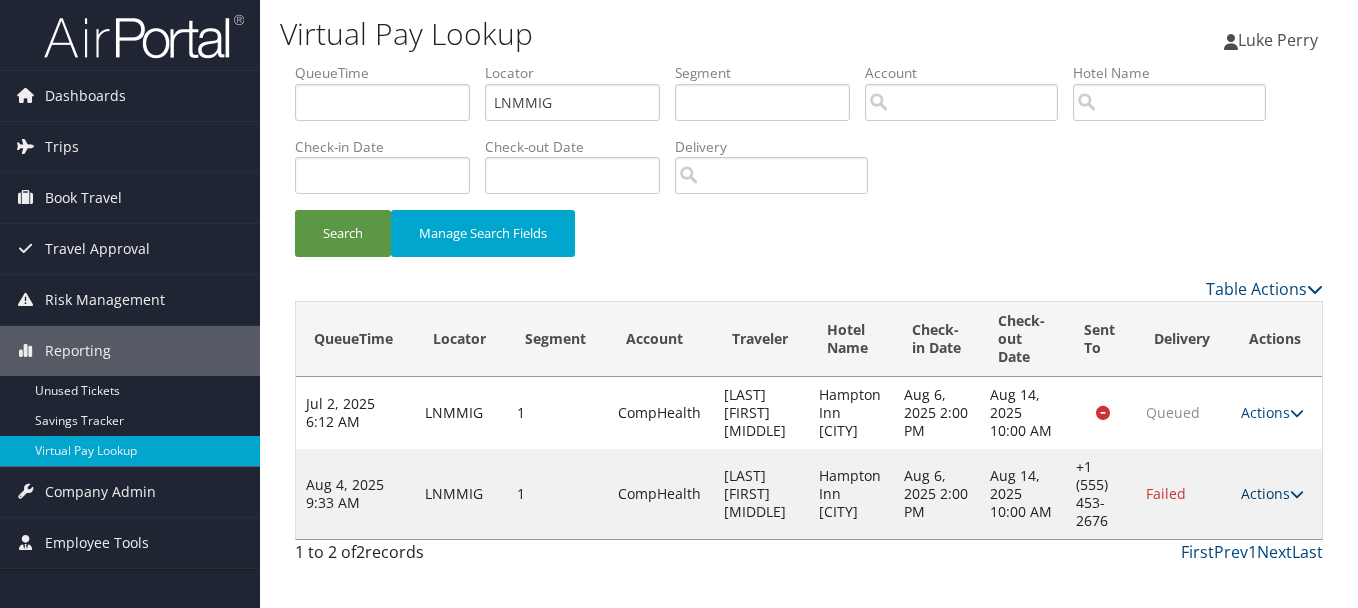 click on "Actions   Resend  Logs  Delivery Information  View Itinerary" at bounding box center [1276, 494] 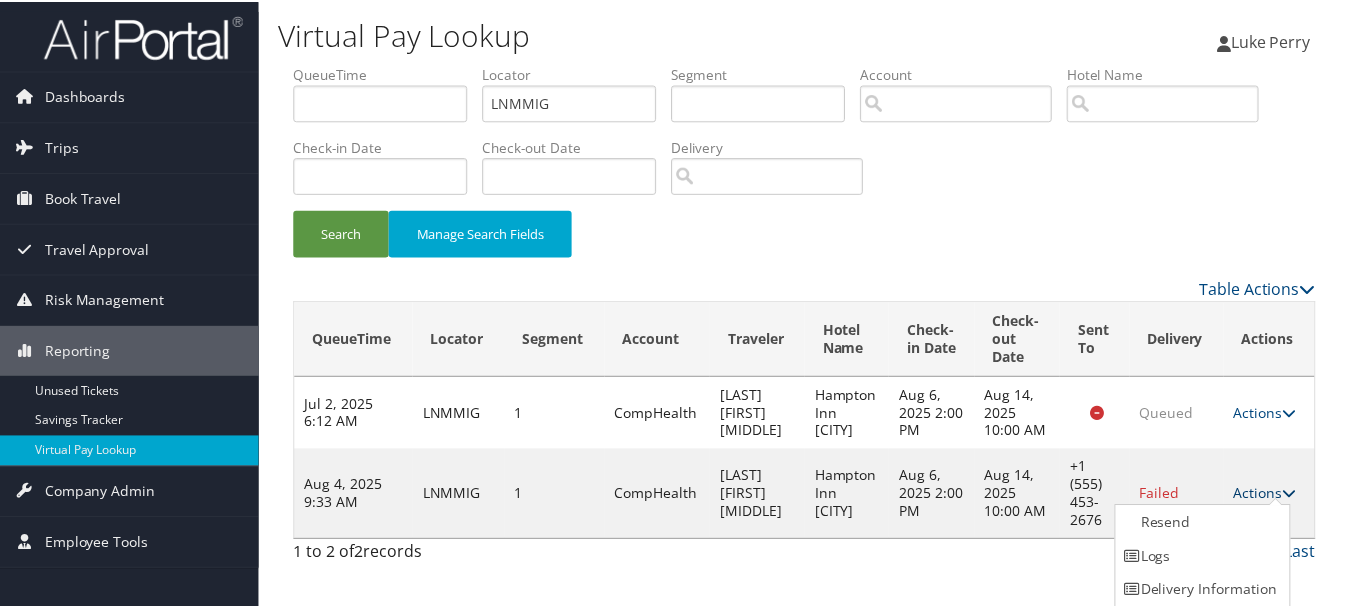 scroll, scrollTop: 35, scrollLeft: 0, axis: vertical 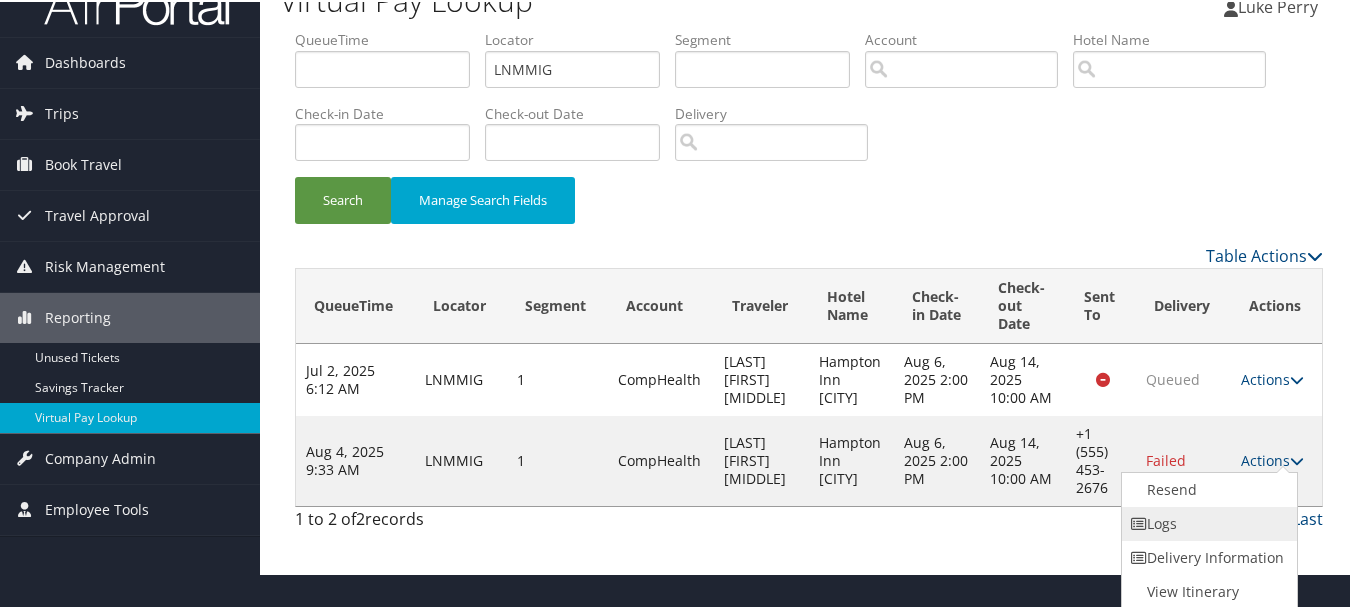 click on "Logs" at bounding box center [1207, 522] 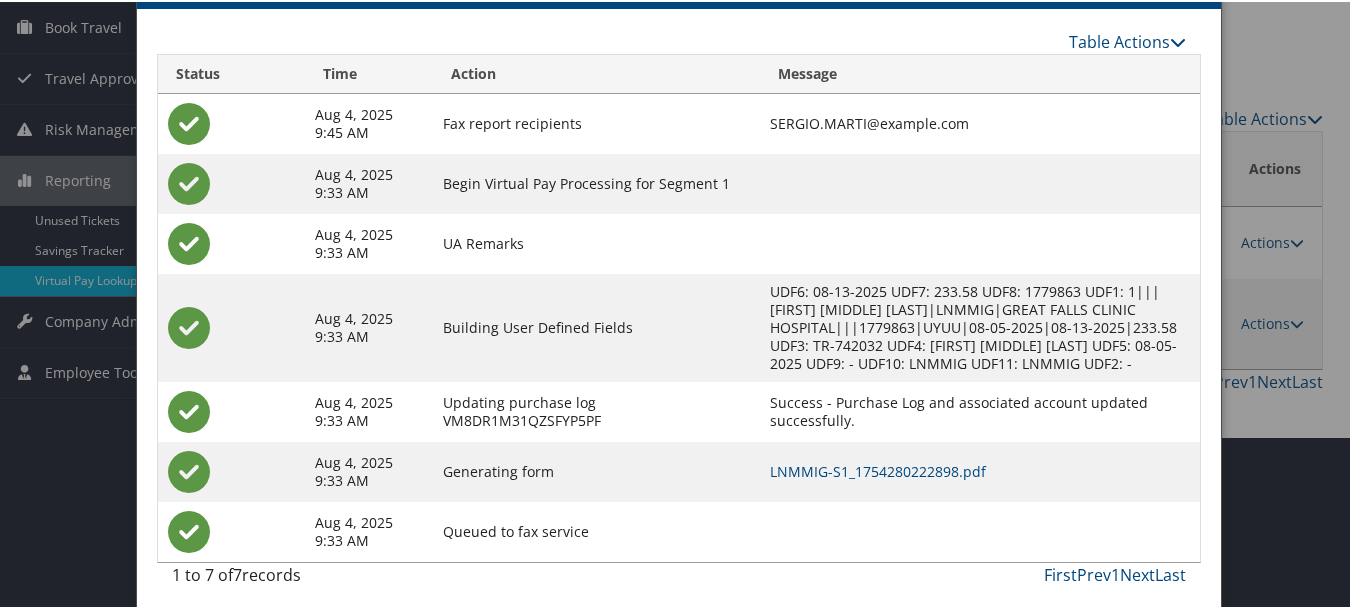 scroll, scrollTop: 180, scrollLeft: 0, axis: vertical 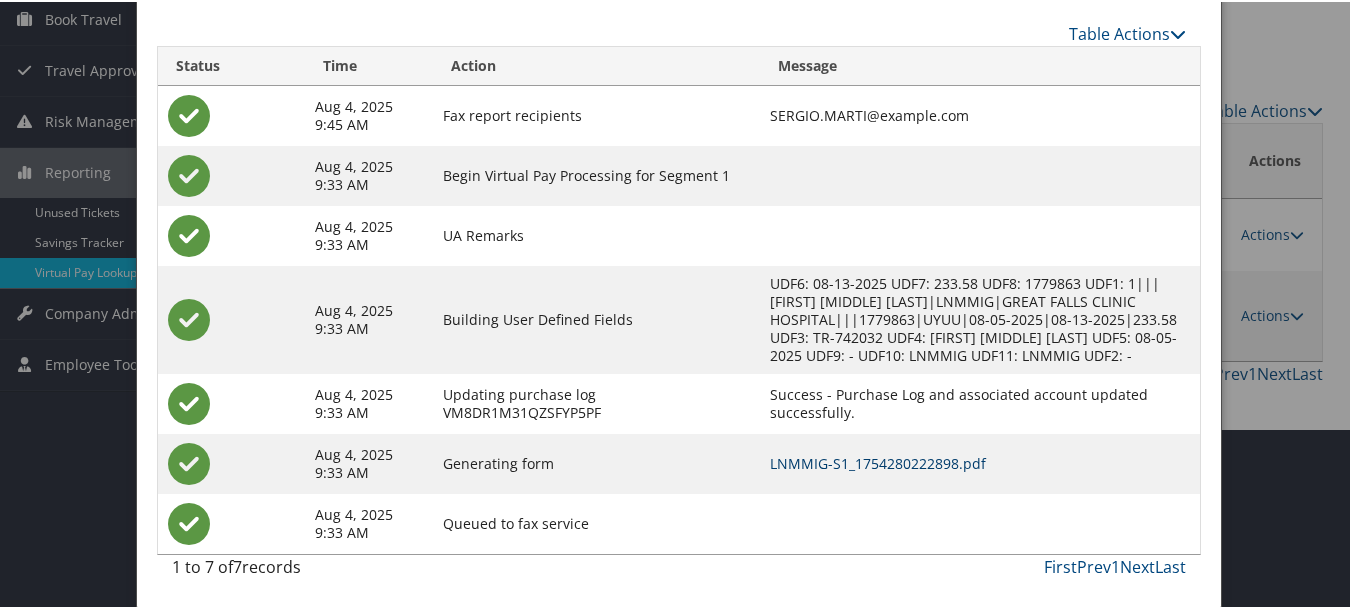 click on "LNMMIG-S1_1754280222898.pdf" at bounding box center [878, 461] 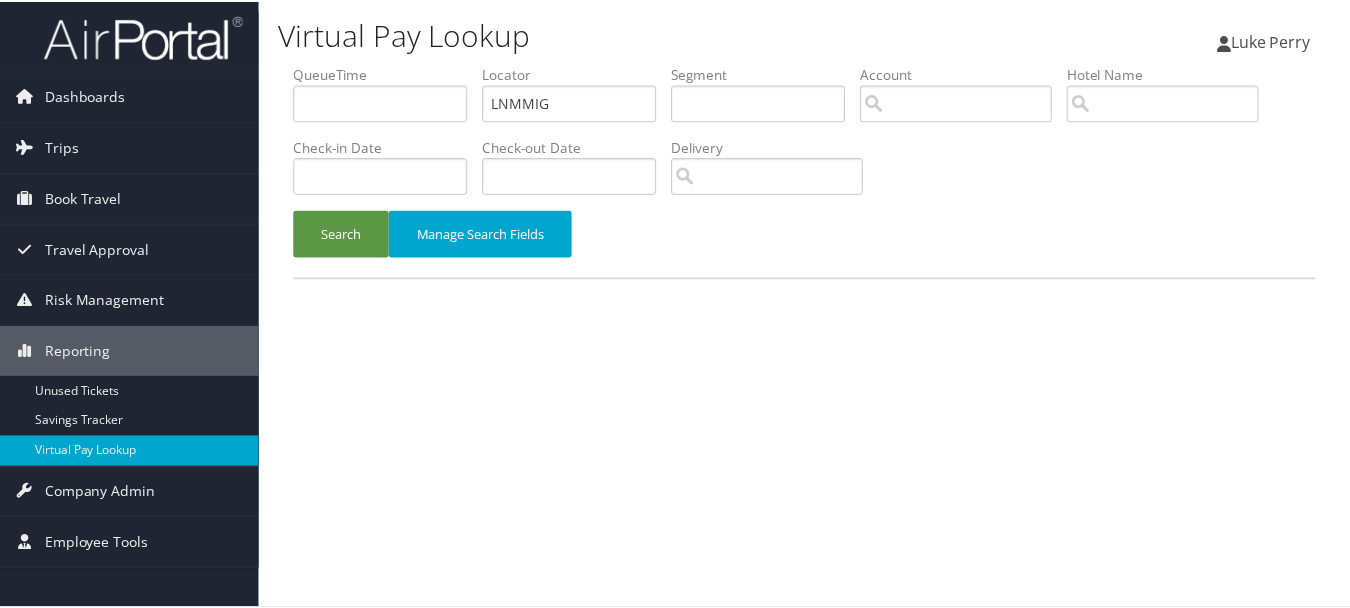 scroll, scrollTop: 0, scrollLeft: 0, axis: both 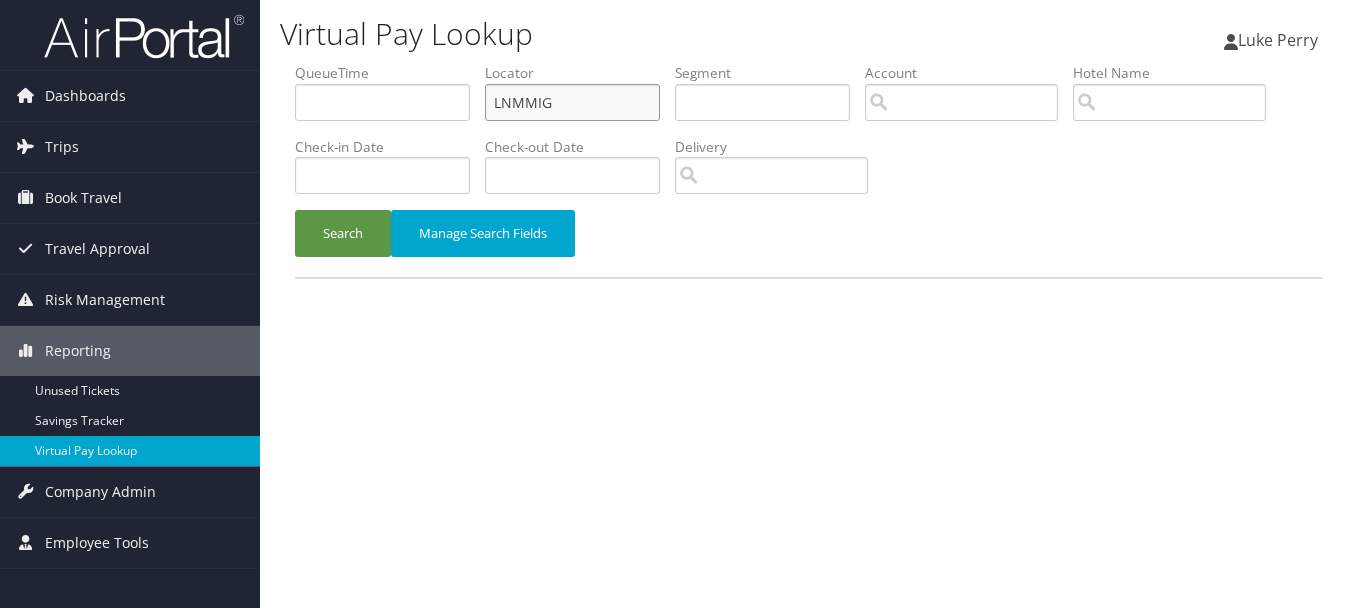 drag, startPoint x: 590, startPoint y: 97, endPoint x: 431, endPoint y: 102, distance: 159.0786 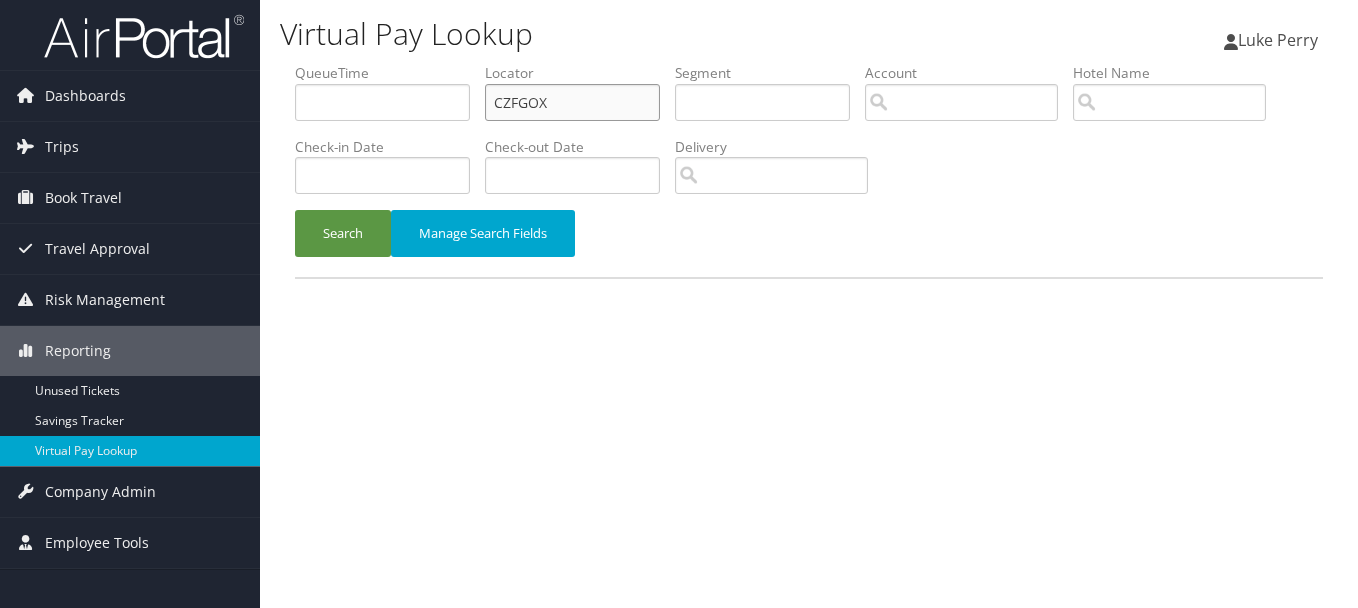 type on "CZFGOX" 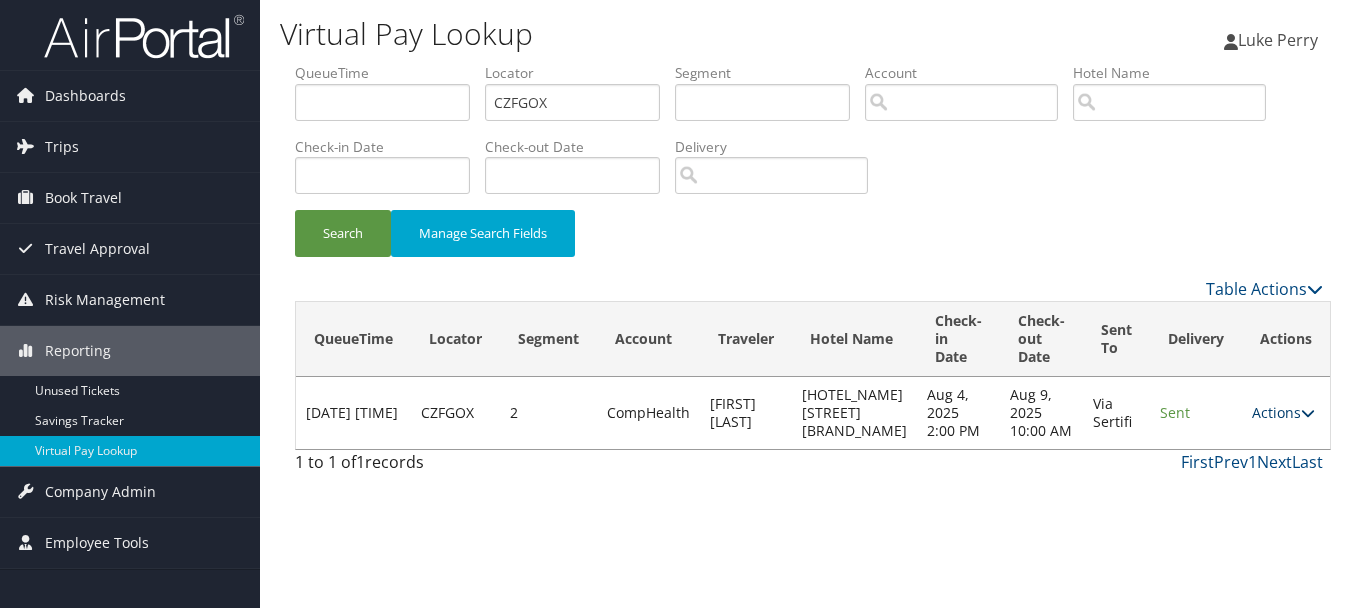 click on "Actions" at bounding box center (1283, 412) 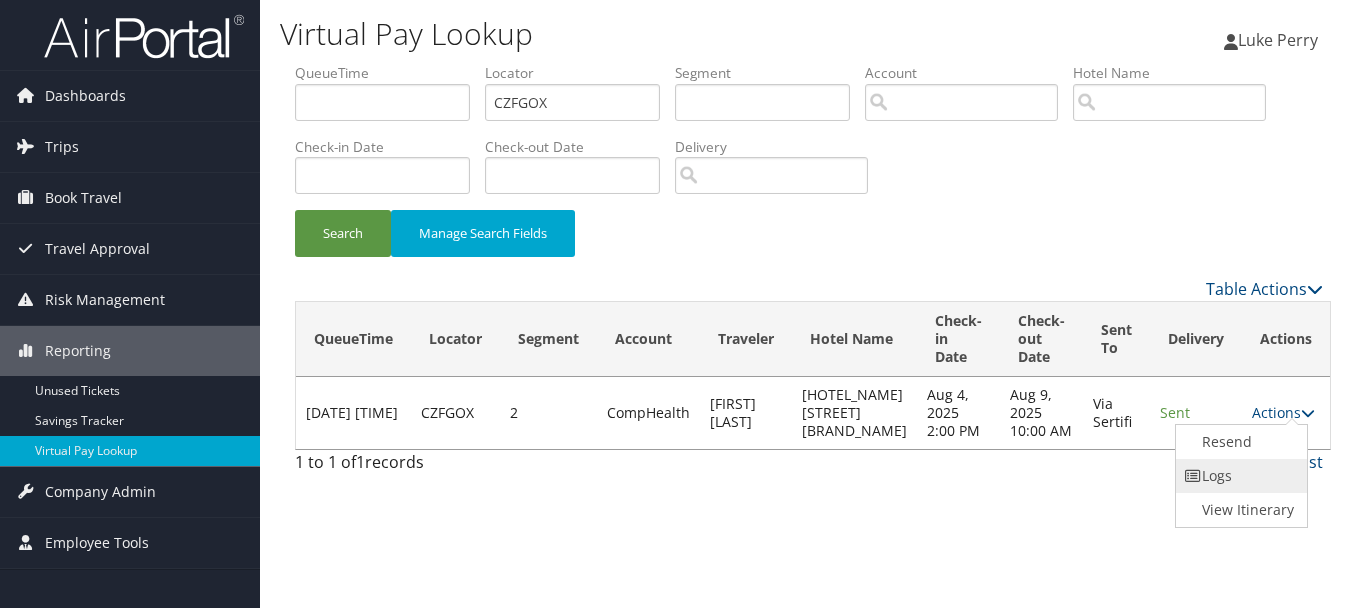 click on "Logs" at bounding box center [1239, 476] 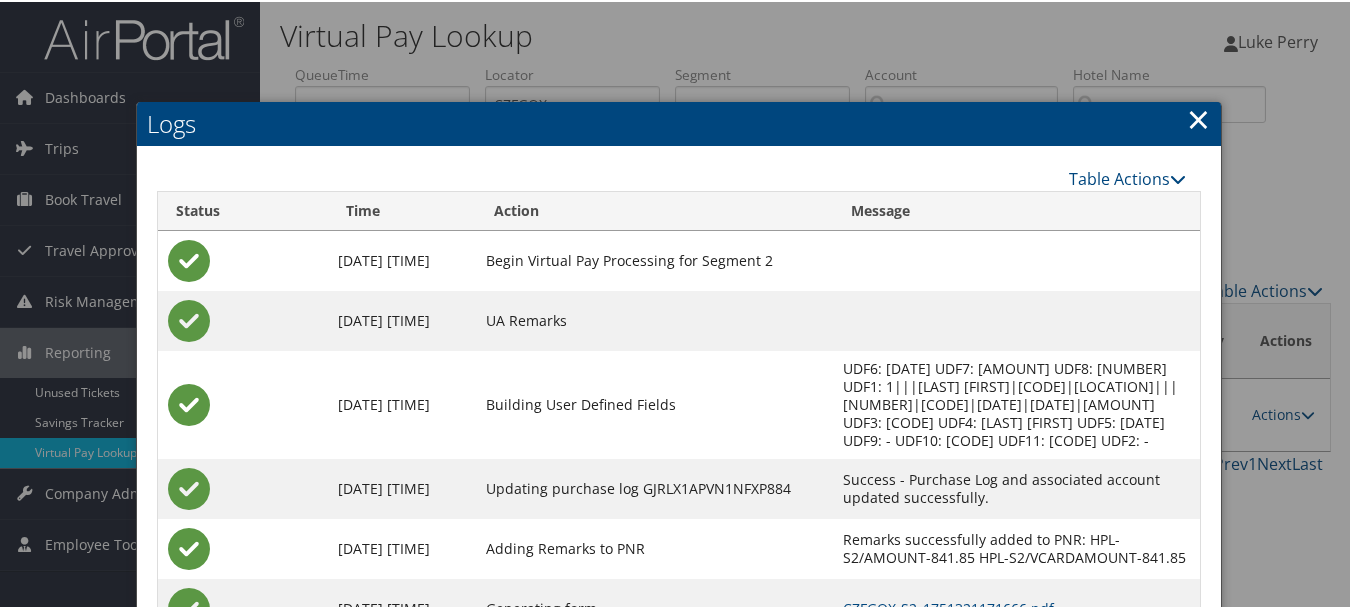 scroll, scrollTop: 200, scrollLeft: 0, axis: vertical 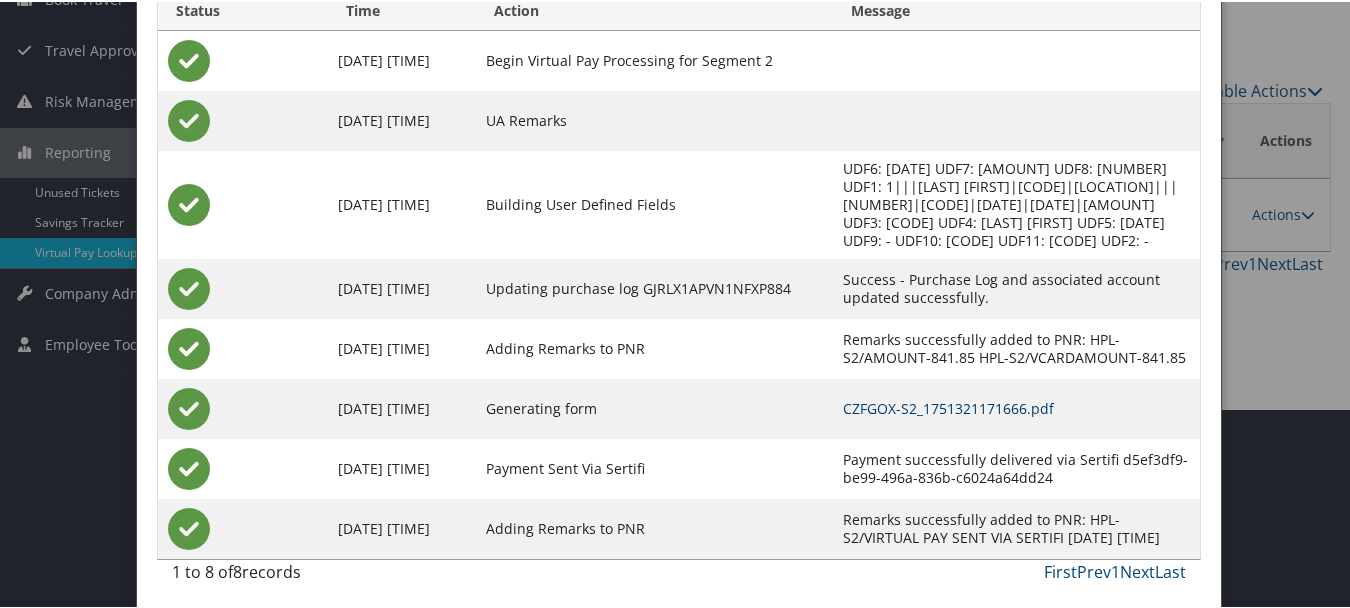 click on "CZFGOX-S2_1751321171666.pdf" at bounding box center [948, 406] 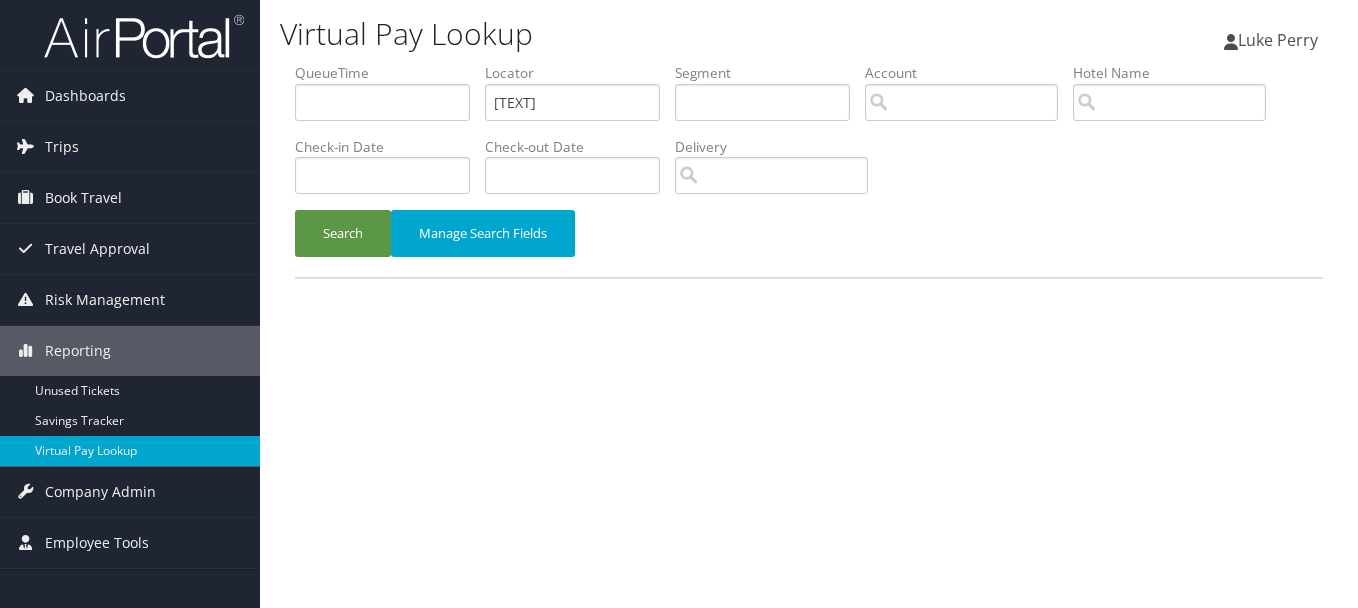 scroll, scrollTop: 0, scrollLeft: 0, axis: both 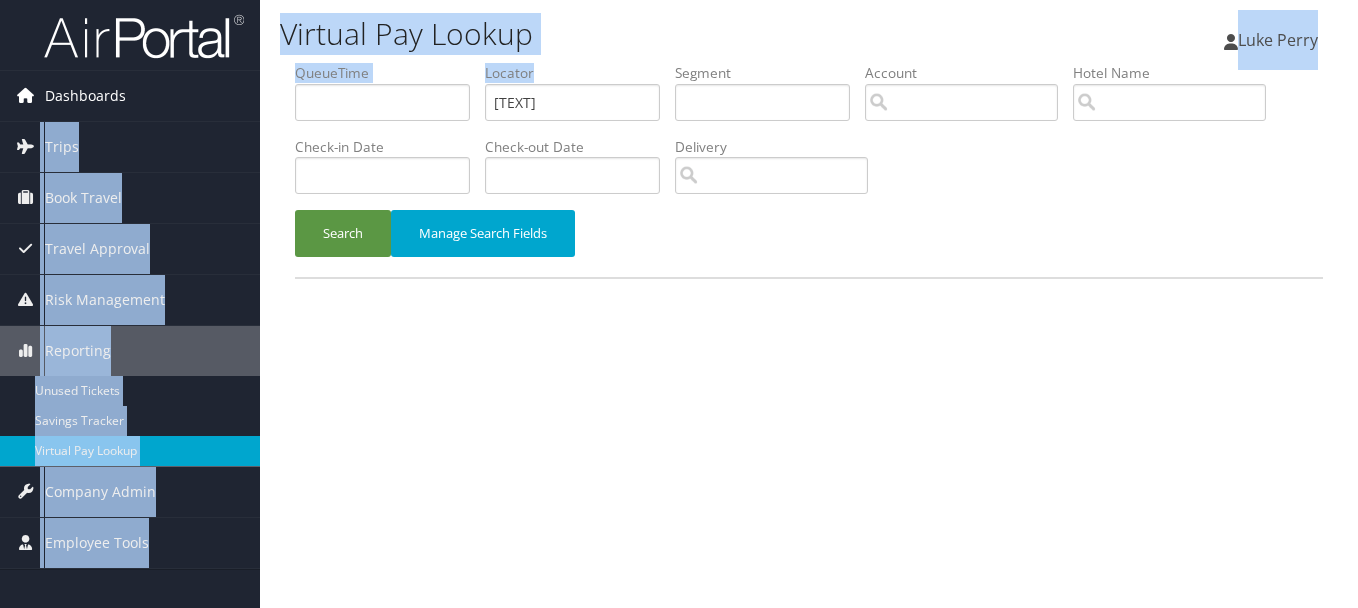 drag, startPoint x: 601, startPoint y: 75, endPoint x: 226, endPoint y: 74, distance: 375.00134 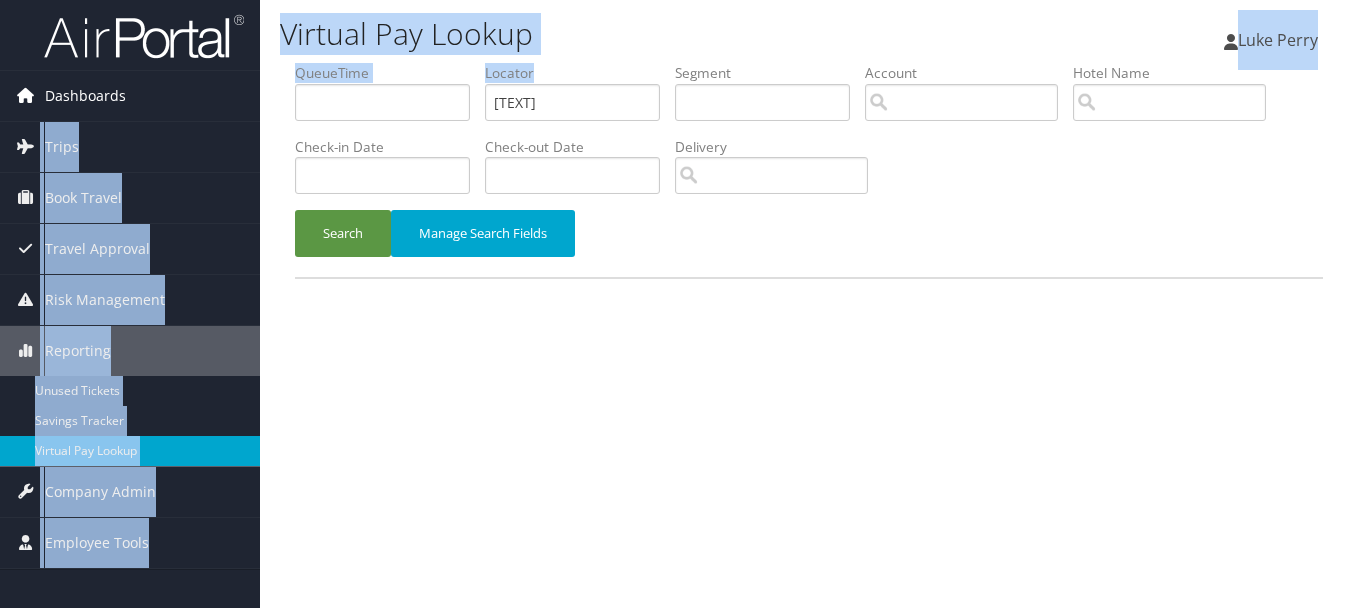 click on "Dashboards AirPortal 360™ (Manager) My Travel Dashboard   Trips Airtinerary® Lookup Current/Future Trips Past Trips Trips Missing Hotels Hotel Check-ins   Book Travel Approval Request (Beta)   Travel Approval Pending Trip Approvals Approved Trips Canceled Trips Approvals (Beta)   Risk Management SecurityLogic® Map Assistance Requests Travel Alerts Notifications   Reporting Unused Tickets Savings Tracker Virtual Pay Lookup   Company Admin Company Information Configure Approval Types (Beta) People Users (Beta) Vendor Contracts Travel Policy Service Fees  Reporting Fields (Beta) Report Settings Virtual Pay Settings   Employee Tools Help Desk" at bounding box center (679, 304) 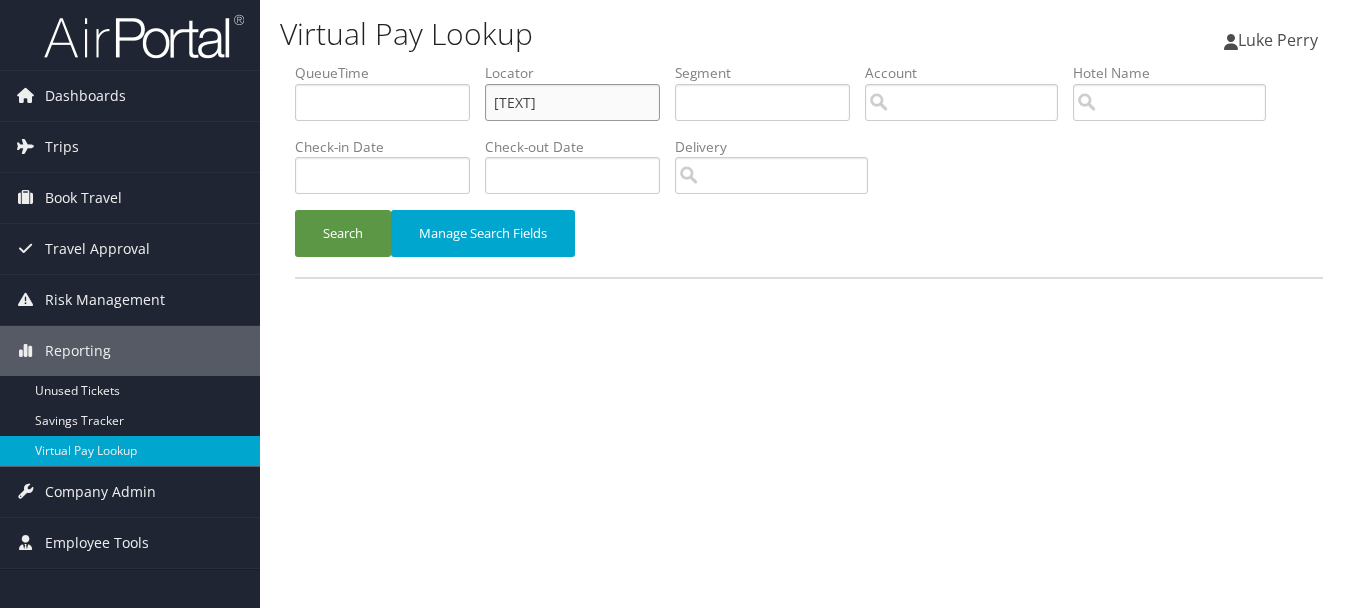 drag, startPoint x: 226, startPoint y: 74, endPoint x: 519, endPoint y: 120, distance: 296.58893 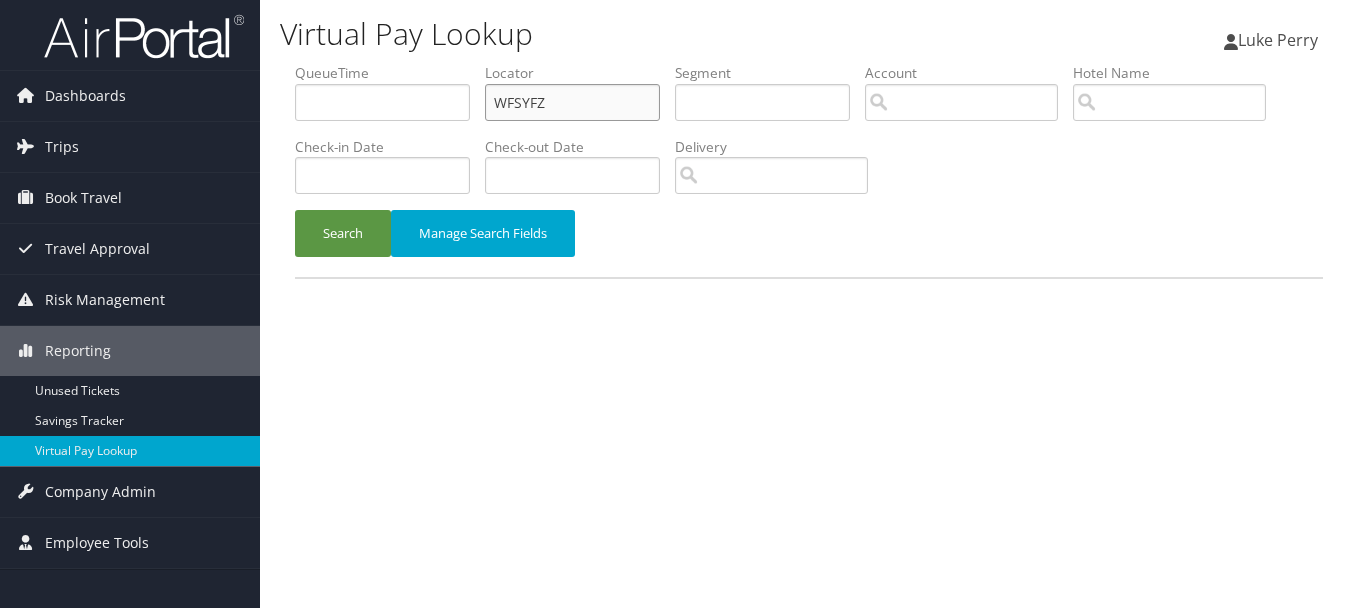 type on "WFSYFZ" 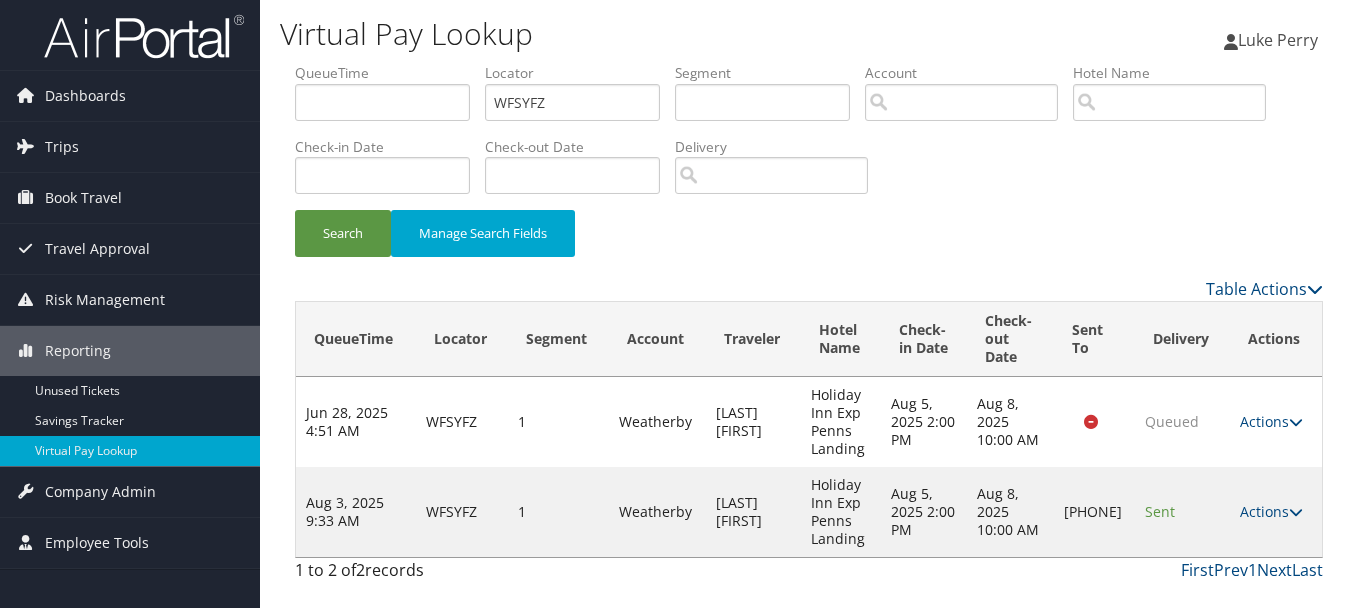 click on "Sent" at bounding box center [1183, 512] 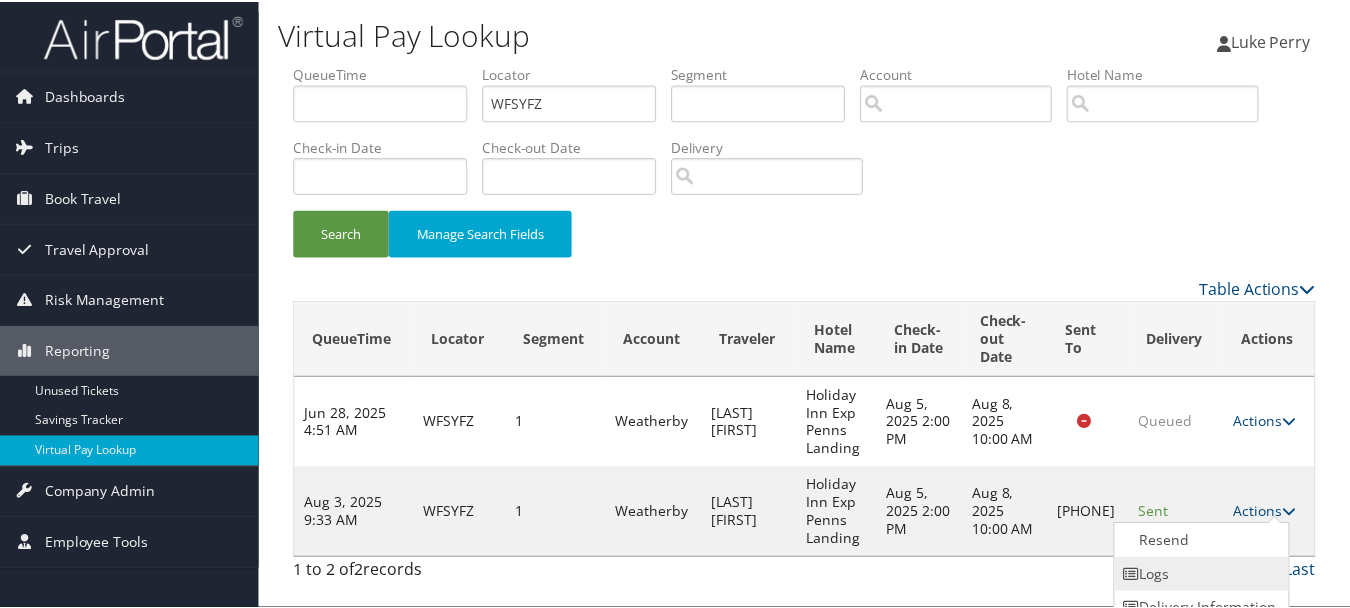 scroll, scrollTop: 53, scrollLeft: 0, axis: vertical 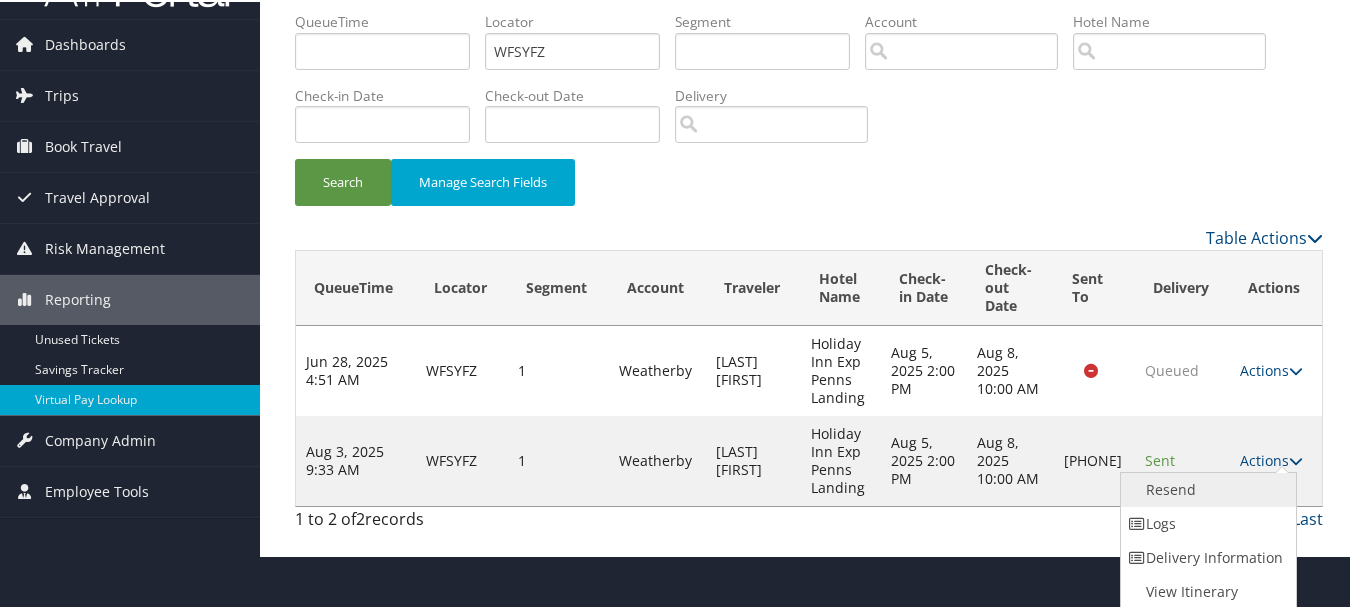 click on "Resend" at bounding box center (1206, 488) 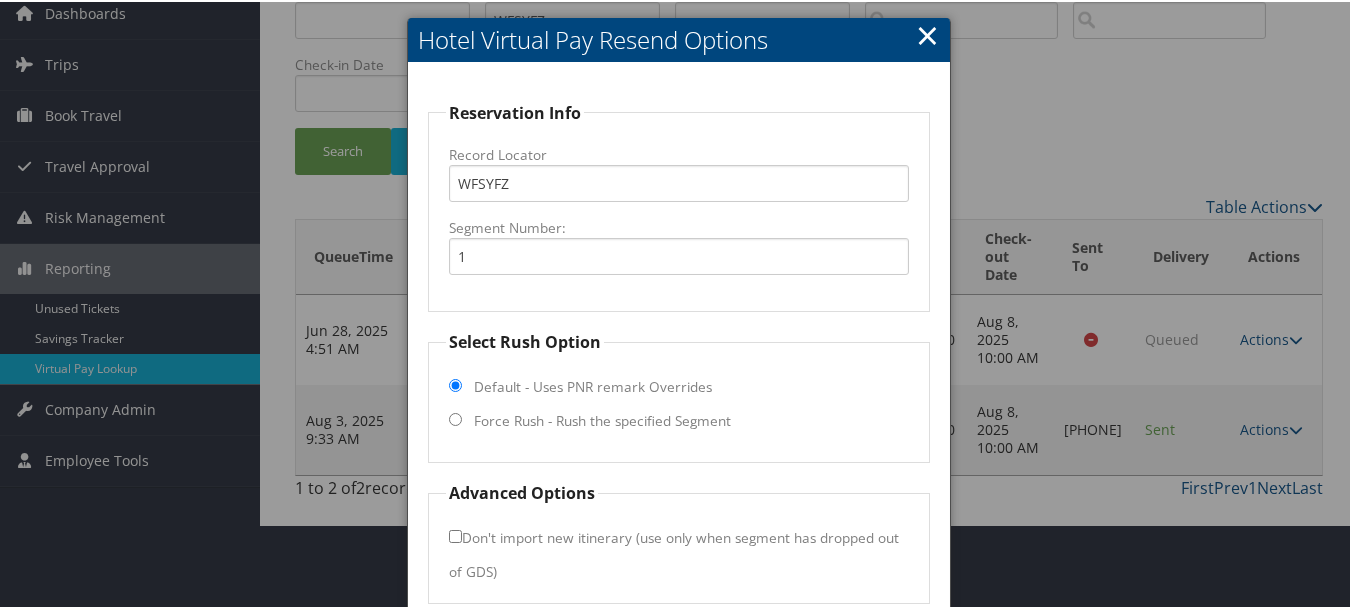 scroll, scrollTop: 169, scrollLeft: 0, axis: vertical 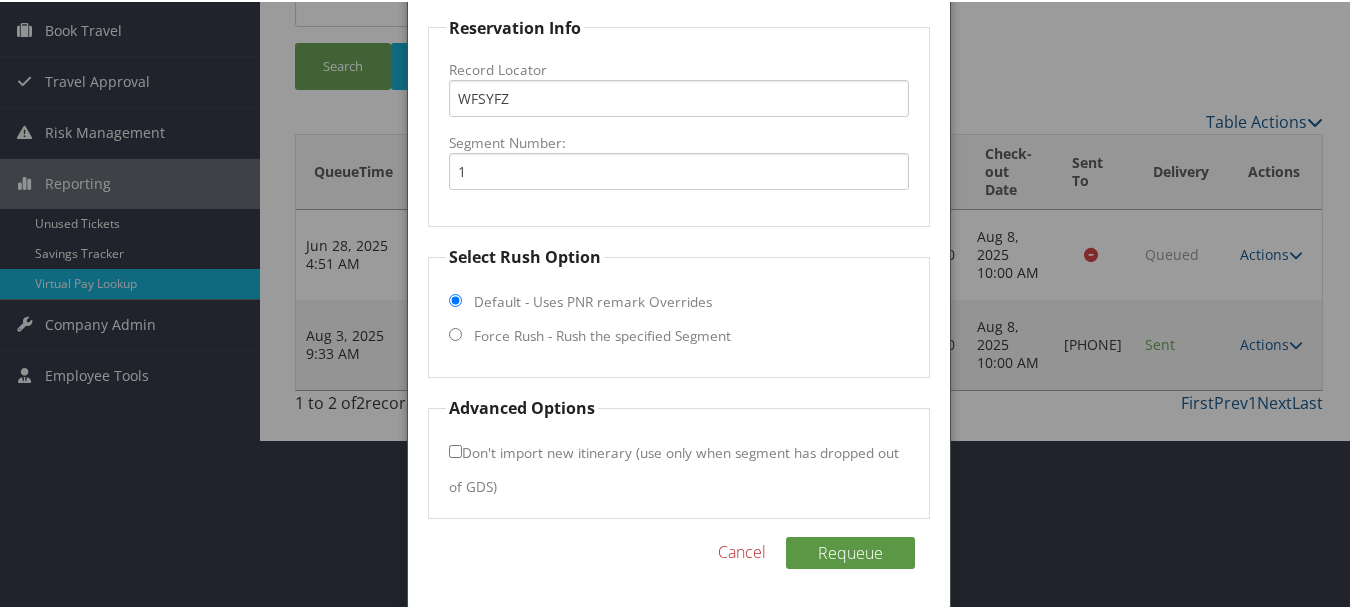 click on "Force Rush - Rush the specified Segment" at bounding box center [602, 334] 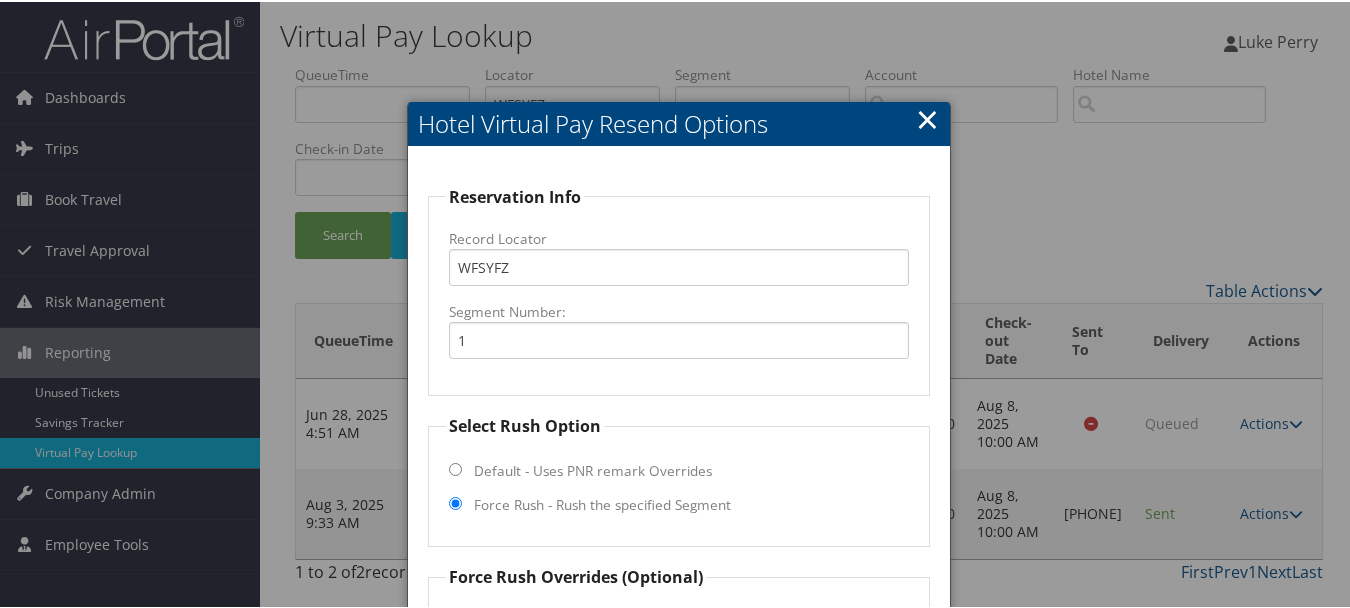 scroll, scrollTop: 200, scrollLeft: 0, axis: vertical 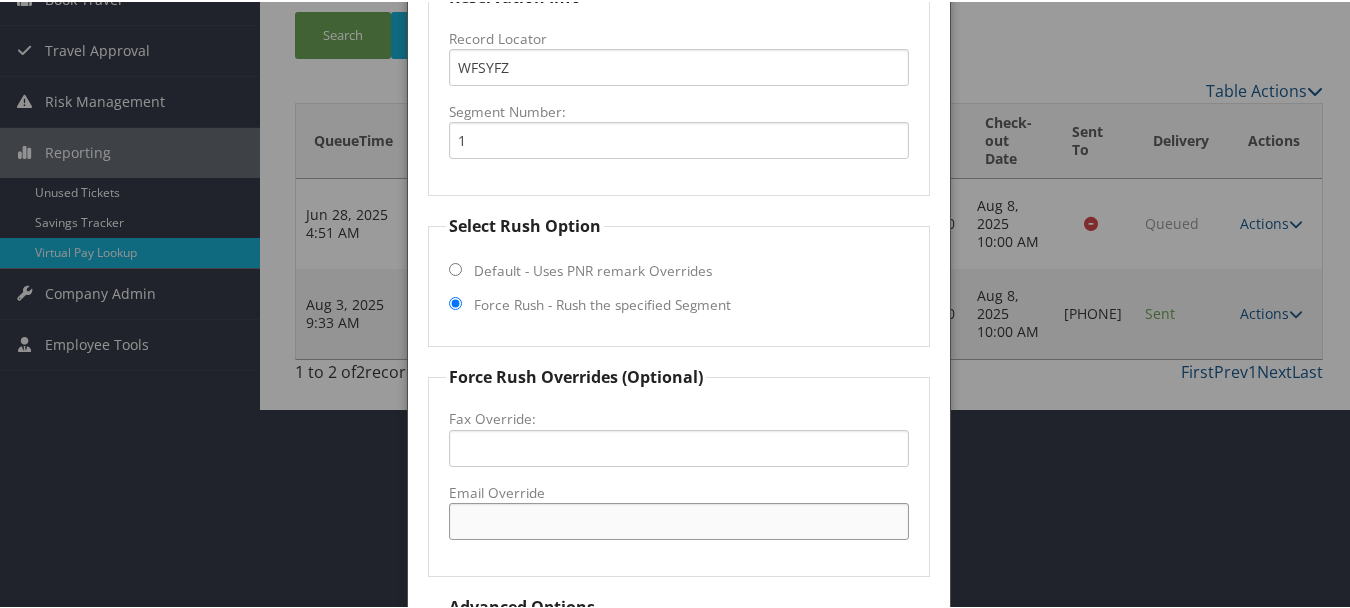 click on "Email Override" at bounding box center [678, 519] 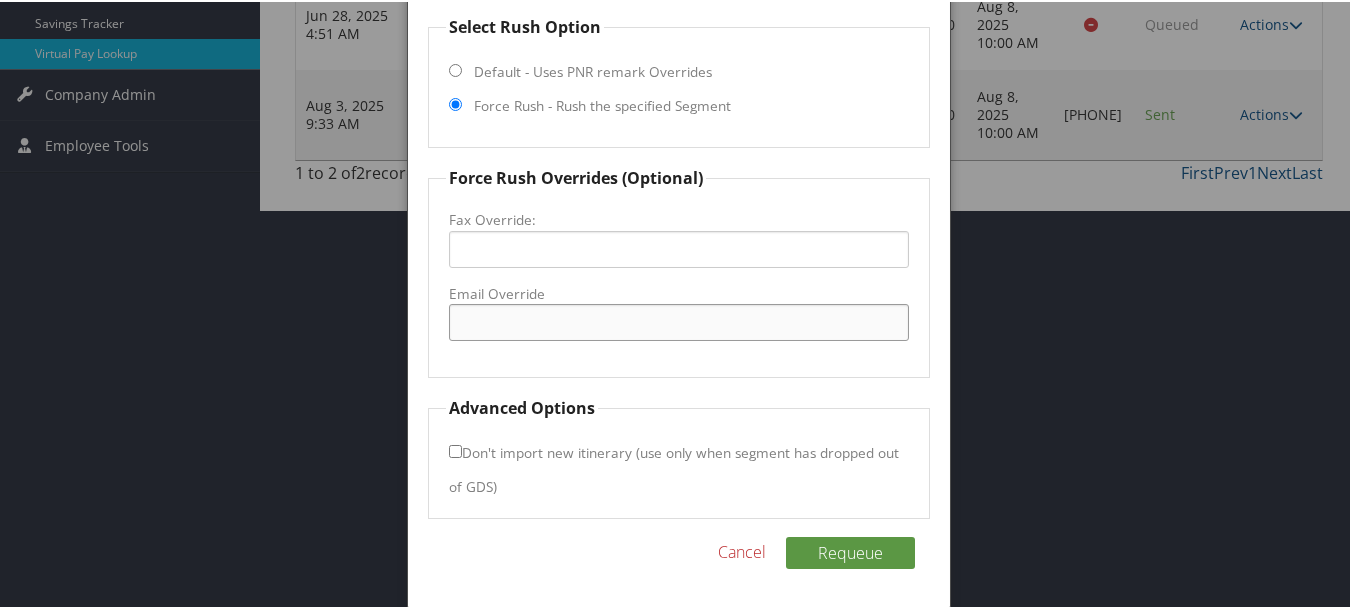 scroll, scrollTop: 299, scrollLeft: 0, axis: vertical 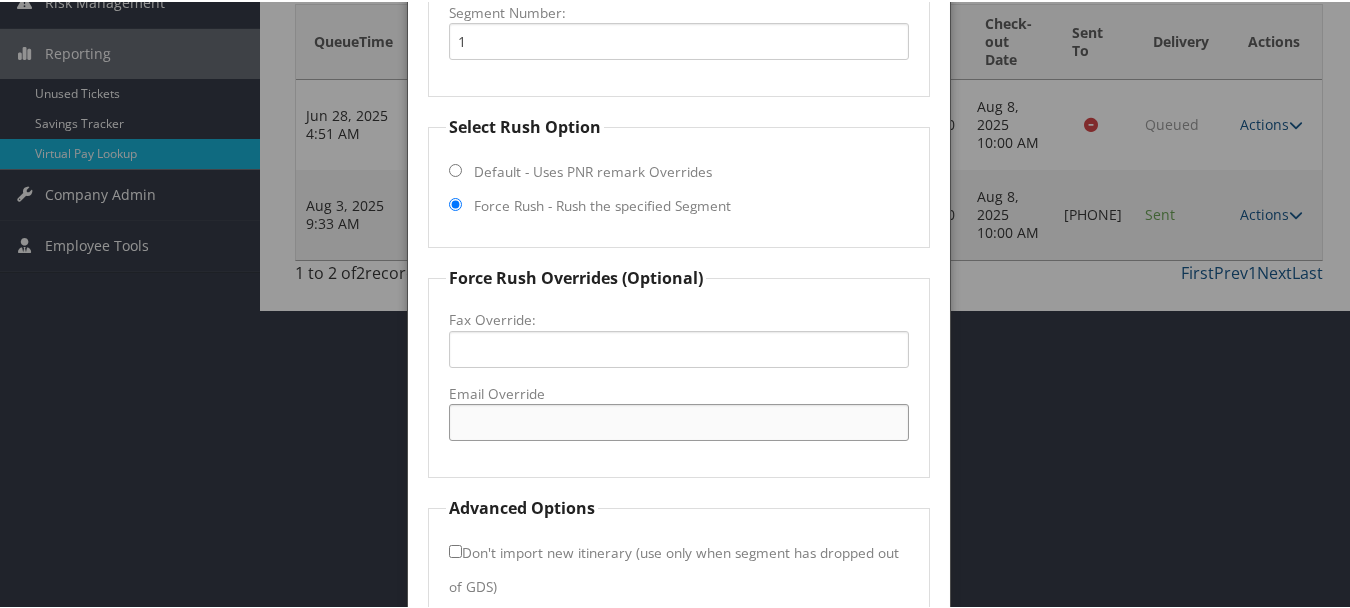 click on "Email Override" at bounding box center [678, 420] 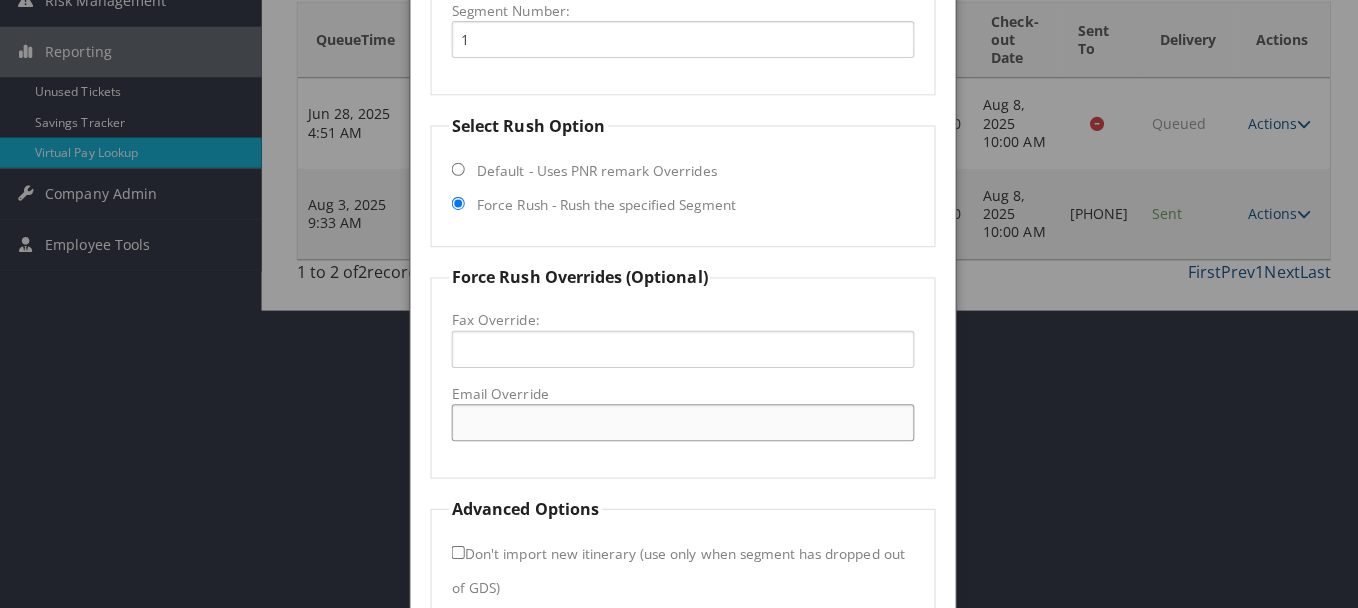 scroll, scrollTop: 0, scrollLeft: 0, axis: both 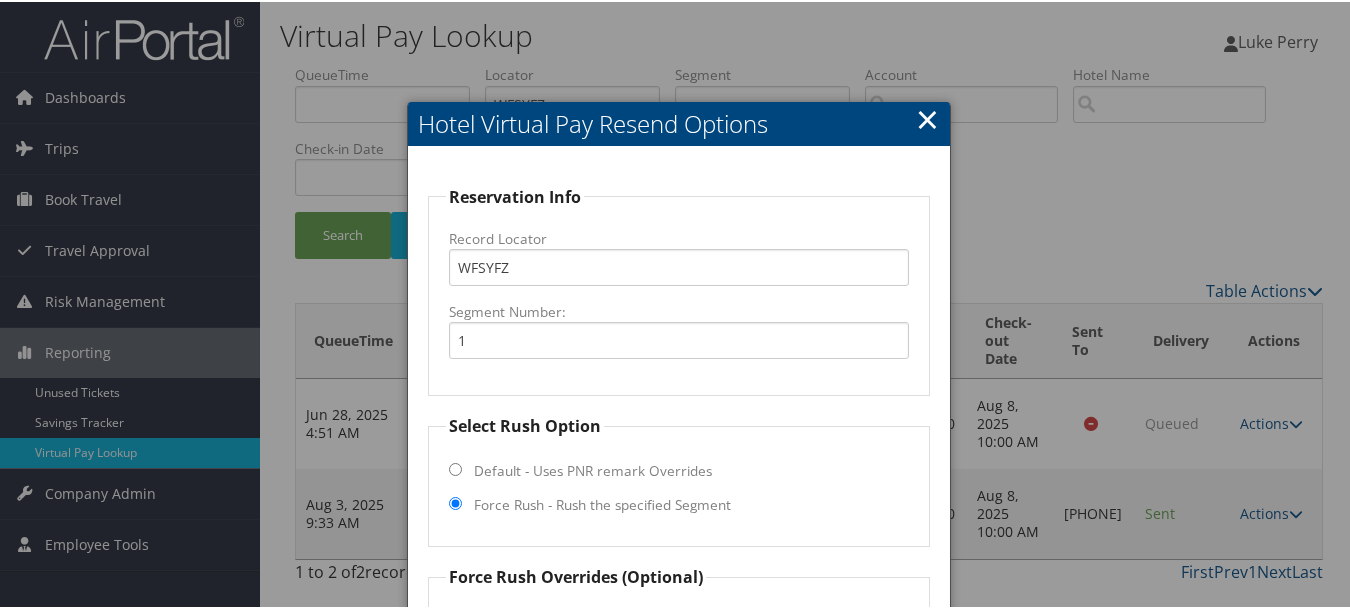 click on "×" at bounding box center (927, 117) 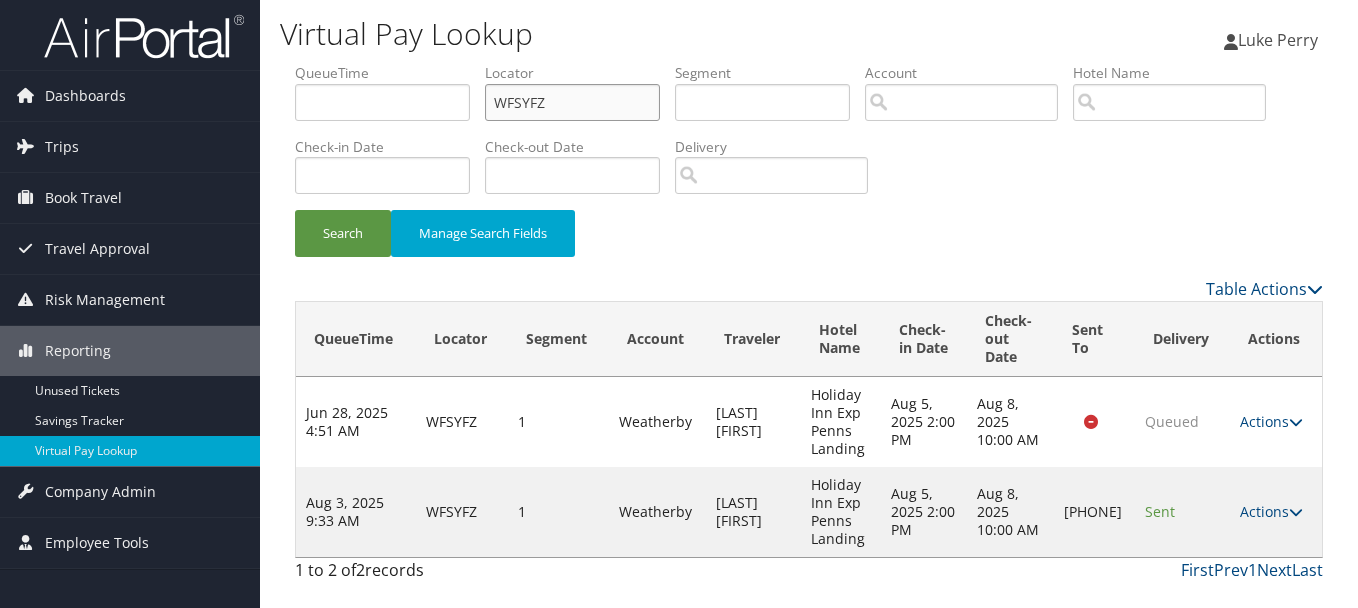 drag, startPoint x: 569, startPoint y: 101, endPoint x: 341, endPoint y: 94, distance: 228.10744 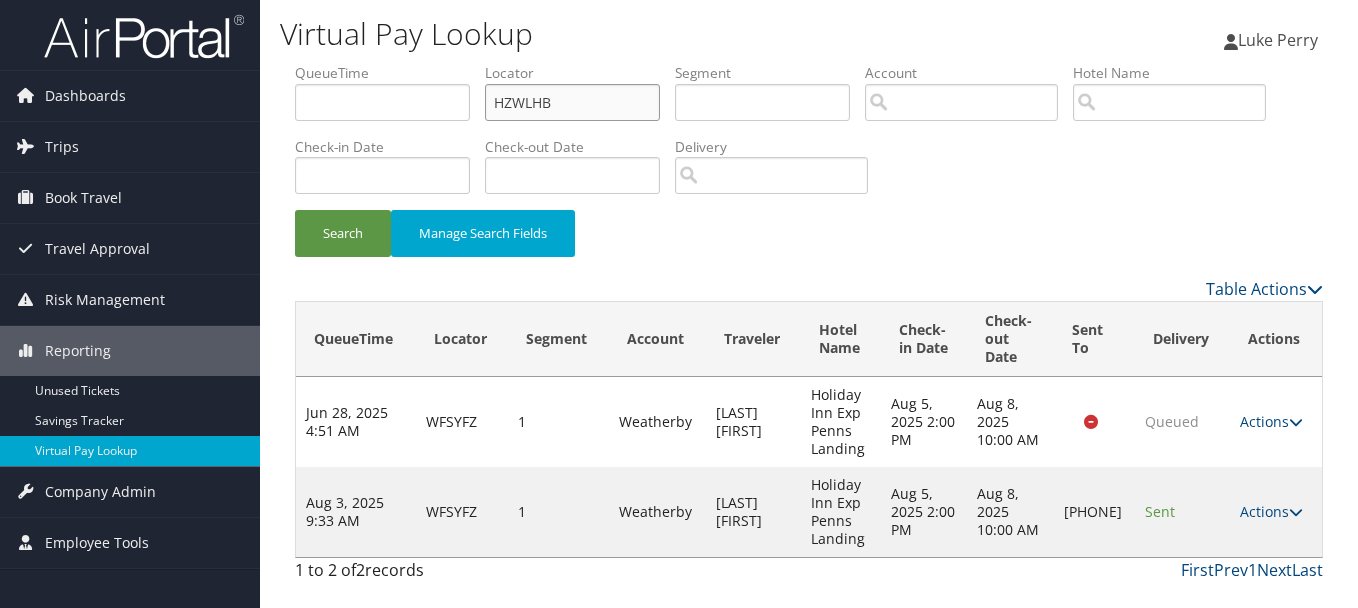 type on "HZWLHB" 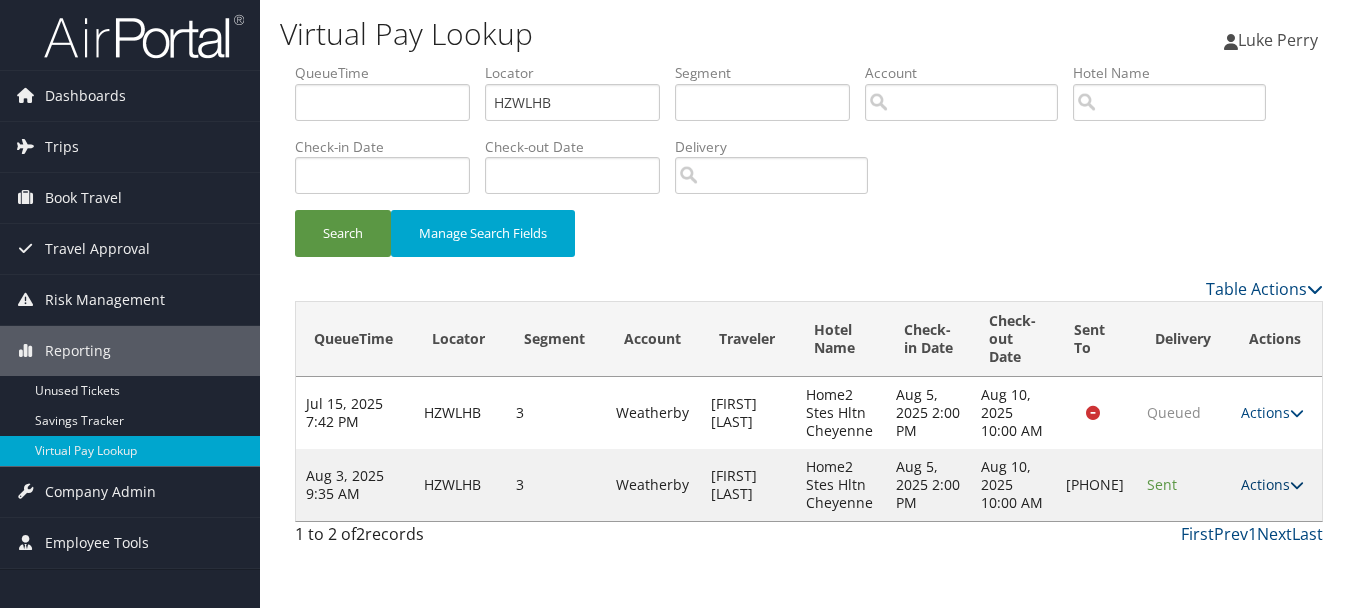 click on "Actions" at bounding box center (1272, 484) 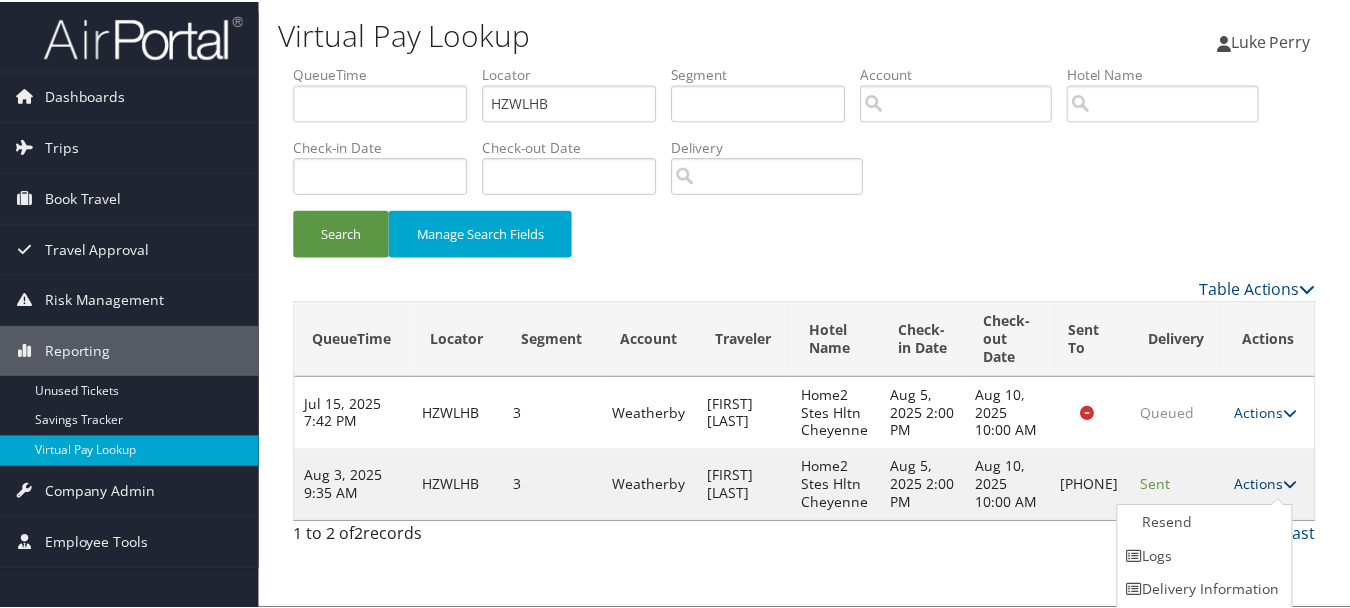 scroll, scrollTop: 35, scrollLeft: 0, axis: vertical 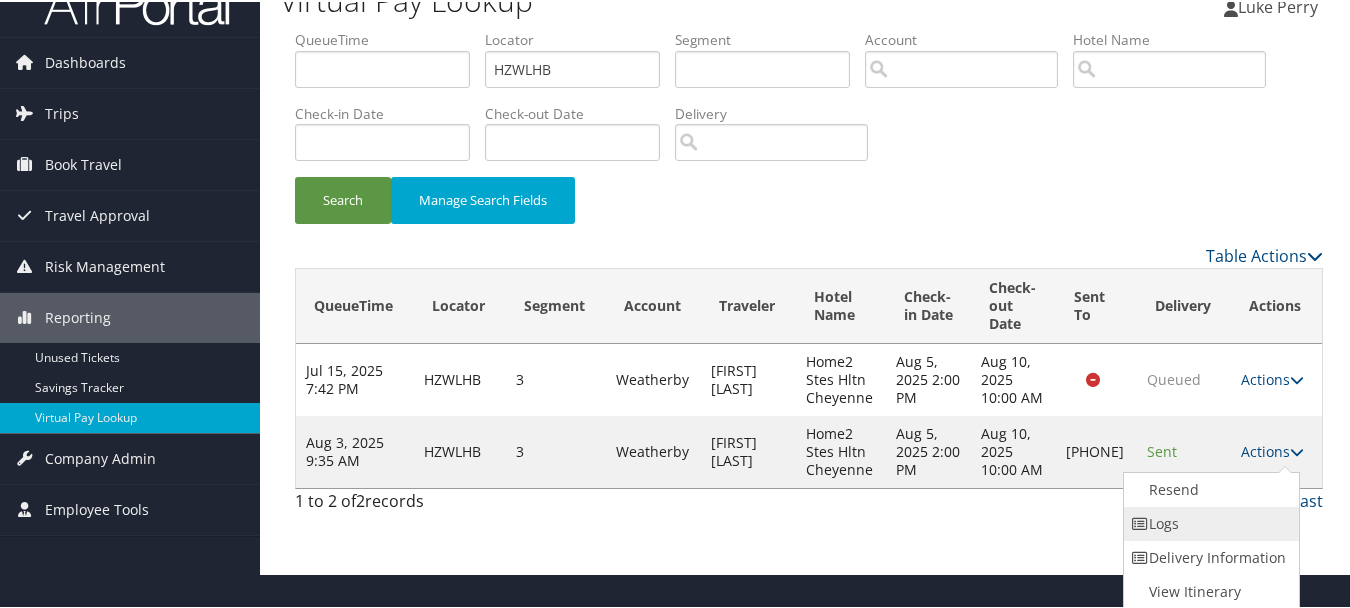 click on "Logs" at bounding box center (1209, 522) 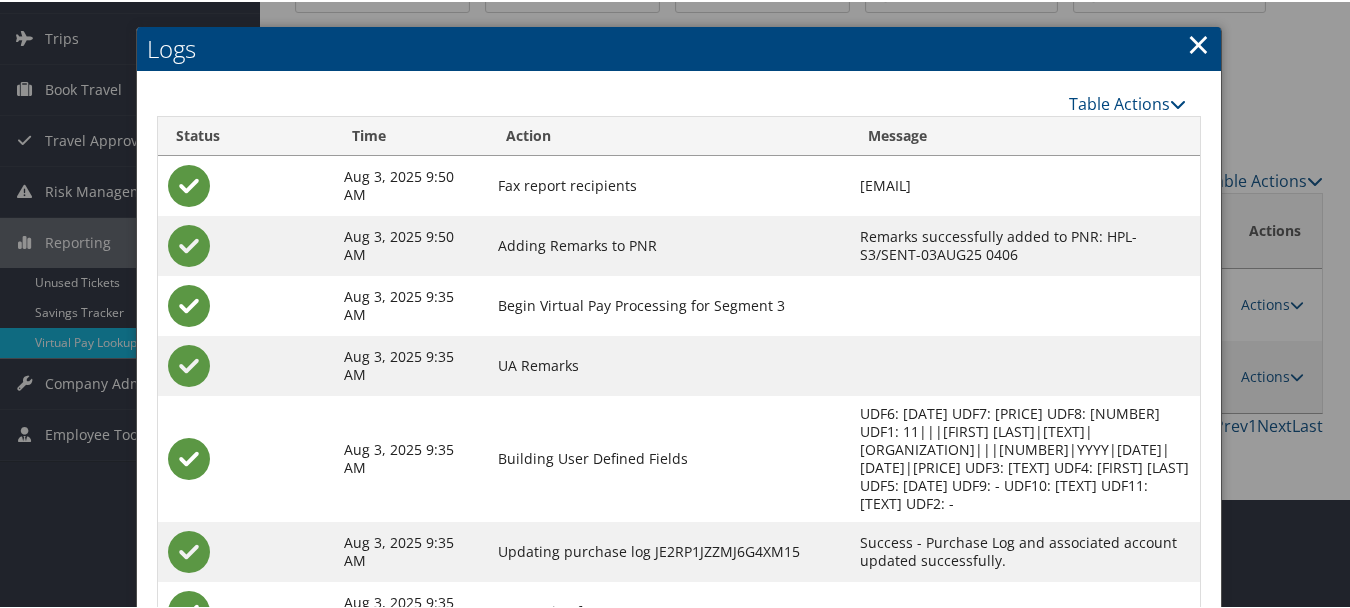 scroll, scrollTop: 240, scrollLeft: 0, axis: vertical 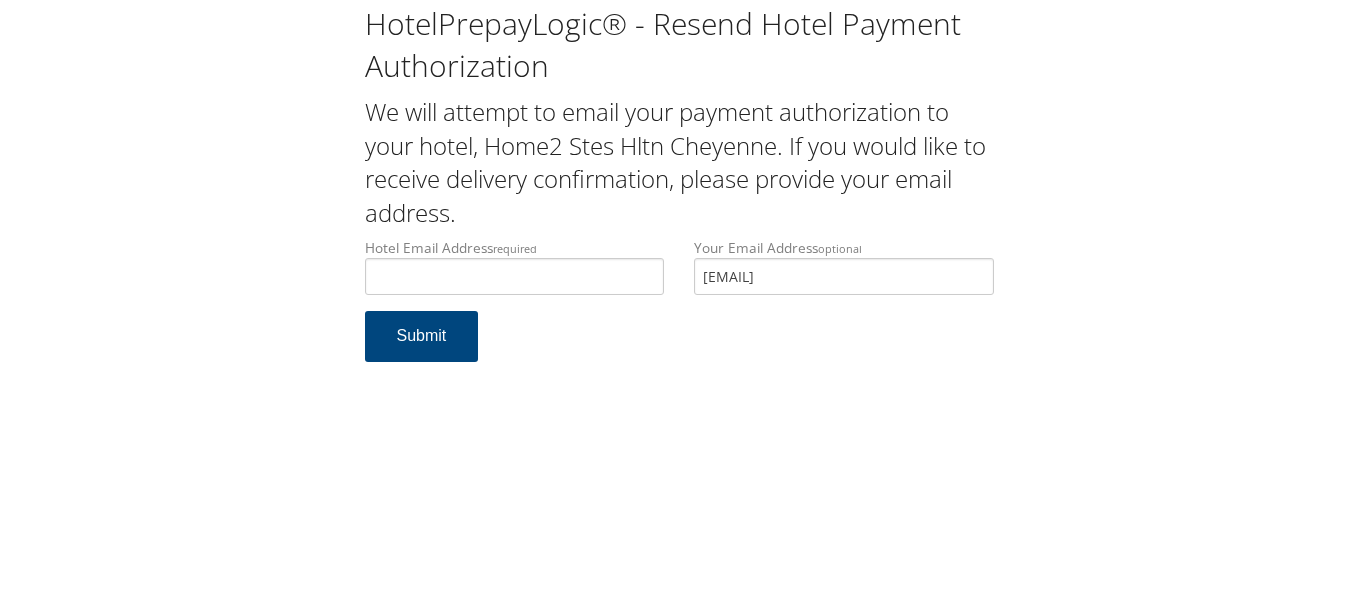 click on "Hotel Email Address  required
Hotel email address is required
Your Email Address  optional
alik@auamed.net" at bounding box center [679, 274] 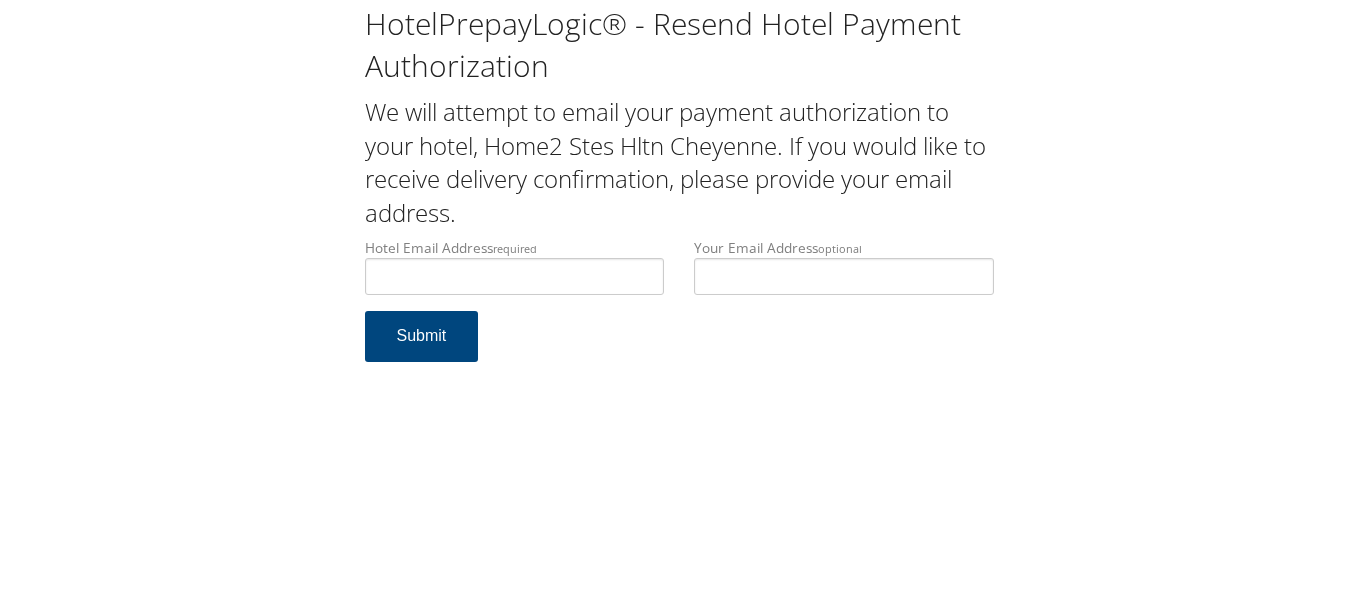 type 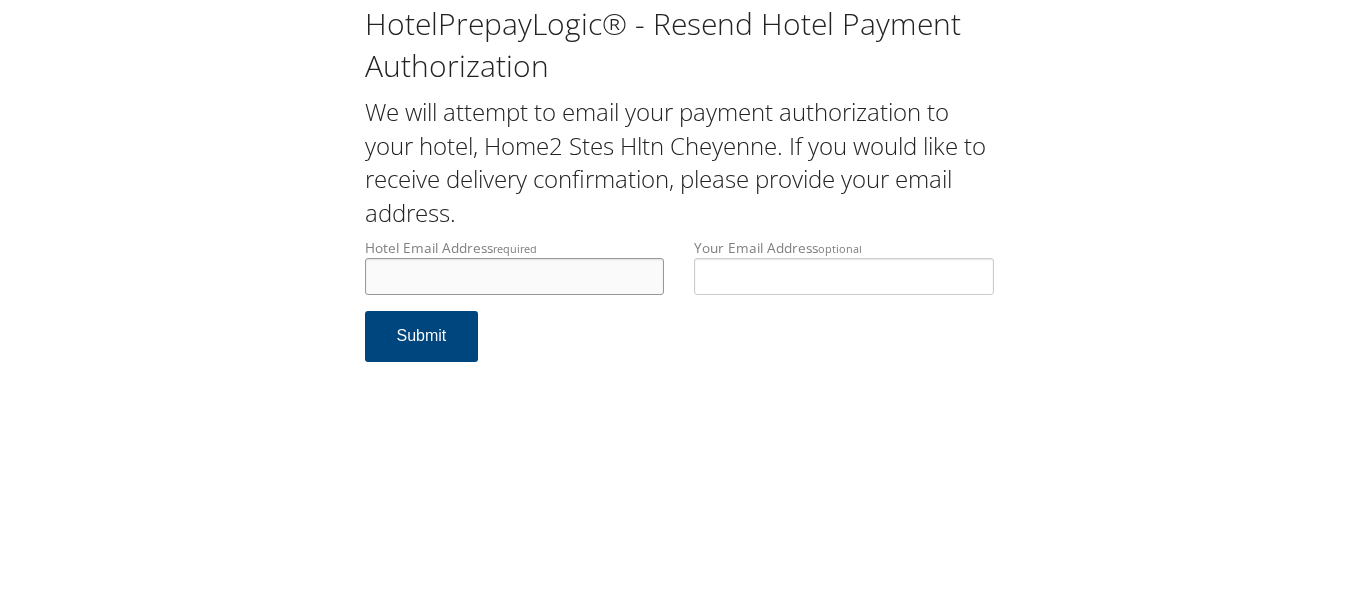 click on "Hotel Email Address  required" at bounding box center (515, 276) 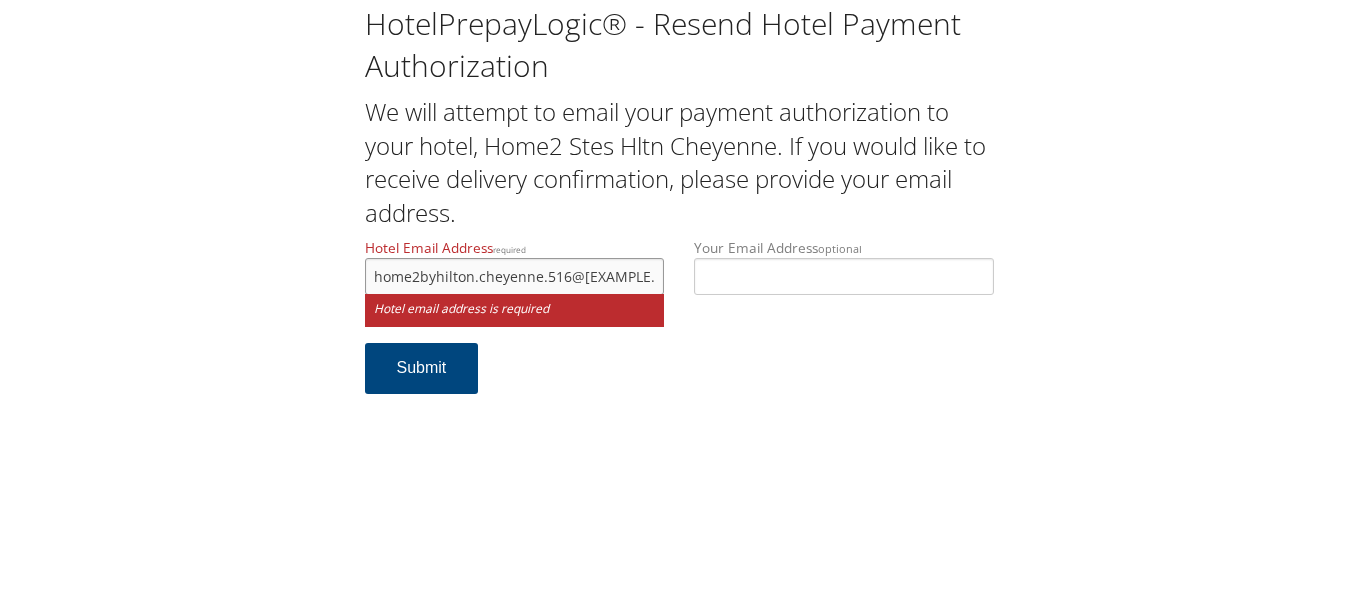 type on "home2byhilton.cheyenne.516@gmail.com" 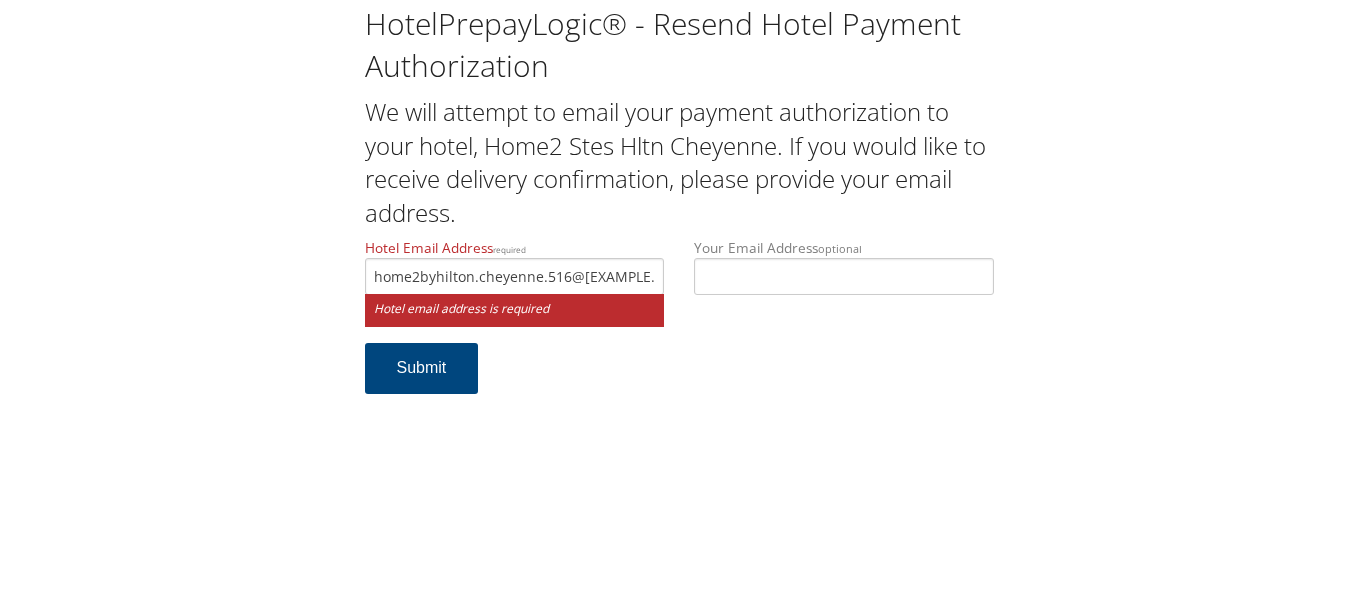 click on "Hotel Email Address  required
home2byhilton.cheyenne.516@gmail.com
Hotel email address is required
Your Email Address  optional
Submit" at bounding box center [679, 326] 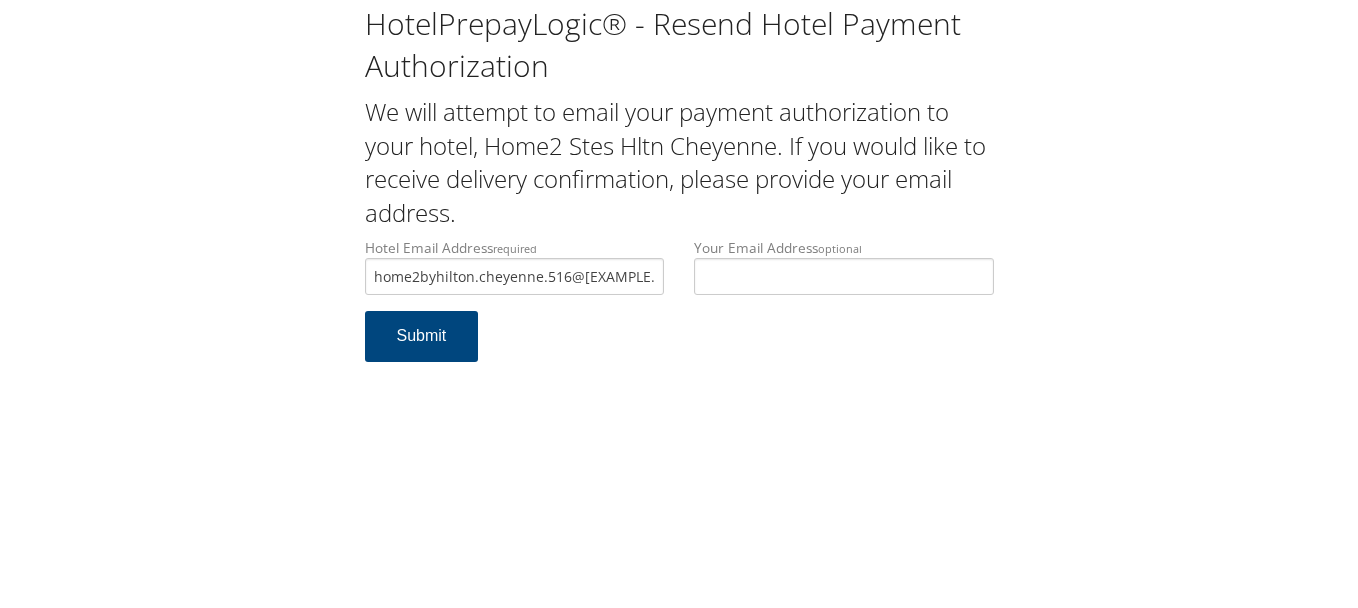 click on "HotelPrepayLogic® - Resend Hotel Payment Authorization
We will attempt to email your payment authorization to your hotel, Home2 Stes Hltn Cheyenne.
If you would like to receive delivery confirmation, please provide your email address.
Hotel Email Address  required
home2byhilton.cheyenne.516@gmail.com
Hotel email address is required
Your Email Address  optional
Submit" at bounding box center [679, 304] 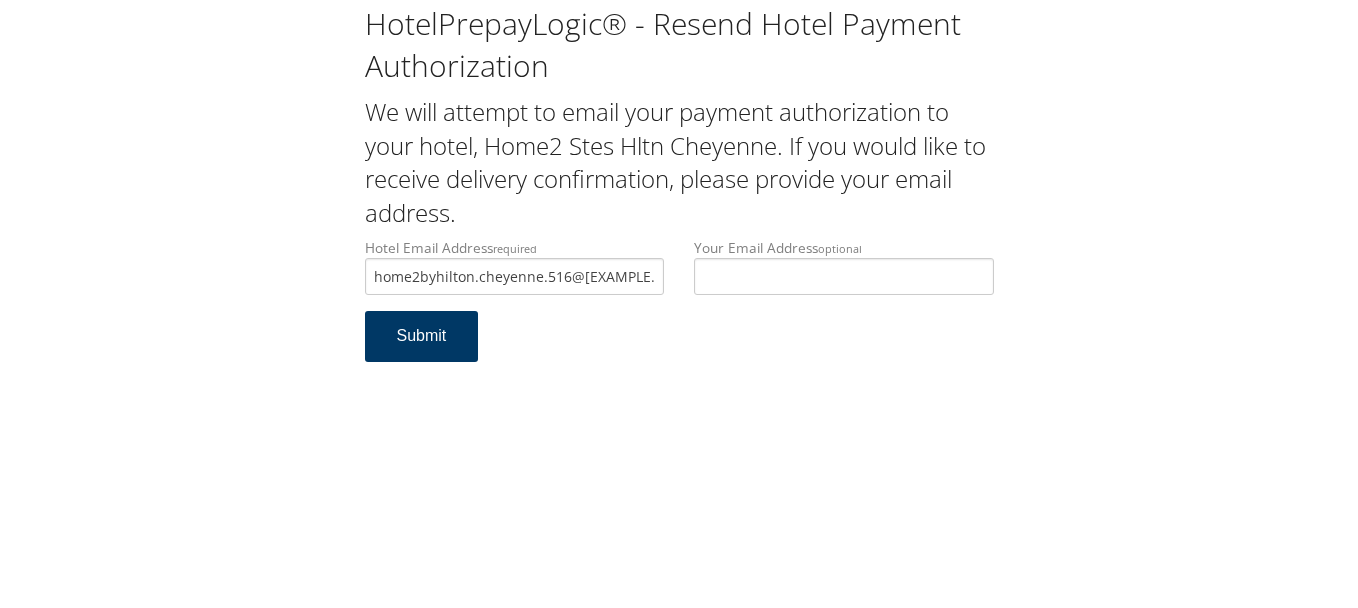 click on "Submit" at bounding box center [422, 336] 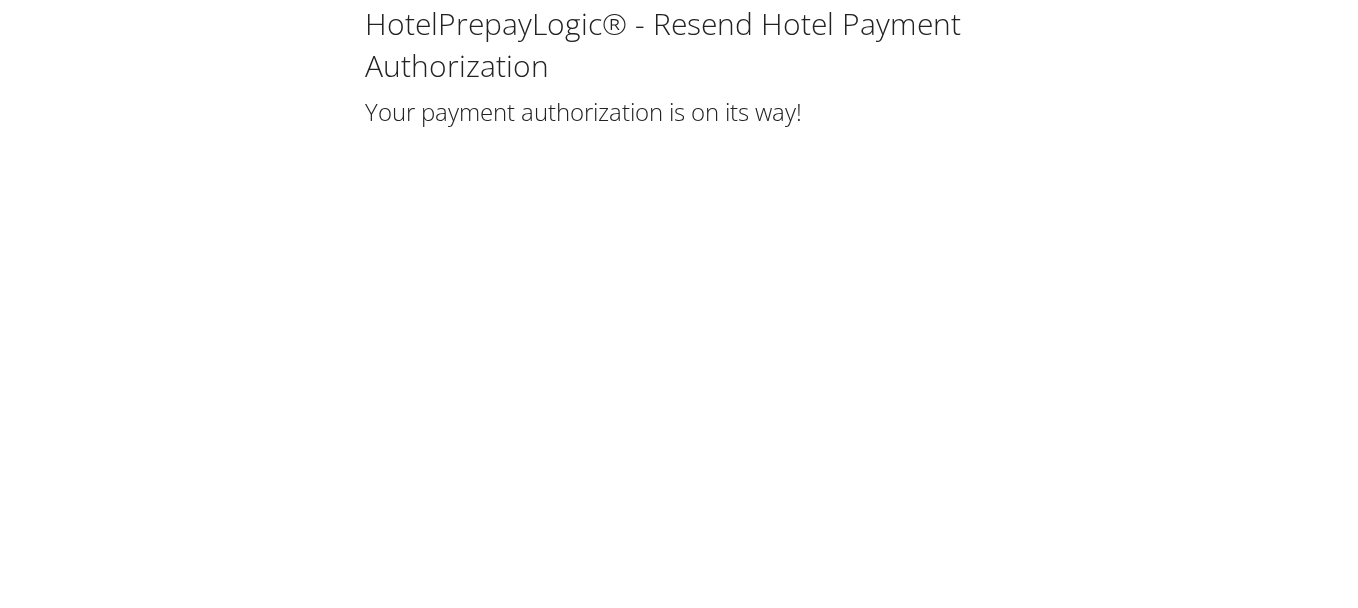 scroll, scrollTop: 0, scrollLeft: 0, axis: both 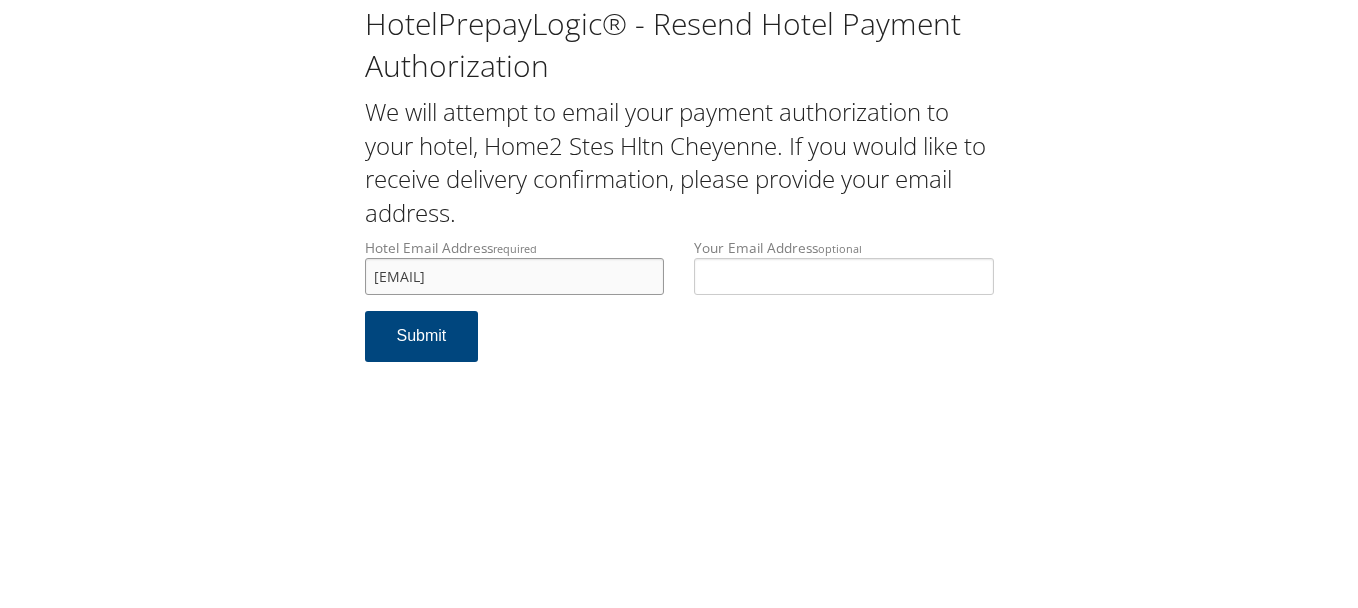 drag, startPoint x: 643, startPoint y: 268, endPoint x: 341, endPoint y: 284, distance: 302.42355 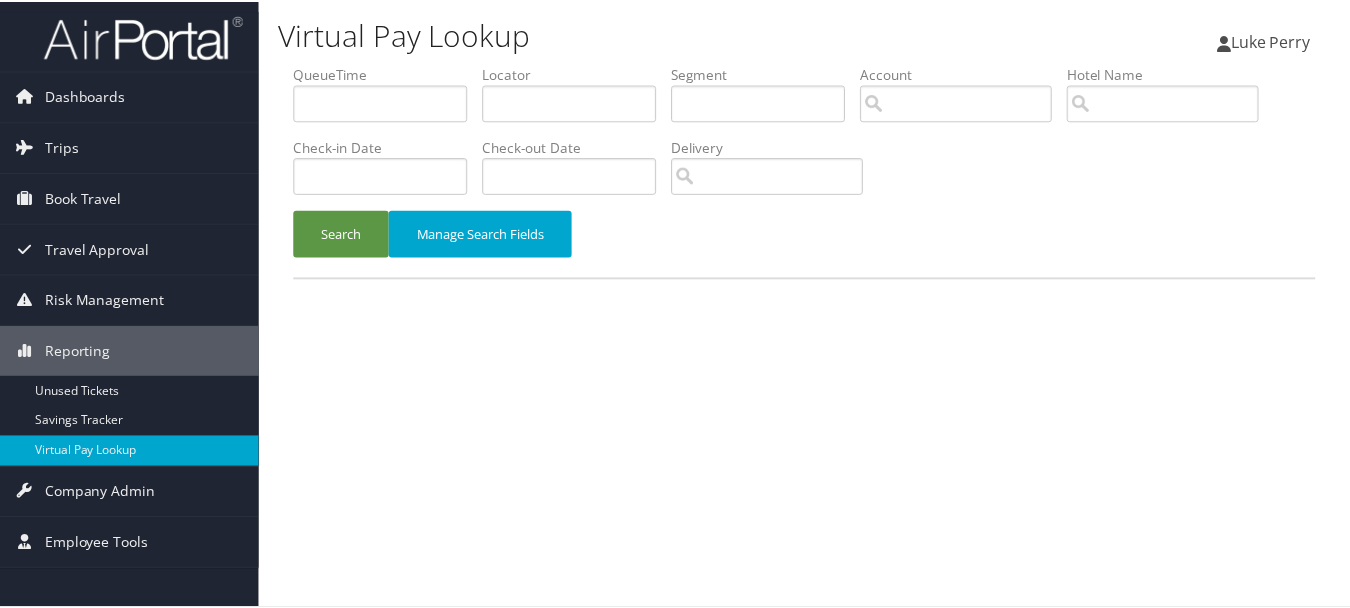 scroll, scrollTop: 0, scrollLeft: 0, axis: both 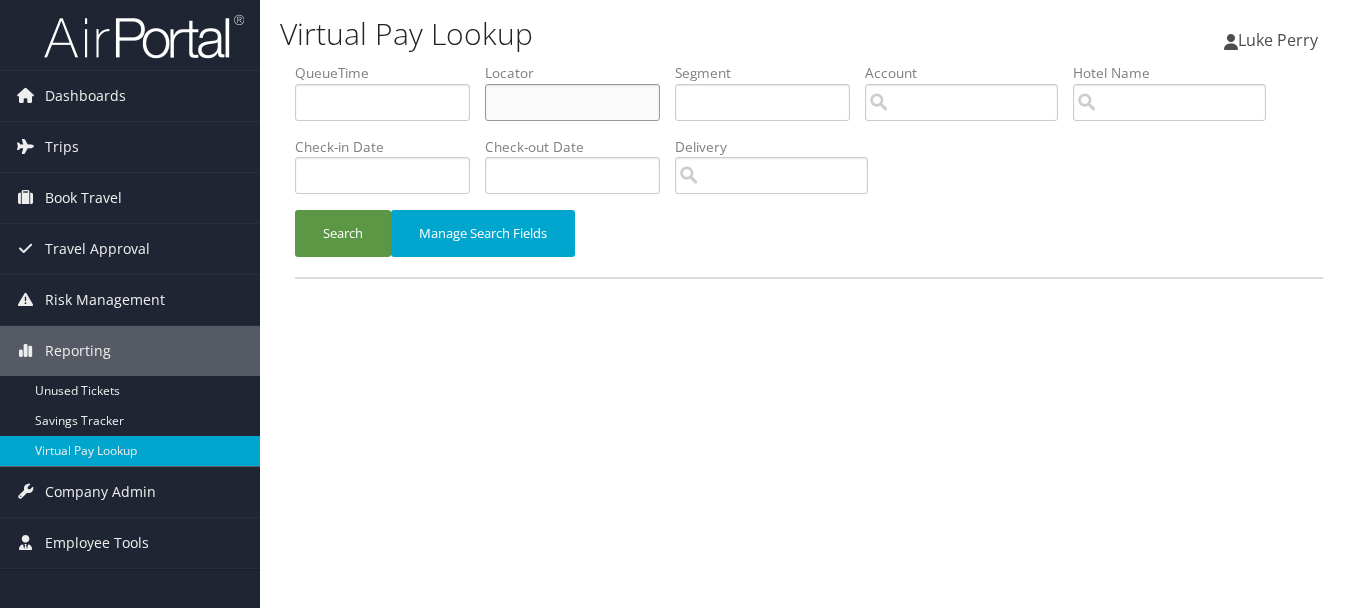 click at bounding box center (572, 102) 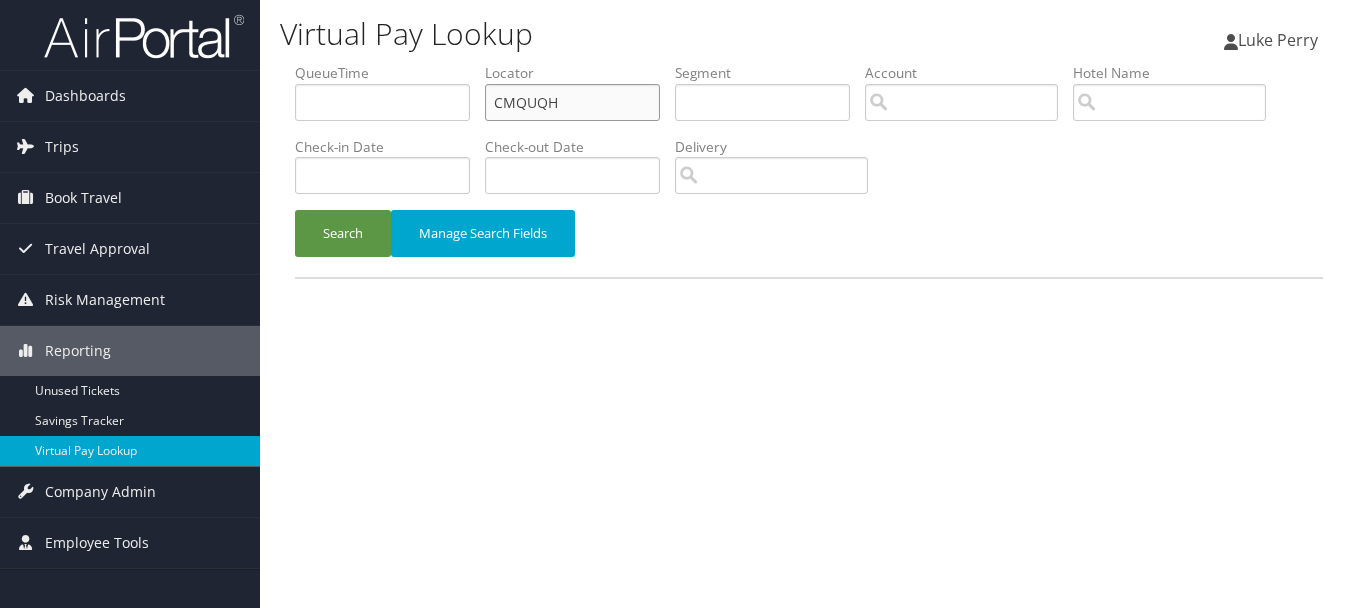 type on "CMQUQH" 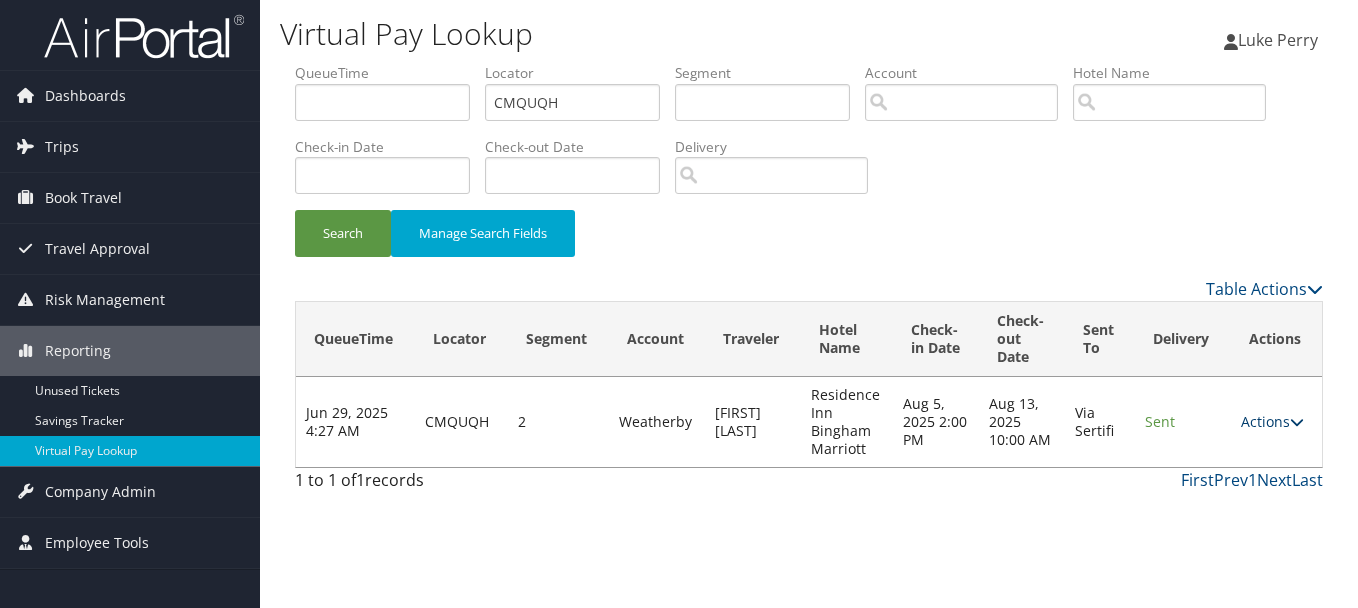 click on "Actions" at bounding box center [1272, 421] 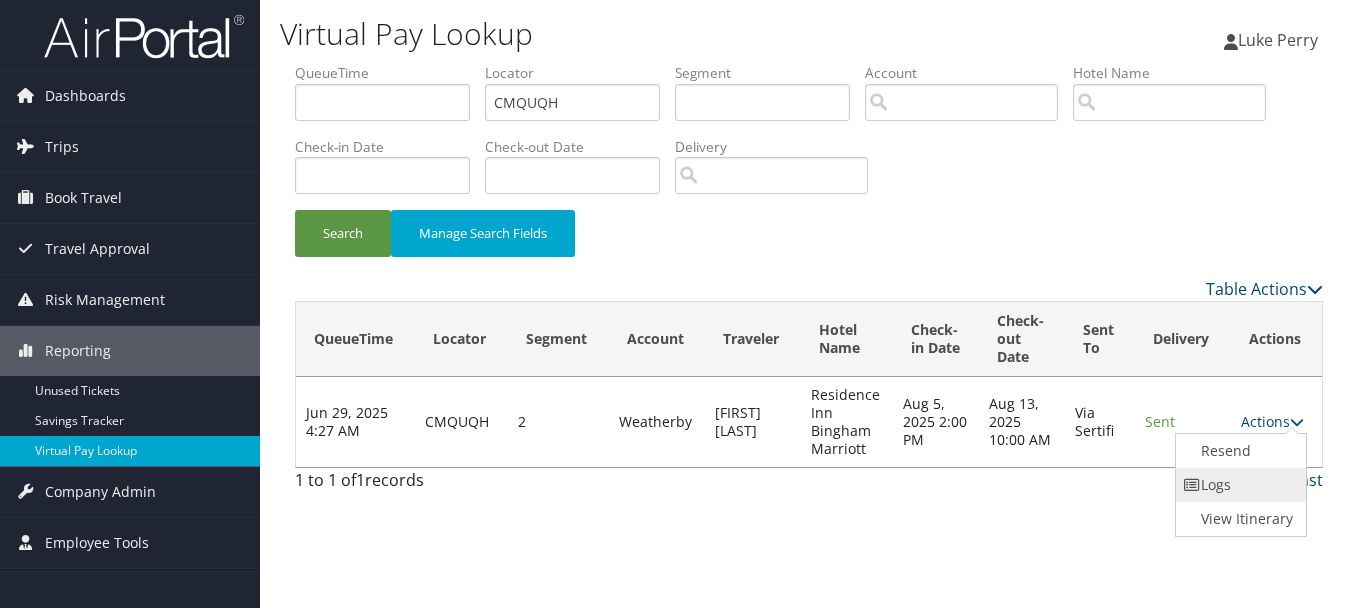 click on "Logs" at bounding box center (1239, 485) 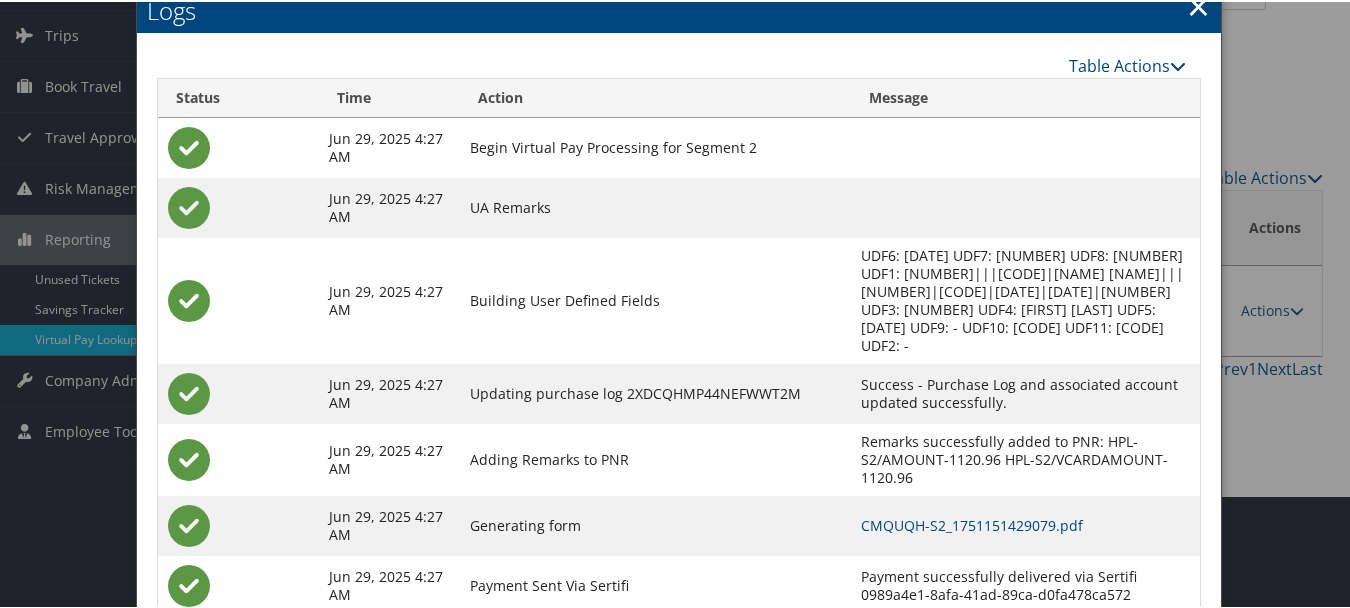 scroll, scrollTop: 205, scrollLeft: 0, axis: vertical 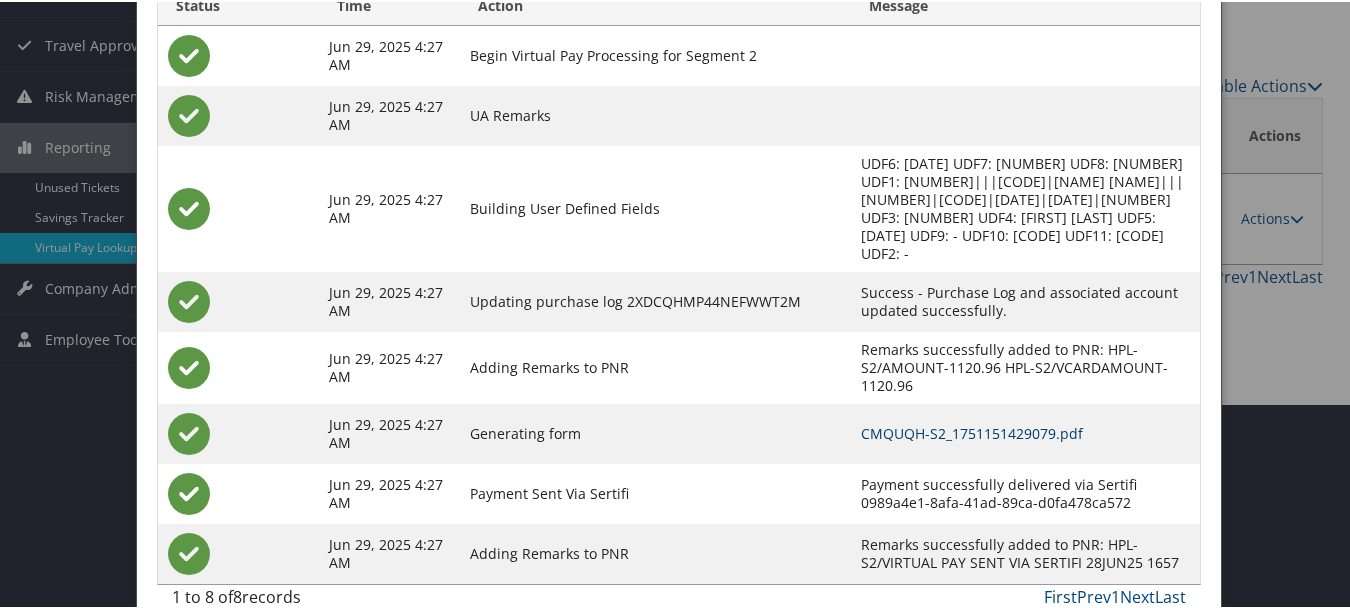 click on "CMQUQH-S2_1751151429079.pdf" at bounding box center [972, 431] 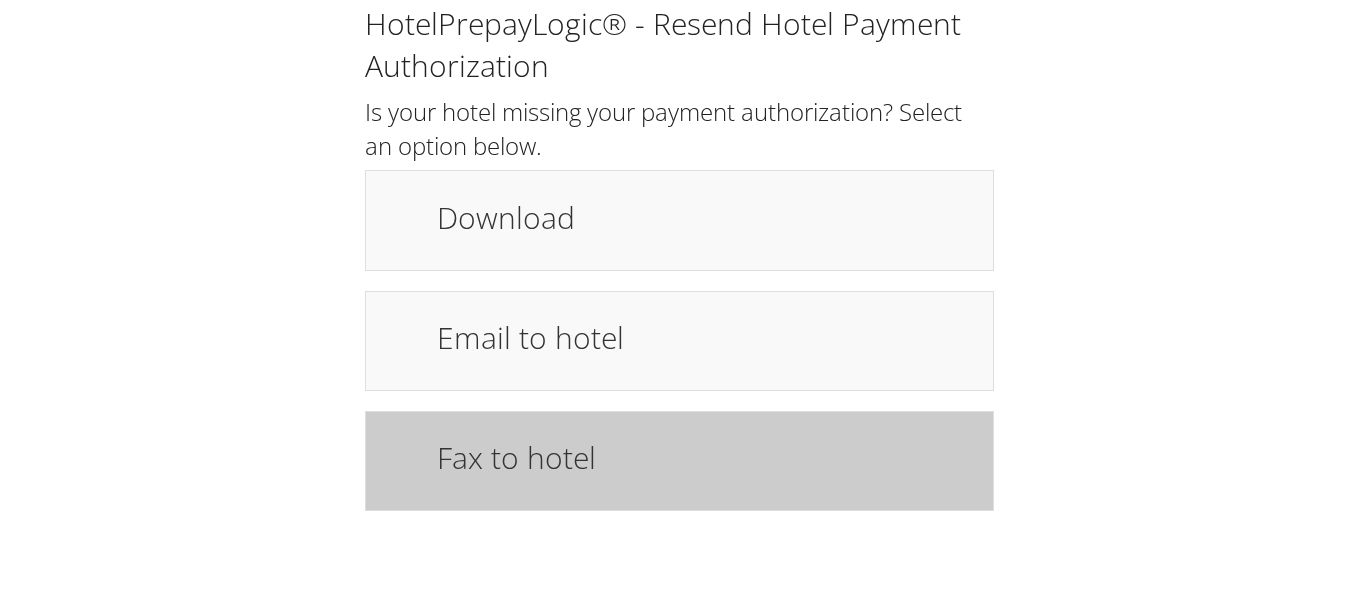 scroll, scrollTop: 0, scrollLeft: 0, axis: both 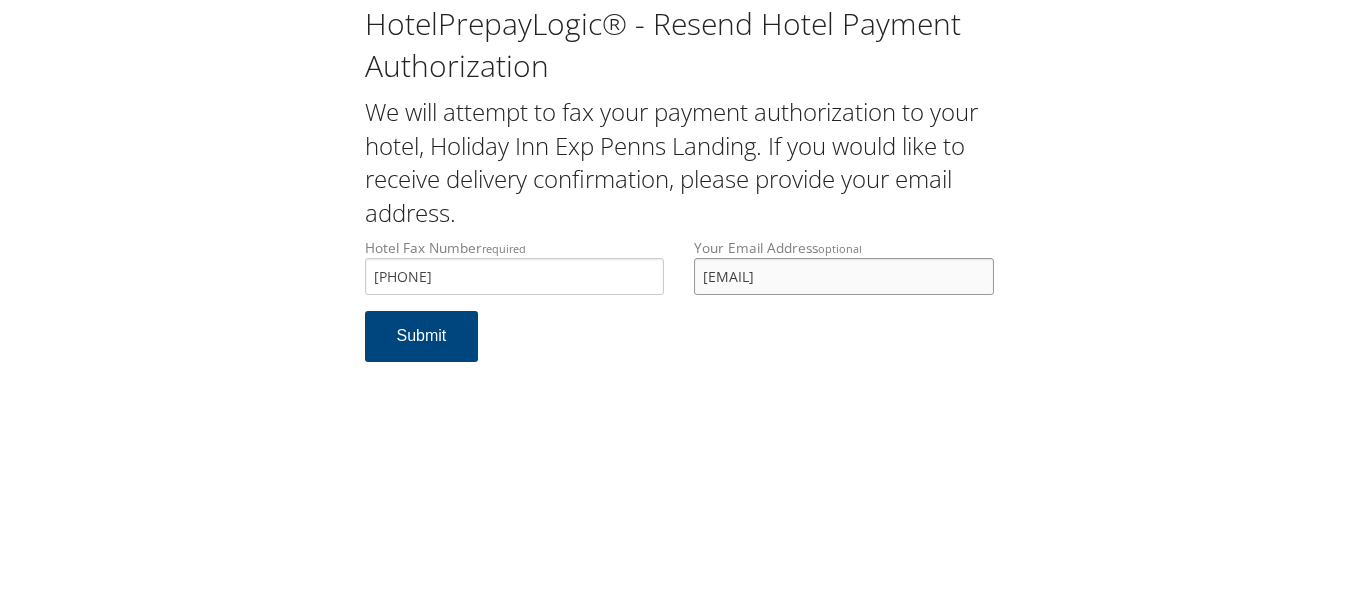 drag, startPoint x: 882, startPoint y: 281, endPoint x: 641, endPoint y: 280, distance: 241.00208 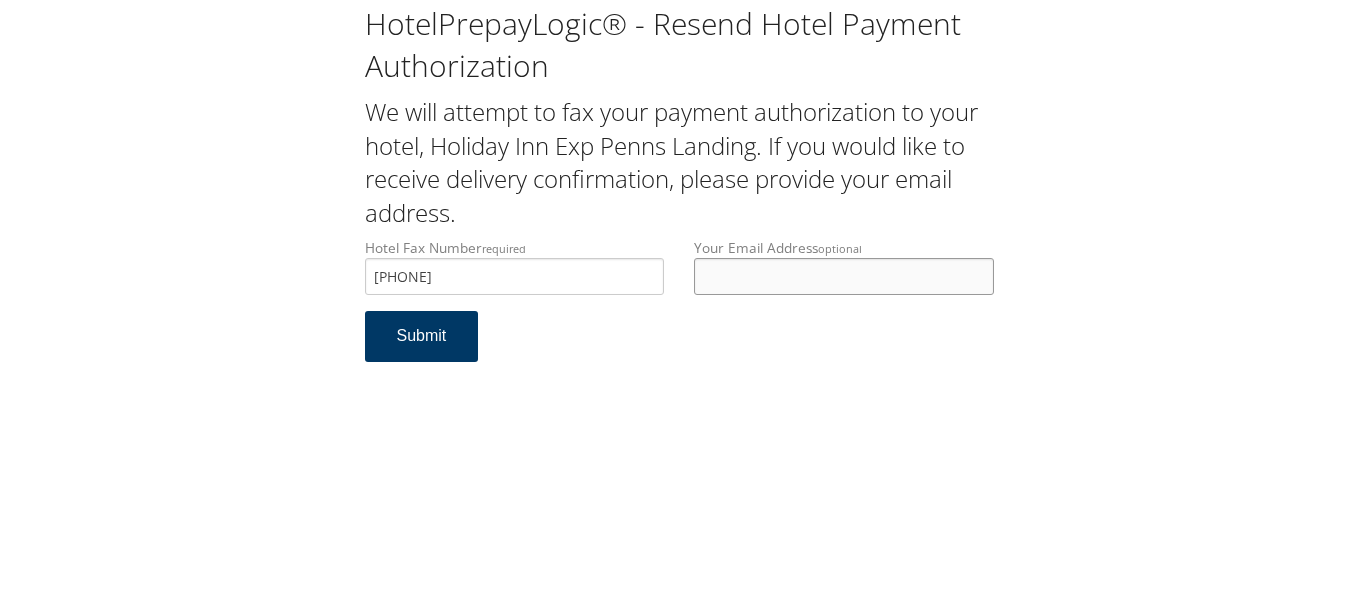 type 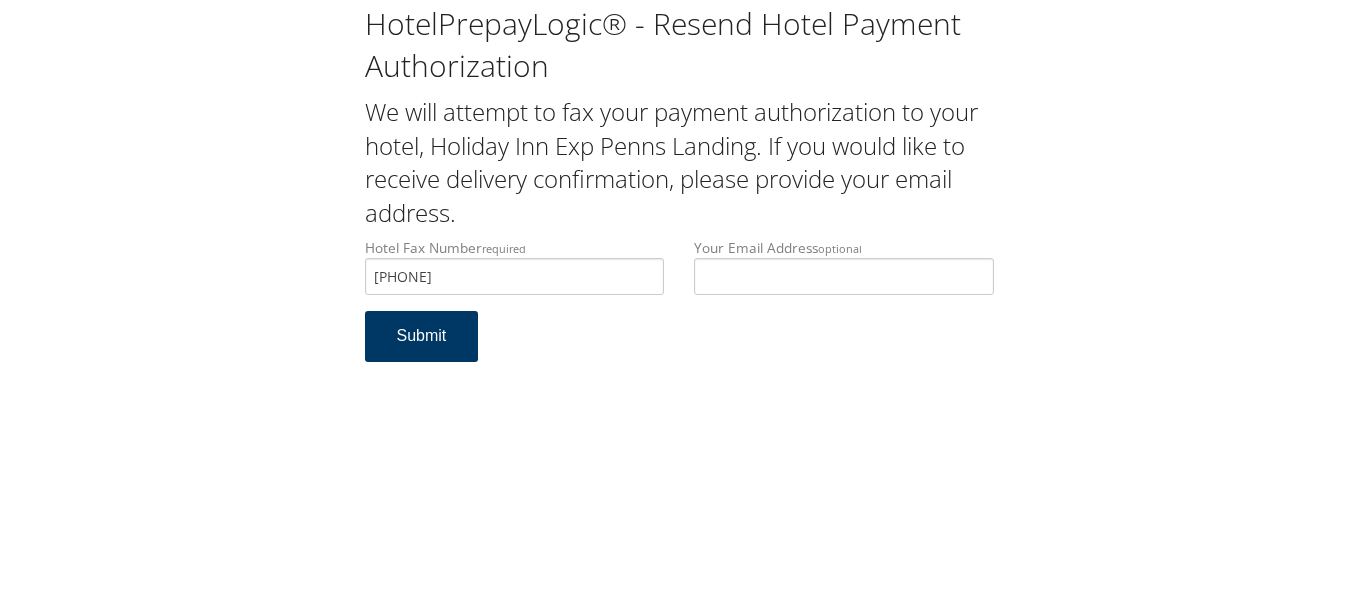 click on "Submit" at bounding box center (422, 336) 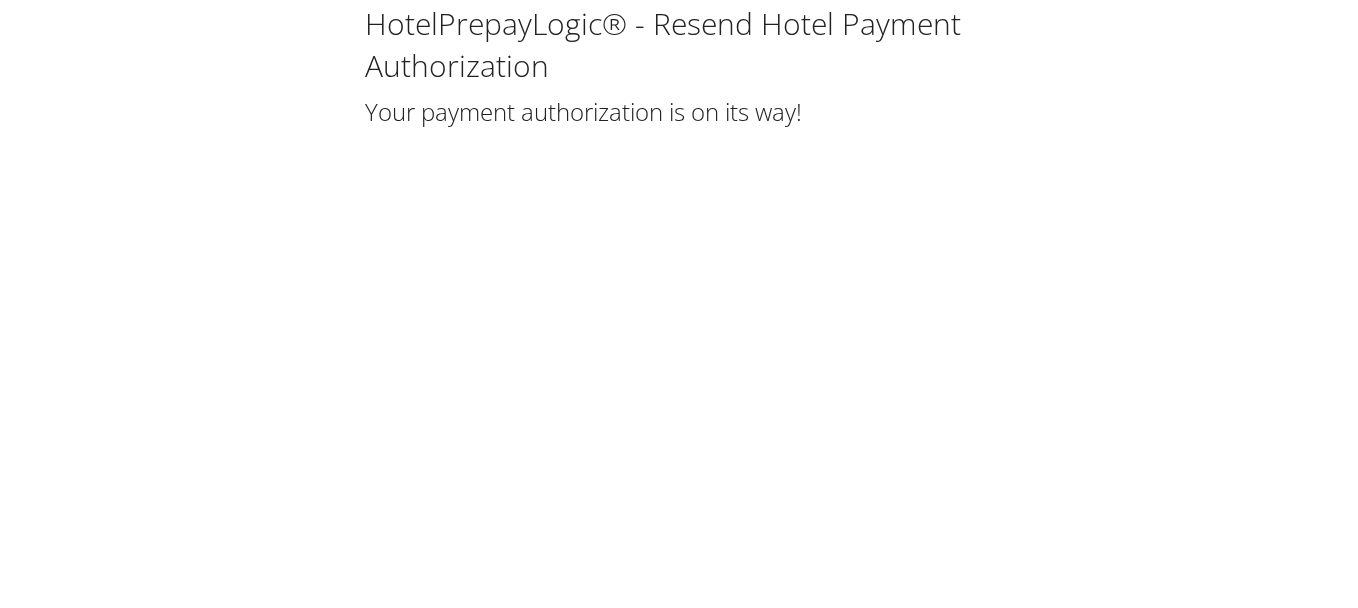 scroll, scrollTop: 0, scrollLeft: 0, axis: both 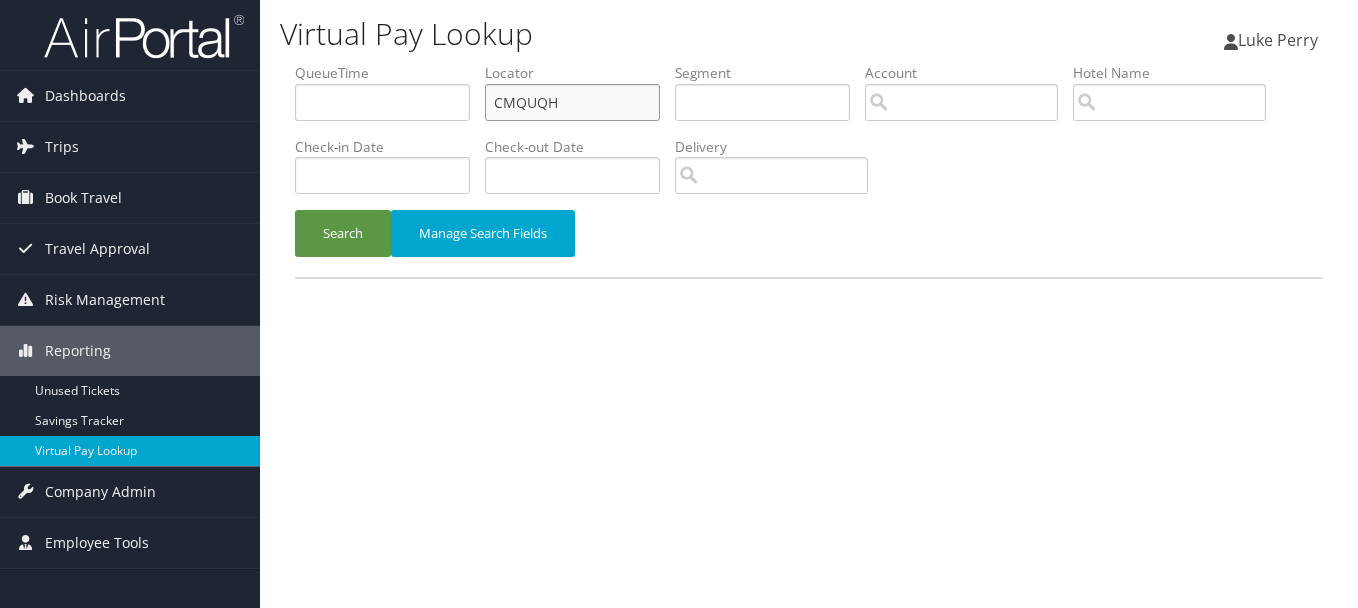 click on "QueueTime Locator CMQUQH Segment Account Traveler Hotel Name Check-in Date Check-out Date Delivery" at bounding box center [809, 63] 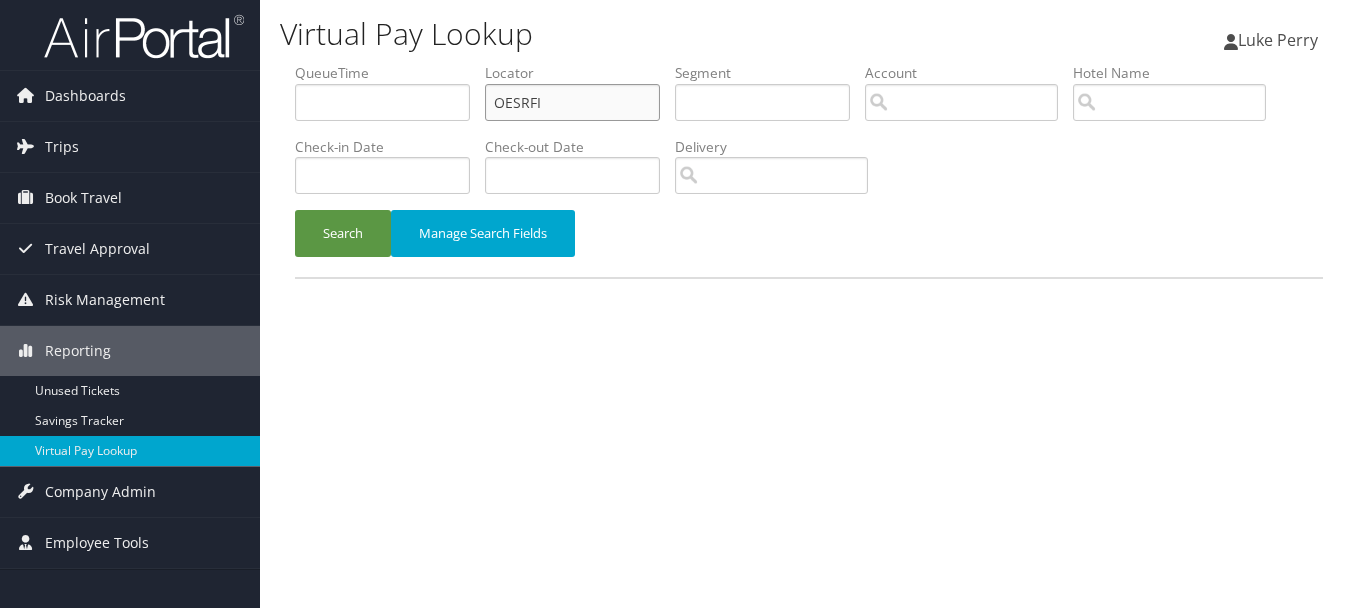 type on "OESRFI" 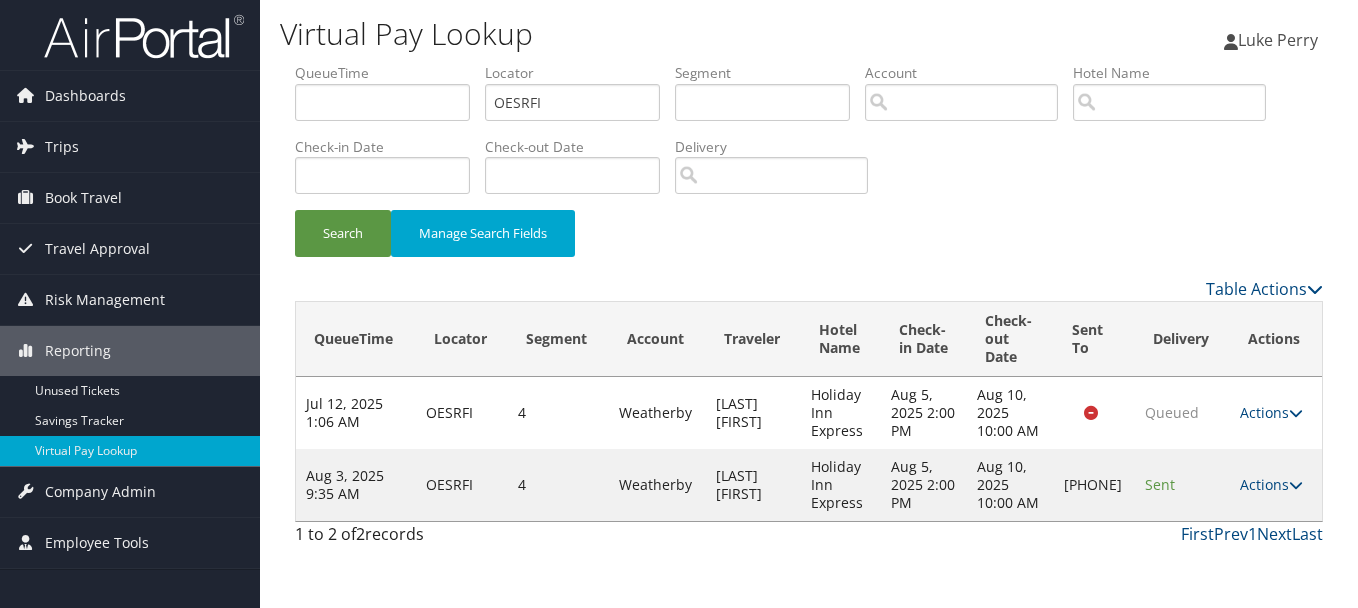 click on "Search Manage Search Fields" at bounding box center [809, 243] 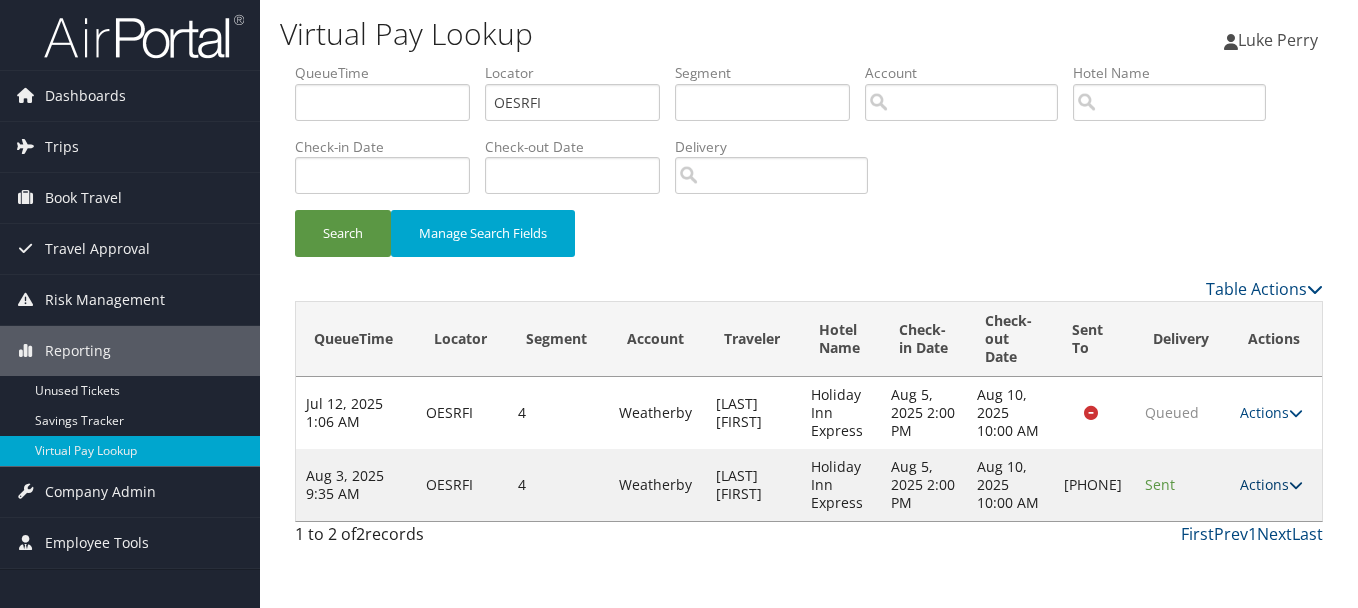 click on "Actions" at bounding box center (1271, 484) 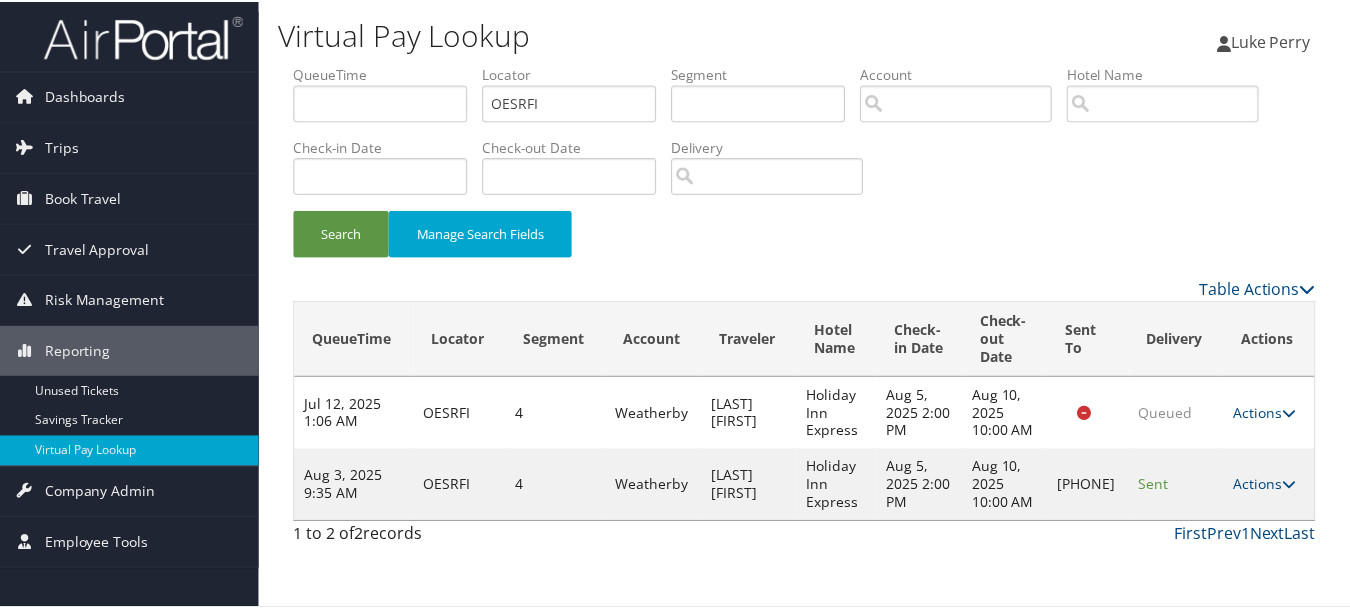 scroll, scrollTop: 35, scrollLeft: 0, axis: vertical 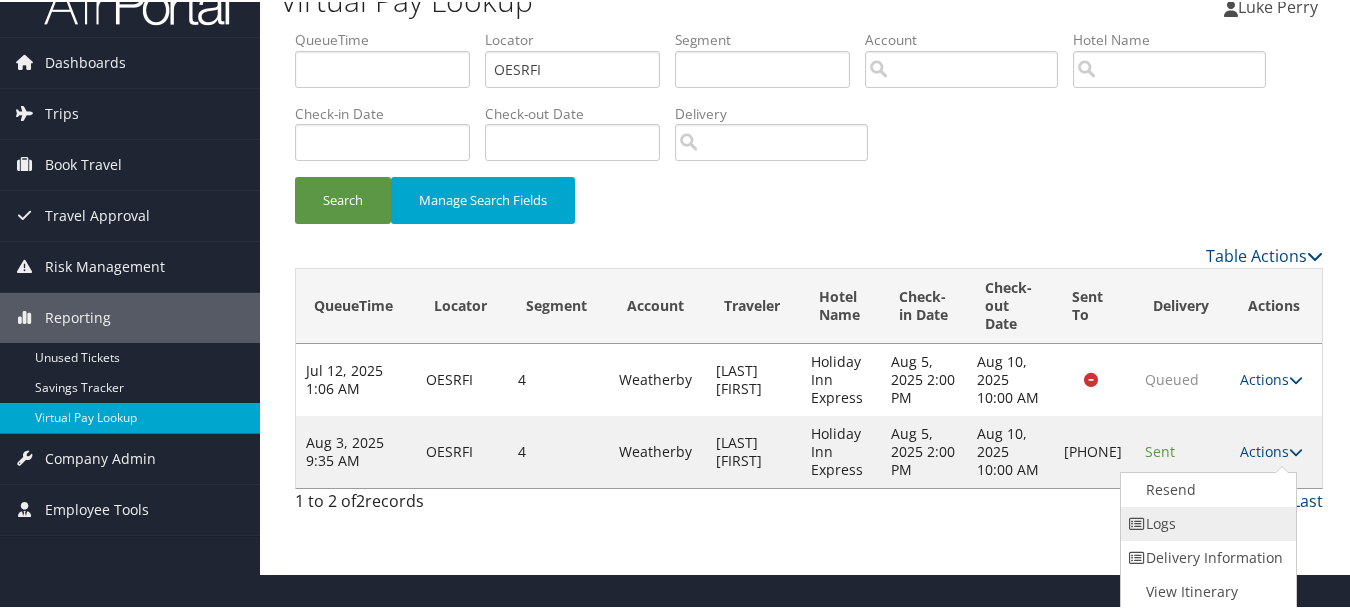 click on "Logs" at bounding box center [1206, 522] 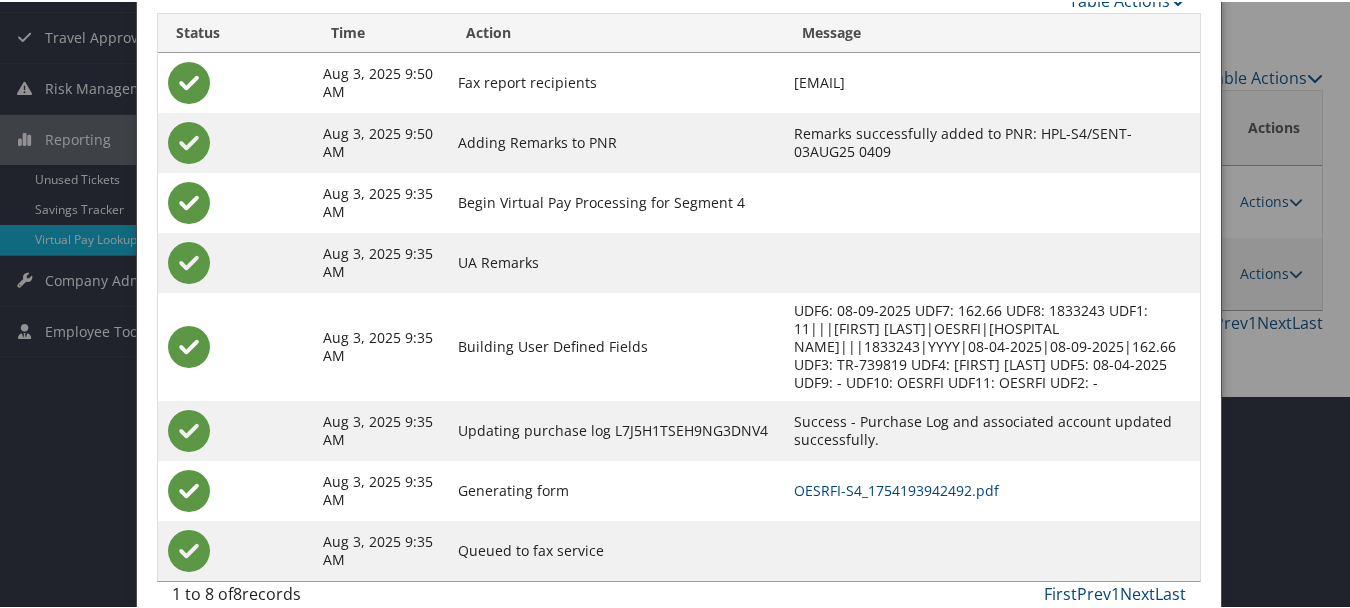scroll, scrollTop: 240, scrollLeft: 0, axis: vertical 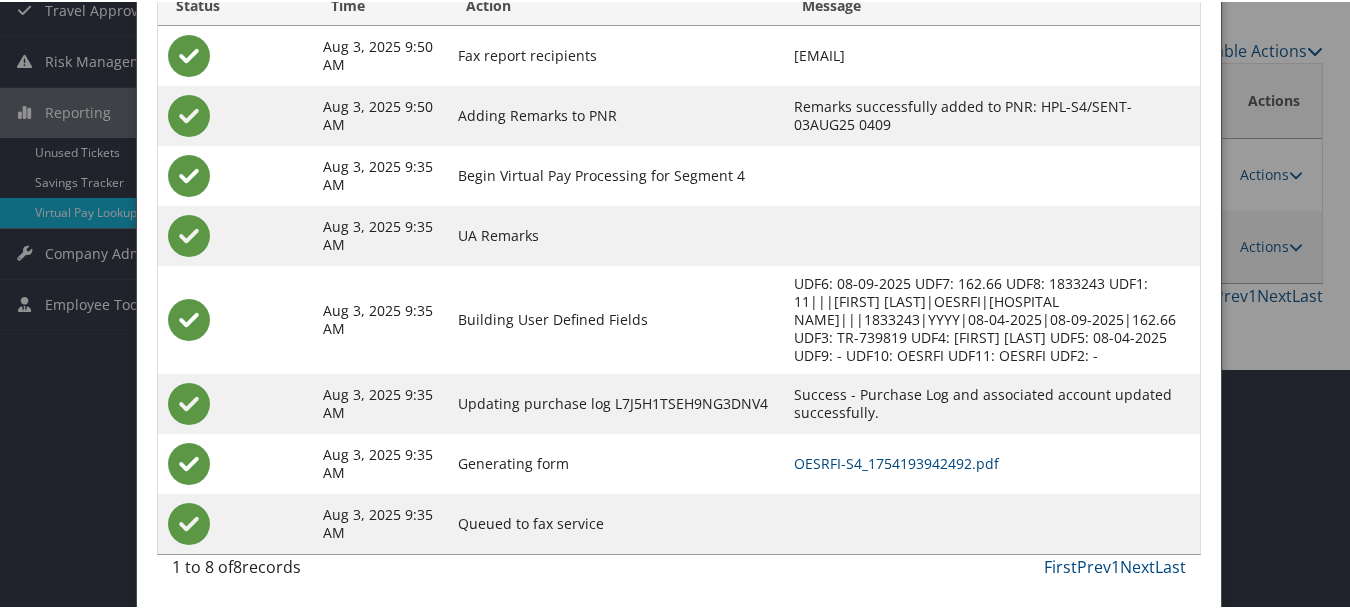 click on "OESRFI-S4_1754193942492.pdf" at bounding box center [992, 462] 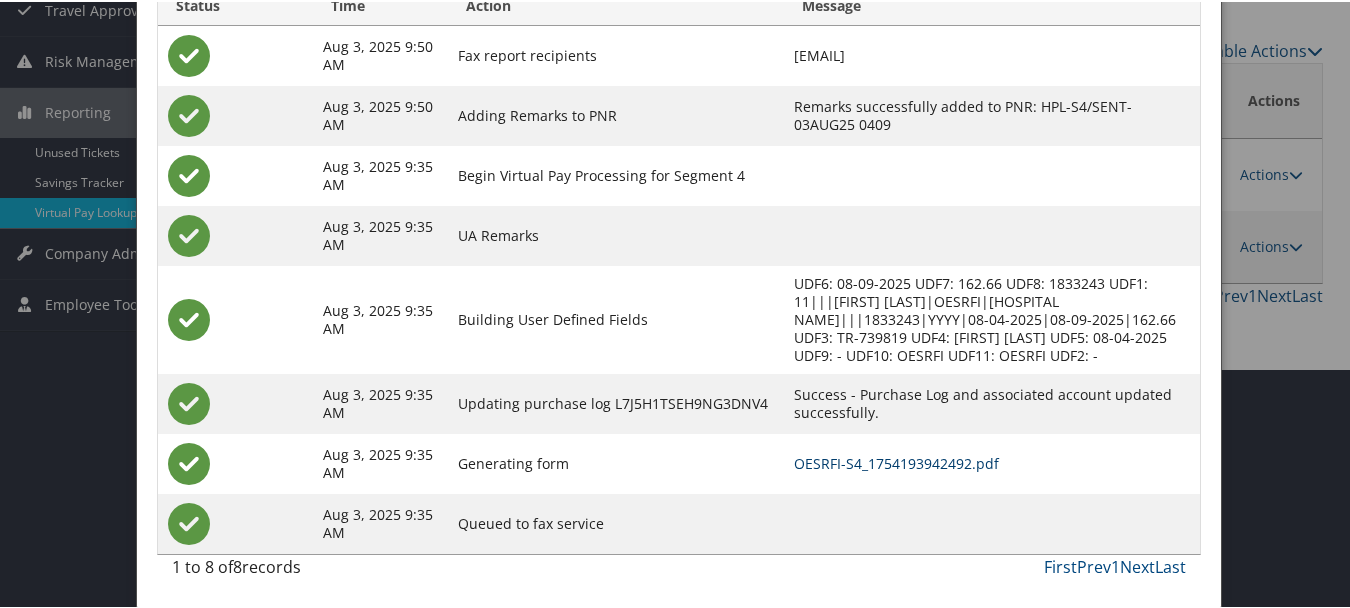 click on "OESRFI-S4_1754193942492.pdf" at bounding box center [896, 461] 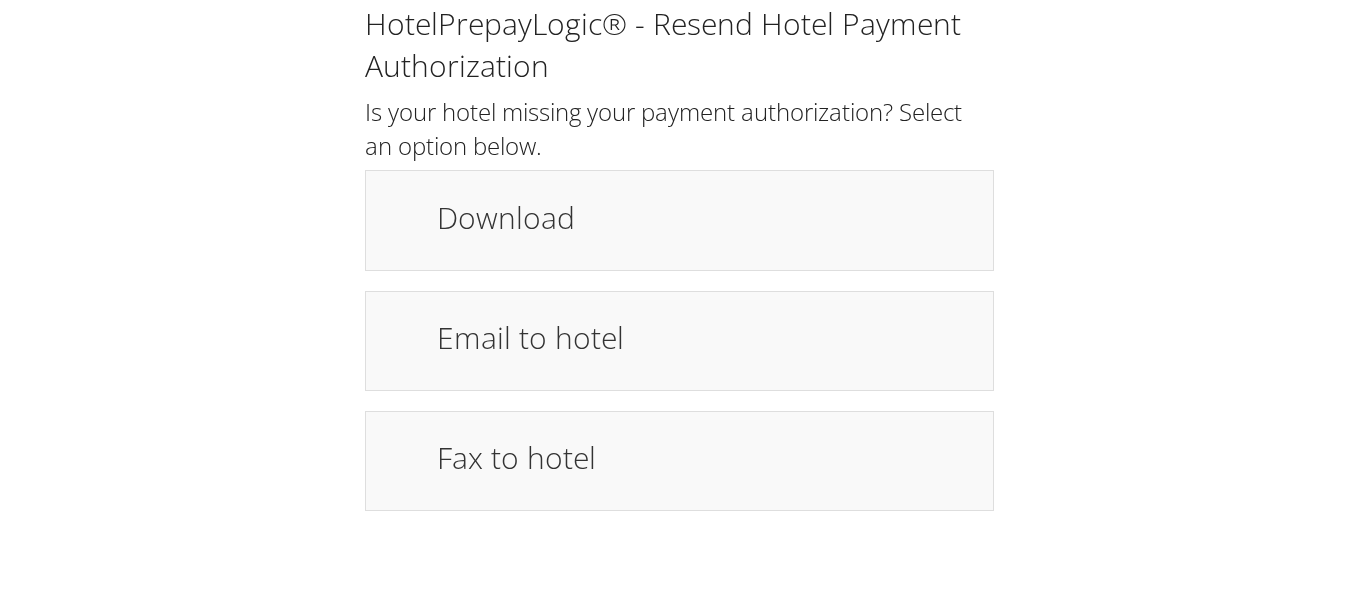 scroll, scrollTop: 0, scrollLeft: 0, axis: both 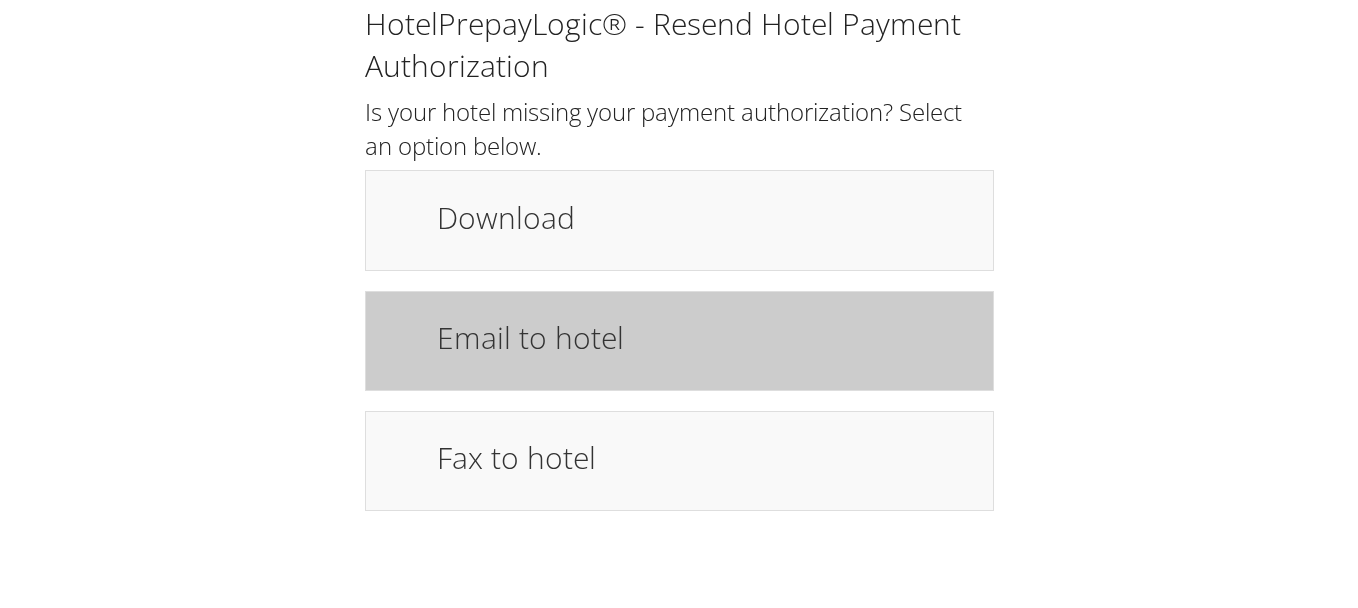 click on "Email to hotel" at bounding box center [705, 341] 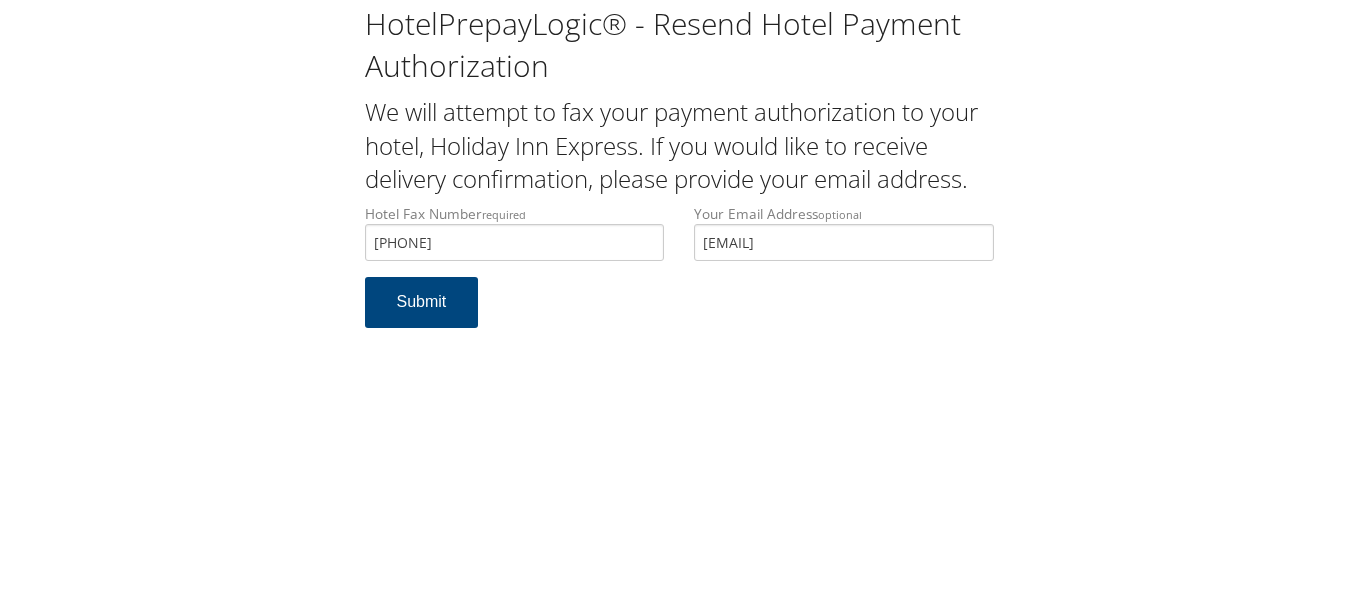scroll, scrollTop: 0, scrollLeft: 0, axis: both 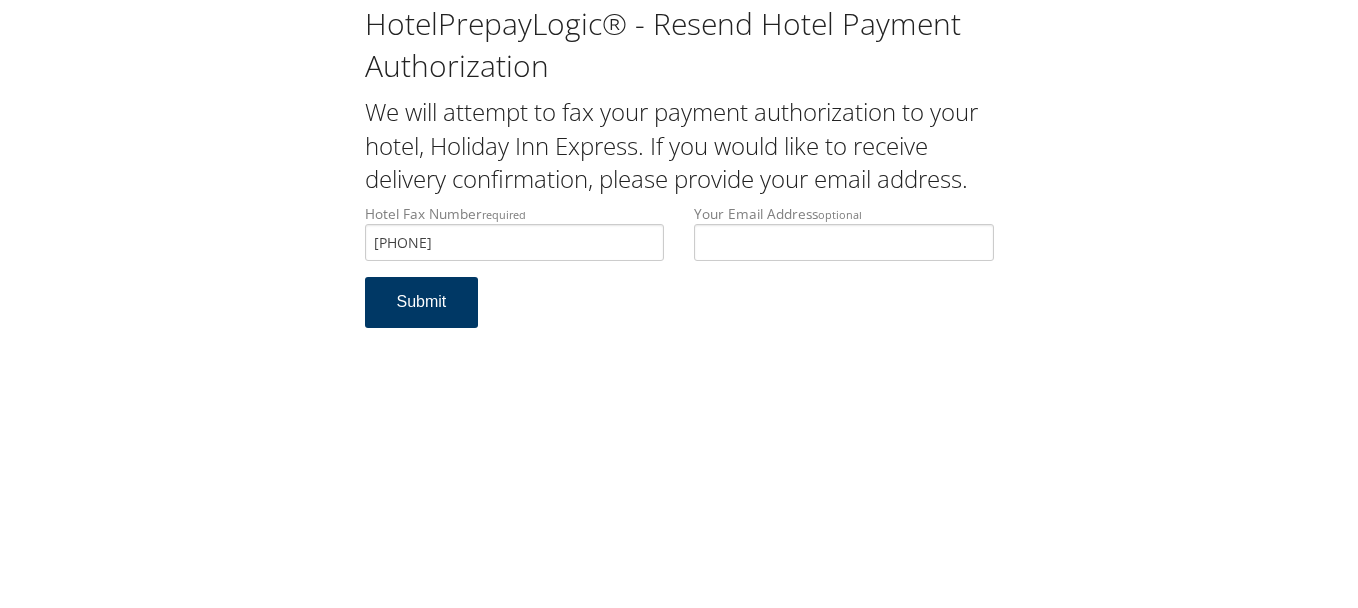 type 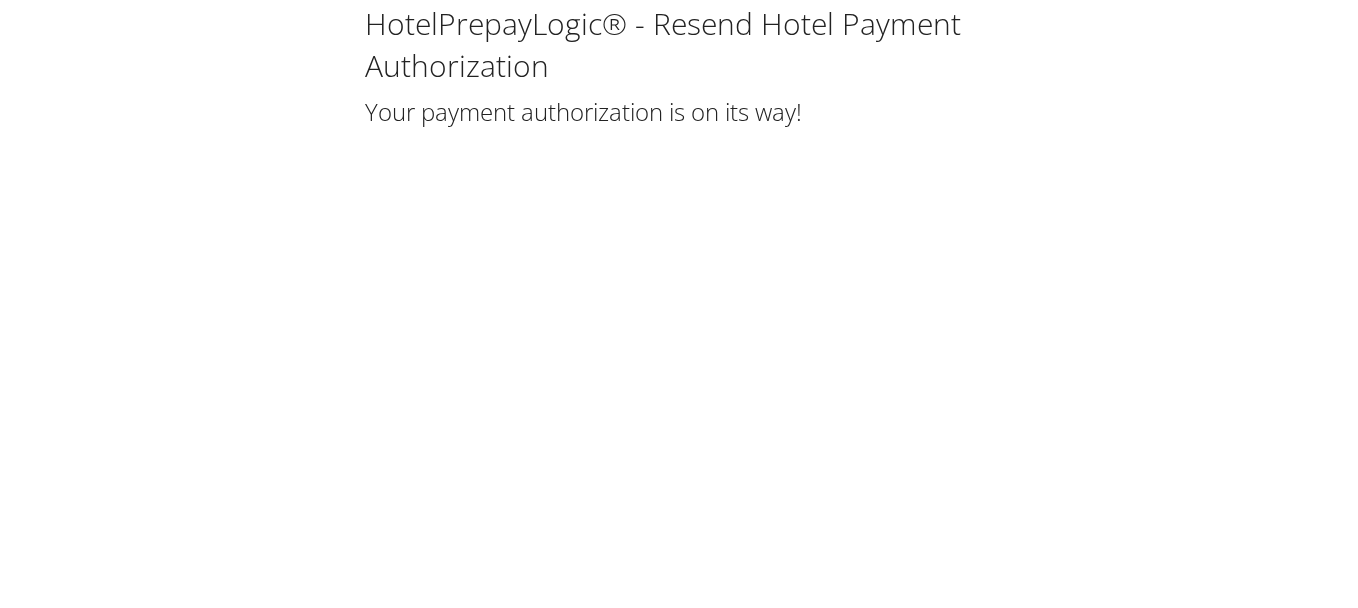 scroll, scrollTop: 0, scrollLeft: 0, axis: both 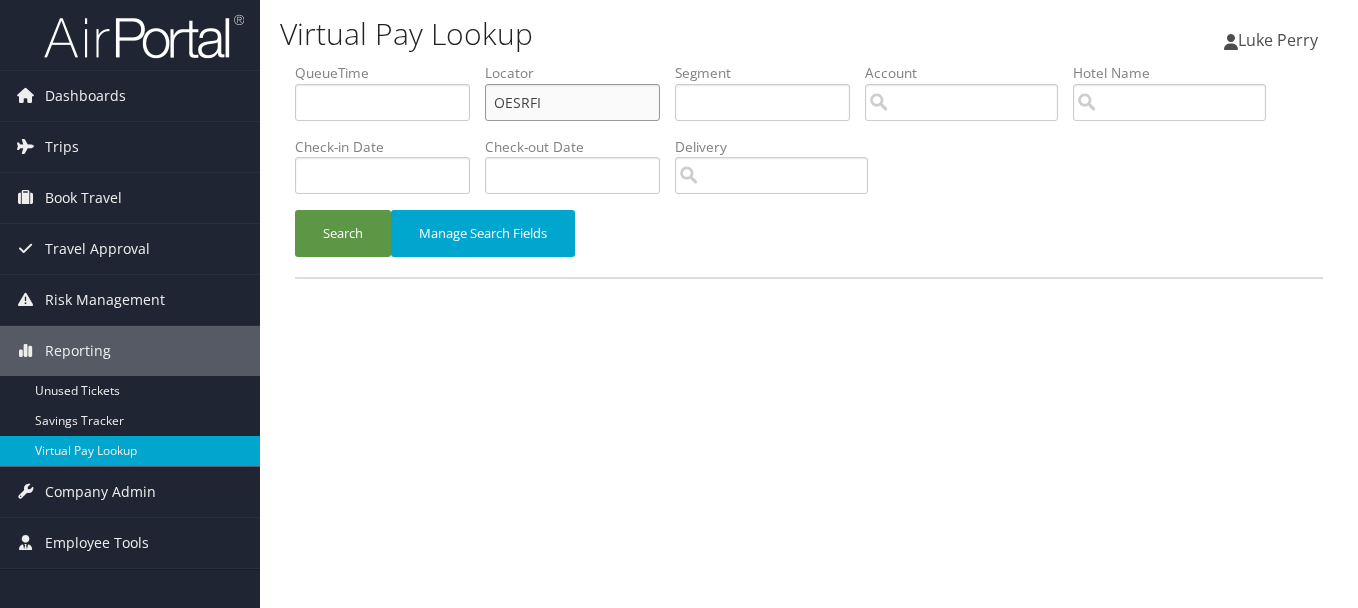 drag, startPoint x: 621, startPoint y: 94, endPoint x: 67, endPoint y: 54, distance: 555.44214 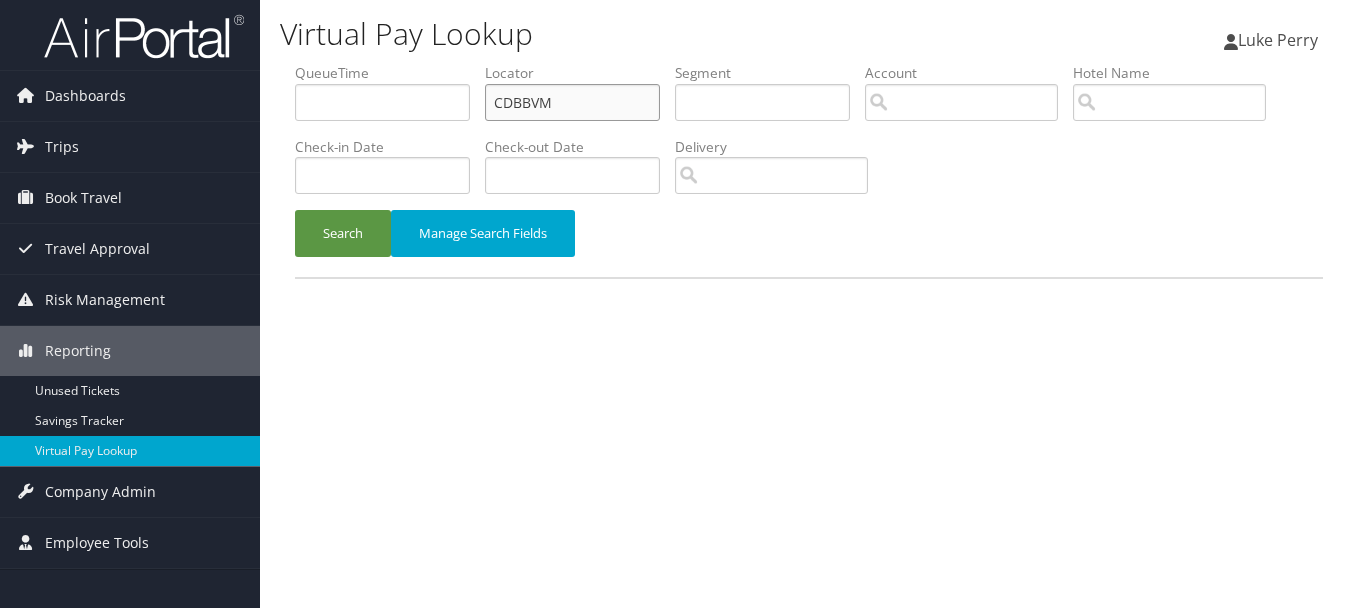 click on "Search" at bounding box center (343, 233) 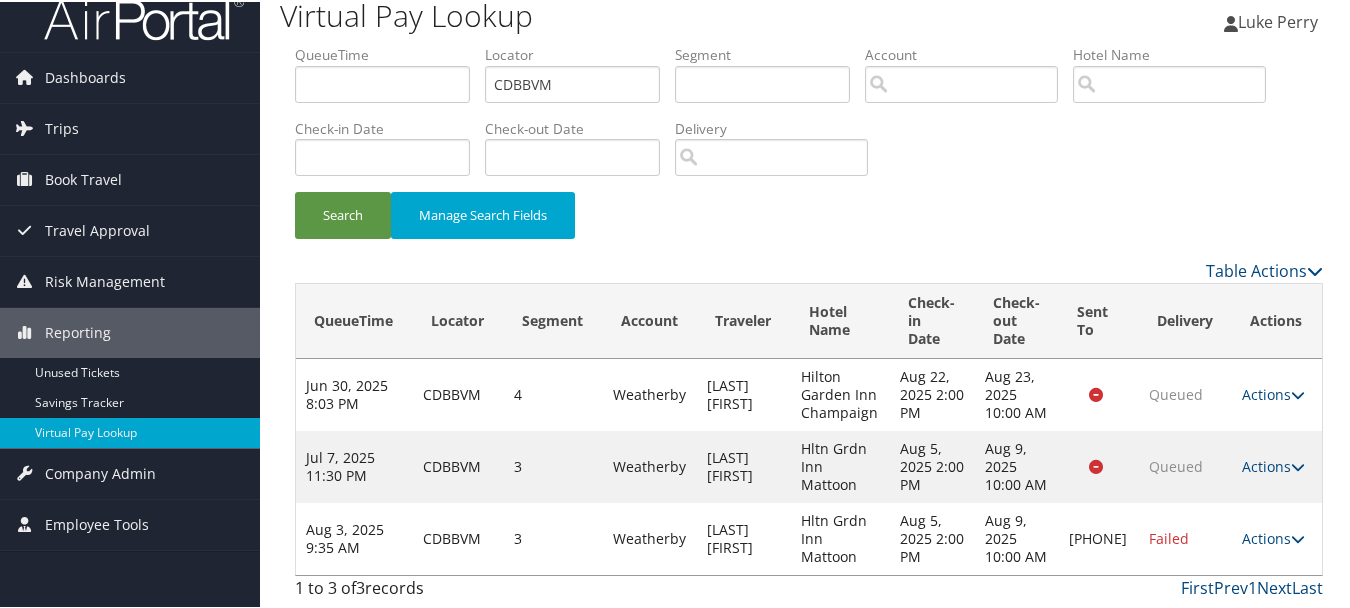click on "Actions   Resend  Logs  Delivery Information  View Itinerary" at bounding box center [1277, 537] 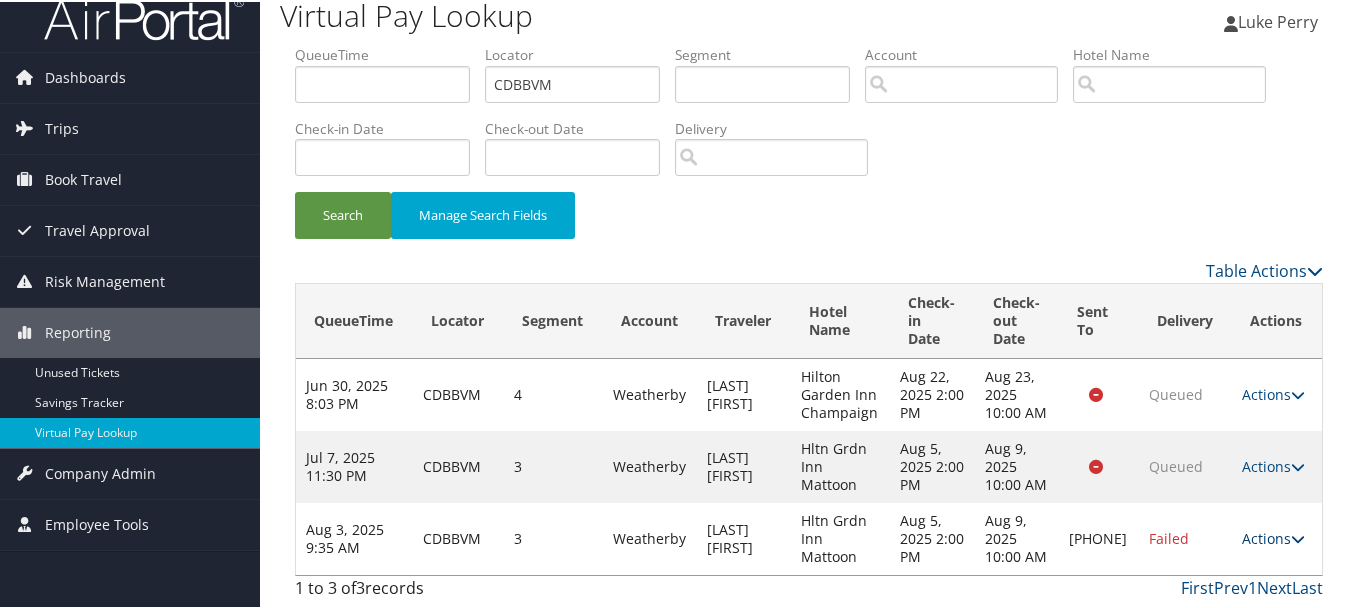 click on "Actions" at bounding box center [1273, 536] 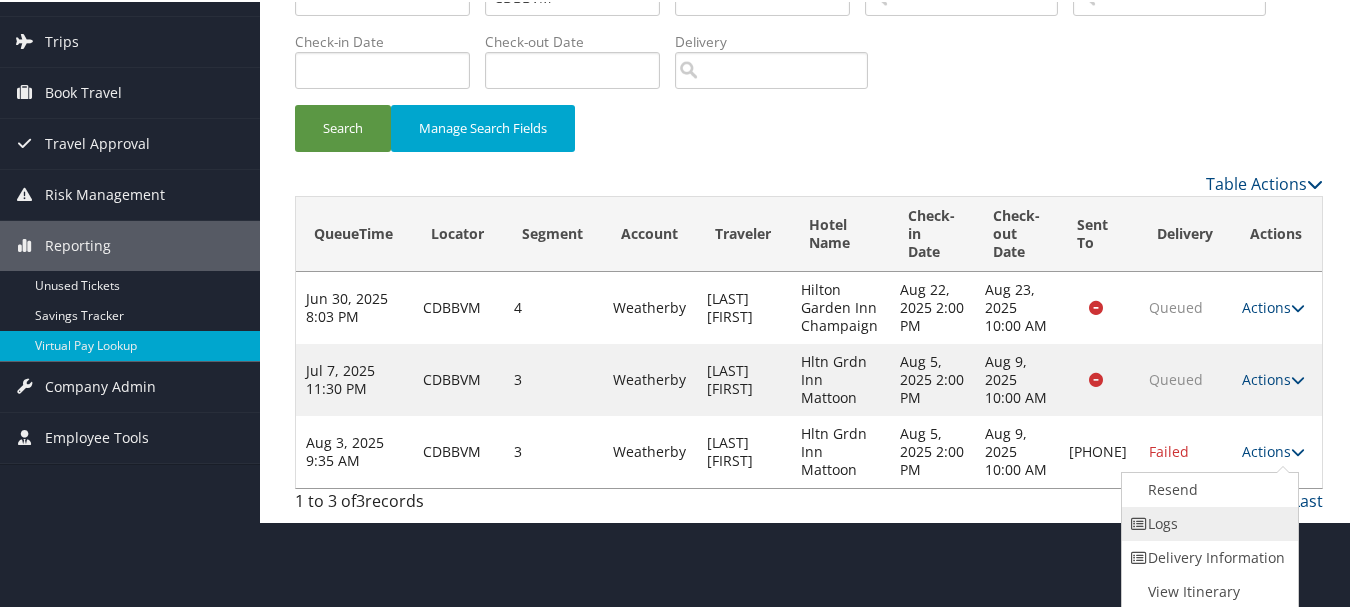 click on "Logs" at bounding box center [1207, 522] 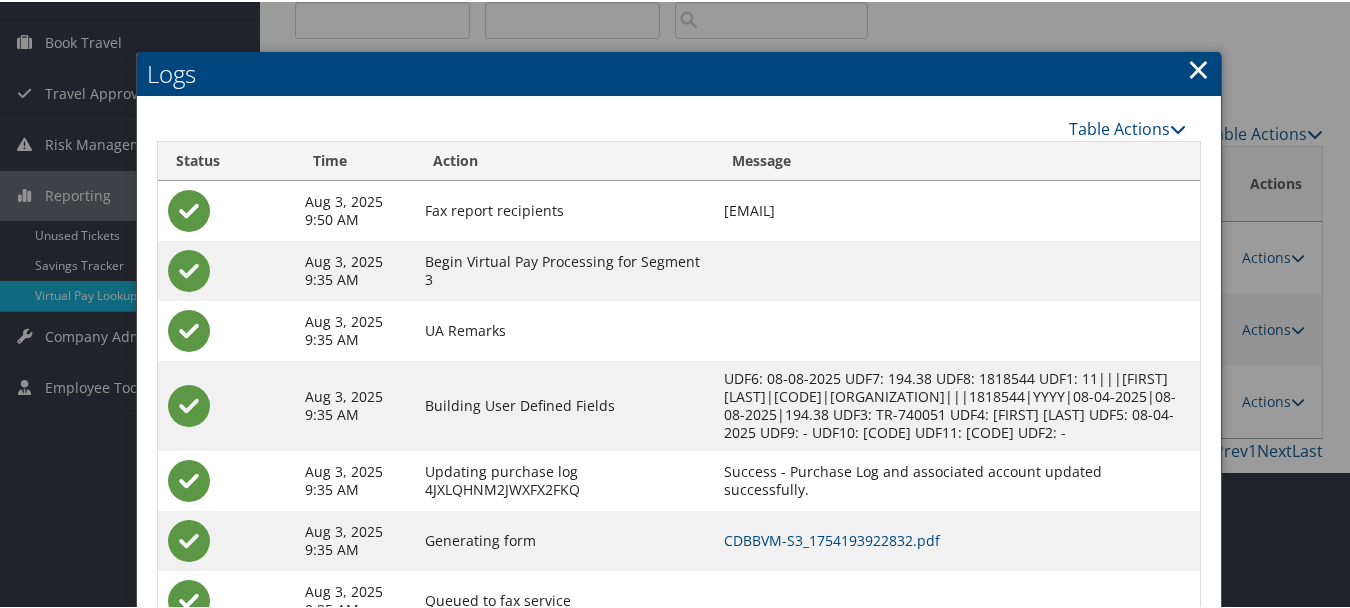 scroll, scrollTop: 234, scrollLeft: 0, axis: vertical 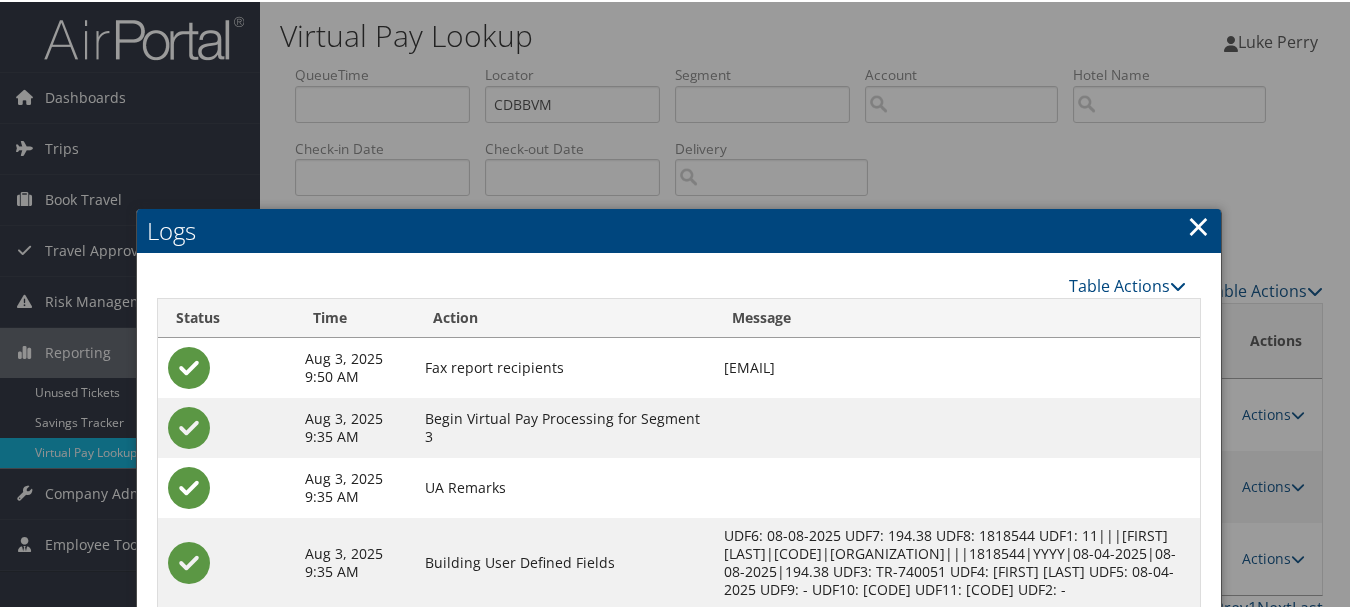 drag, startPoint x: 1195, startPoint y: 229, endPoint x: 1047, endPoint y: 192, distance: 152.5549 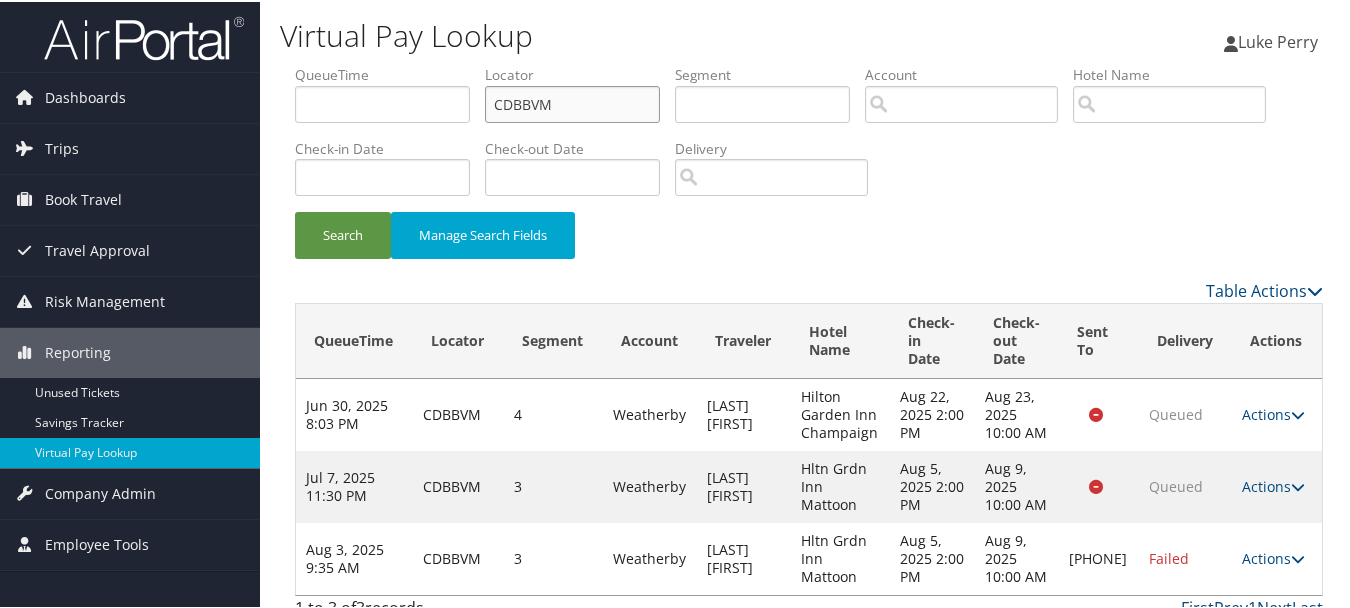 drag, startPoint x: 623, startPoint y: 116, endPoint x: 389, endPoint y: 93, distance: 235.12762 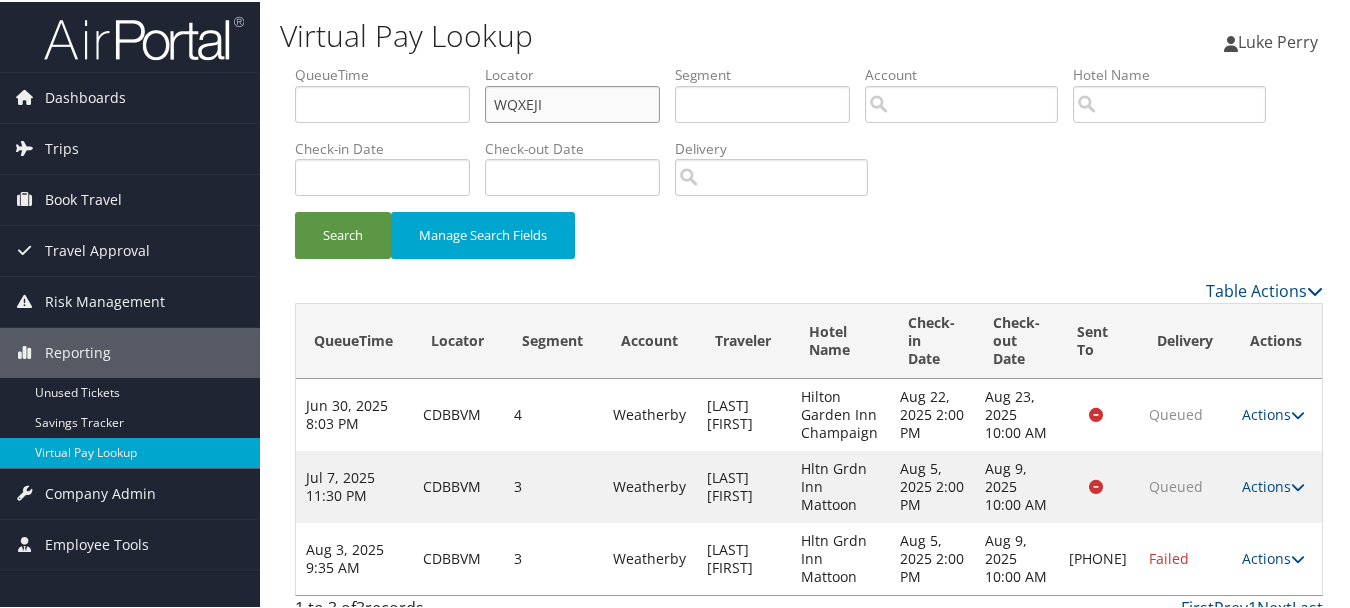 click on "Search" at bounding box center [343, 233] 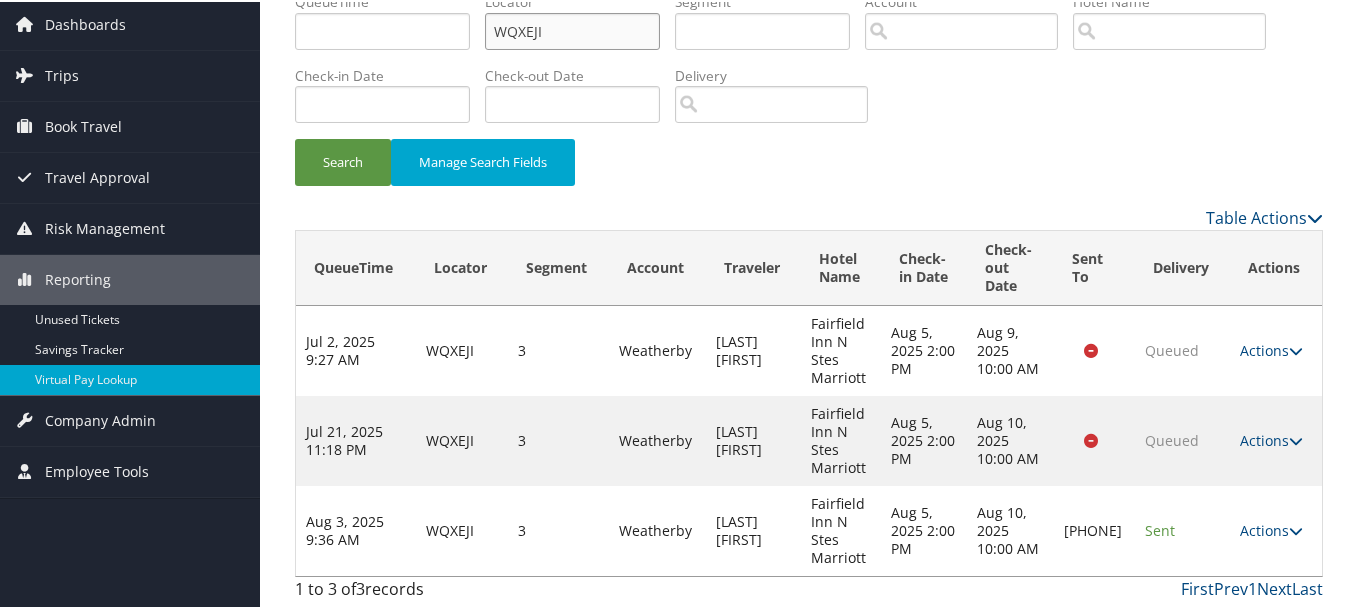 scroll, scrollTop: 74, scrollLeft: 0, axis: vertical 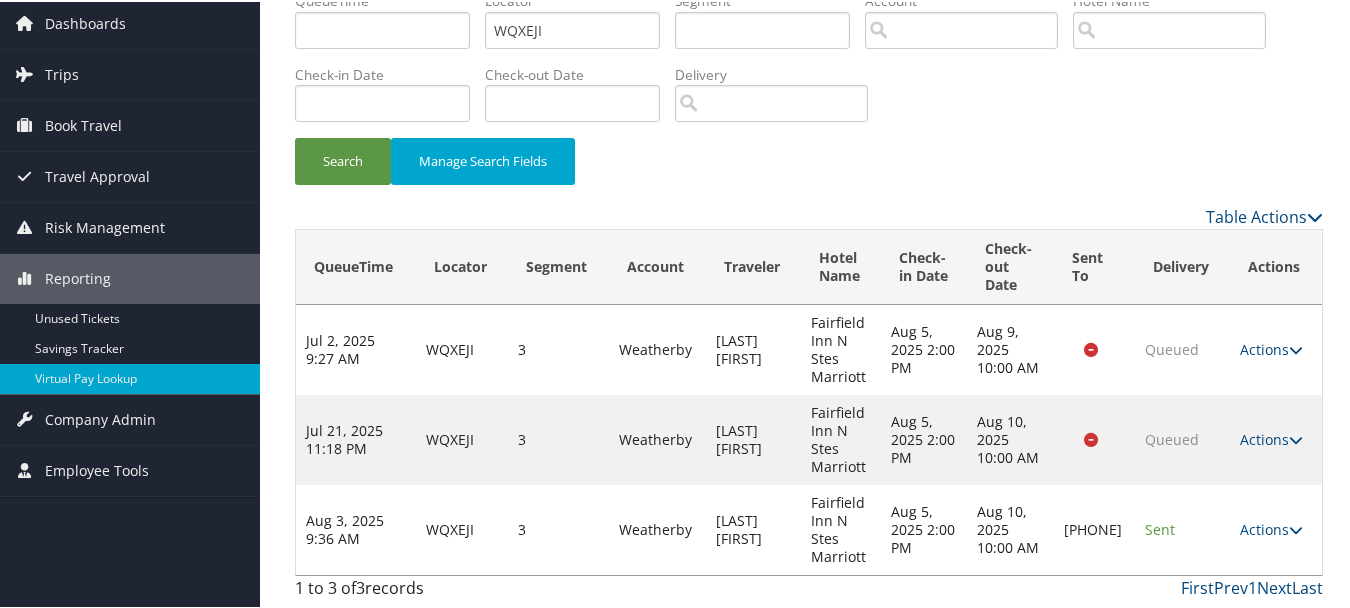 click on "Search Manage Search Fields" at bounding box center [809, 96] 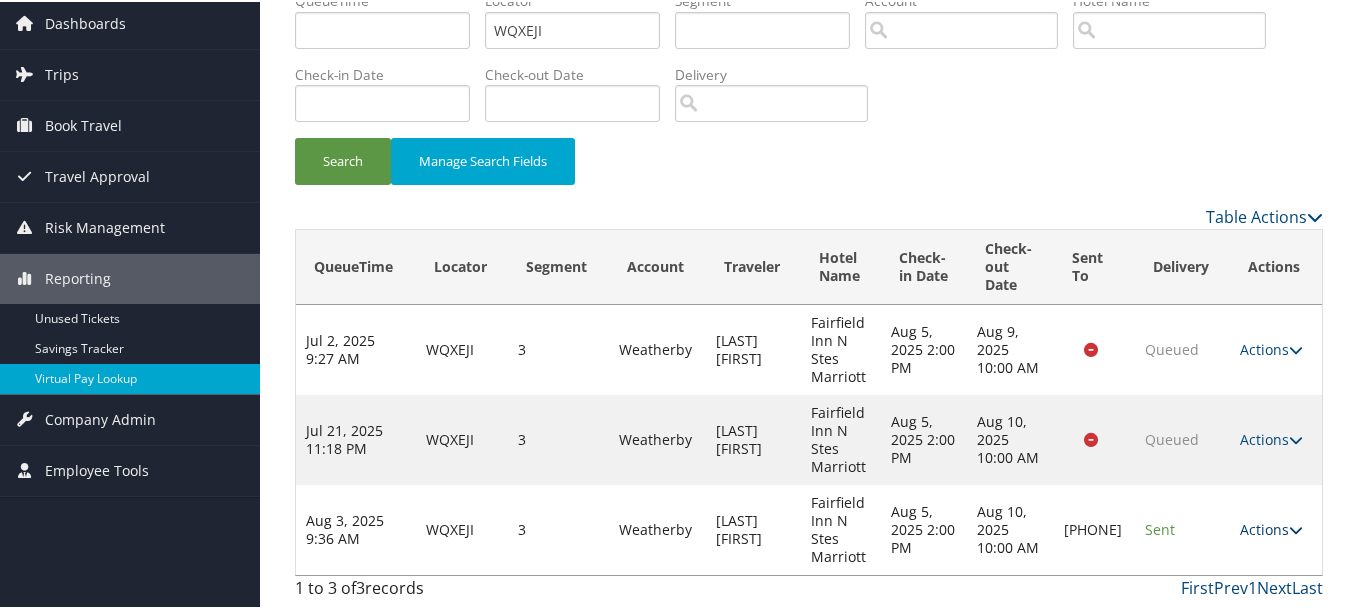 click on "Actions" at bounding box center (1271, 527) 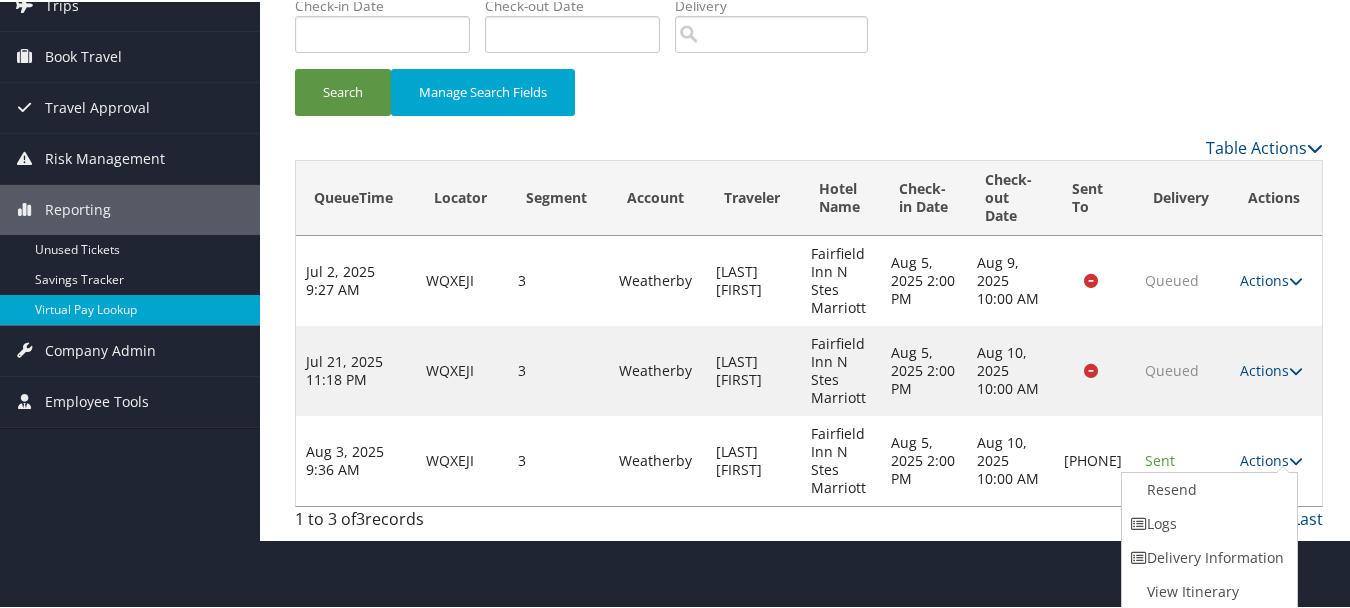 click on "Logs" at bounding box center [1207, 522] 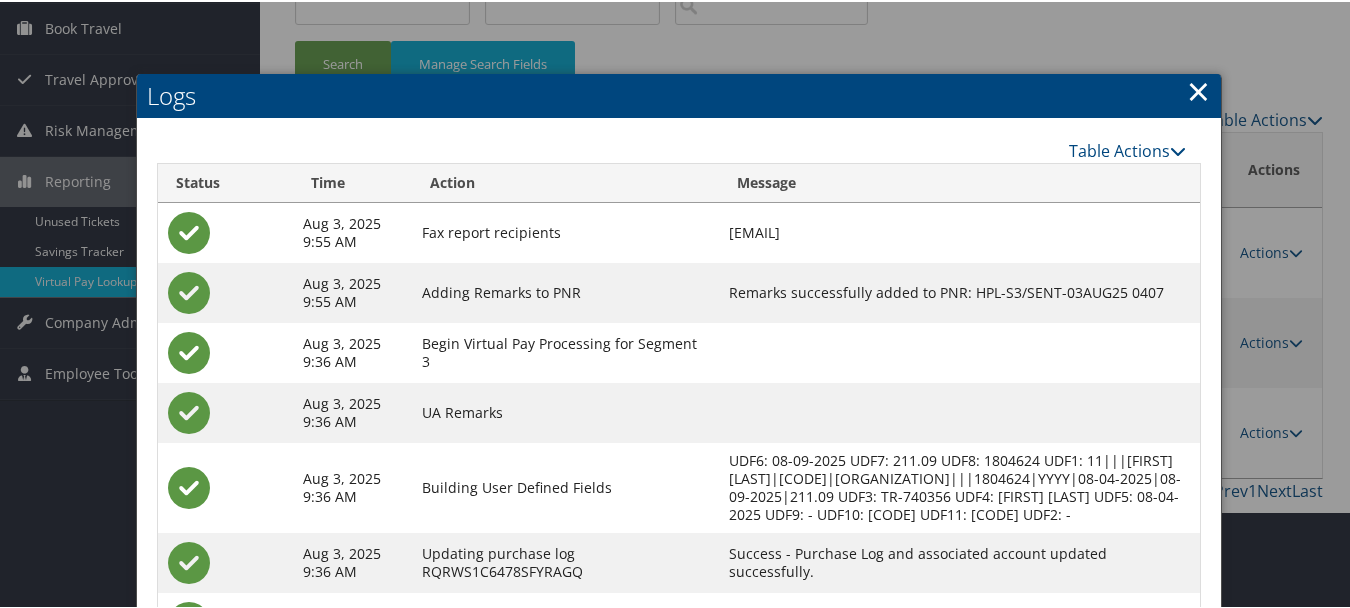 scroll, scrollTop: 348, scrollLeft: 0, axis: vertical 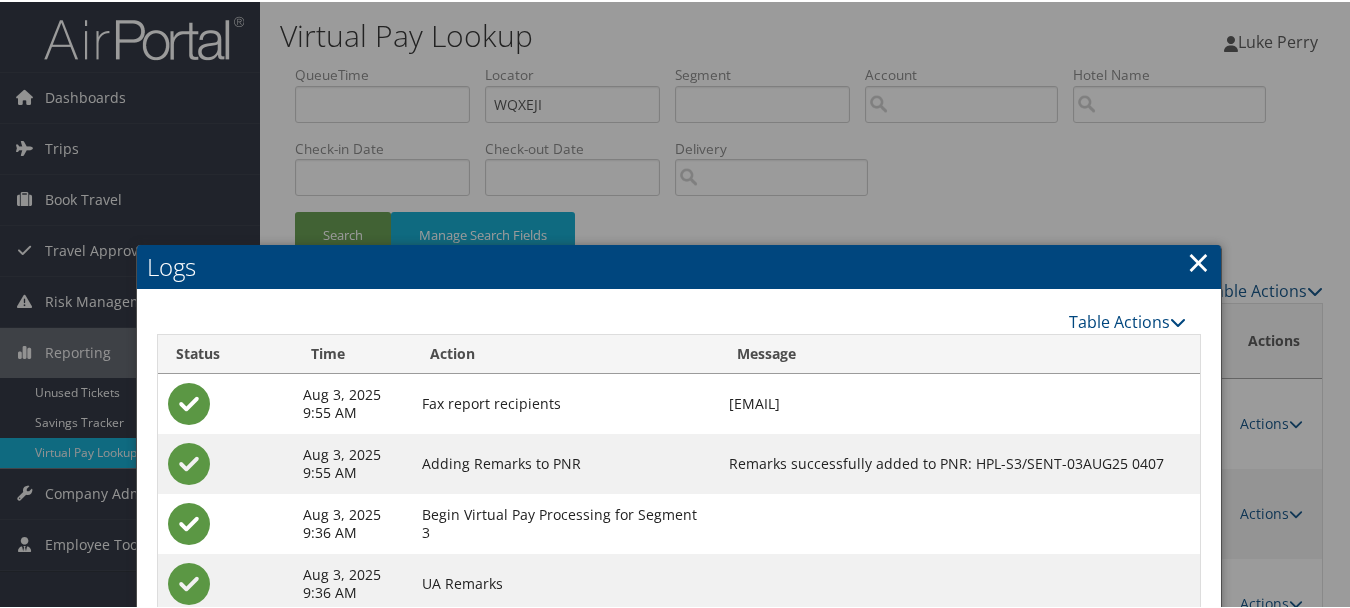click on "×" at bounding box center (1198, 260) 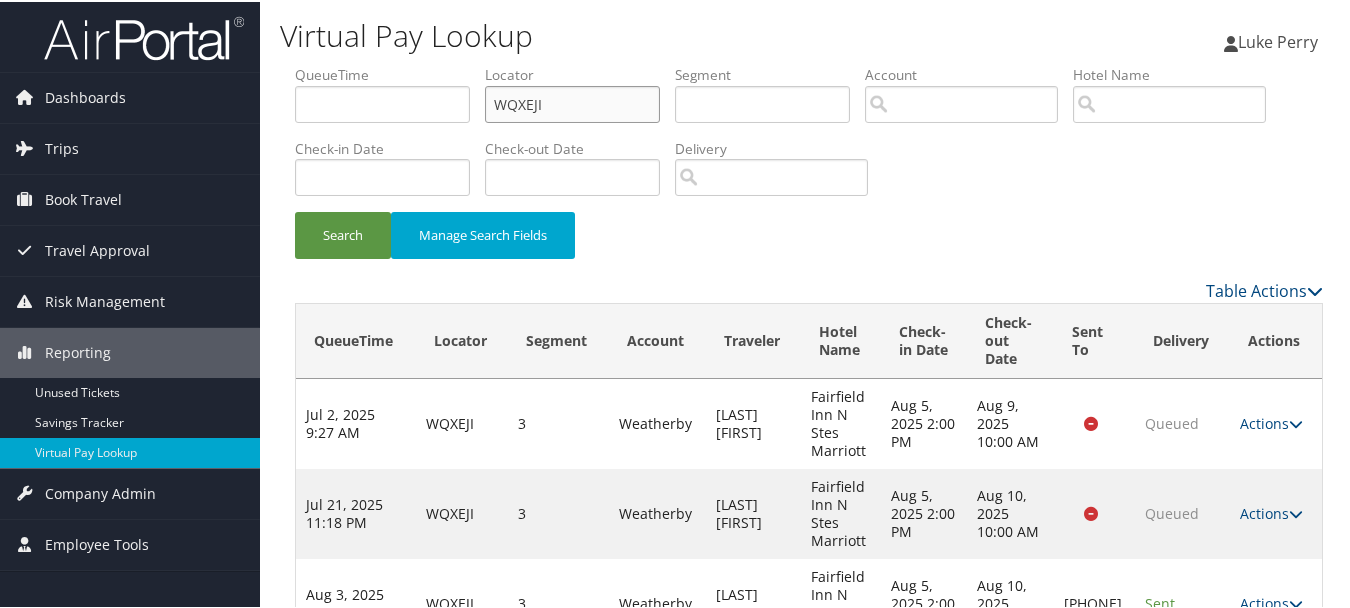 drag, startPoint x: 604, startPoint y: 120, endPoint x: 478, endPoint y: 121, distance: 126.00397 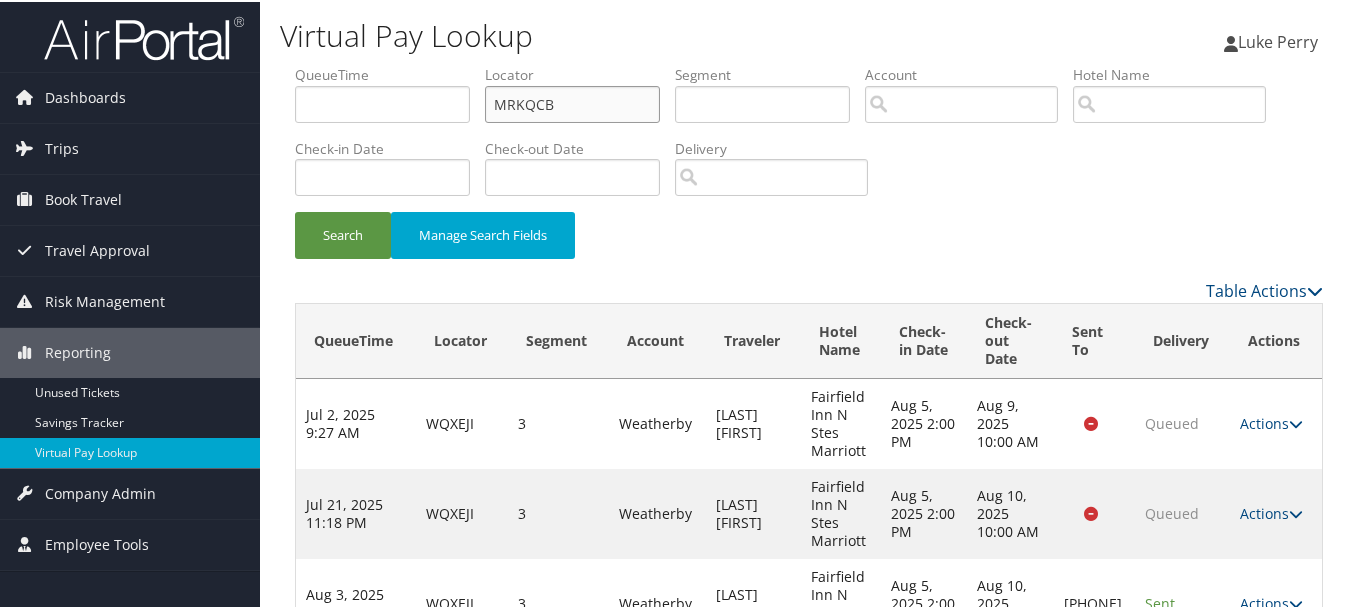 type on "MRKQCB" 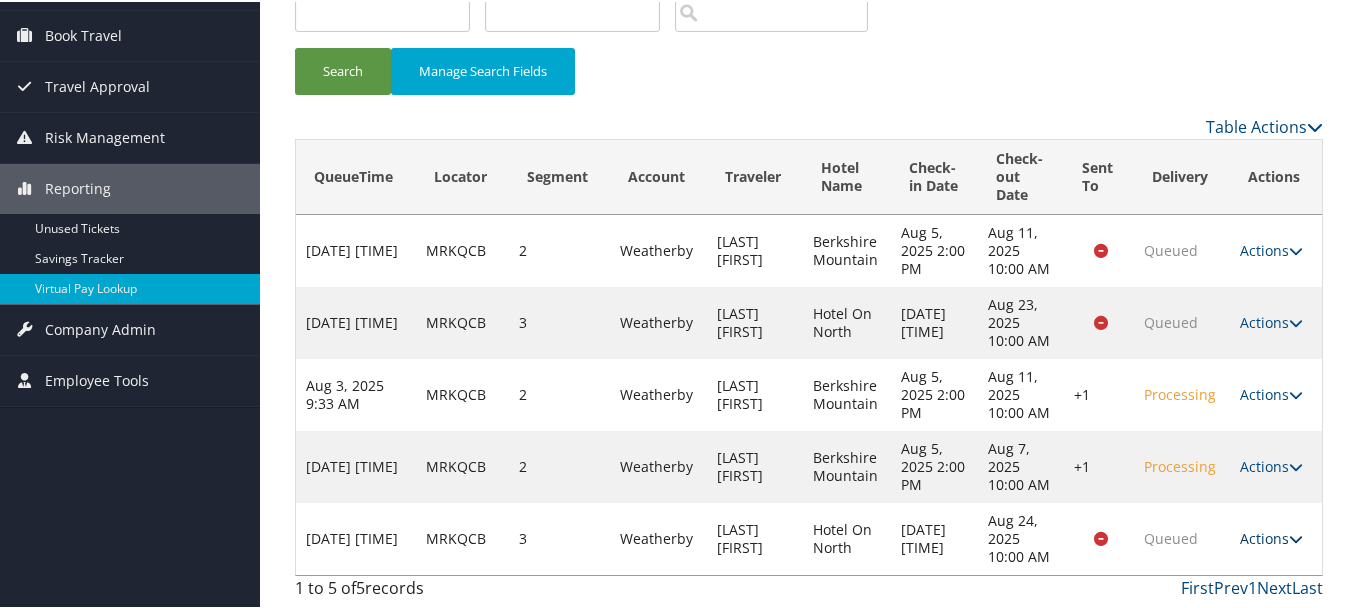 click on "Actions" at bounding box center [1271, 536] 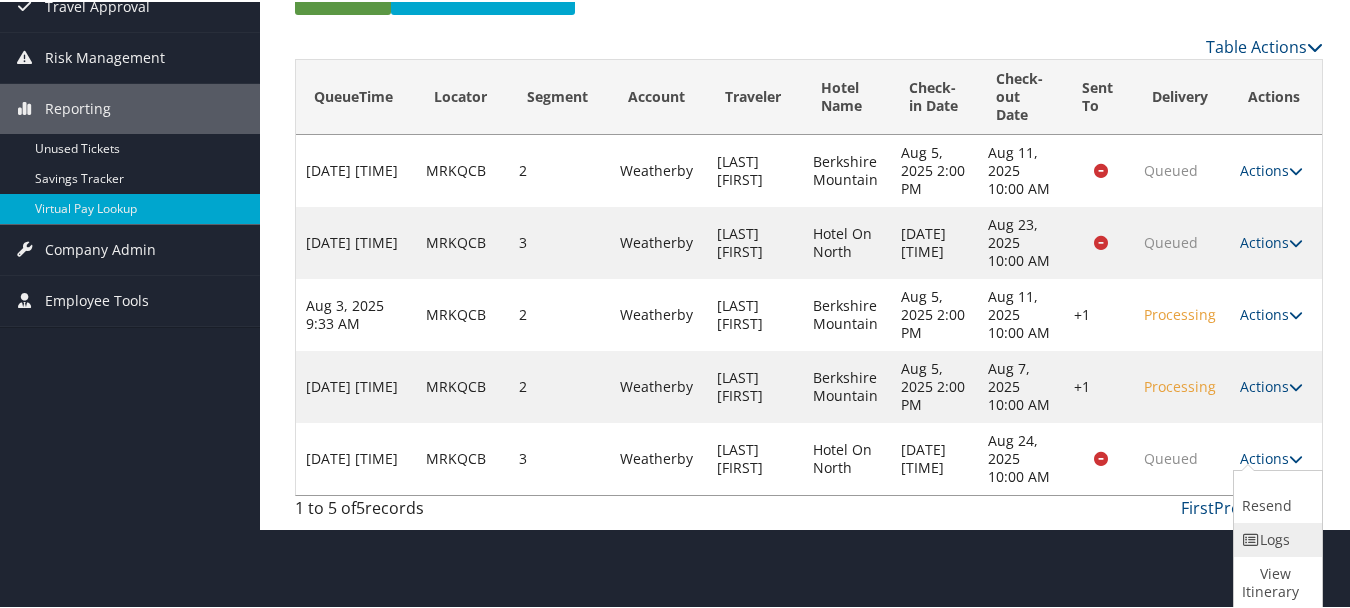 click on "Logs" at bounding box center [1275, 538] 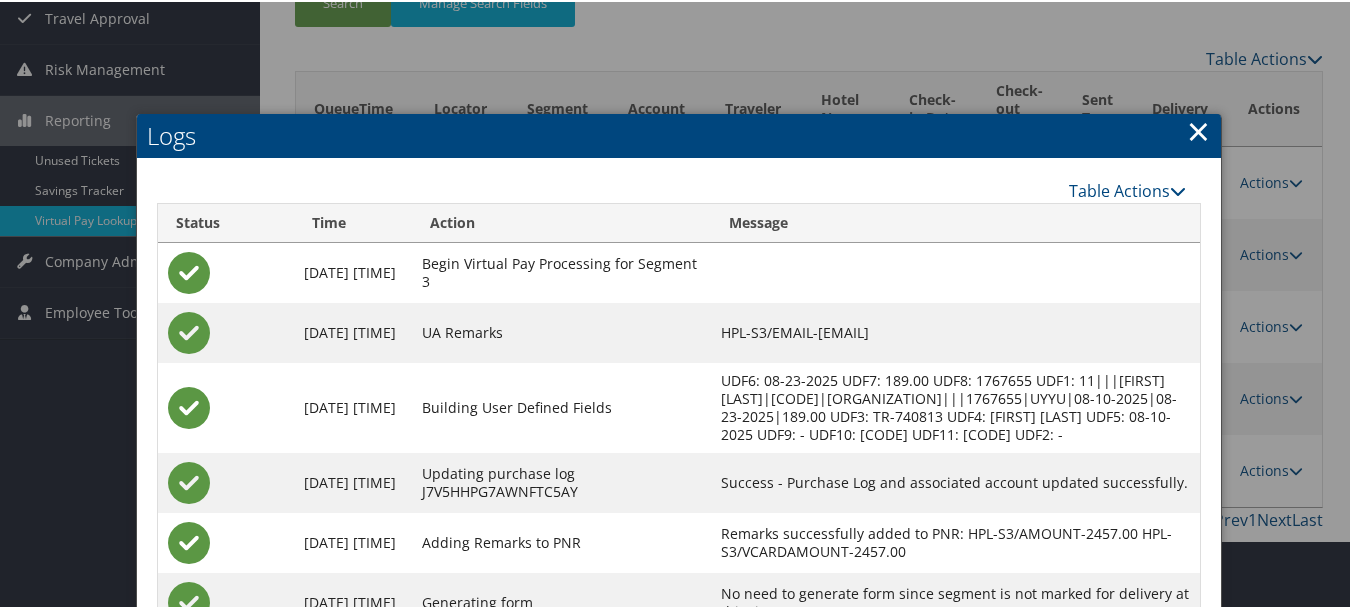 scroll, scrollTop: 329, scrollLeft: 0, axis: vertical 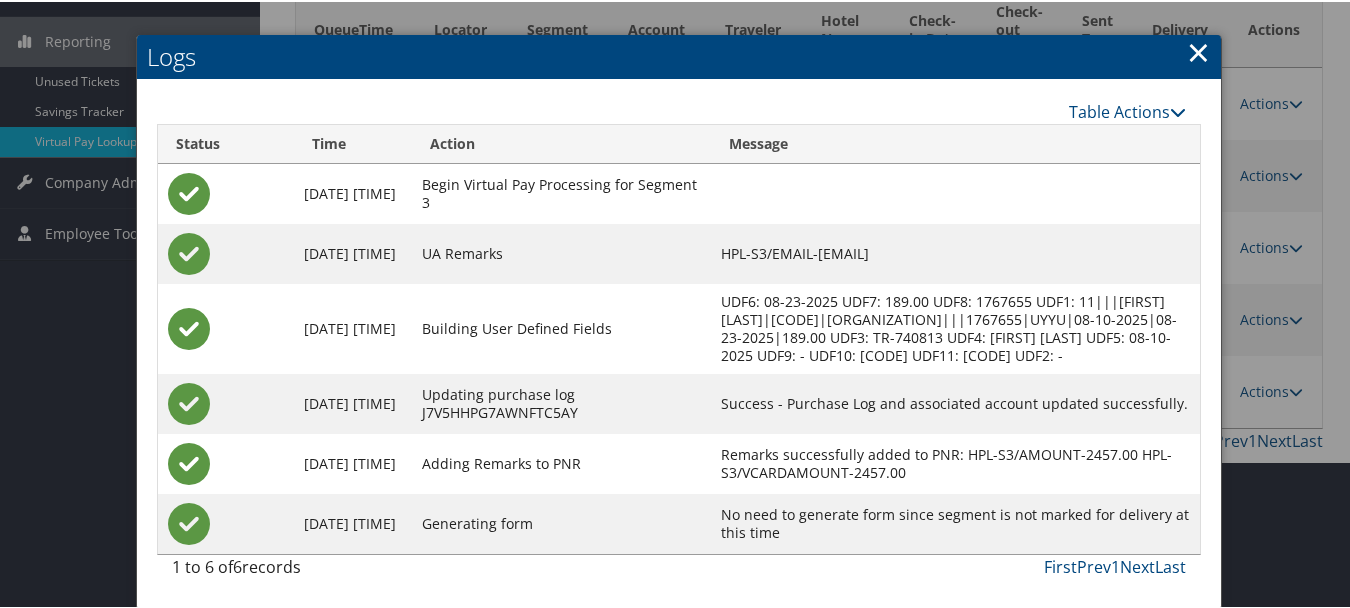 drag, startPoint x: 1180, startPoint y: 36, endPoint x: 1190, endPoint y: 54, distance: 20.59126 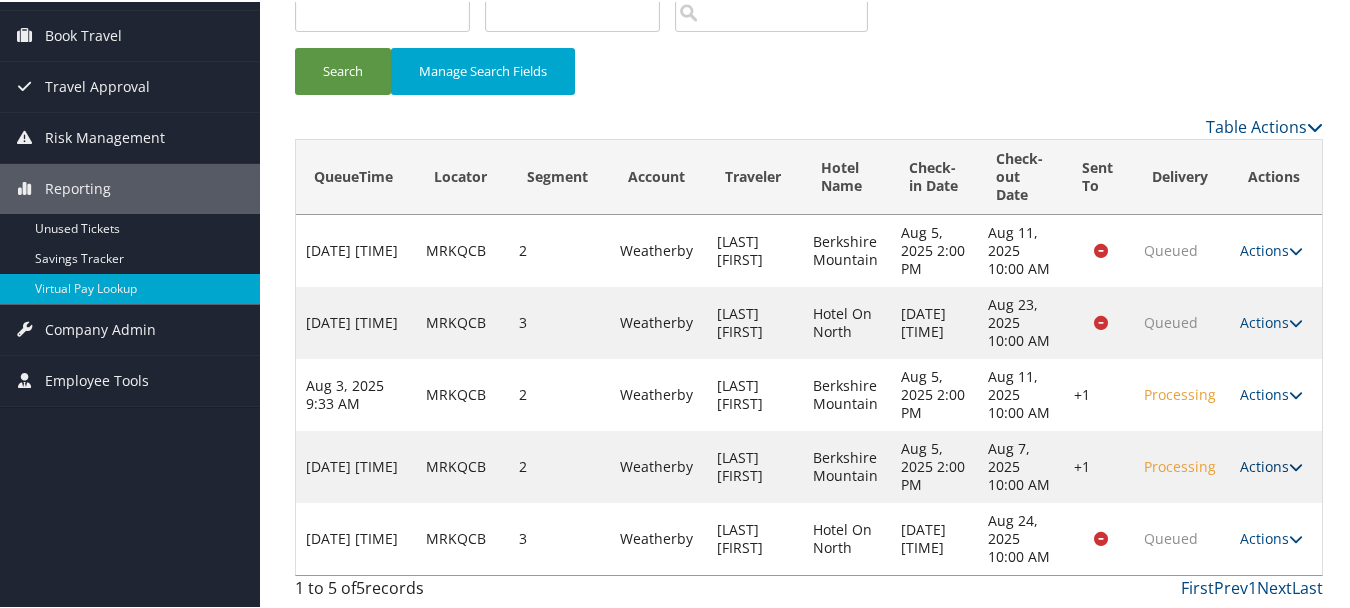 click on "Actions" at bounding box center (1271, 464) 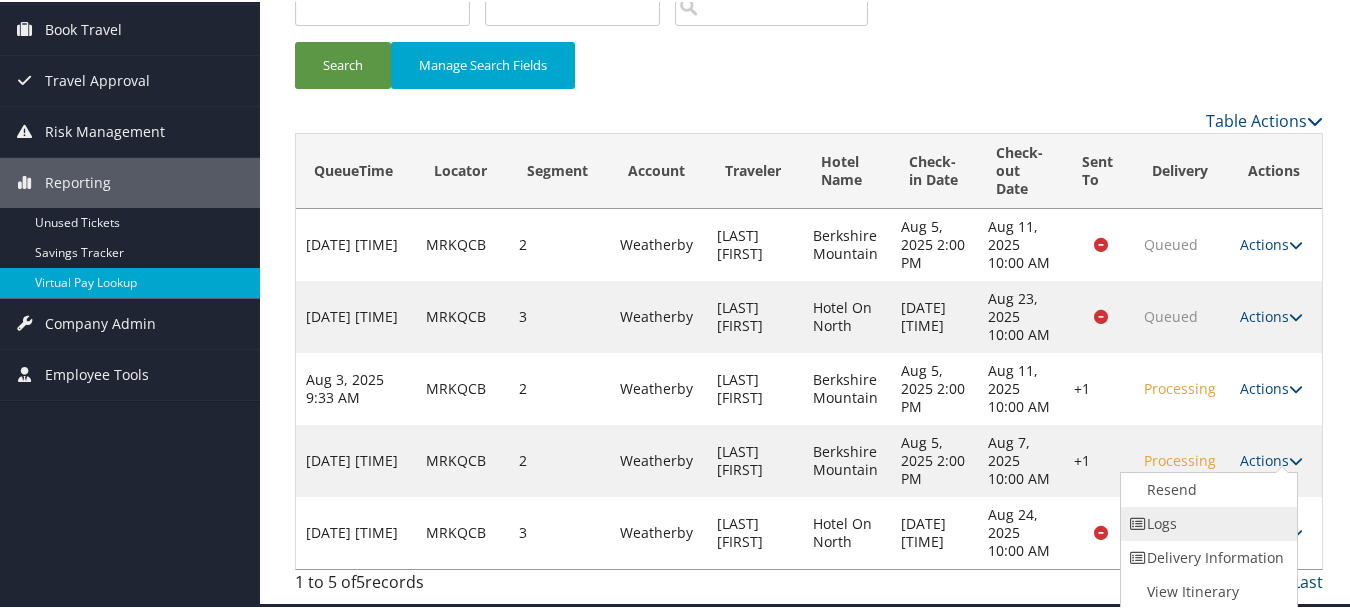 click on "Logs" at bounding box center (1206, 522) 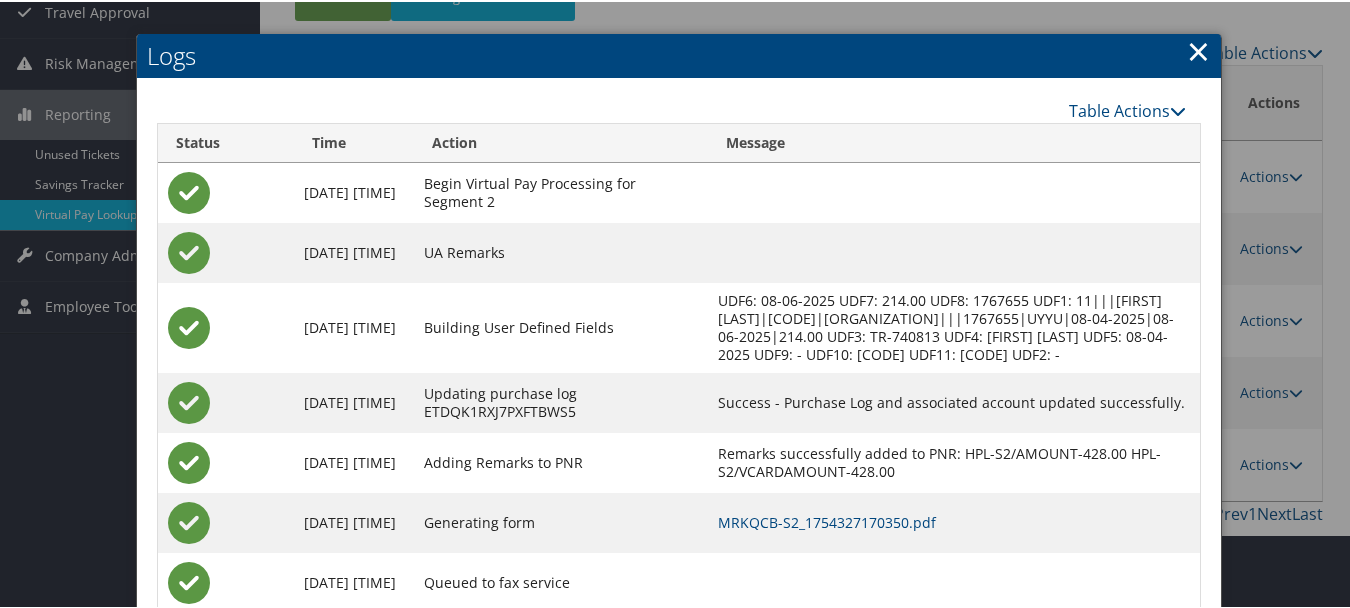 scroll, scrollTop: 315, scrollLeft: 0, axis: vertical 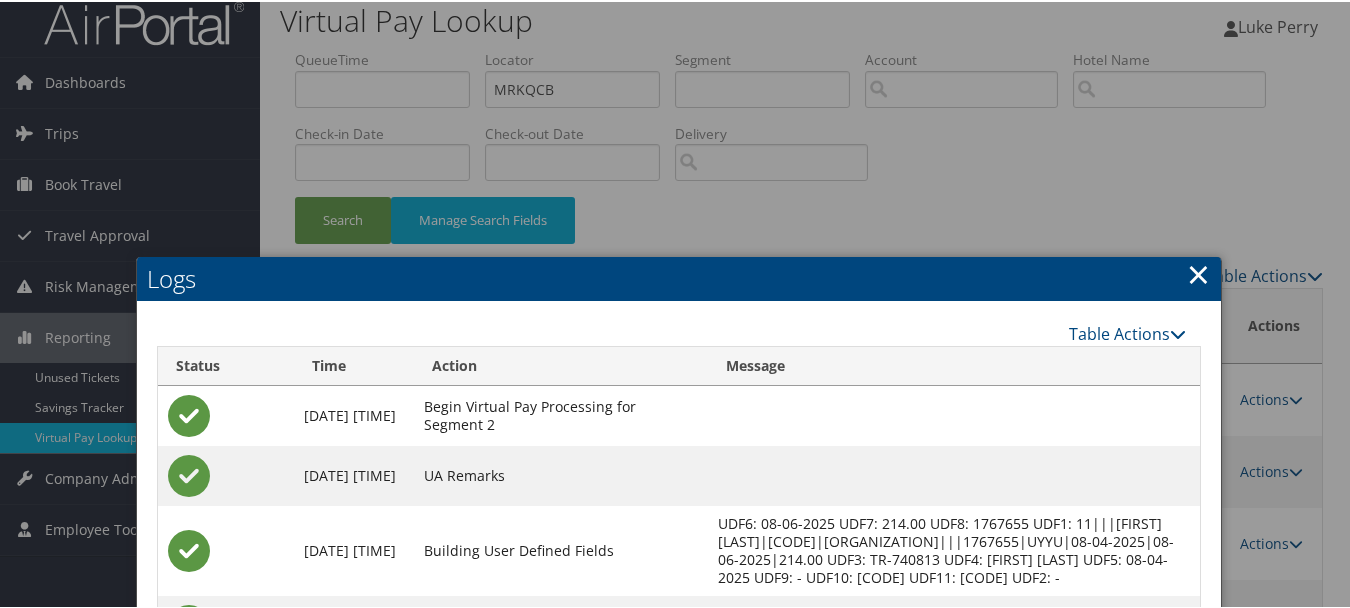 click on "×" at bounding box center [1198, 272] 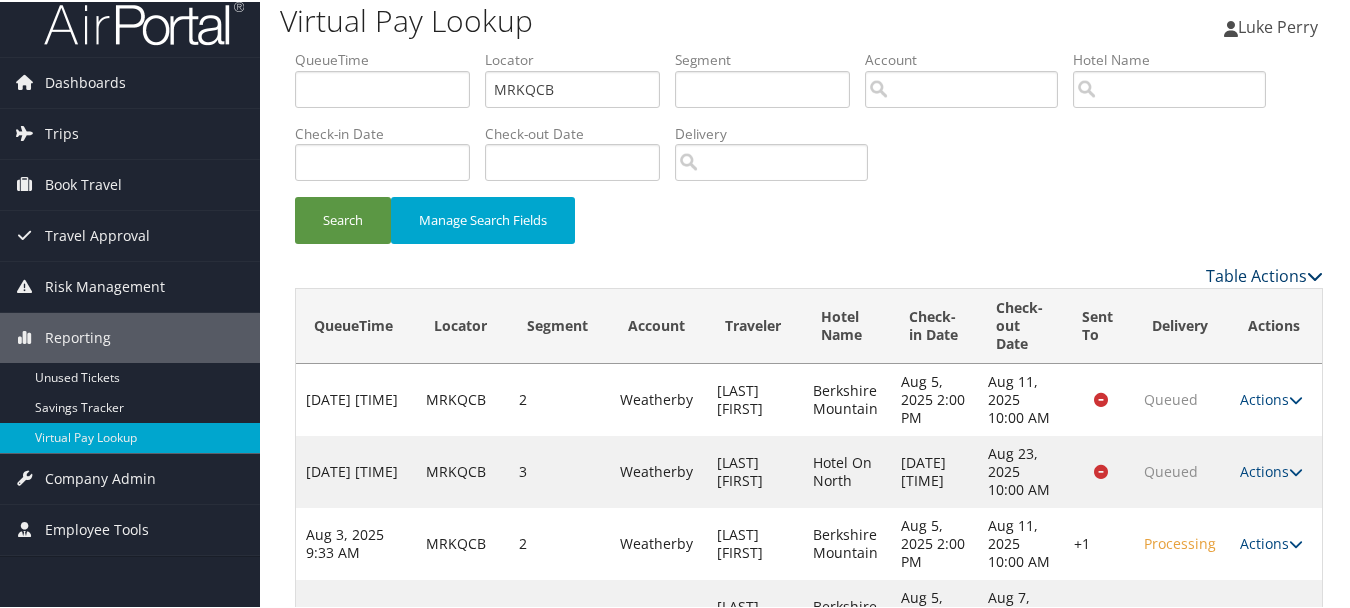 scroll, scrollTop: 164, scrollLeft: 0, axis: vertical 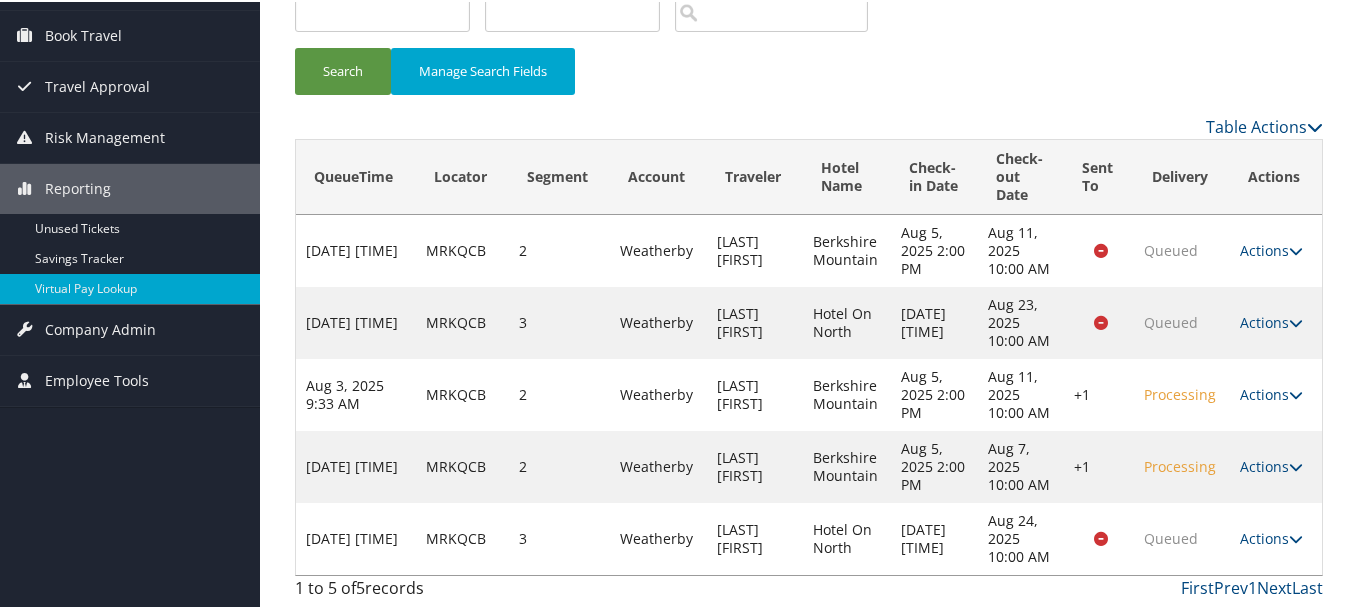 click on "Actions   Resend  Logs  Delivery Information  View Itinerary" at bounding box center (1276, 465) 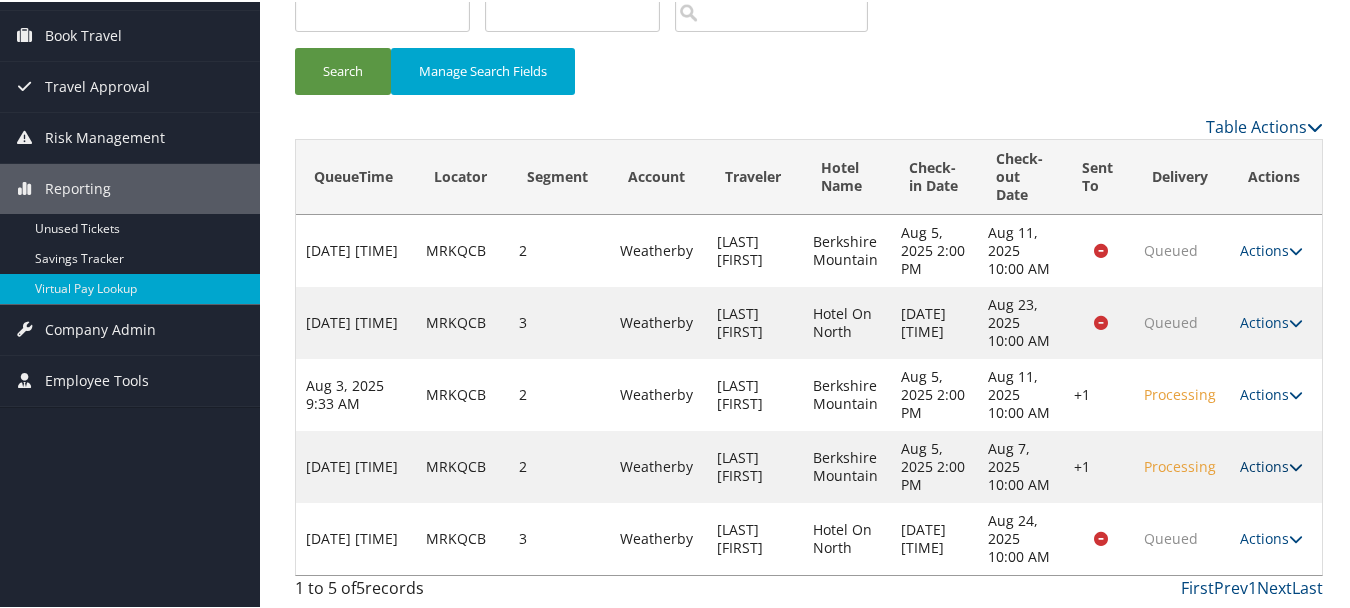 click on "Actions" at bounding box center (1271, 464) 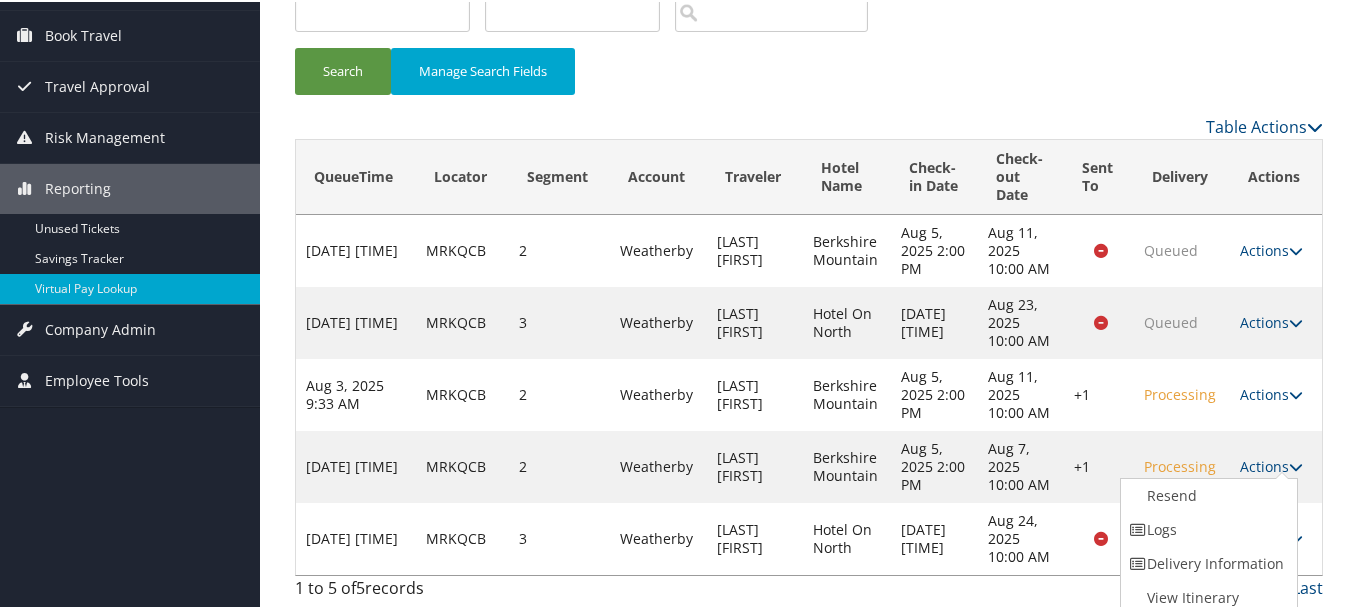 scroll, scrollTop: 170, scrollLeft: 0, axis: vertical 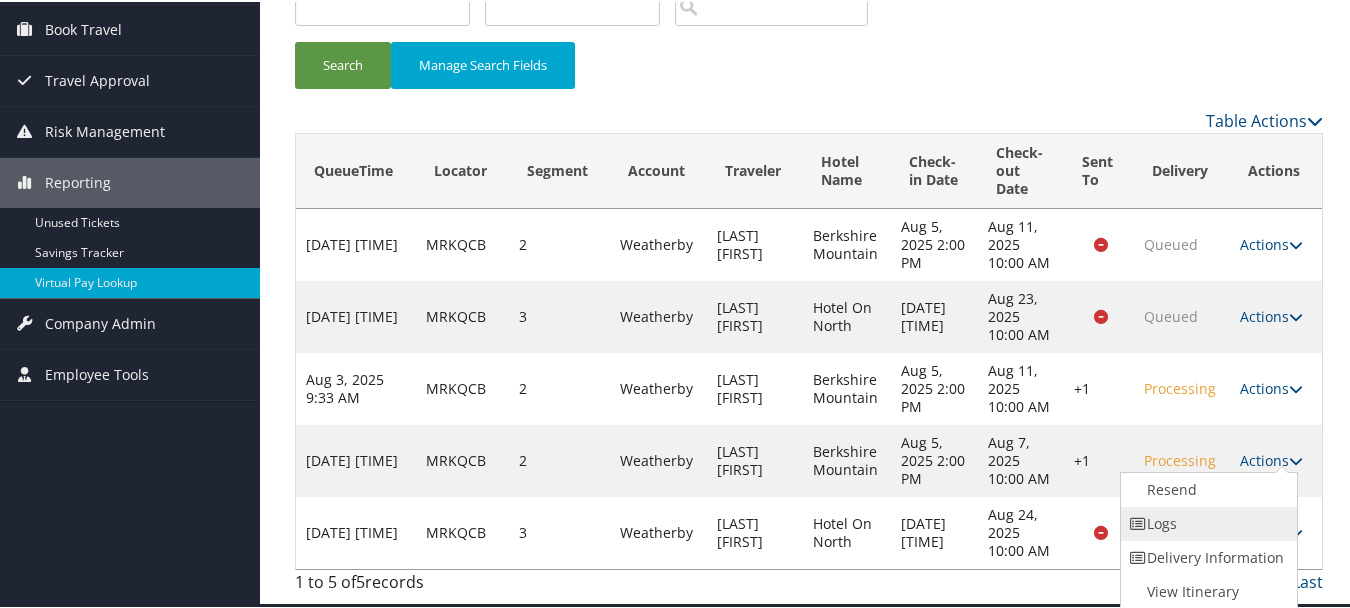 click on "Logs" at bounding box center [1206, 522] 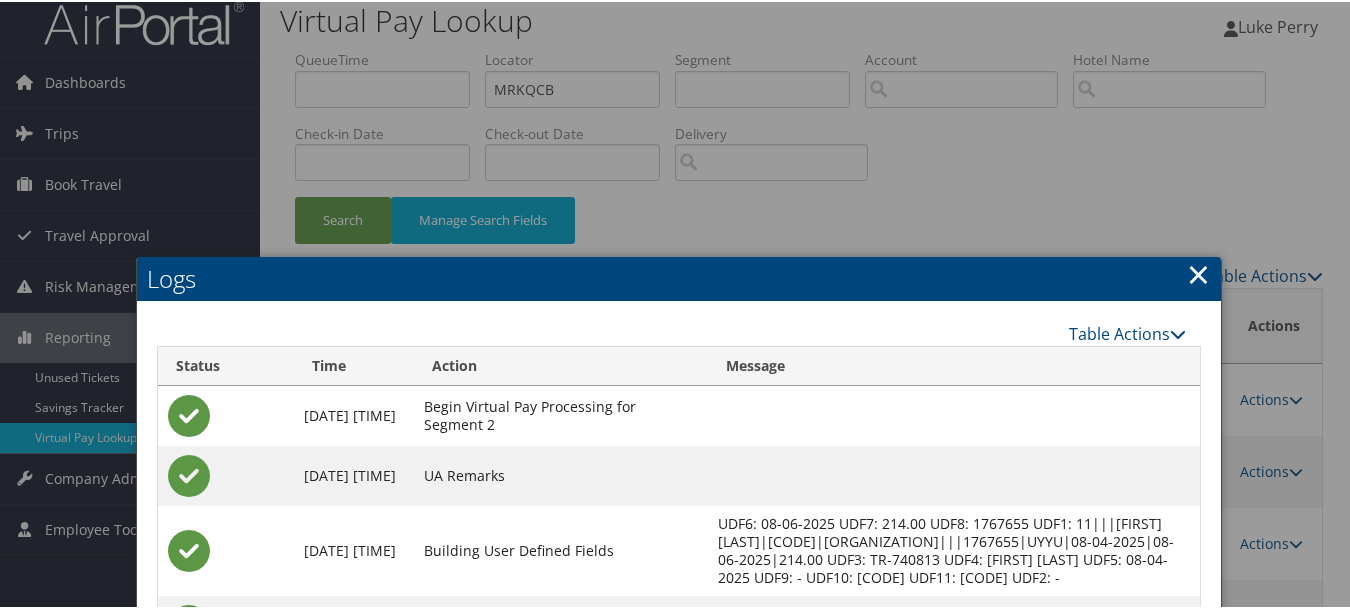click on "×" at bounding box center (1198, 272) 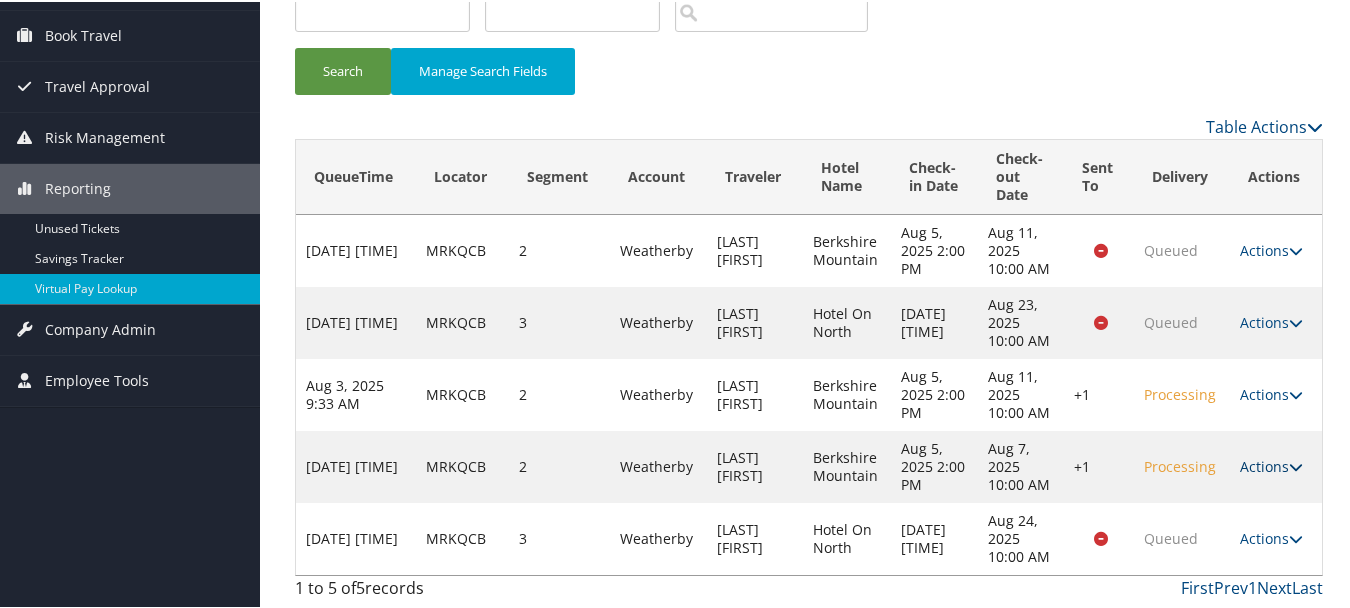 click on "Actions" at bounding box center [1271, 464] 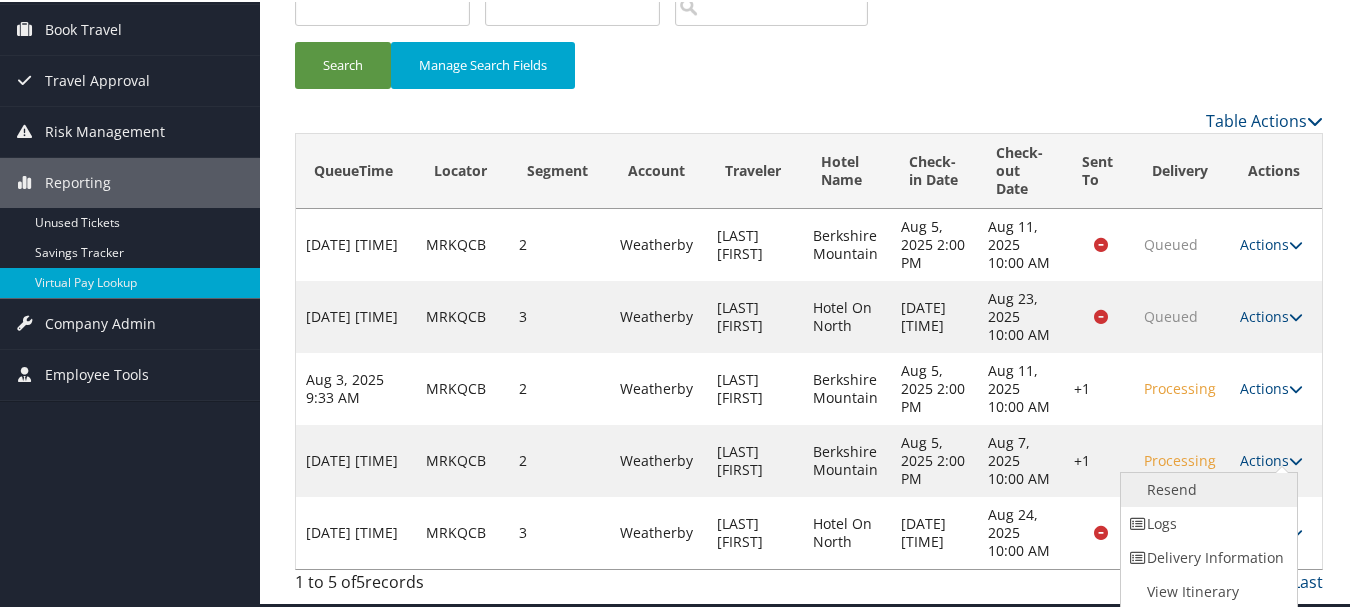 click on "Resend" at bounding box center [1206, 488] 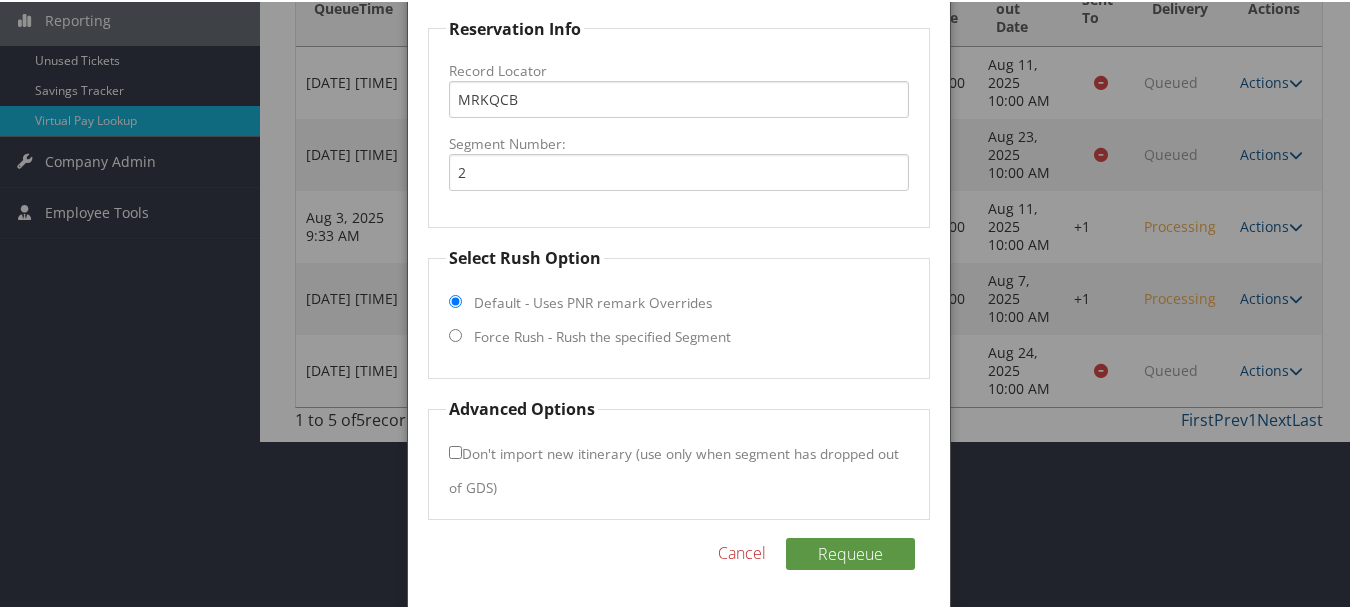scroll, scrollTop: 333, scrollLeft: 0, axis: vertical 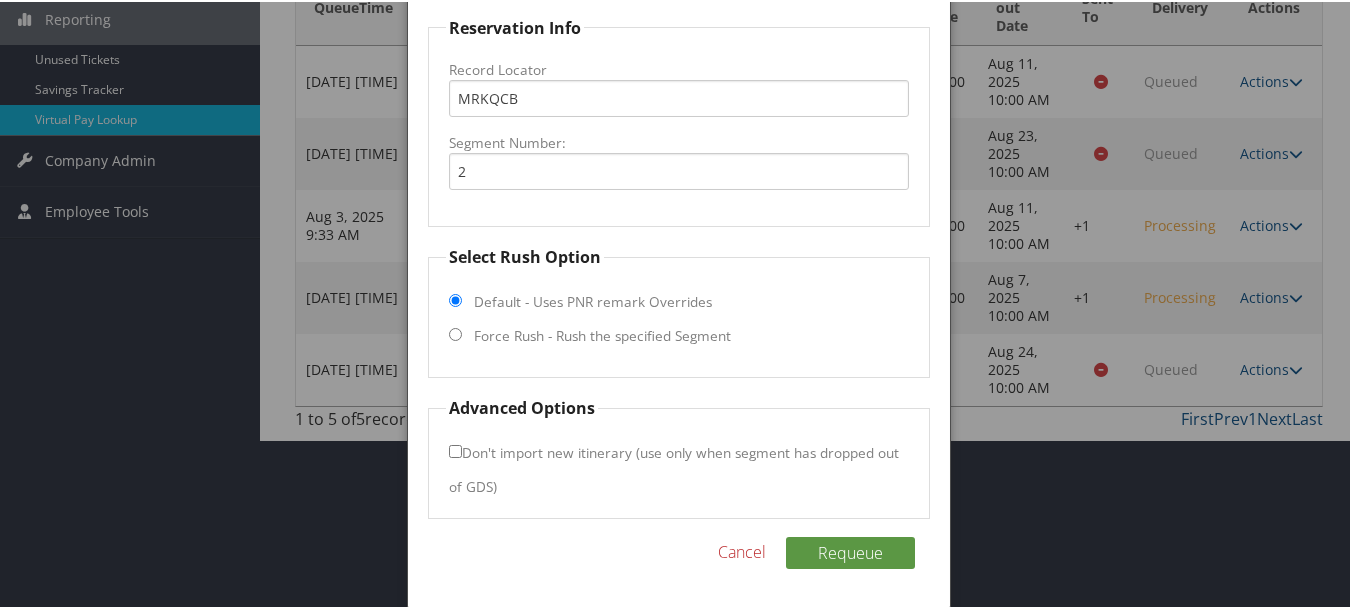 click on "Force Rush - Rush the specified Segment" at bounding box center (602, 334) 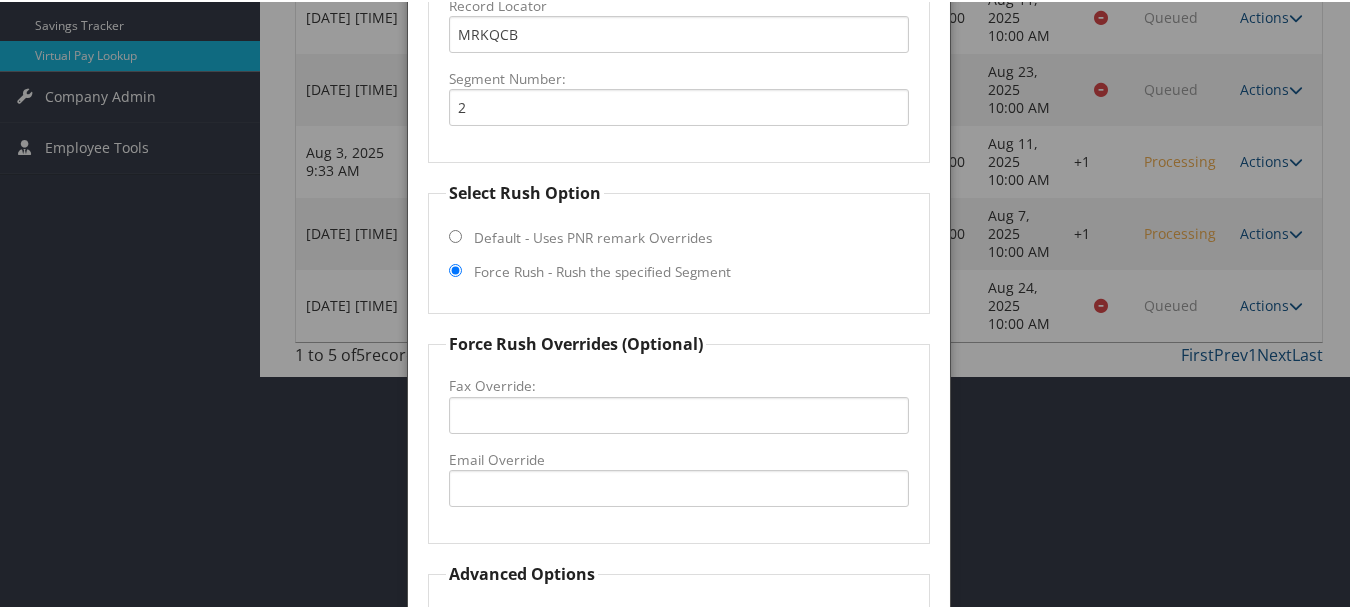 scroll, scrollTop: 563, scrollLeft: 0, axis: vertical 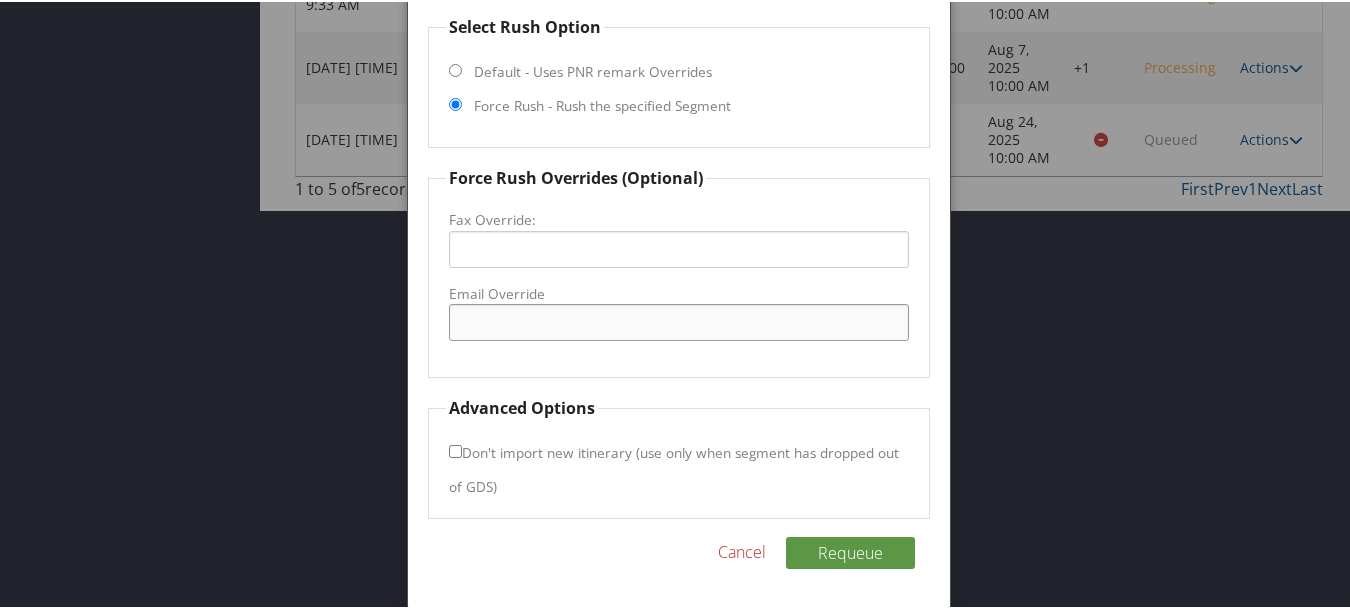 click on "Email Override" at bounding box center (678, 320) 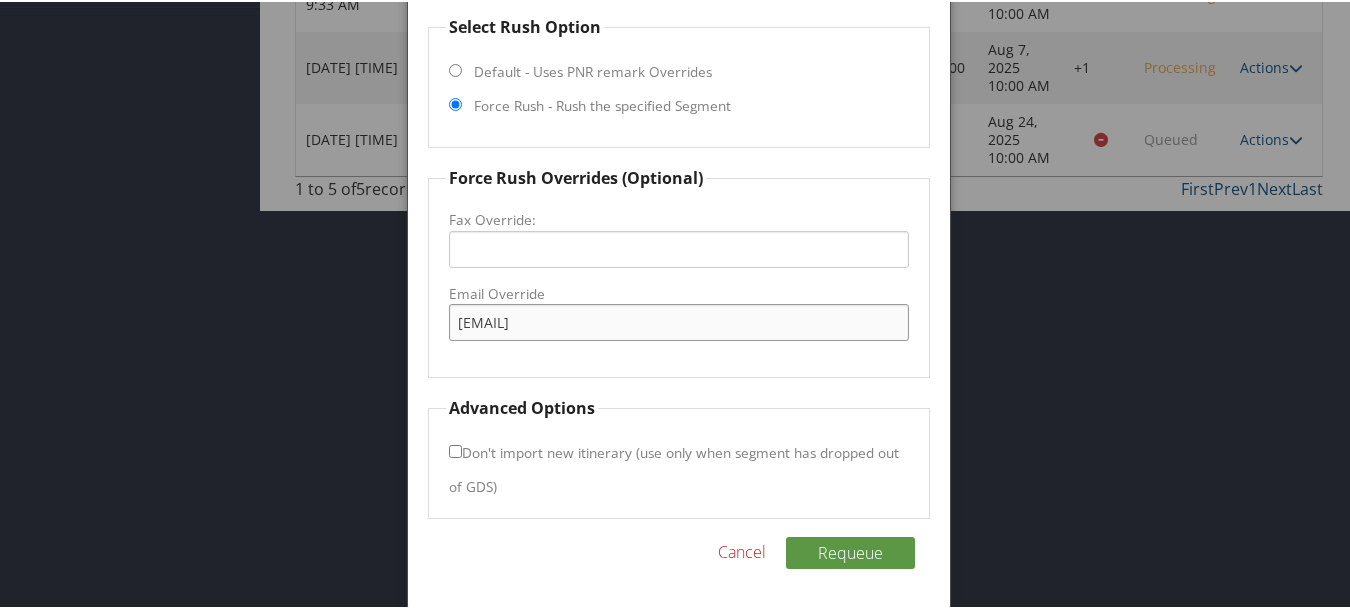 click on "bmlfdst@dmresorts.com" at bounding box center (678, 320) 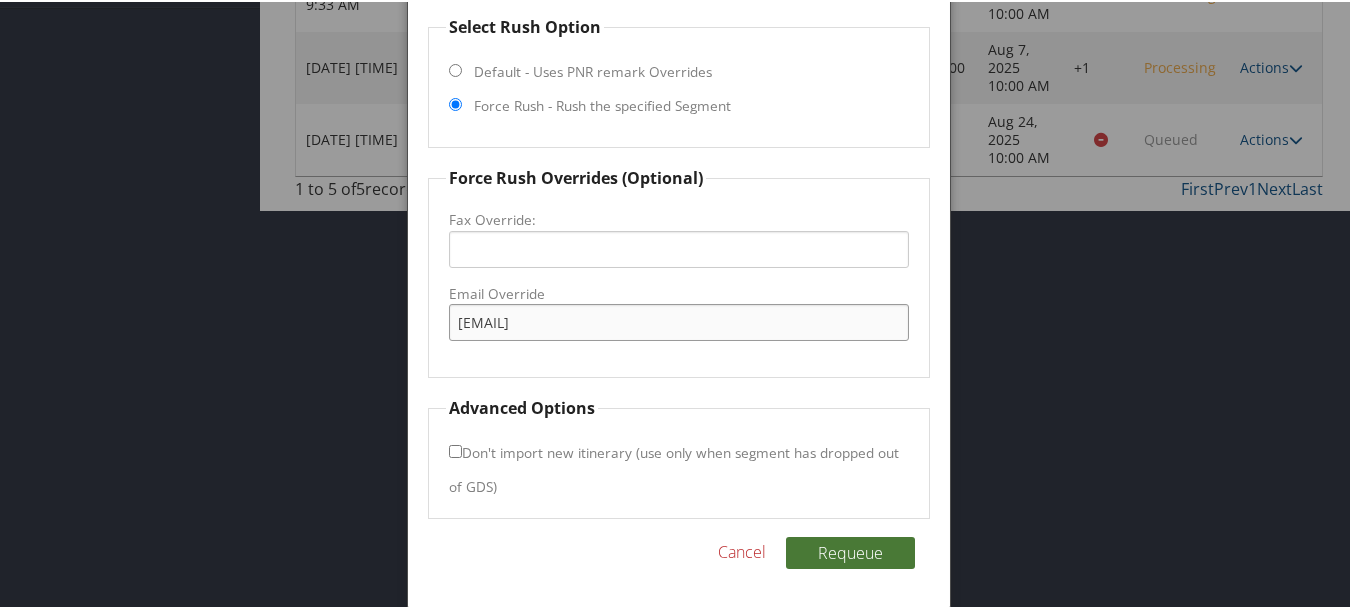 type on "bmlfd@dmresorts.com" 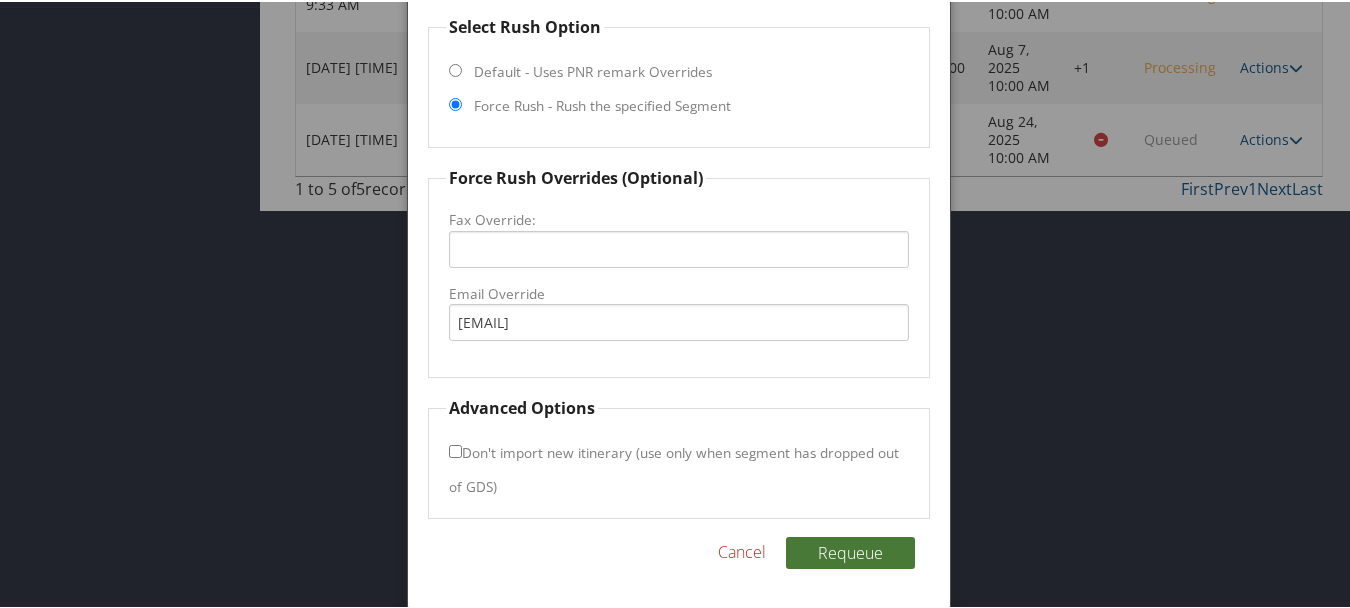 click on "Requeue" at bounding box center [850, 551] 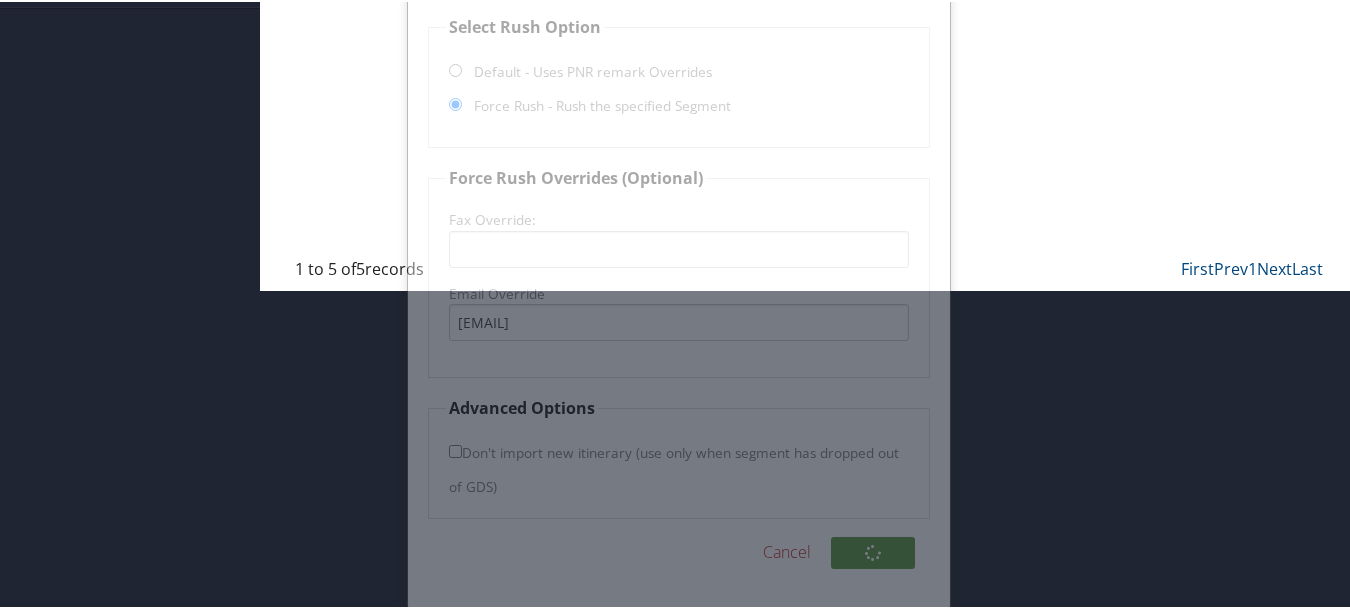 scroll, scrollTop: 316, scrollLeft: 0, axis: vertical 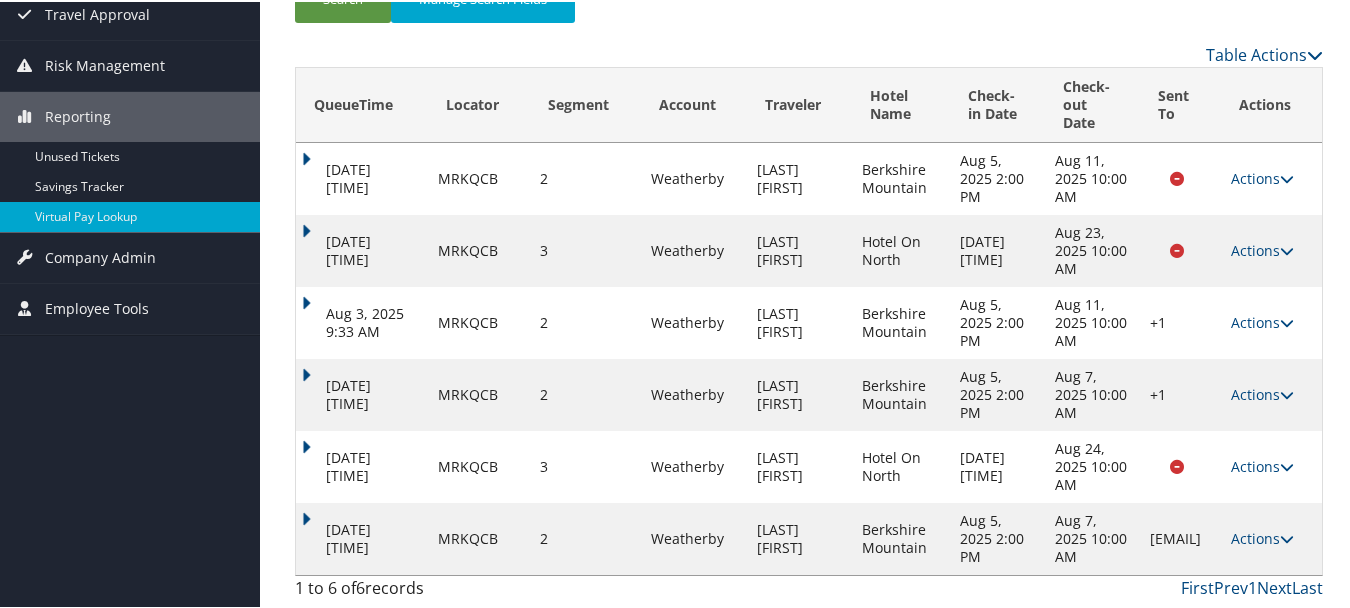 drag, startPoint x: 1221, startPoint y: 538, endPoint x: 1062, endPoint y: 540, distance: 159.01257 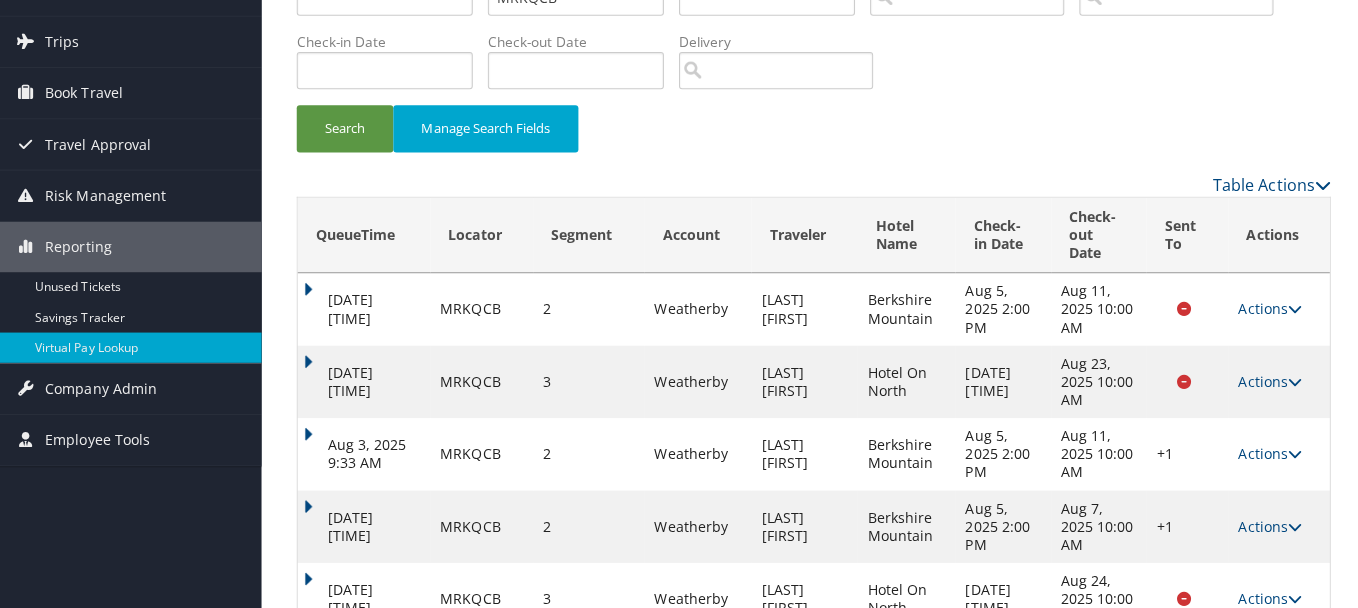 scroll, scrollTop: 0, scrollLeft: 0, axis: both 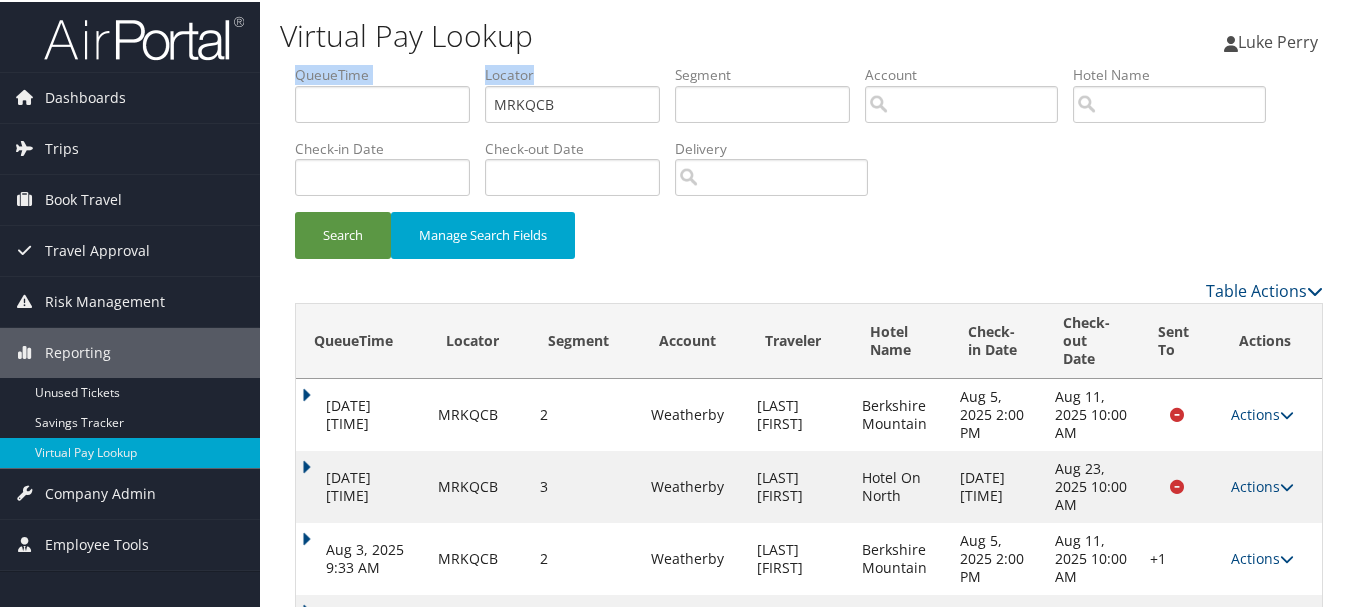 drag, startPoint x: 599, startPoint y: 122, endPoint x: 442, endPoint y: 118, distance: 157.05095 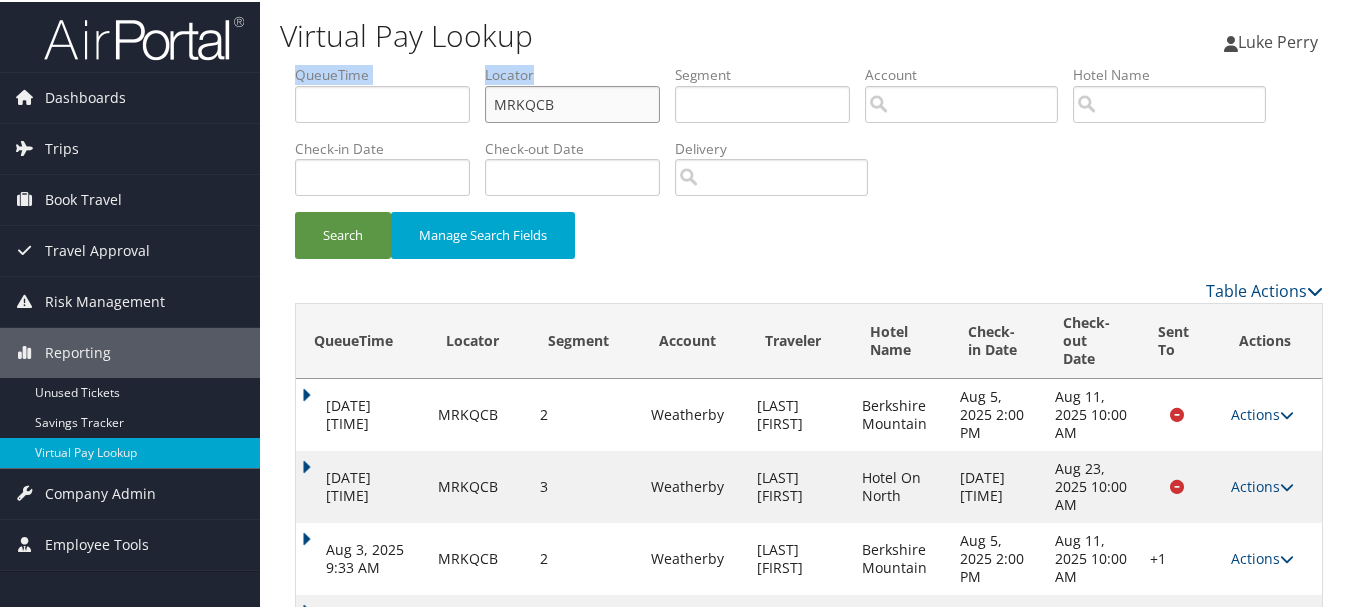 click on "MRKQCB" at bounding box center [572, 102] 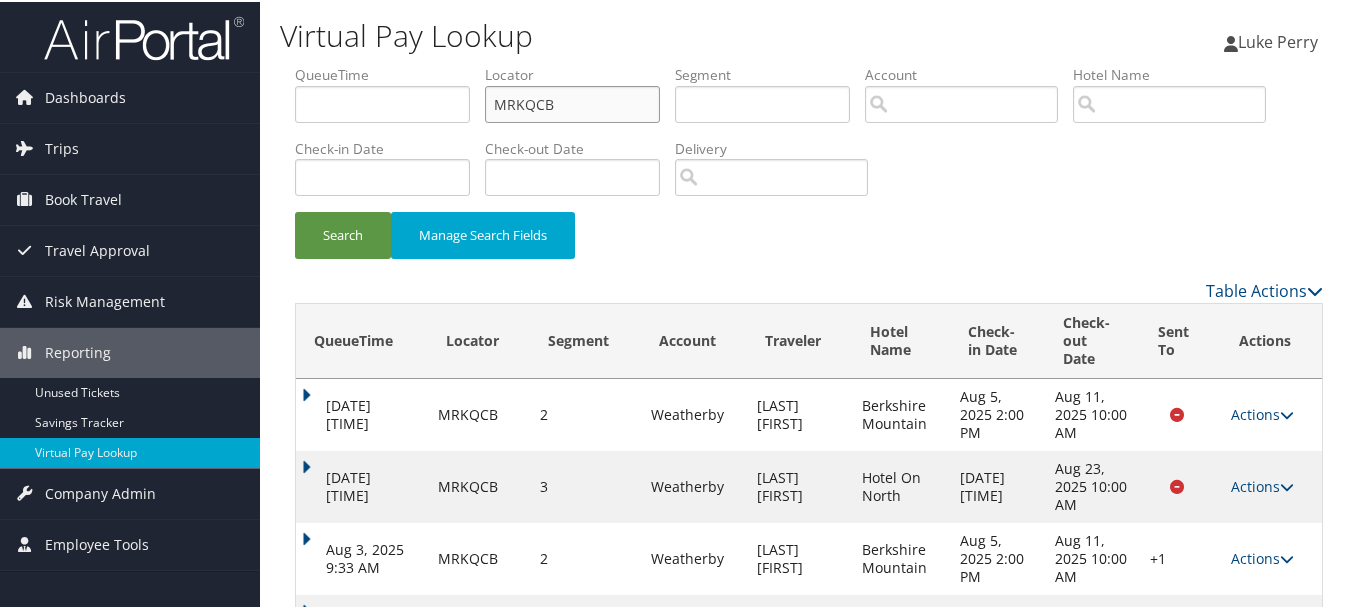 drag, startPoint x: 583, startPoint y: 106, endPoint x: 406, endPoint y: 108, distance: 177.01129 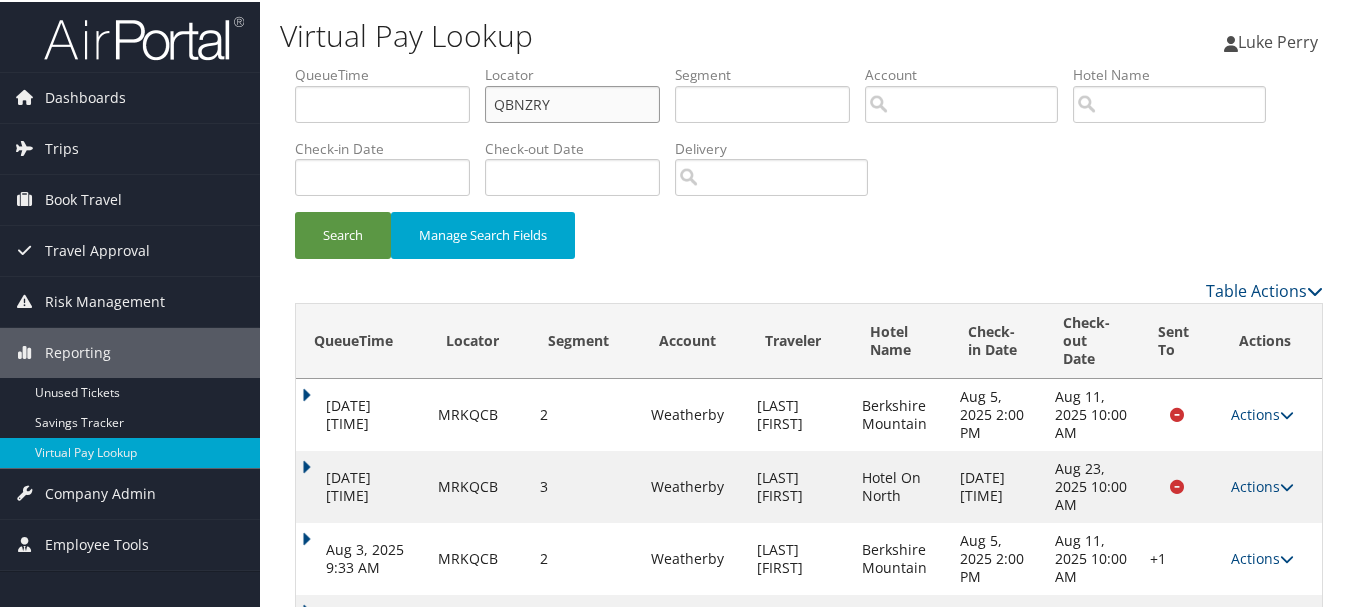 click on "Search" at bounding box center [343, 233] 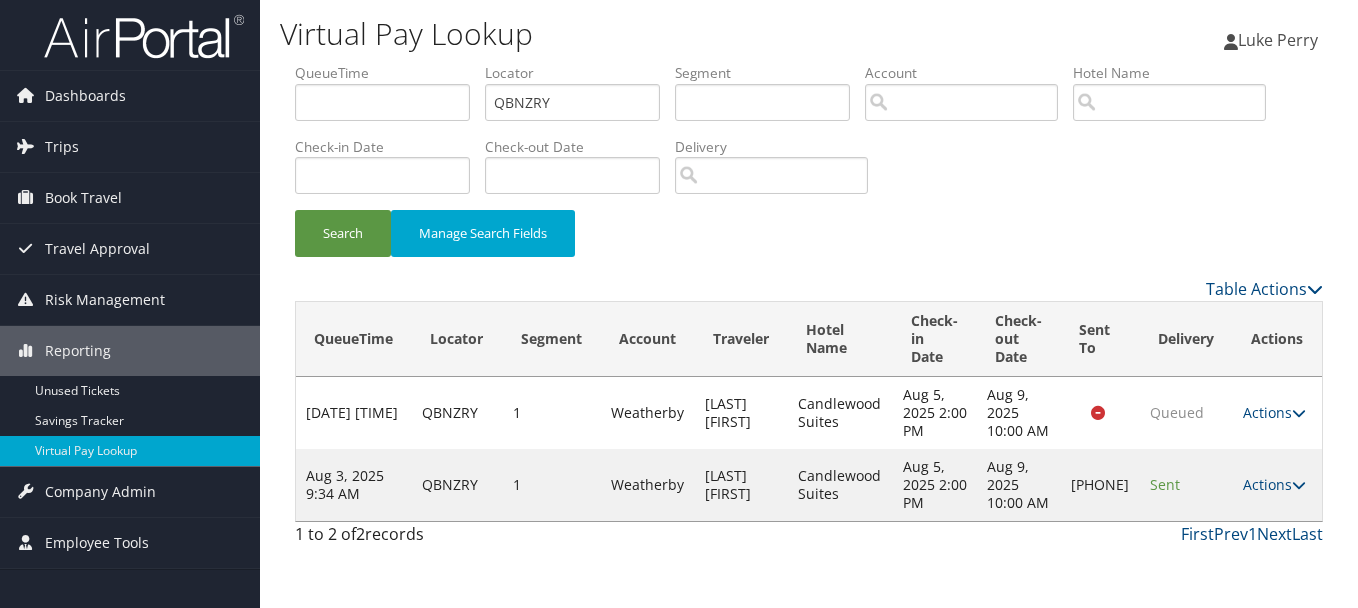 click on "Search Manage Search Fields" at bounding box center [809, 243] 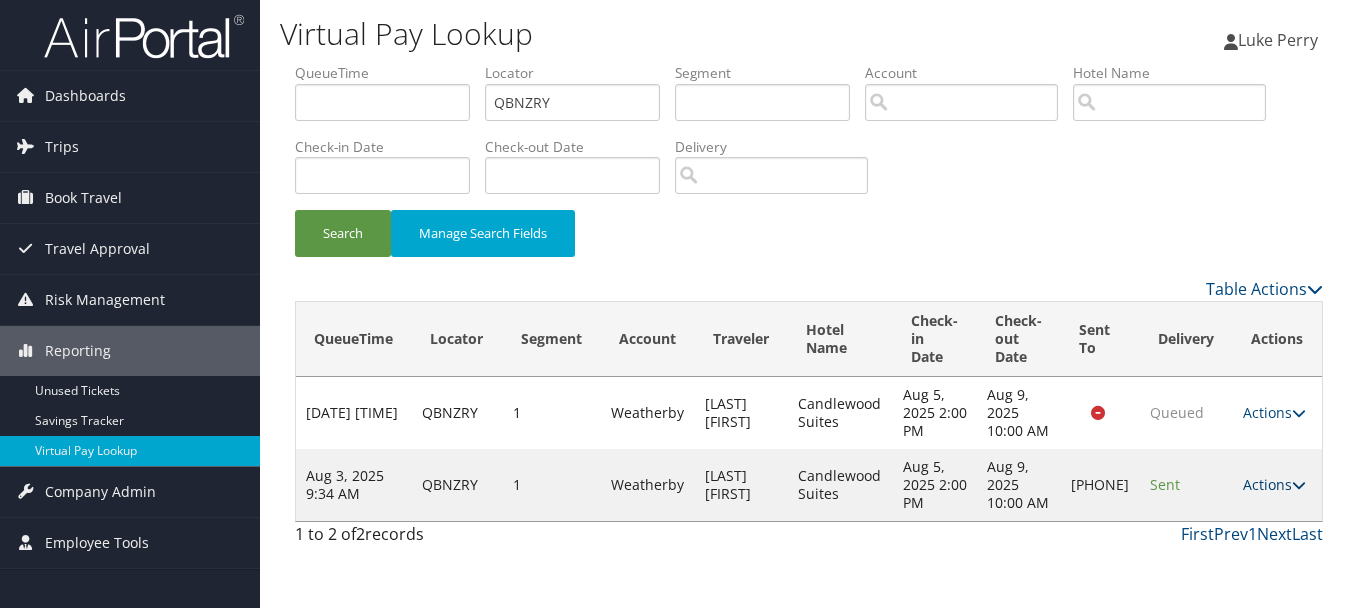 click on "Actions" at bounding box center [1274, 484] 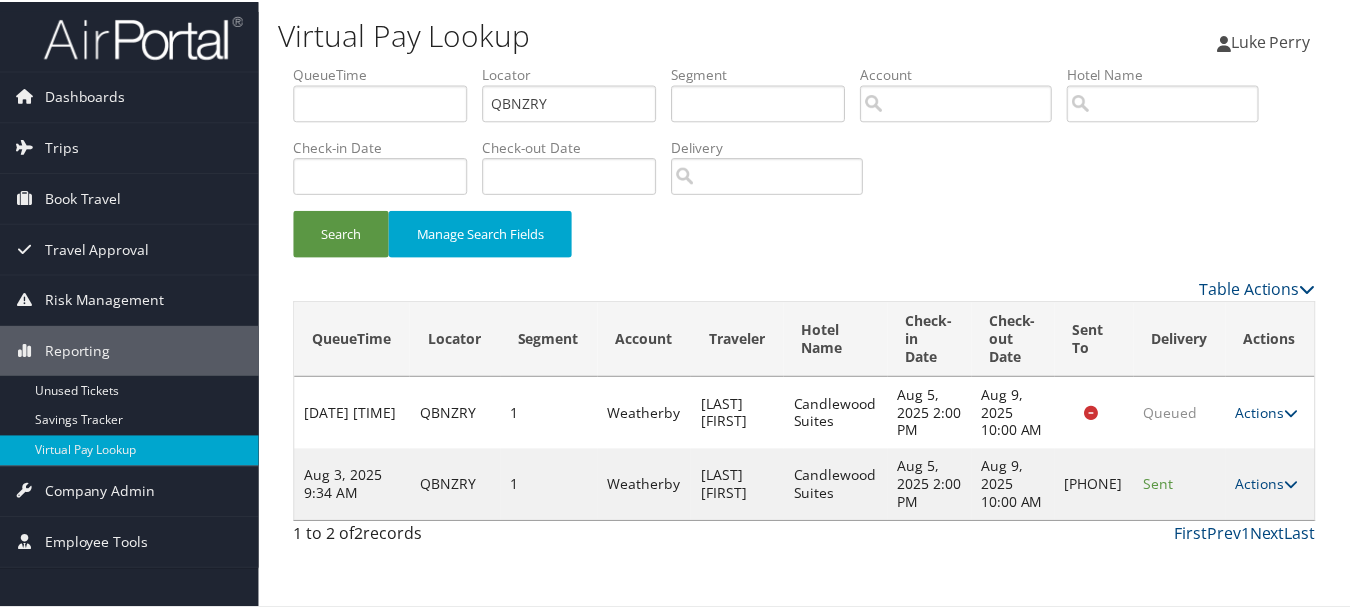 scroll, scrollTop: 35, scrollLeft: 0, axis: vertical 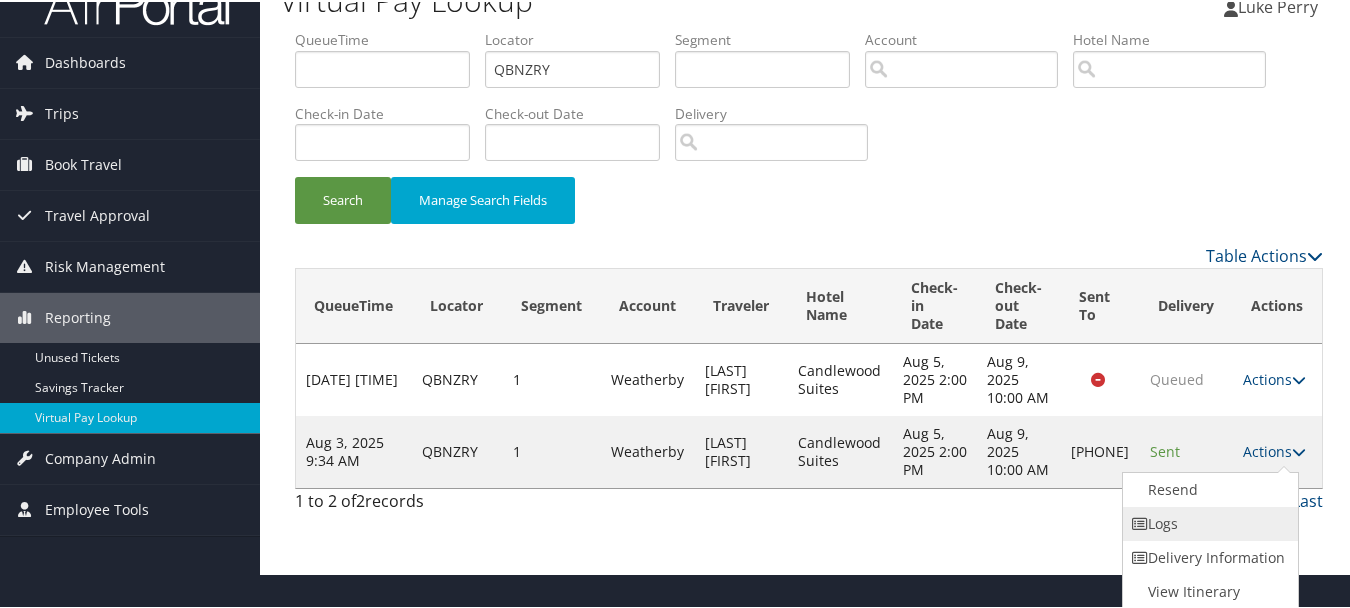 click on "Logs" at bounding box center (1208, 522) 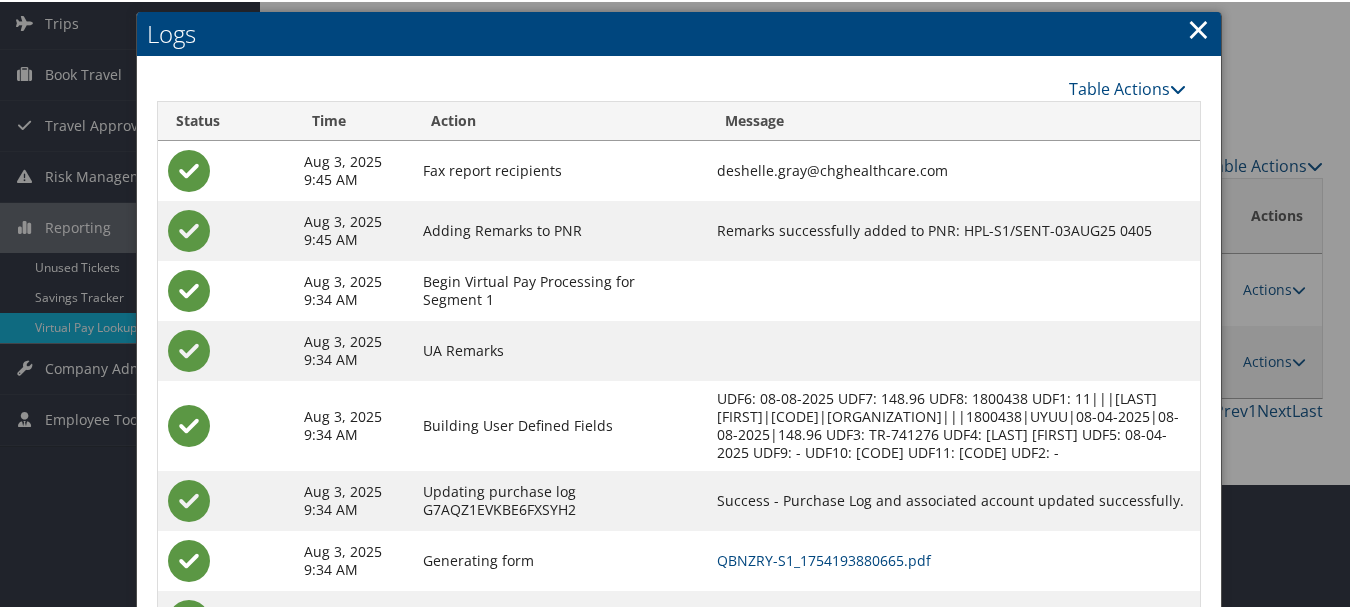 scroll, scrollTop: 240, scrollLeft: 0, axis: vertical 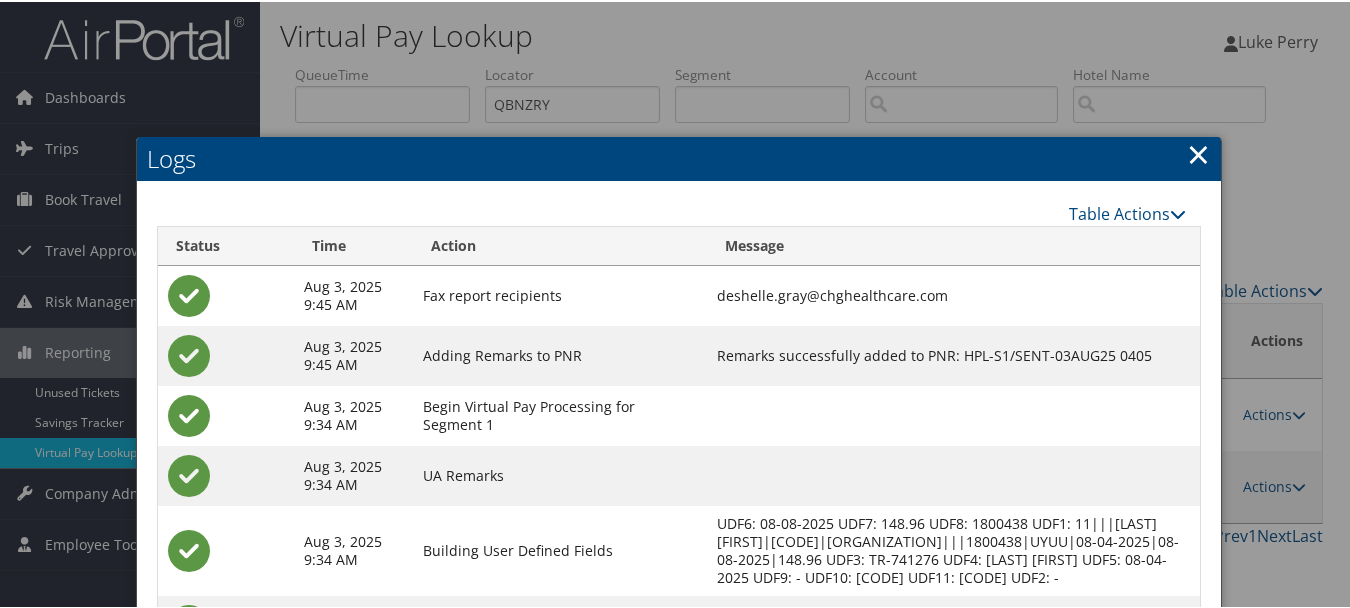 click on "×" at bounding box center [1198, 152] 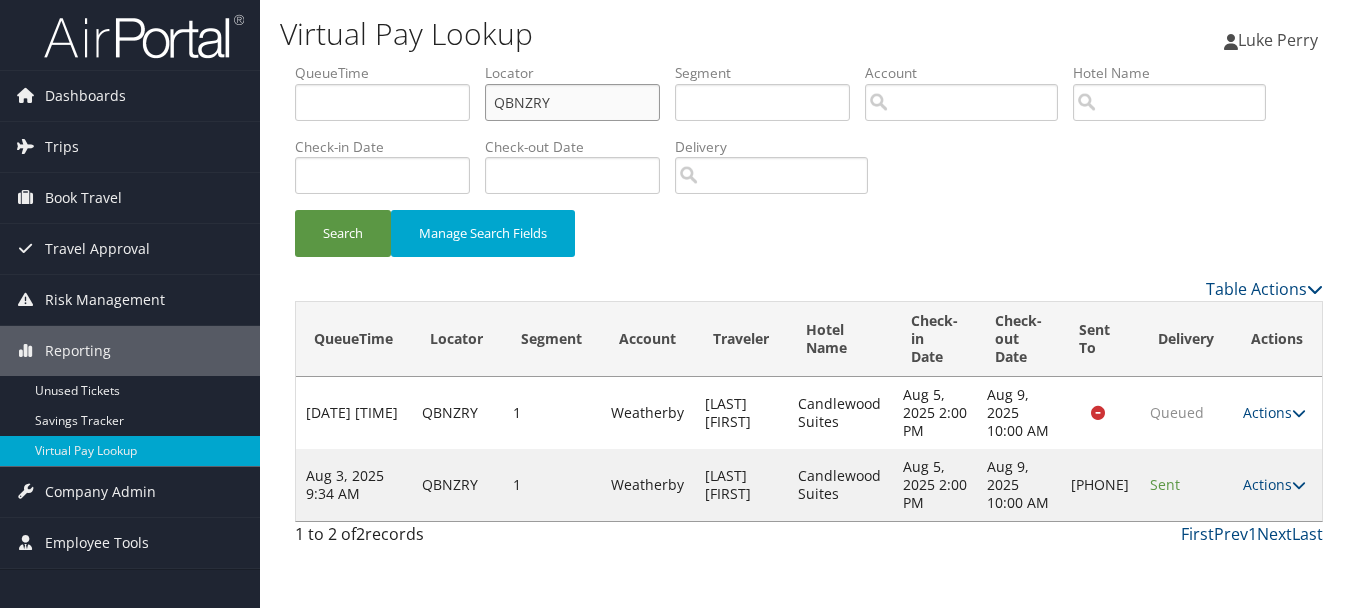drag, startPoint x: 627, startPoint y: 101, endPoint x: 365, endPoint y: 107, distance: 262.0687 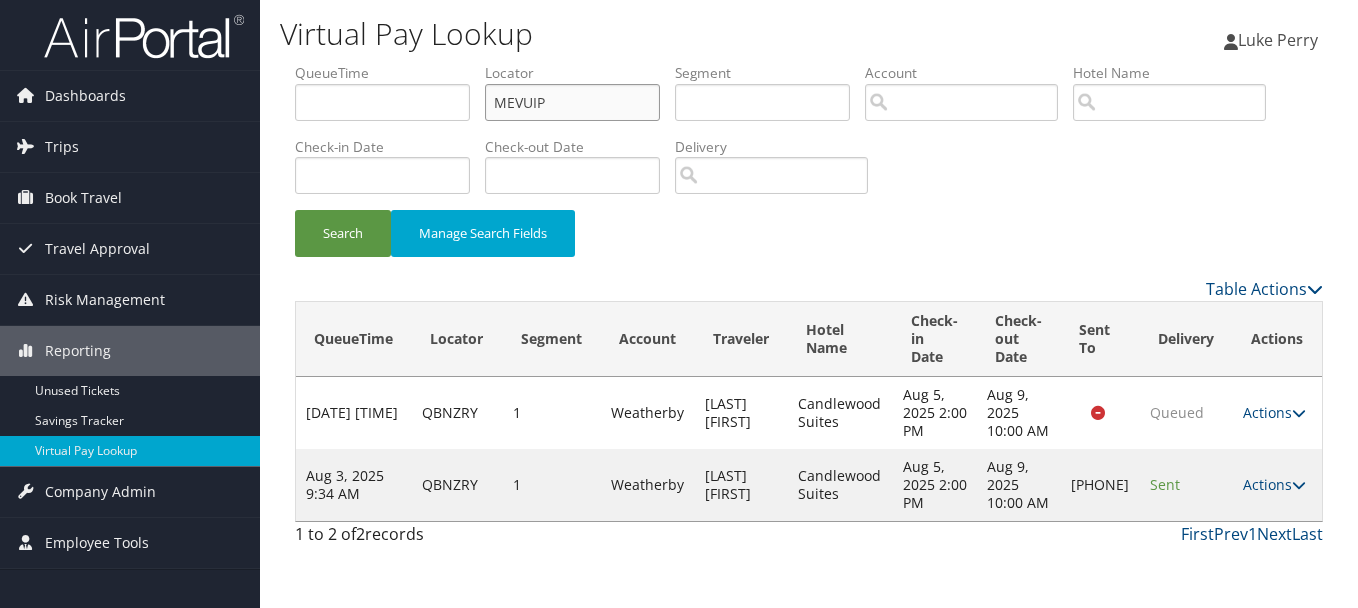 click on "Search" at bounding box center (343, 233) 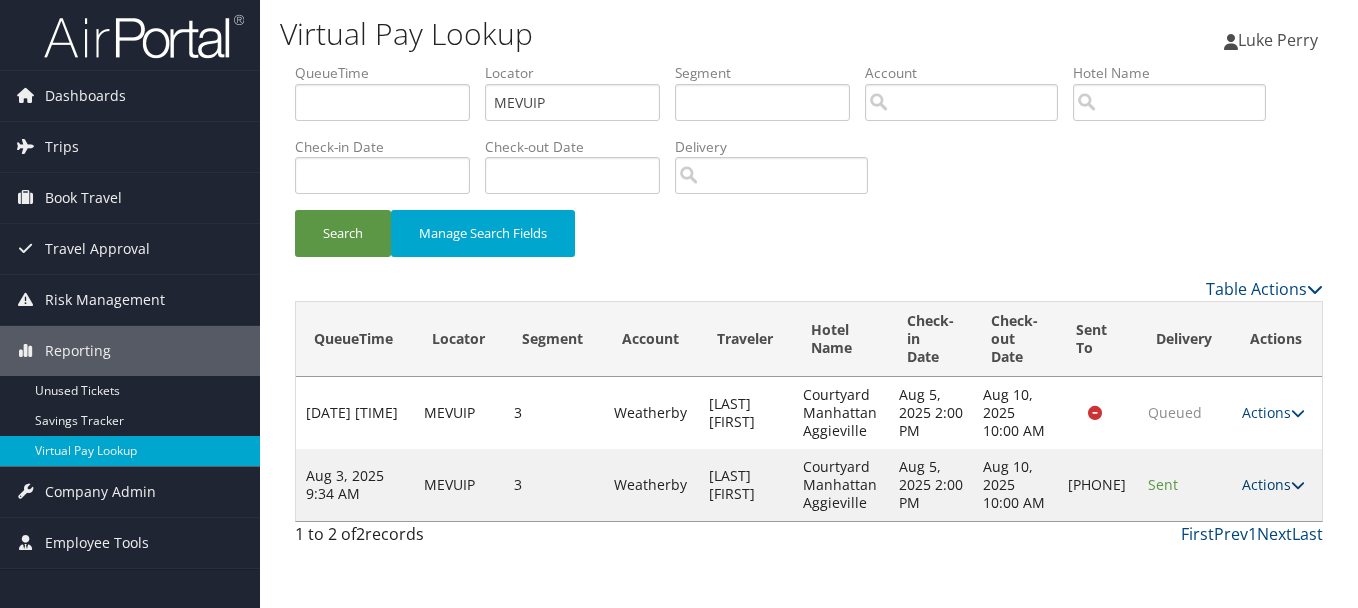click on "Actions" at bounding box center [1273, 484] 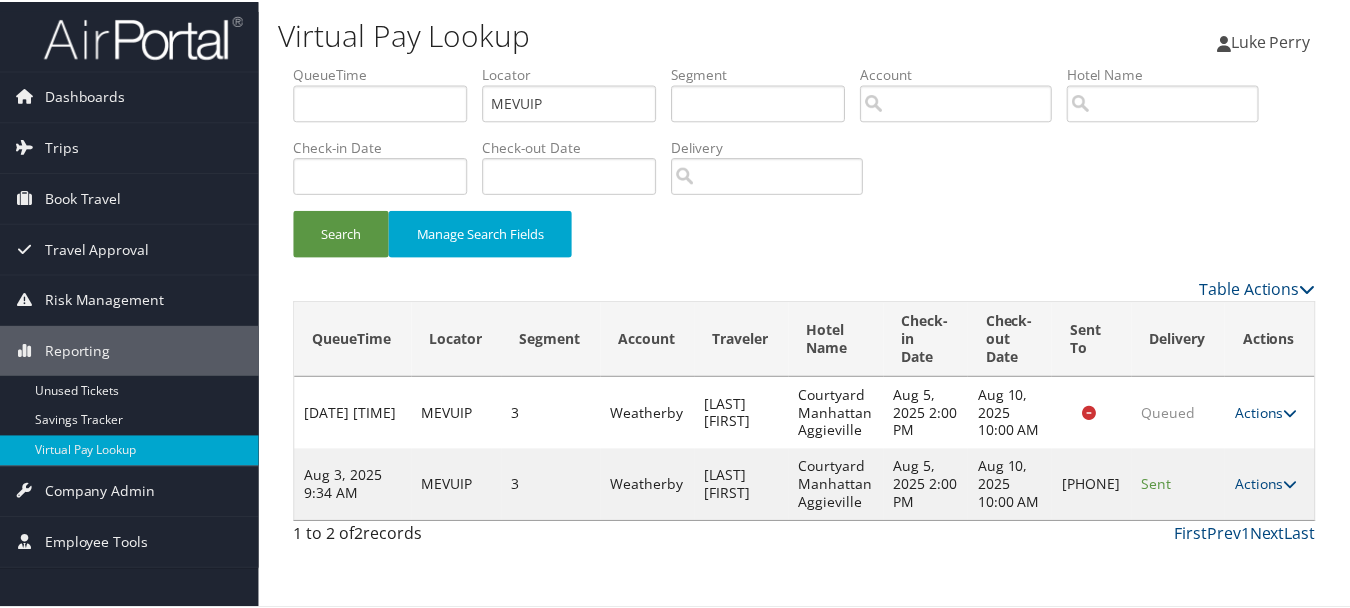 scroll, scrollTop: 35, scrollLeft: 0, axis: vertical 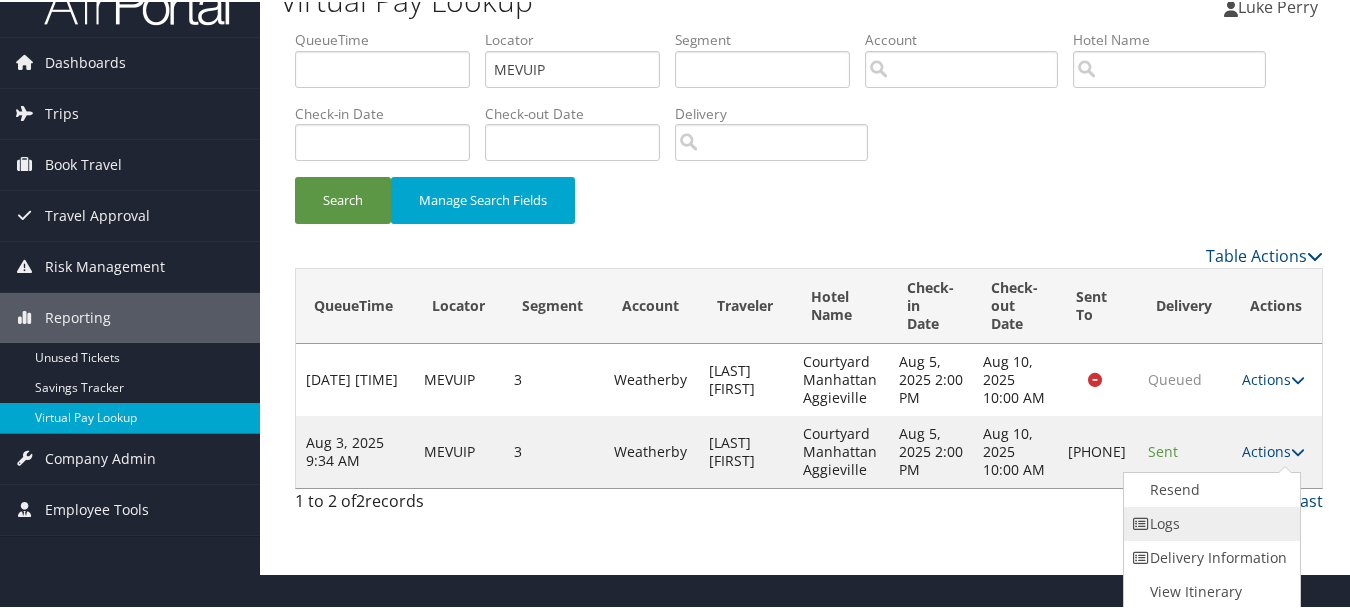 click on "Logs" at bounding box center (1209, 522) 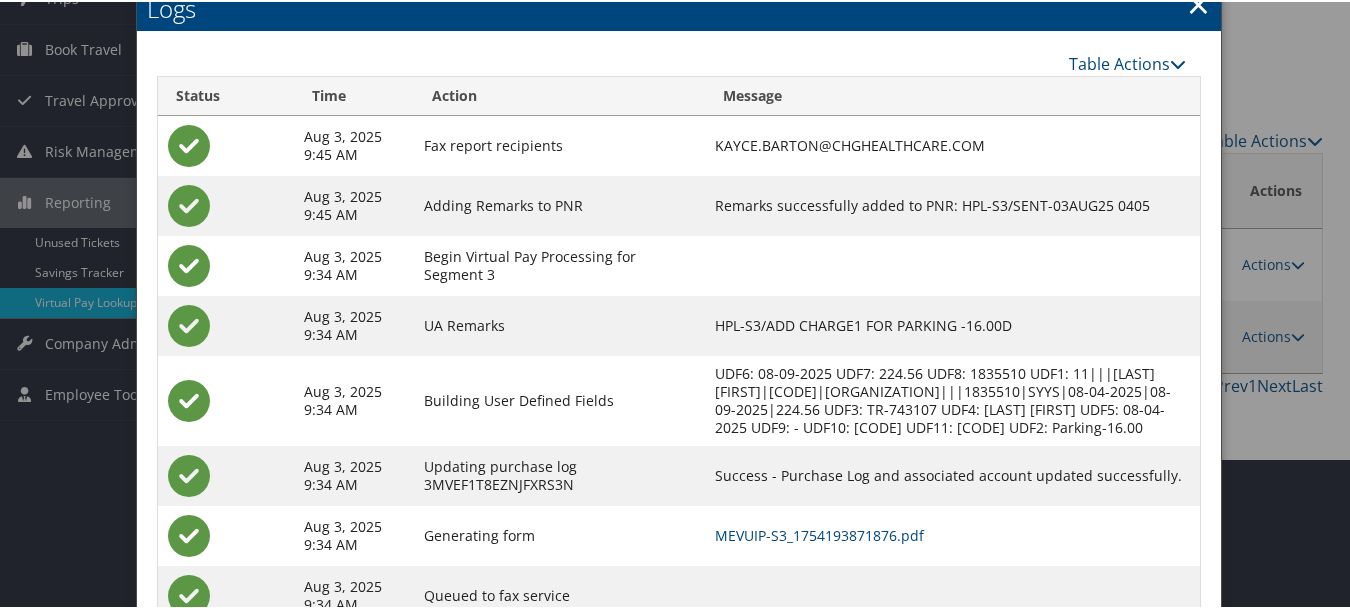 scroll, scrollTop: 240, scrollLeft: 0, axis: vertical 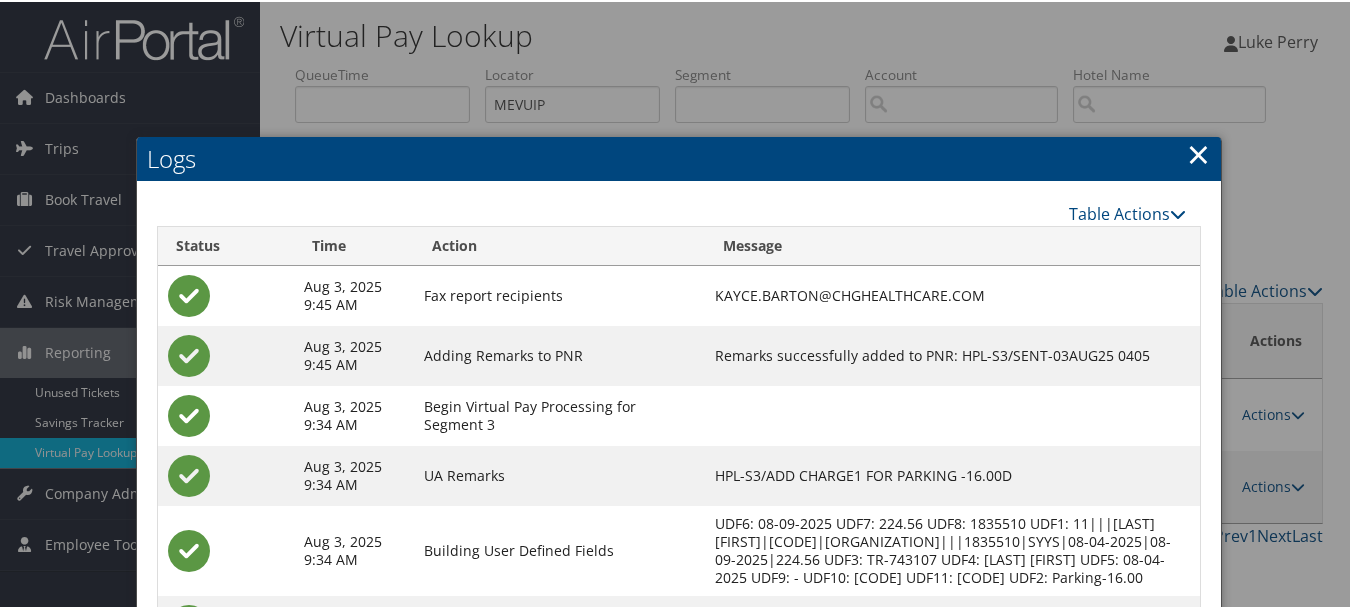 click on "Logs" at bounding box center (679, 157) 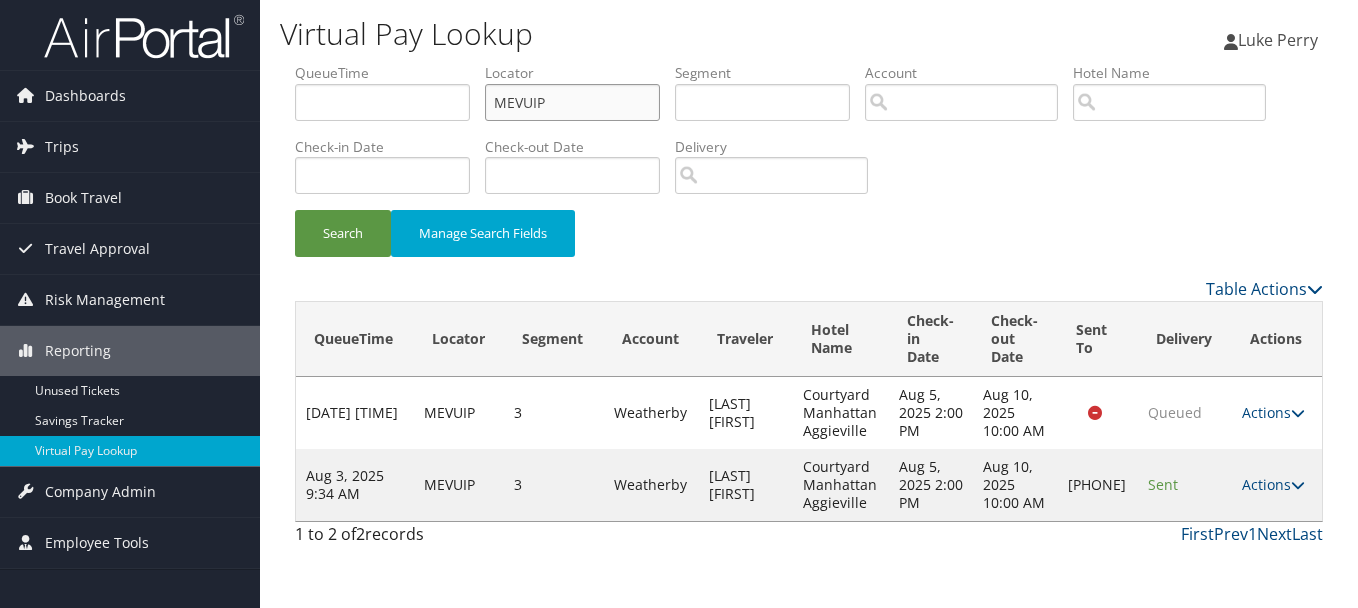 drag, startPoint x: 626, startPoint y: 105, endPoint x: 350, endPoint y: 102, distance: 276.0163 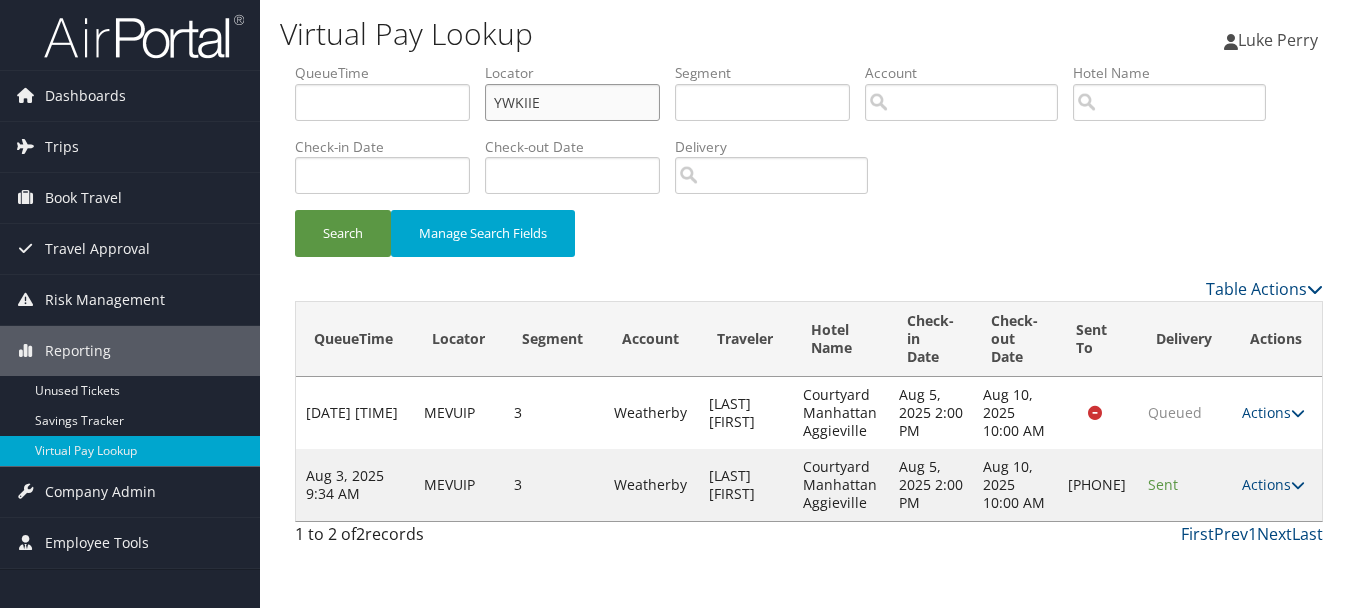 click on "Search" at bounding box center (343, 233) 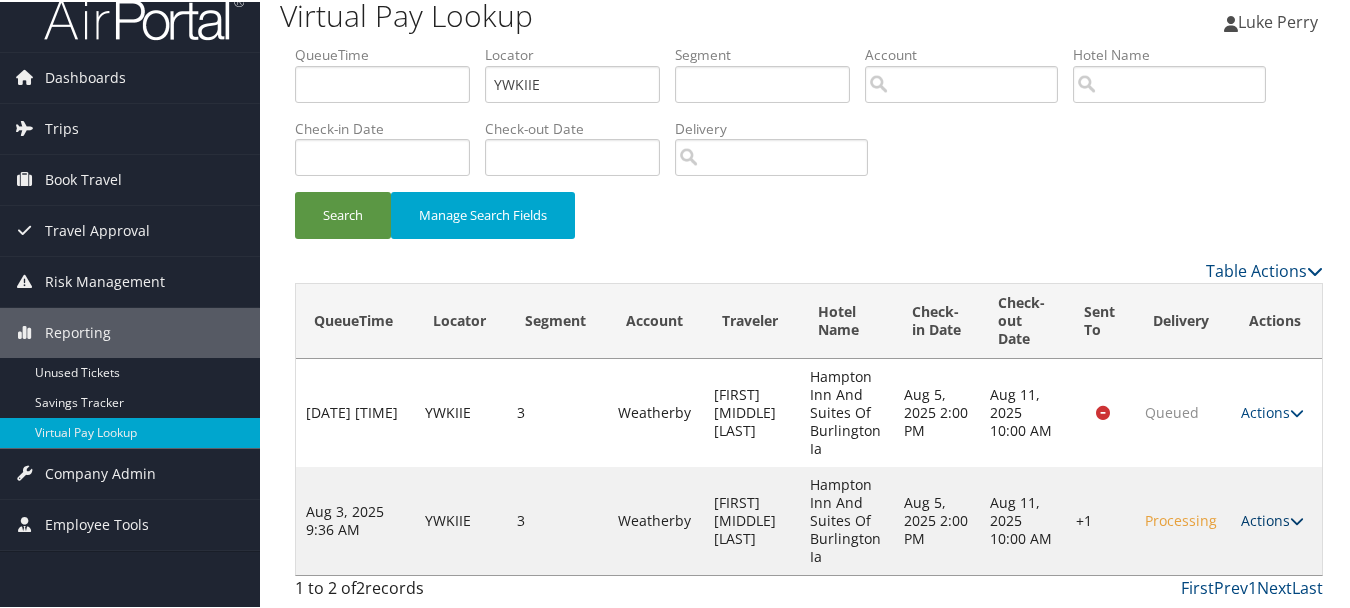 click on "Actions" at bounding box center [1272, 518] 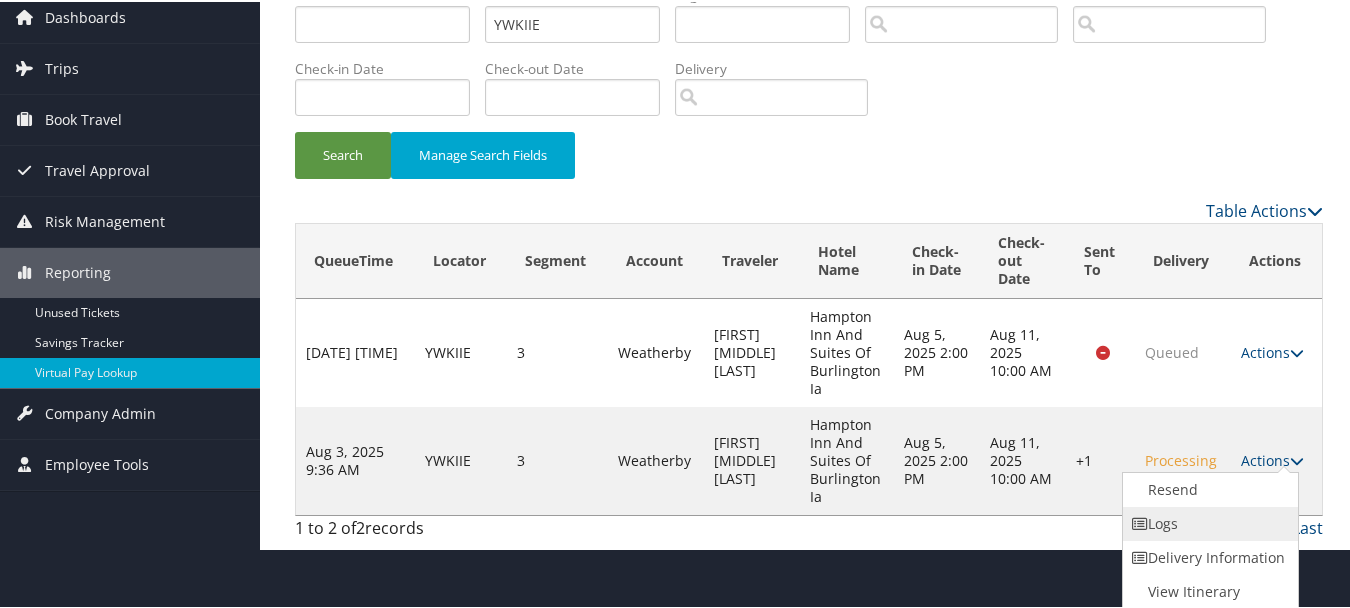 click on "Logs" at bounding box center [1208, 522] 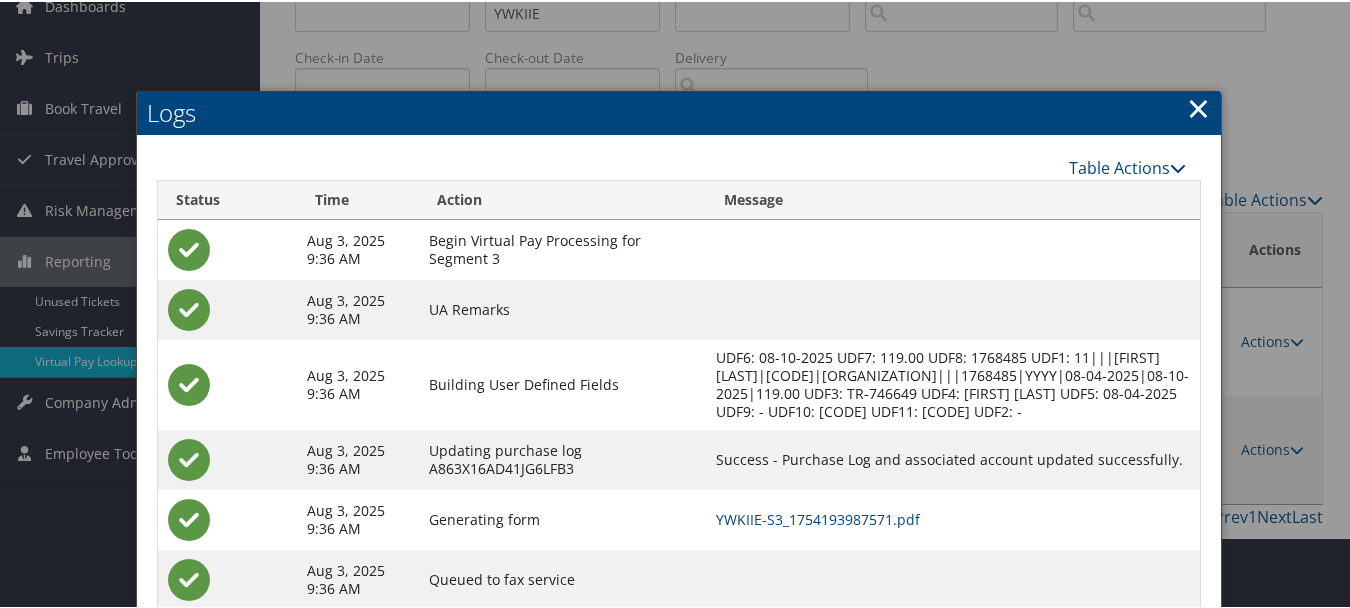 scroll, scrollTop: 165, scrollLeft: 0, axis: vertical 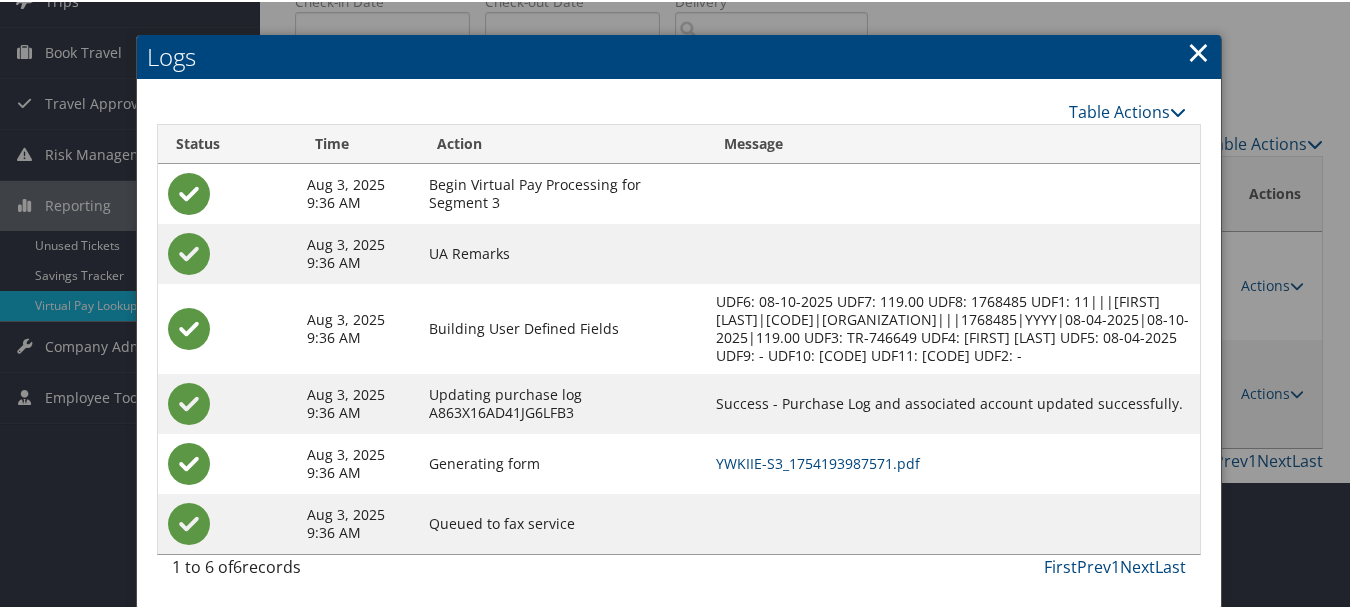 click on "×" at bounding box center [1198, 50] 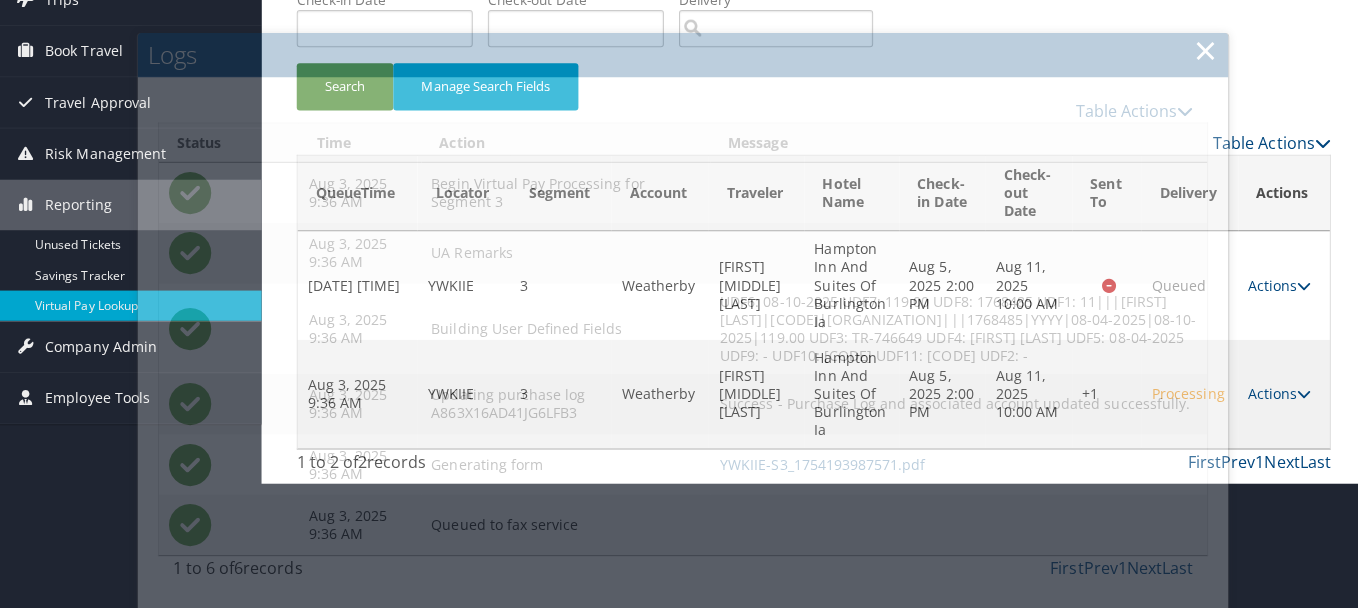 scroll, scrollTop: 0, scrollLeft: 0, axis: both 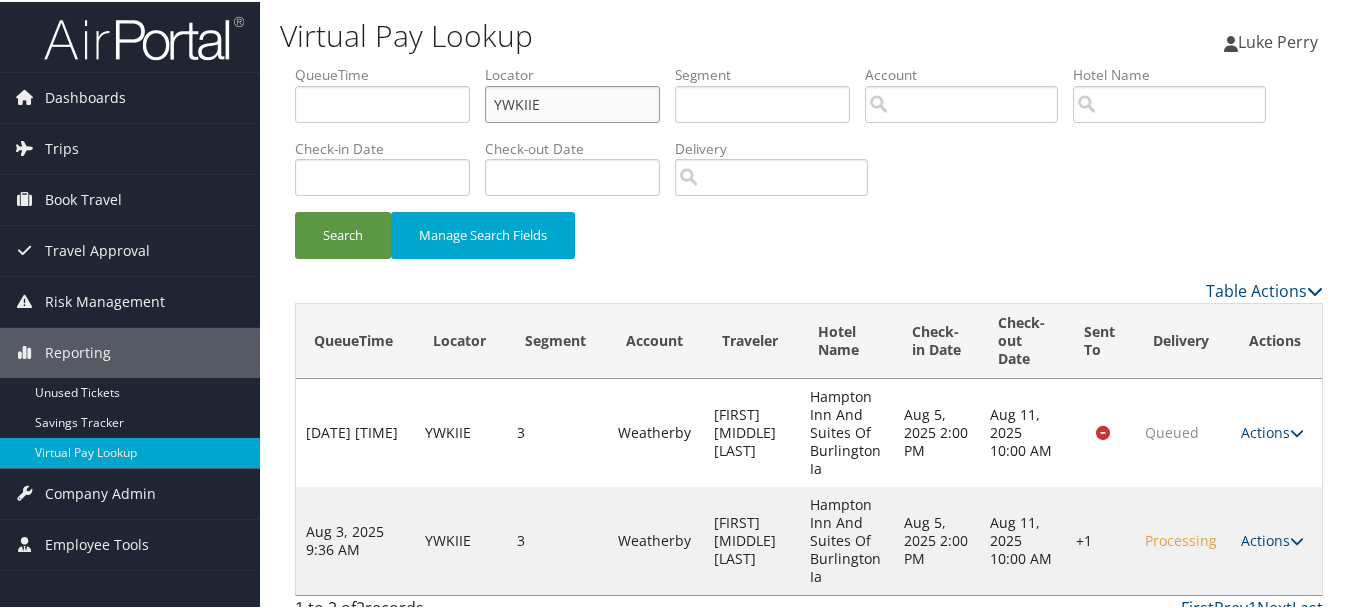 drag, startPoint x: 576, startPoint y: 93, endPoint x: 443, endPoint y: 85, distance: 133.24039 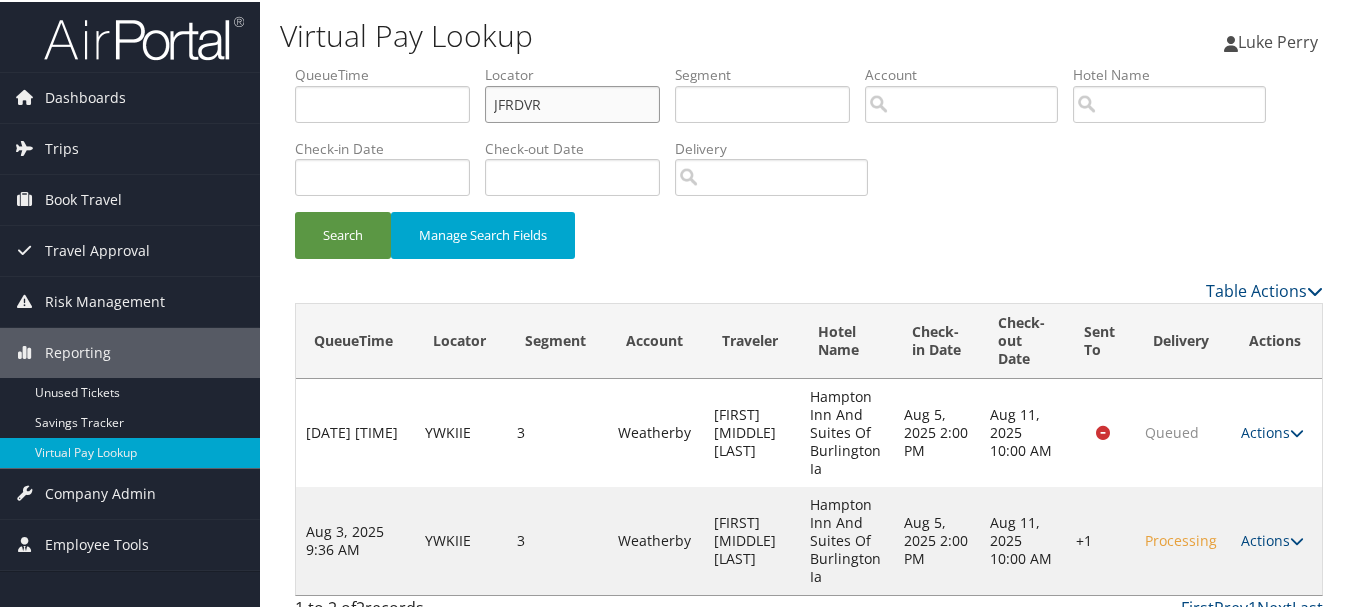 type on "JFRDVR" 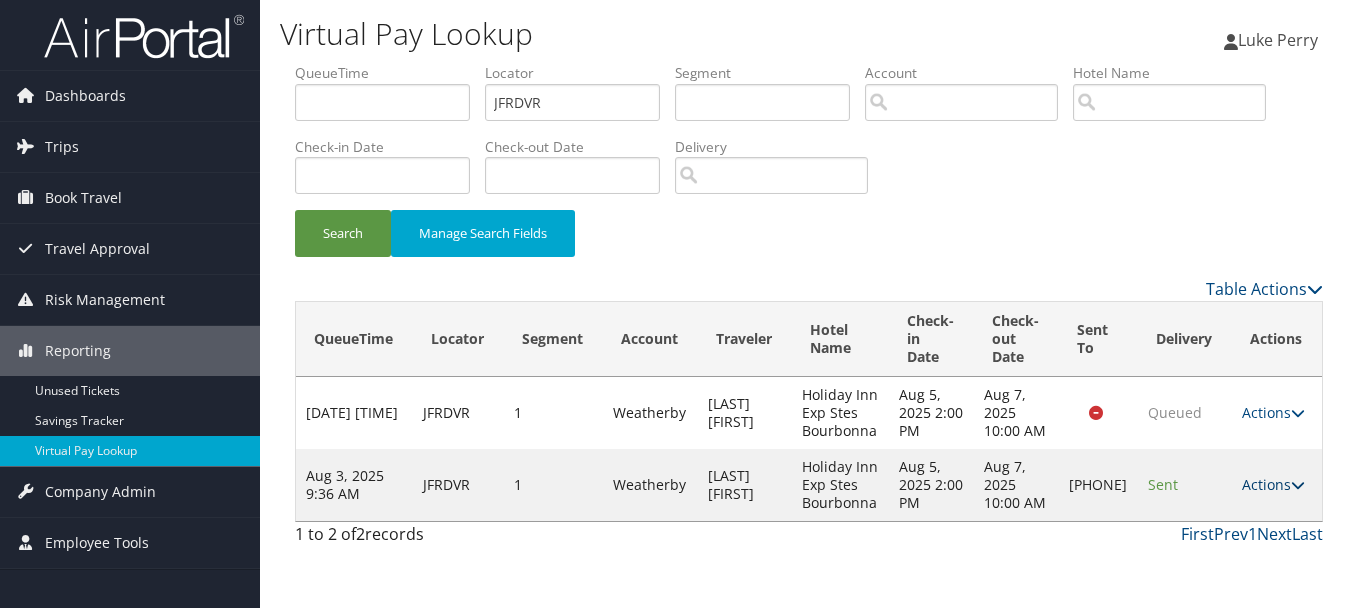 click on "Actions" at bounding box center [1273, 484] 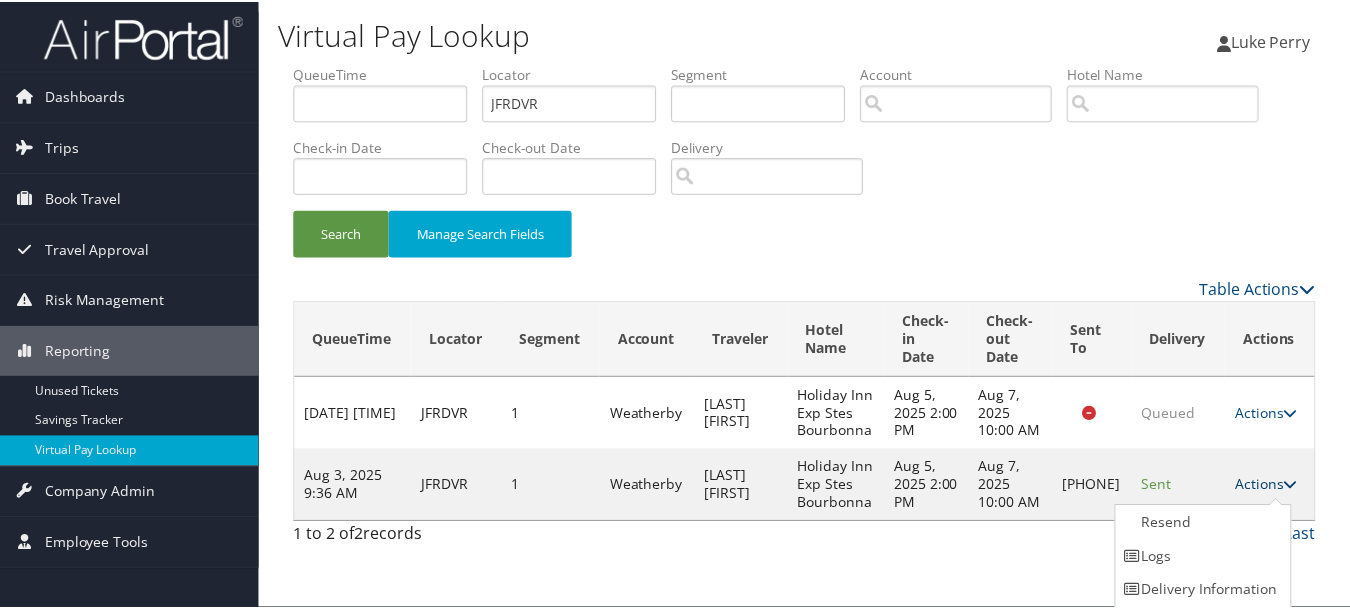 scroll, scrollTop: 35, scrollLeft: 0, axis: vertical 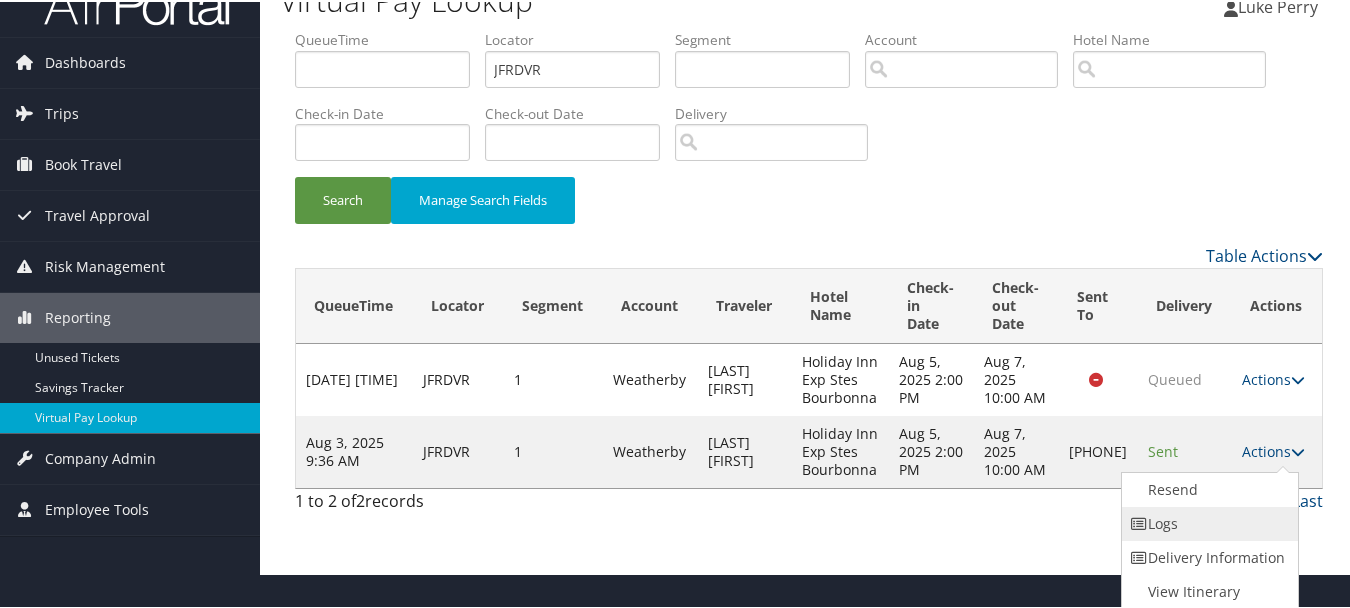 click on "Logs" at bounding box center [1207, 522] 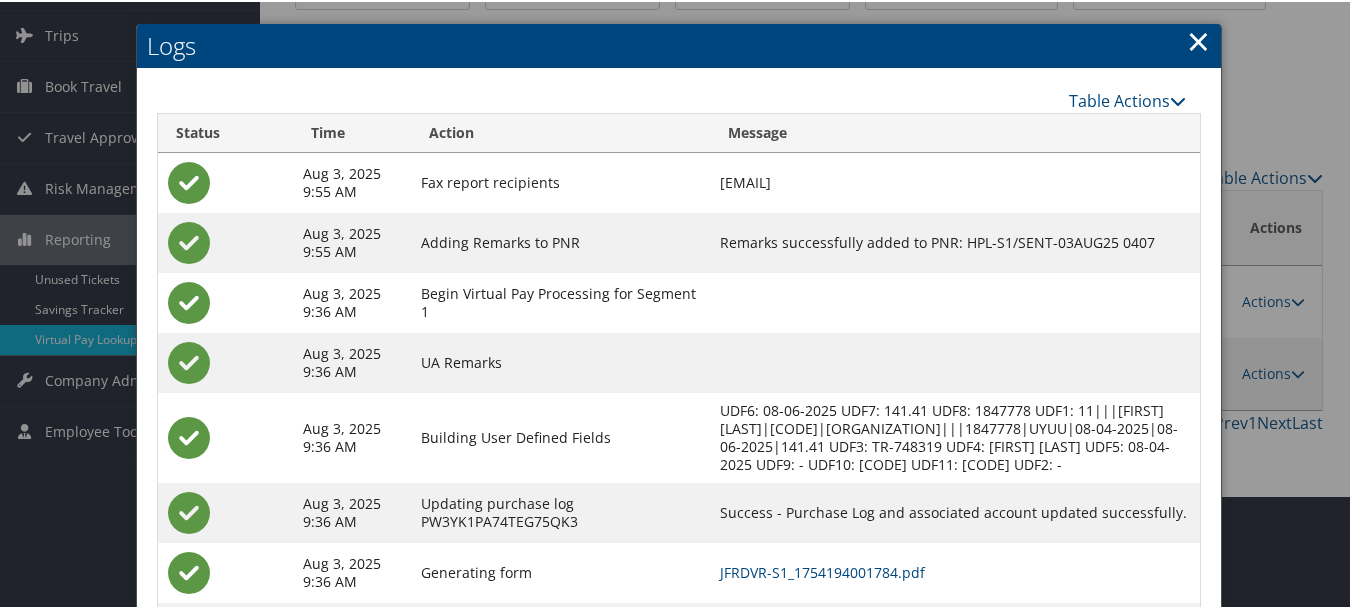 scroll, scrollTop: 240, scrollLeft: 0, axis: vertical 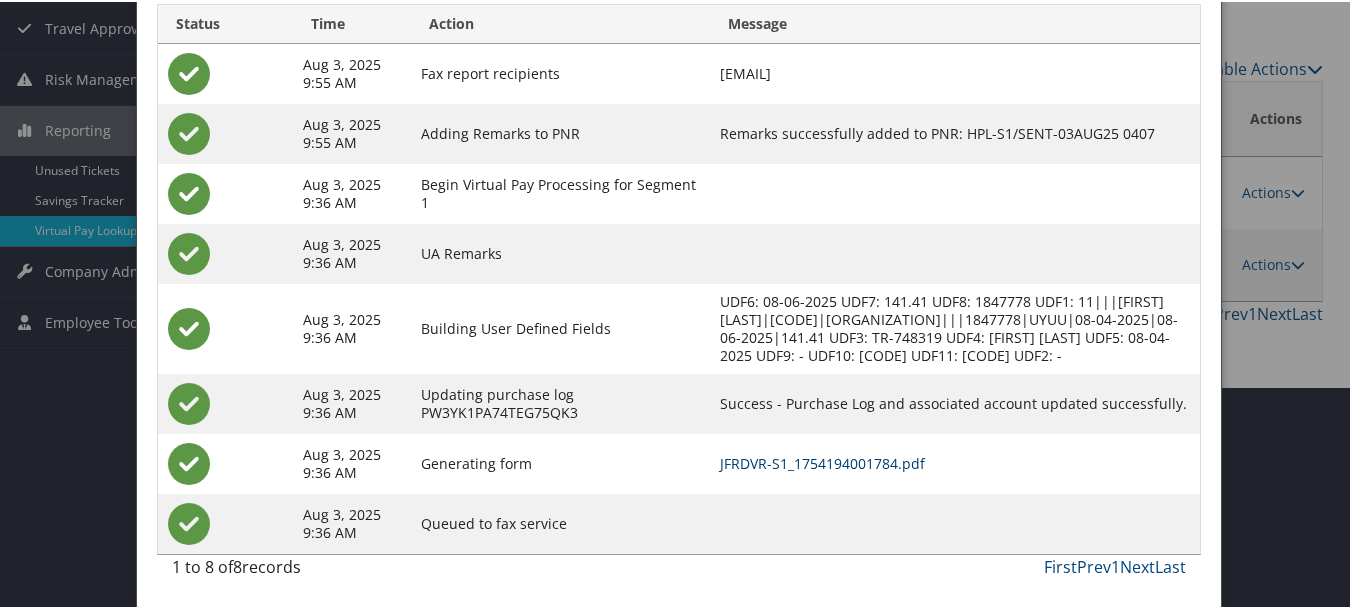 click on "JFRDVR-S1_1754194001784.pdf" at bounding box center (822, 461) 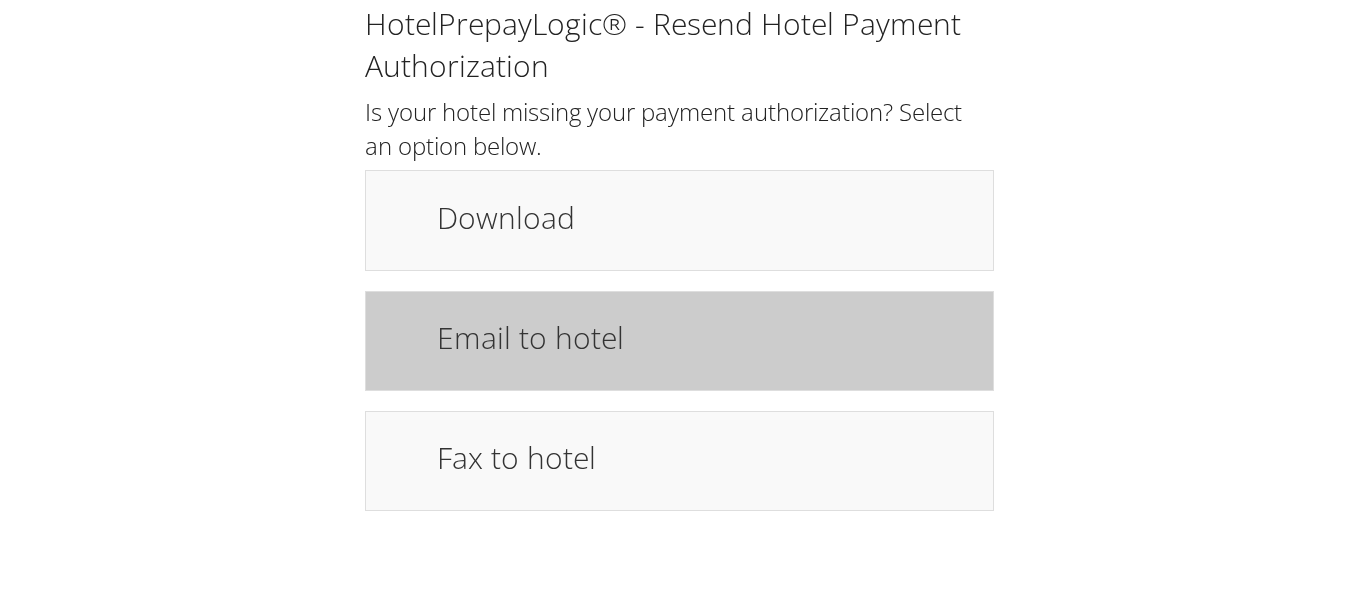 scroll, scrollTop: 0, scrollLeft: 0, axis: both 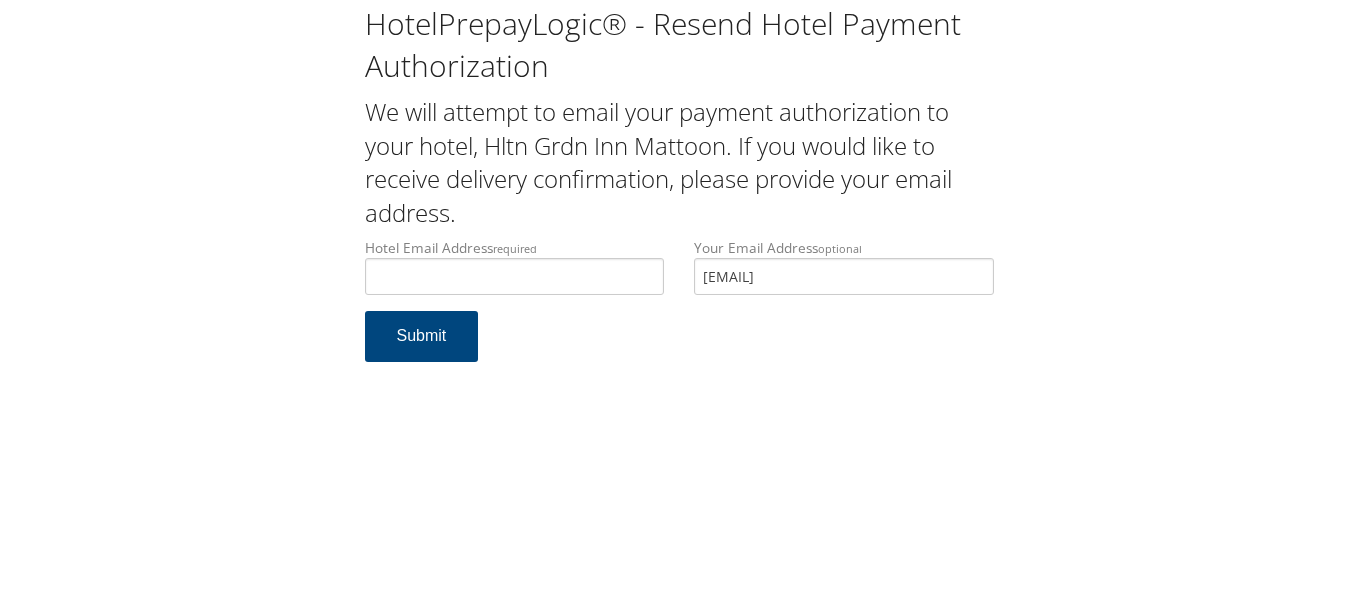 click on "[EMAIL]" at bounding box center [844, 276] 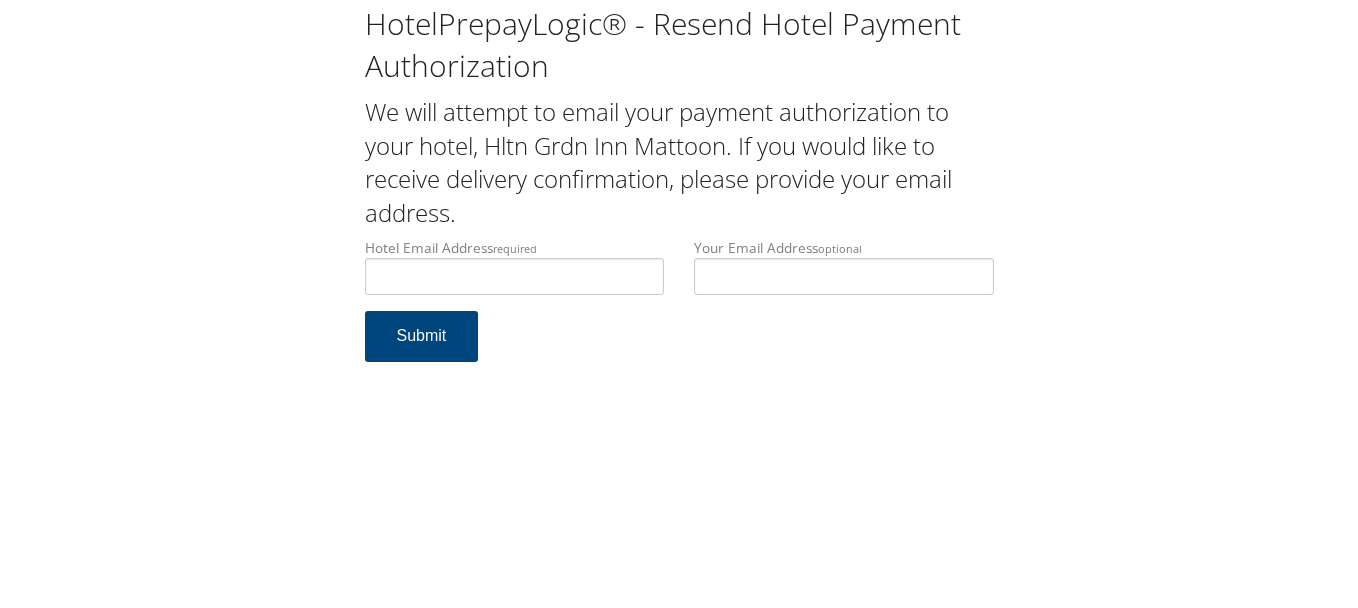 type 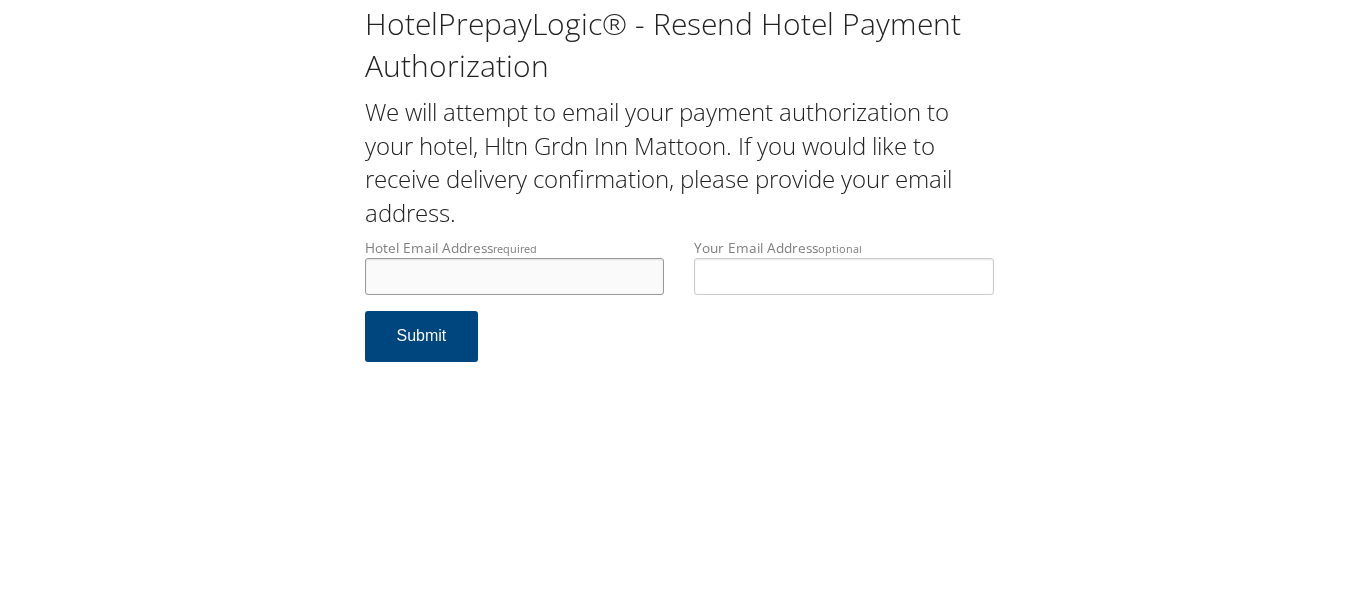 click on "Hotel Email Address  required" at bounding box center (515, 276) 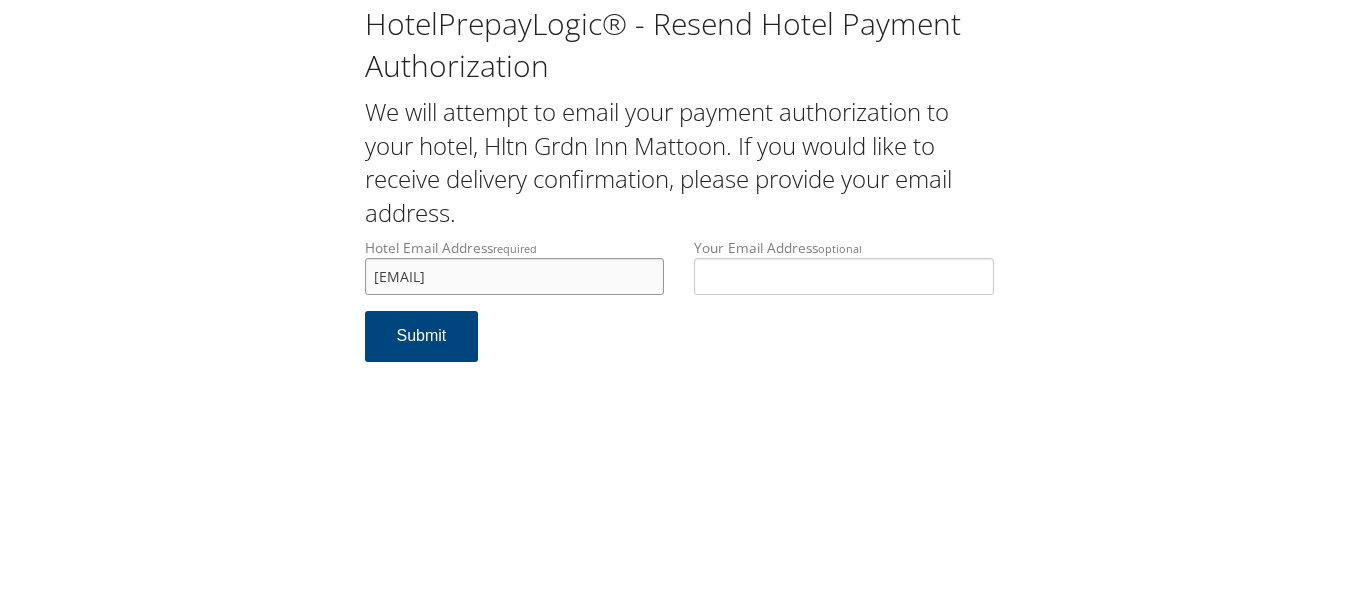 type on "fdhiltongardeninnmattoon@gmail.com" 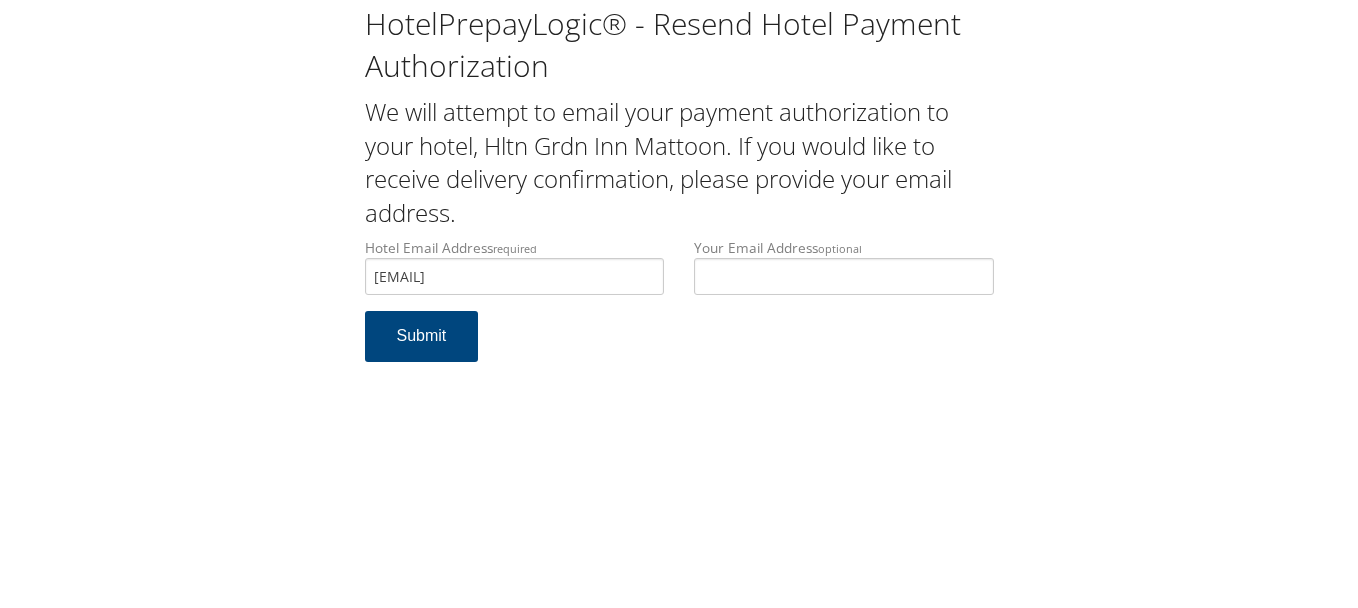 click on "Hotel Email Address  required
fdhiltongardeninnmattoon@gmail.com
Hotel email address is required
Your Email Address  optional
Submit" at bounding box center (679, 310) 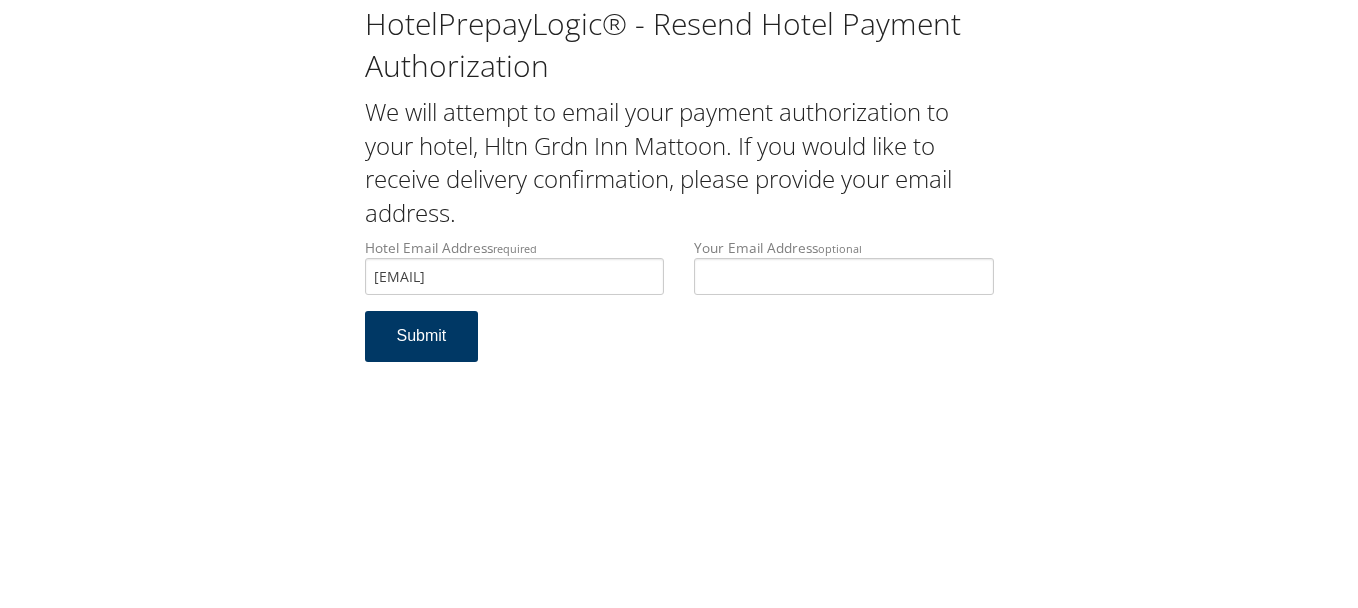 click on "Submit" at bounding box center (422, 336) 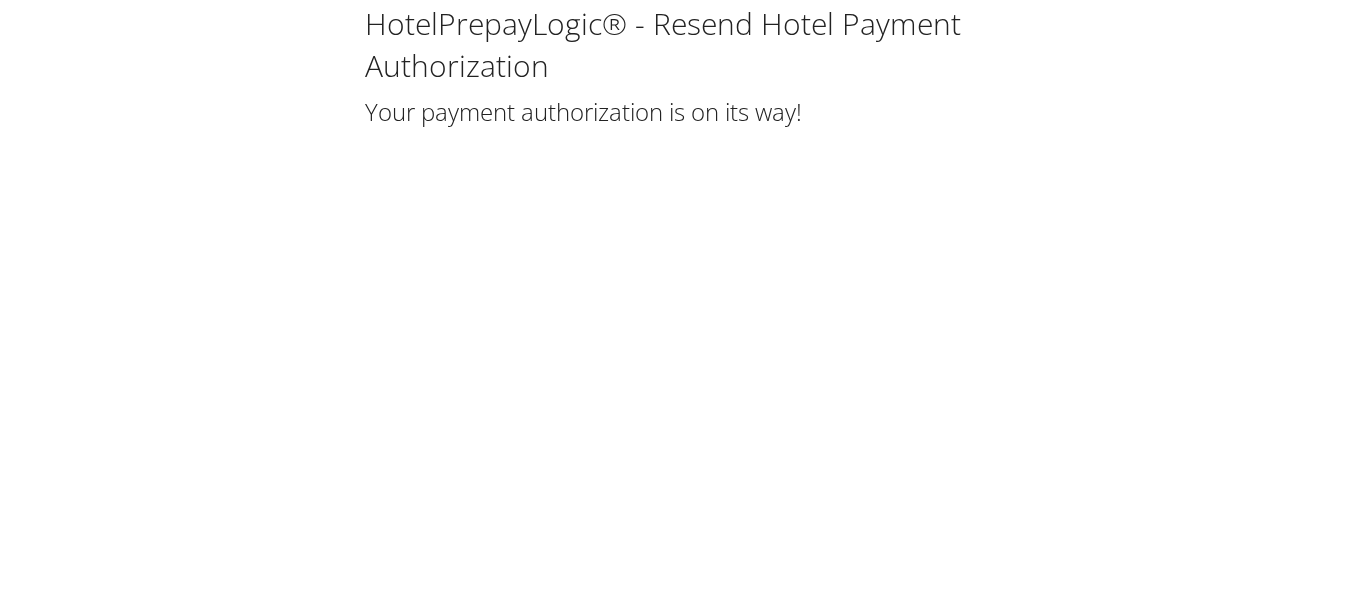 scroll, scrollTop: 0, scrollLeft: 0, axis: both 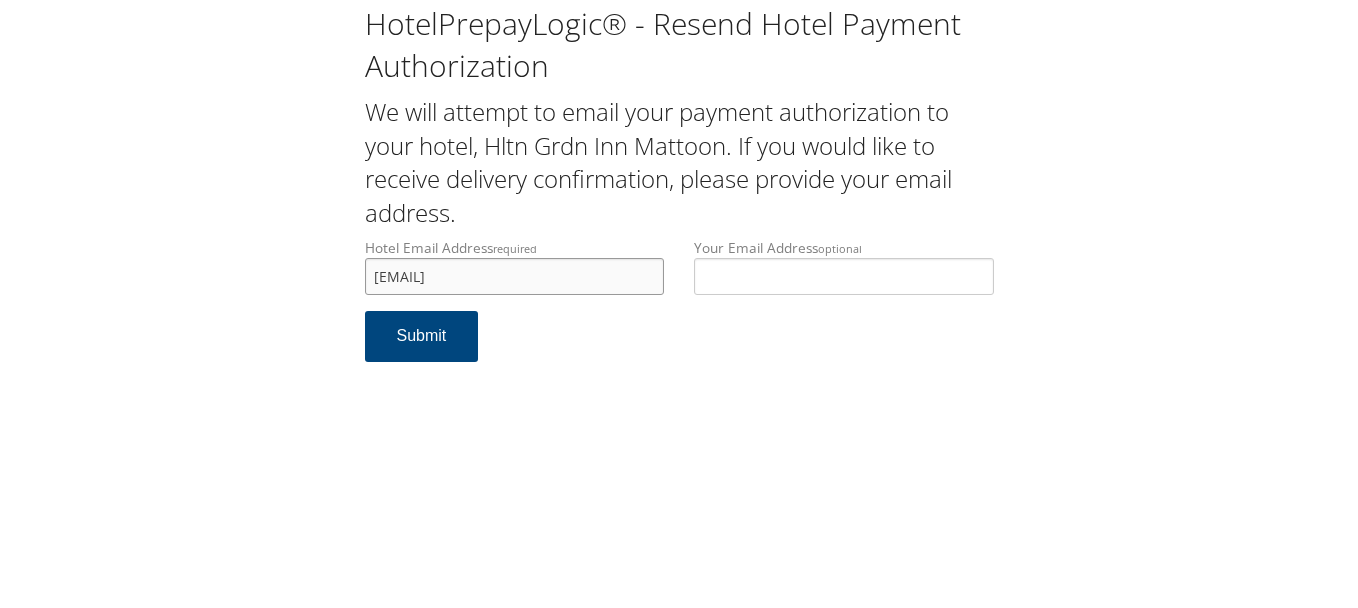 drag, startPoint x: 645, startPoint y: 276, endPoint x: 365, endPoint y: 266, distance: 280.17853 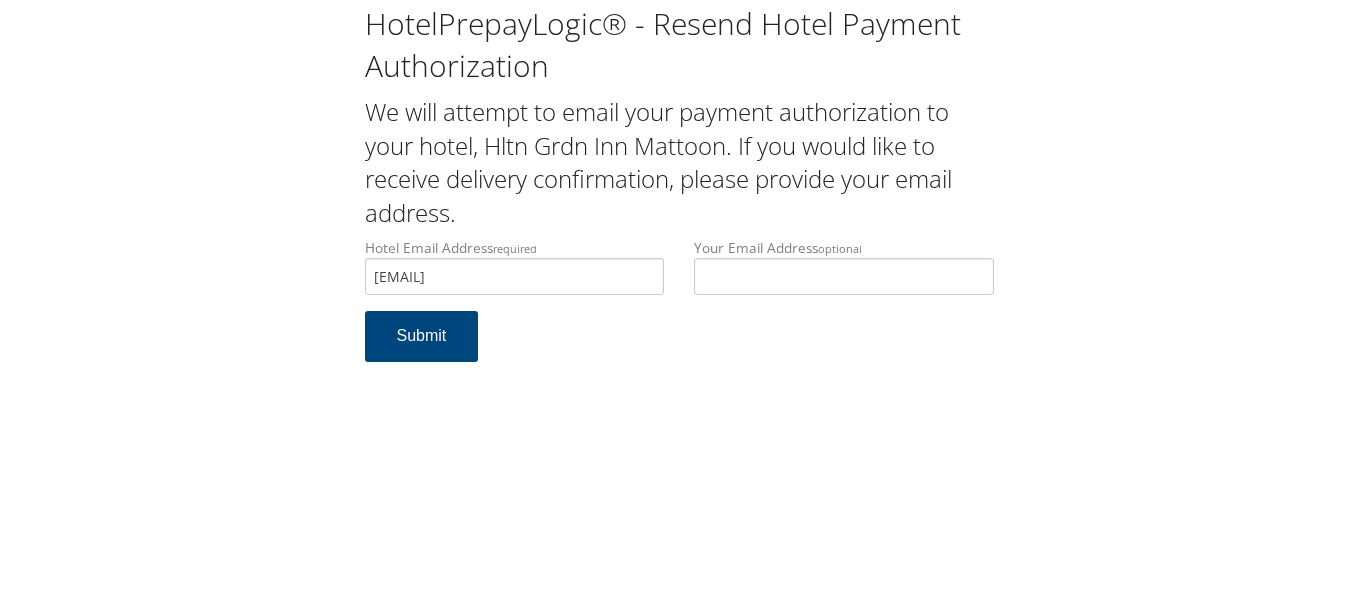 click on "Hotel Email Address  required
[EMAIL]
Hotel email address is required
Your Email Address  optional
Submit" at bounding box center [679, 310] 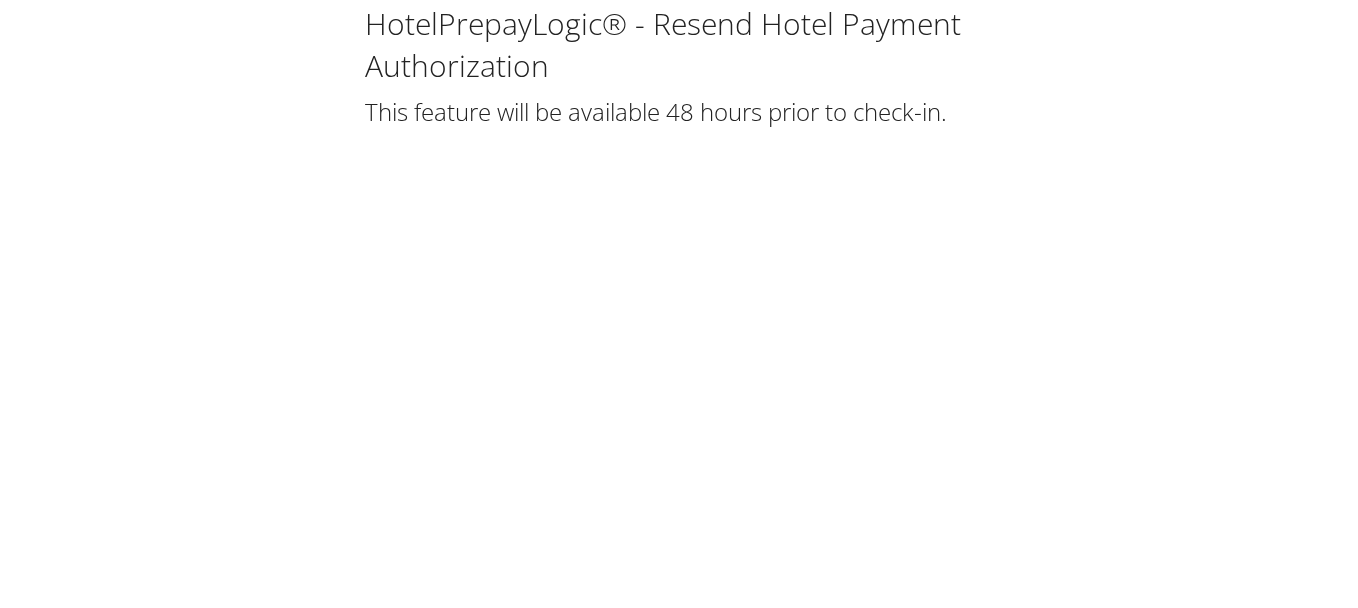 scroll, scrollTop: 0, scrollLeft: 0, axis: both 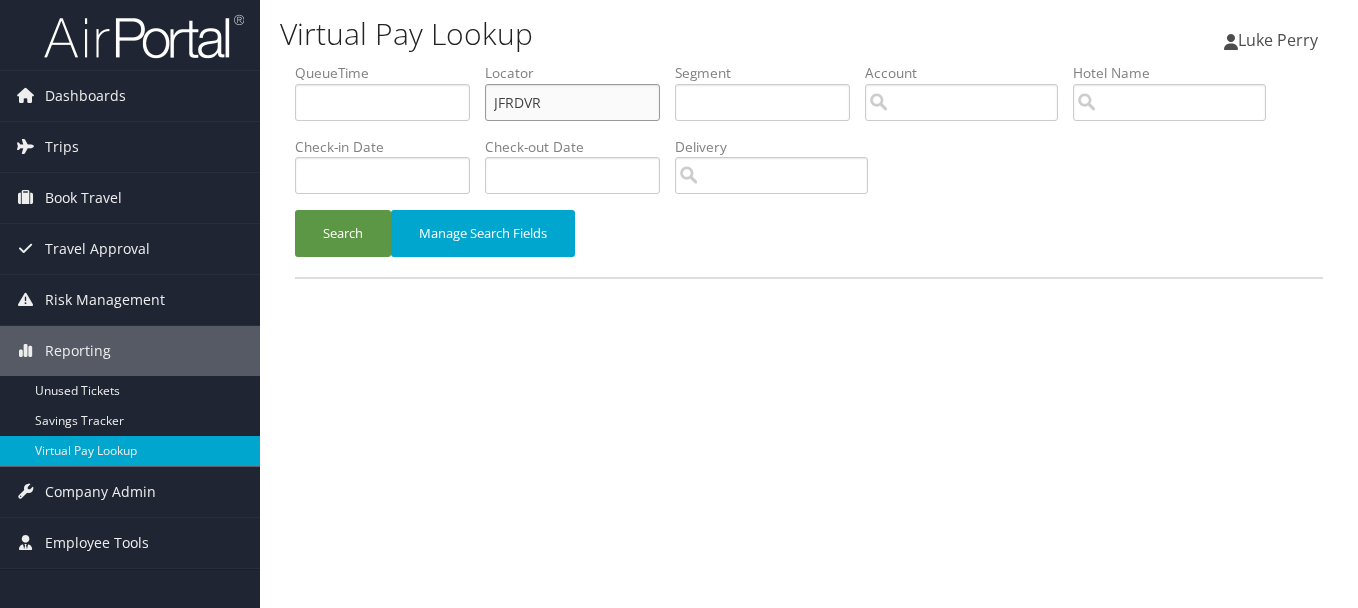 drag, startPoint x: 582, startPoint y: 99, endPoint x: 475, endPoint y: 97, distance: 107.01869 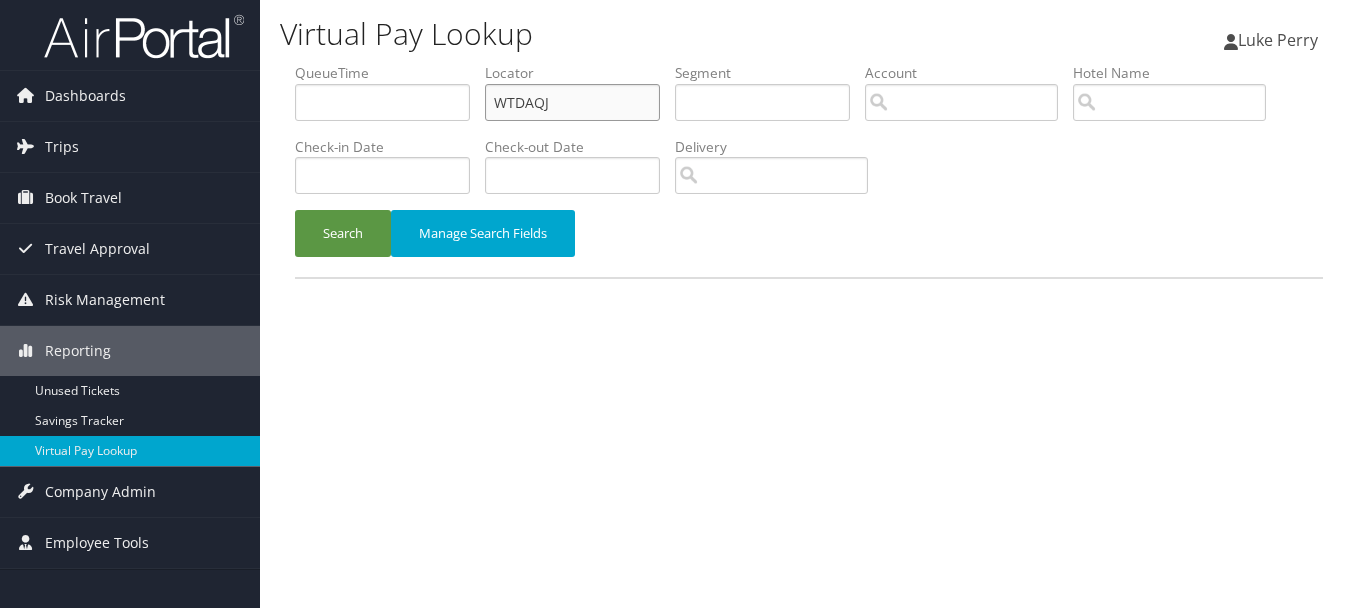 type on "WTDAQJ" 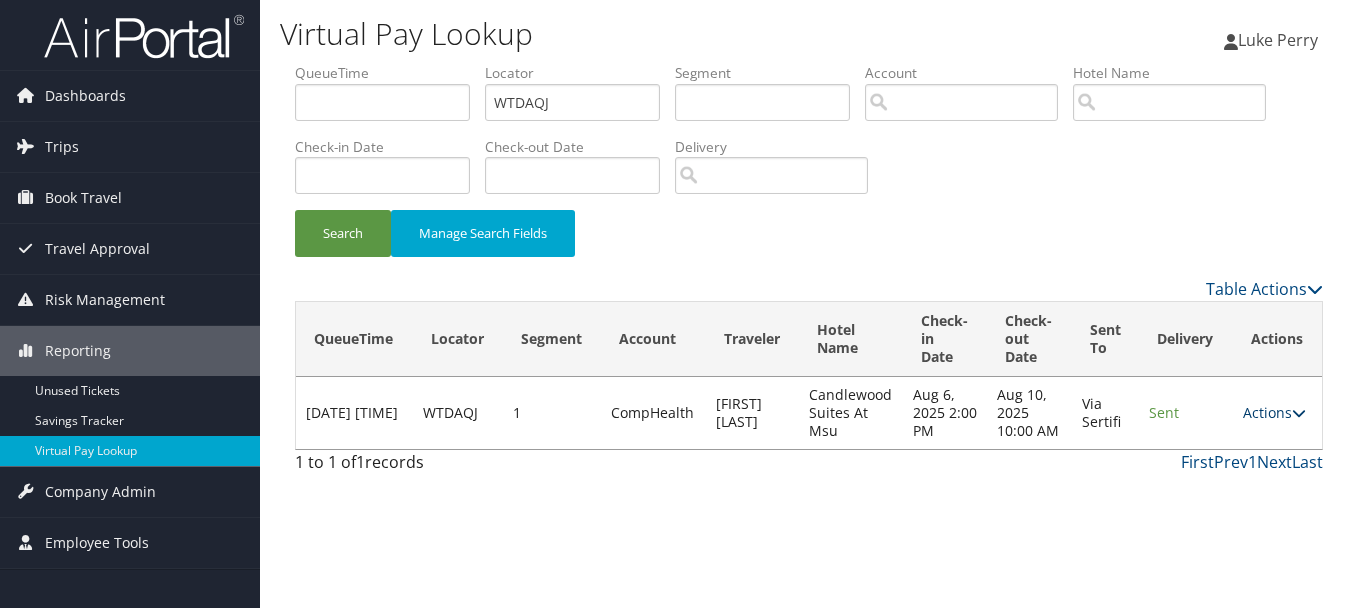 click on "Actions" at bounding box center [1274, 412] 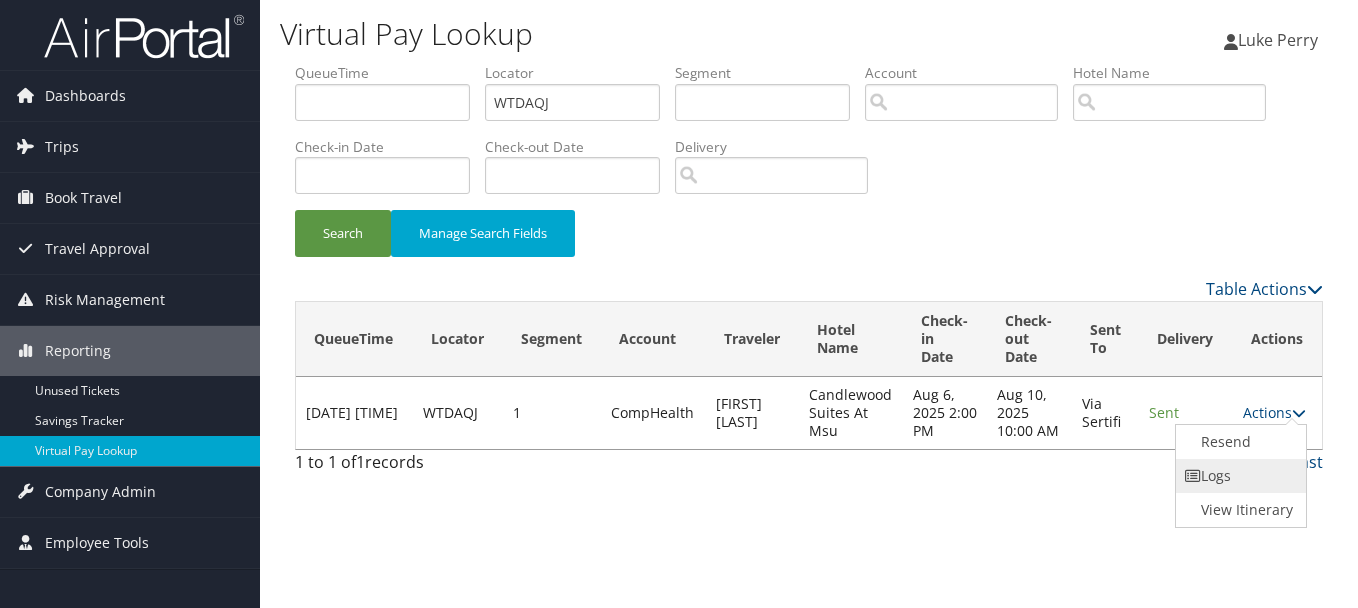 click on "Logs" at bounding box center [1239, 476] 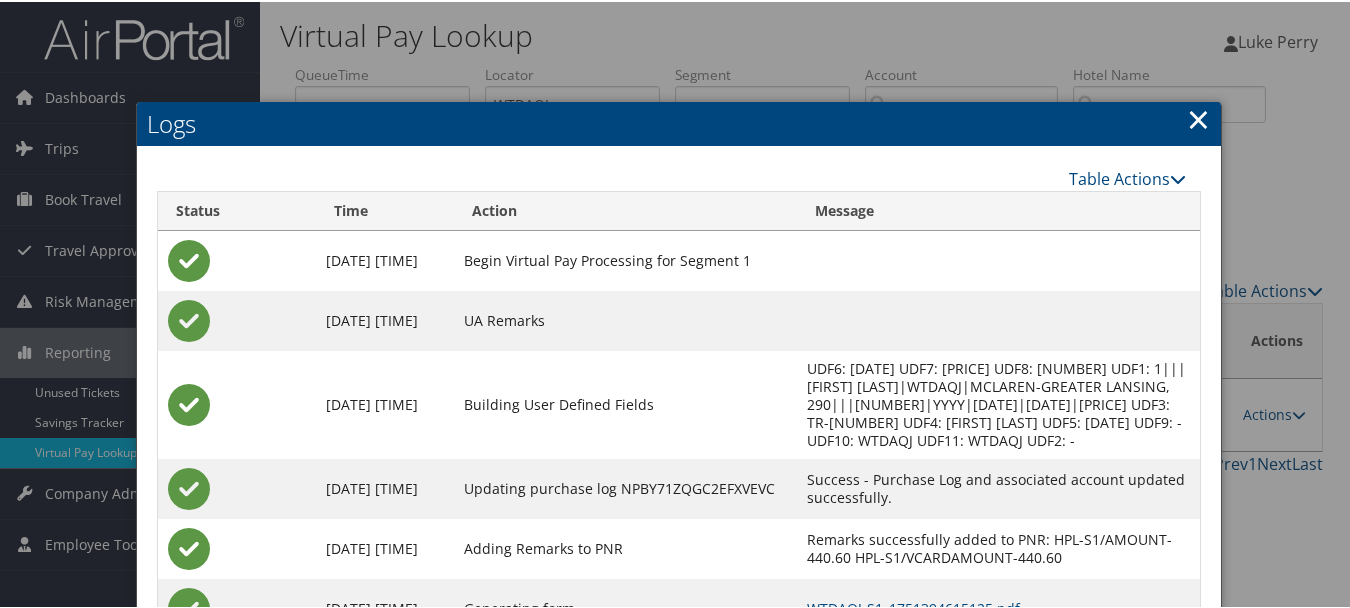 scroll, scrollTop: 223, scrollLeft: 0, axis: vertical 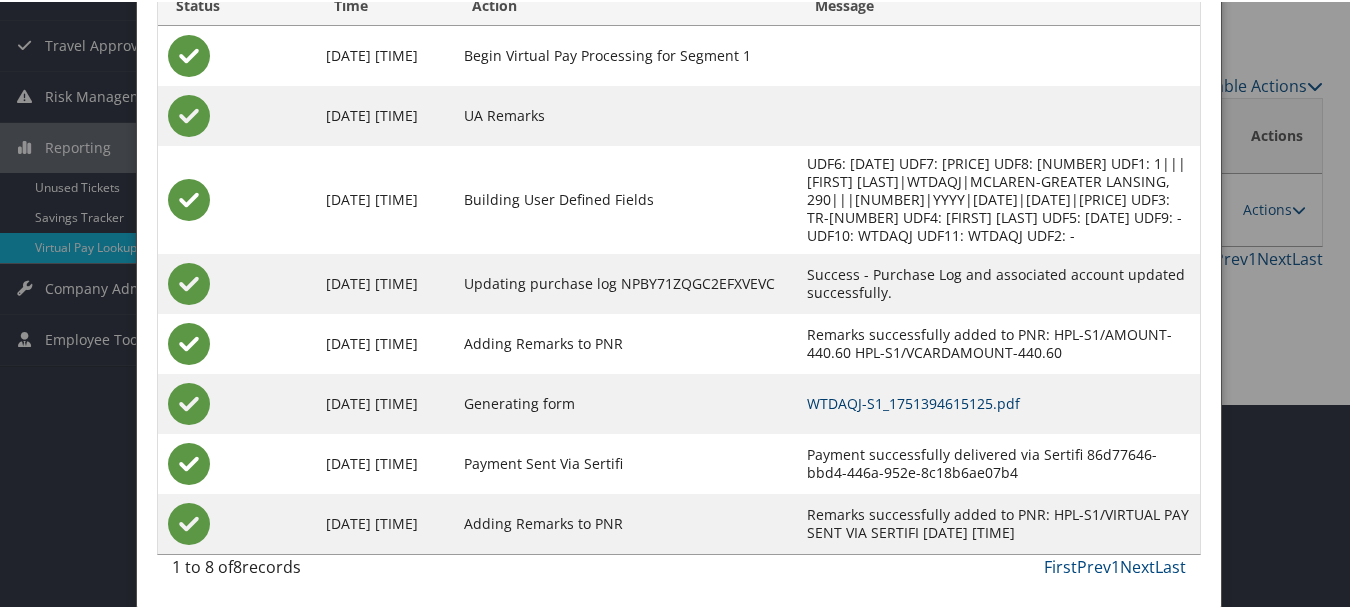 click on "WTDAQJ-S1_1751394615125.pdf" at bounding box center [913, 401] 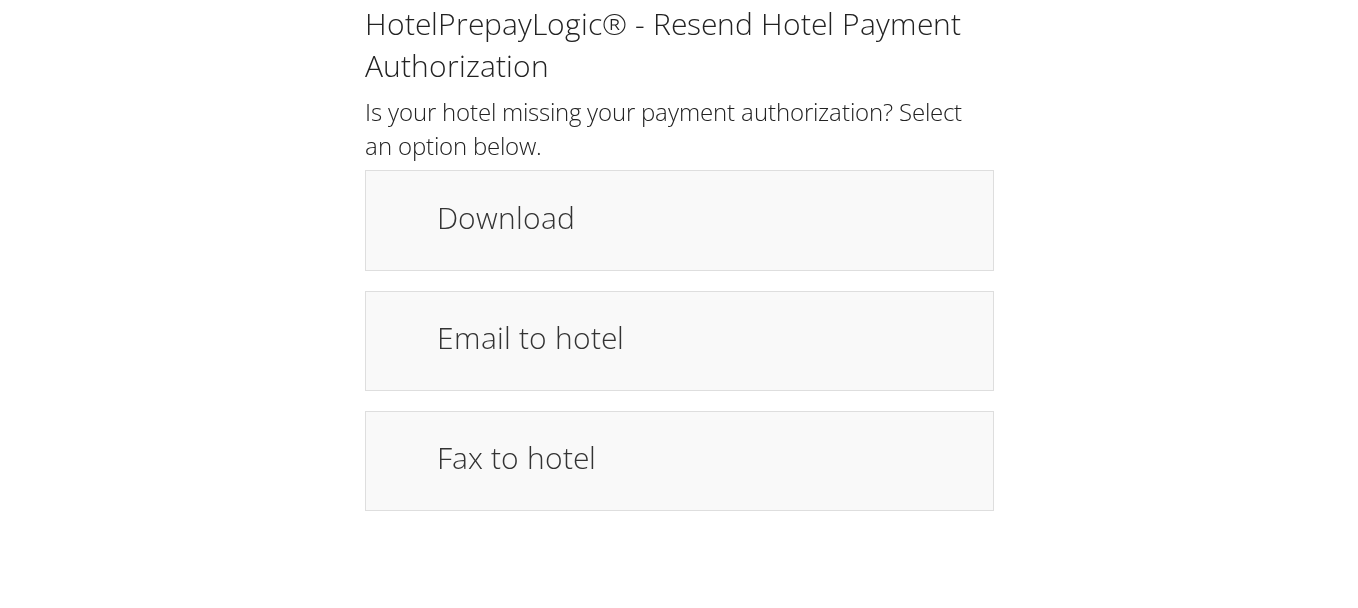 scroll, scrollTop: 0, scrollLeft: 0, axis: both 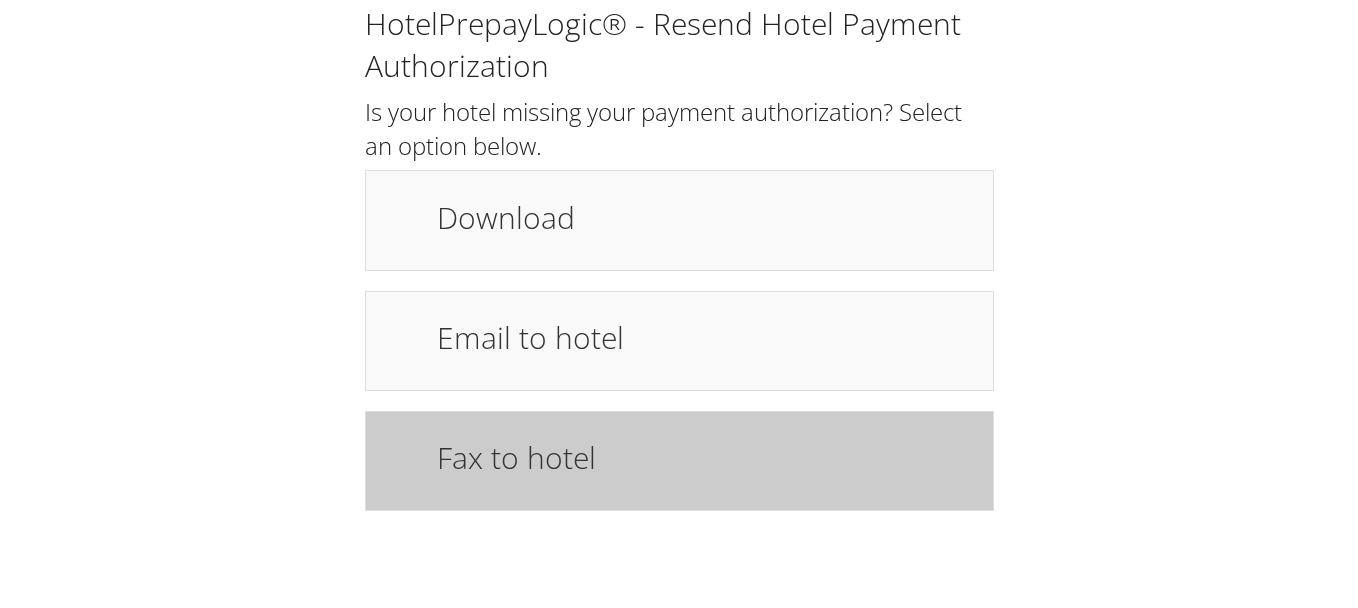 click on "Fax to hotel" at bounding box center (705, 457) 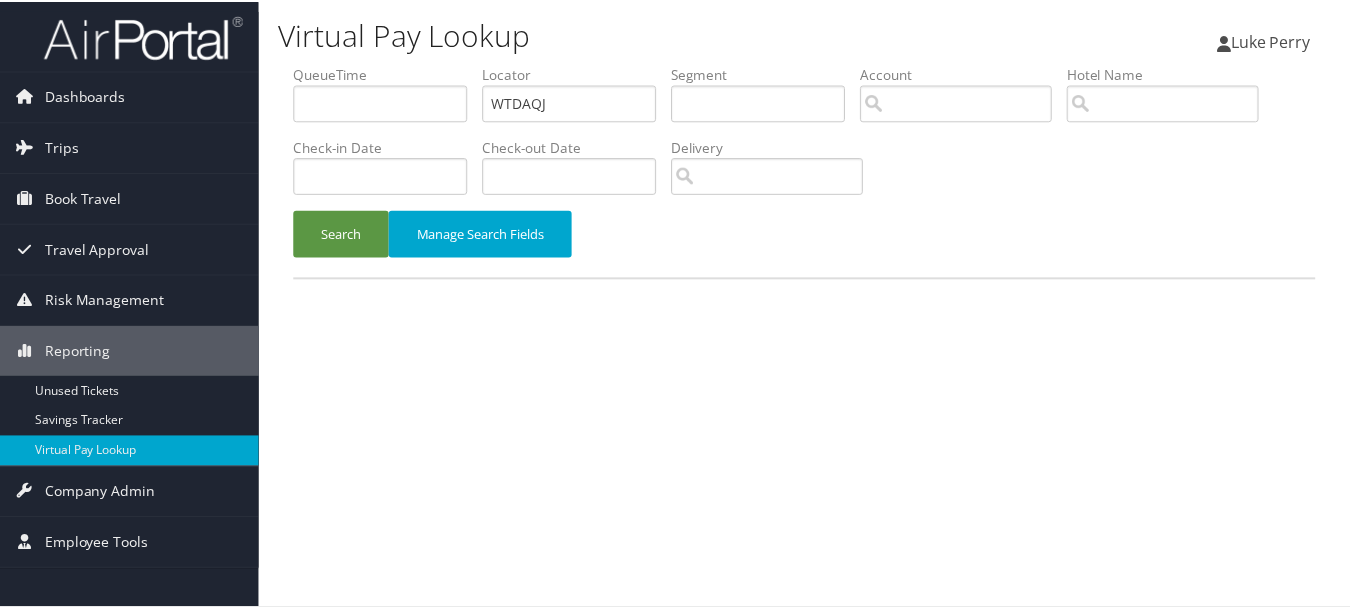 scroll, scrollTop: 0, scrollLeft: 0, axis: both 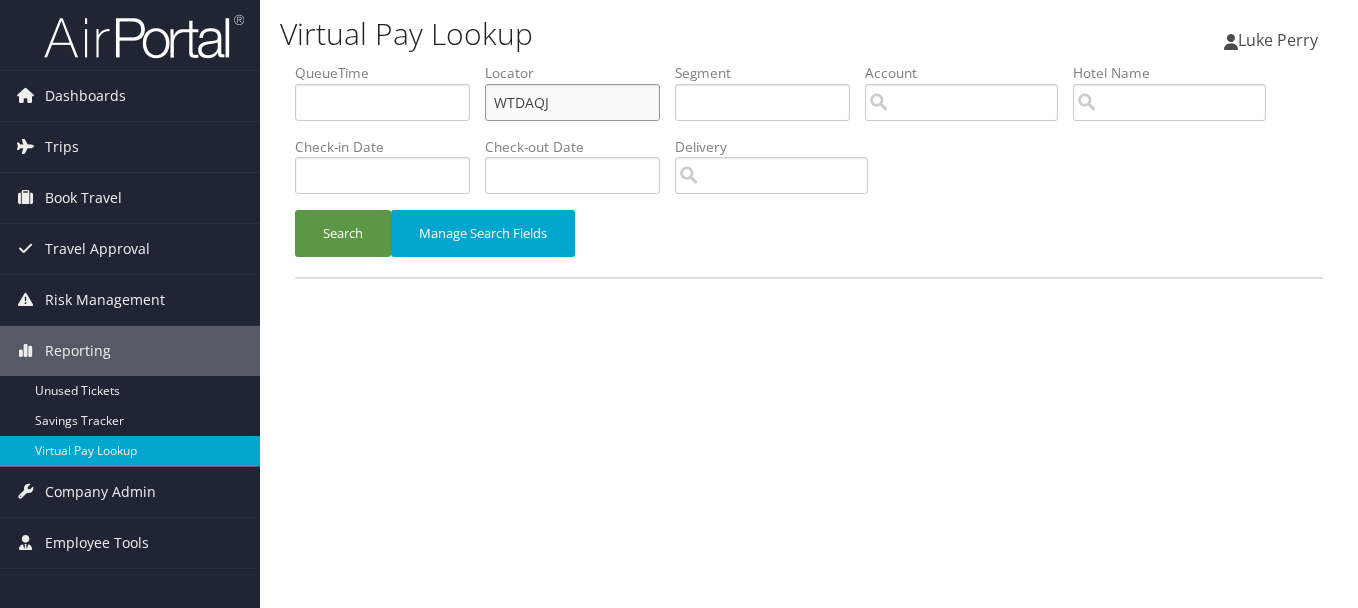 drag, startPoint x: 578, startPoint y: 105, endPoint x: 474, endPoint y: 103, distance: 104.019226 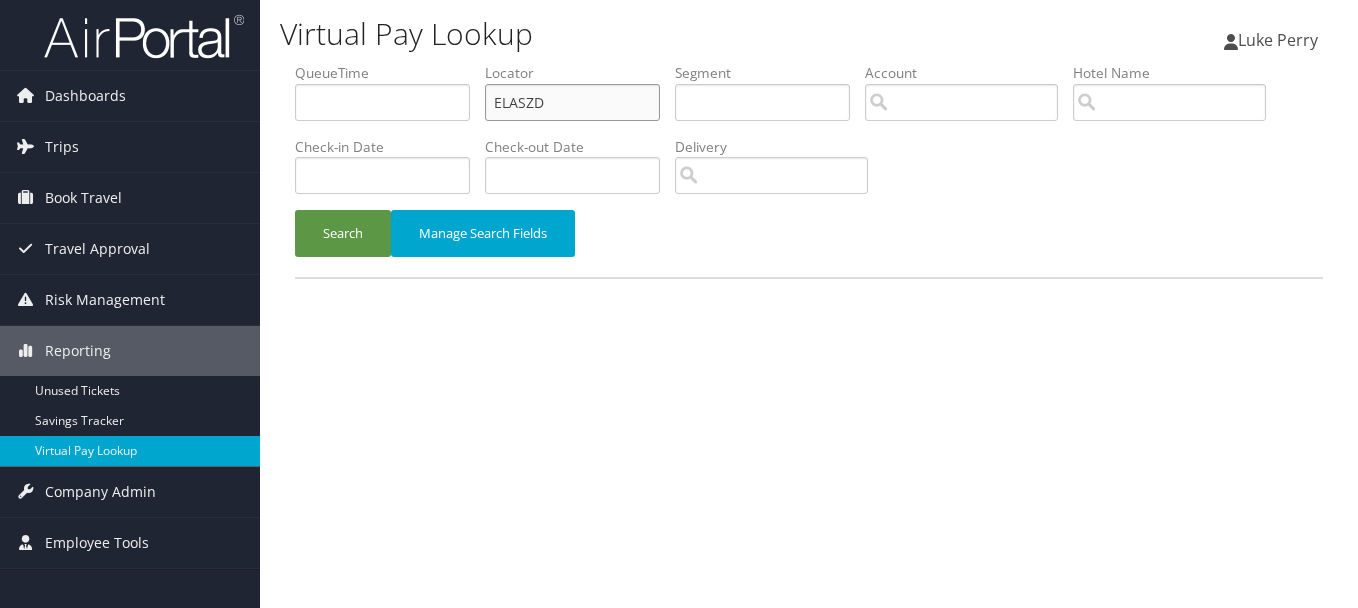 click on "Search" at bounding box center [343, 233] 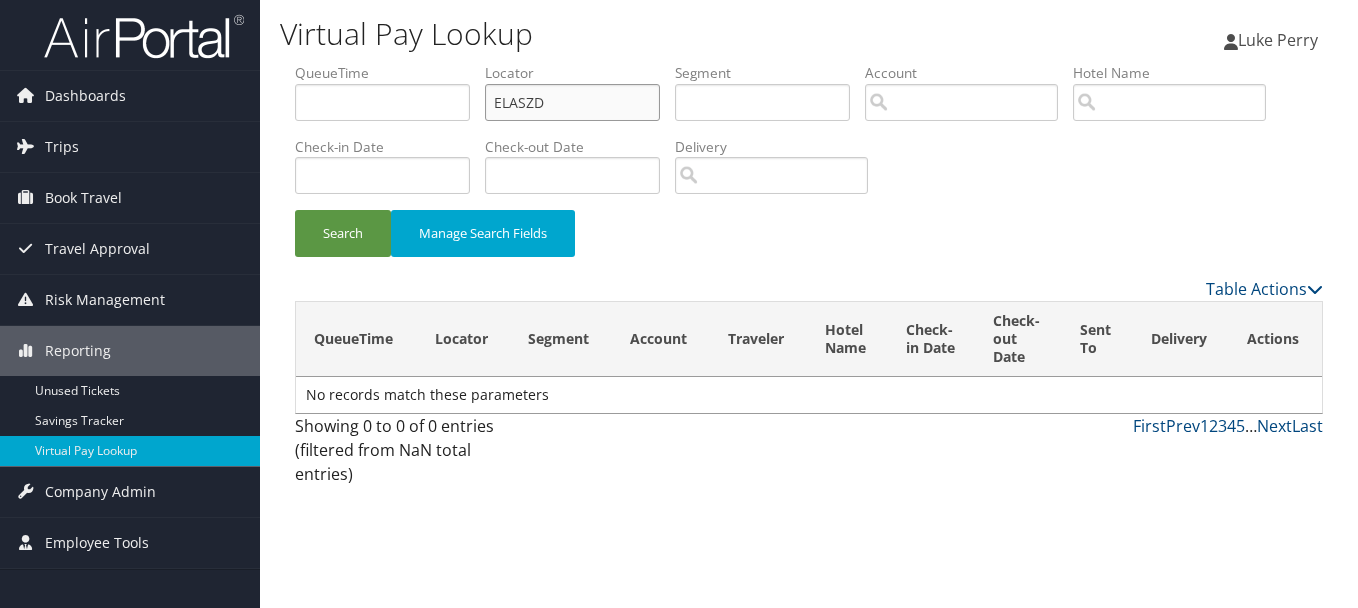 drag, startPoint x: 516, startPoint y: 104, endPoint x: 395, endPoint y: 92, distance: 121.59358 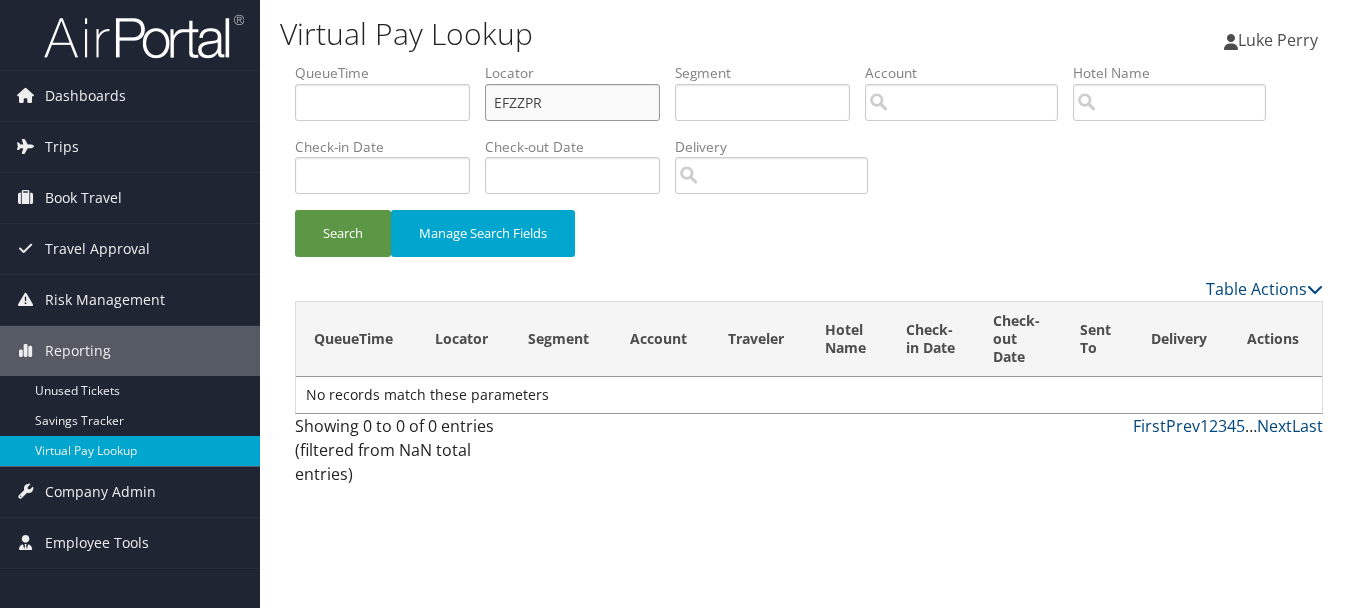 type on "EFZZPR" 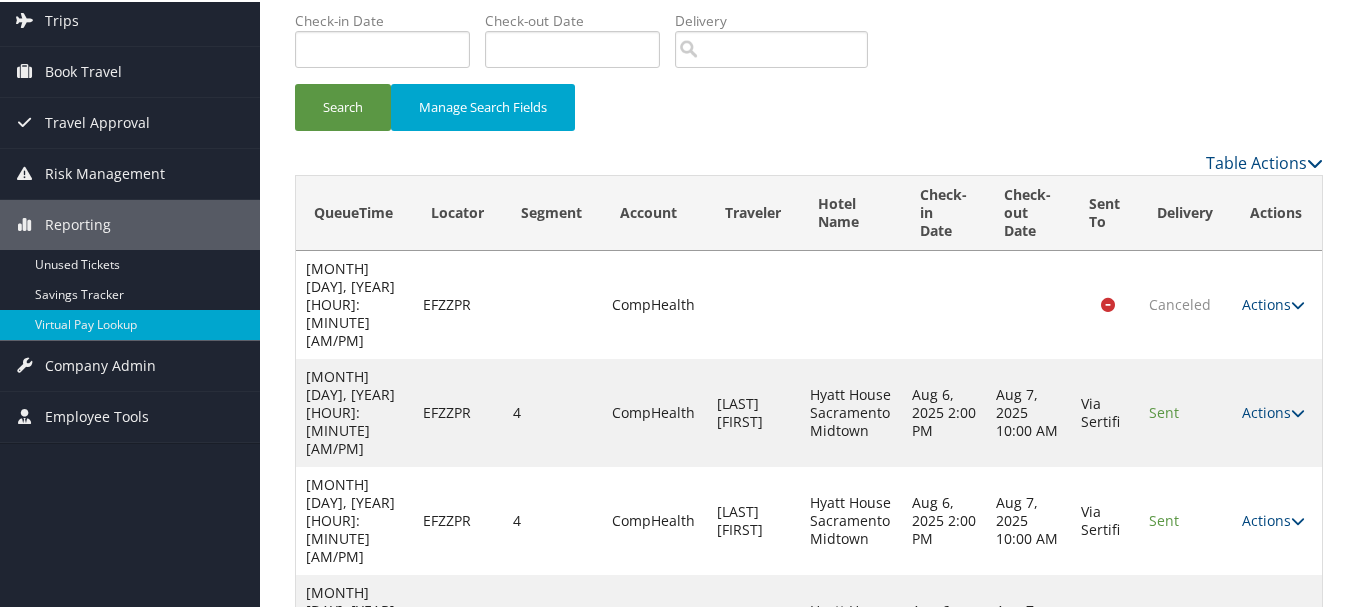 click on "Actions" at bounding box center [1273, 626] 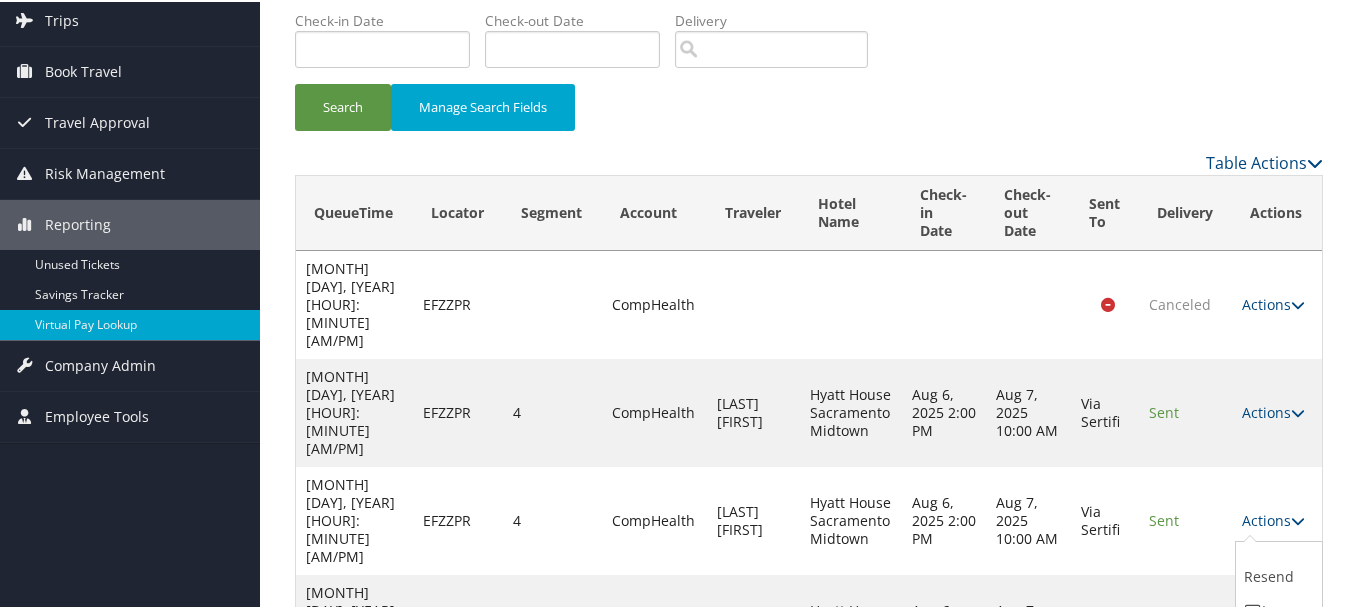 scroll, scrollTop: 199, scrollLeft: 0, axis: vertical 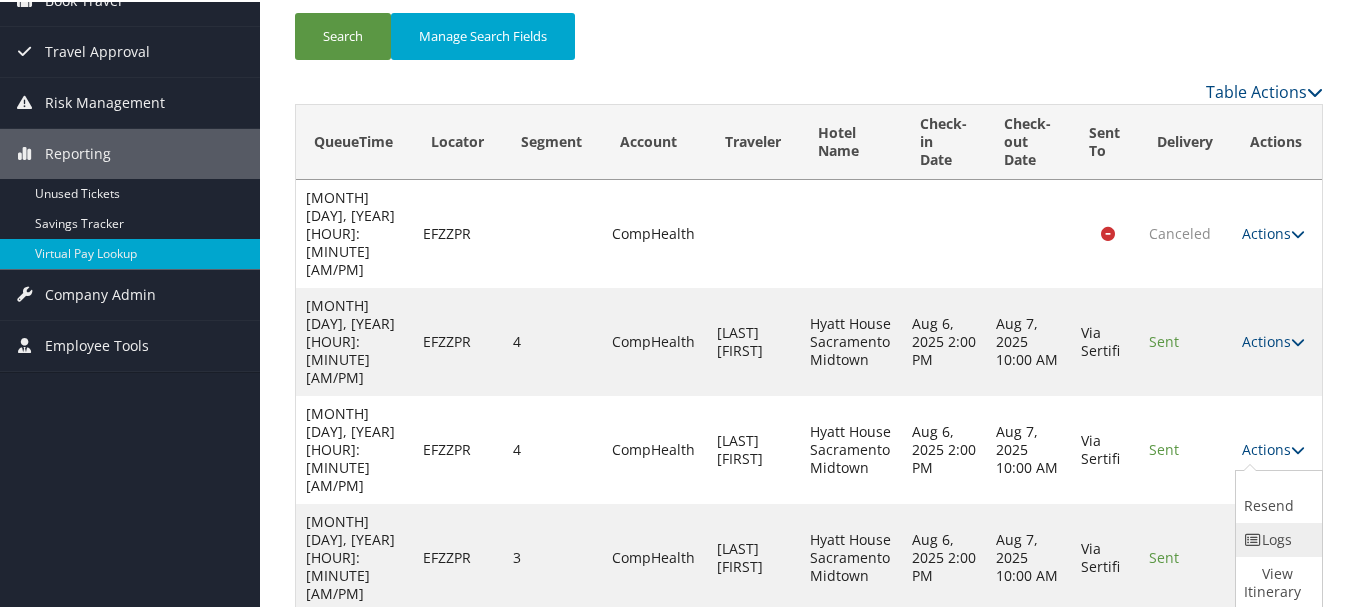 click on "Logs" at bounding box center [1276, 538] 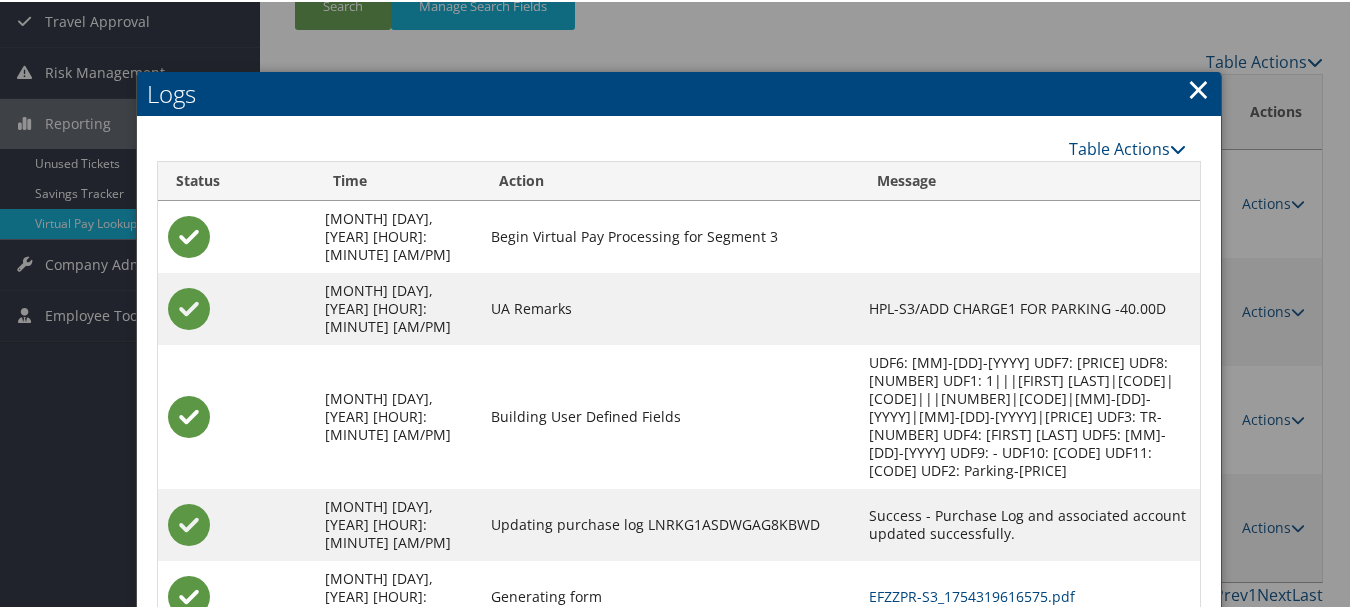 scroll, scrollTop: 326, scrollLeft: 0, axis: vertical 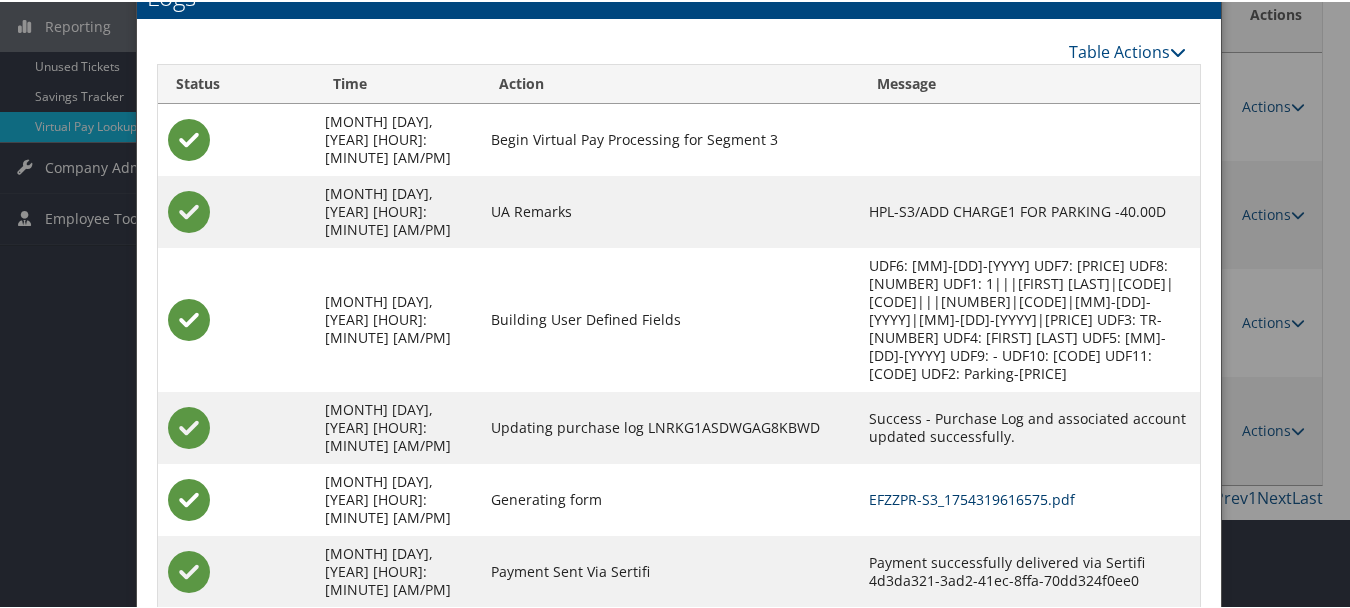 click on "EFZZPR-S3_1754319616575.pdf" at bounding box center (972, 497) 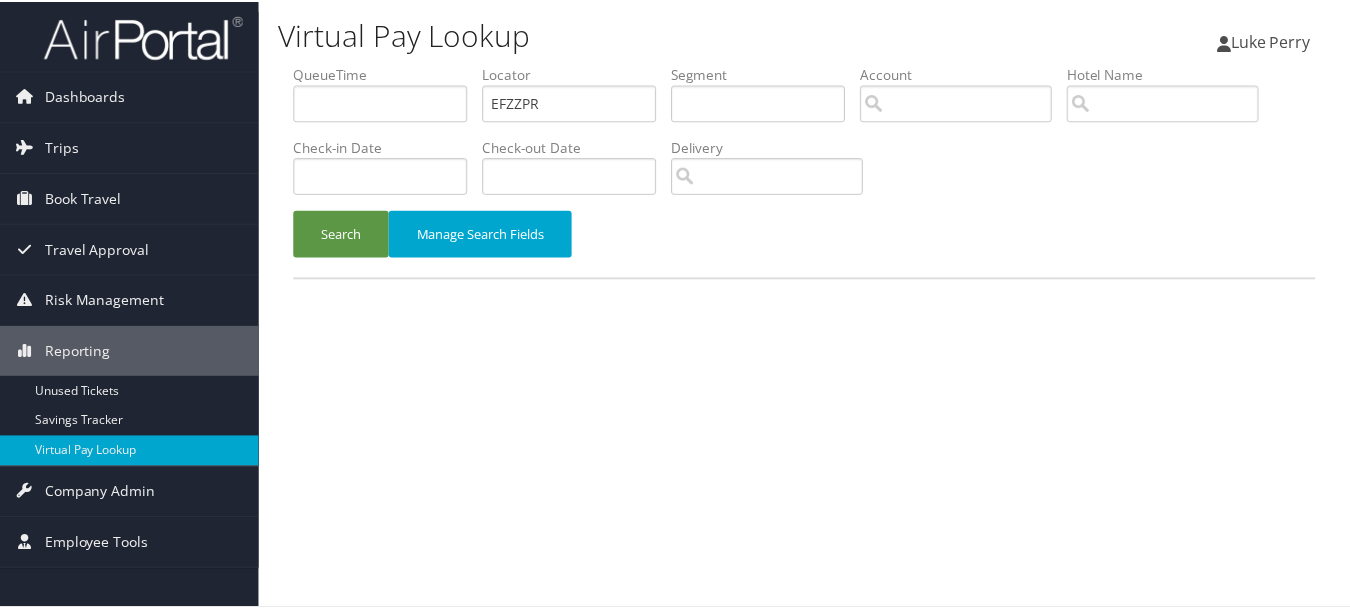 scroll, scrollTop: 0, scrollLeft: 0, axis: both 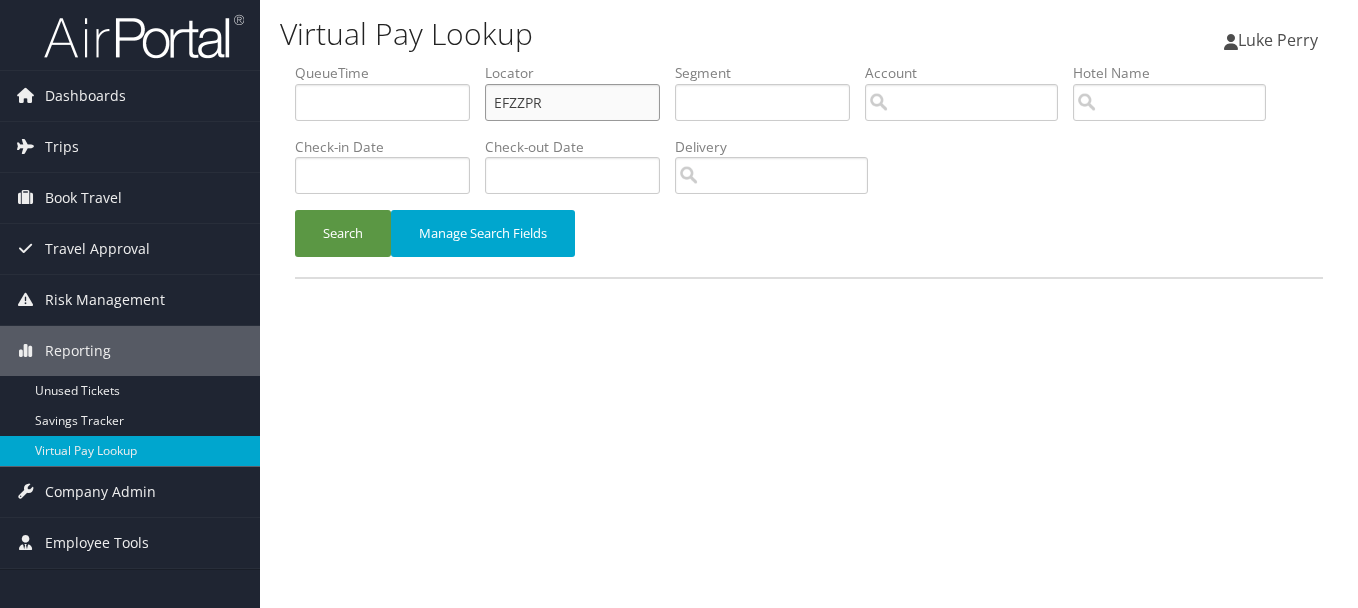 drag, startPoint x: 460, startPoint y: 100, endPoint x: 376, endPoint y: 100, distance: 84 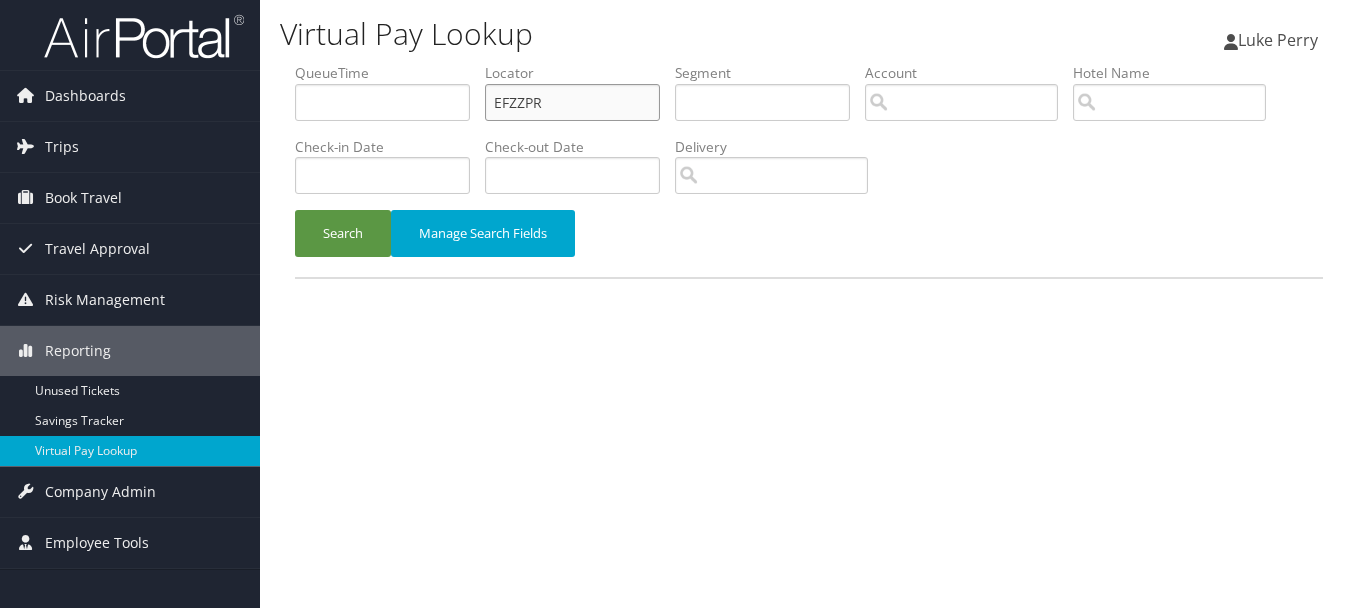 click on "QueueTime Locator EFZZPR Segment Account Traveler Hotel Name Check-in Date Check-out Date Delivery" at bounding box center (809, 63) 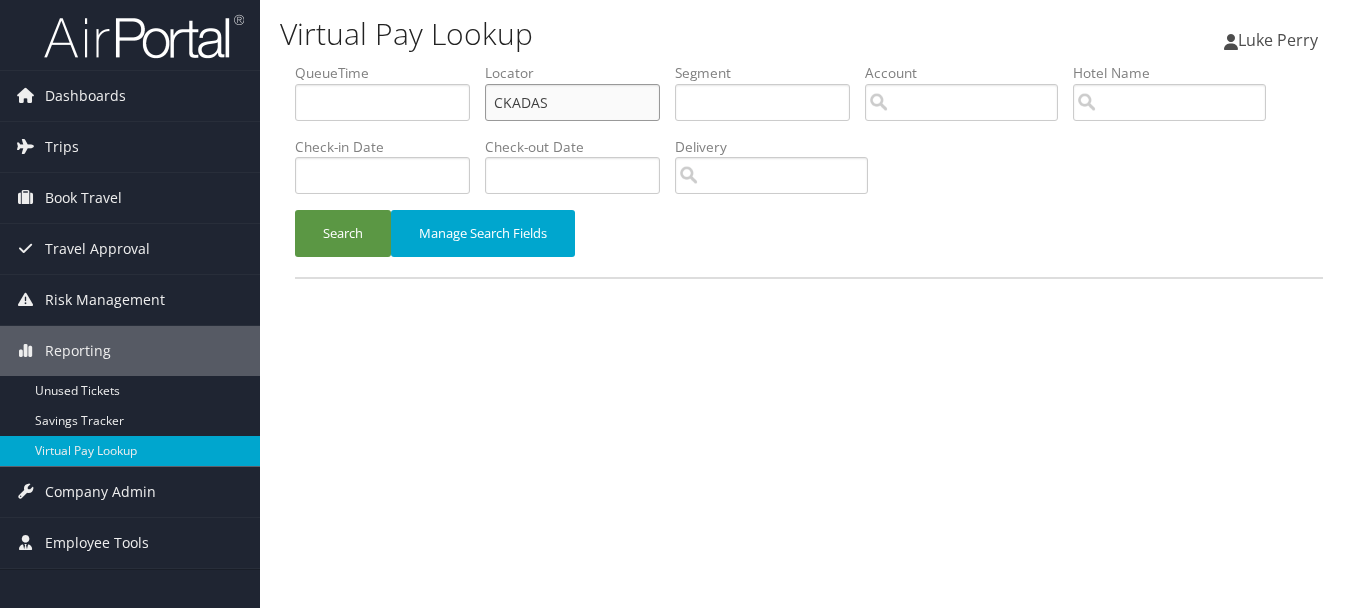 type on "CKADAS" 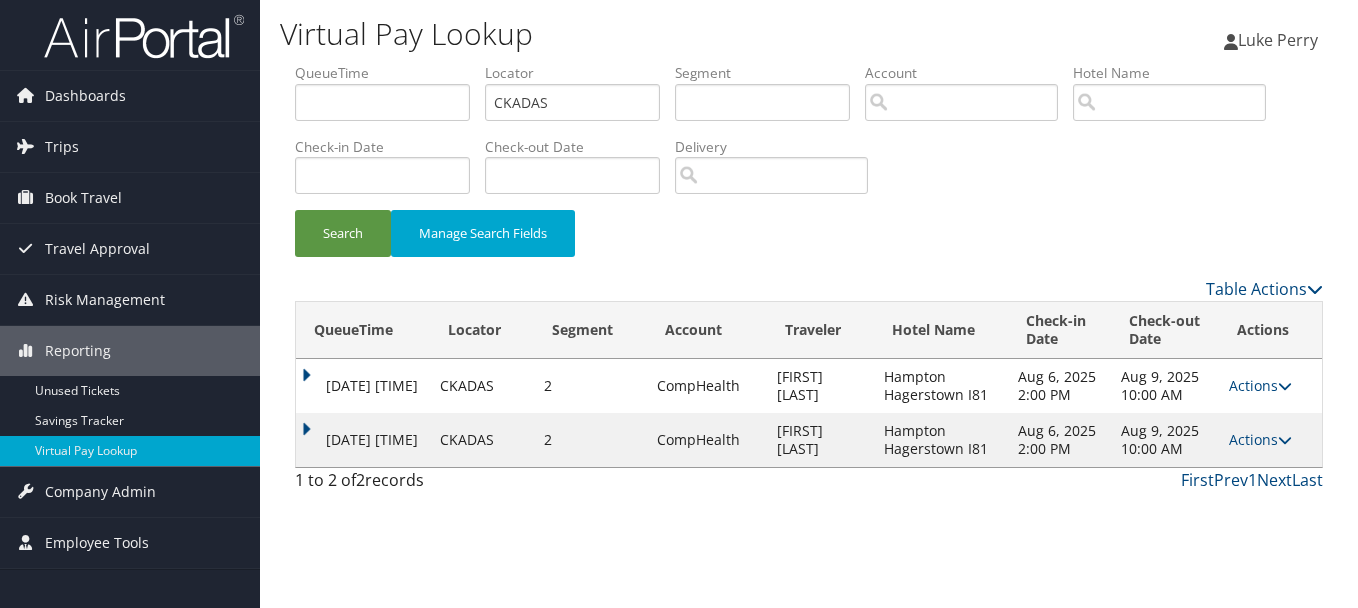 click on "Actions   Resend  Logs  View Itinerary" at bounding box center (1270, 440) 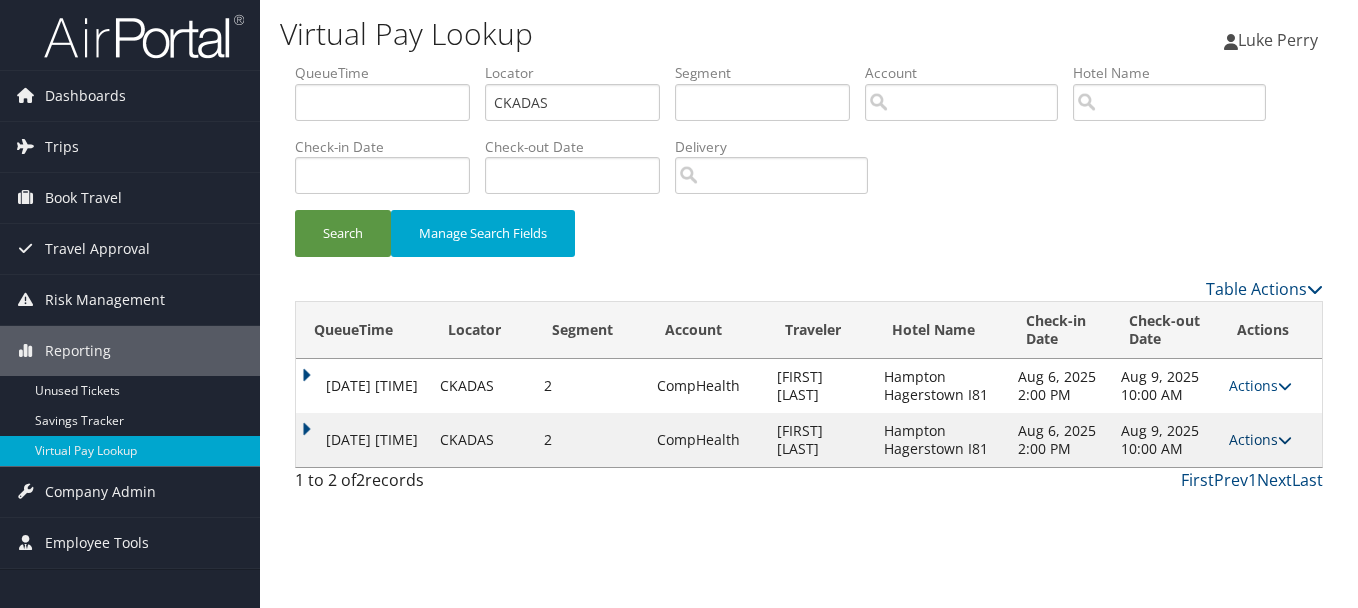 click on "Actions" at bounding box center (1260, 439) 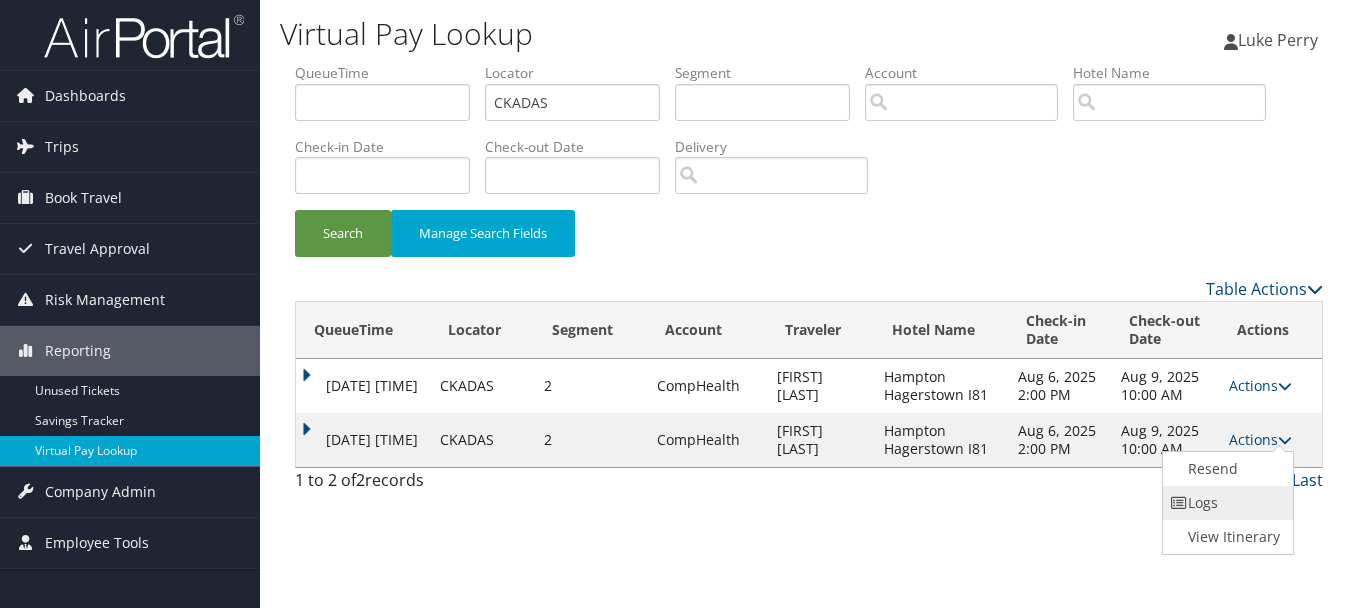 click on "Logs" at bounding box center (1226, 503) 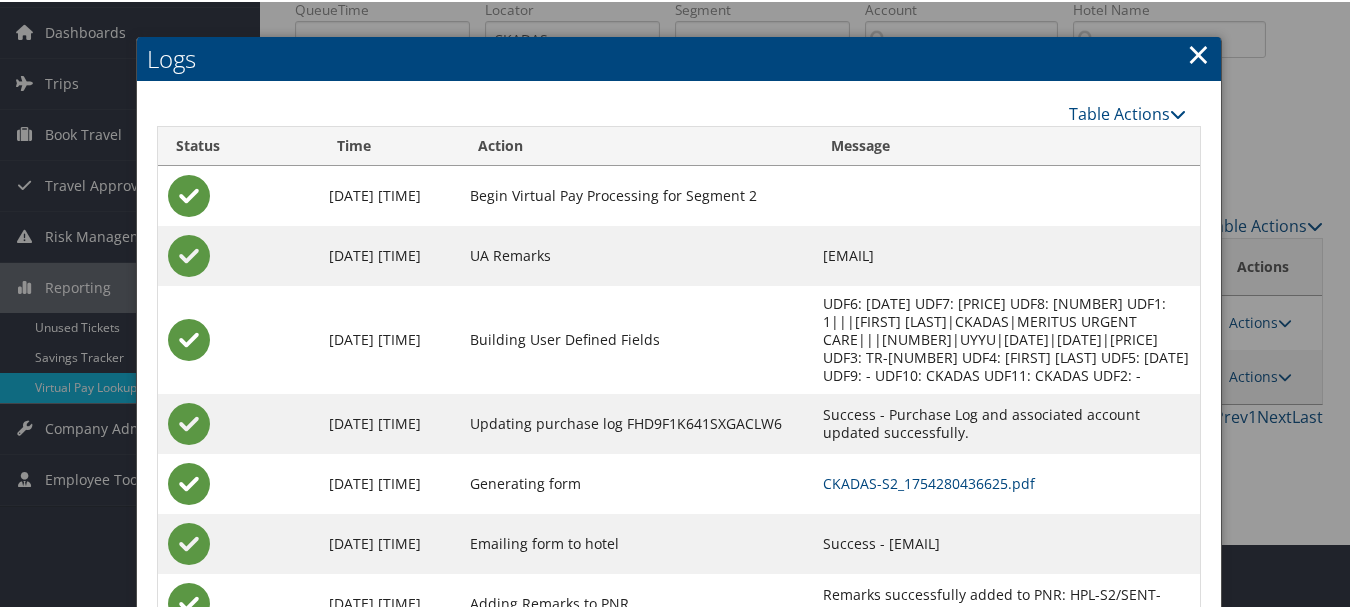 scroll, scrollTop: 145, scrollLeft: 0, axis: vertical 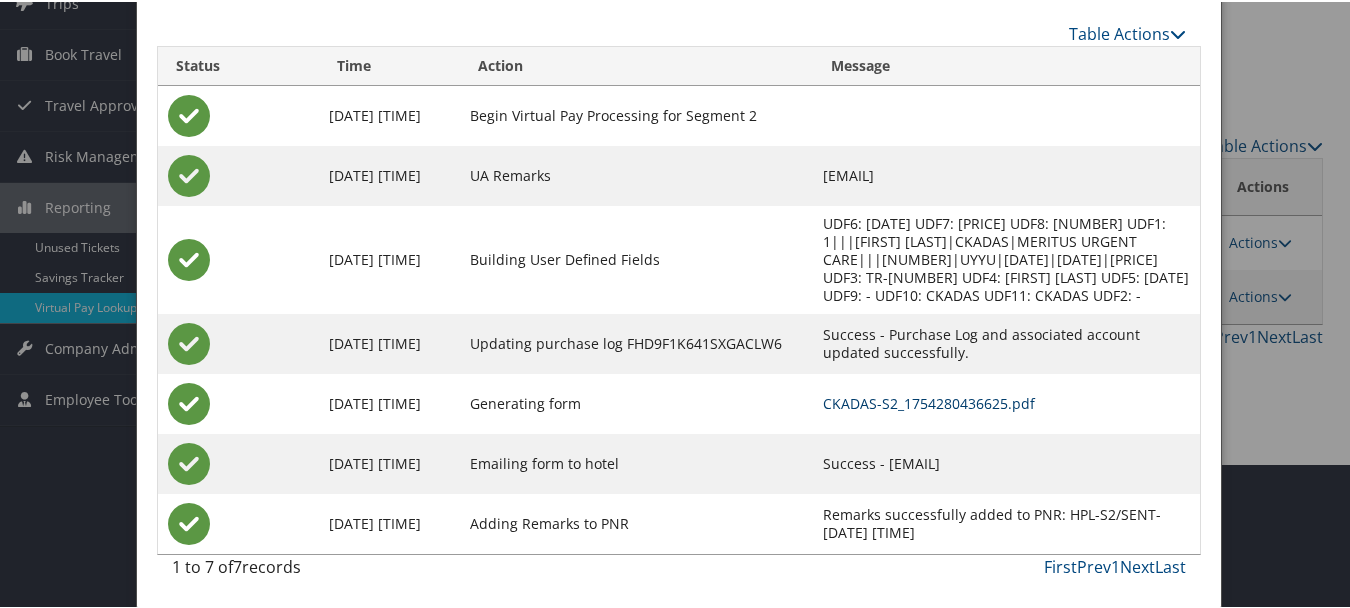 click on "CKADAS-S2_1754280436625.pdf" at bounding box center (929, 401) 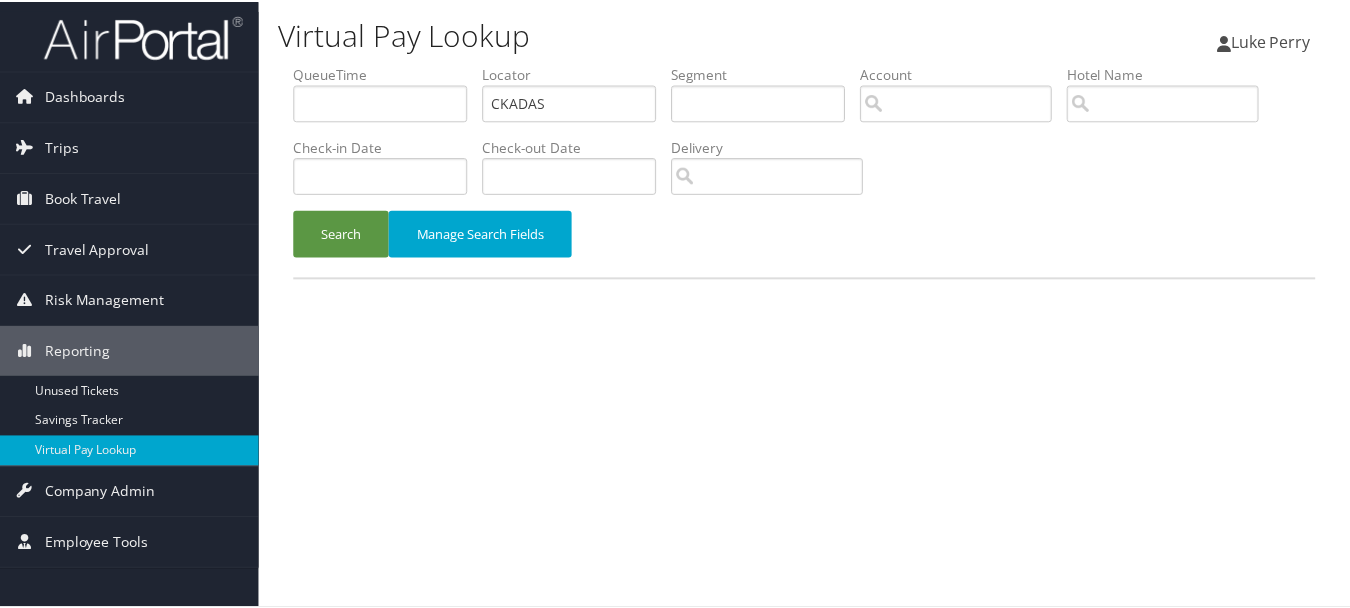 scroll, scrollTop: 0, scrollLeft: 0, axis: both 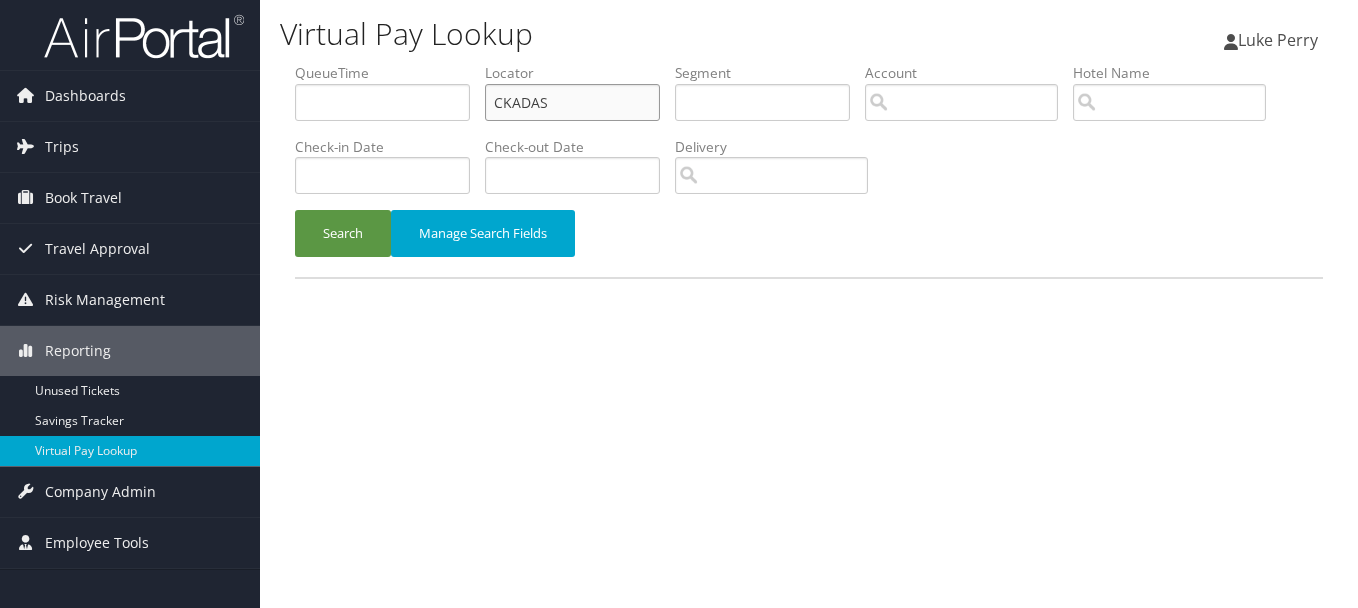 drag, startPoint x: 597, startPoint y: 113, endPoint x: 424, endPoint y: 107, distance: 173.10402 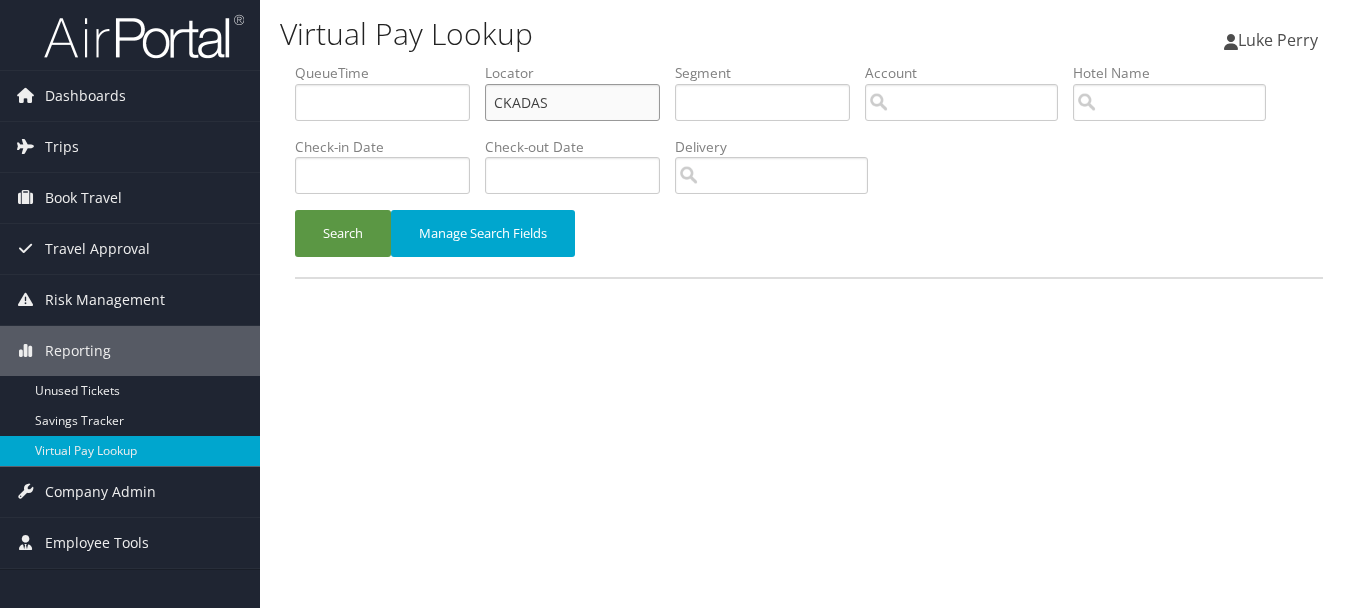 click on "QueueTime Locator CKADAS Segment Account Traveler Hotel Name Check-in Date Check-out Date Delivery" at bounding box center (809, 63) 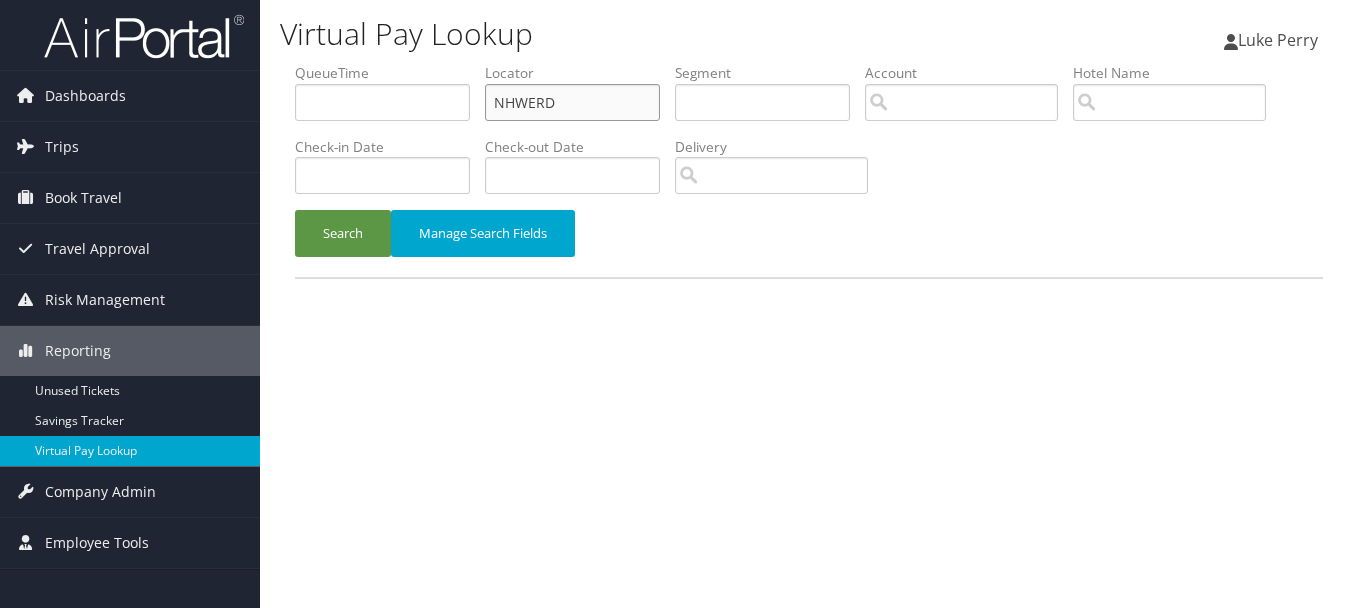 type on "NHWERD" 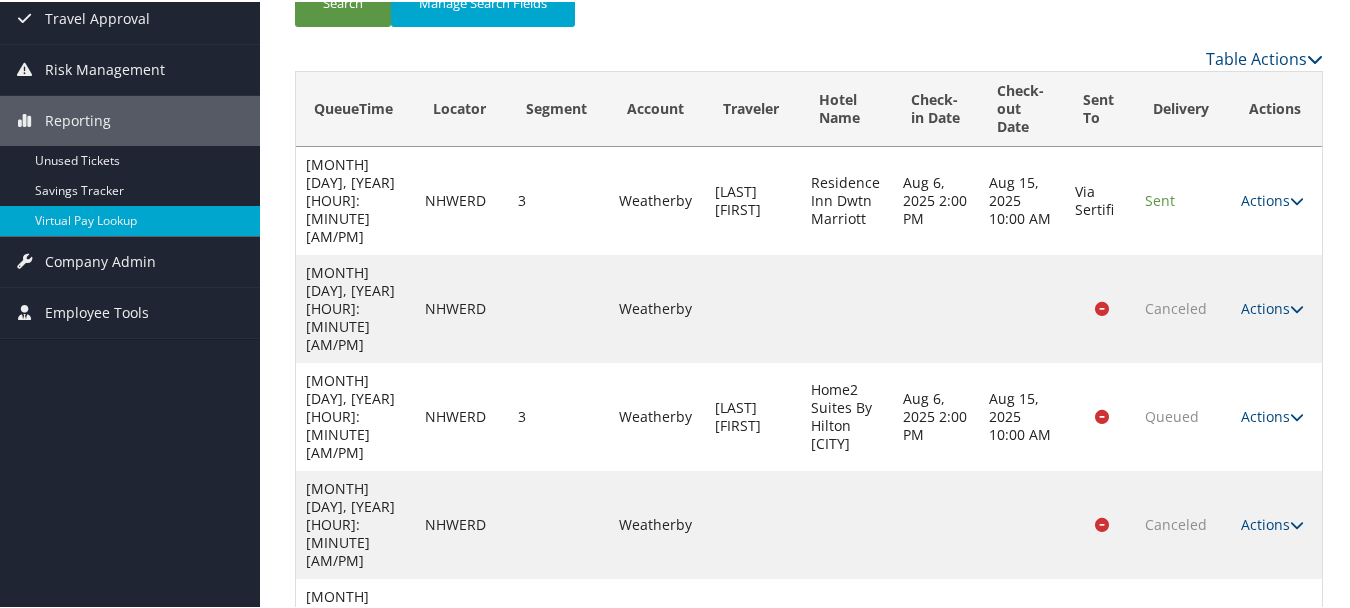 scroll, scrollTop: 362, scrollLeft: 0, axis: vertical 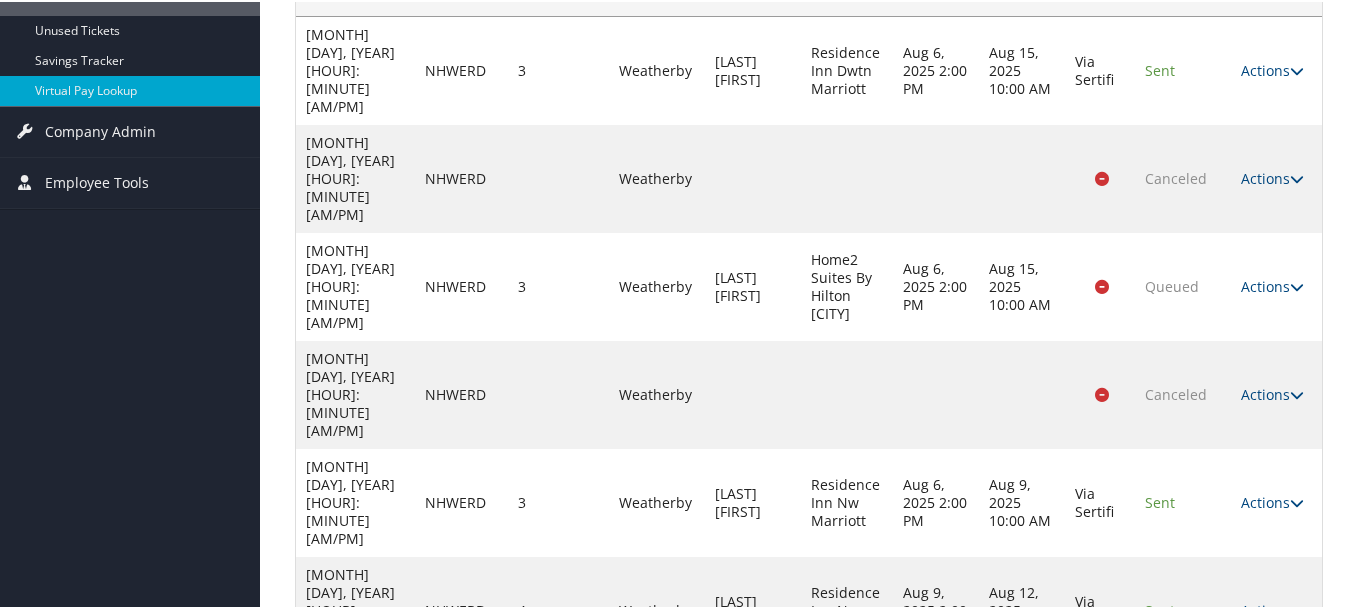 click on "Actions" at bounding box center (1272, 824) 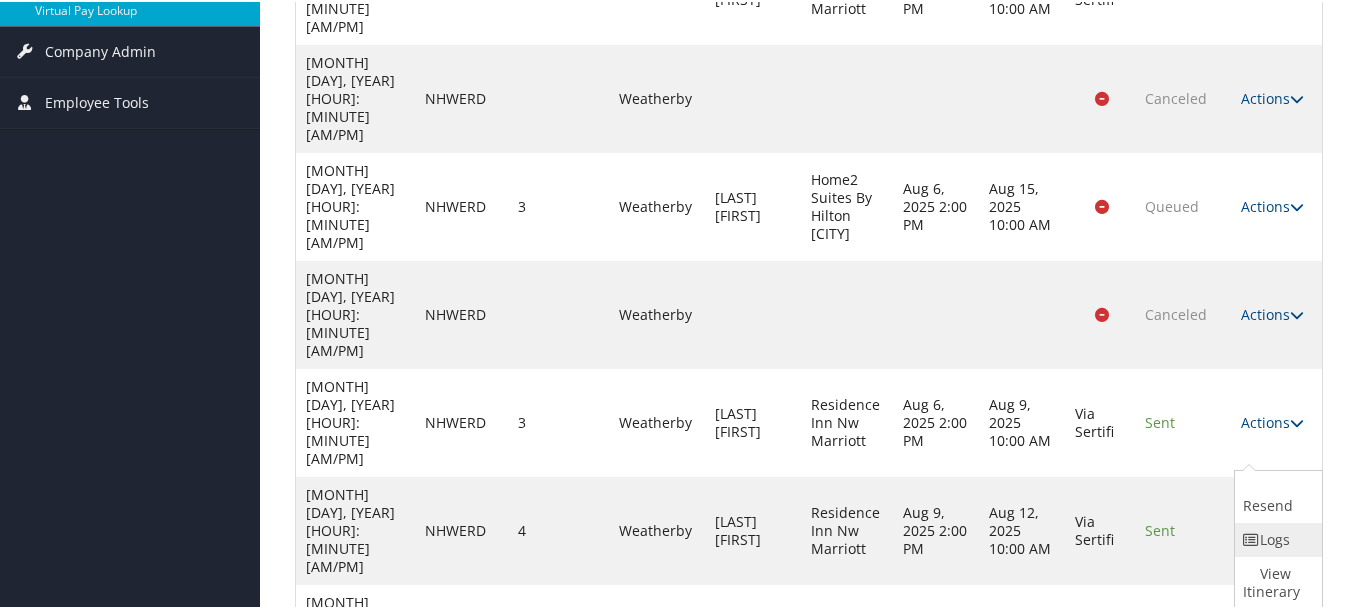 click at bounding box center [1252, 538] 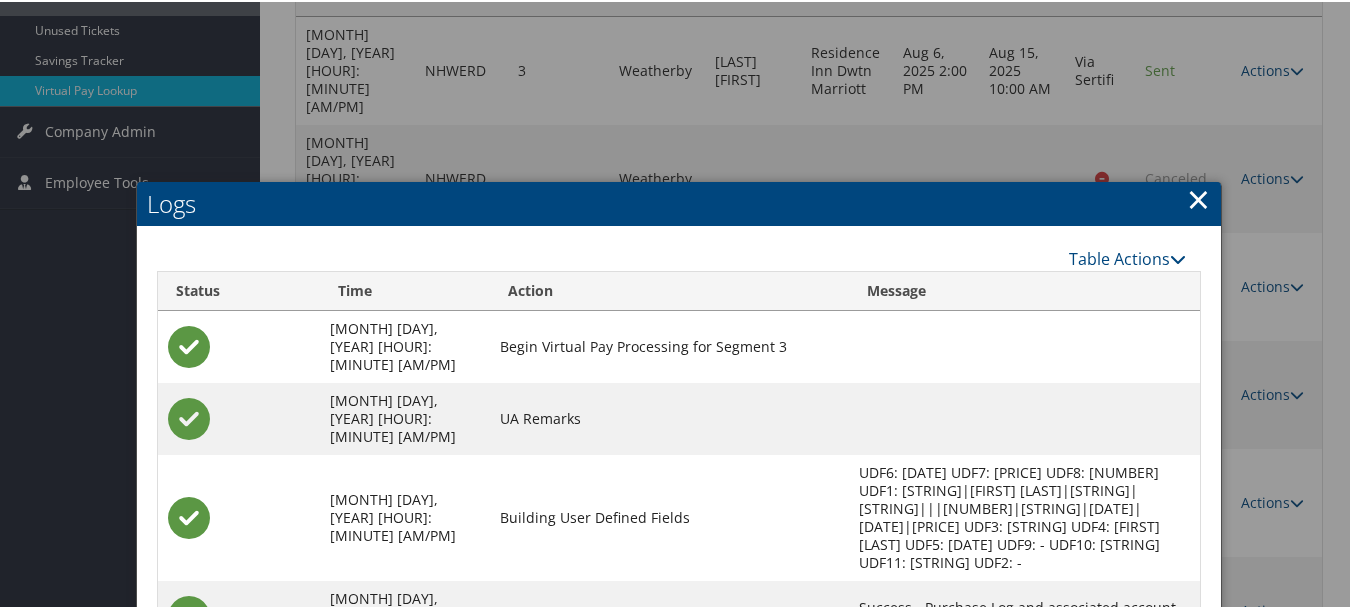 scroll, scrollTop: 587, scrollLeft: 0, axis: vertical 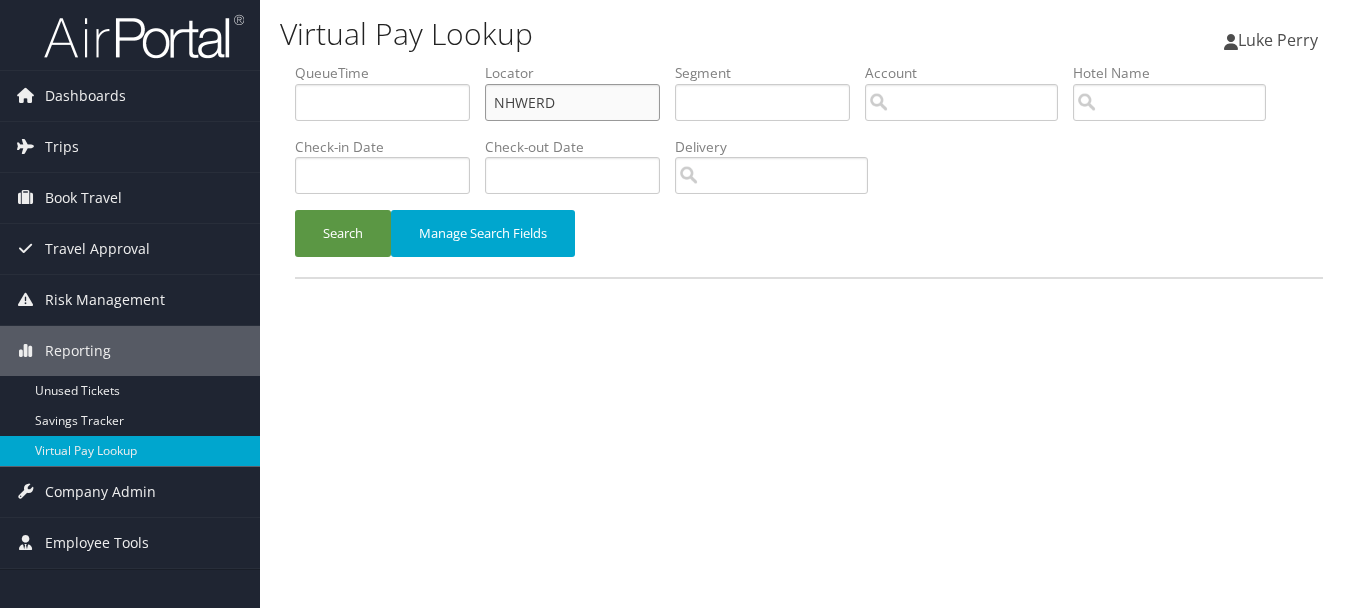 drag, startPoint x: 611, startPoint y: 106, endPoint x: 483, endPoint y: 103, distance: 128.03516 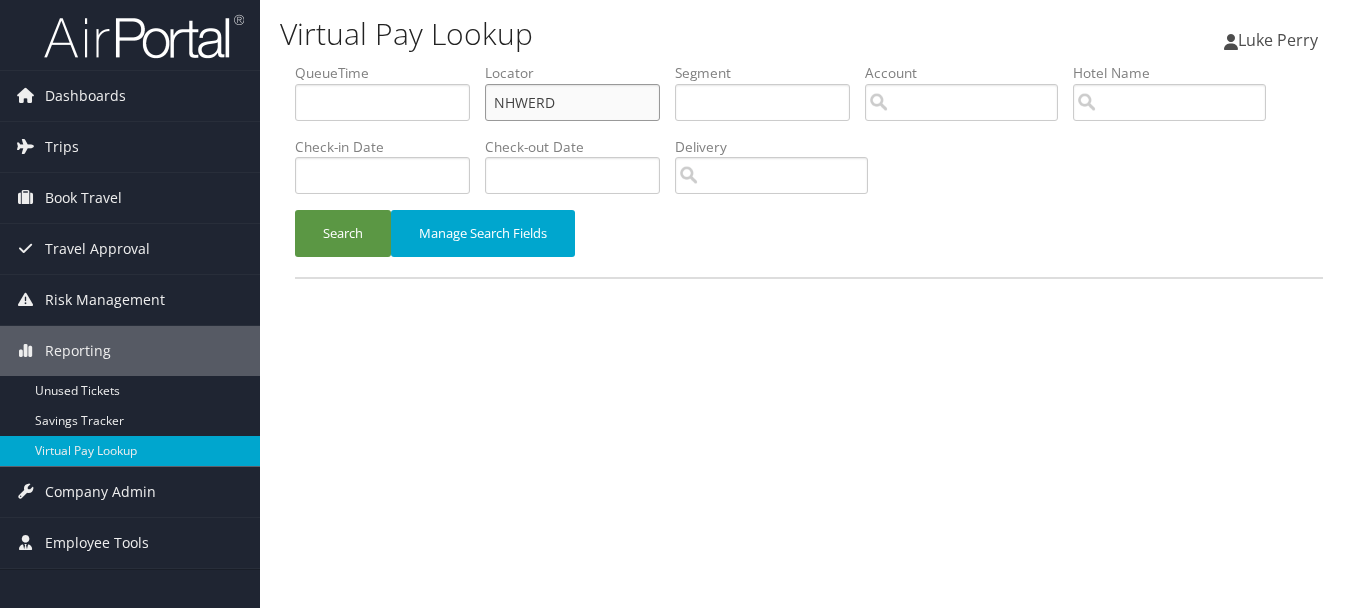 click on "QueueTime Locator NHWERD Segment Account Traveler Hotel Name Check-in Date Check-out Date Delivery" at bounding box center (809, 63) 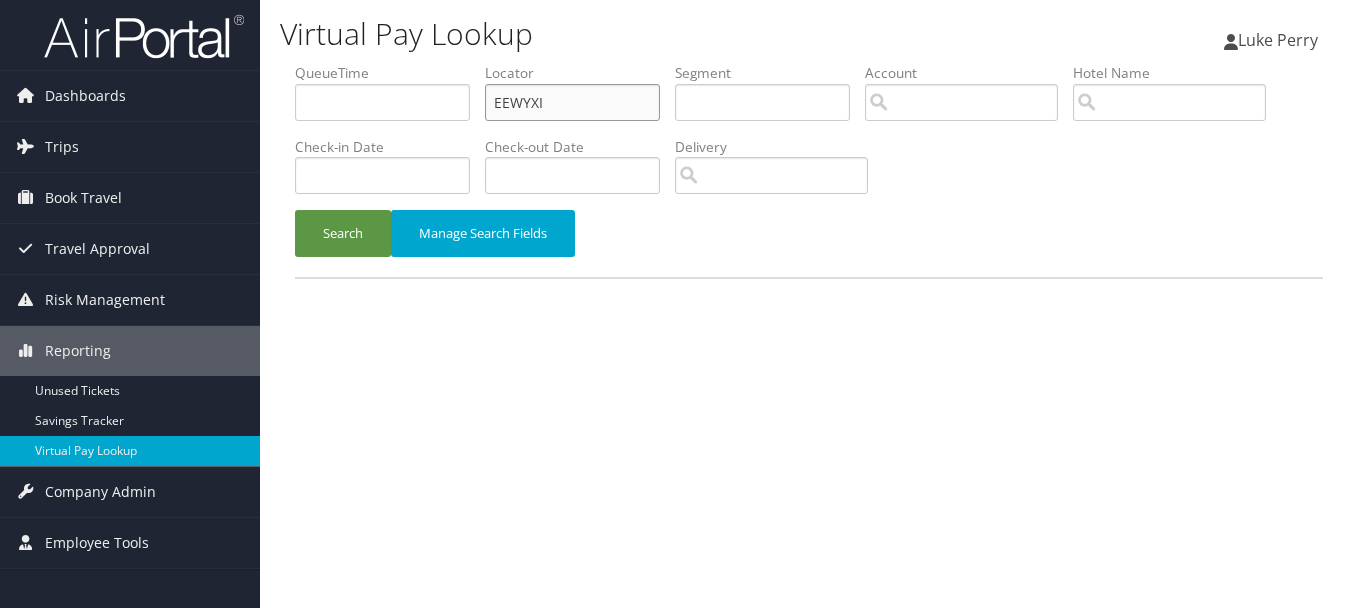 type on "EEWYXI" 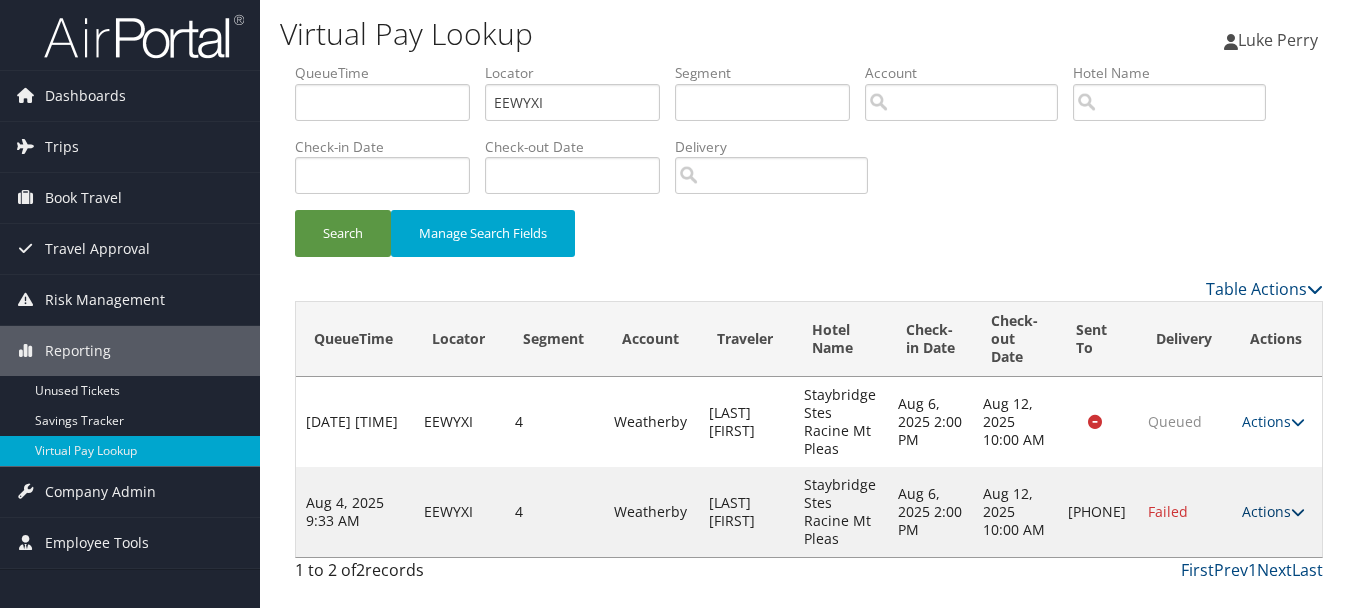 click at bounding box center (1298, 512) 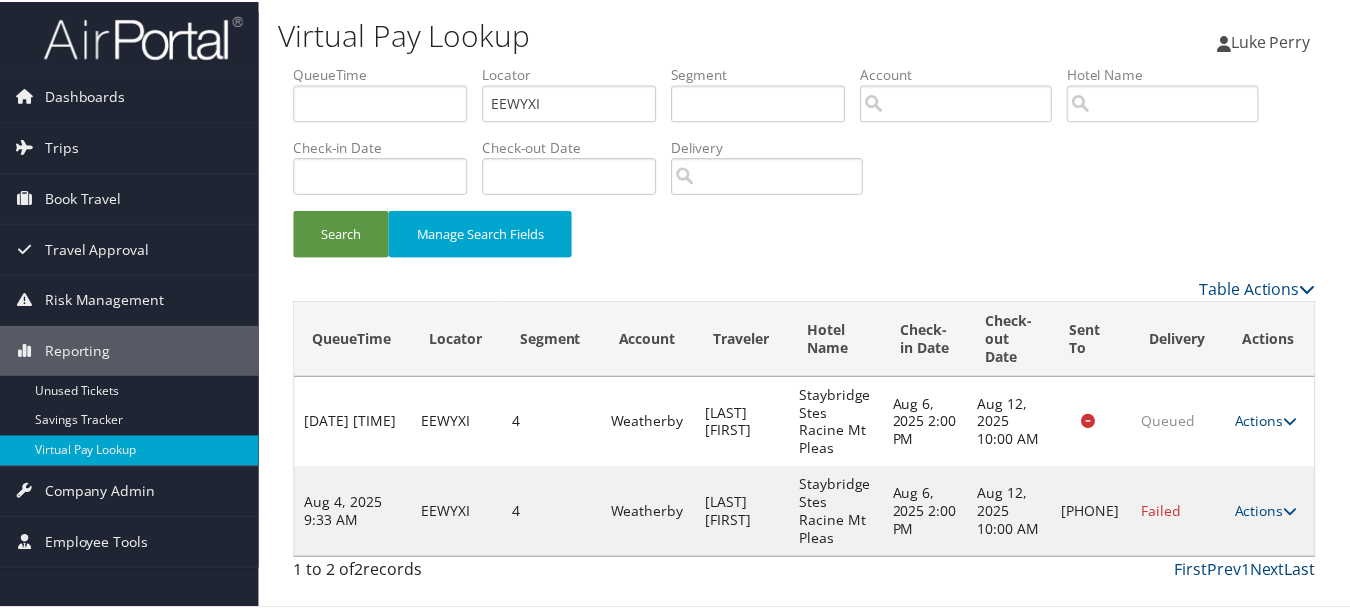 scroll, scrollTop: 53, scrollLeft: 0, axis: vertical 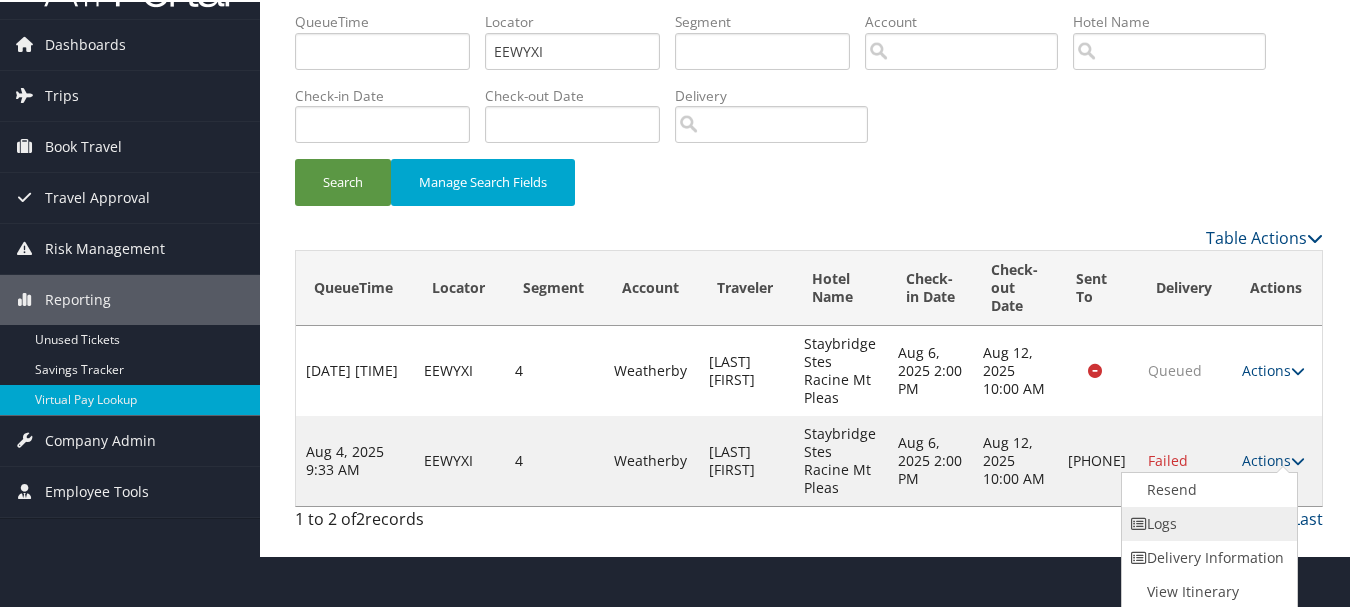 click on "Logs" at bounding box center [1207, 522] 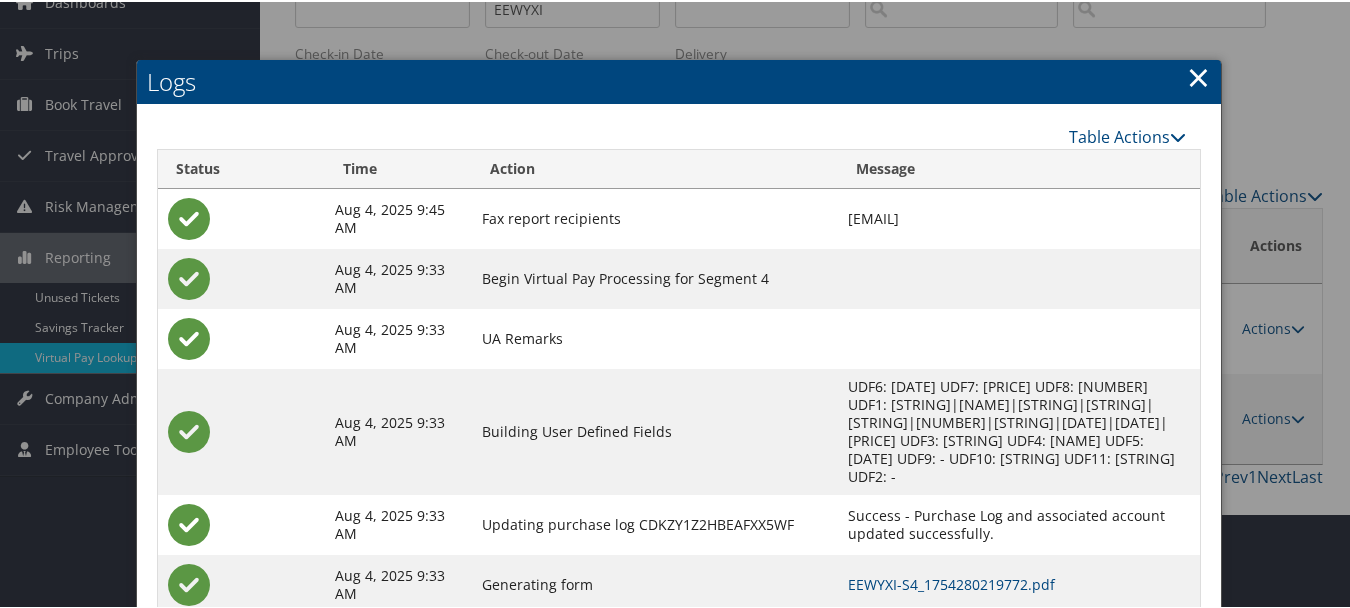 scroll, scrollTop: 198, scrollLeft: 0, axis: vertical 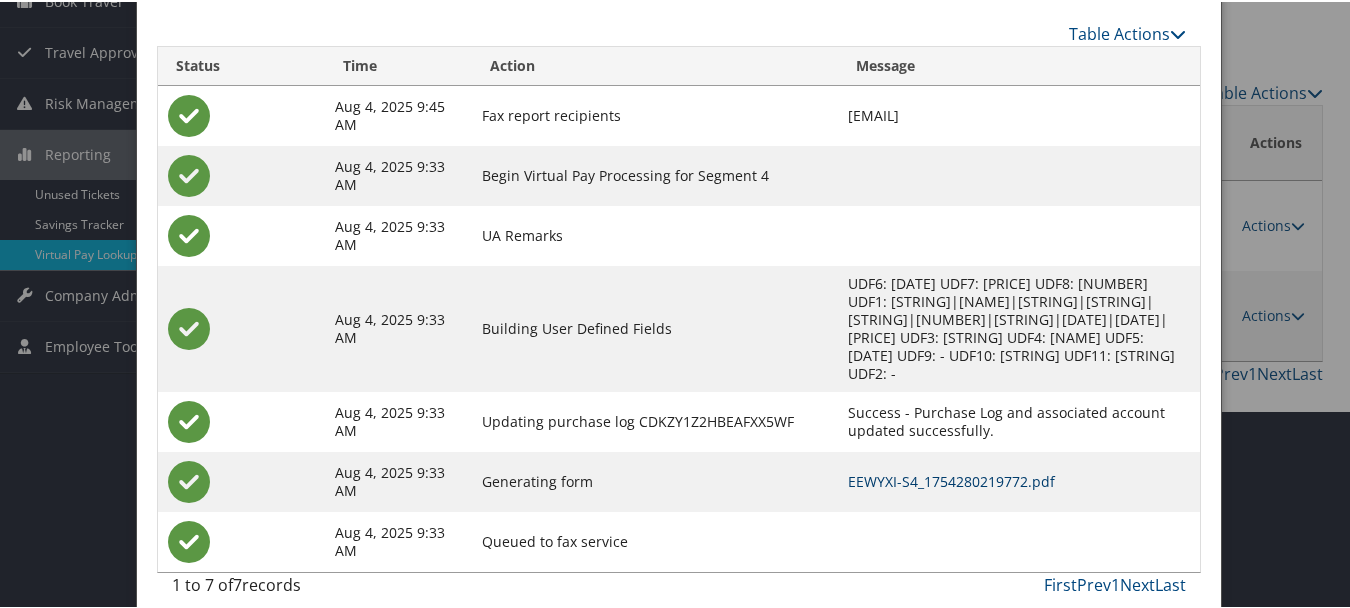 click on "EEWYXI-S4_1754280219772.pdf" at bounding box center [951, 479] 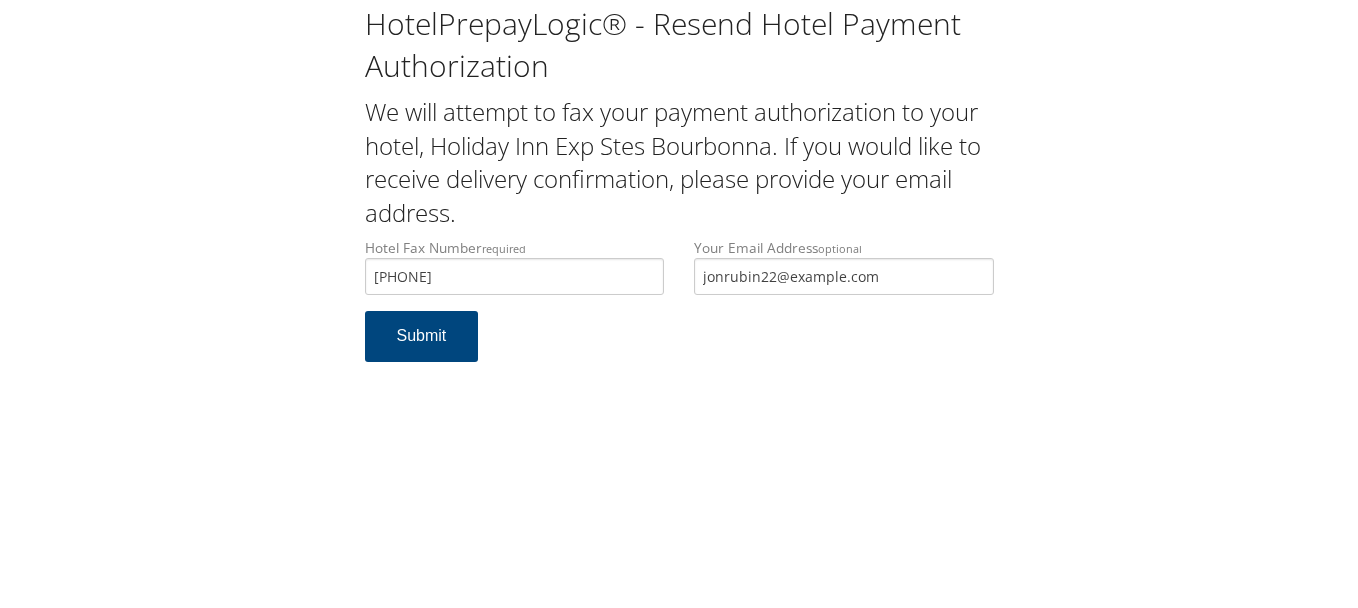 scroll, scrollTop: 0, scrollLeft: 0, axis: both 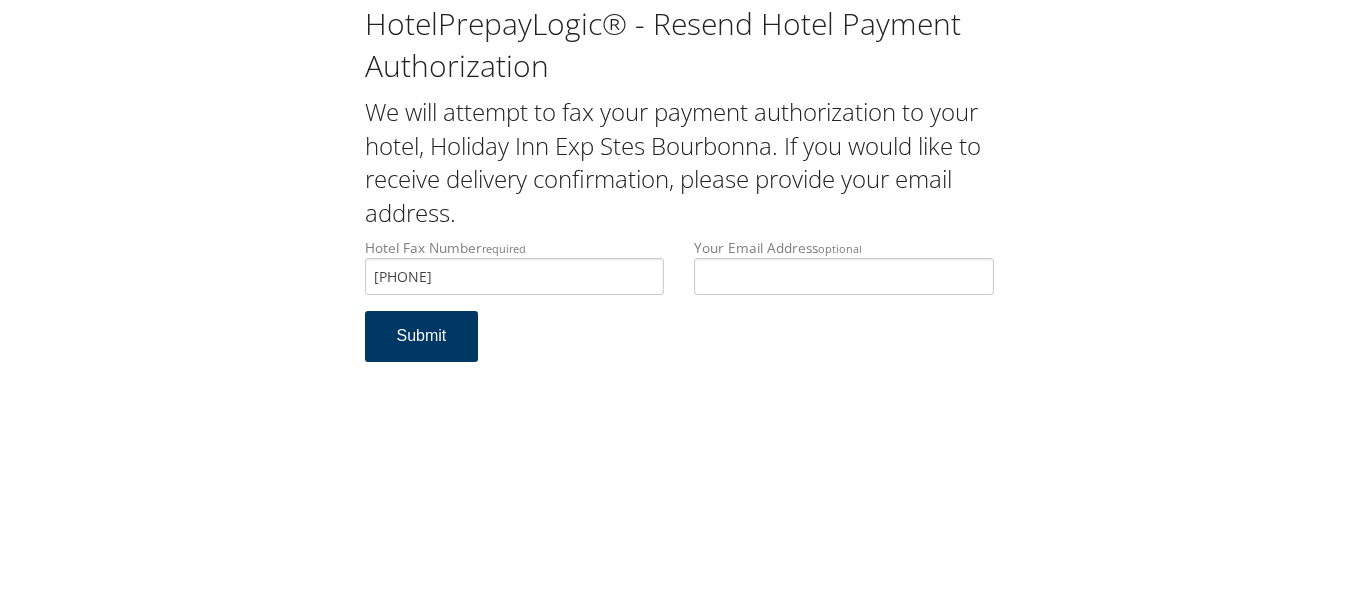 type 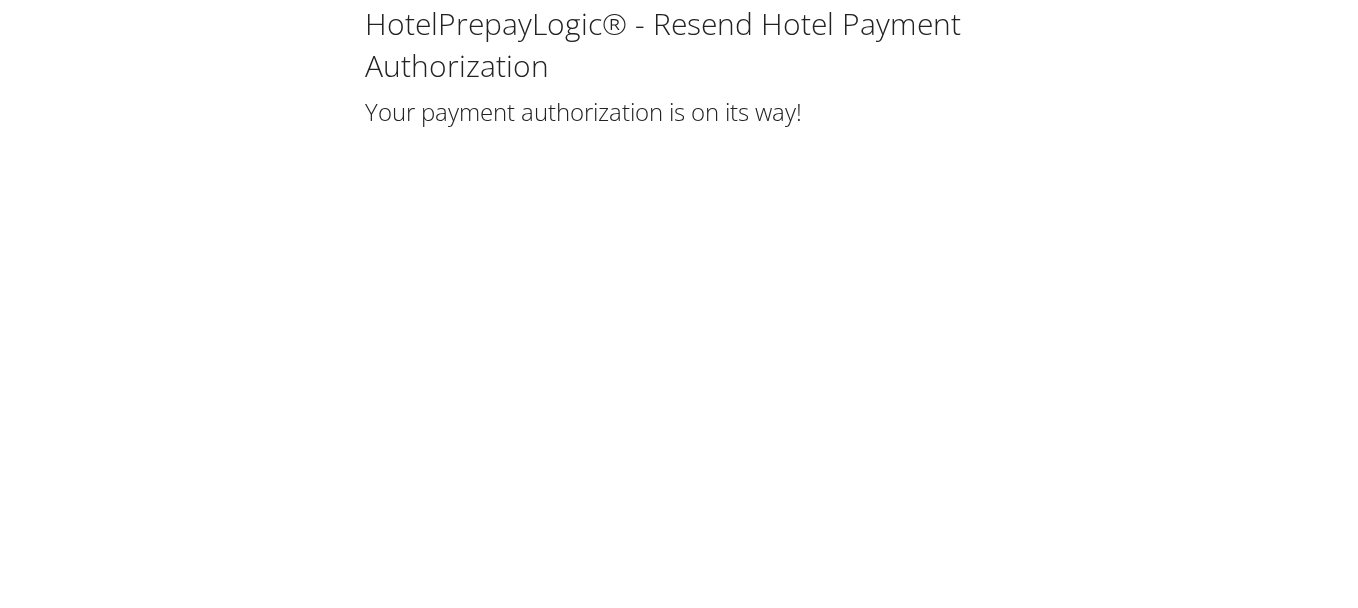 scroll, scrollTop: 0, scrollLeft: 0, axis: both 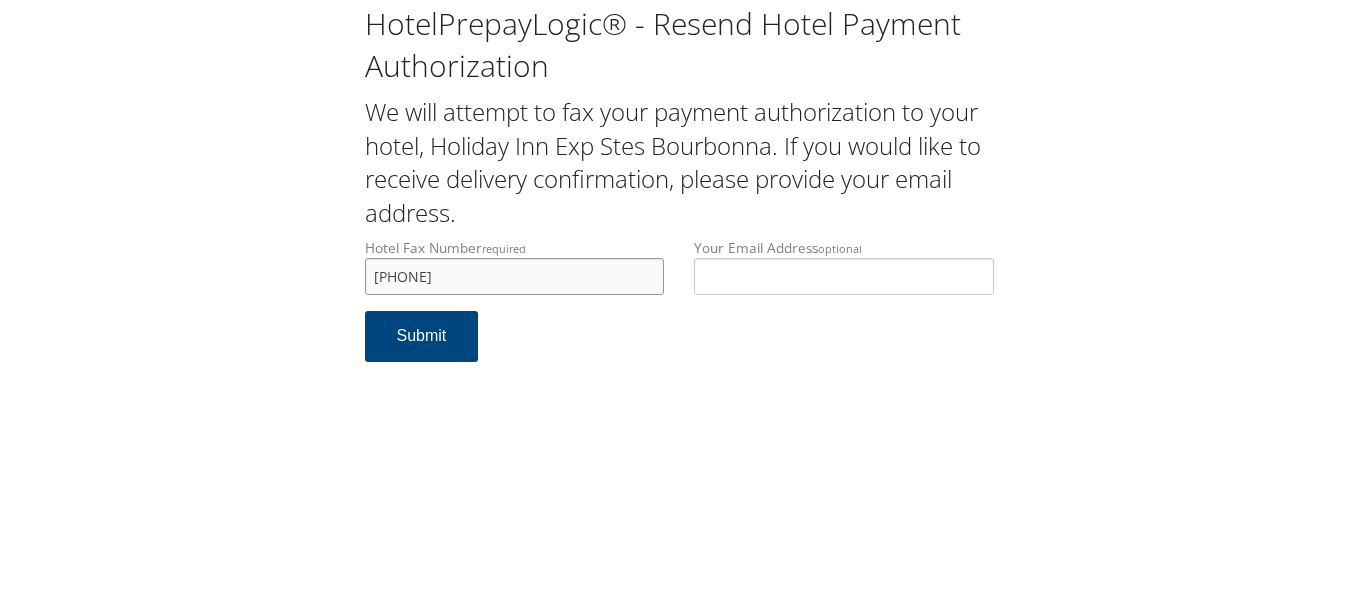 click on "[PHONE]" at bounding box center [515, 276] 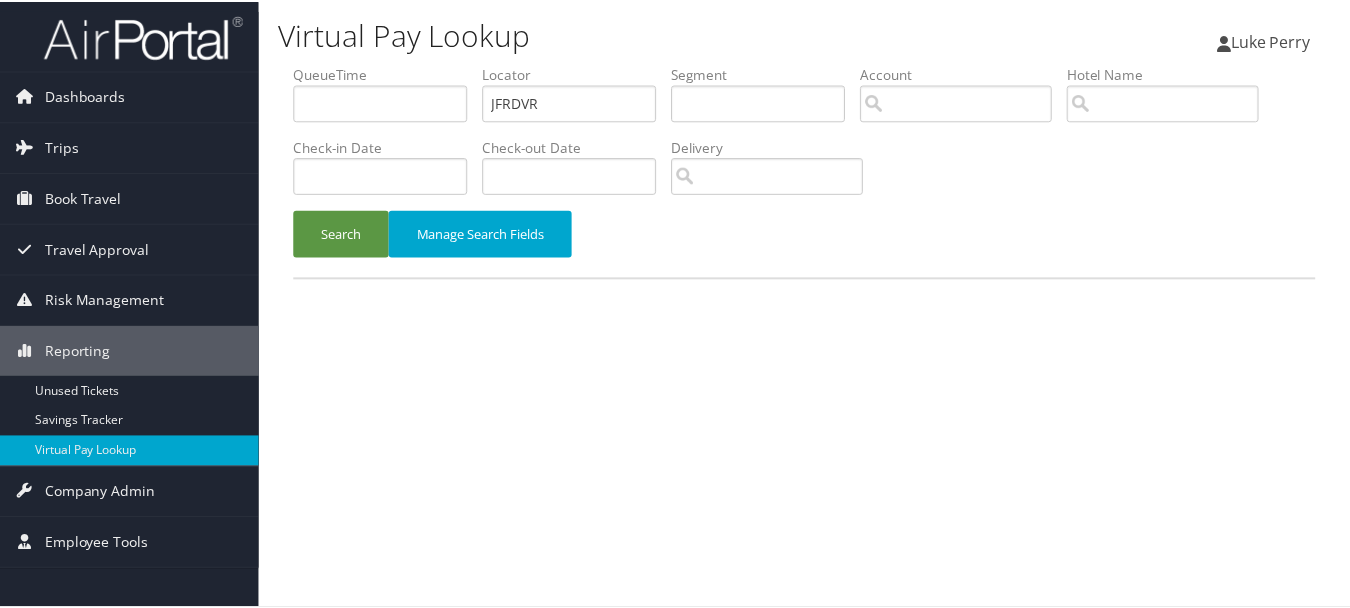 scroll, scrollTop: 0, scrollLeft: 0, axis: both 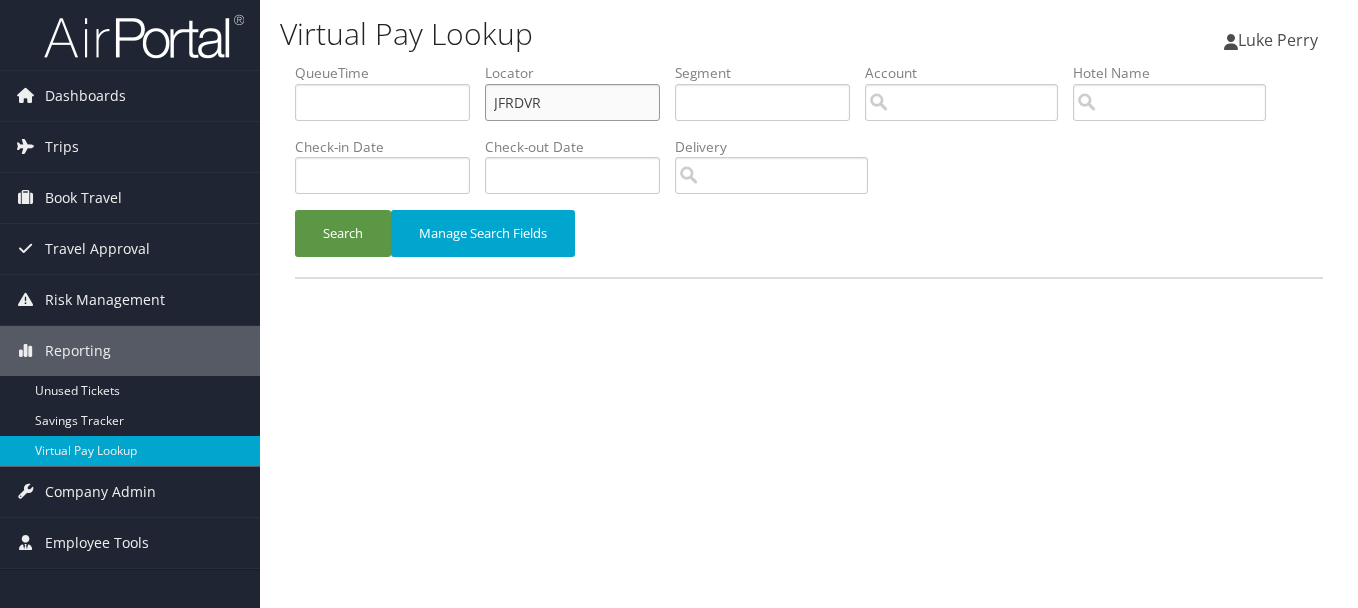 drag, startPoint x: 569, startPoint y: 102, endPoint x: 444, endPoint y: 99, distance: 125.035995 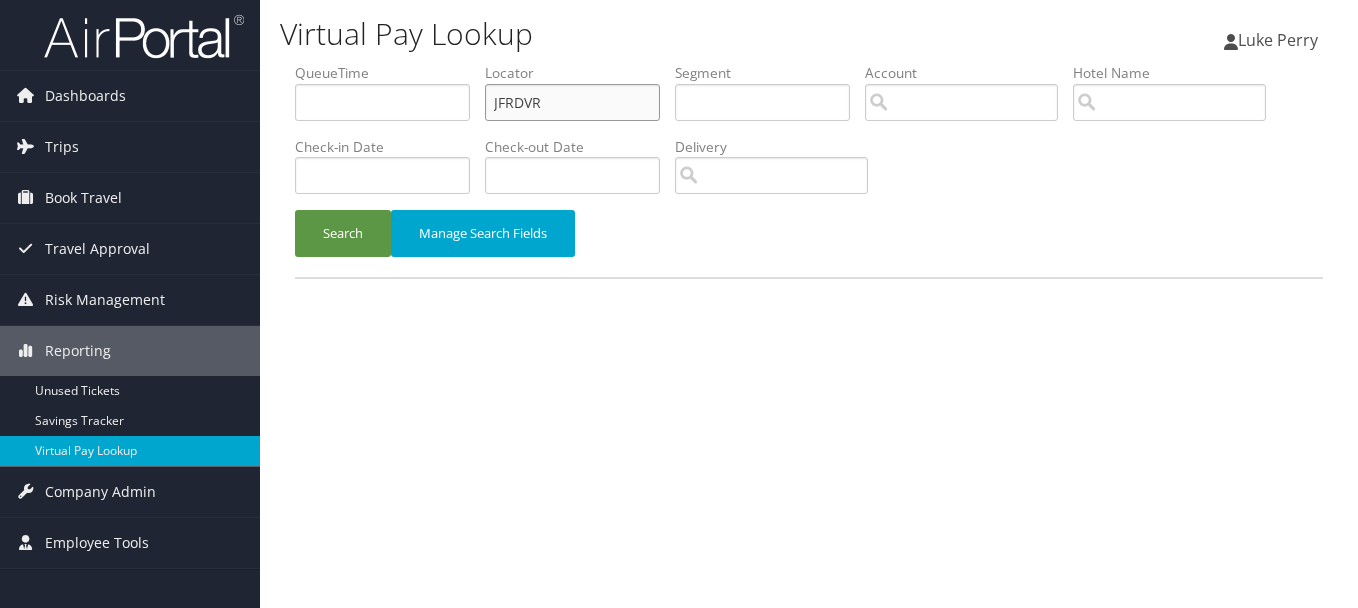 click on "QueueTime Locator JFRDVR Segment Account Traveler Hotel Name Check-in Date Check-out Date Delivery" at bounding box center [809, 63] 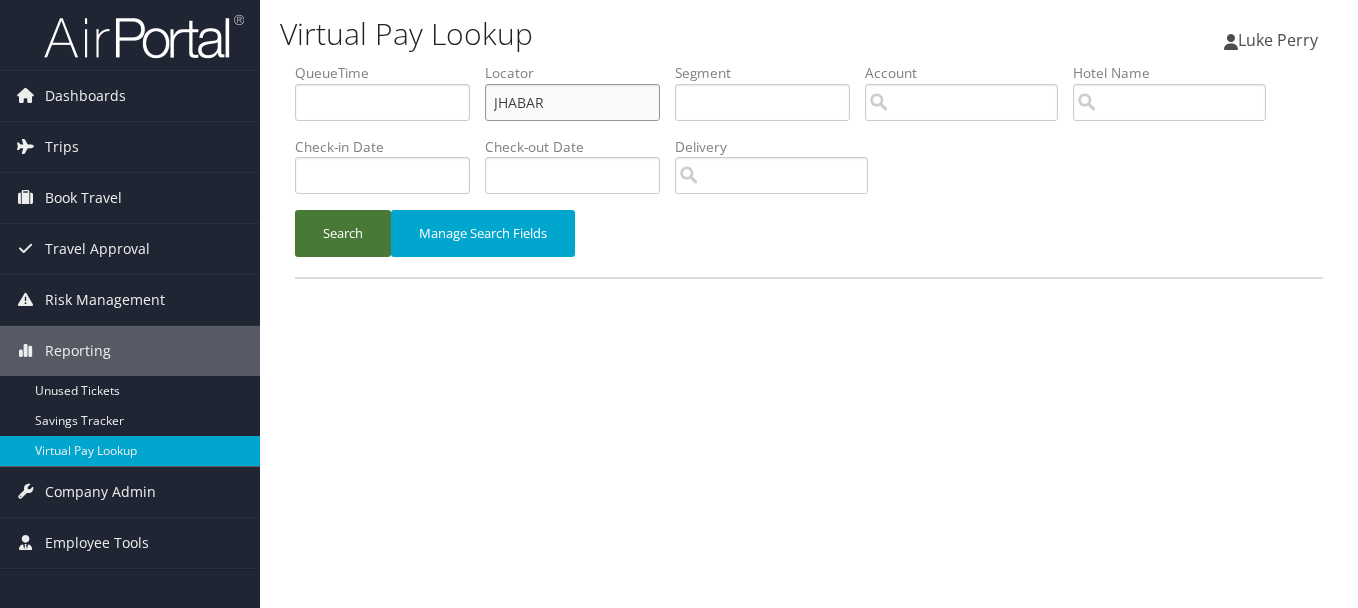 type on "JHABAR" 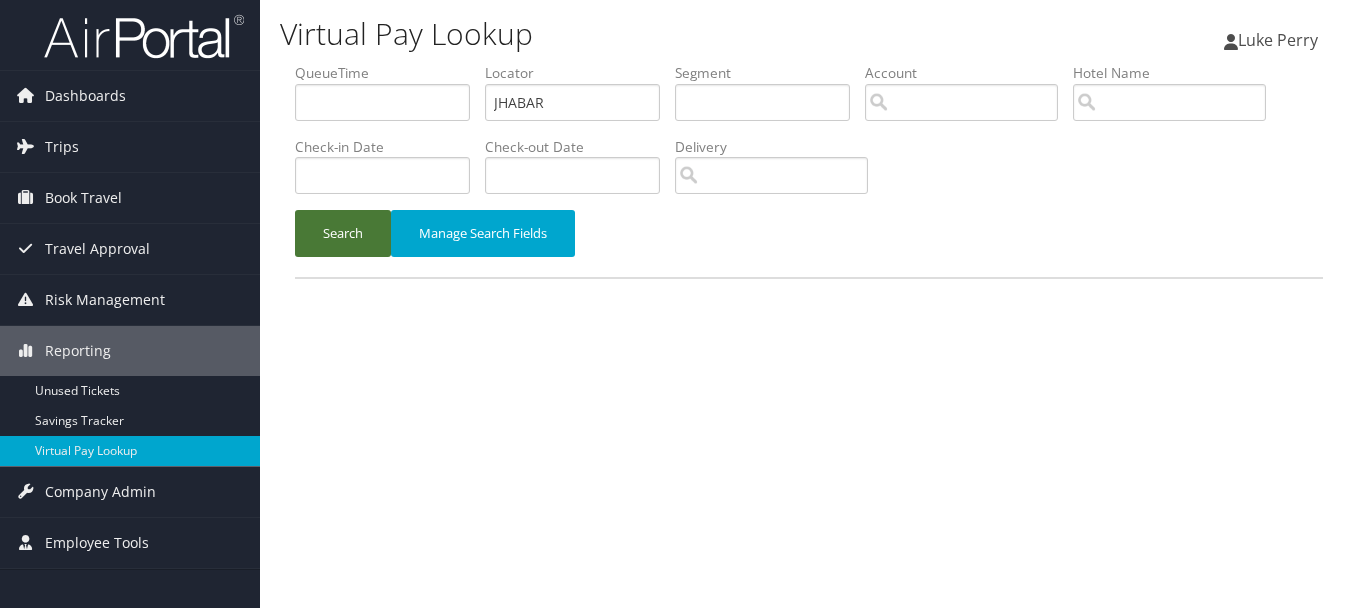 click on "Search" at bounding box center (343, 233) 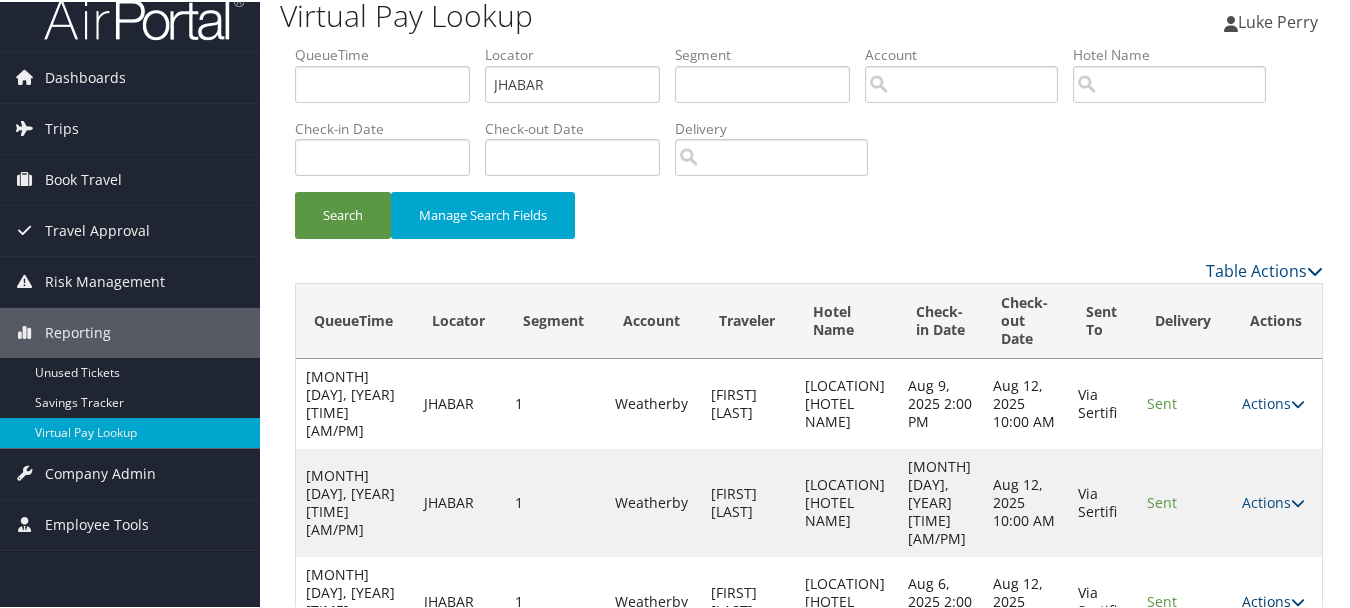 click on "Actions" at bounding box center (1273, 599) 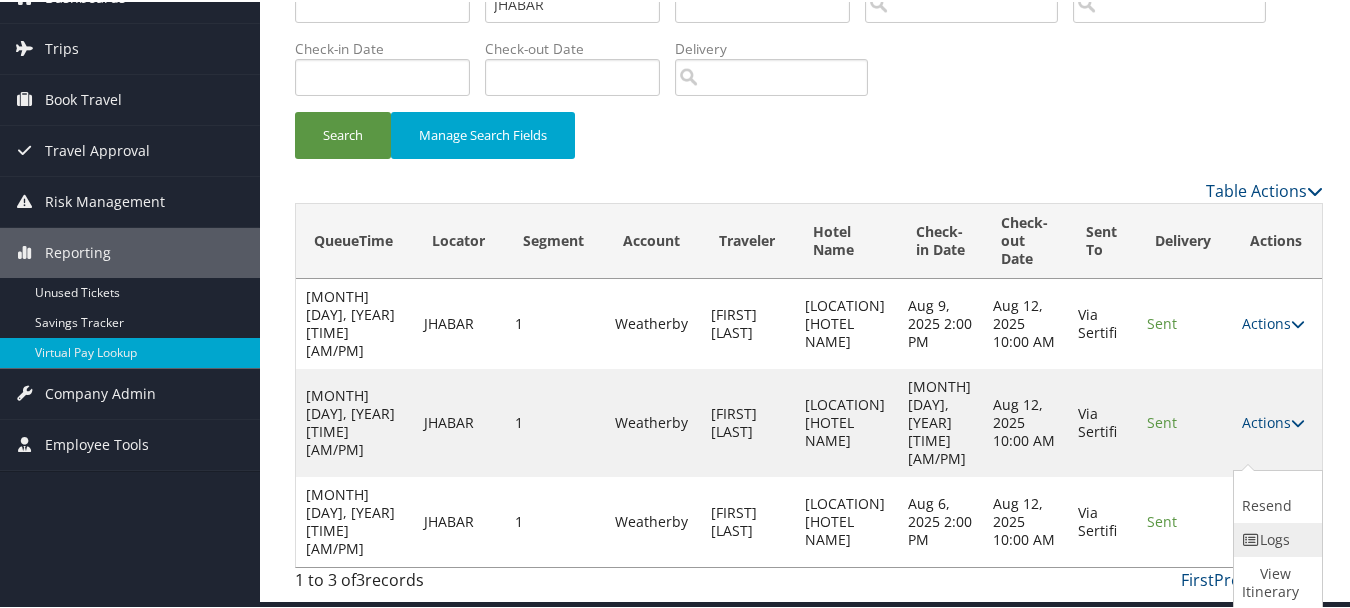 click on "Logs" at bounding box center (1275, 538) 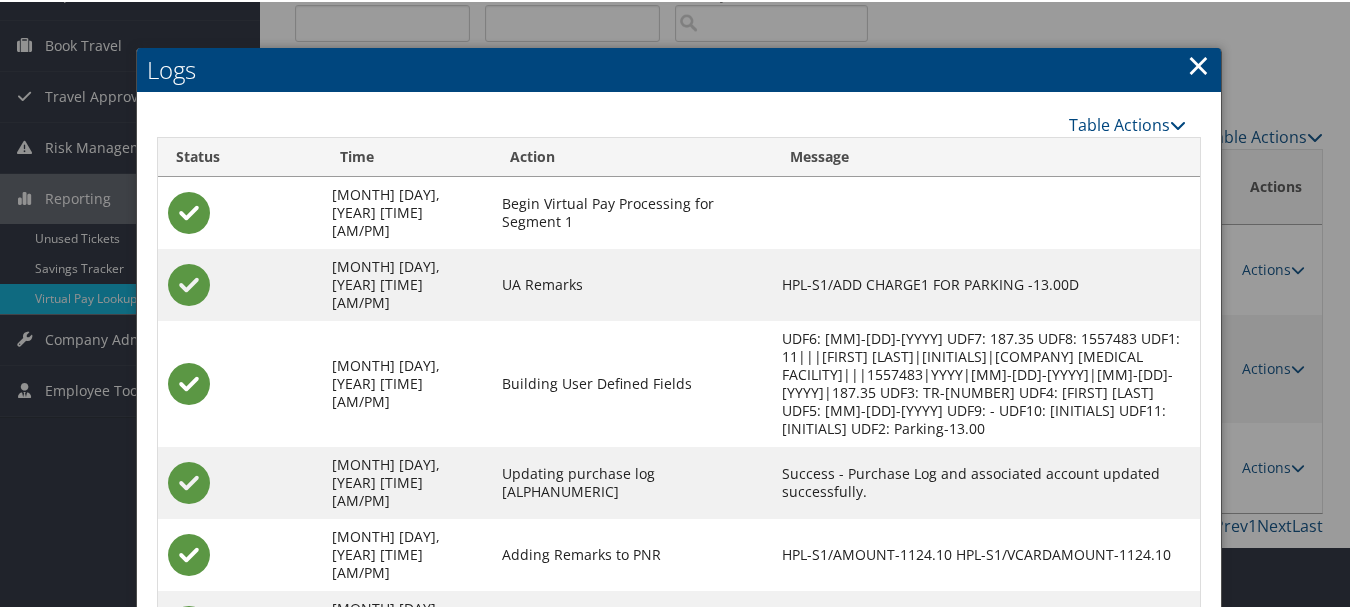 scroll, scrollTop: 305, scrollLeft: 0, axis: vertical 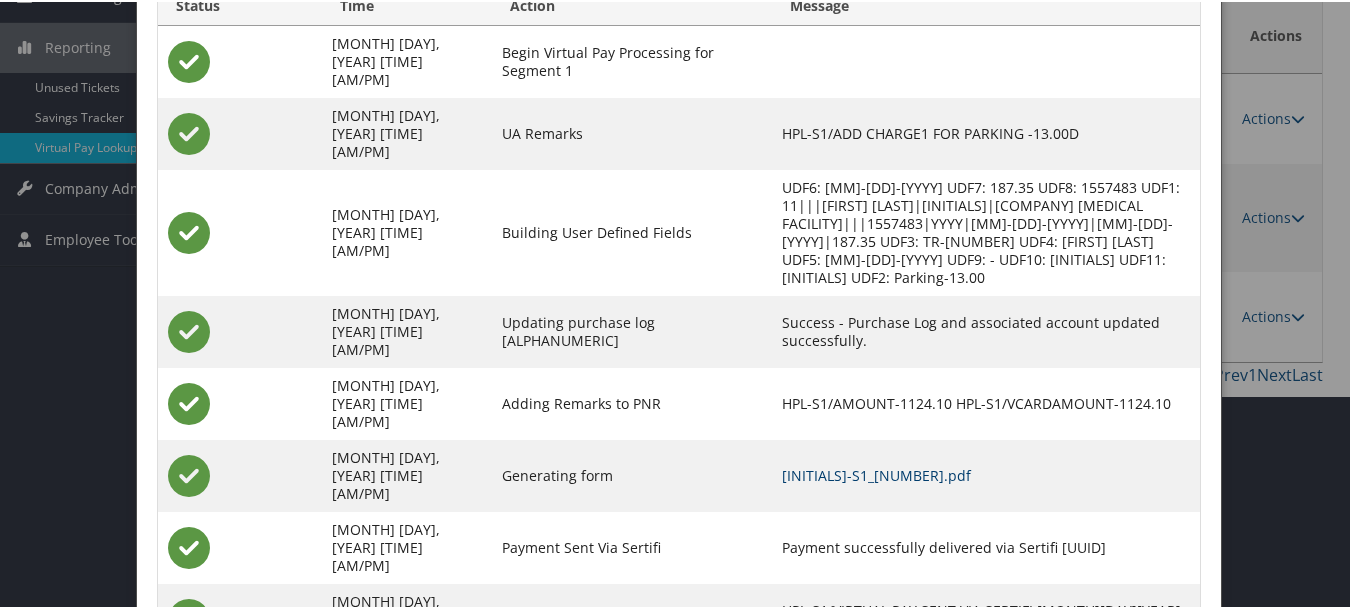 click on "JHABAR-S1_1753288749660.pdf" at bounding box center [876, 473] 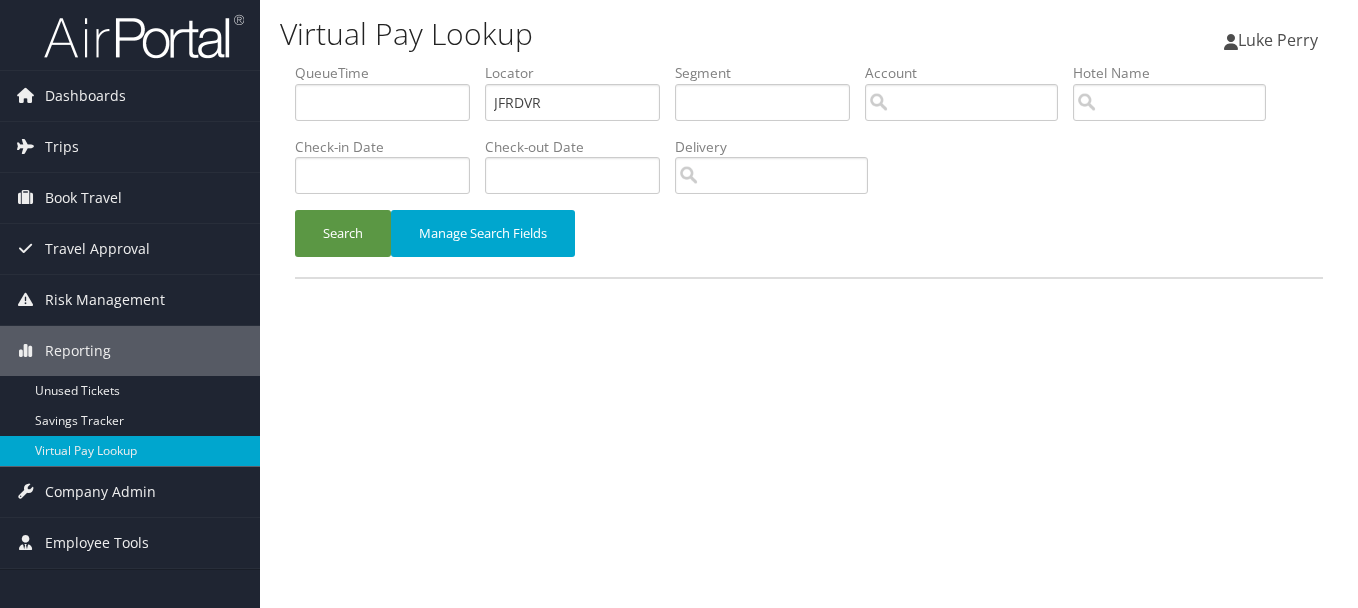 scroll, scrollTop: 0, scrollLeft: 0, axis: both 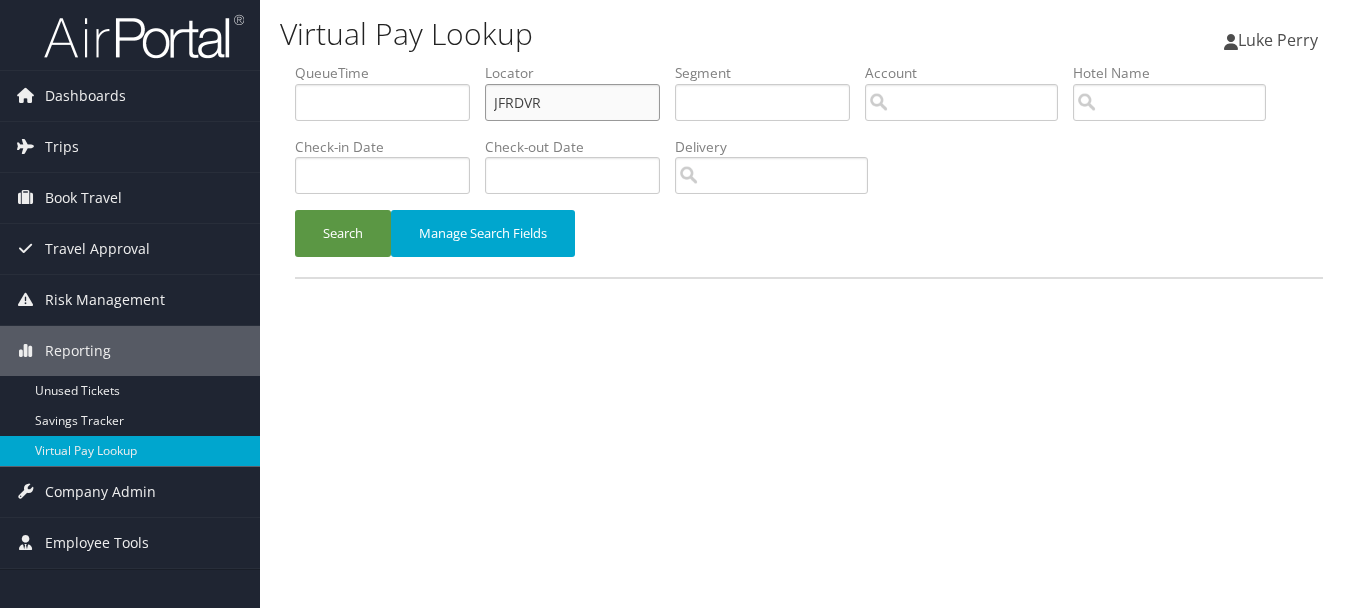 drag, startPoint x: 598, startPoint y: 117, endPoint x: 441, endPoint y: 105, distance: 157.45793 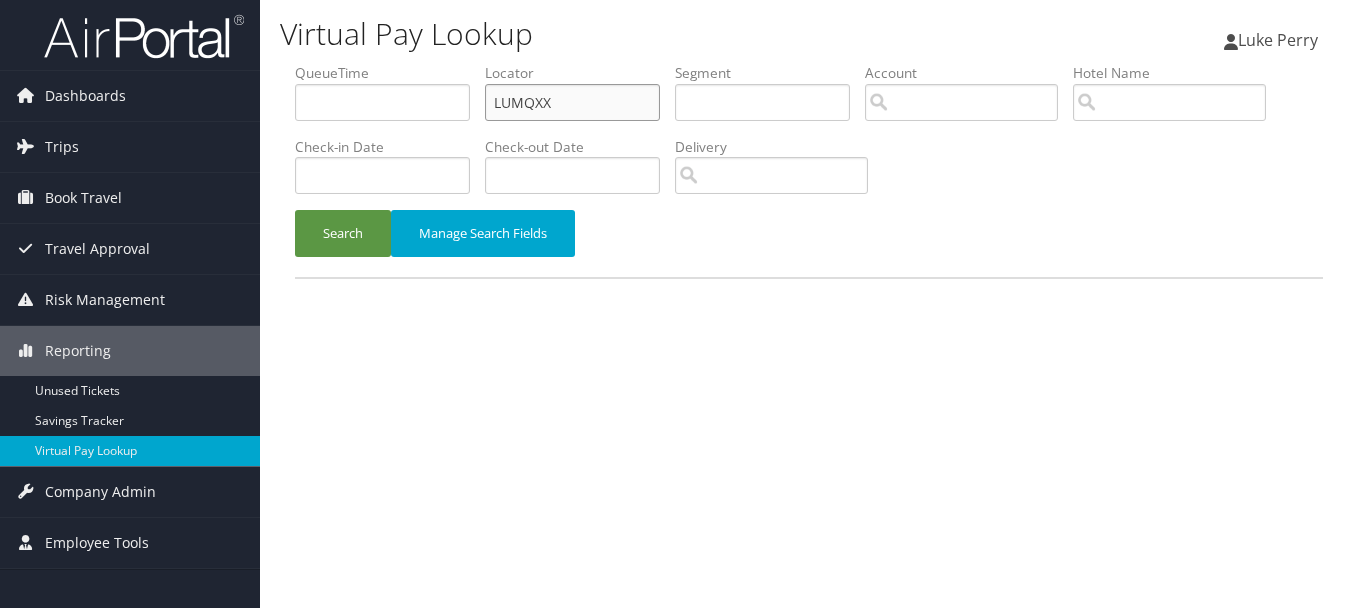 click on "Search" at bounding box center (343, 233) 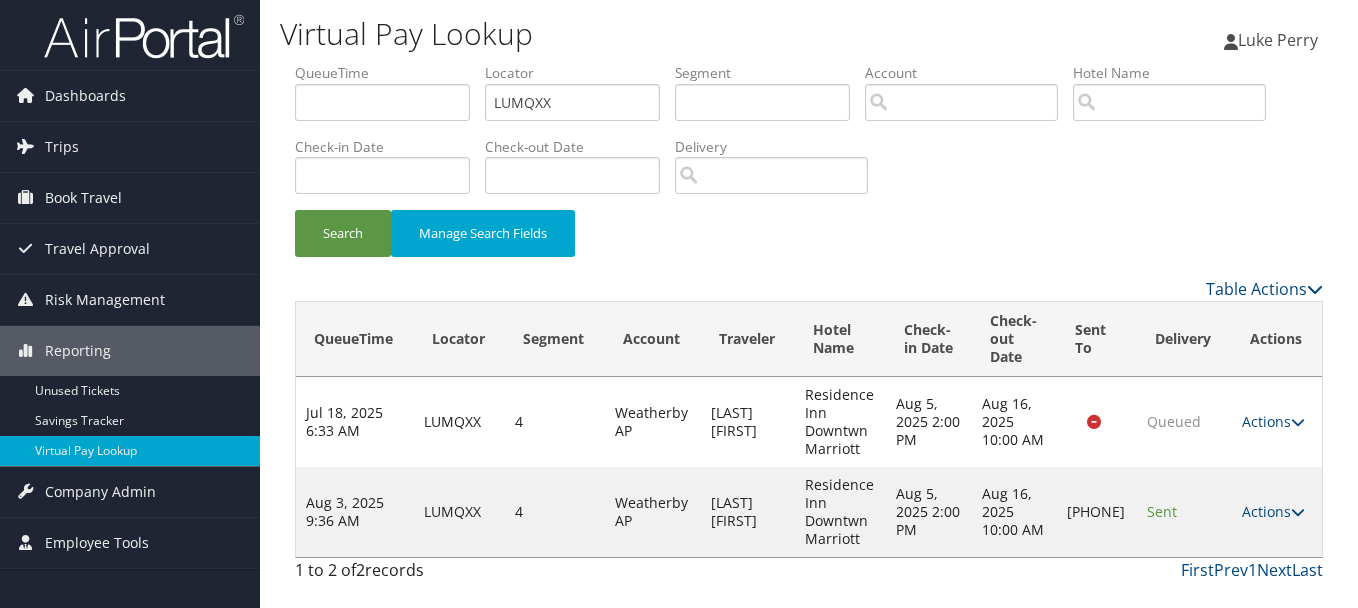 click on "Actions   Resend  Logs  Delivery Information  View Itinerary" at bounding box center [1277, 512] 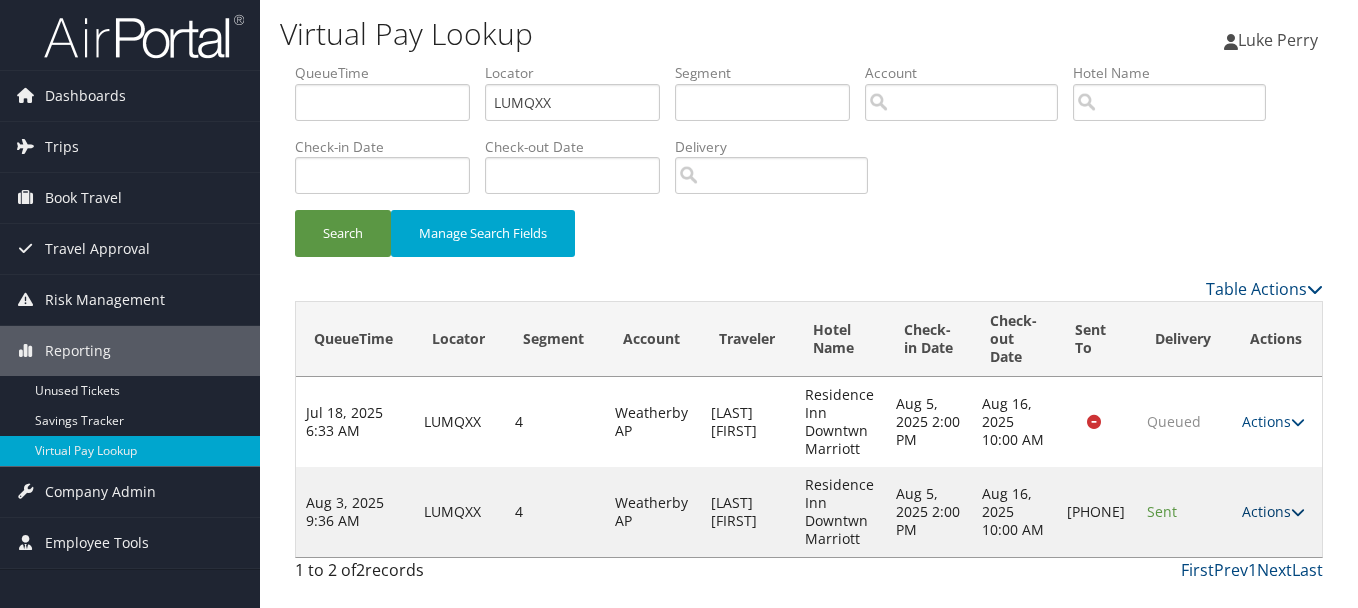 click on "Actions" at bounding box center (1273, 511) 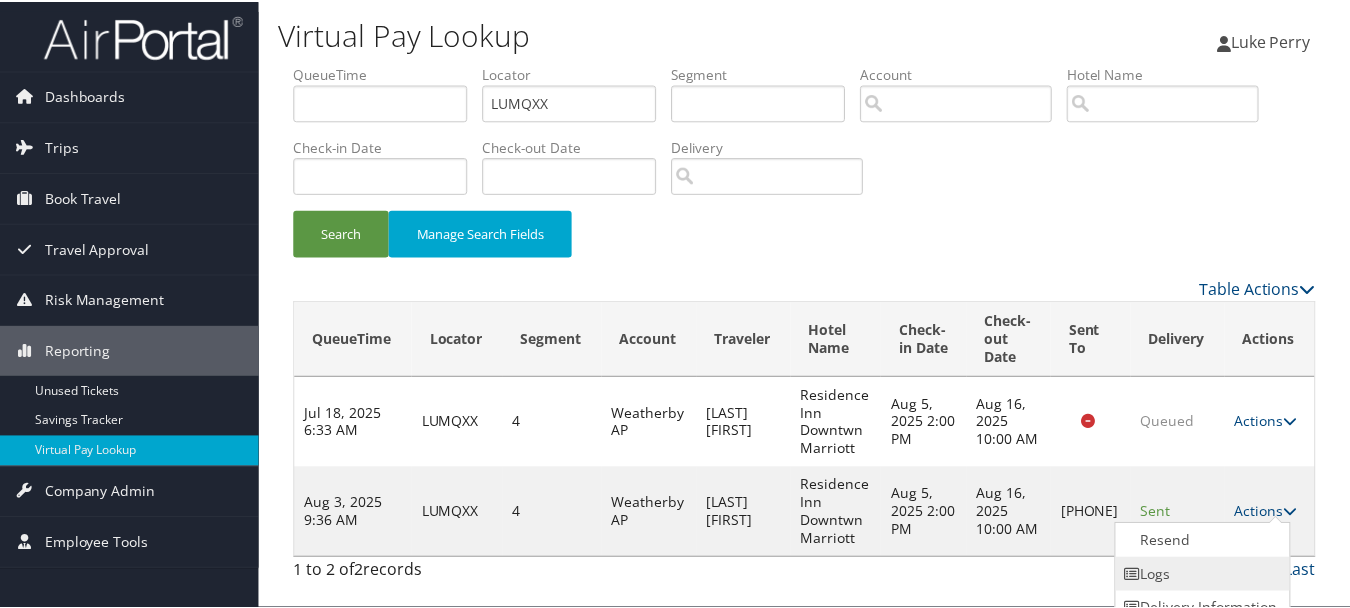 scroll, scrollTop: 53, scrollLeft: 0, axis: vertical 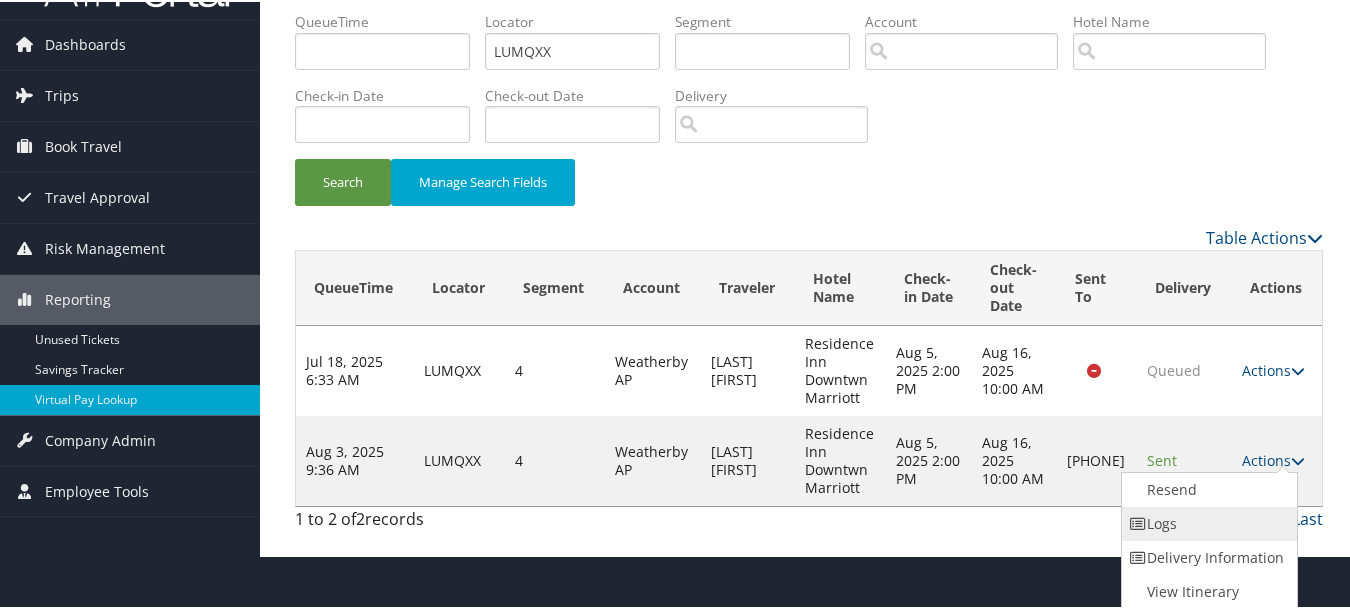 click on "Logs" at bounding box center (1207, 522) 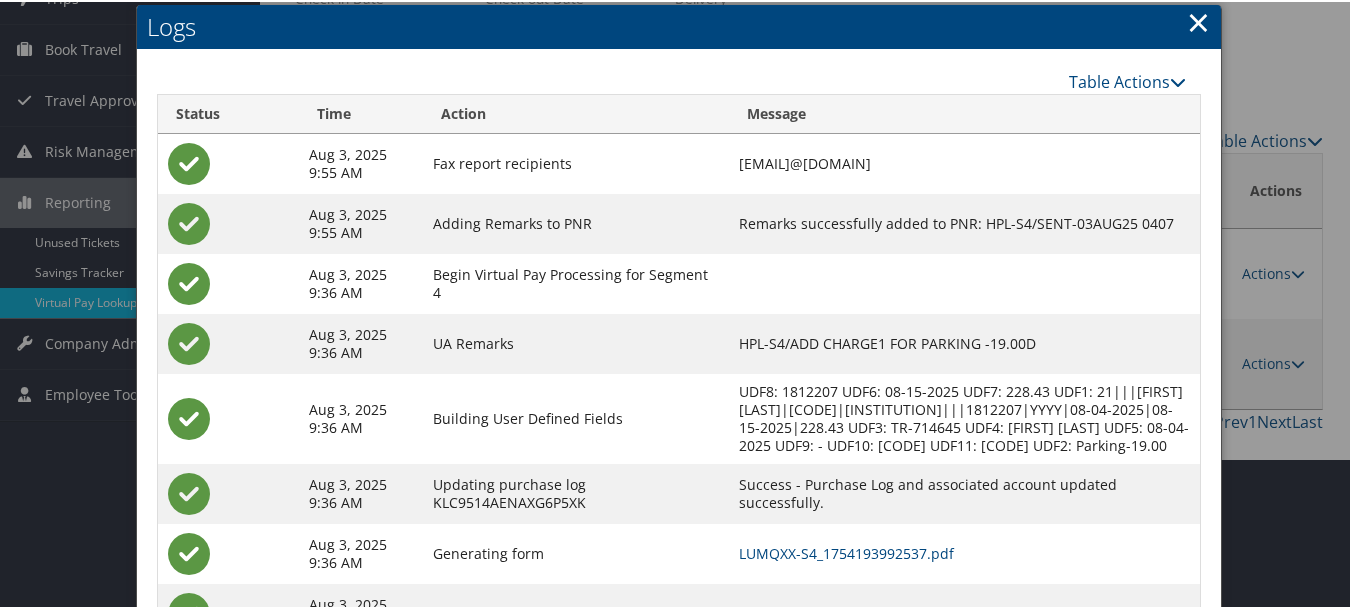 scroll, scrollTop: 258, scrollLeft: 0, axis: vertical 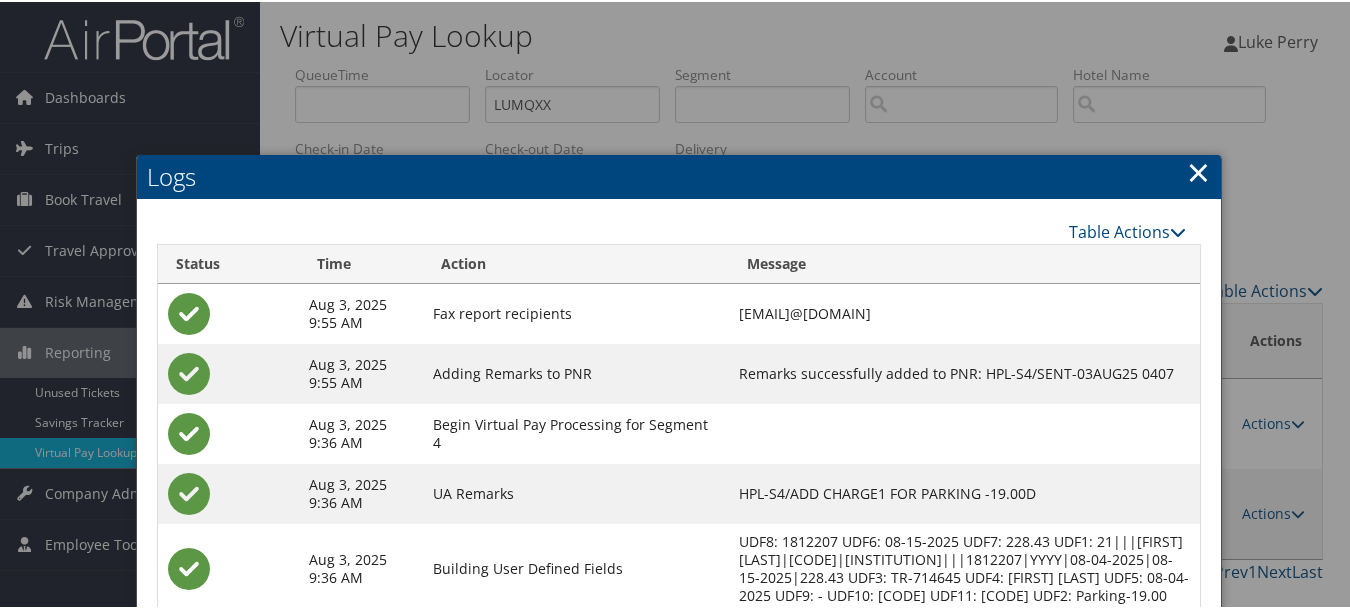 click on "×" at bounding box center (1198, 170) 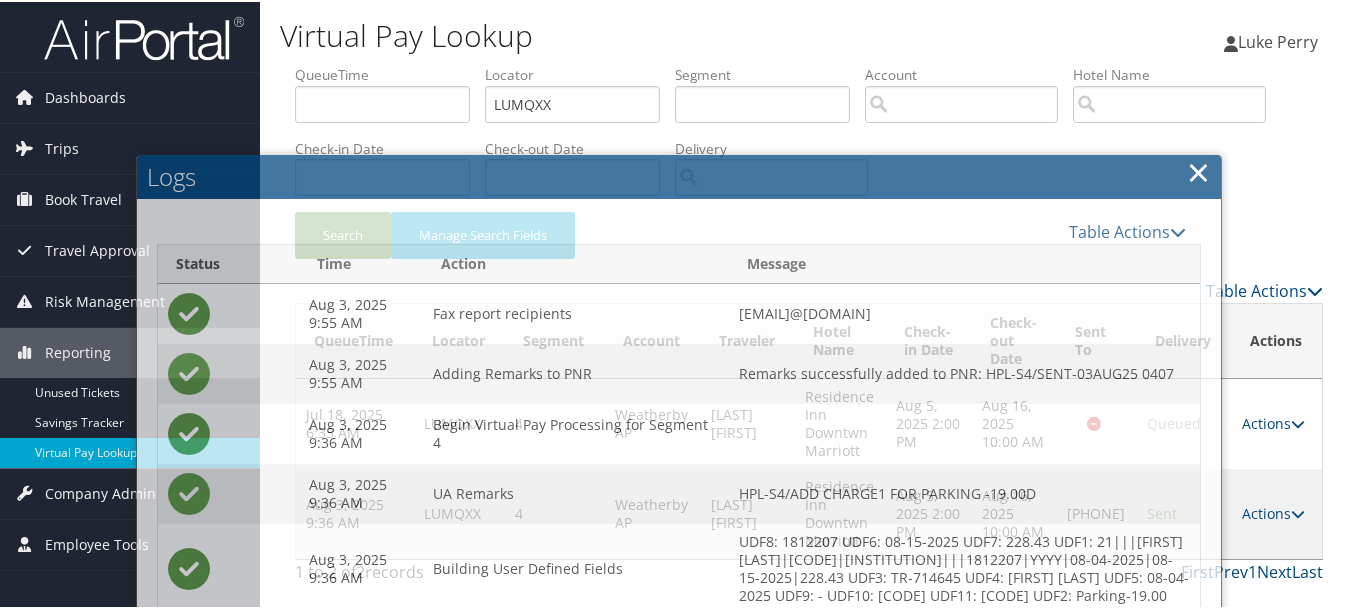 click on "×" at bounding box center (1198, 170) 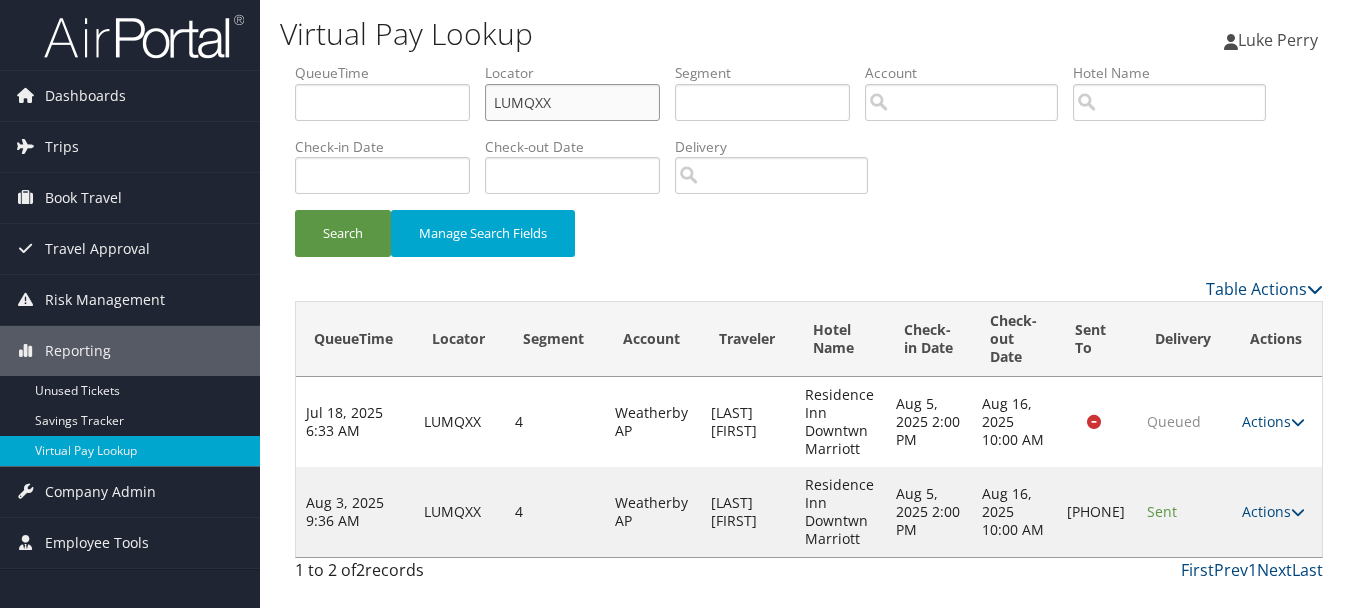drag, startPoint x: 595, startPoint y: 108, endPoint x: 458, endPoint y: 108, distance: 137 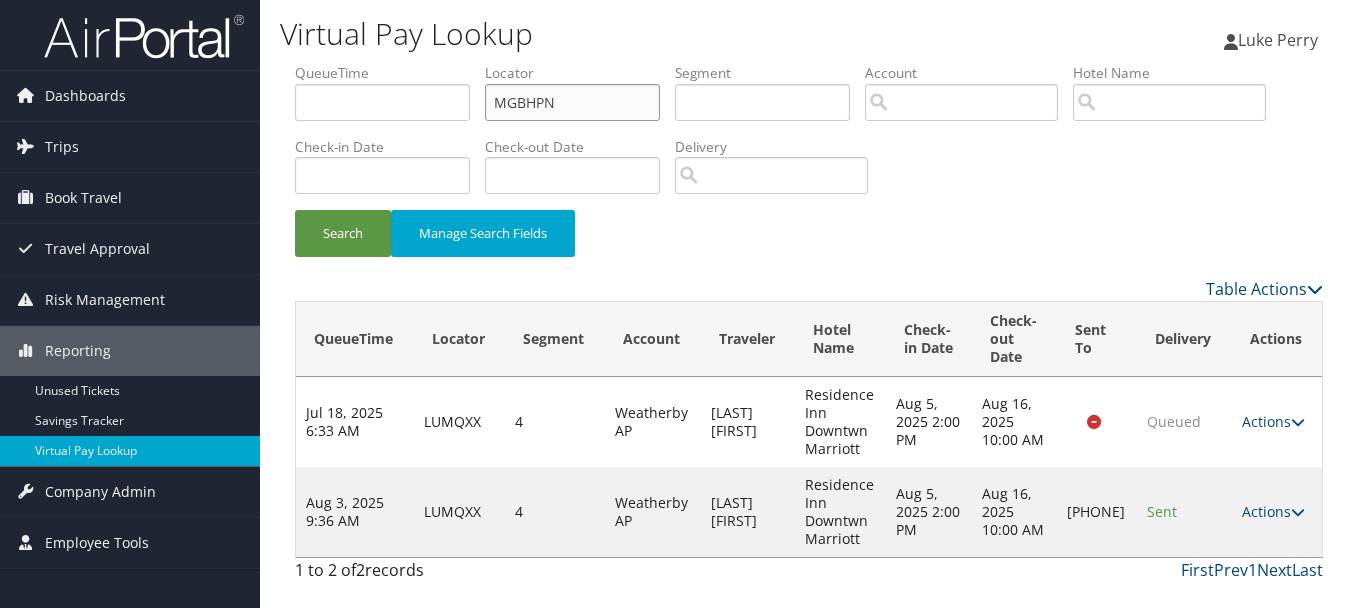 click on "Search" at bounding box center (343, 233) 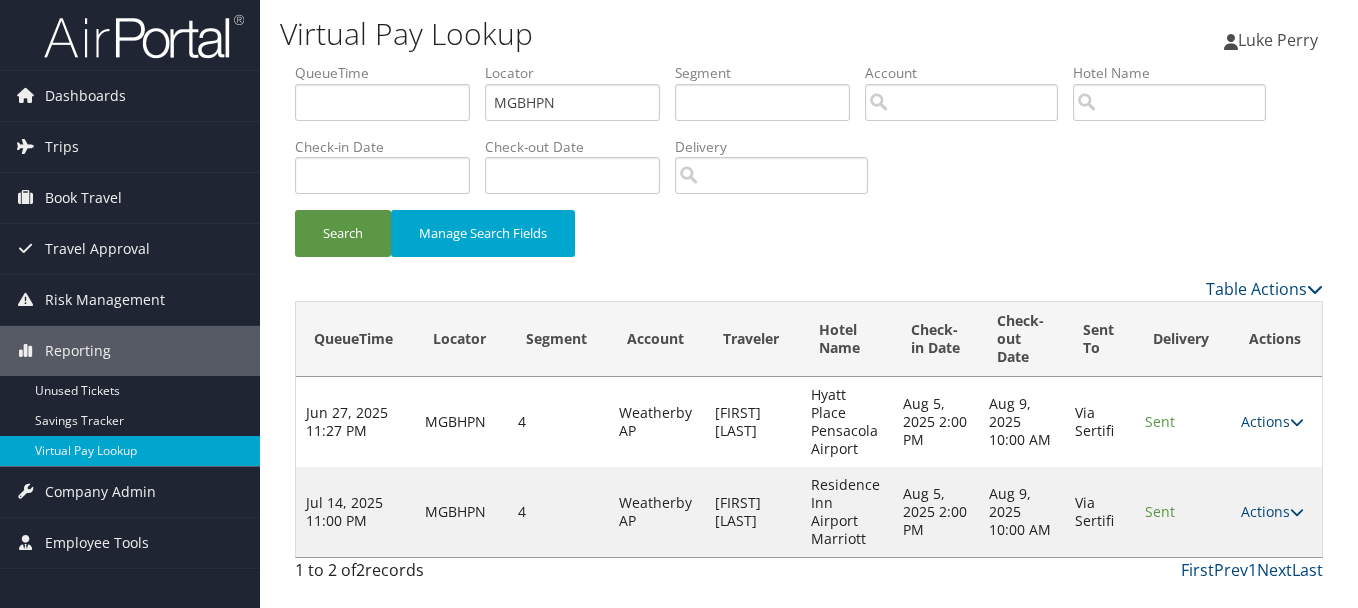 click on "Actions   Resend  Logs  View Itinerary" at bounding box center (1276, 512) 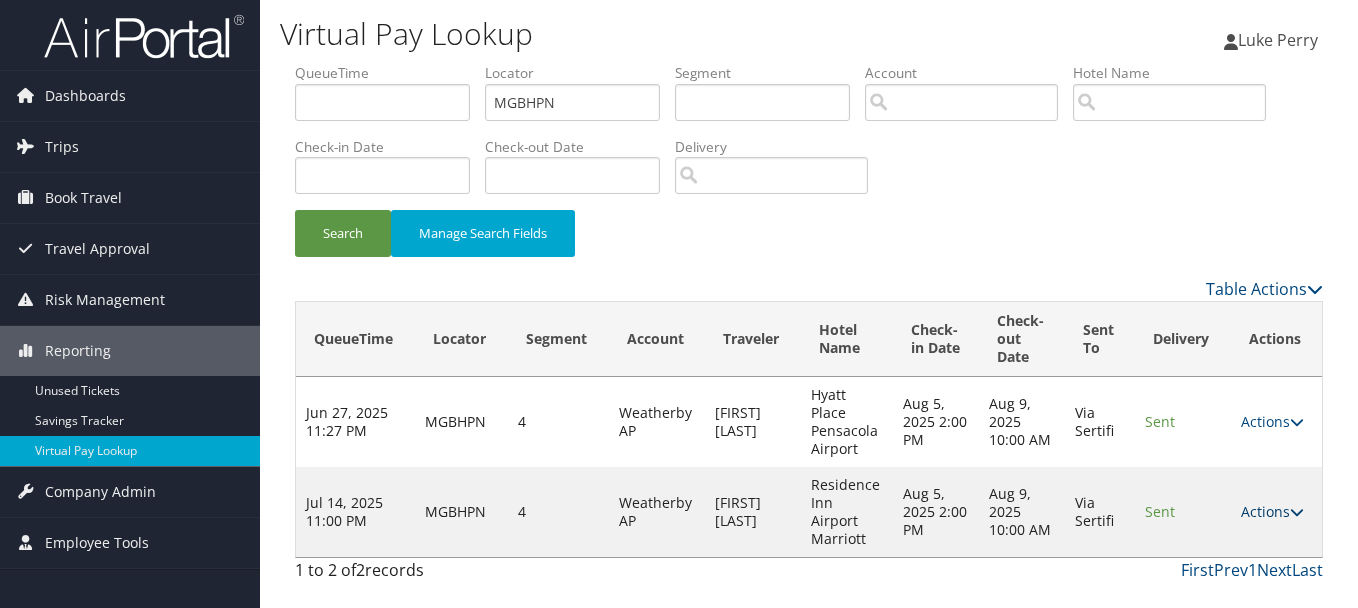 click on "Actions" at bounding box center (1272, 511) 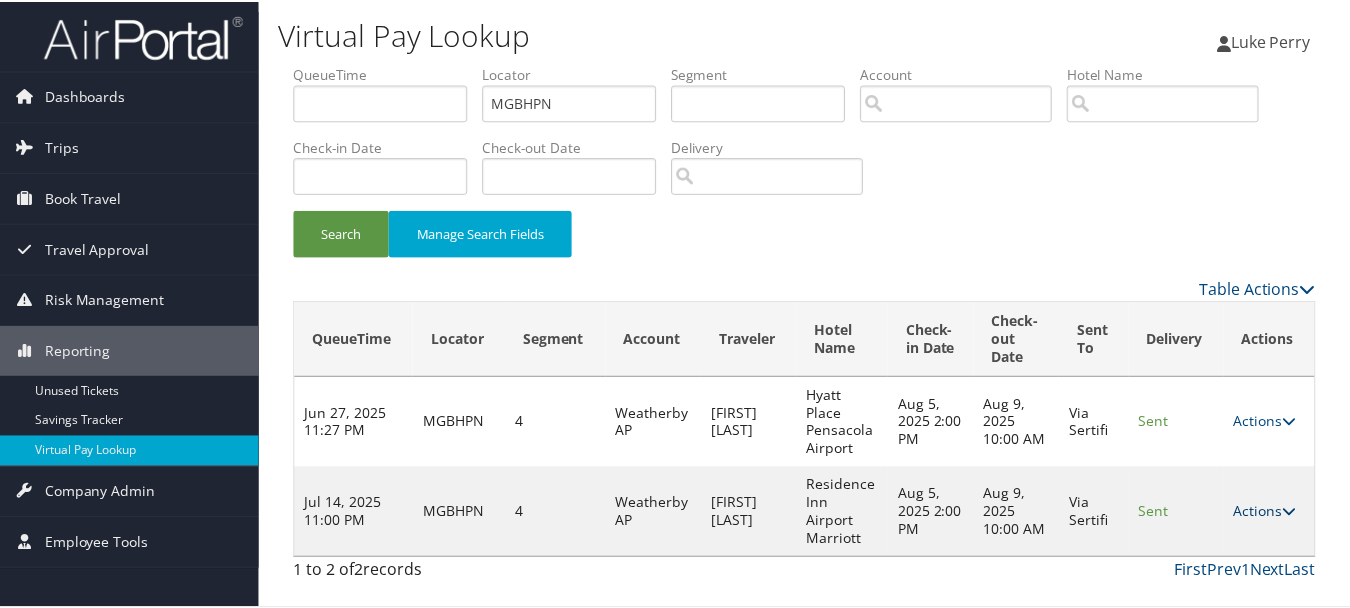 scroll, scrollTop: 55, scrollLeft: 0, axis: vertical 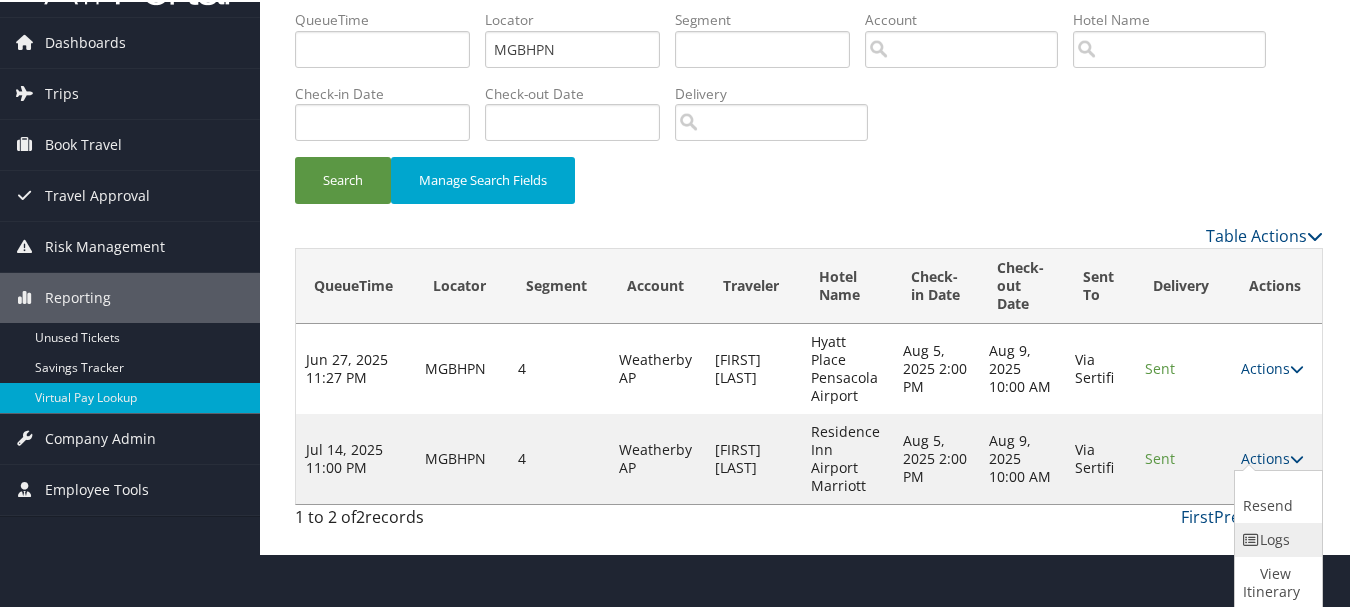 click at bounding box center (1252, 538) 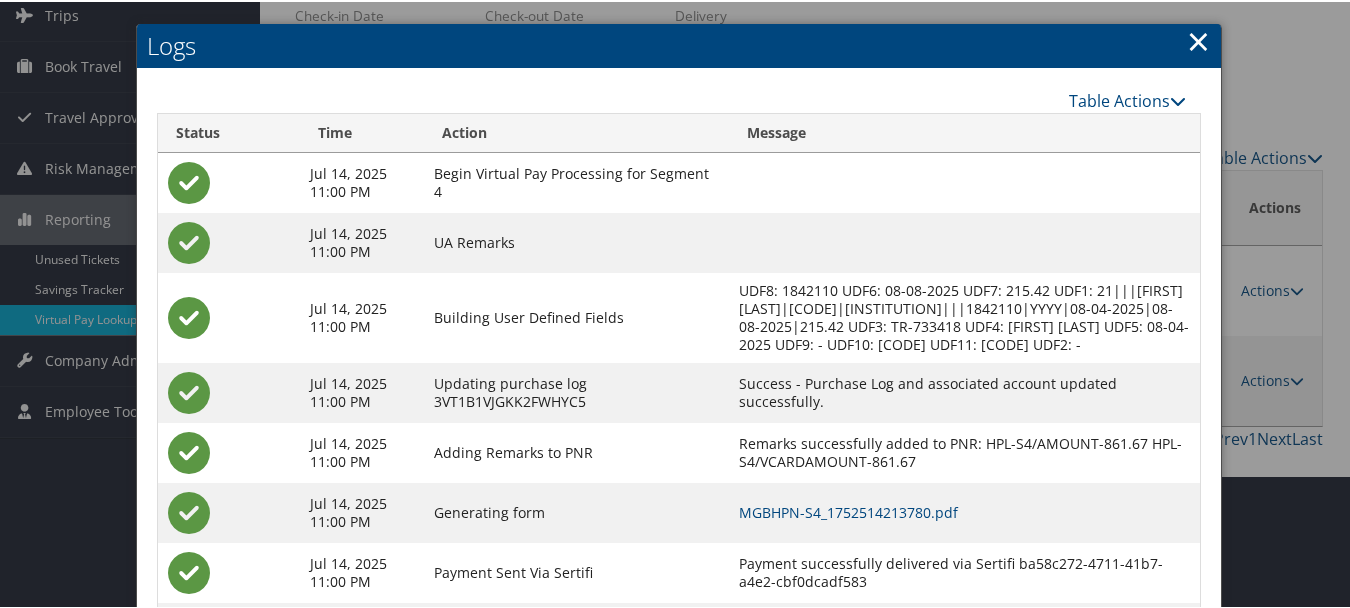 scroll, scrollTop: 260, scrollLeft: 0, axis: vertical 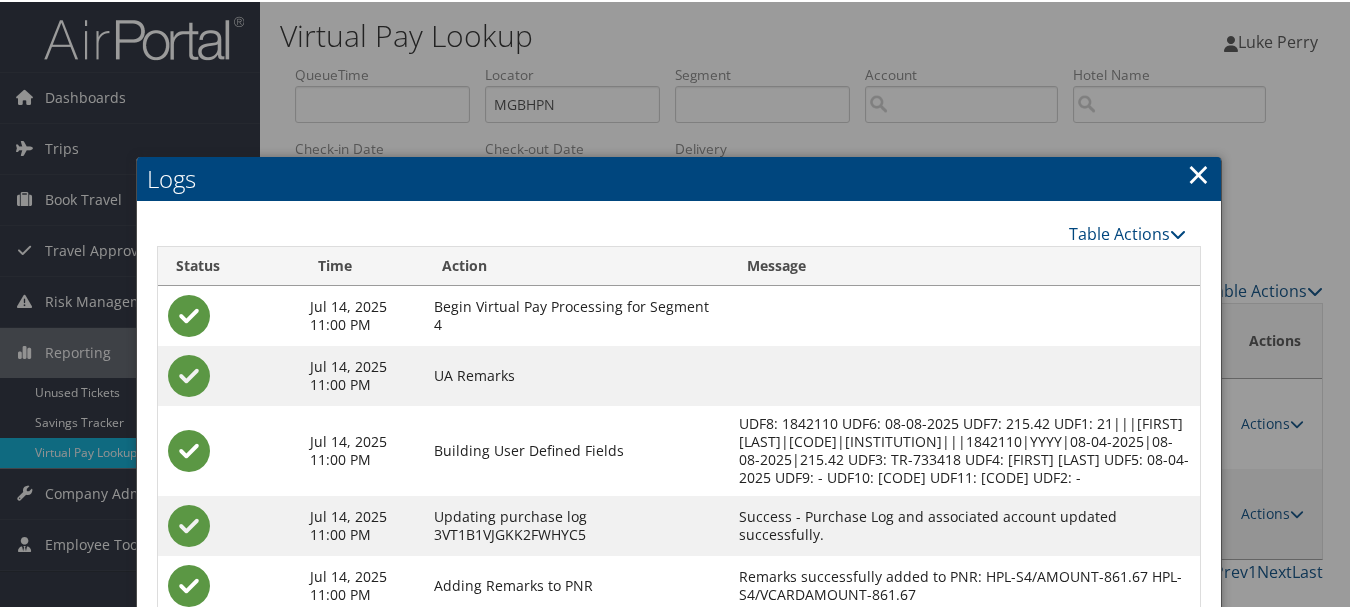 drag, startPoint x: 1201, startPoint y: 169, endPoint x: 1218, endPoint y: 174, distance: 17.720045 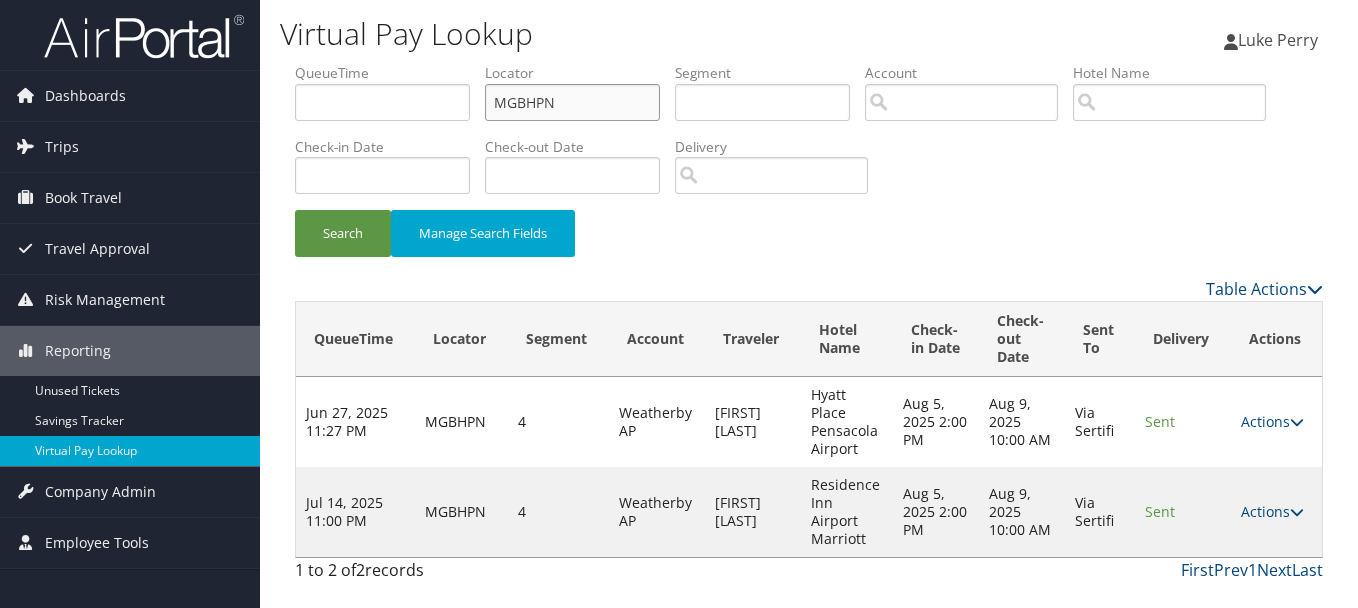 drag, startPoint x: 611, startPoint y: 105, endPoint x: 466, endPoint y: 99, distance: 145.12408 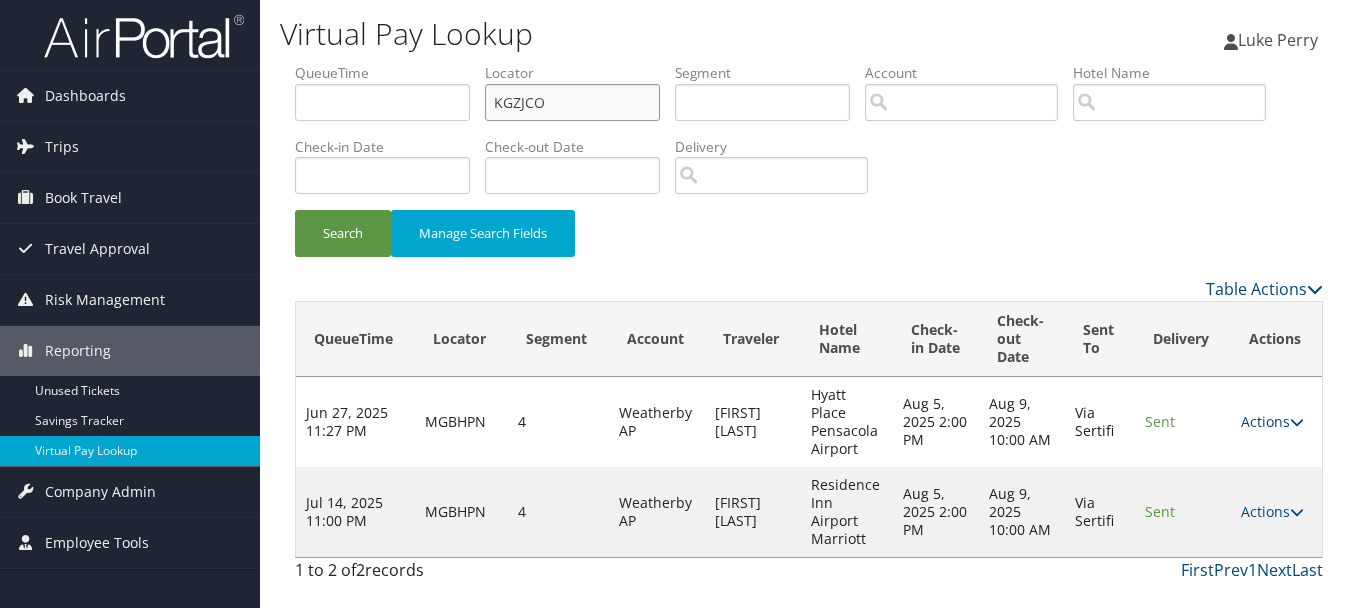 click on "Search" at bounding box center (343, 233) 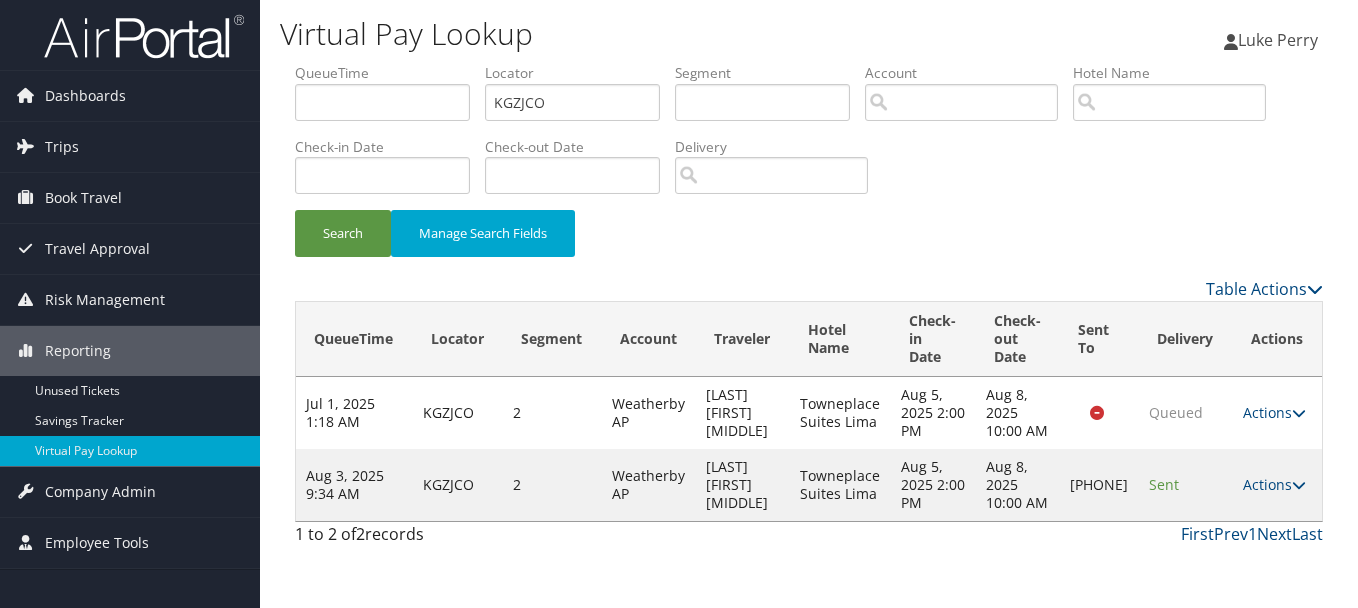 click on "Actions   Resend  Logs  Delivery Information  View Itinerary" at bounding box center [1277, 485] 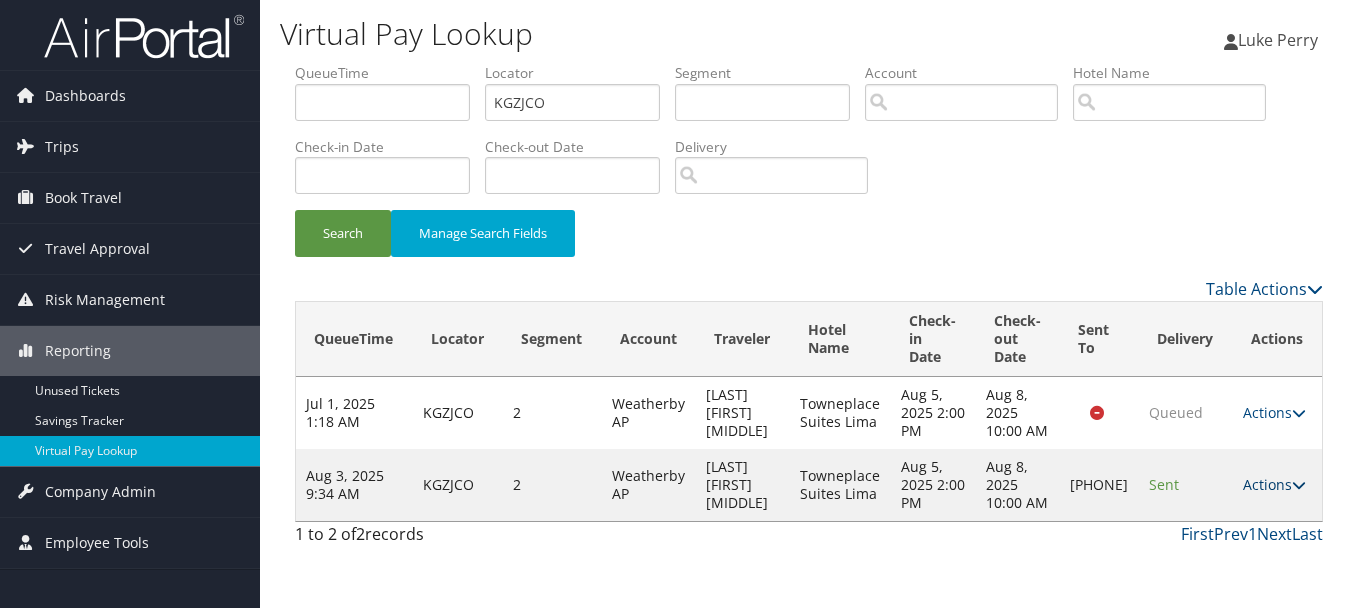 click on "Actions" at bounding box center (1274, 484) 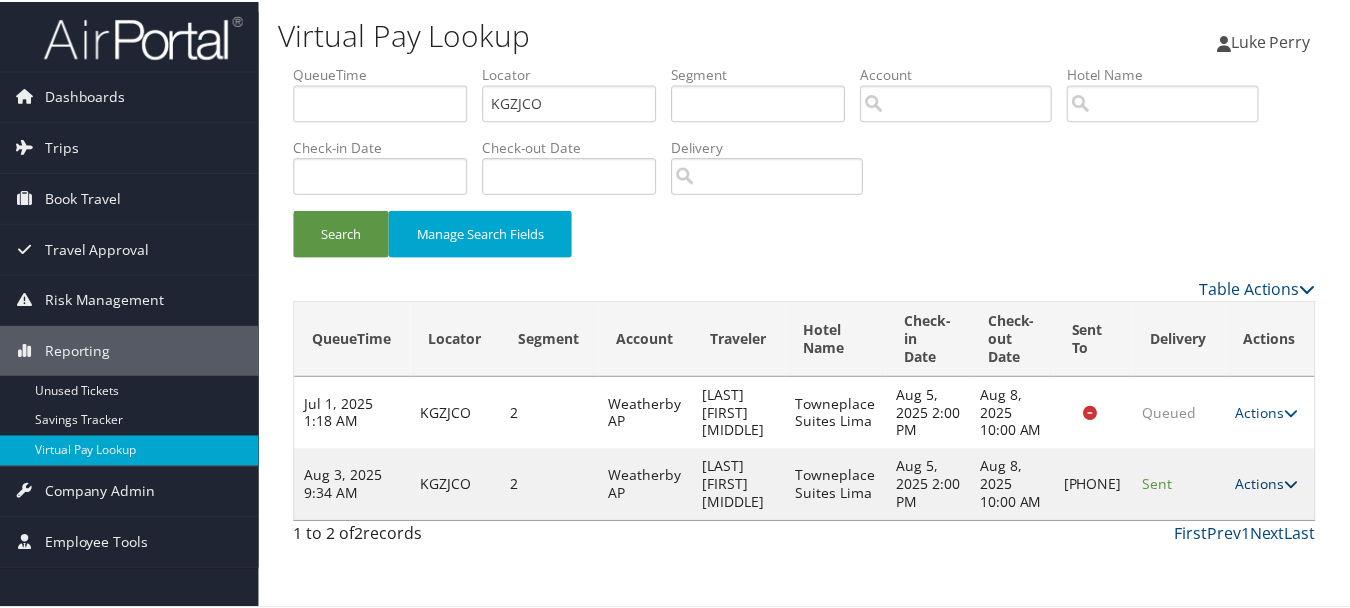 scroll, scrollTop: 35, scrollLeft: 0, axis: vertical 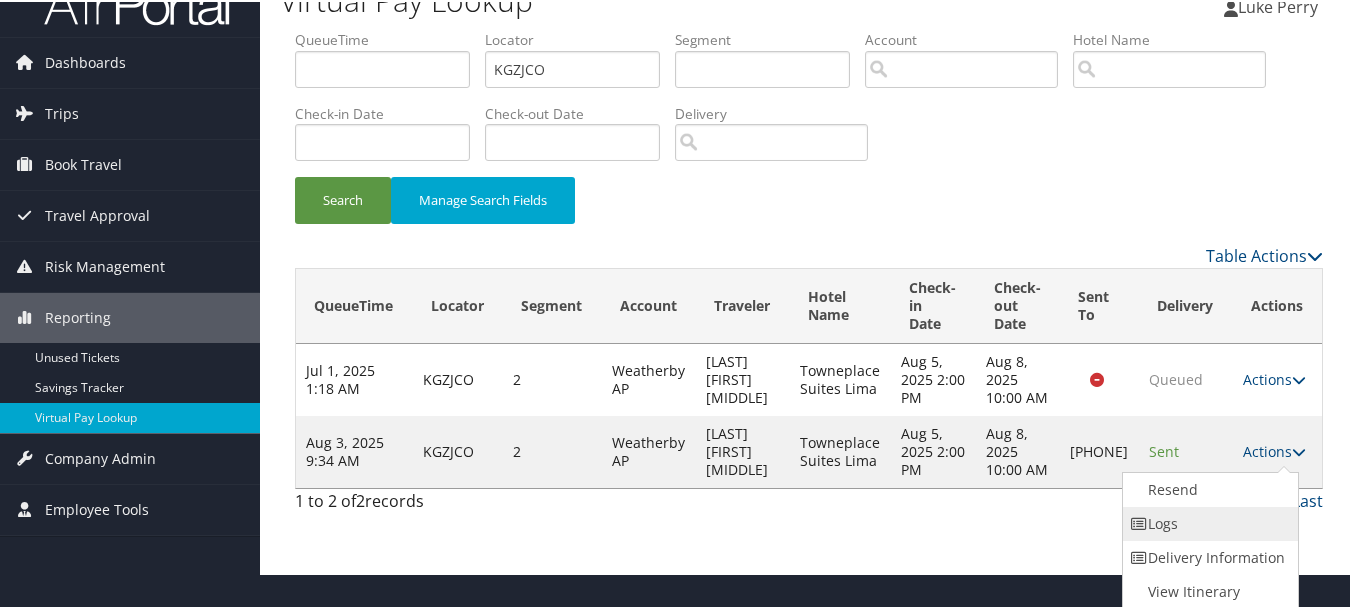 click on "Logs" at bounding box center (1208, 522) 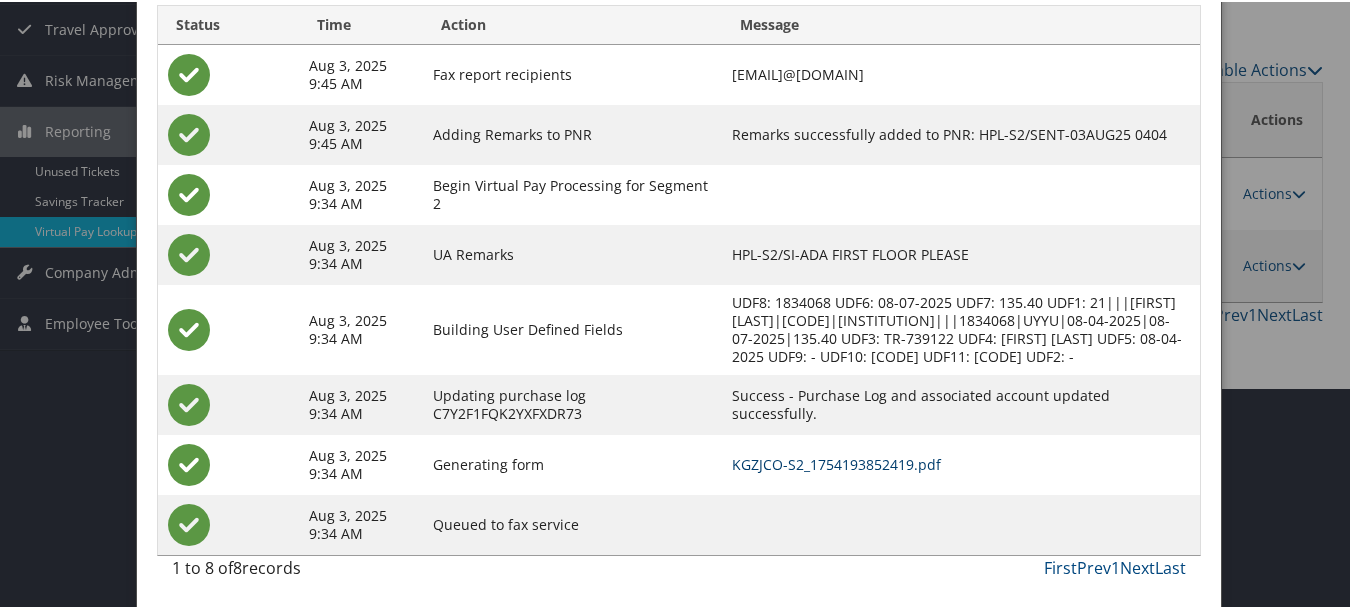 scroll, scrollTop: 222, scrollLeft: 0, axis: vertical 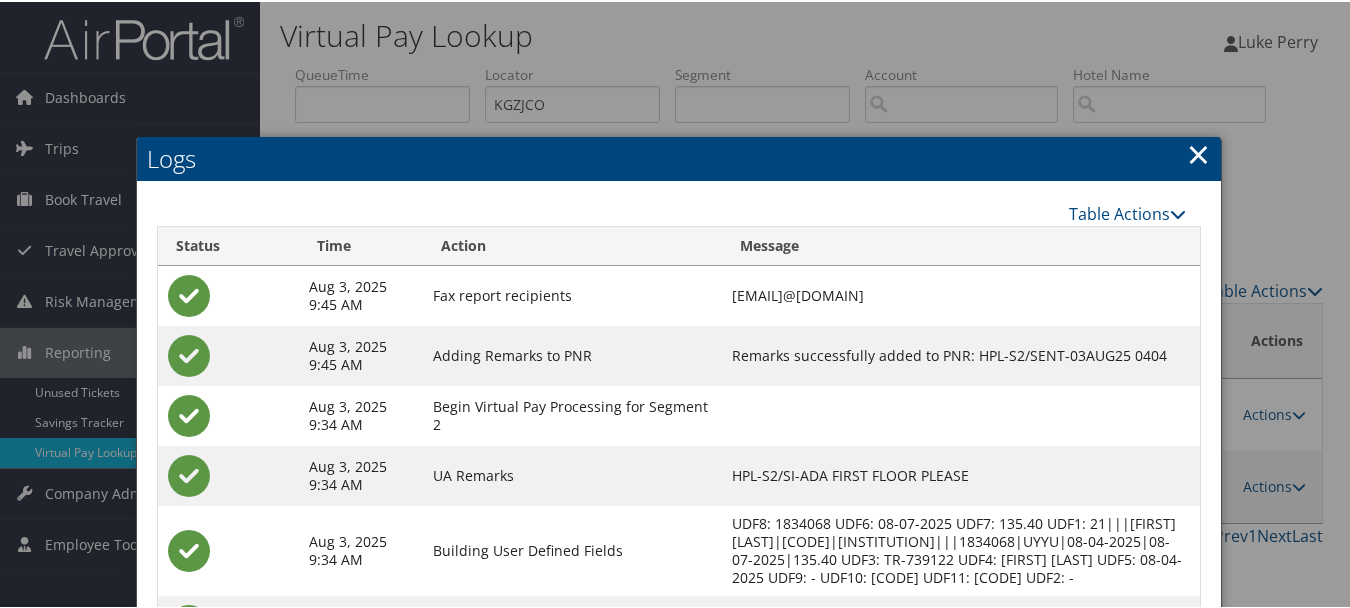 click on "×" at bounding box center [1198, 152] 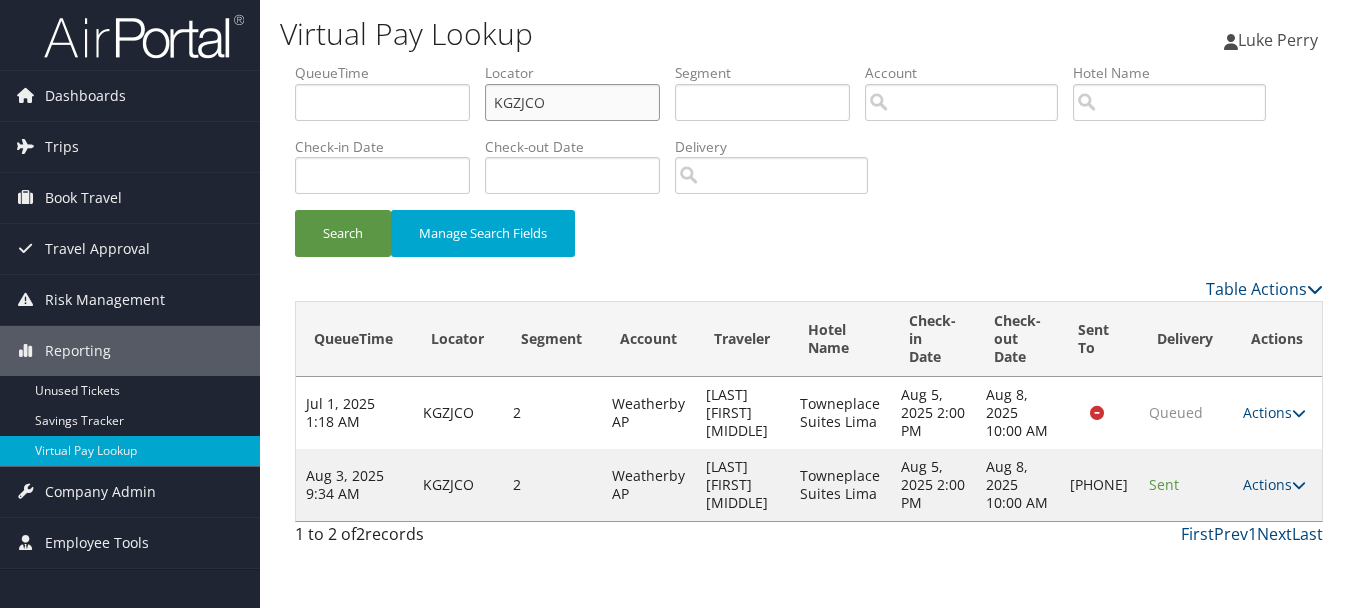 drag, startPoint x: 590, startPoint y: 110, endPoint x: 449, endPoint y: 90, distance: 142.41138 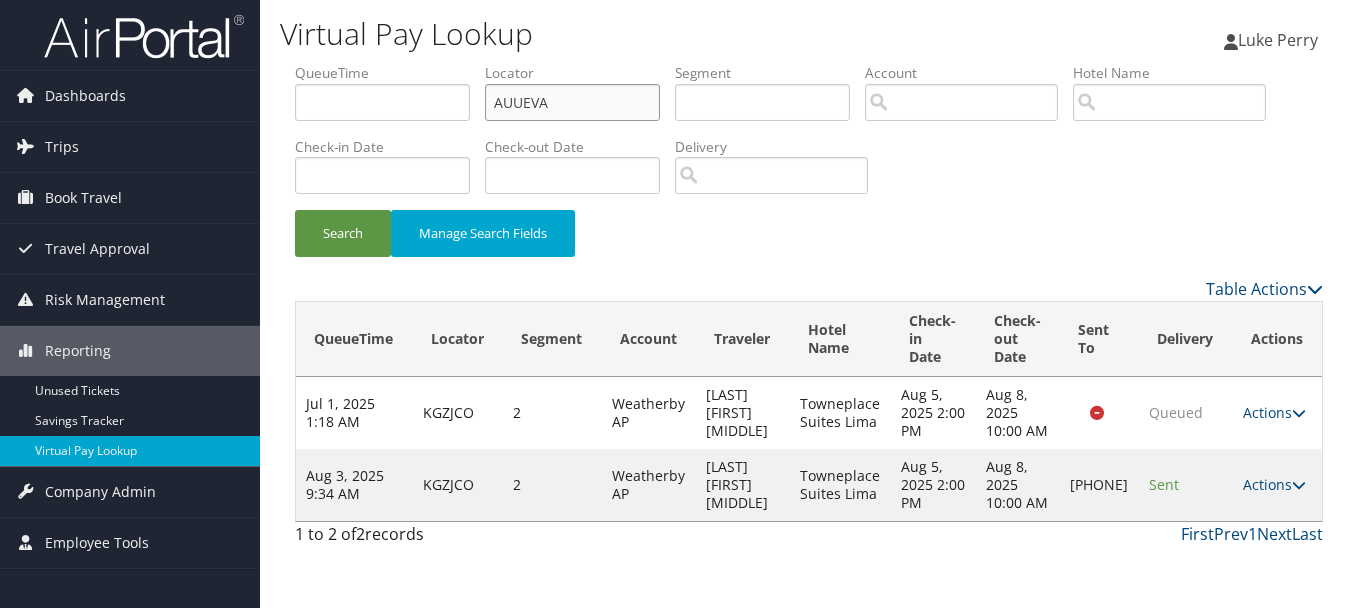 type on "AUUEVA" 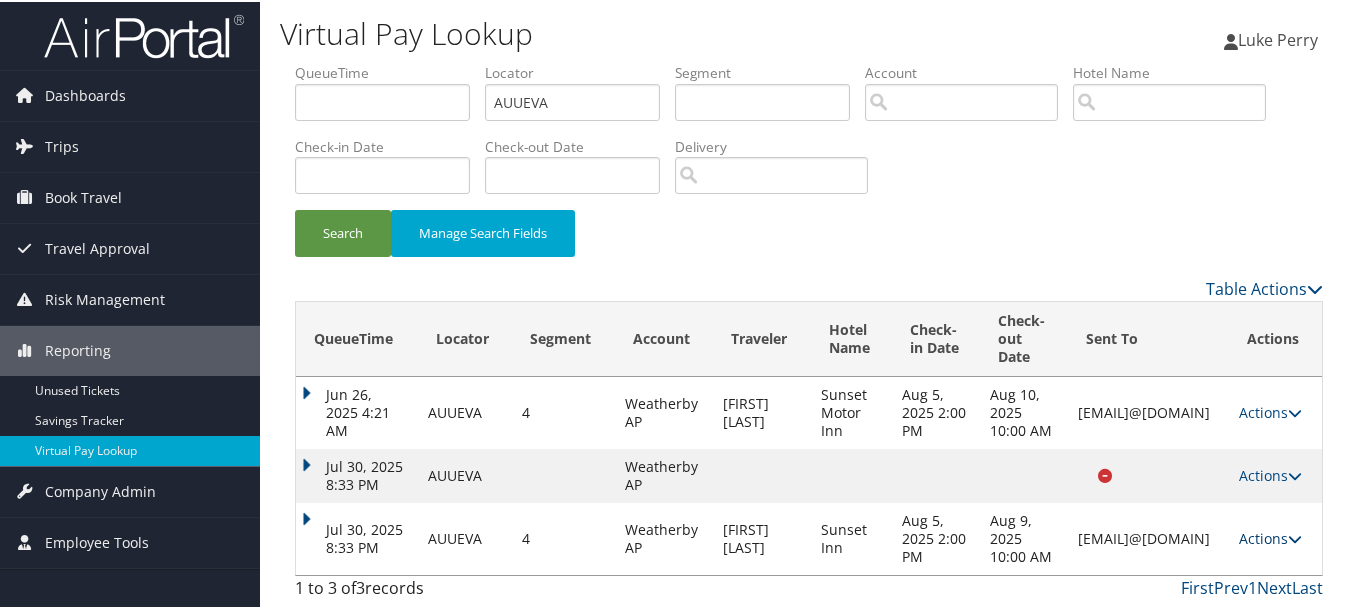 click on "Actions" at bounding box center [1270, 536] 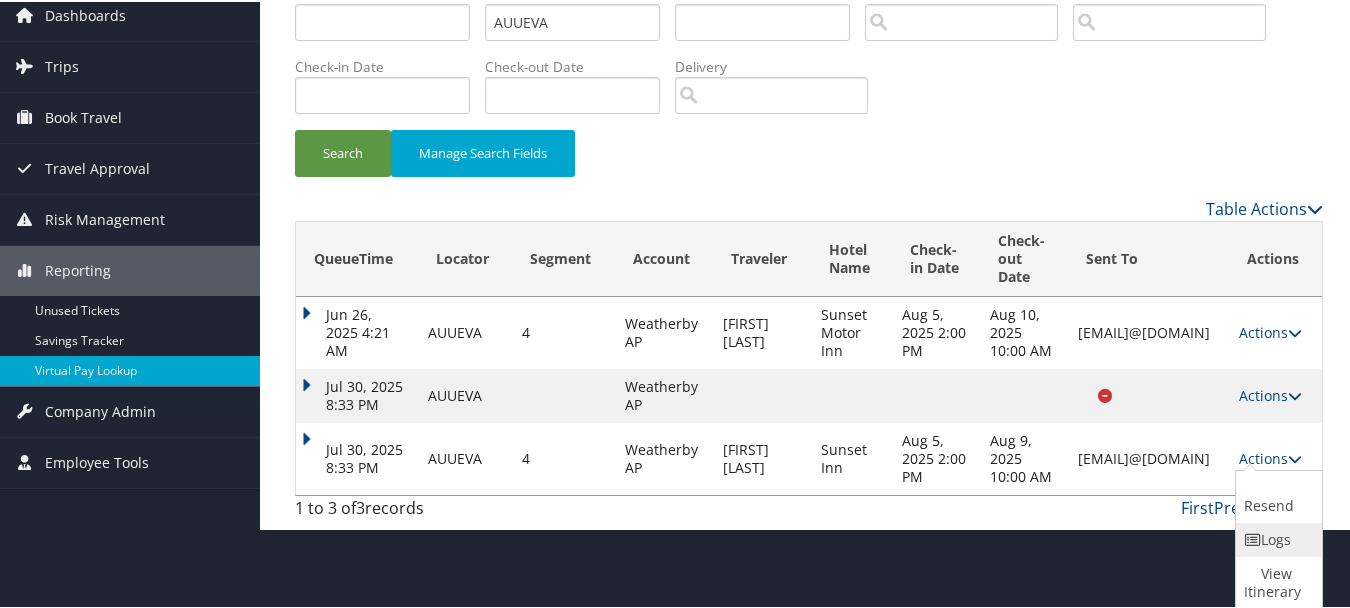 click at bounding box center (1253, 538) 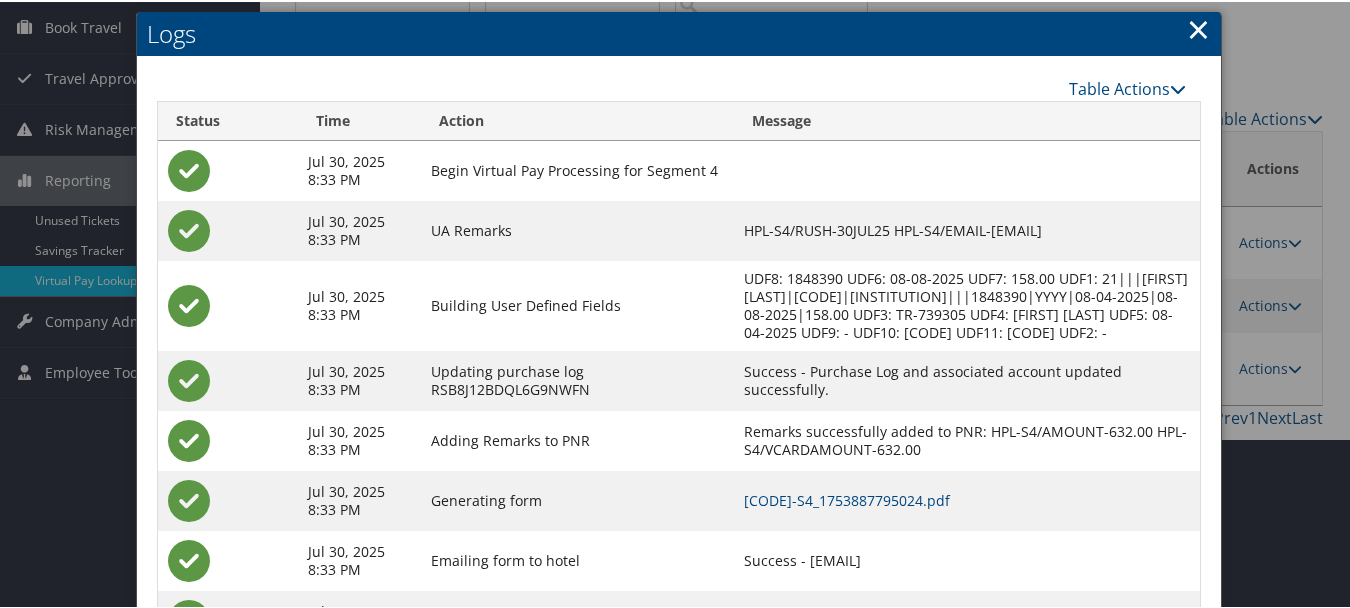 scroll, scrollTop: 287, scrollLeft: 0, axis: vertical 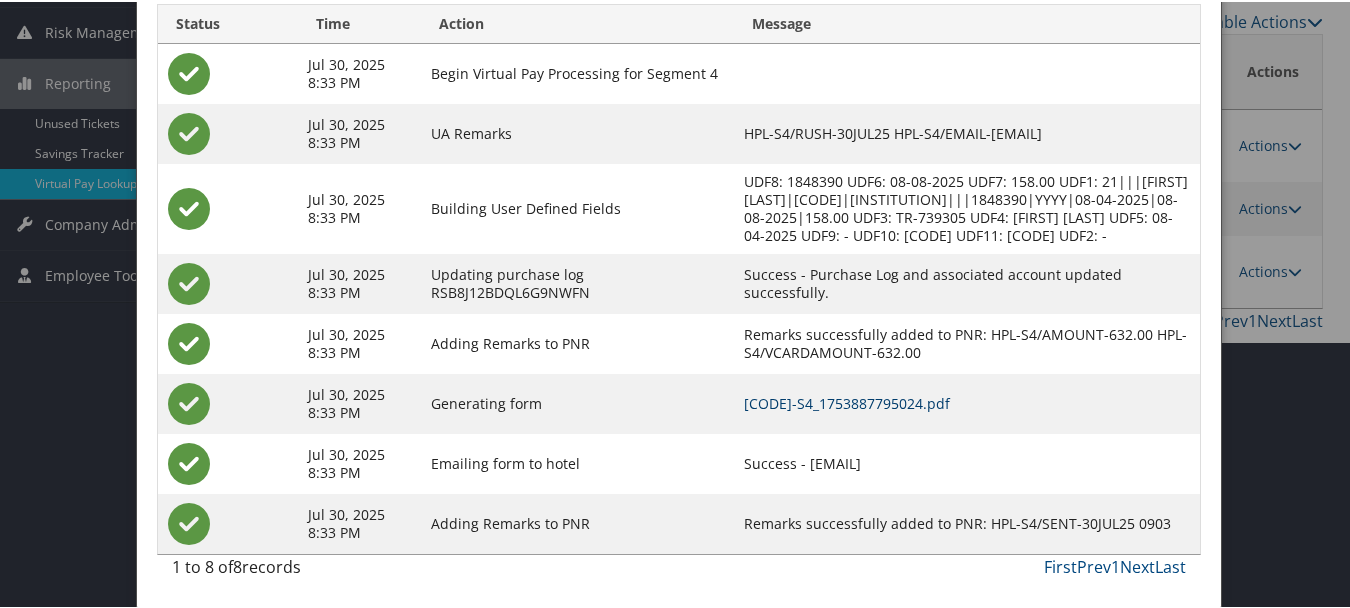 click on "AUUEVA-S4_1753887795024.pdf" at bounding box center [847, 401] 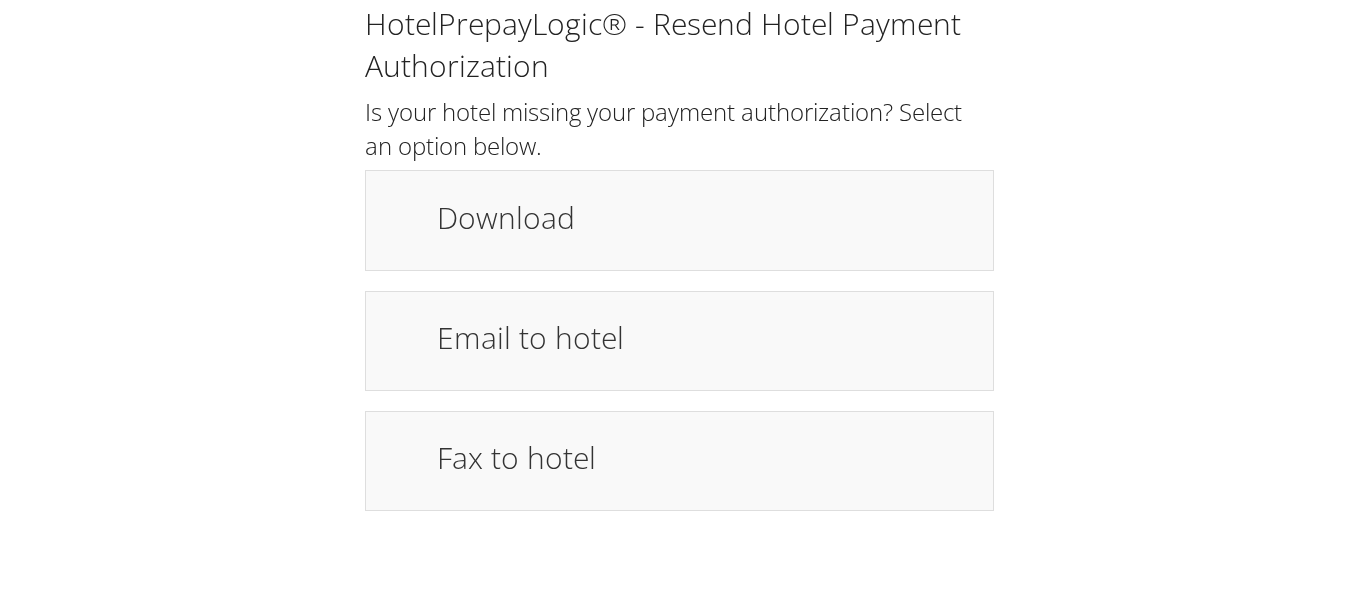 scroll, scrollTop: 0, scrollLeft: 0, axis: both 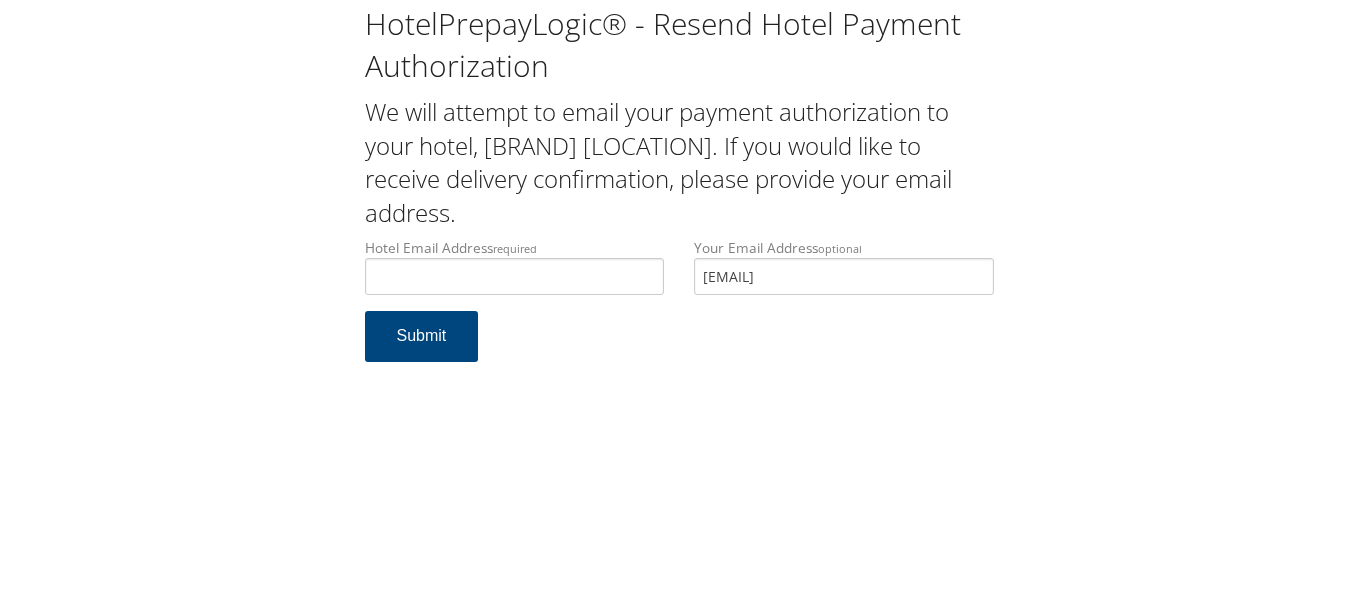 click on "Hotel Email Address  required
Hotel email address is required" at bounding box center (515, 274) 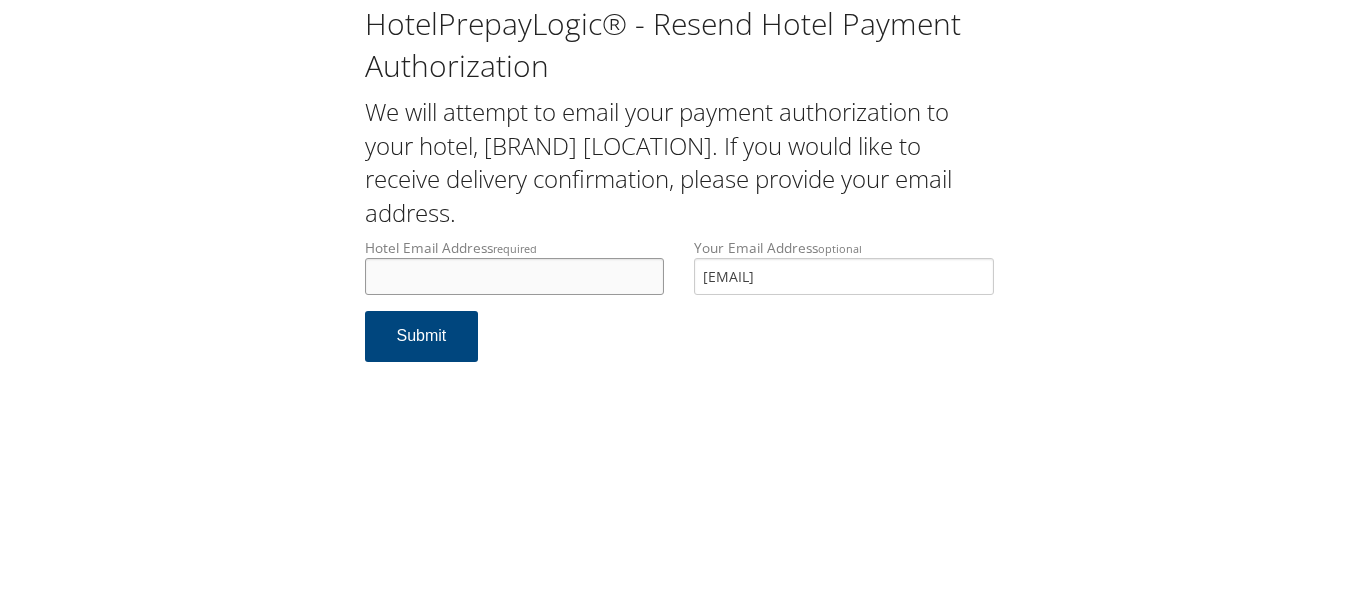 click on "Hotel Email Address  required" at bounding box center (515, 276) 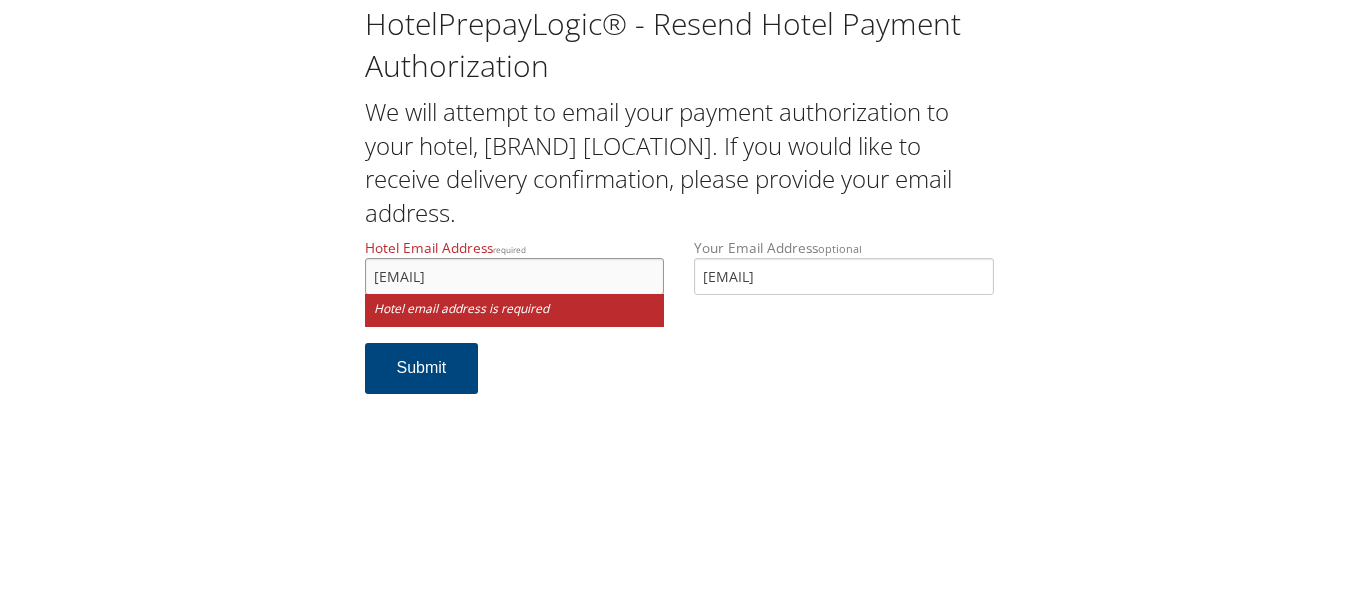 type on "[EMAIL]" 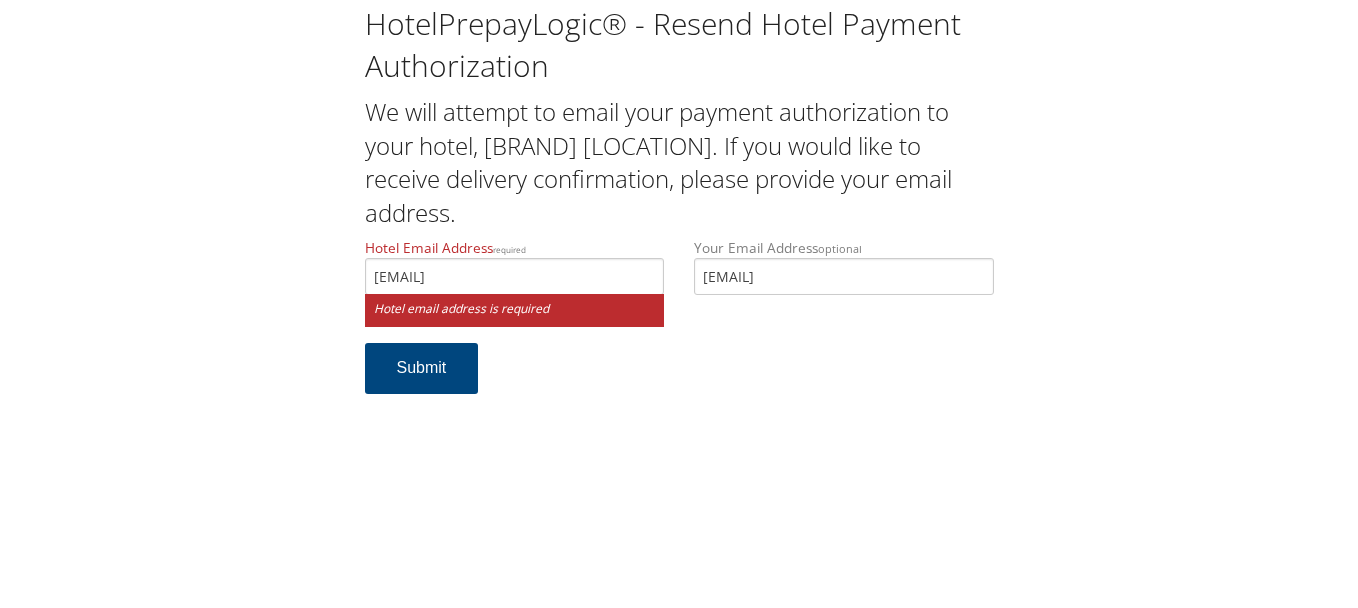 drag, startPoint x: 703, startPoint y: 455, endPoint x: 713, endPoint y: 453, distance: 10.198039 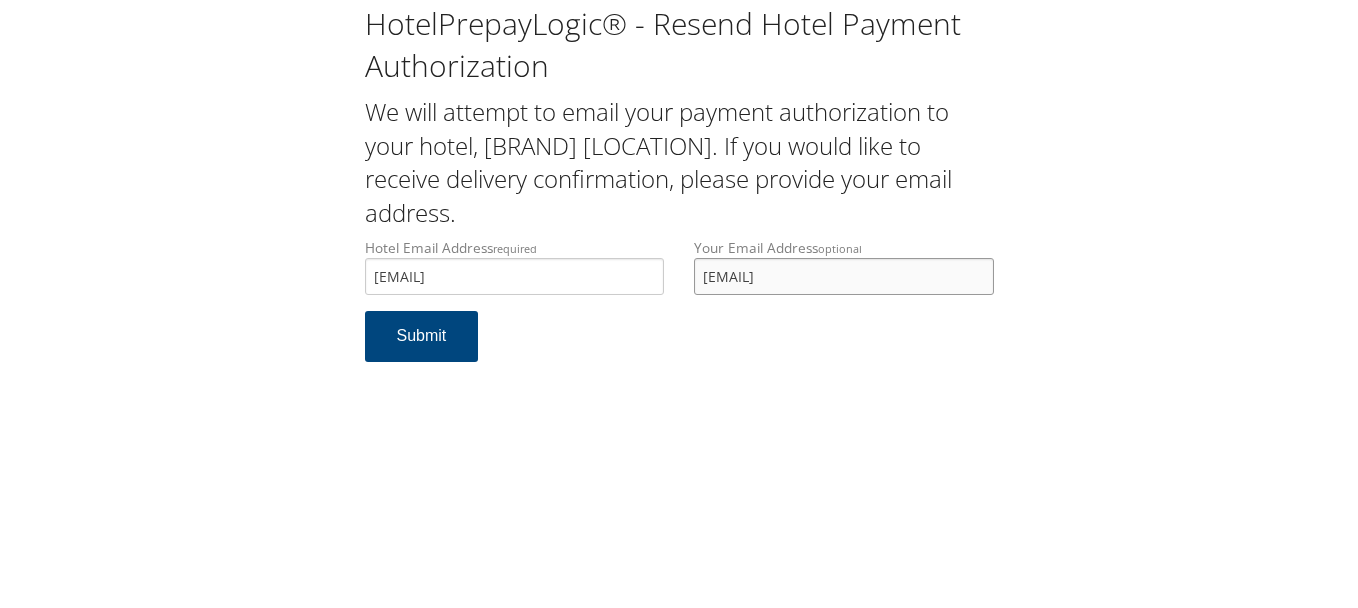 drag, startPoint x: 907, startPoint y: 289, endPoint x: 692, endPoint y: 294, distance: 215.05814 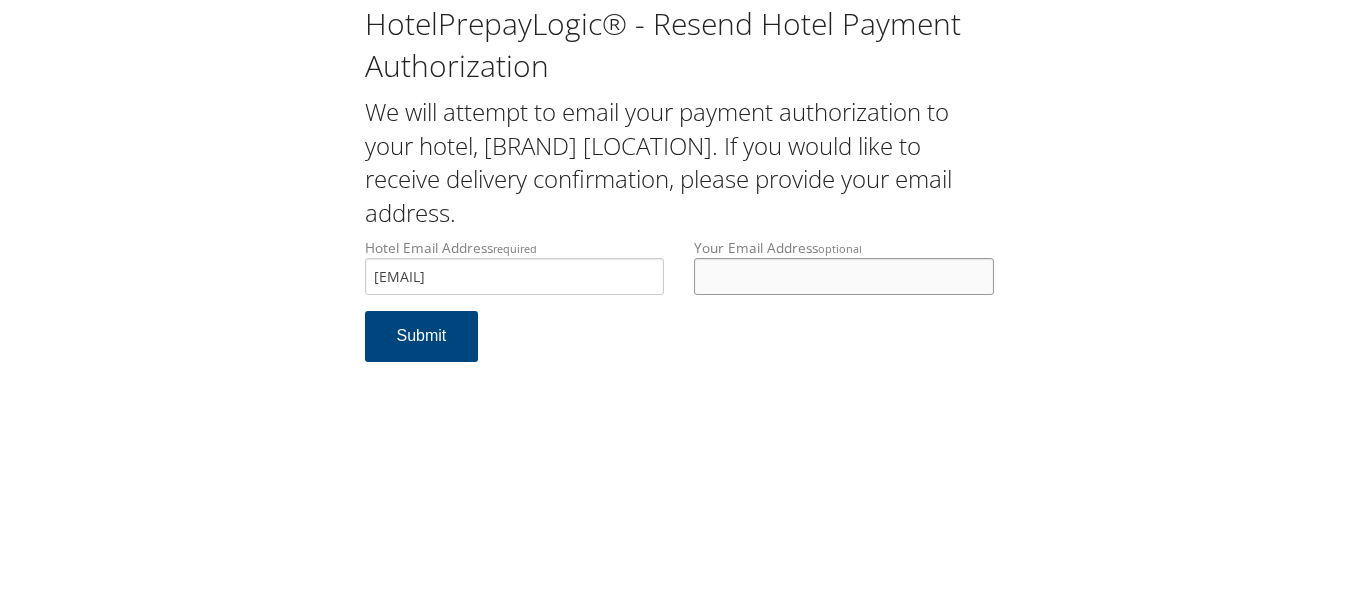 type 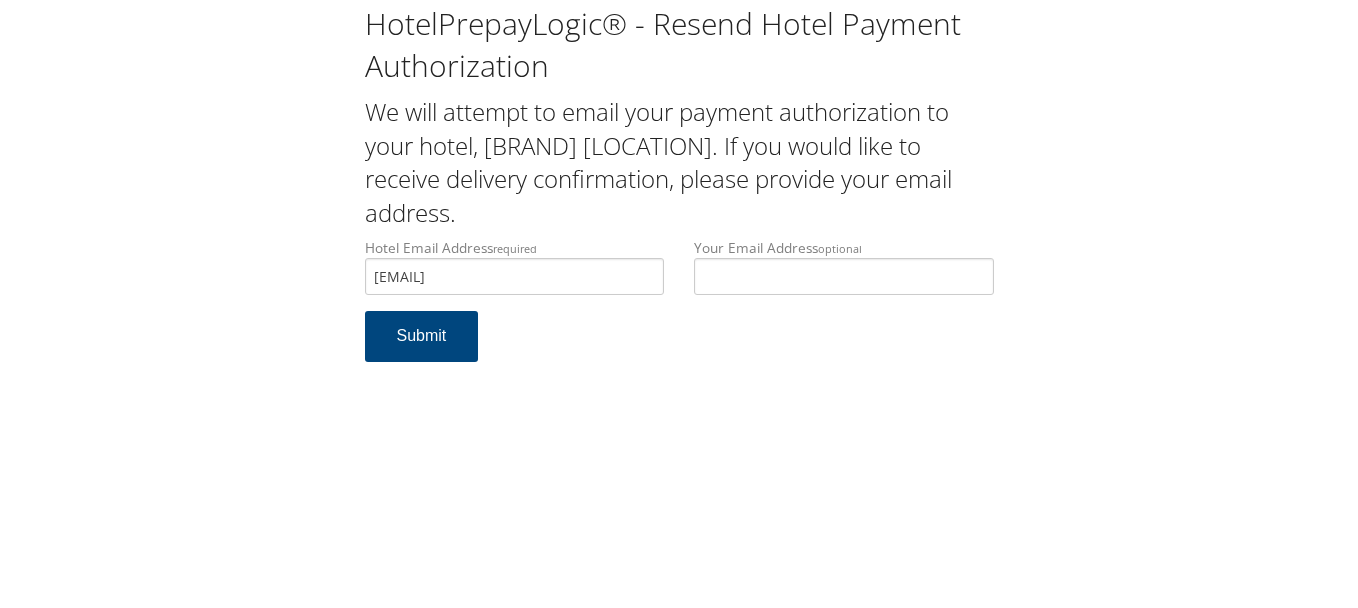 click on "Hotel Email Address  required
[EMAIL]
Hotel email address is required
Your Email Address  optional
Submit" at bounding box center (679, 310) 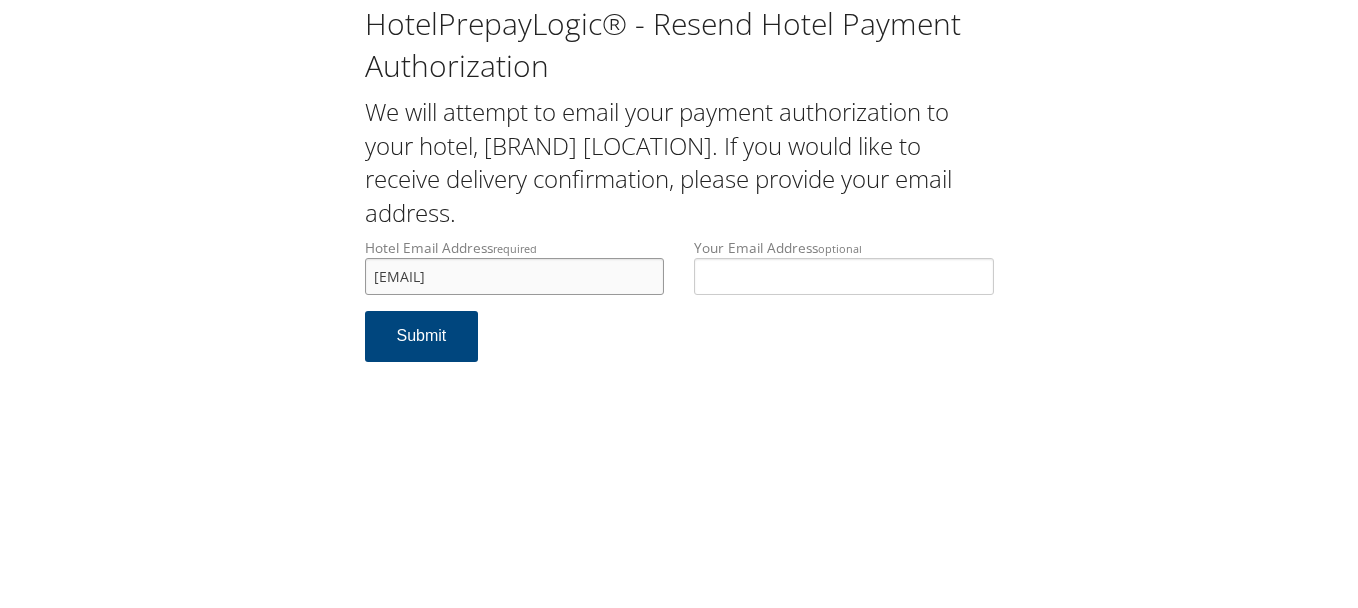 click on "[EMAIL]" at bounding box center (515, 276) 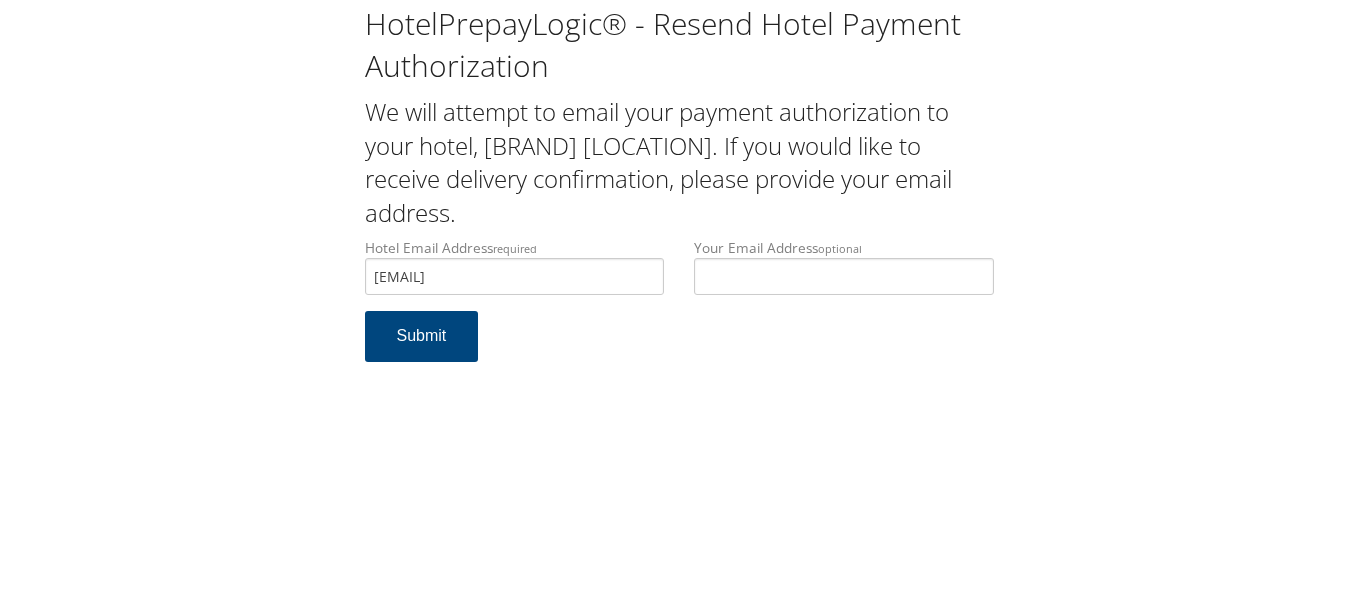 click on "Hotel Email Address  required
[EMAIL]
Hotel email address is required
Your Email Address  optional
Submit" at bounding box center (679, 310) 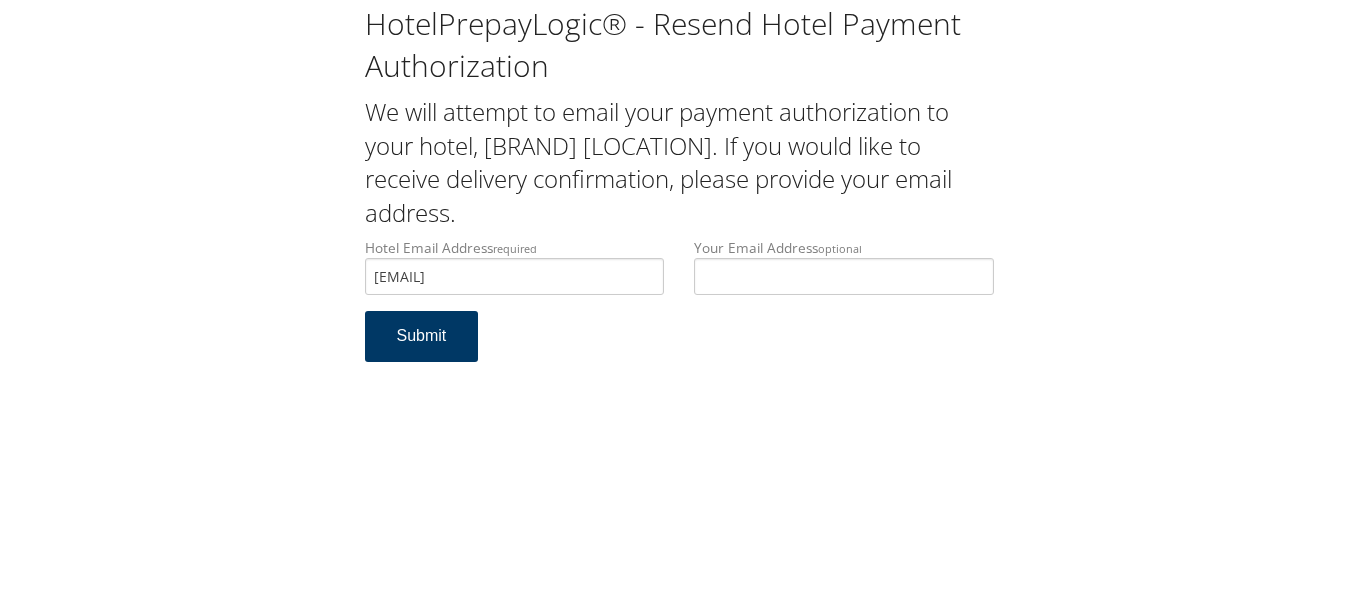 click on "Submit" at bounding box center [422, 336] 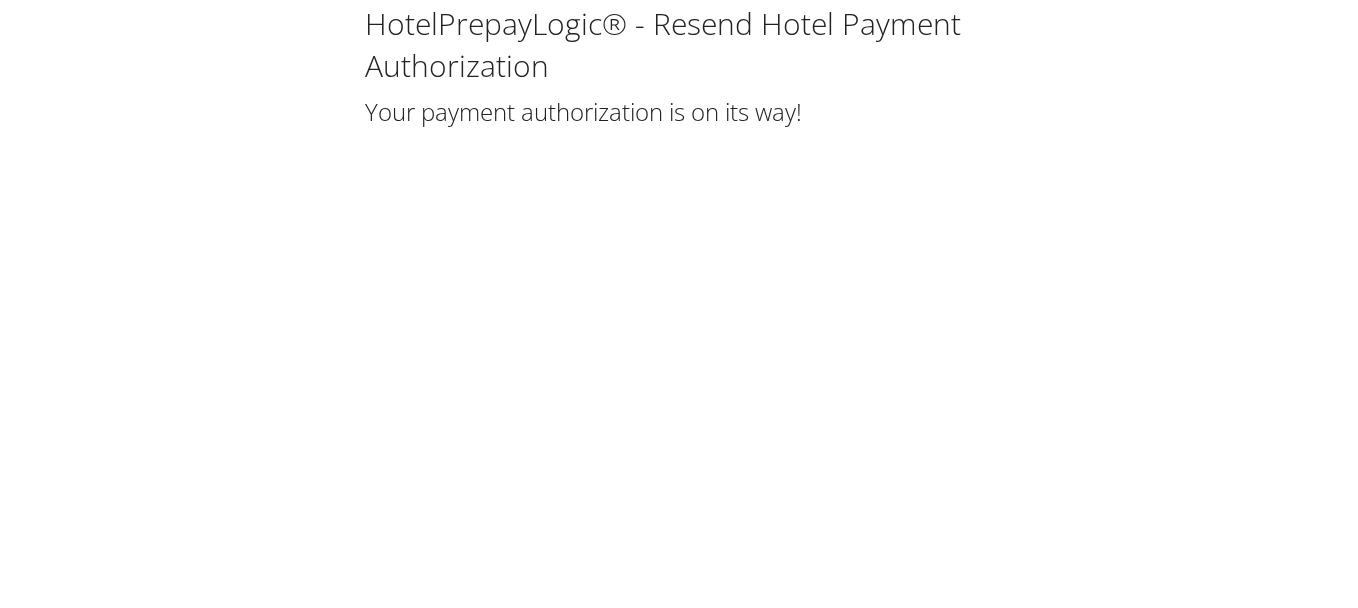 scroll, scrollTop: 0, scrollLeft: 0, axis: both 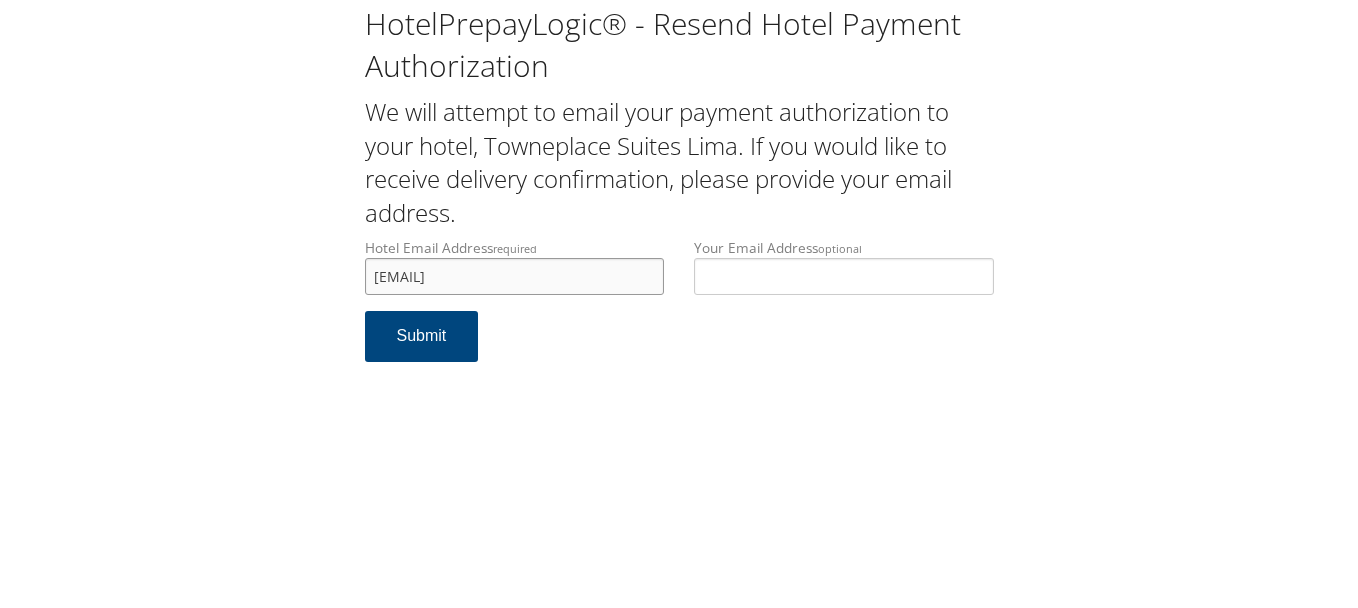 drag, startPoint x: 599, startPoint y: 270, endPoint x: 342, endPoint y: 272, distance: 257.00778 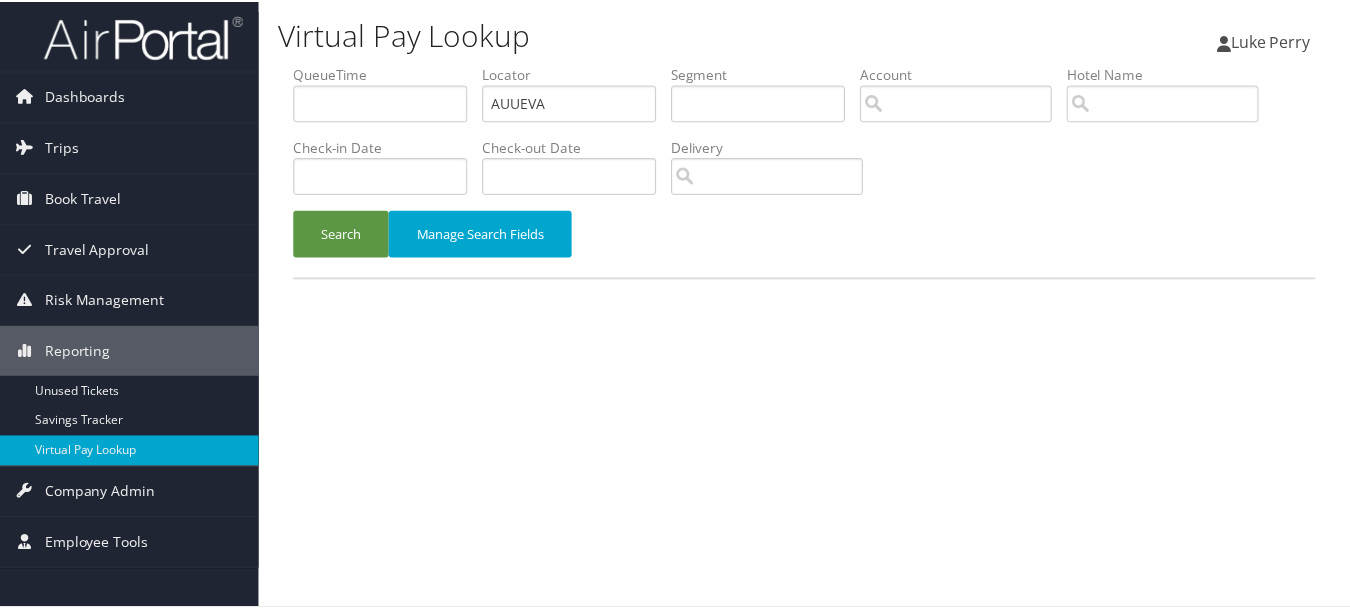 scroll, scrollTop: 0, scrollLeft: 0, axis: both 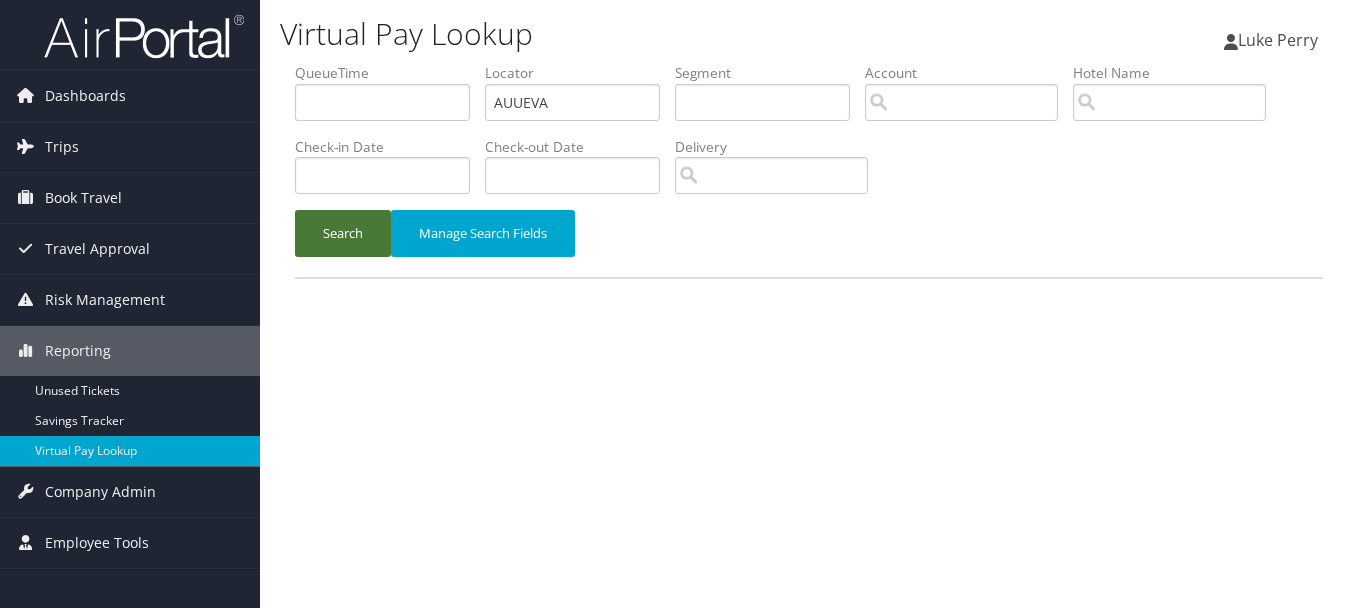 click on "Search" at bounding box center [343, 233] 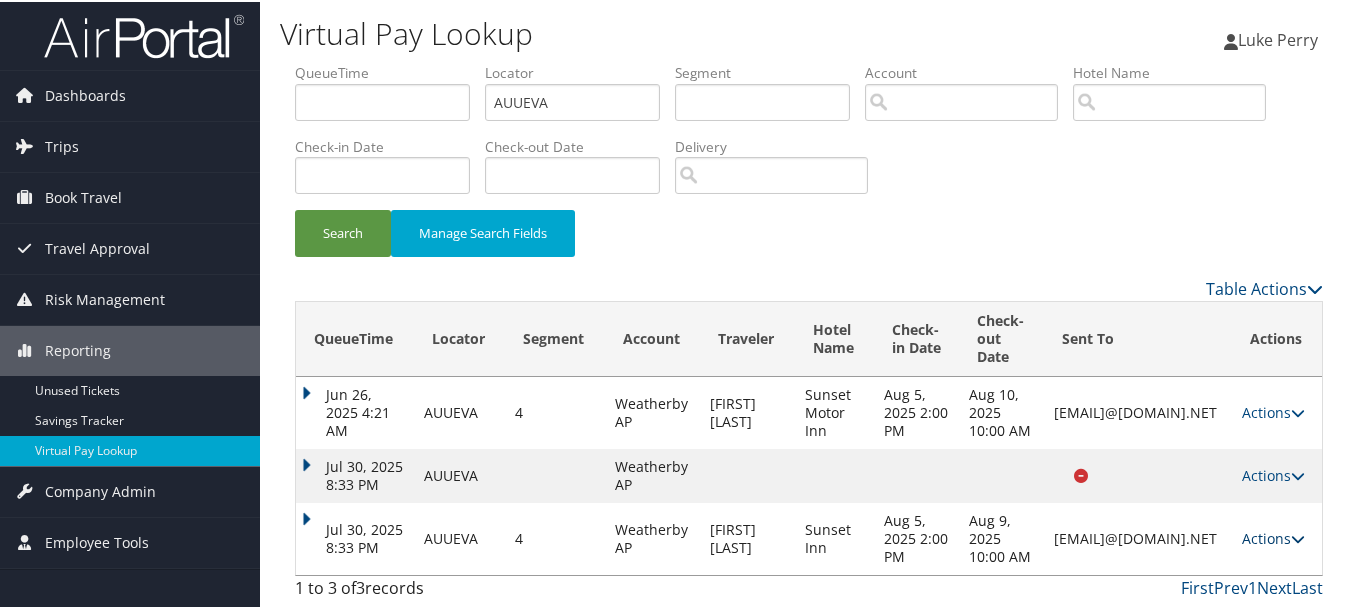click on "Actions" at bounding box center (1273, 536) 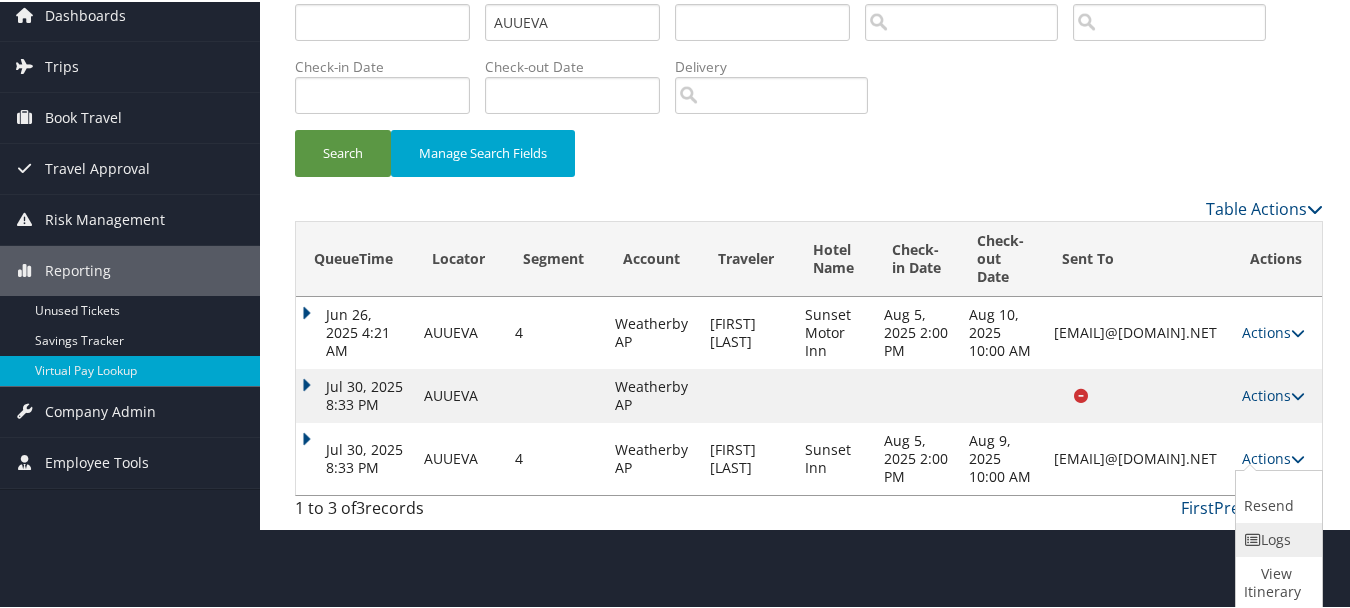 click on "Logs" at bounding box center [1276, 538] 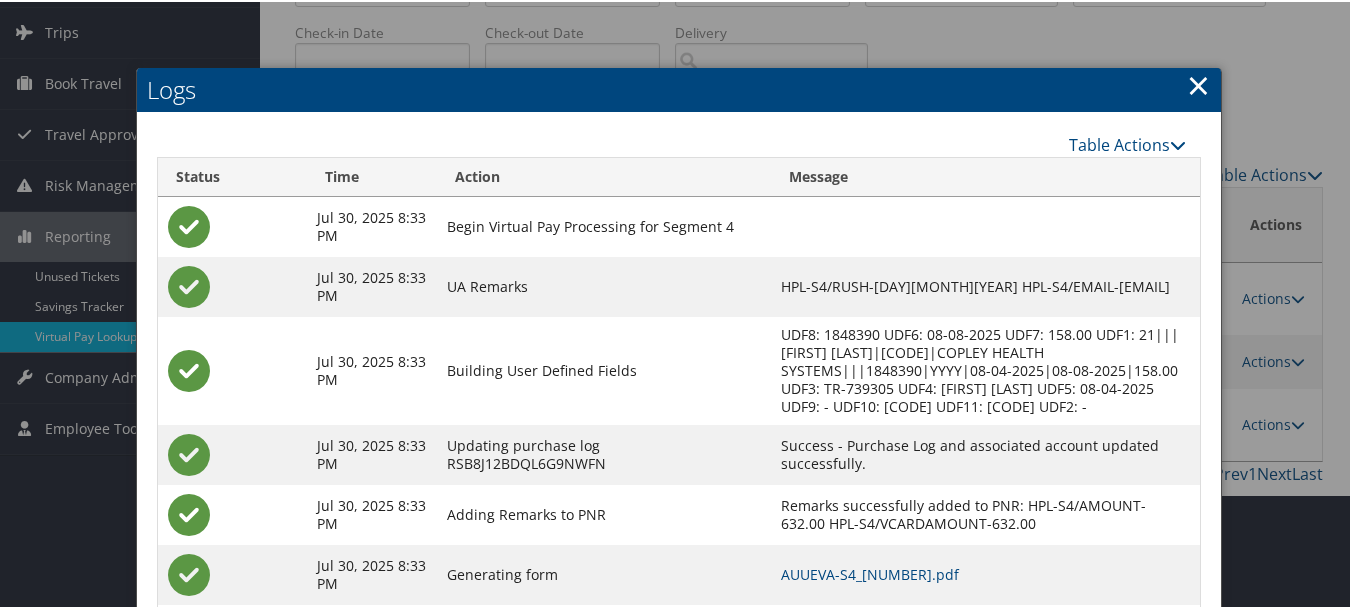 scroll, scrollTop: 287, scrollLeft: 0, axis: vertical 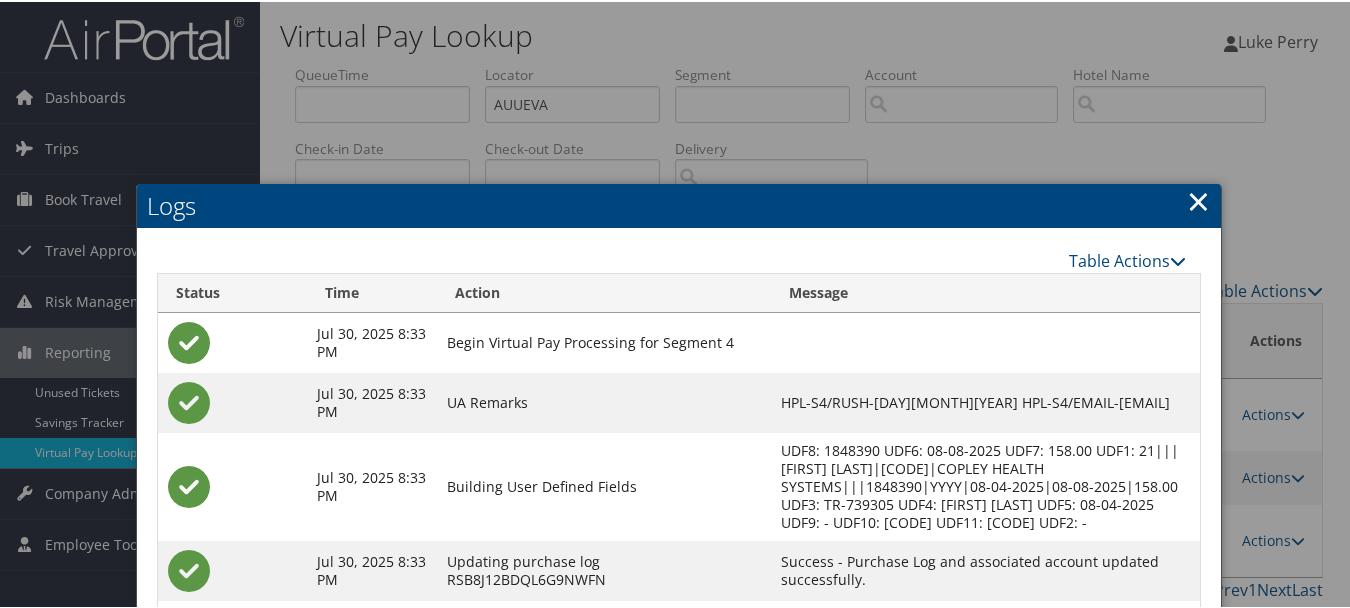 click on "×" at bounding box center [1198, 199] 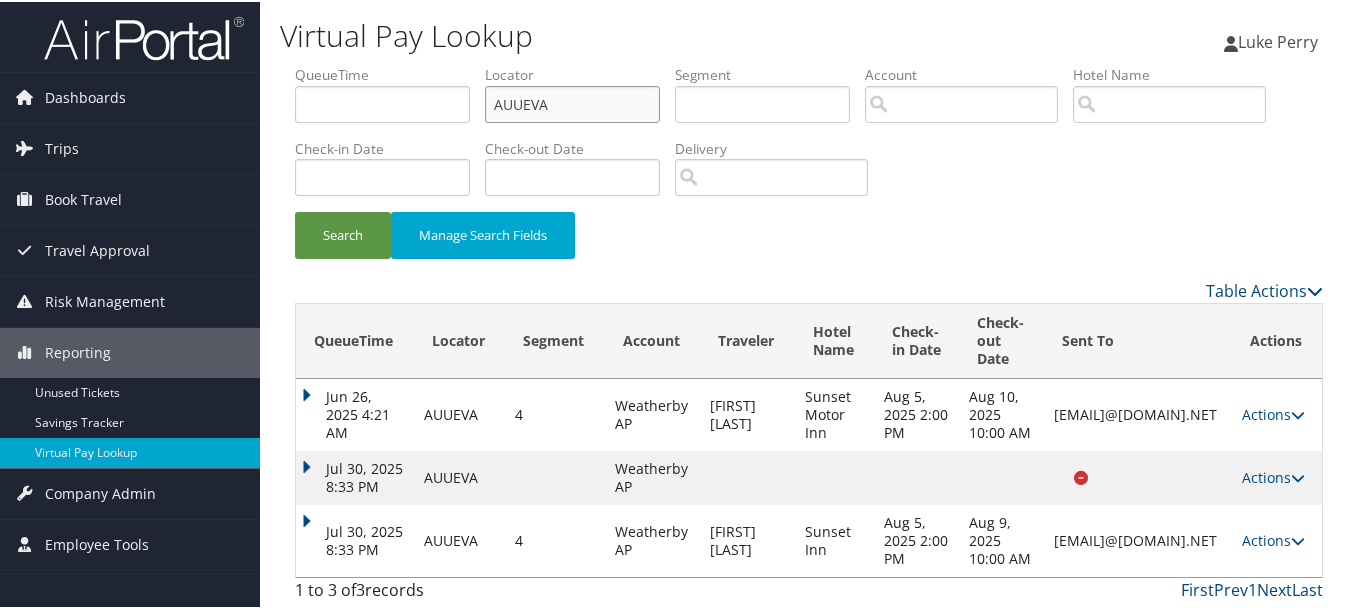 drag, startPoint x: 596, startPoint y: 101, endPoint x: 457, endPoint y: 101, distance: 139 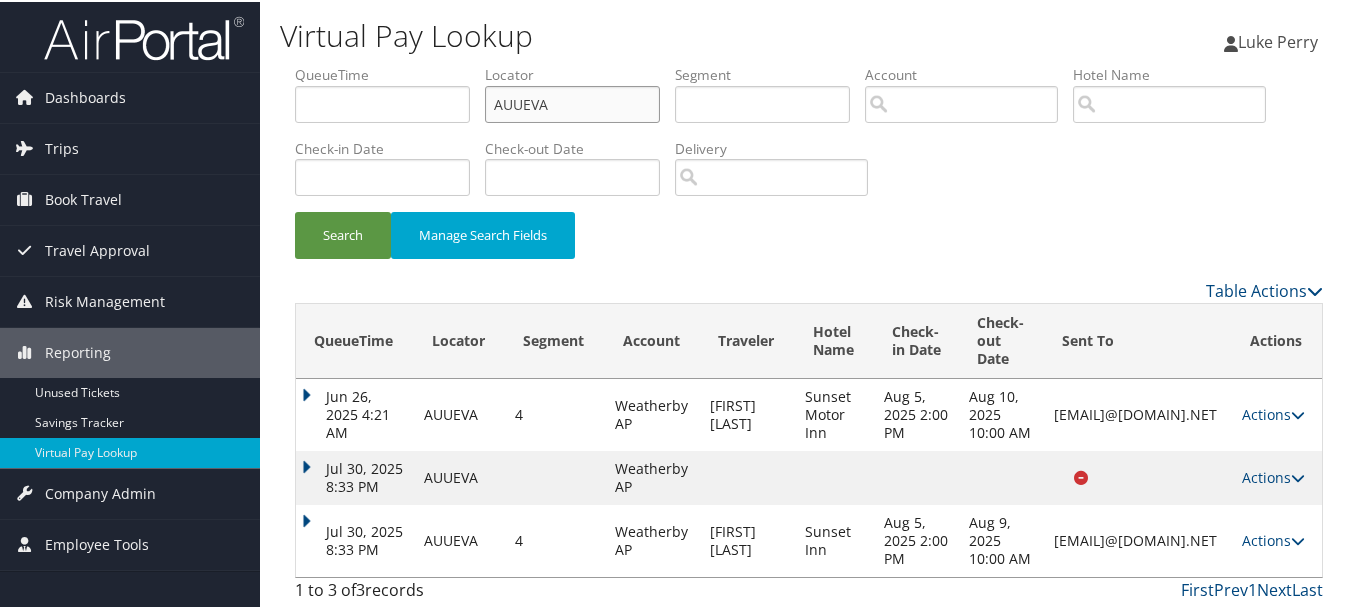 click on "AUUEVA" at bounding box center [572, 102] 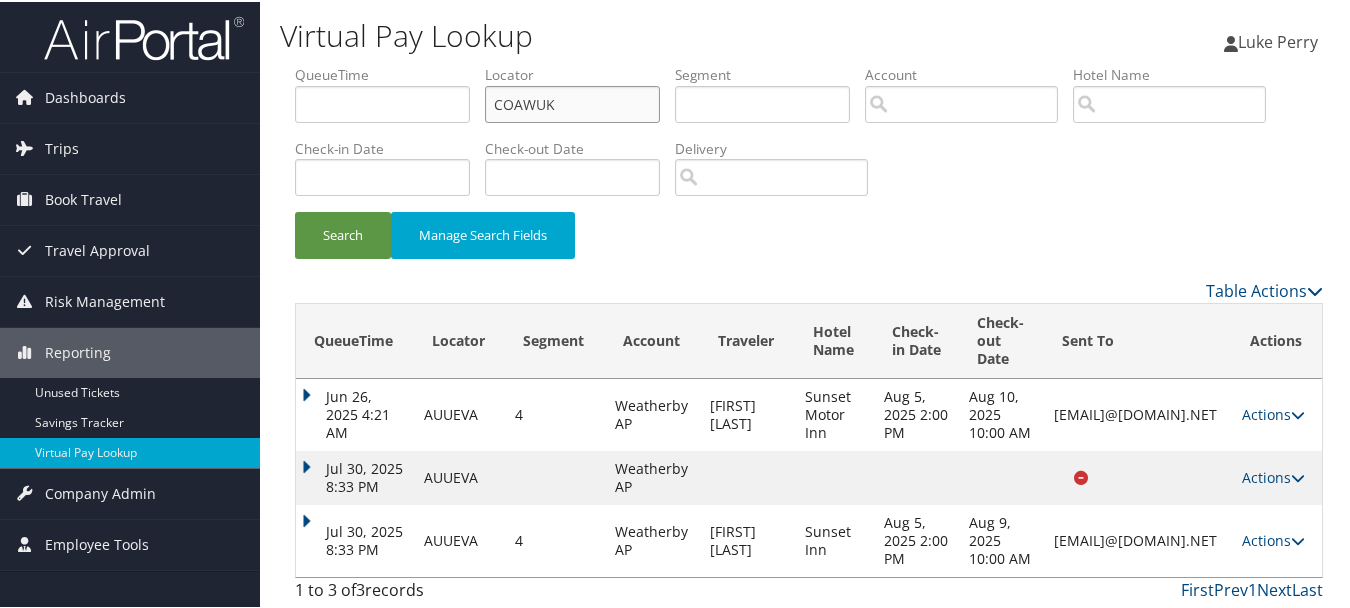 click on "Search" at bounding box center [343, 233] 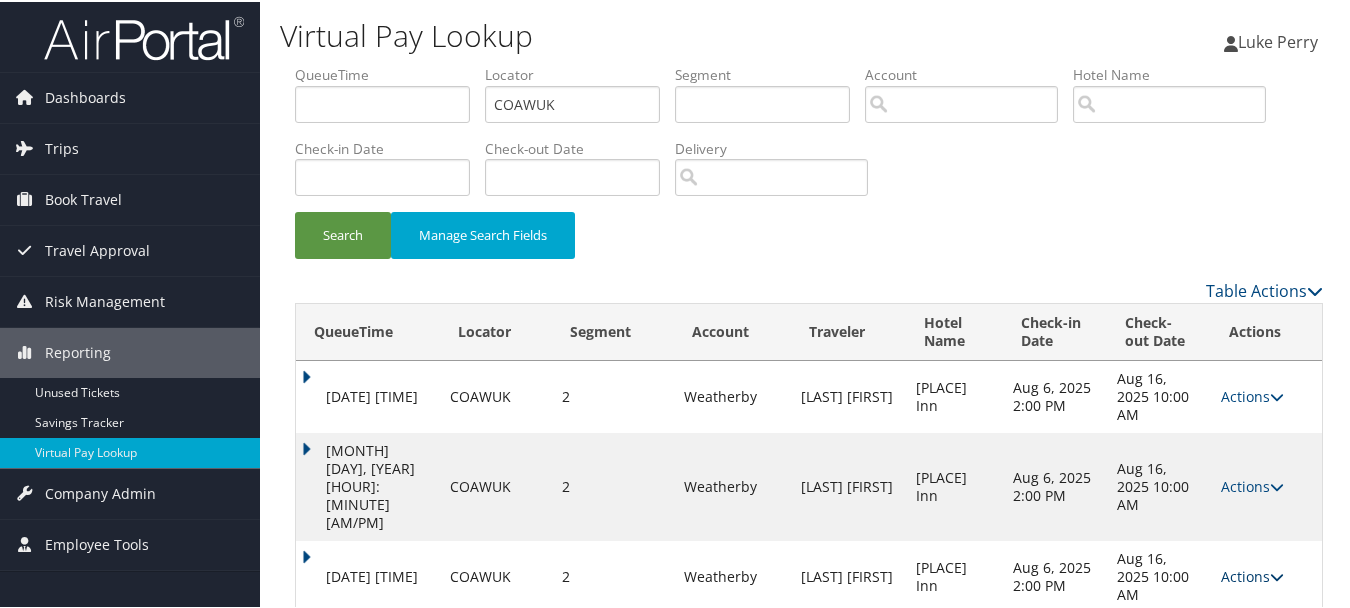 click on "Actions" at bounding box center (1252, 574) 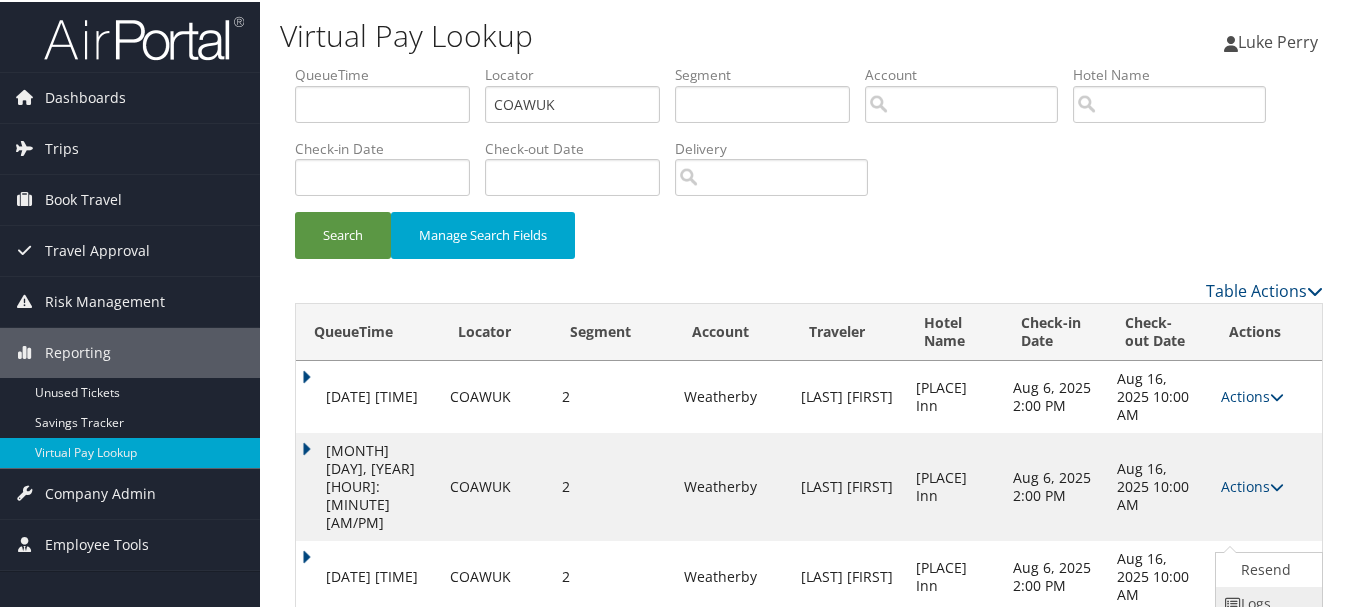 scroll, scrollTop: 64, scrollLeft: 0, axis: vertical 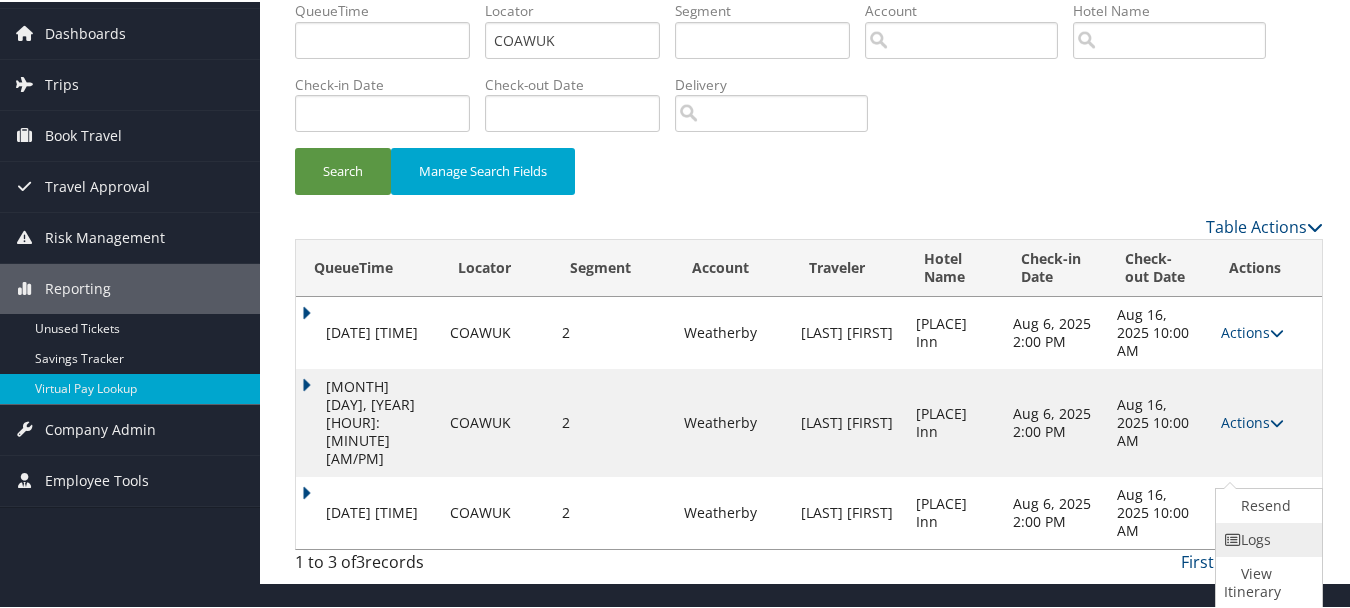 click on "Logs" at bounding box center [1266, 538] 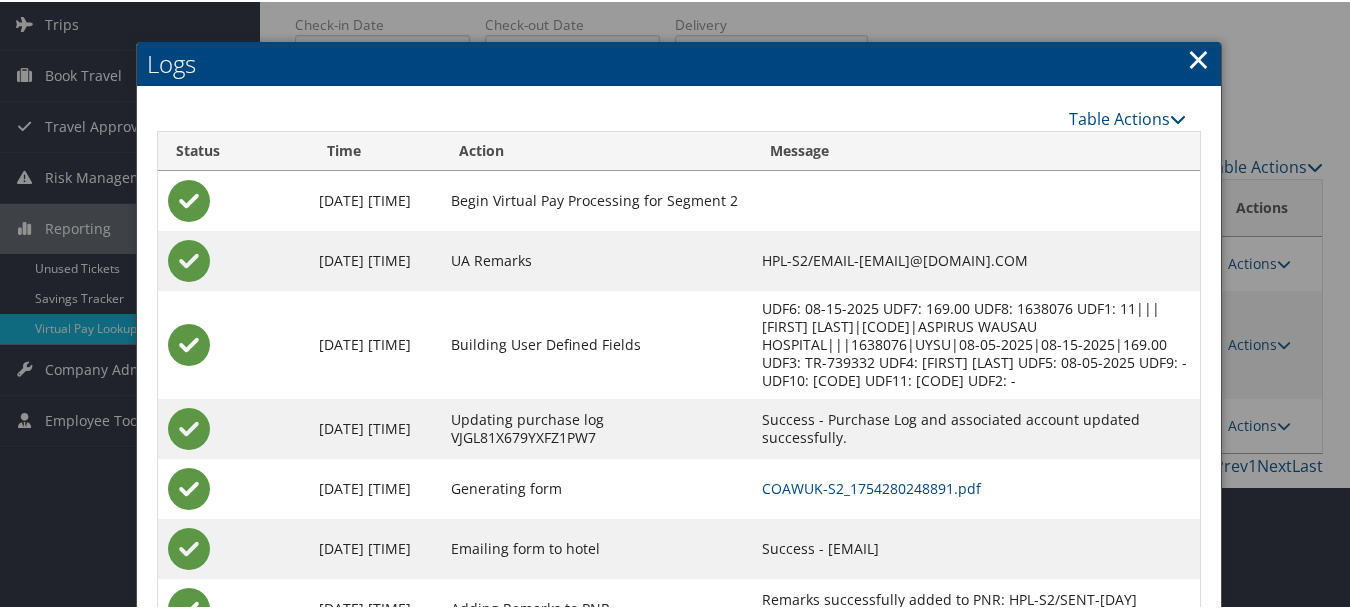 scroll, scrollTop: 209, scrollLeft: 0, axis: vertical 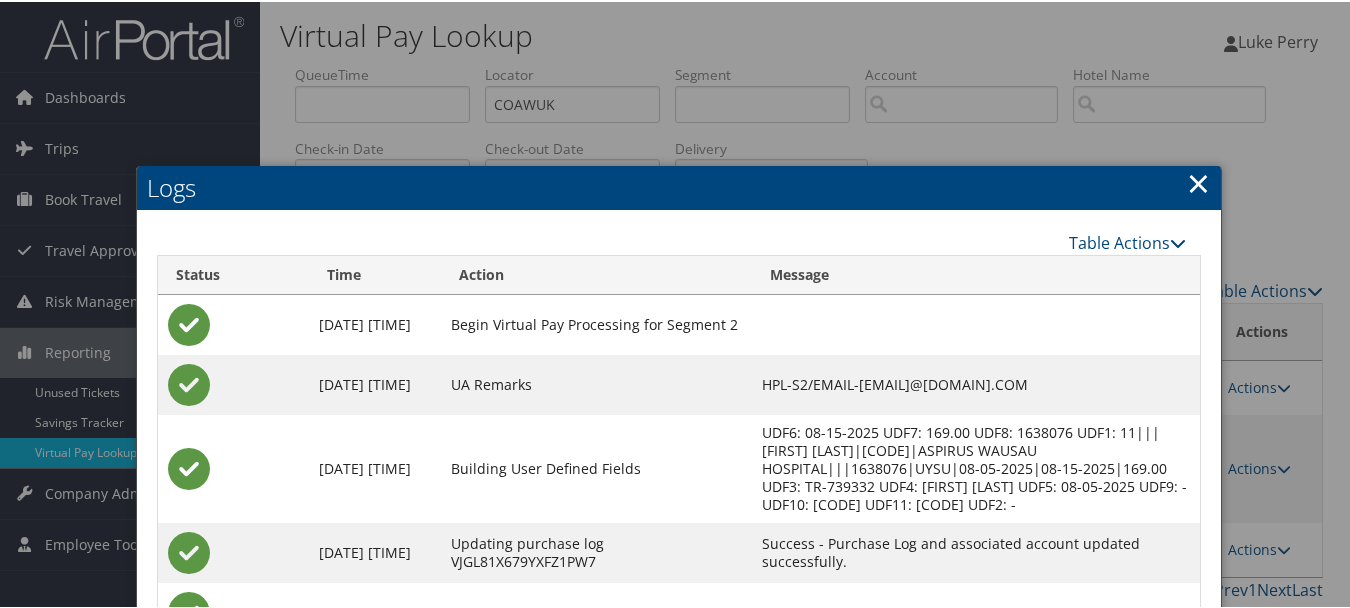 click on "×" at bounding box center [1198, 181] 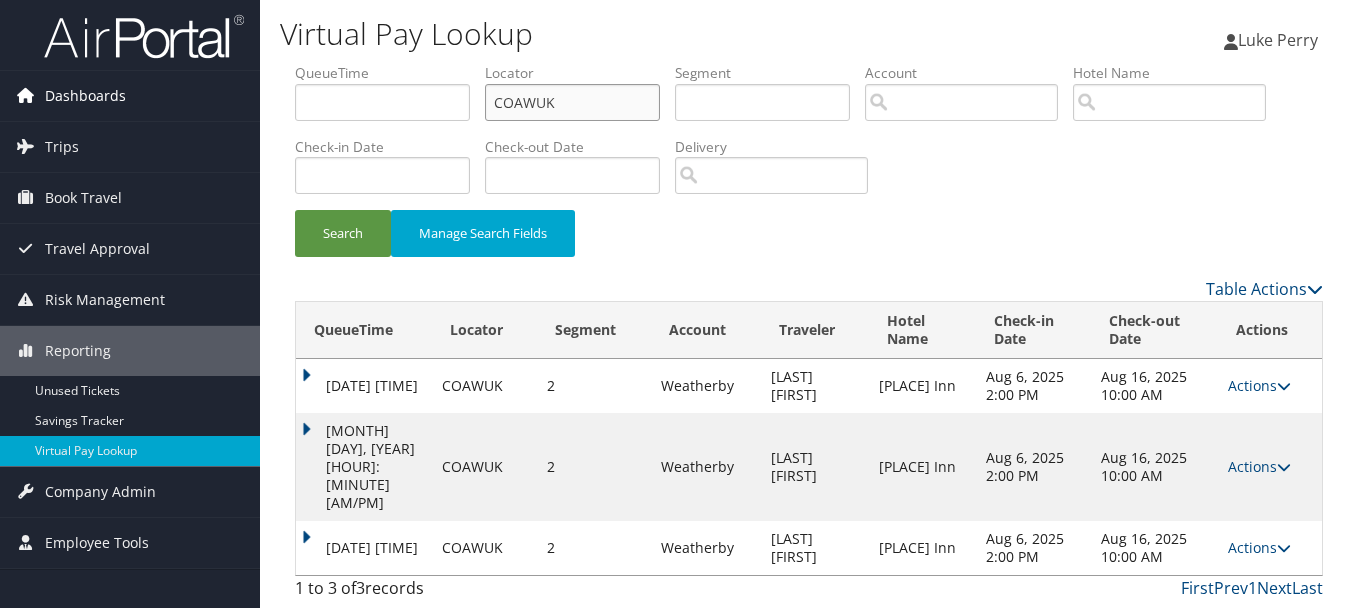 drag, startPoint x: 343, startPoint y: 106, endPoint x: 257, endPoint y: 106, distance: 86 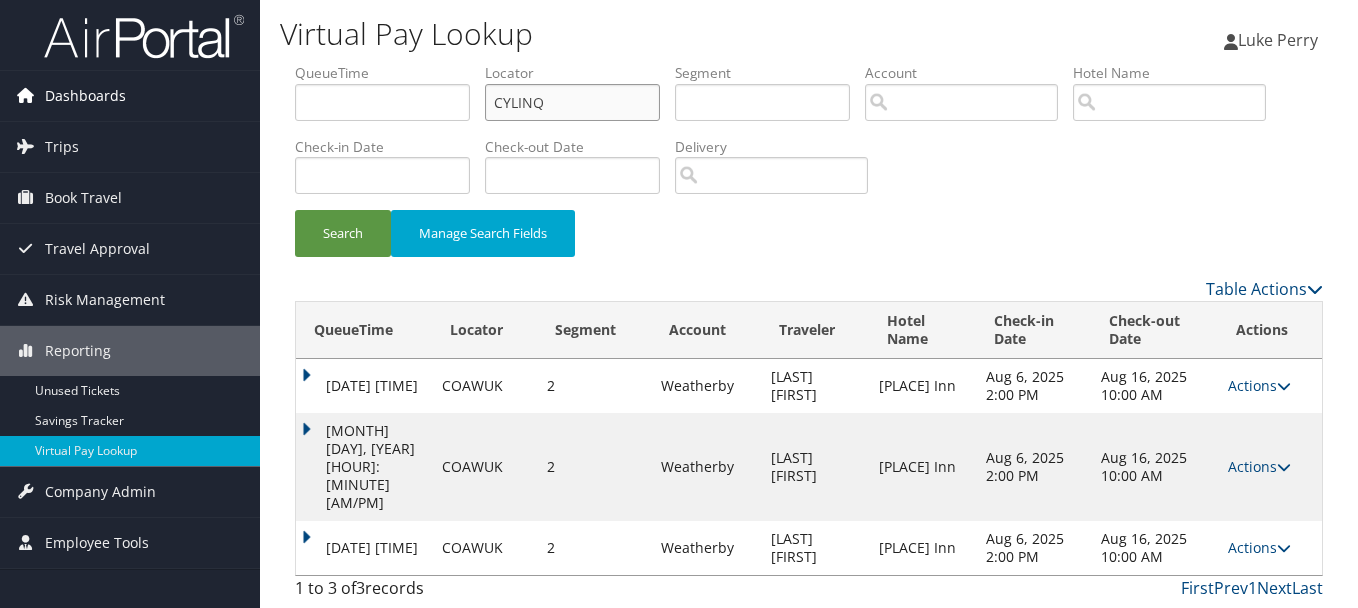 click on "Search" at bounding box center [343, 233] 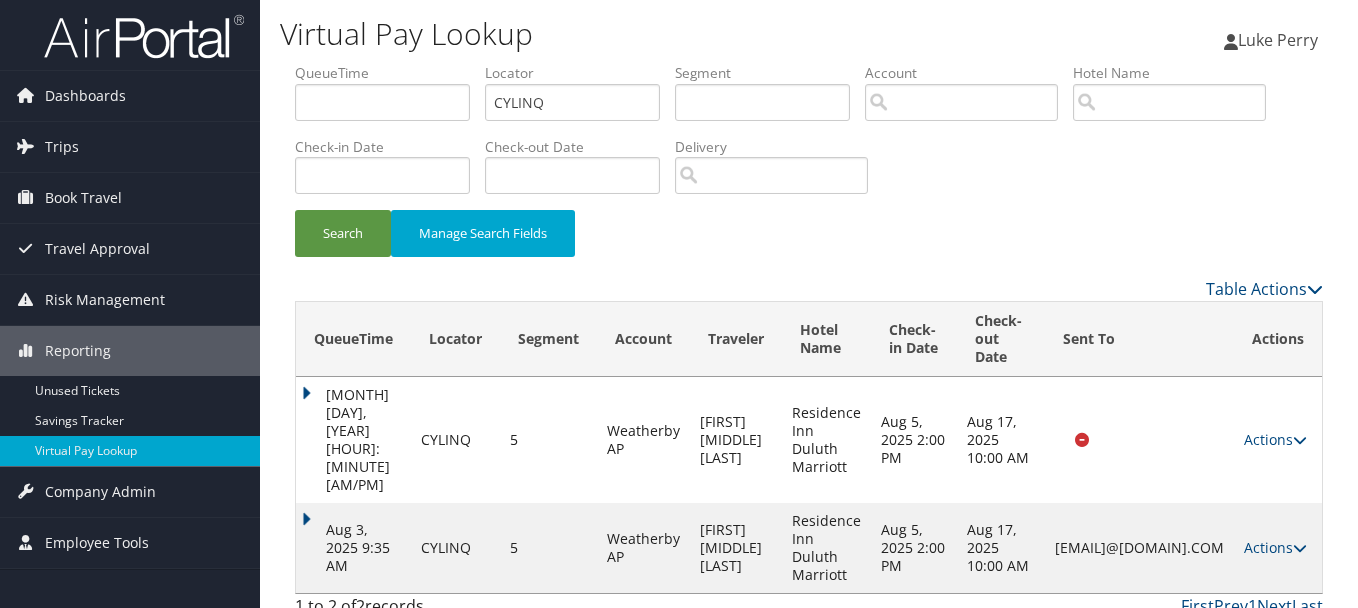 click on "Actions" at bounding box center (1275, 547) 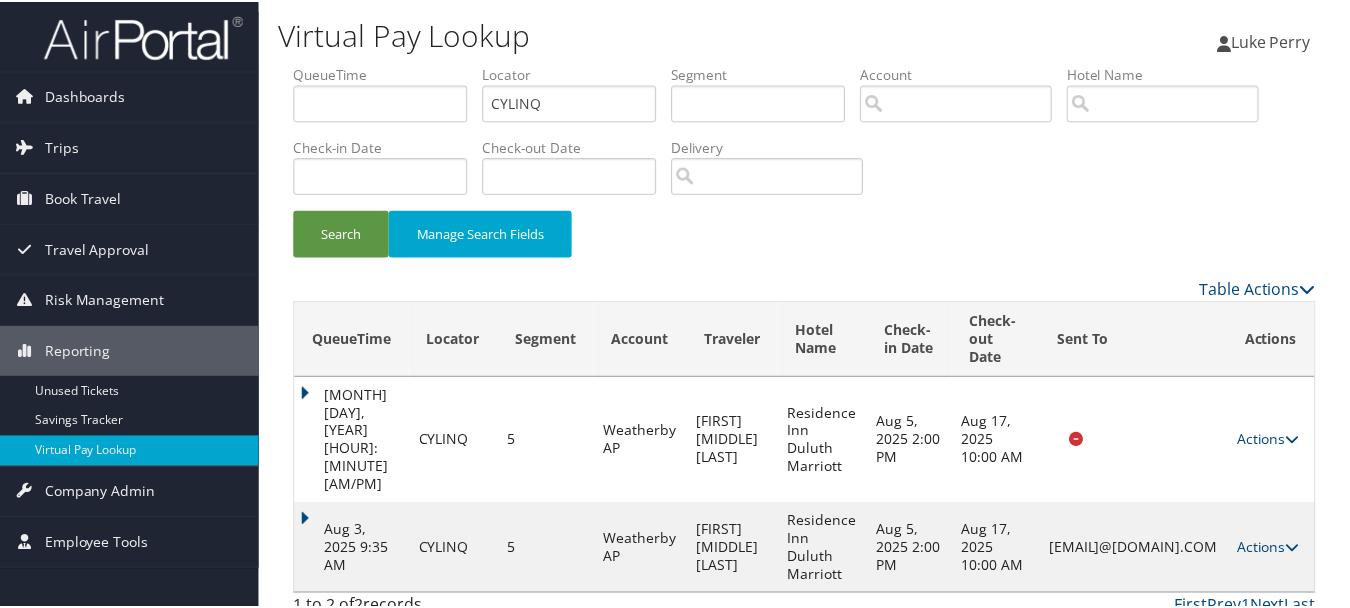 scroll, scrollTop: 55, scrollLeft: 0, axis: vertical 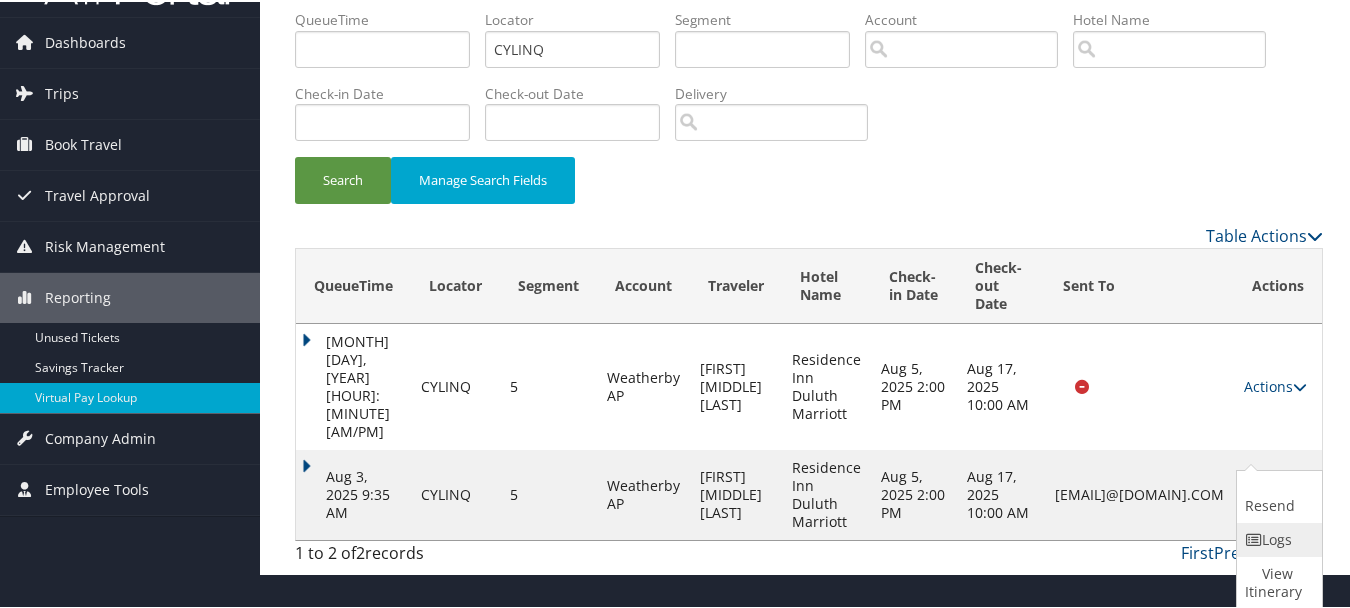click on "Logs" at bounding box center (1277, 538) 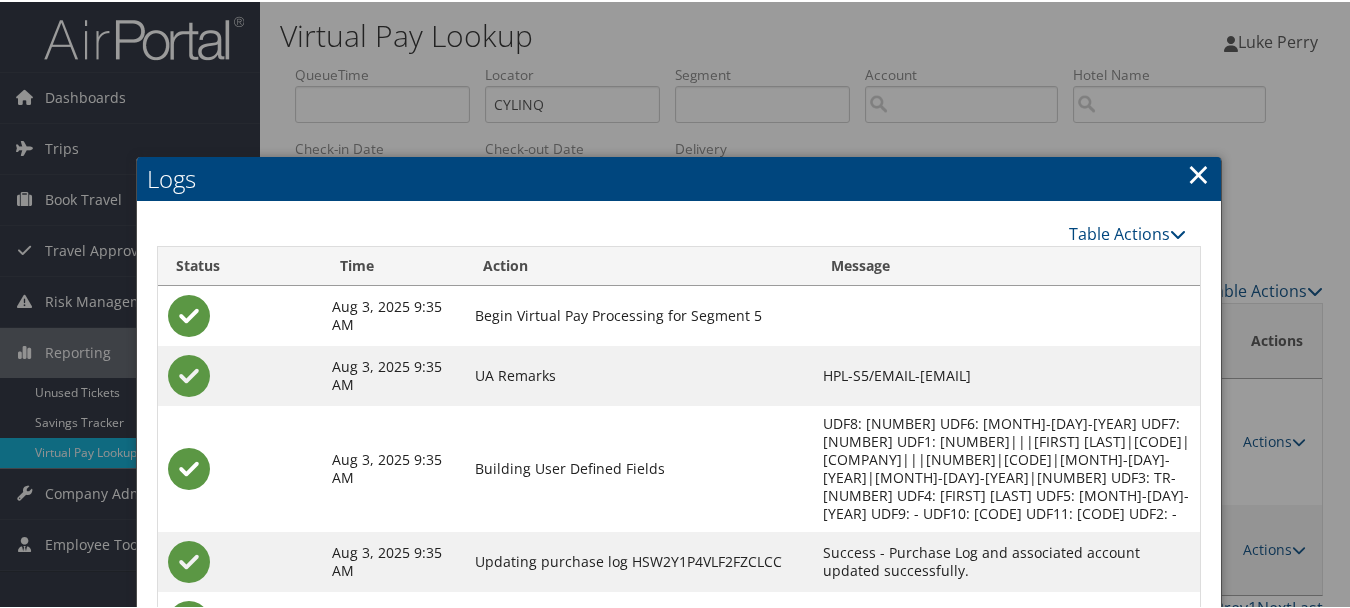 scroll, scrollTop: 200, scrollLeft: 0, axis: vertical 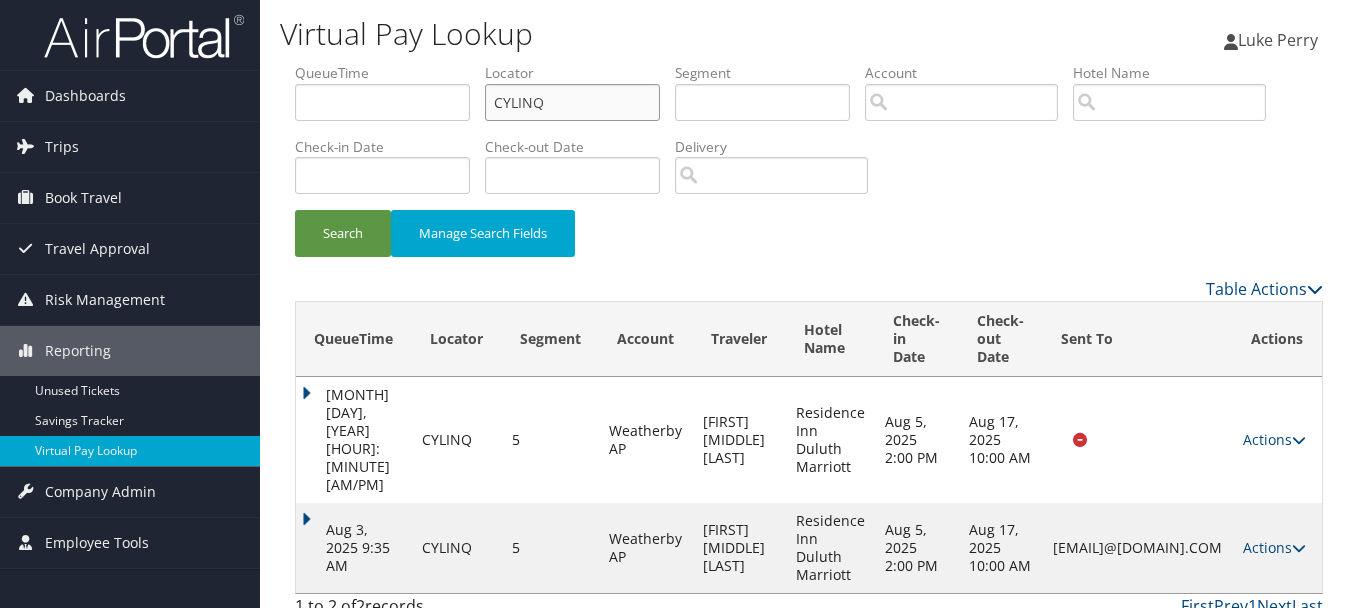 drag, startPoint x: 556, startPoint y: 97, endPoint x: 410, endPoint y: 96, distance: 146.00342 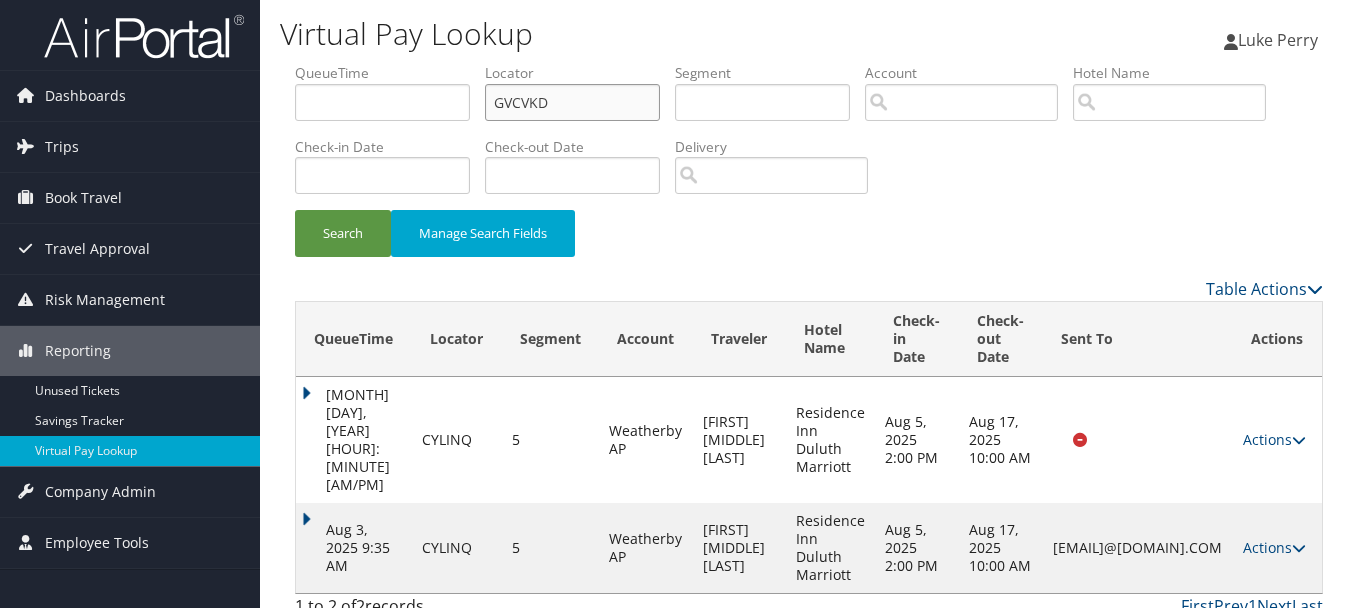 click on "Search" at bounding box center [343, 233] 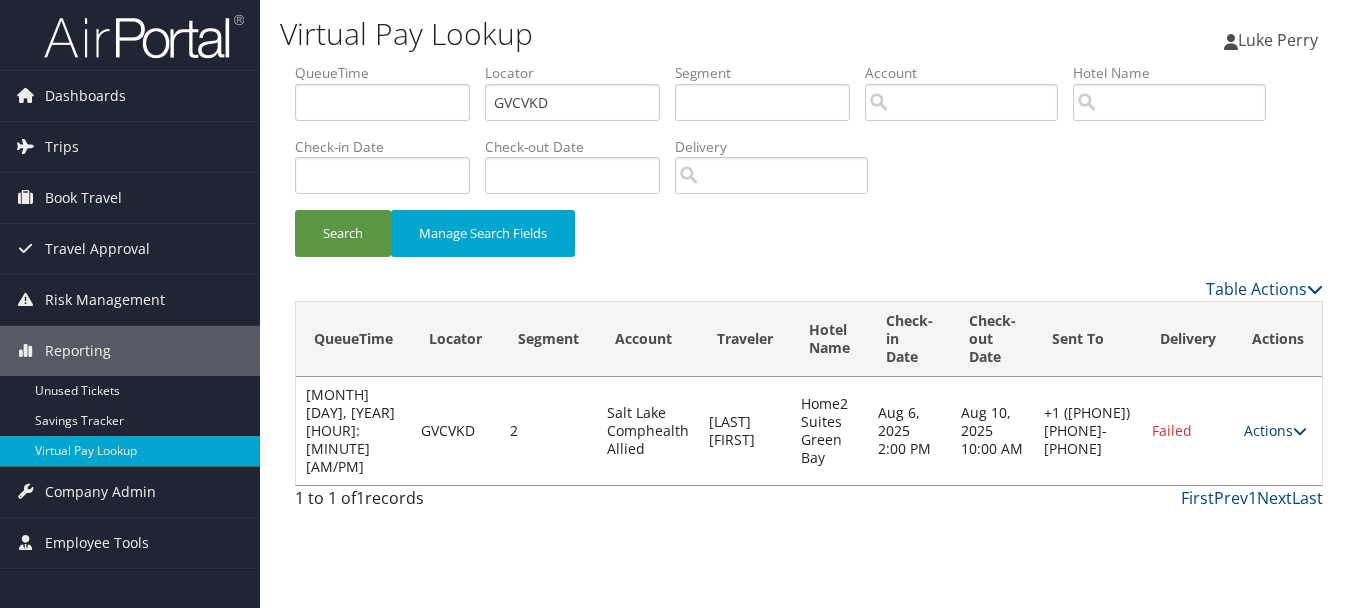 click on "Actions" at bounding box center (1275, 430) 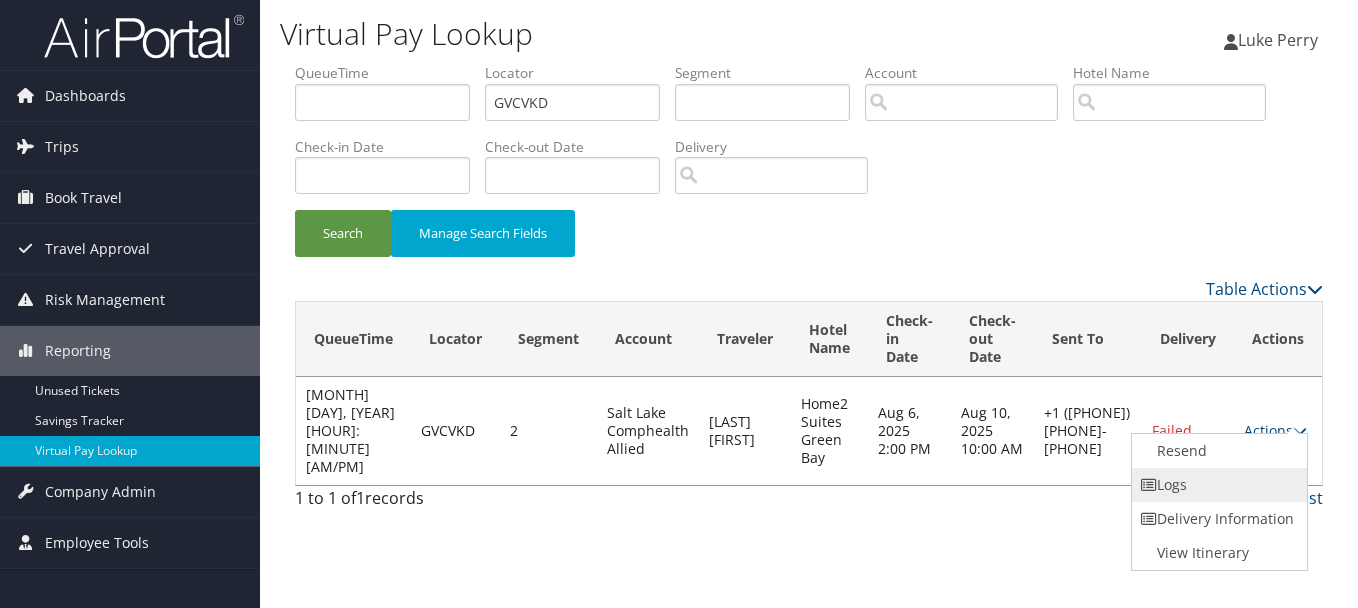 click on "Logs" at bounding box center [1217, 485] 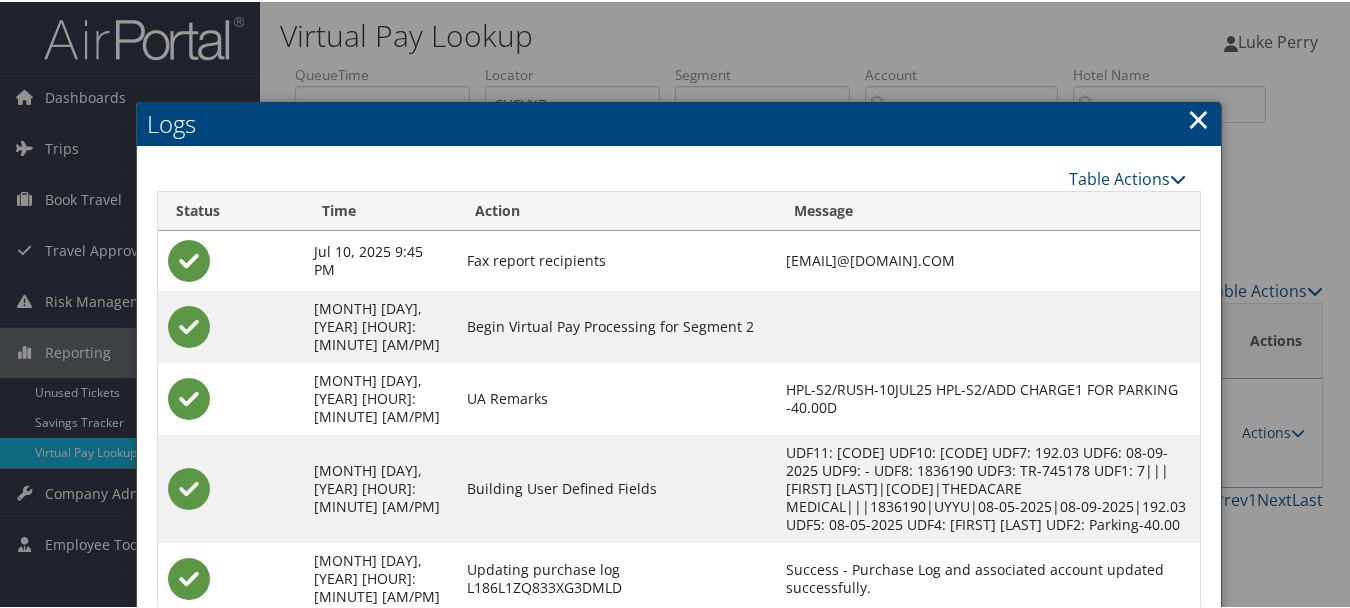scroll, scrollTop: 223, scrollLeft: 0, axis: vertical 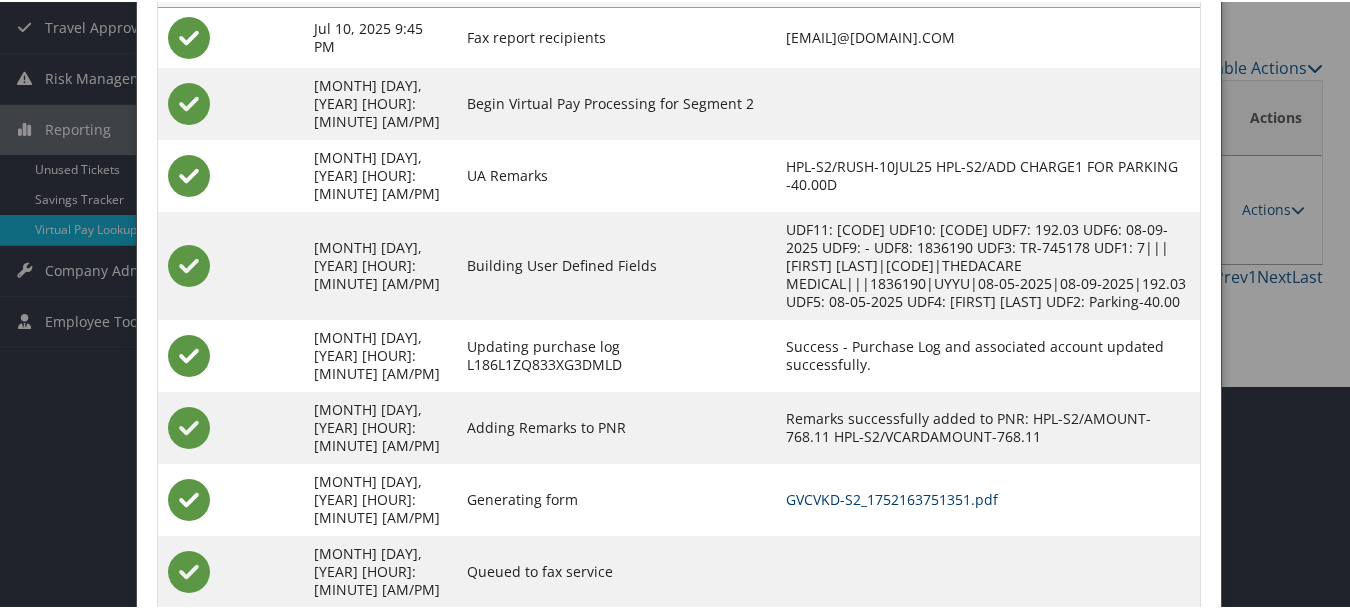 drag, startPoint x: 862, startPoint y: 477, endPoint x: 855, endPoint y: 462, distance: 16.552946 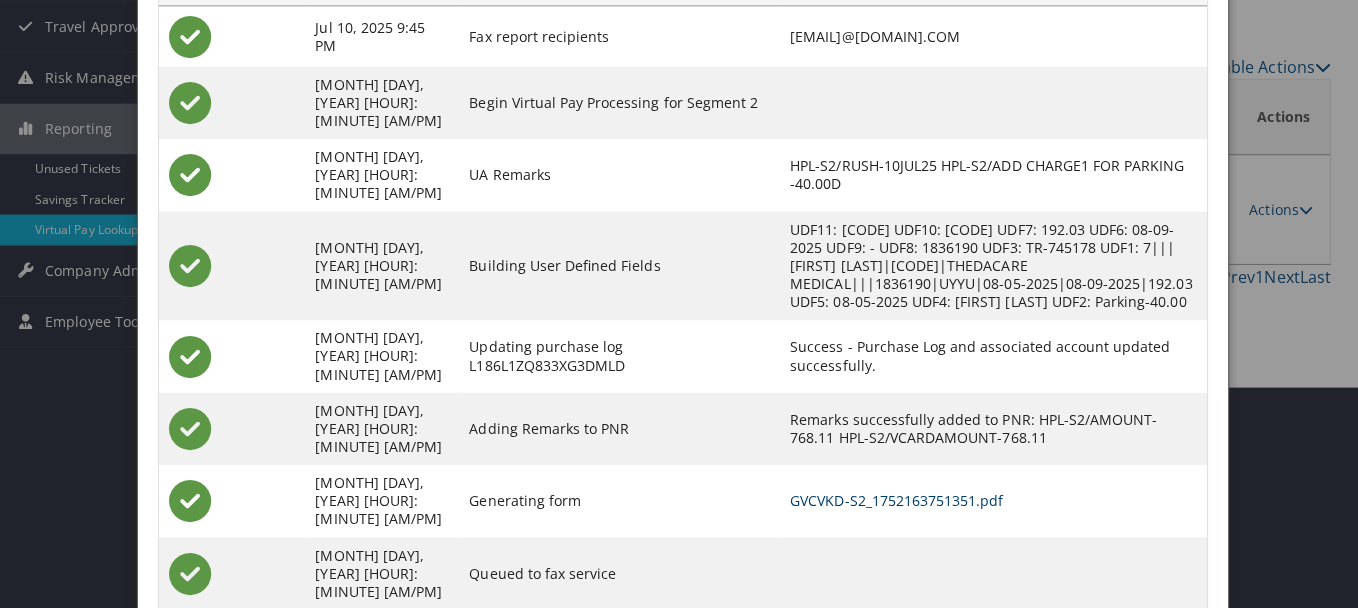 scroll, scrollTop: 0, scrollLeft: 0, axis: both 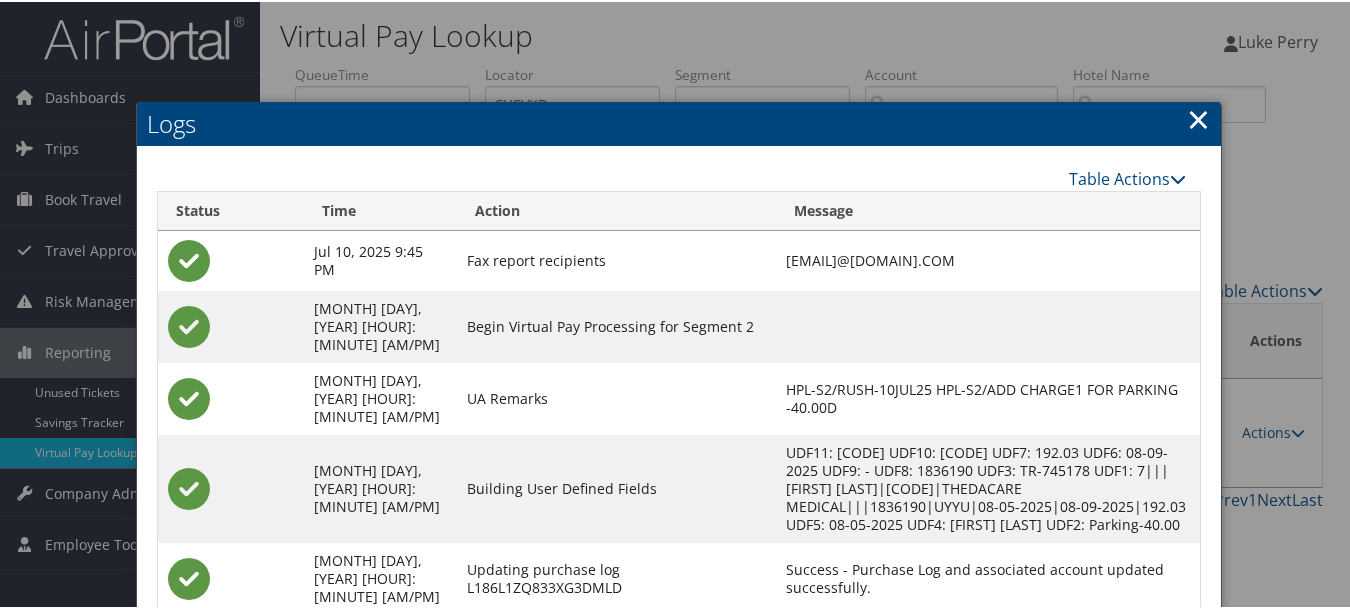 click on "×" at bounding box center (1198, 117) 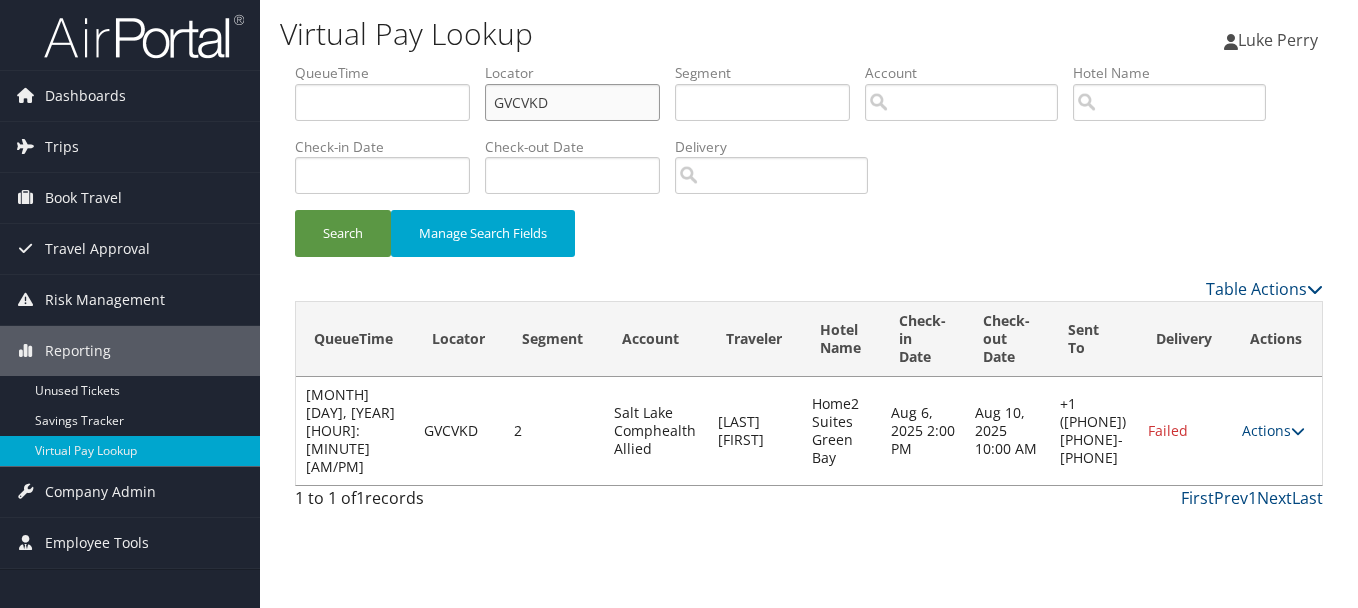 drag, startPoint x: 610, startPoint y: 102, endPoint x: 292, endPoint y: 97, distance: 318.0393 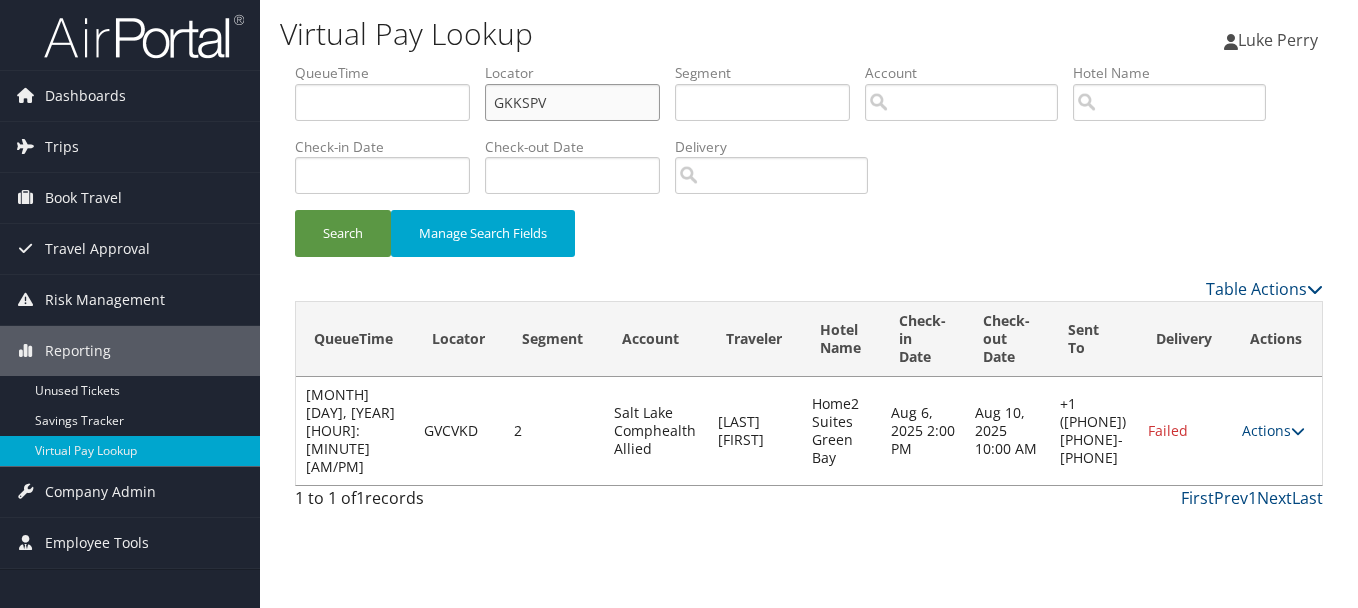 type on "GKKSPV" 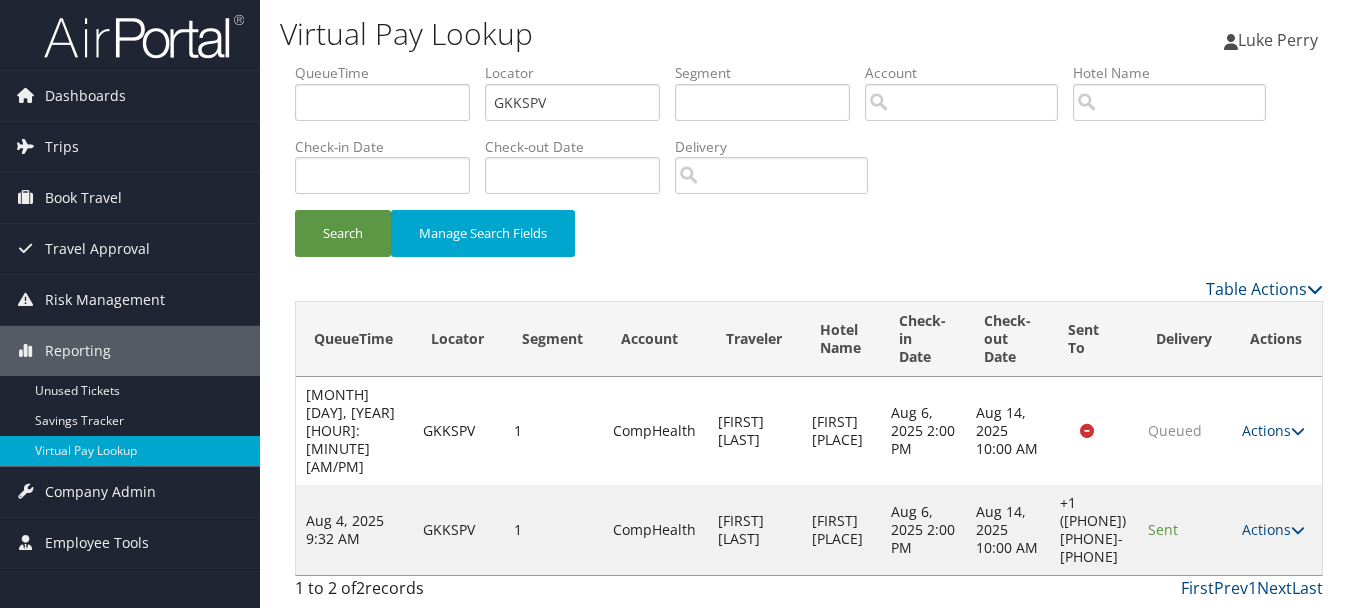 click on "Actions   Resend  Logs  Delivery Information  View Itinerary" at bounding box center [1277, 530] 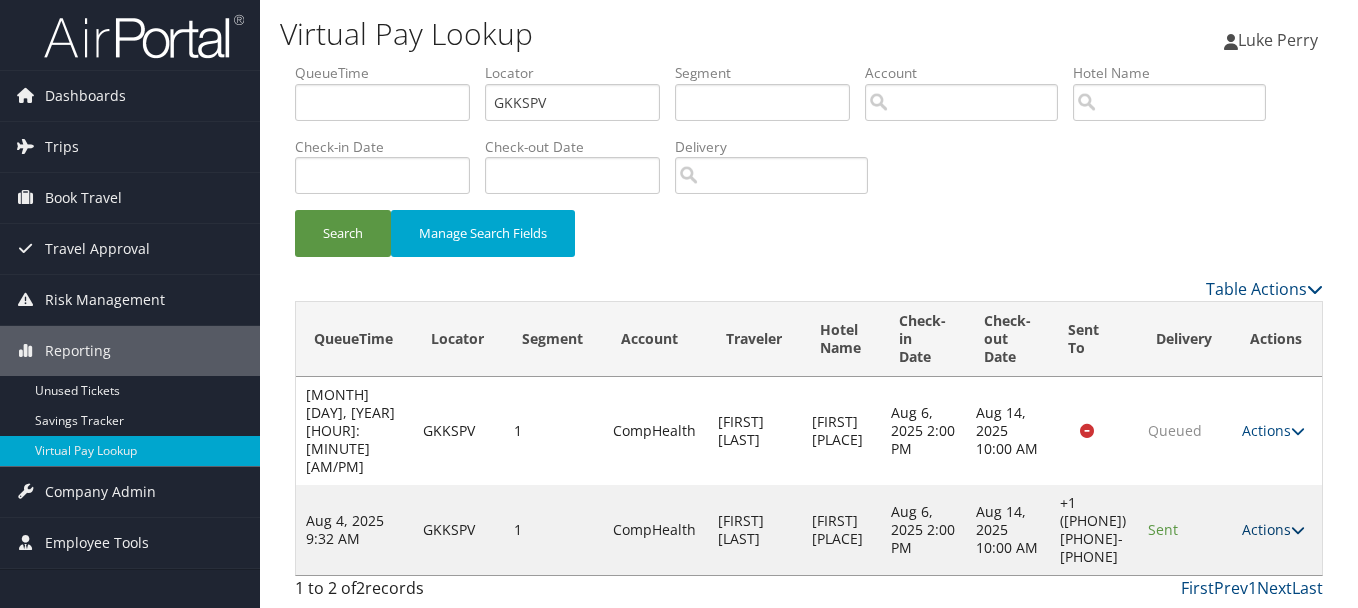 click on "Actions" at bounding box center (1273, 529) 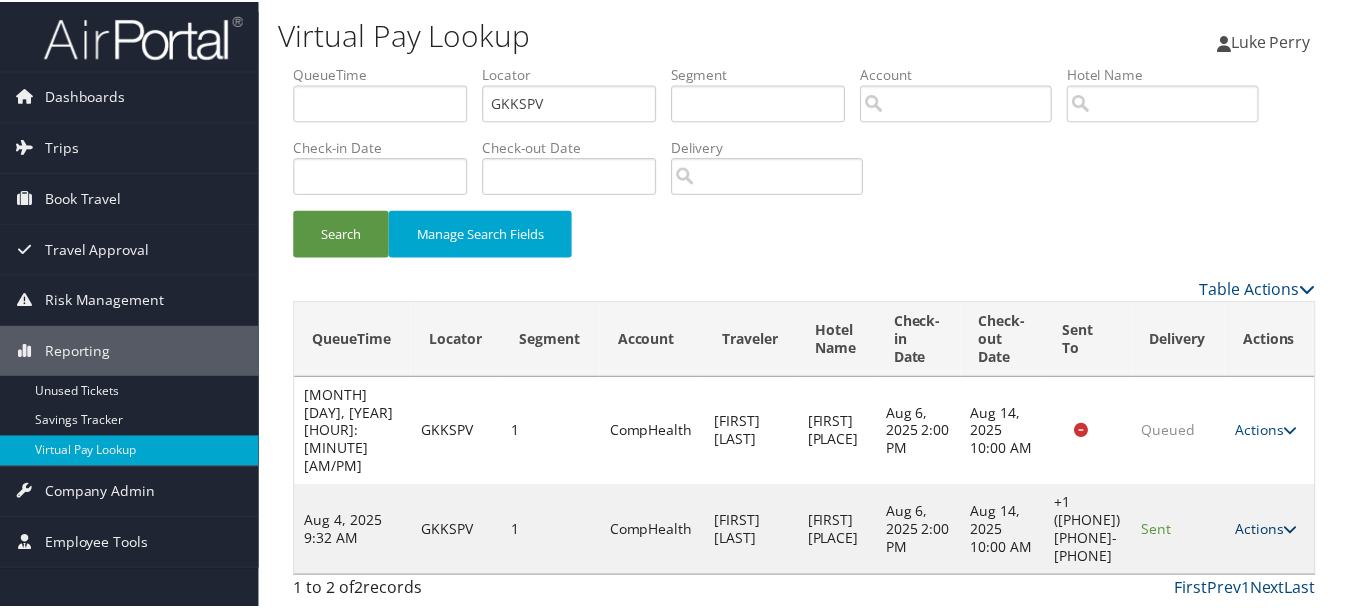 scroll, scrollTop: 35, scrollLeft: 0, axis: vertical 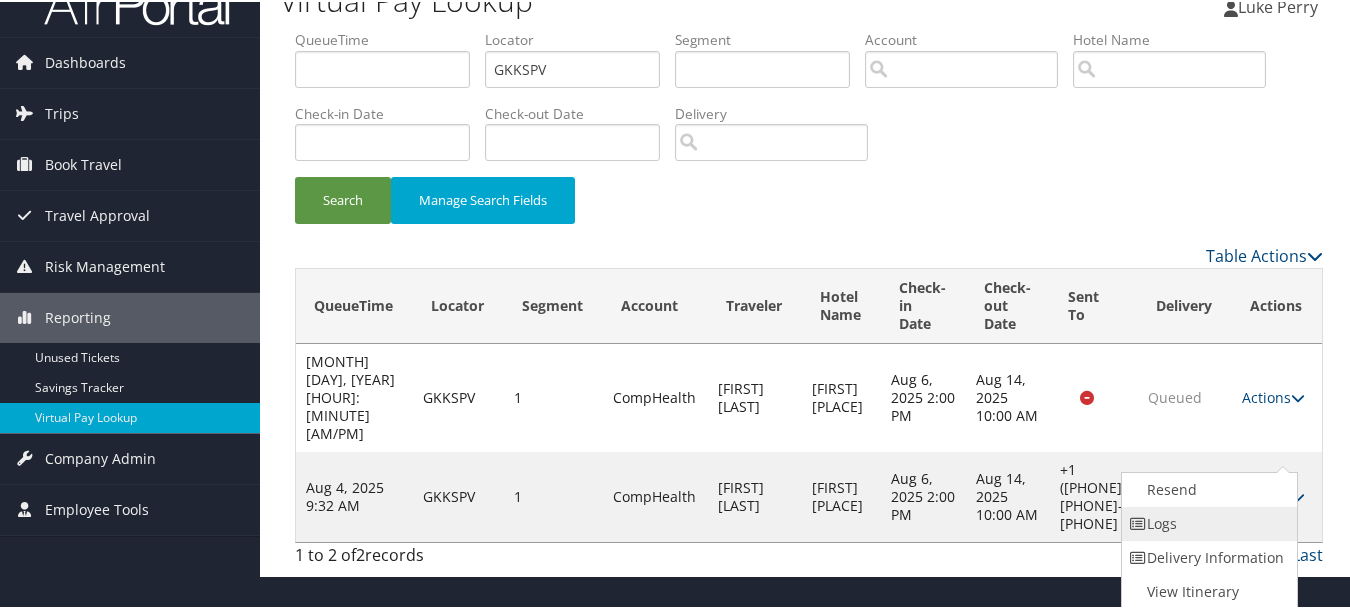 click on "Logs" at bounding box center (1207, 522) 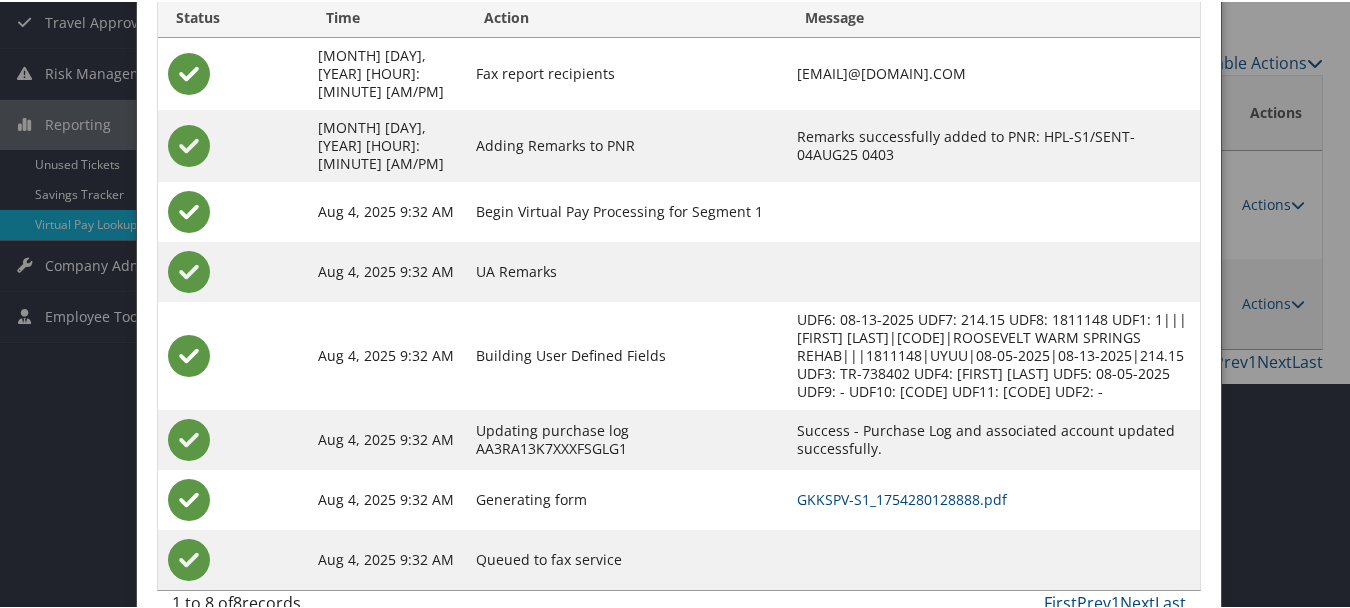 scroll, scrollTop: 240, scrollLeft: 0, axis: vertical 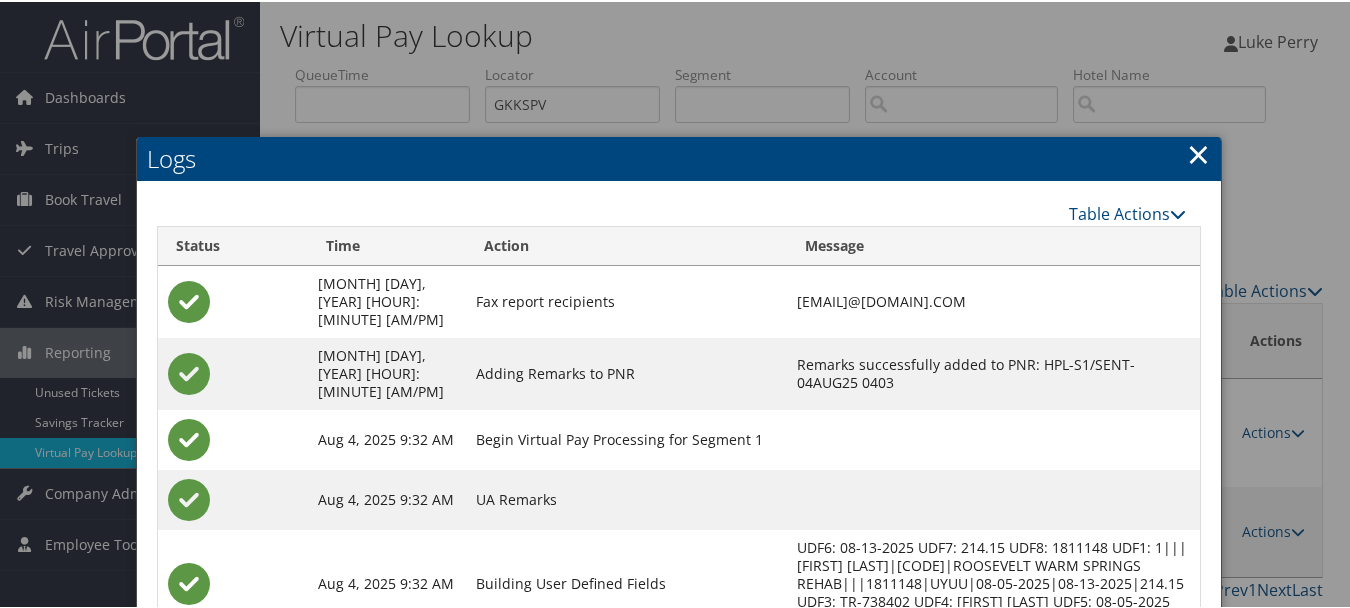 click on "×" at bounding box center [1198, 152] 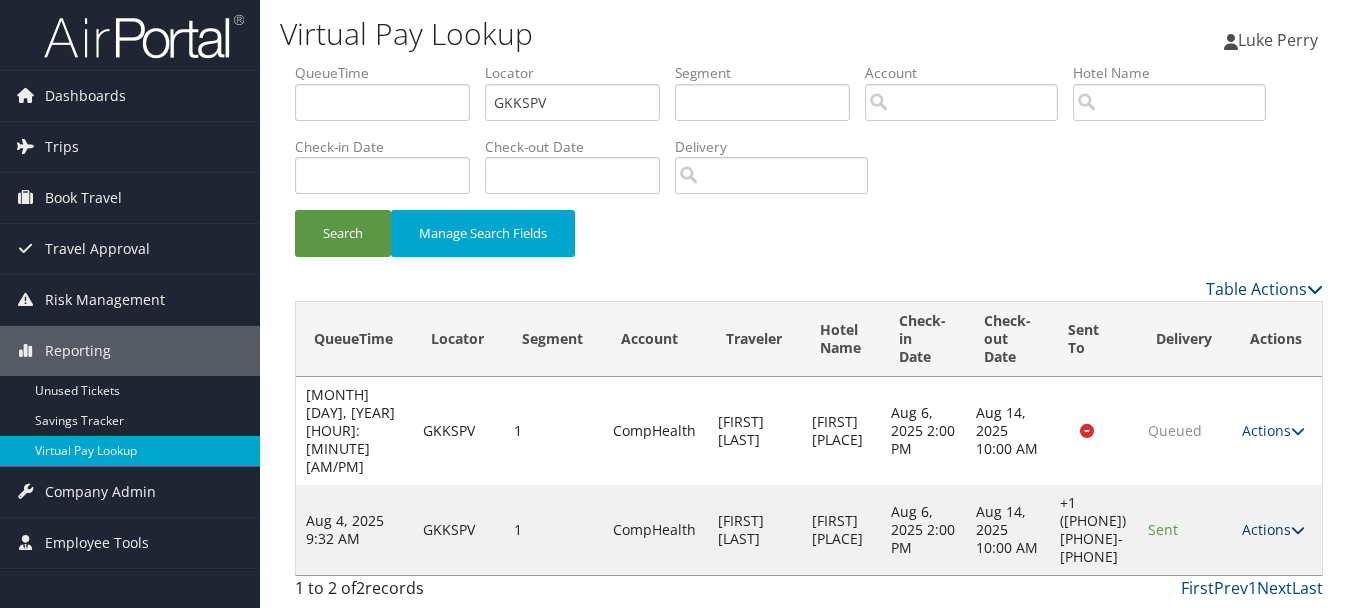 click on "Actions" at bounding box center (1273, 529) 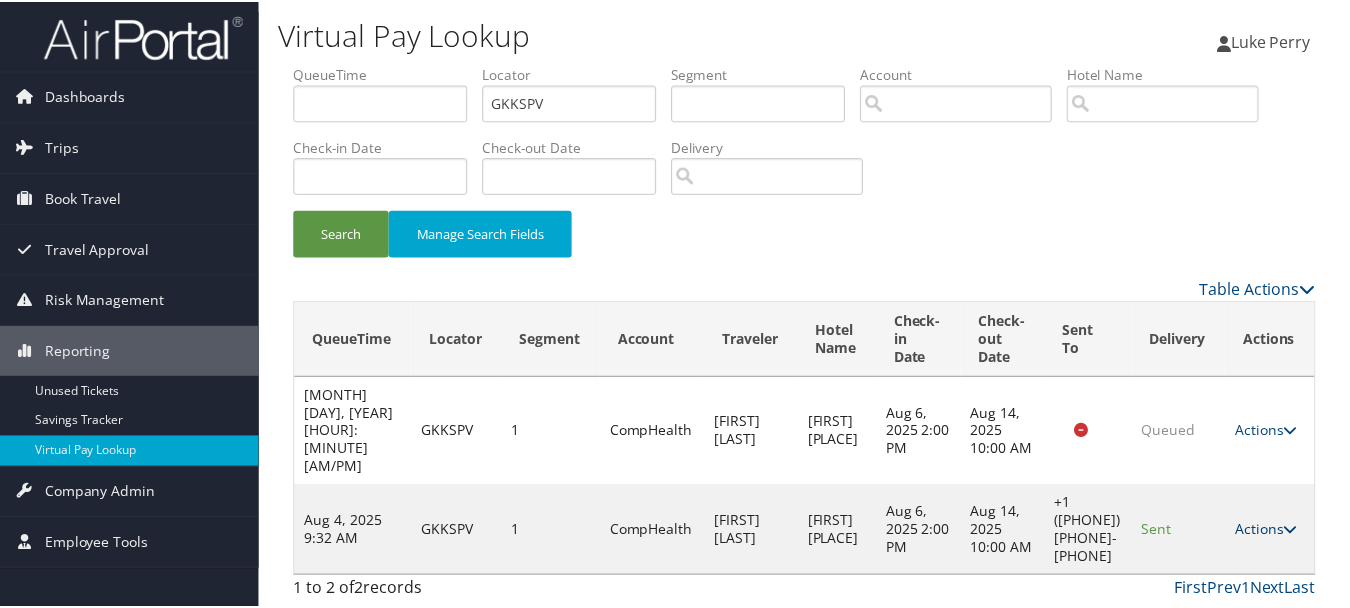 scroll, scrollTop: 35, scrollLeft: 0, axis: vertical 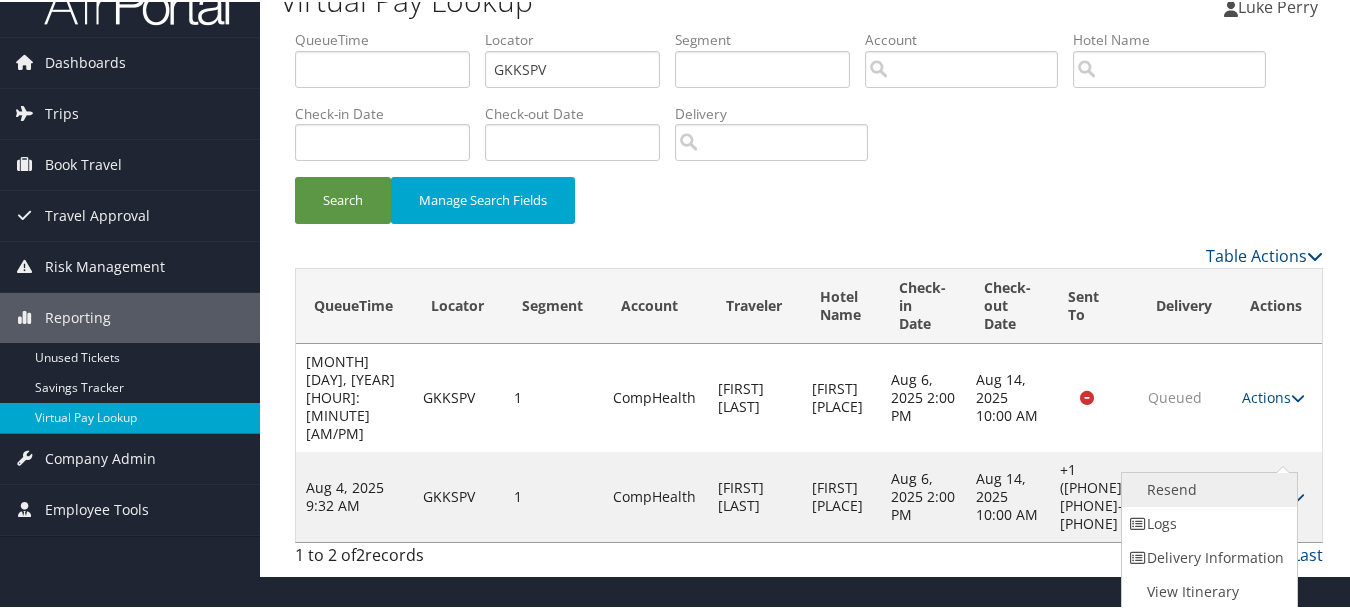 click on "Resend" at bounding box center [1207, 488] 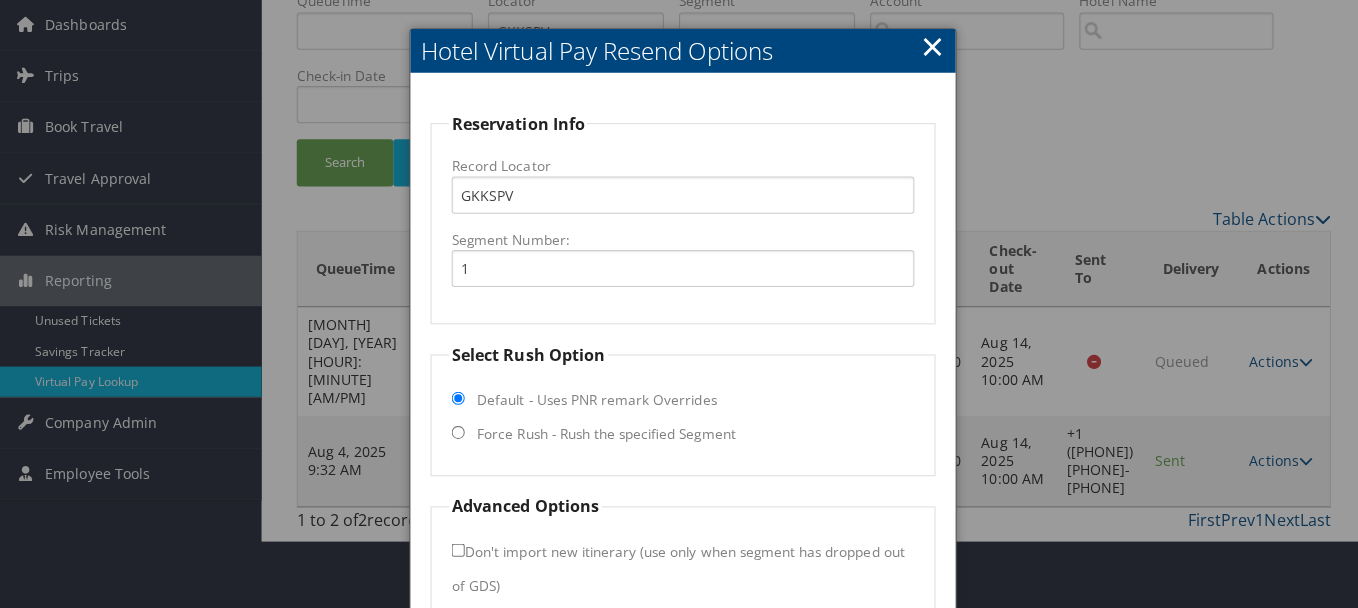 scroll, scrollTop: 0, scrollLeft: 0, axis: both 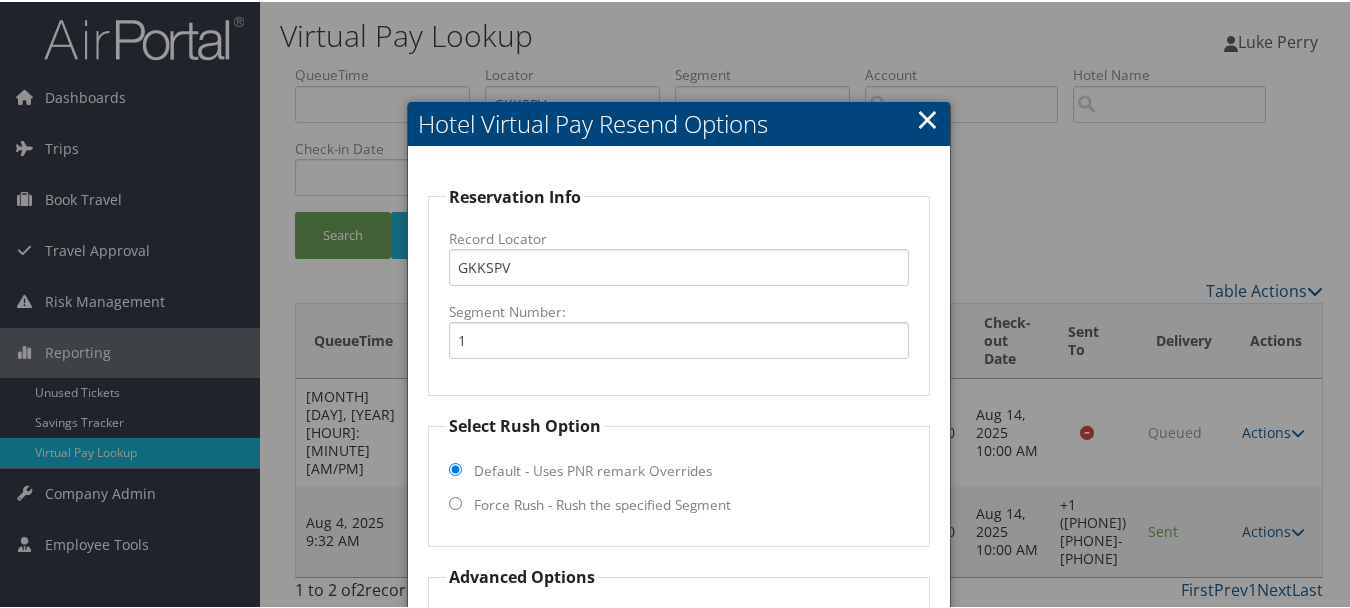 click on "Hotel Virtual Pay Resend Options
Reservation Info
Record Locator
GKKSPV
Segment Number:
1
Select Rush Option
Default - Uses PNR remark Overrides
Force Rush - Rush the specified Segment
Force Rush Overrides (Optional)
Fax Override:
Email Override
Advanced Options
Don't import new itinerary (use only when segment has dropped out of GDS)
Requeue
Cancel
×" at bounding box center (678, 438) 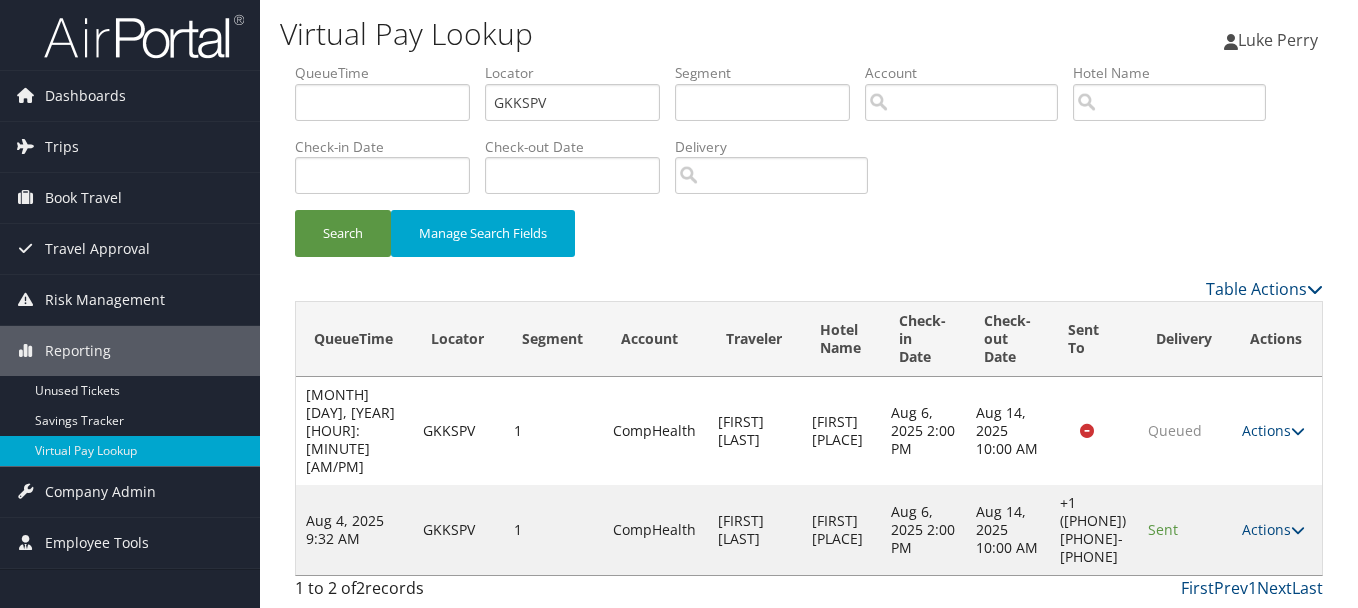 click on "Actions   Resend  Logs  Delivery Information  View Itinerary" at bounding box center [1277, 530] 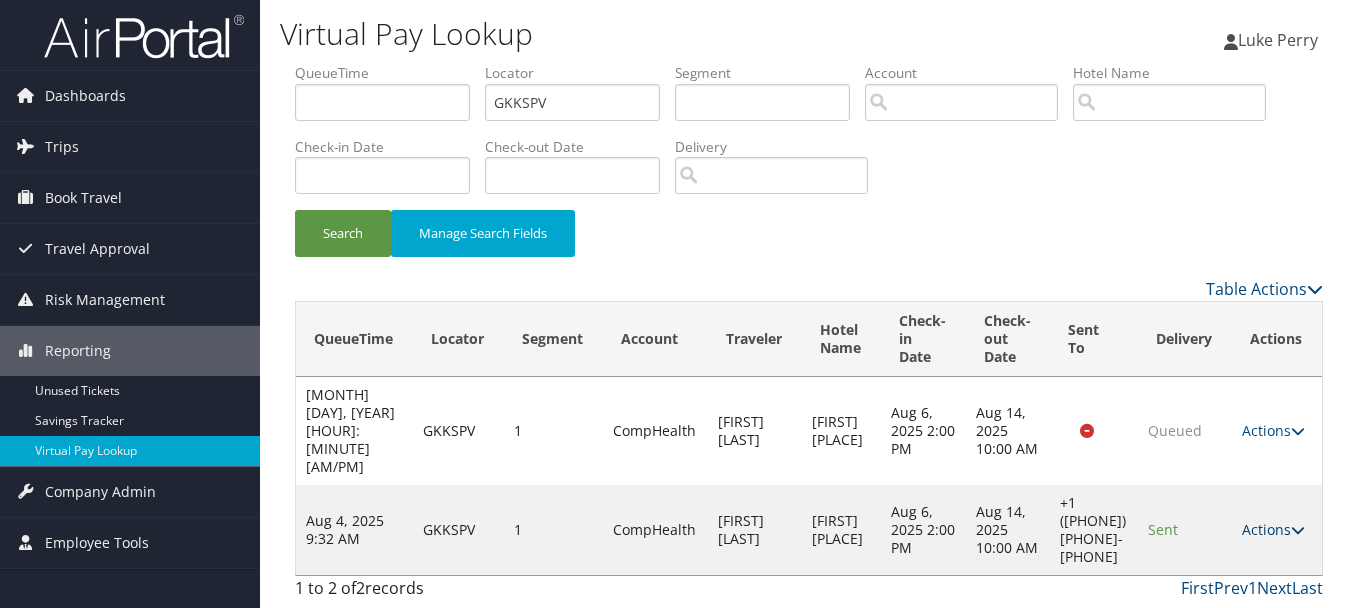 click on "Actions" at bounding box center [1273, 529] 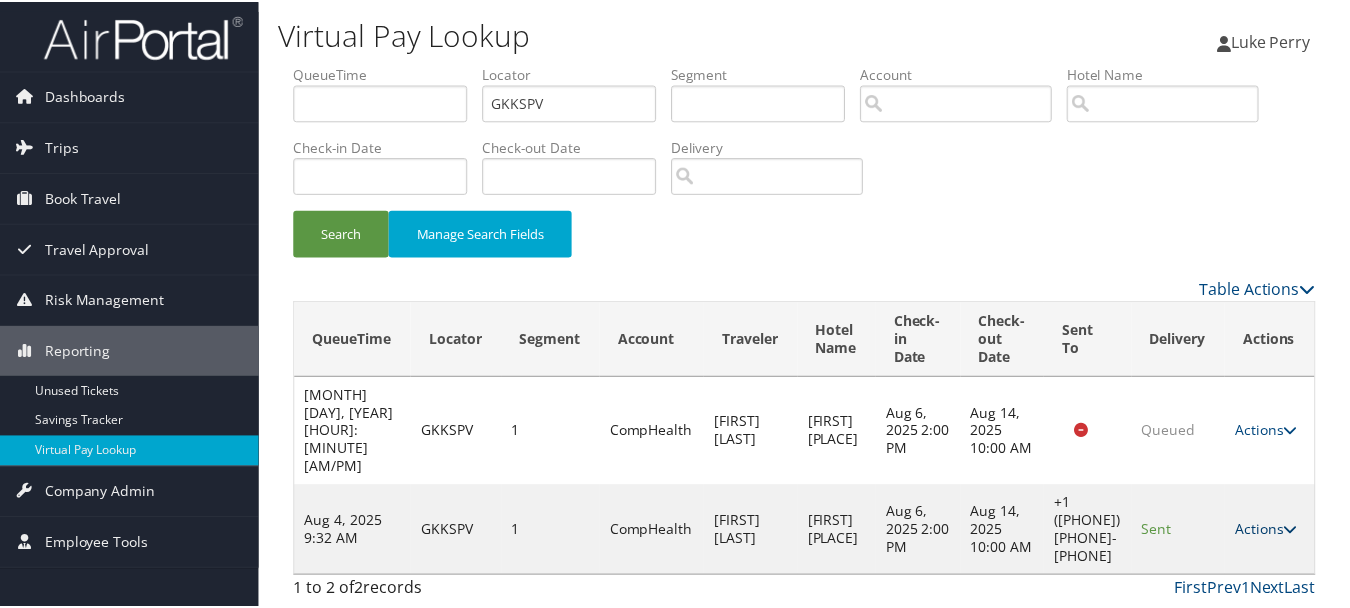 scroll, scrollTop: 35, scrollLeft: 0, axis: vertical 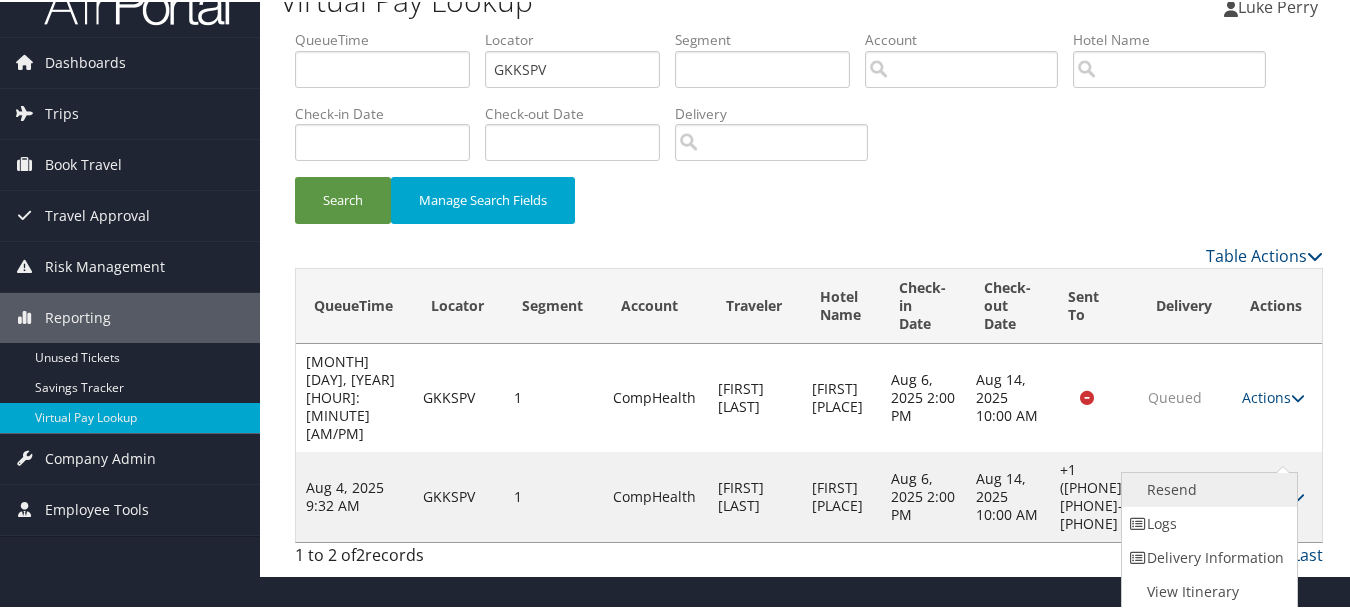 click on "Resend" at bounding box center [1207, 488] 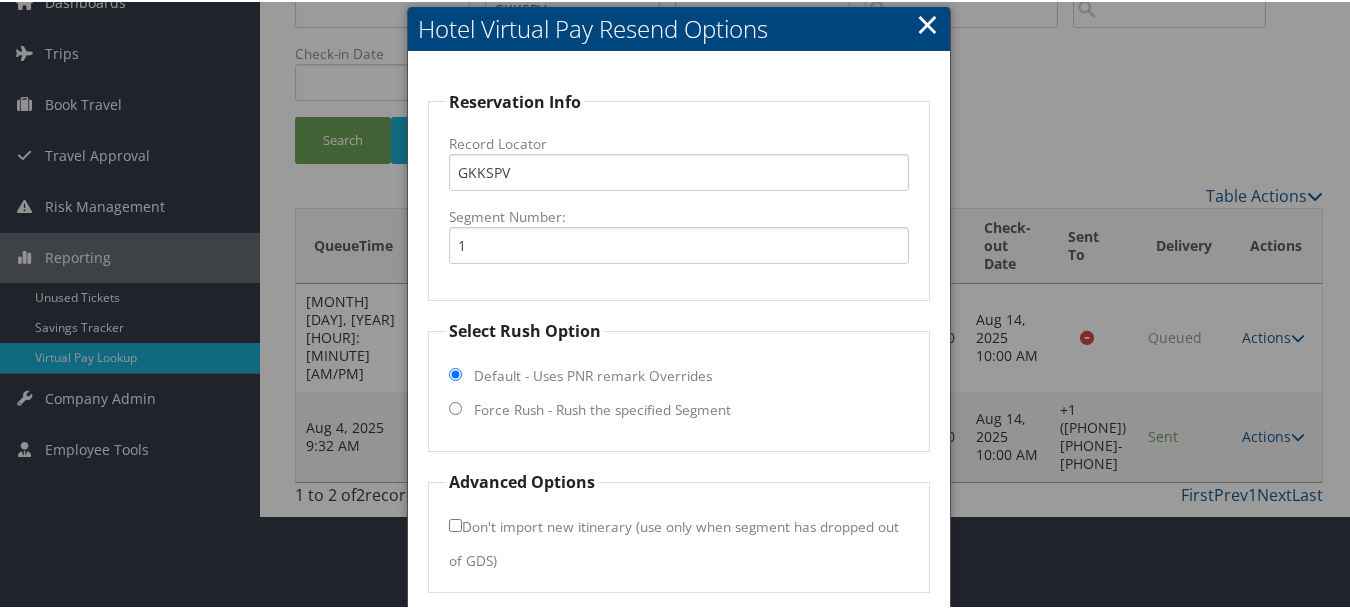 scroll, scrollTop: 169, scrollLeft: 0, axis: vertical 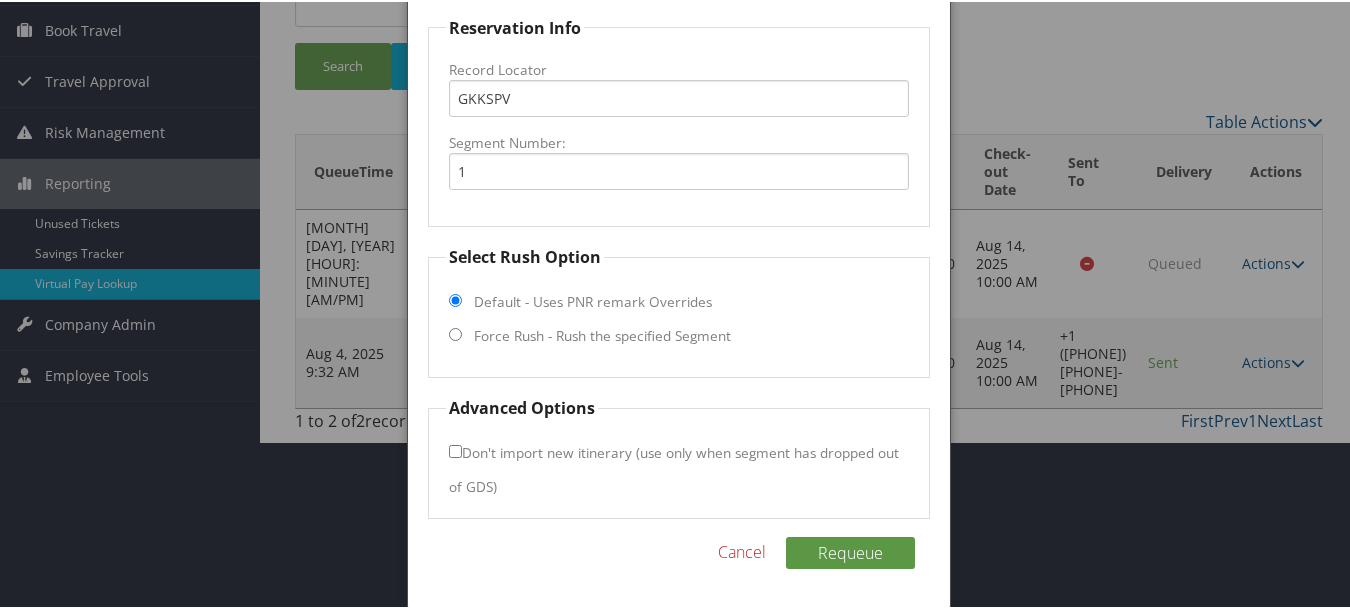 click on "Force Rush - Rush the specified Segment" at bounding box center (602, 334) 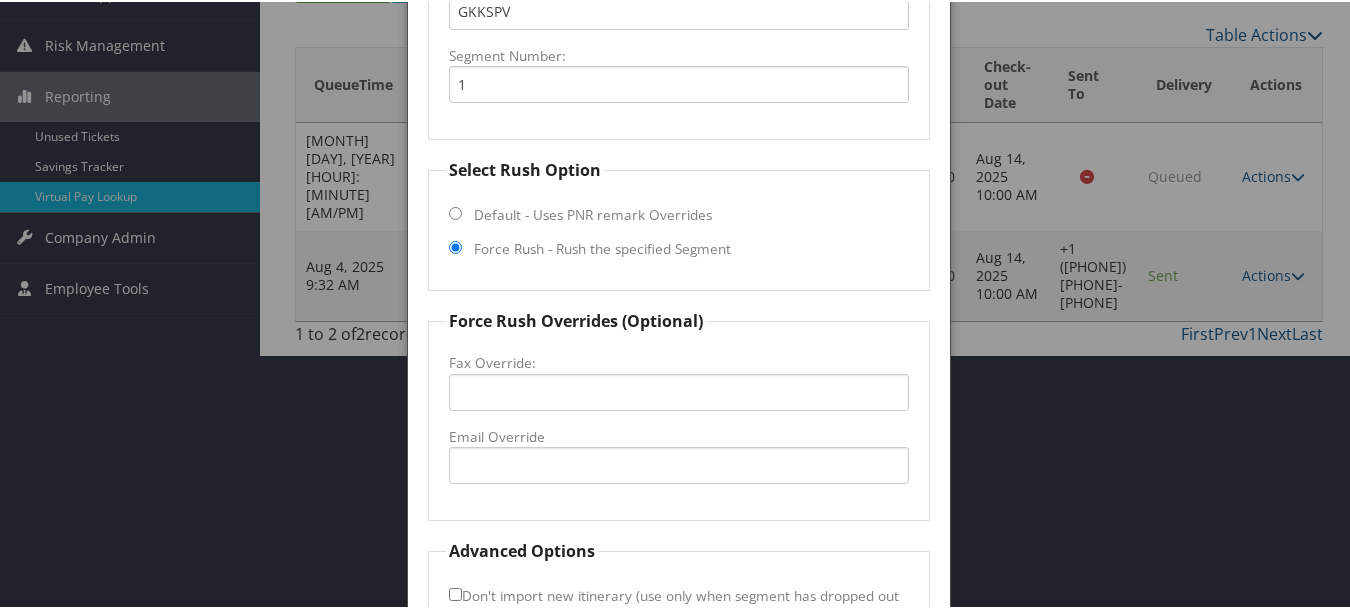 scroll, scrollTop: 399, scrollLeft: 0, axis: vertical 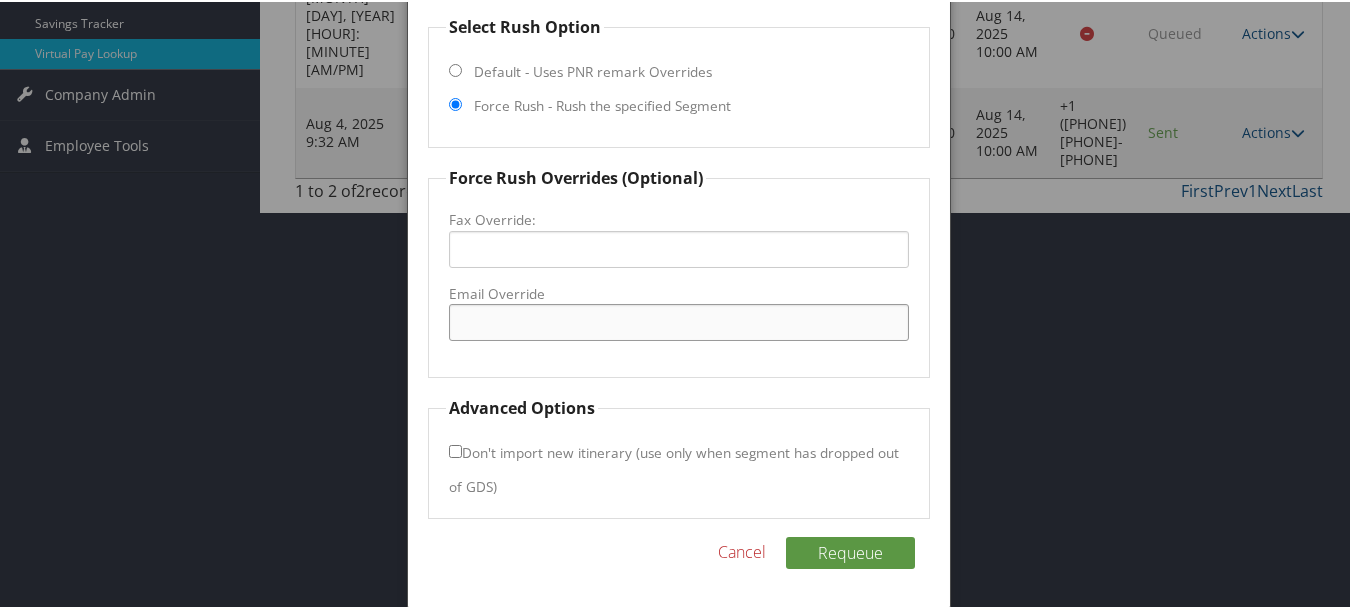 click on "Email Override" at bounding box center [678, 320] 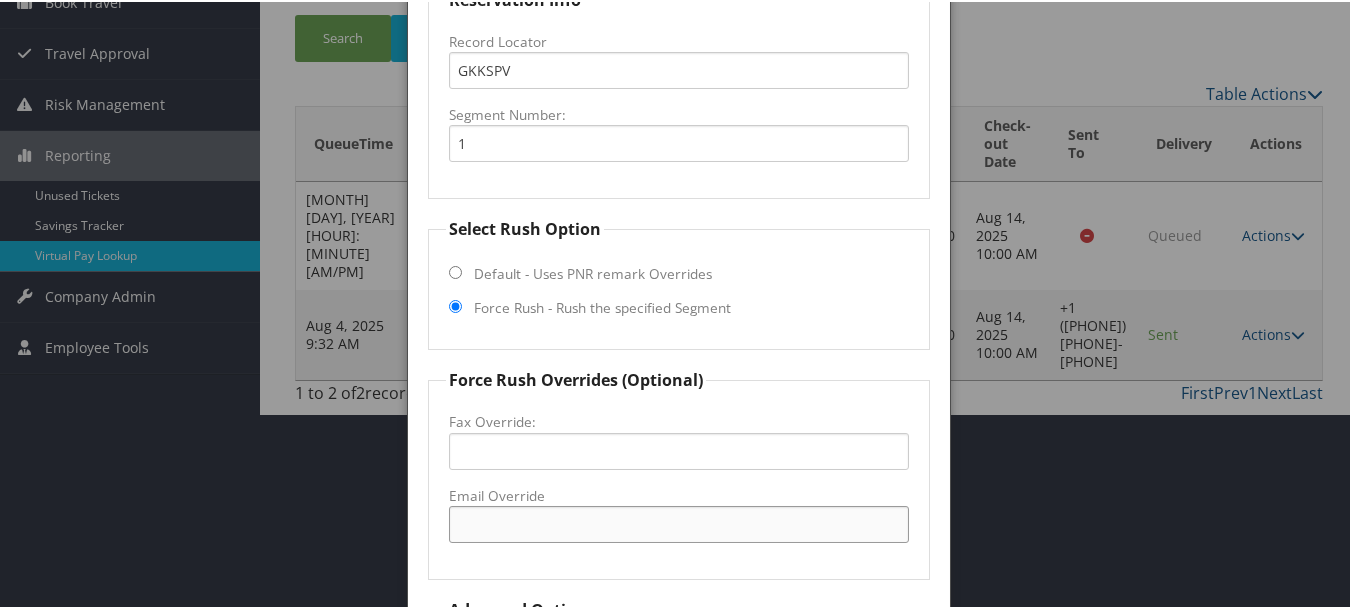 scroll, scrollTop: 0, scrollLeft: 0, axis: both 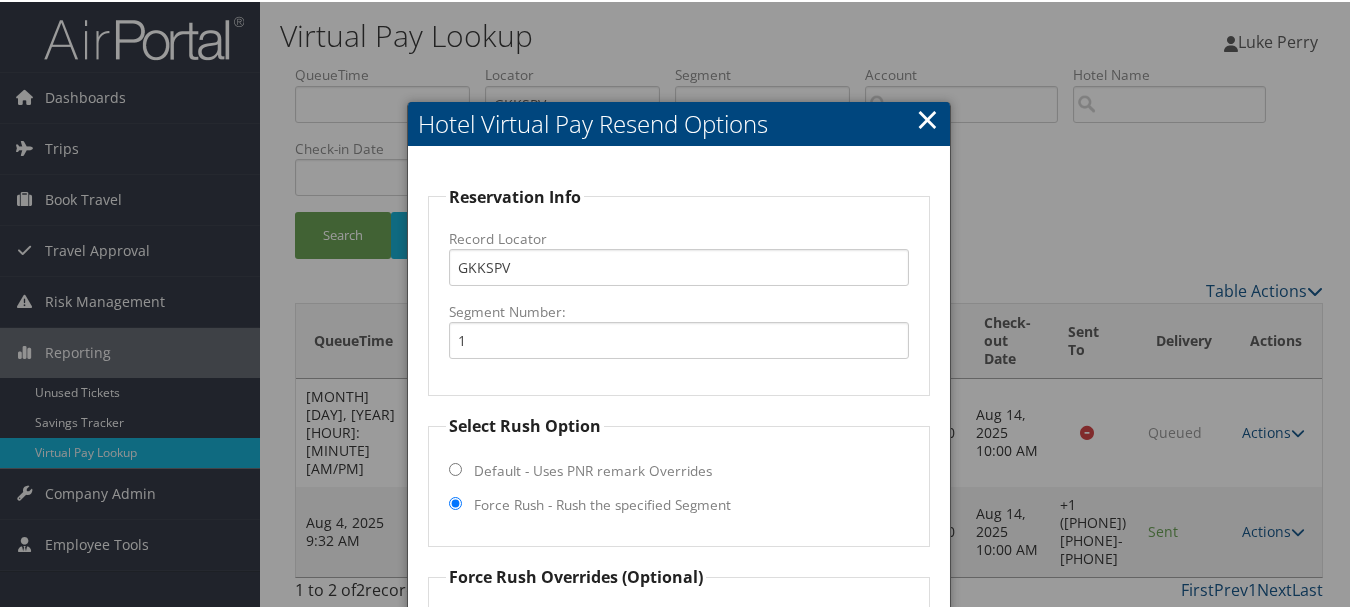 click on "×" at bounding box center (927, 117) 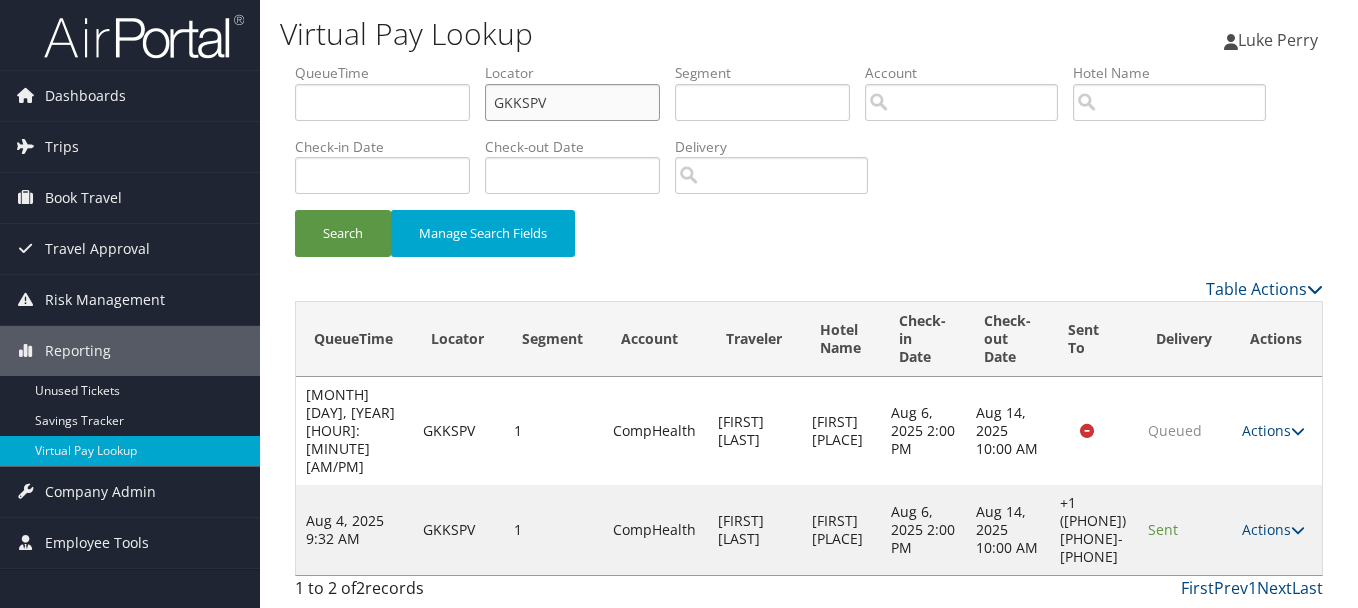 drag, startPoint x: 624, startPoint y: 102, endPoint x: 344, endPoint y: 102, distance: 280 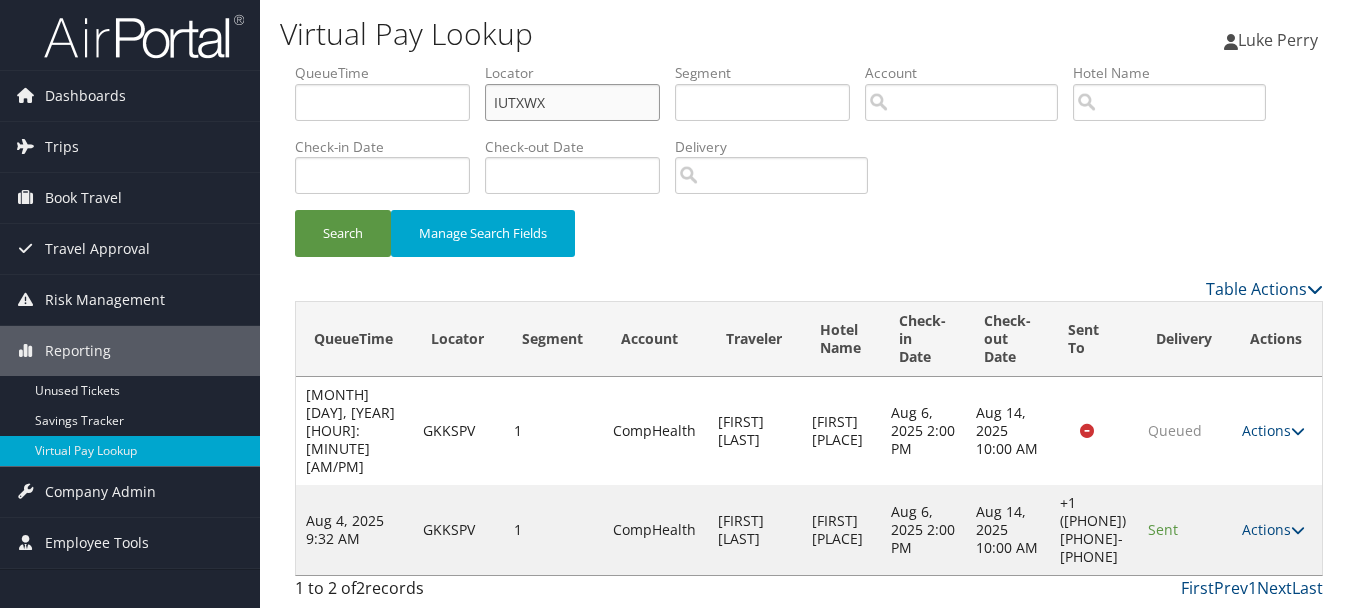 click on "Search" at bounding box center (343, 233) 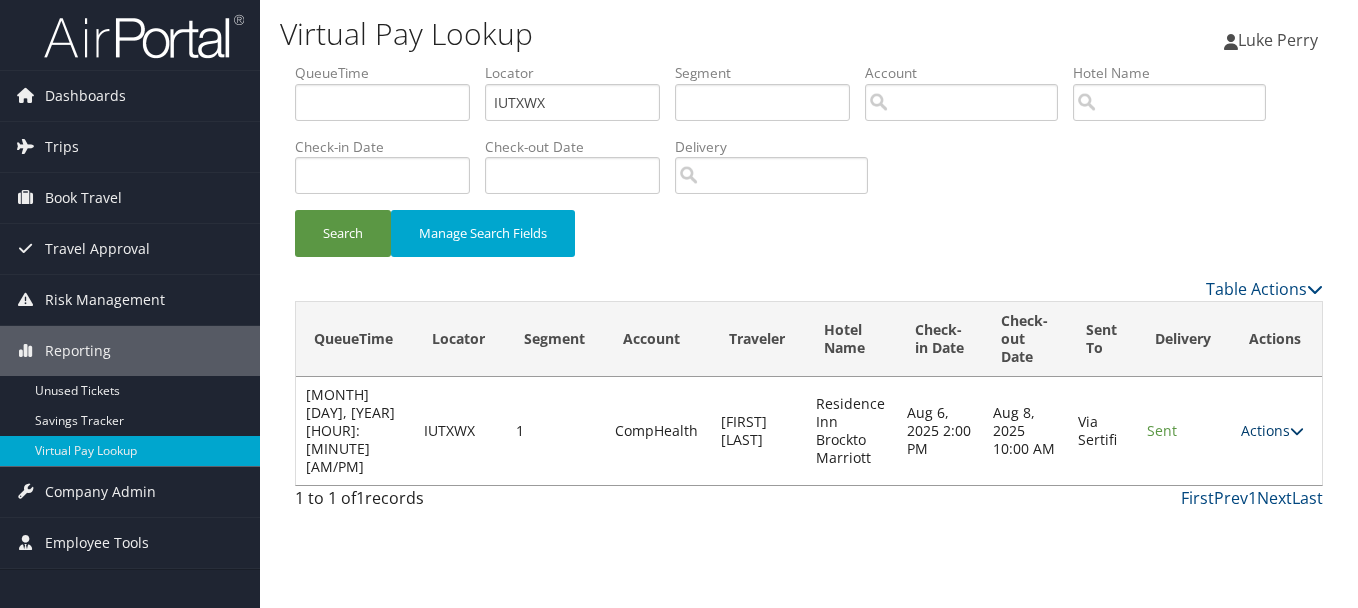 click on "Actions" at bounding box center (1272, 430) 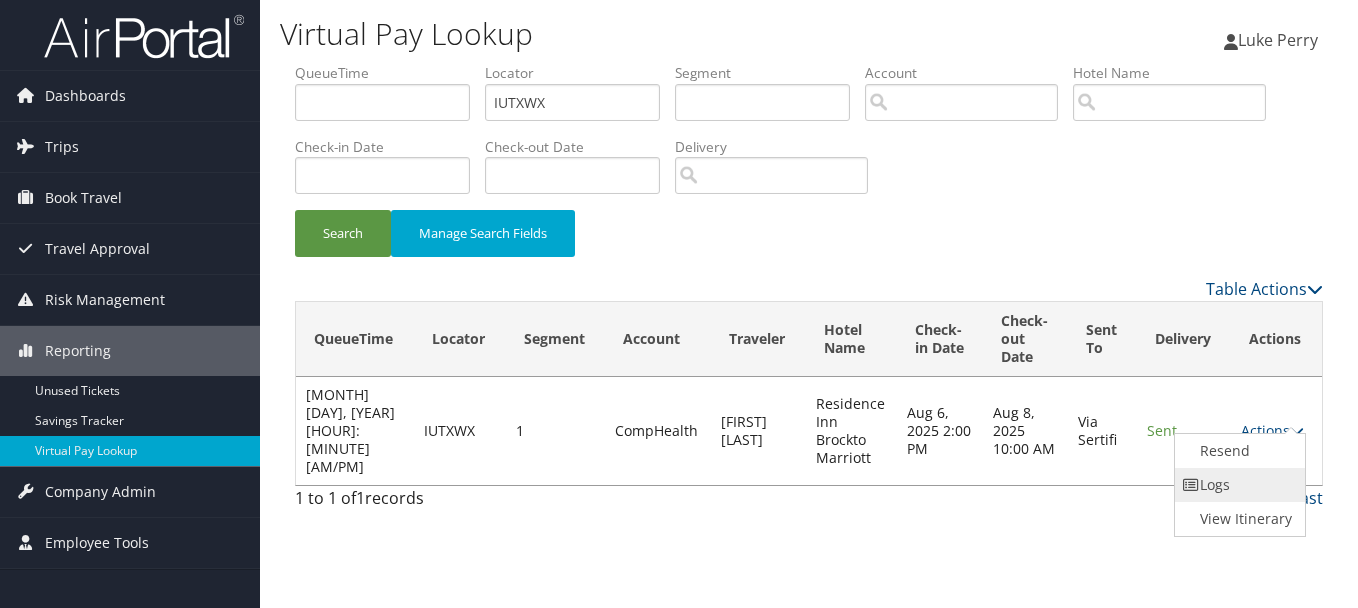 click on "Logs" at bounding box center (1238, 485) 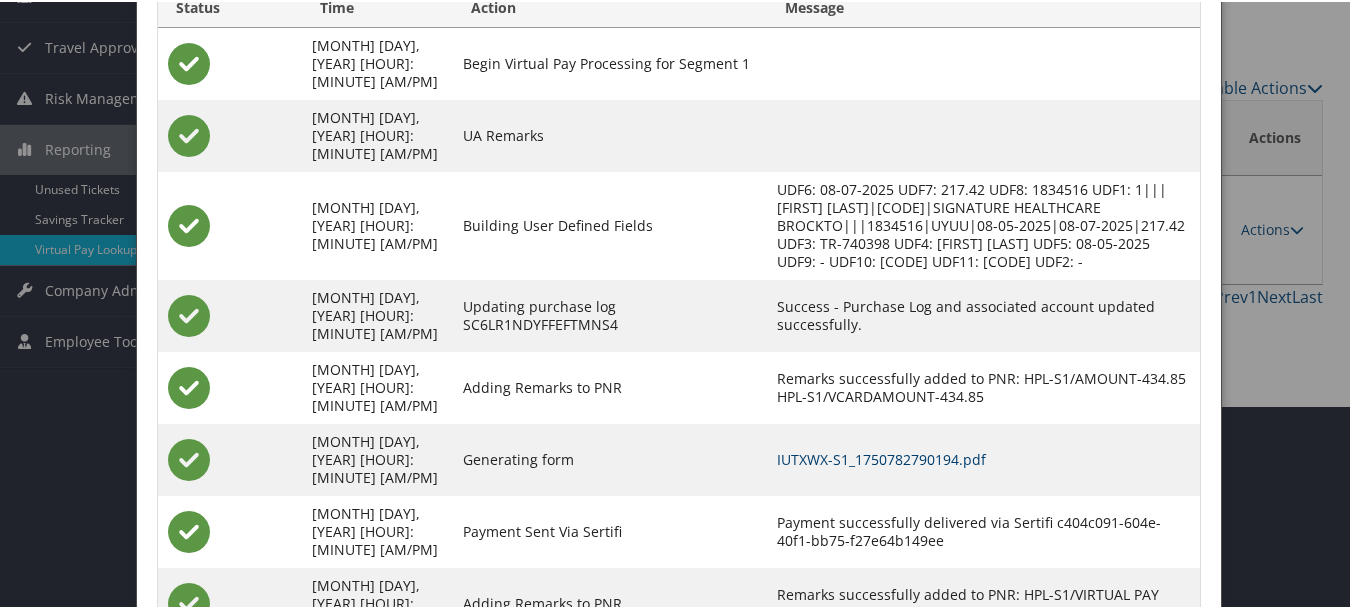 scroll, scrollTop: 205, scrollLeft: 0, axis: vertical 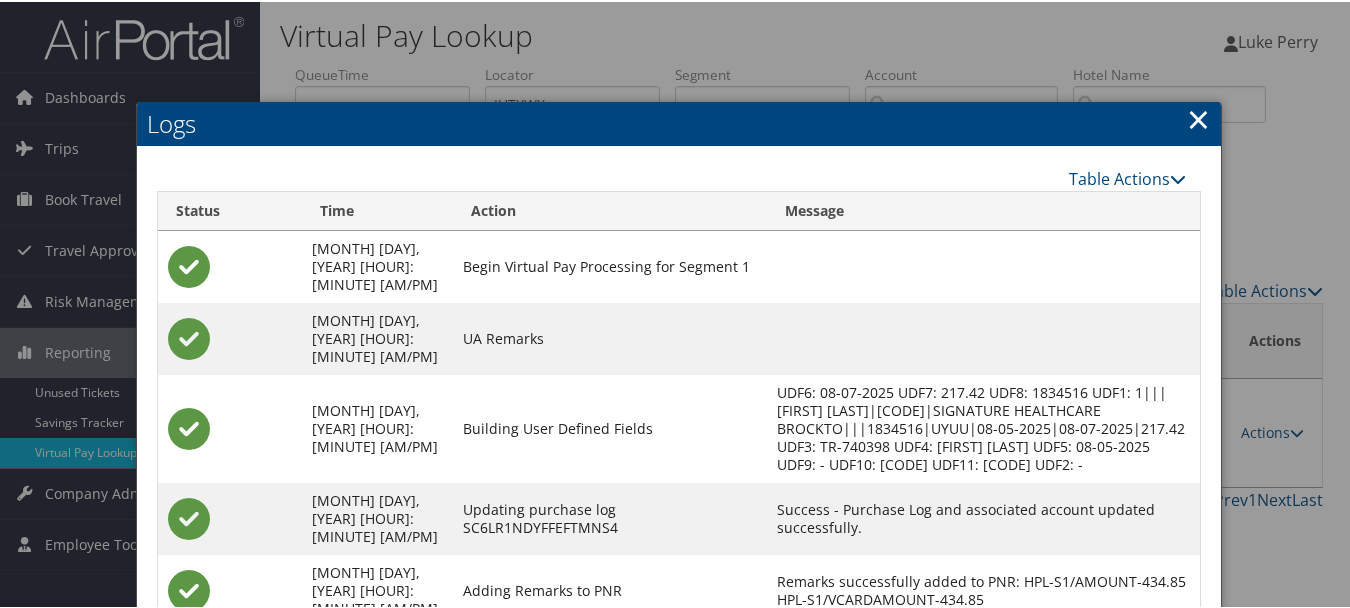 click on "×" at bounding box center (1198, 117) 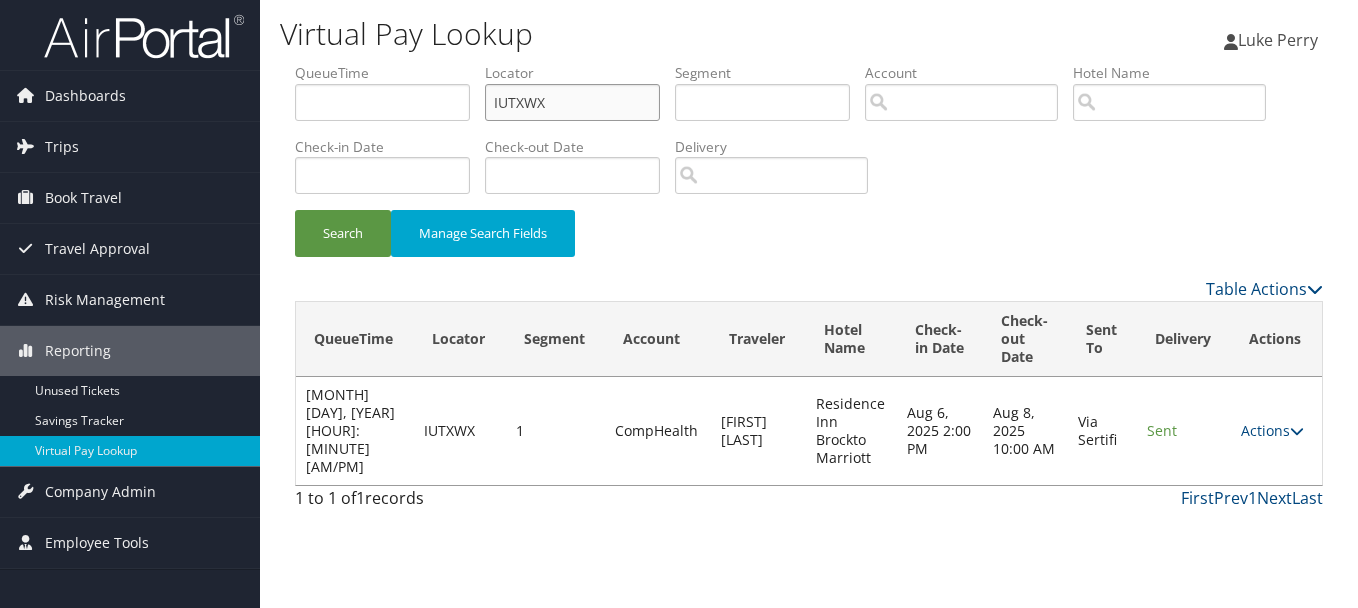 drag, startPoint x: 547, startPoint y: 106, endPoint x: 401, endPoint y: 108, distance: 146.0137 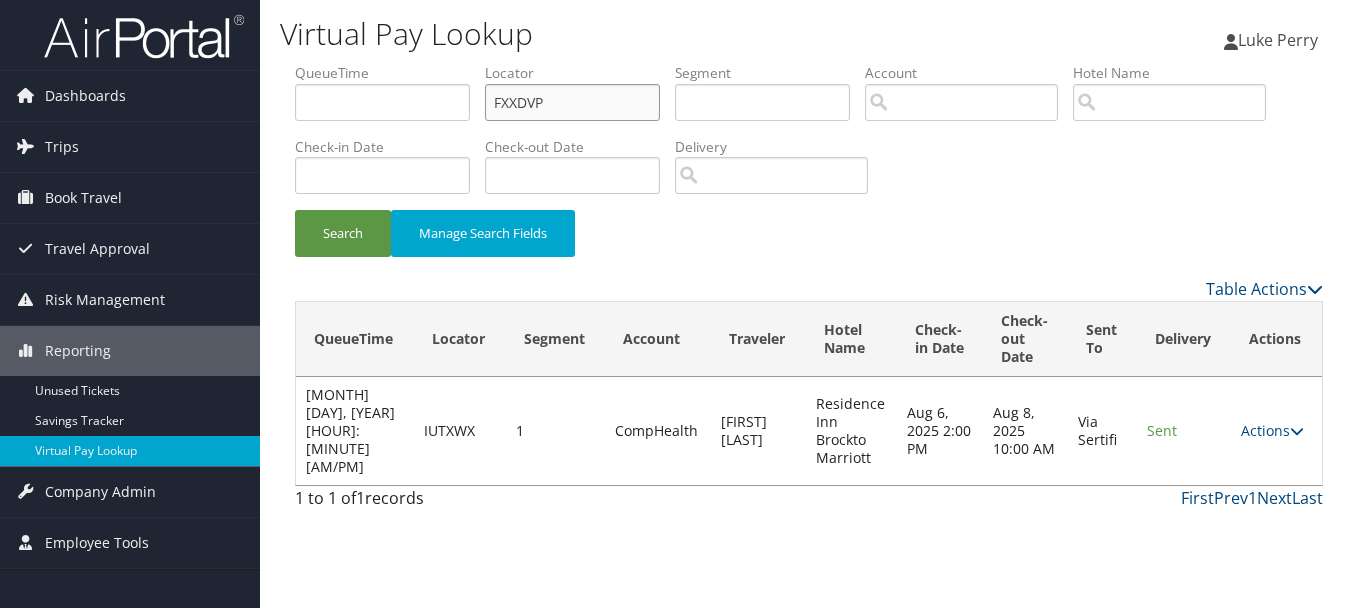 click on "Search" at bounding box center [343, 233] 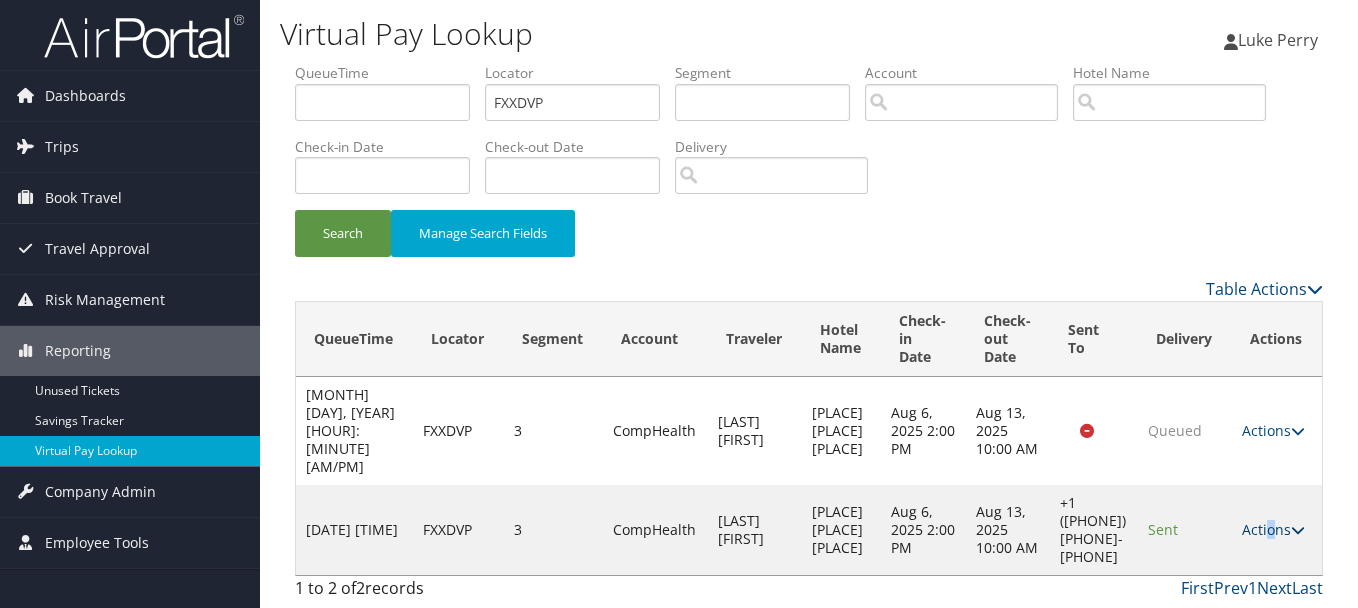 click on "Actions" at bounding box center [1273, 529] 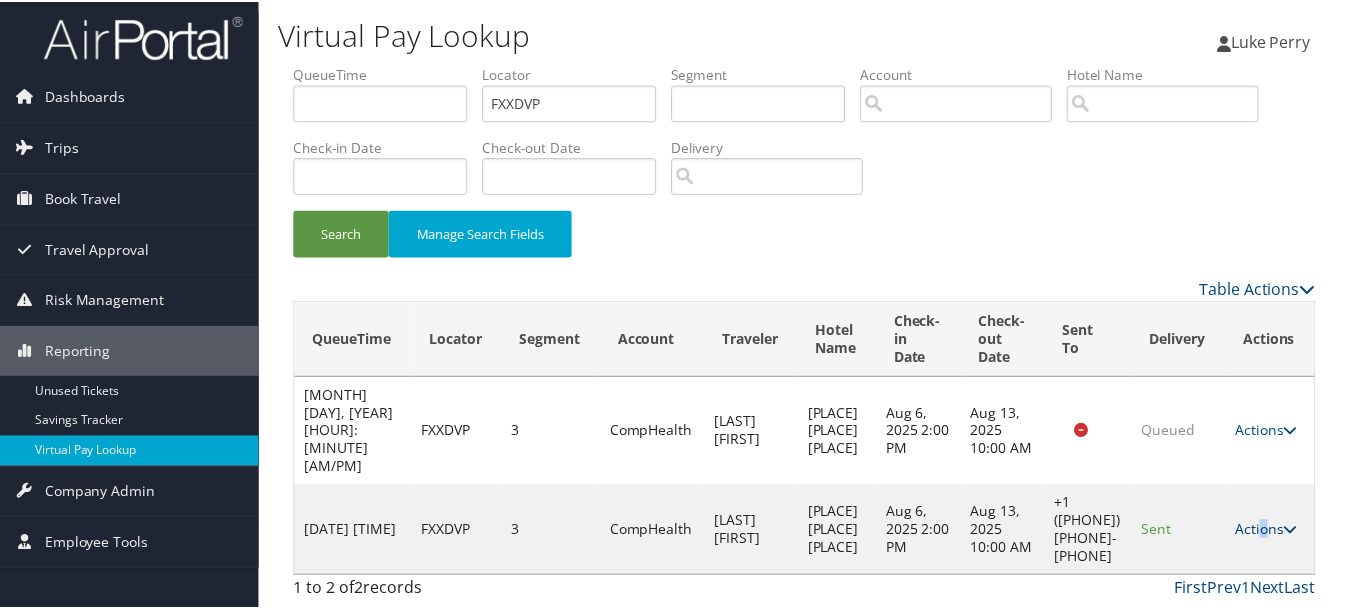 scroll, scrollTop: 35, scrollLeft: 0, axis: vertical 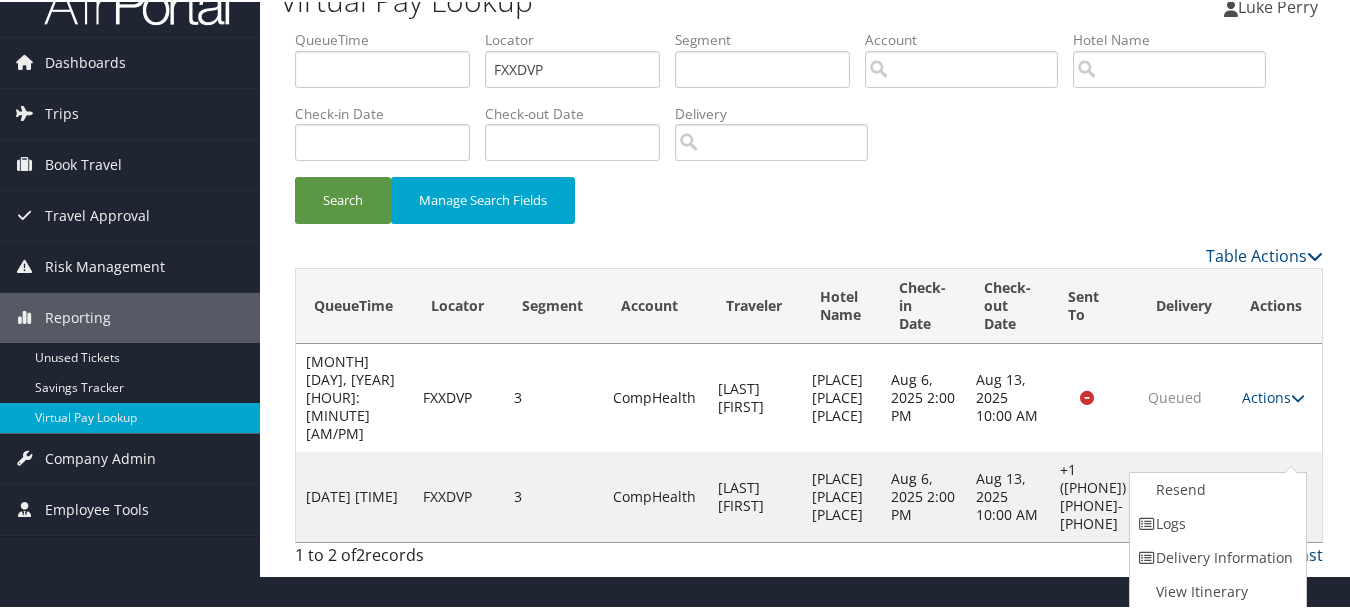 drag, startPoint x: 1273, startPoint y: 495, endPoint x: 1206, endPoint y: 538, distance: 79.61156 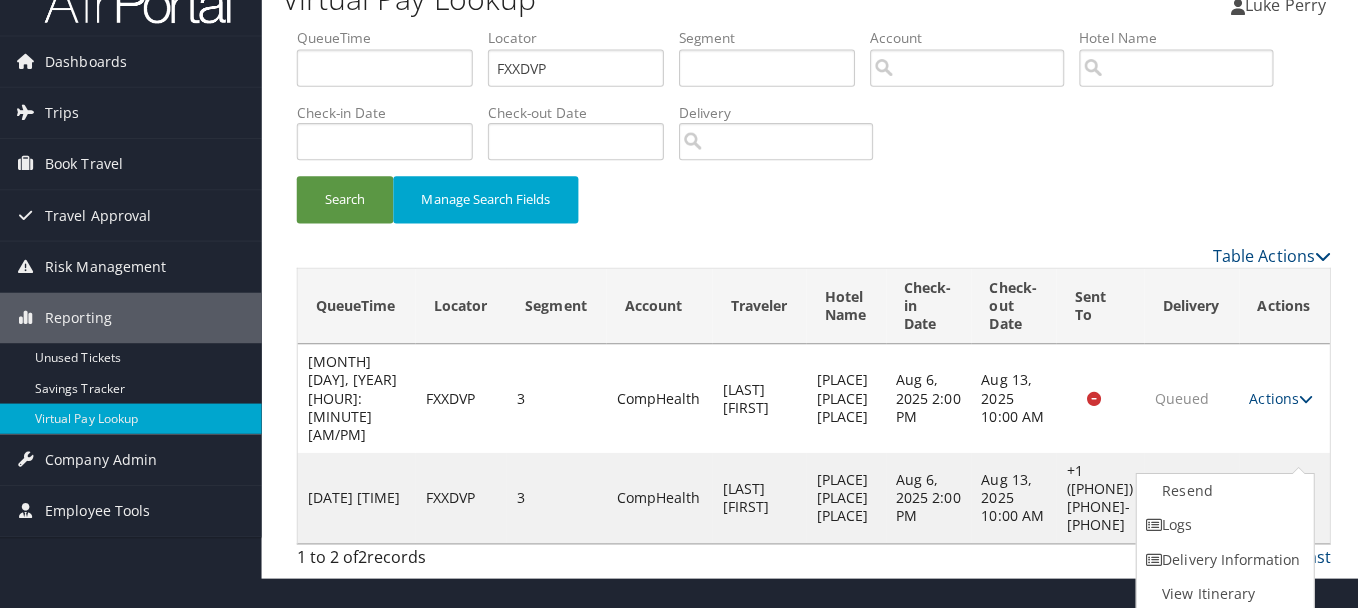 scroll, scrollTop: 0, scrollLeft: 0, axis: both 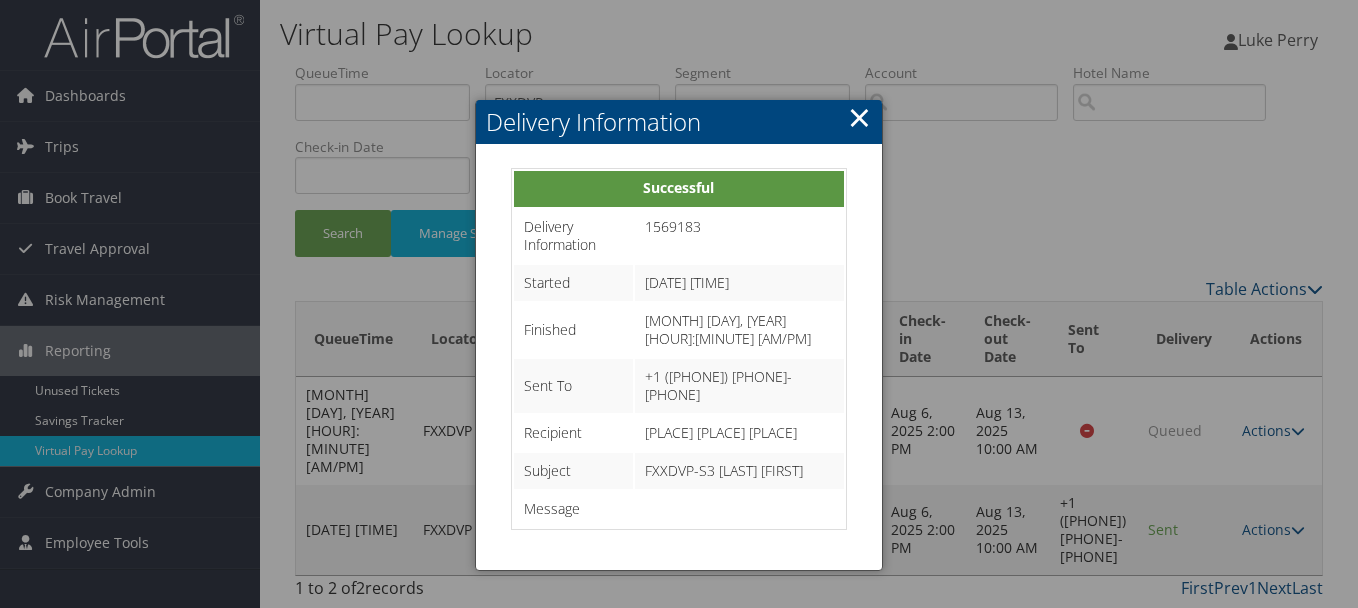 click on "×" at bounding box center (859, 117) 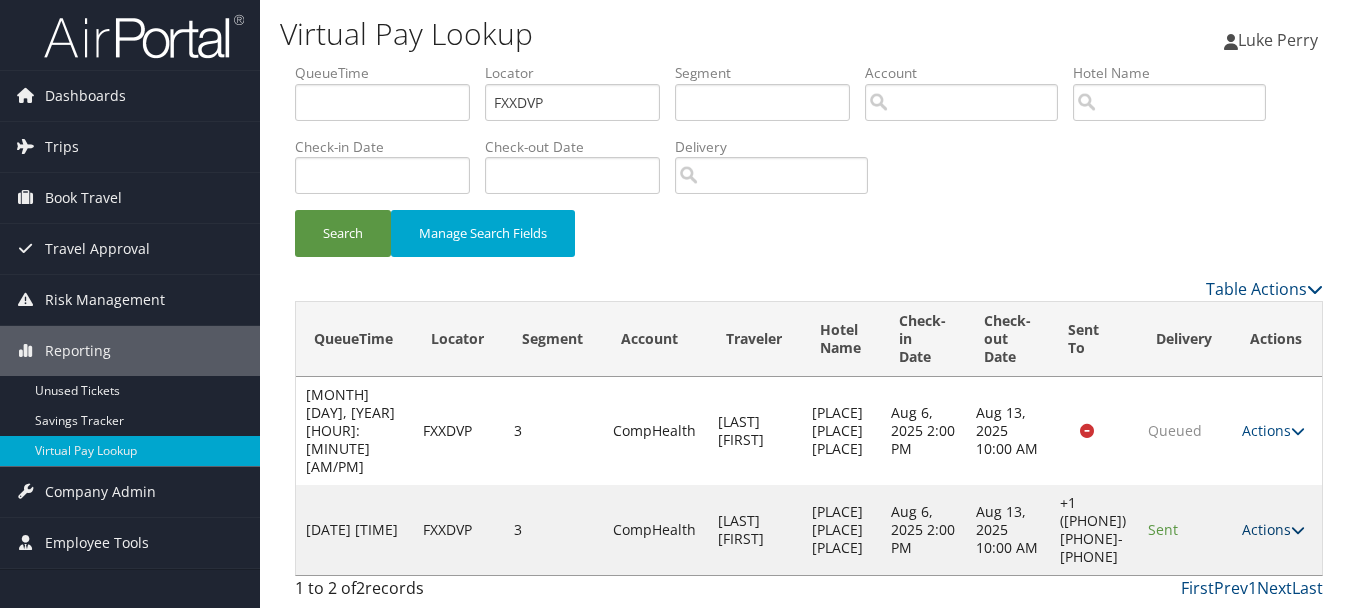 click on "Actions" at bounding box center [1273, 529] 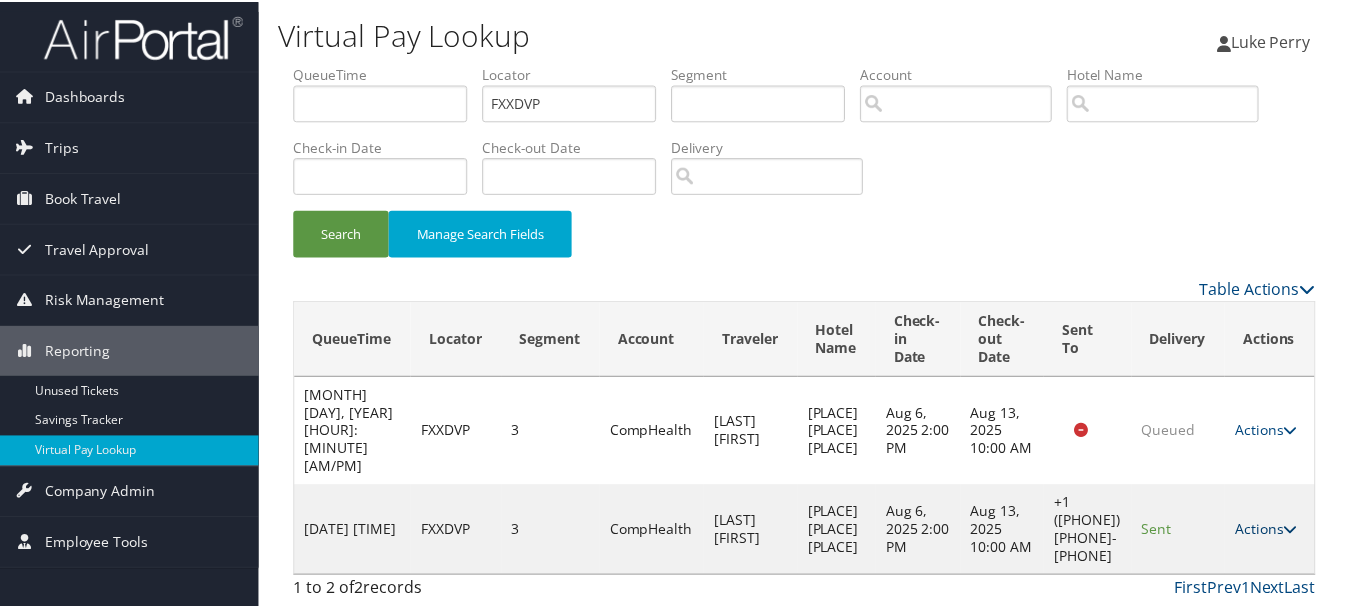 scroll, scrollTop: 35, scrollLeft: 0, axis: vertical 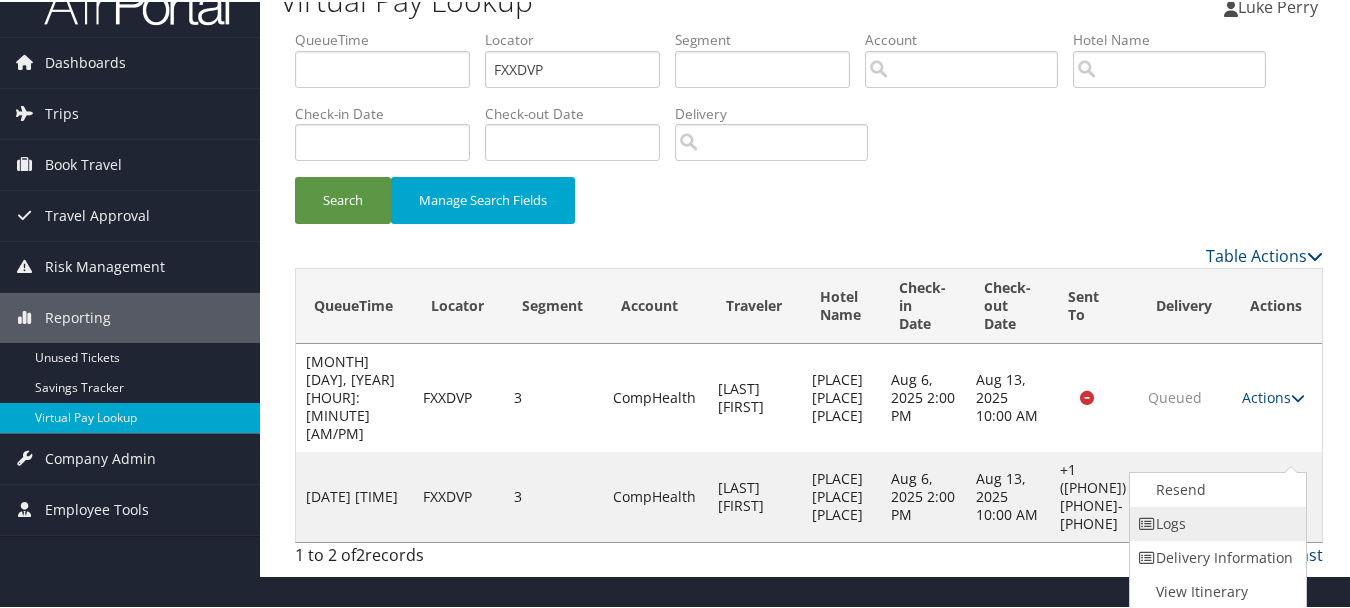 click on "Logs" at bounding box center [1215, 522] 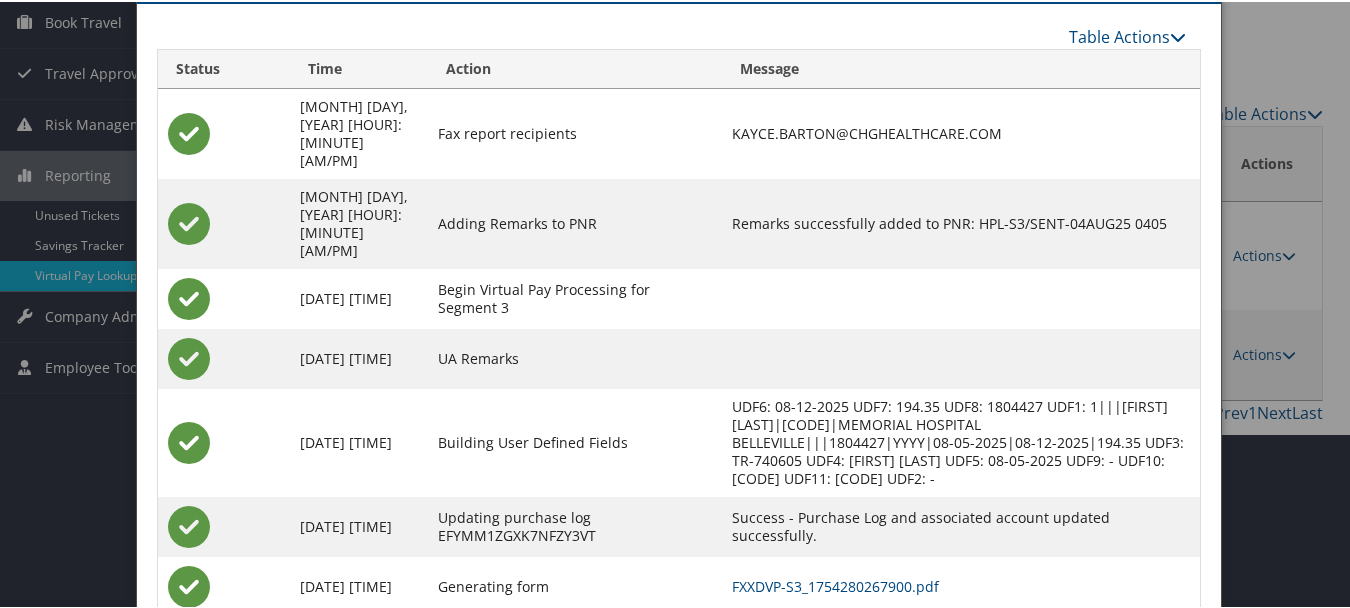 scroll, scrollTop: 240, scrollLeft: 0, axis: vertical 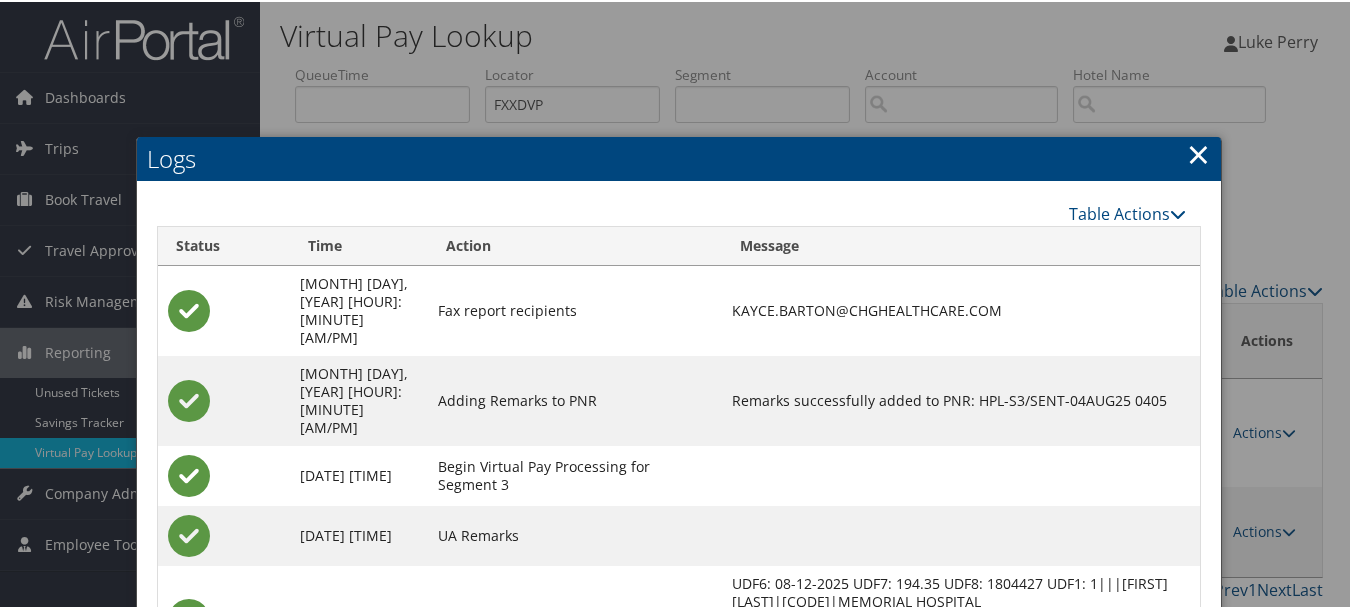 click on "×" at bounding box center (1198, 152) 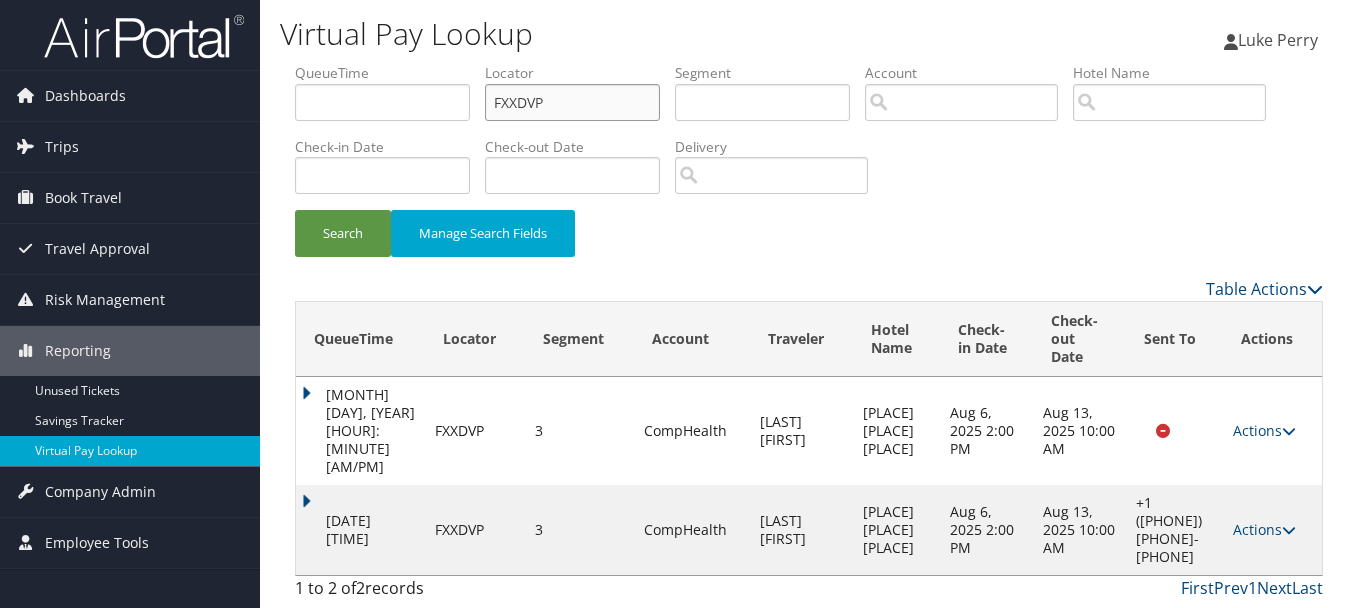 drag, startPoint x: 600, startPoint y: 106, endPoint x: 368, endPoint y: 104, distance: 232.00862 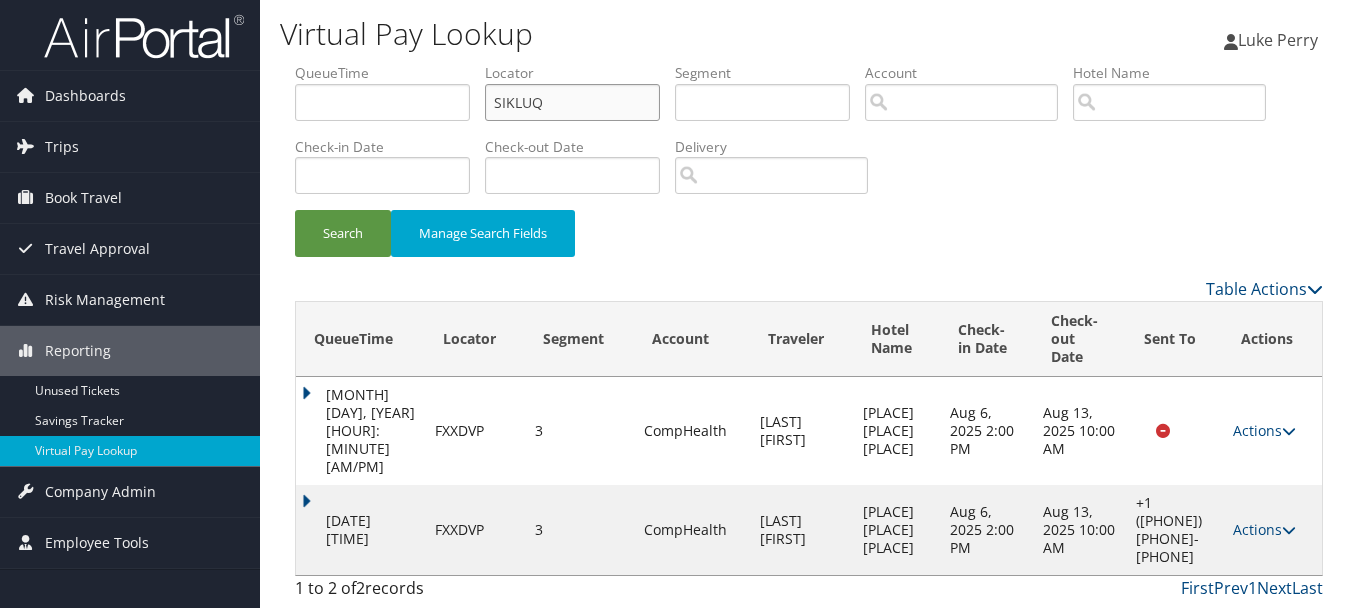 click on "Search" at bounding box center (343, 233) 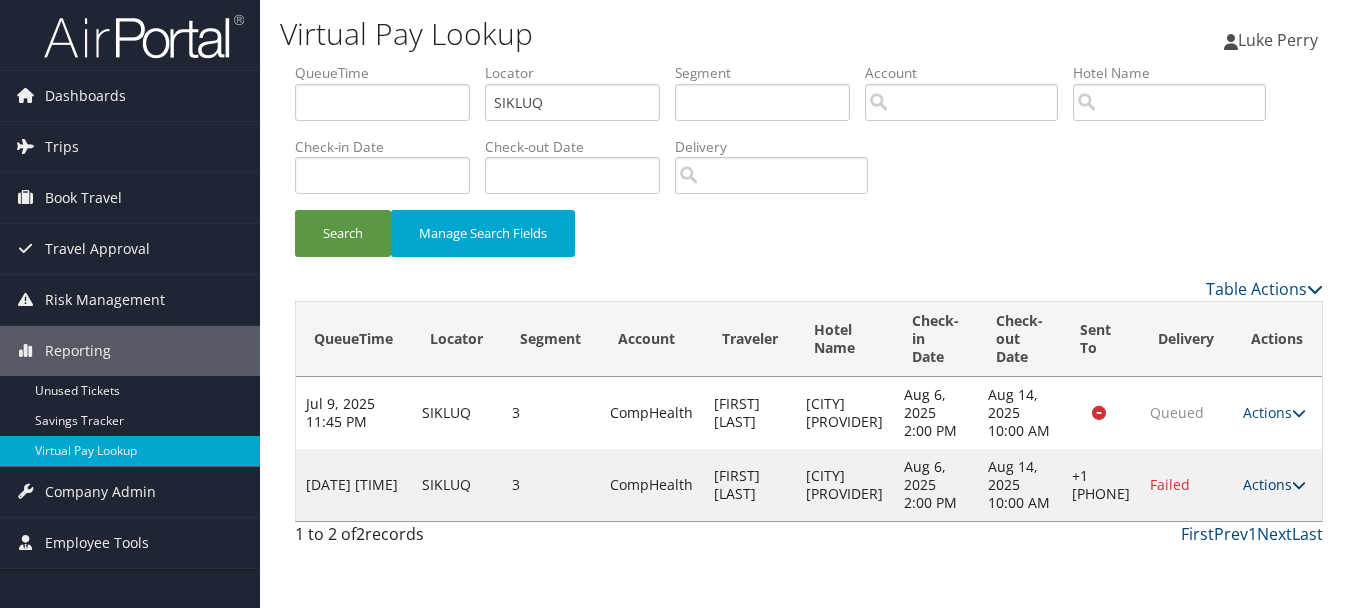 click on "Actions" at bounding box center [1274, 484] 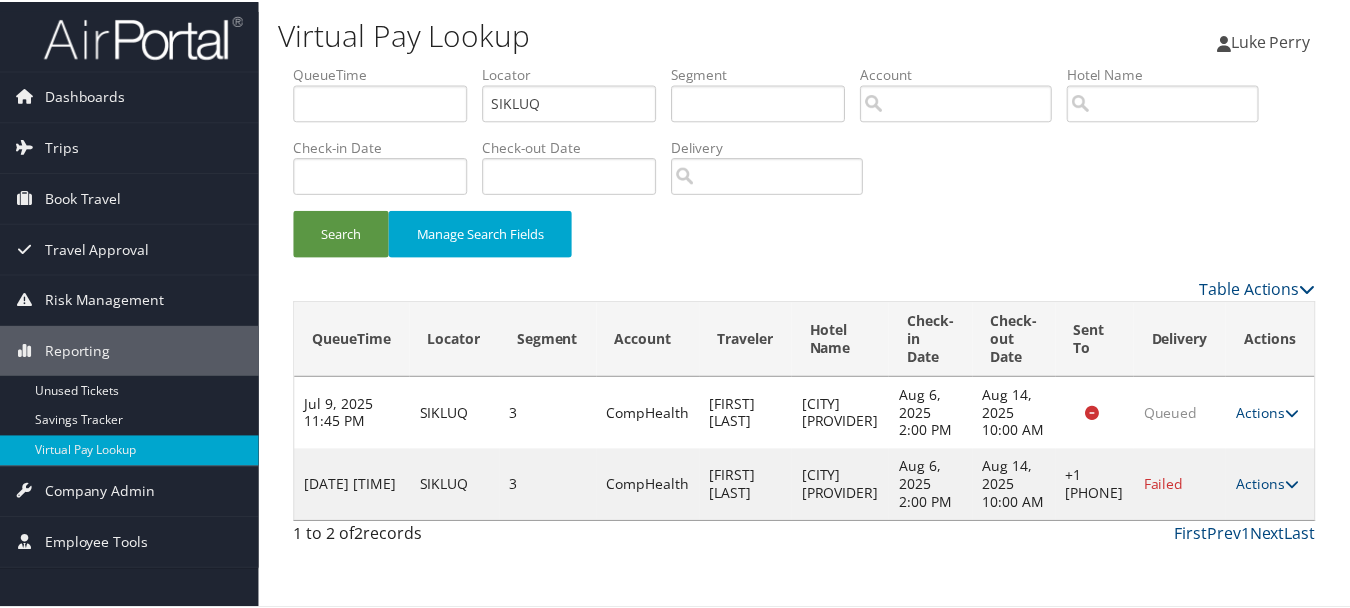 scroll, scrollTop: 53, scrollLeft: 0, axis: vertical 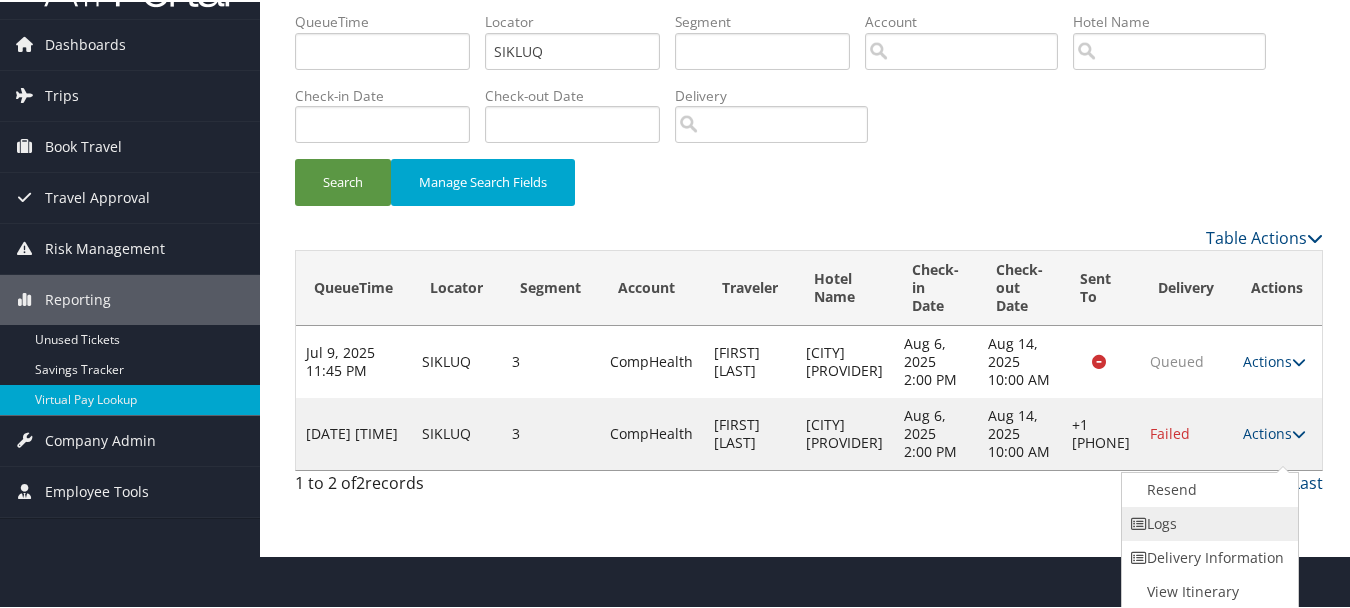 click on "Logs" at bounding box center (1207, 522) 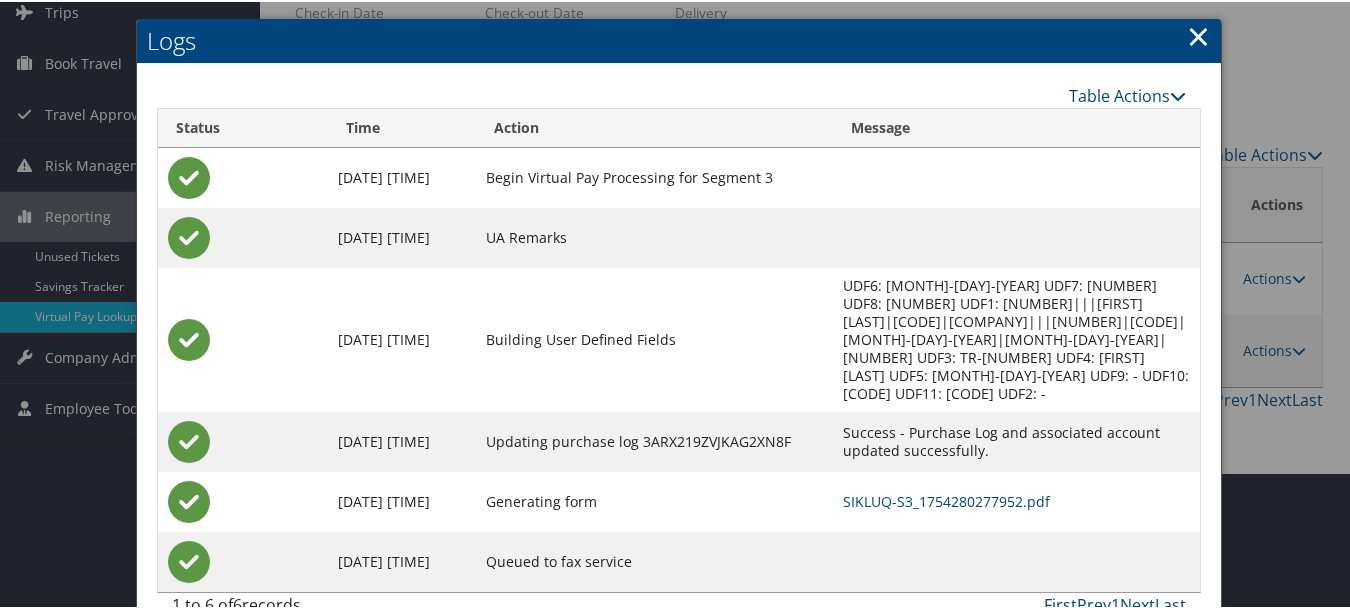 scroll, scrollTop: 156, scrollLeft: 0, axis: vertical 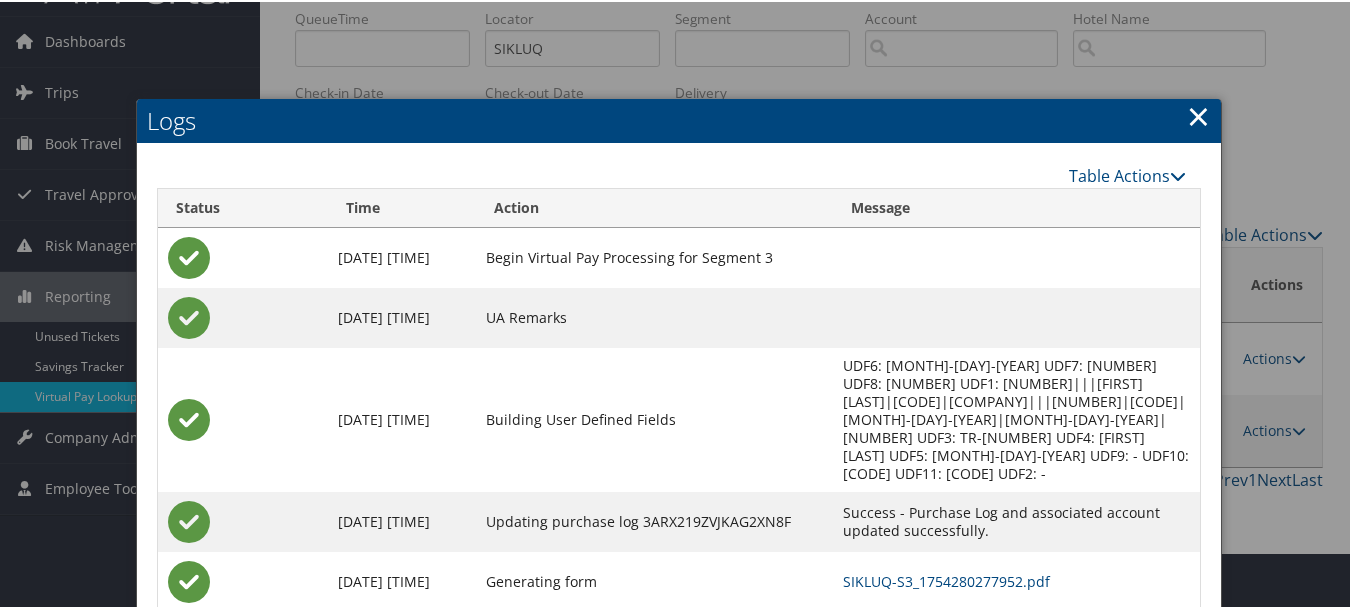 click on "×" at bounding box center [1198, 114] 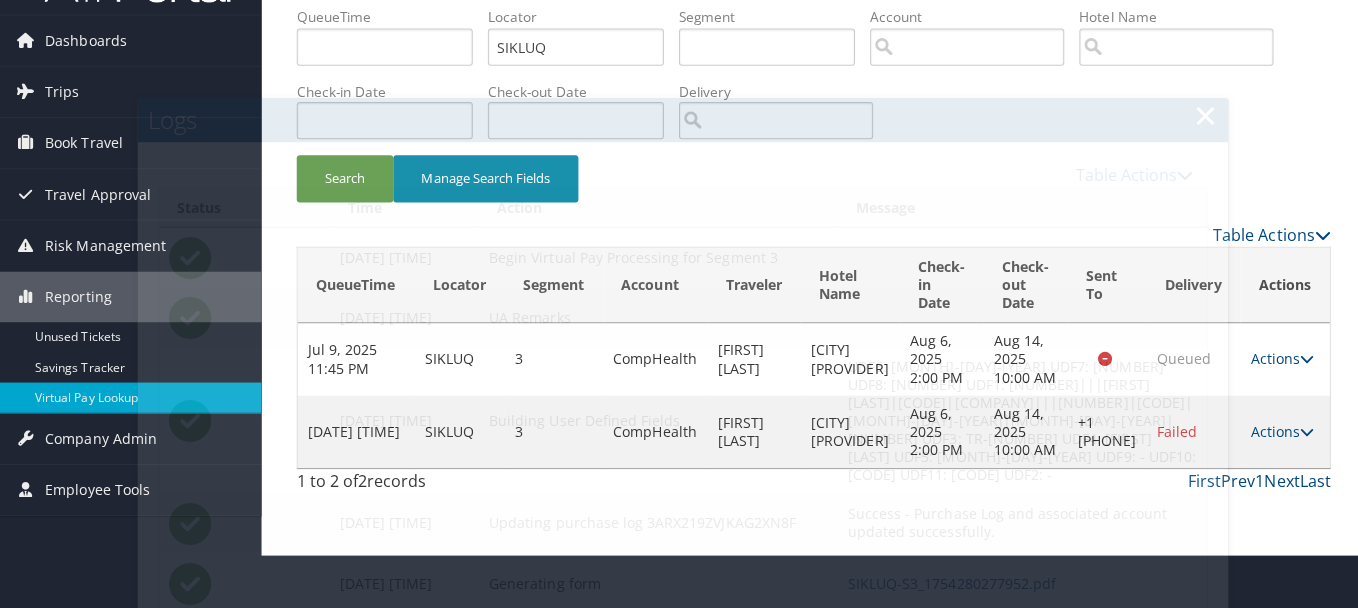 scroll, scrollTop: 0, scrollLeft: 0, axis: both 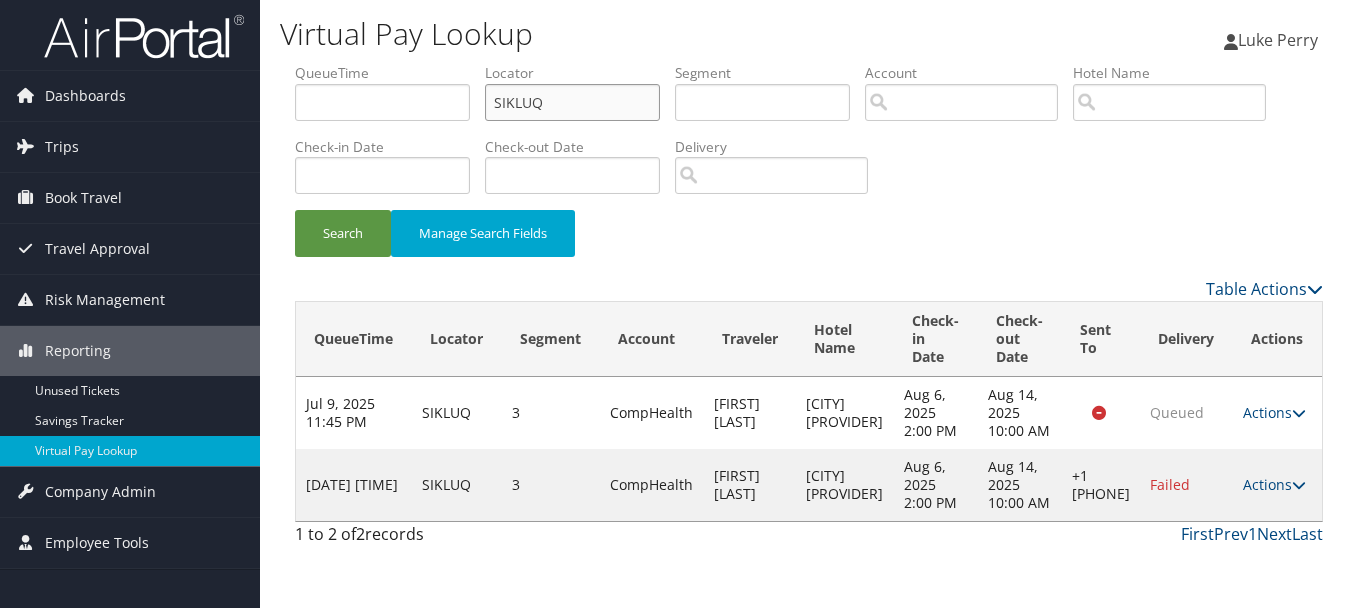 drag, startPoint x: 537, startPoint y: 104, endPoint x: 343, endPoint y: 104, distance: 194 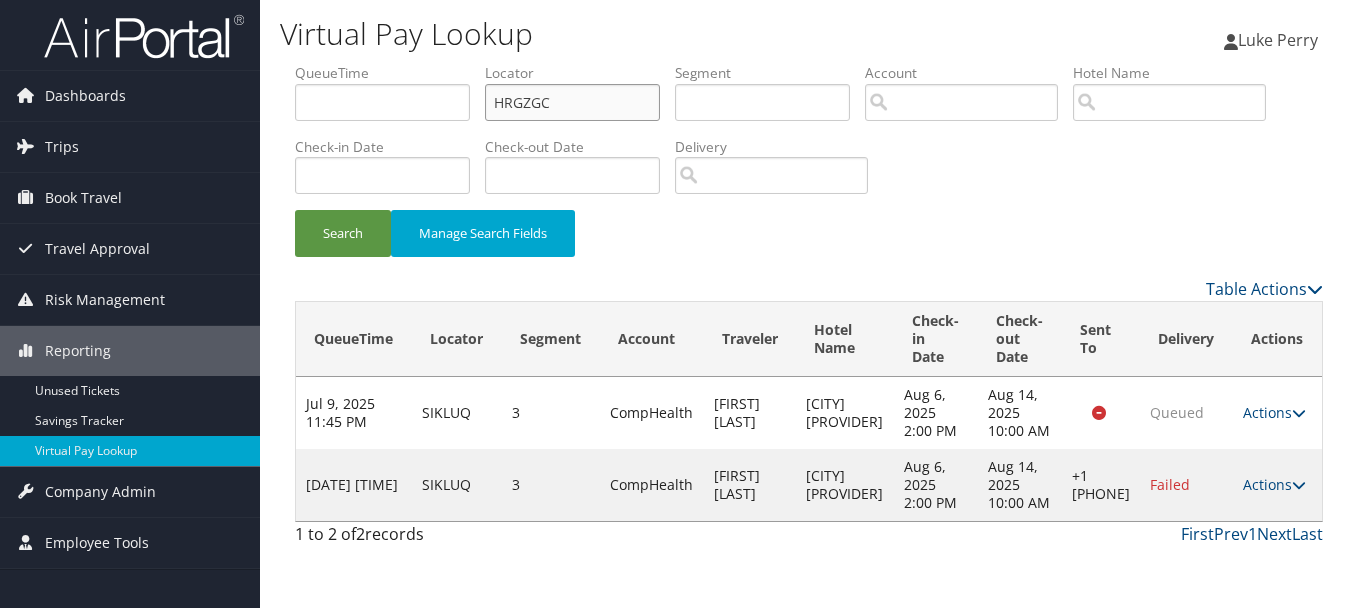 click on "Search" at bounding box center [343, 233] 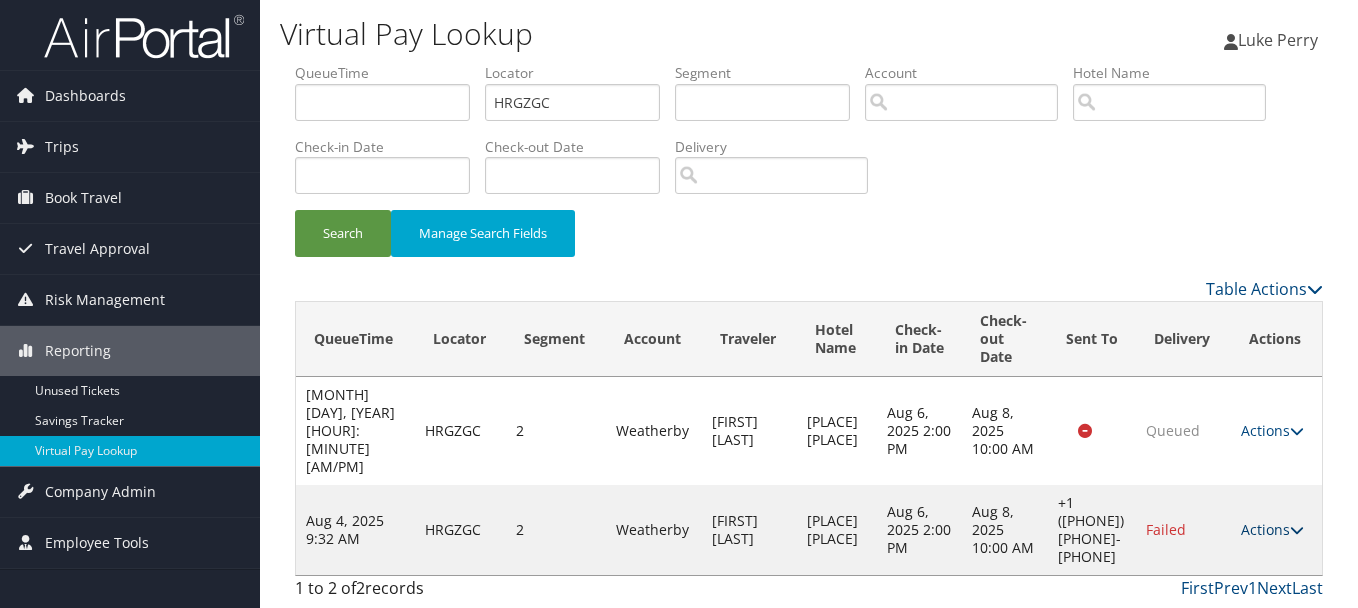 click on "Actions" at bounding box center (1272, 529) 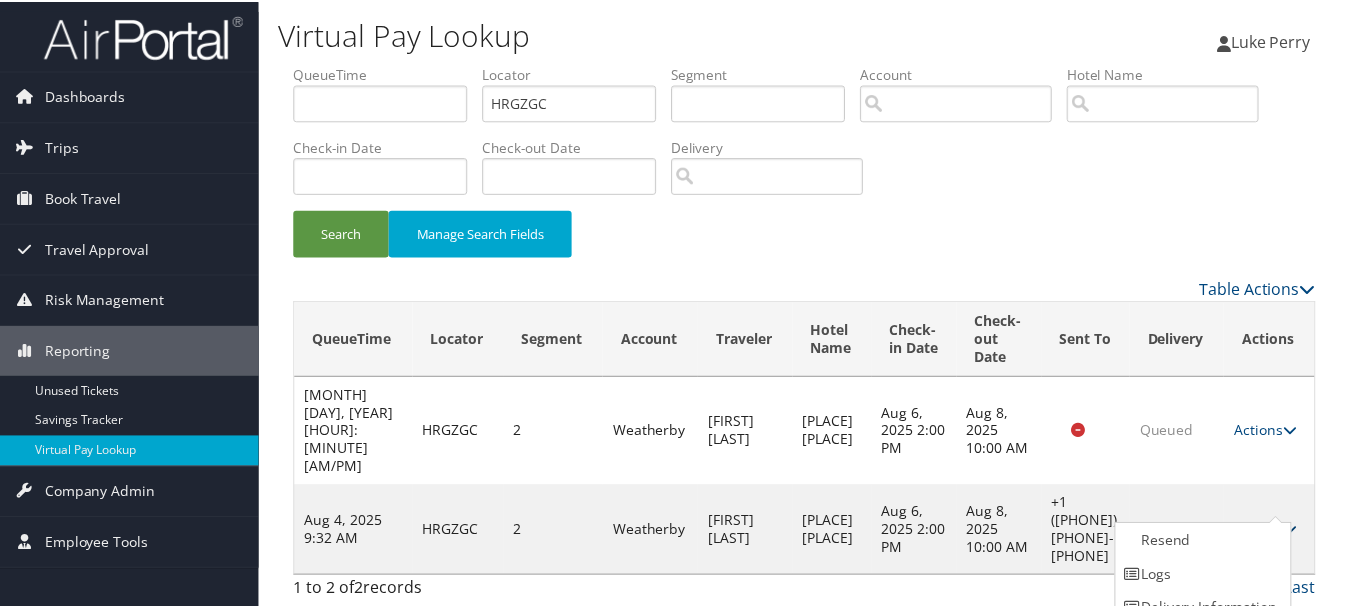 scroll, scrollTop: 53, scrollLeft: 0, axis: vertical 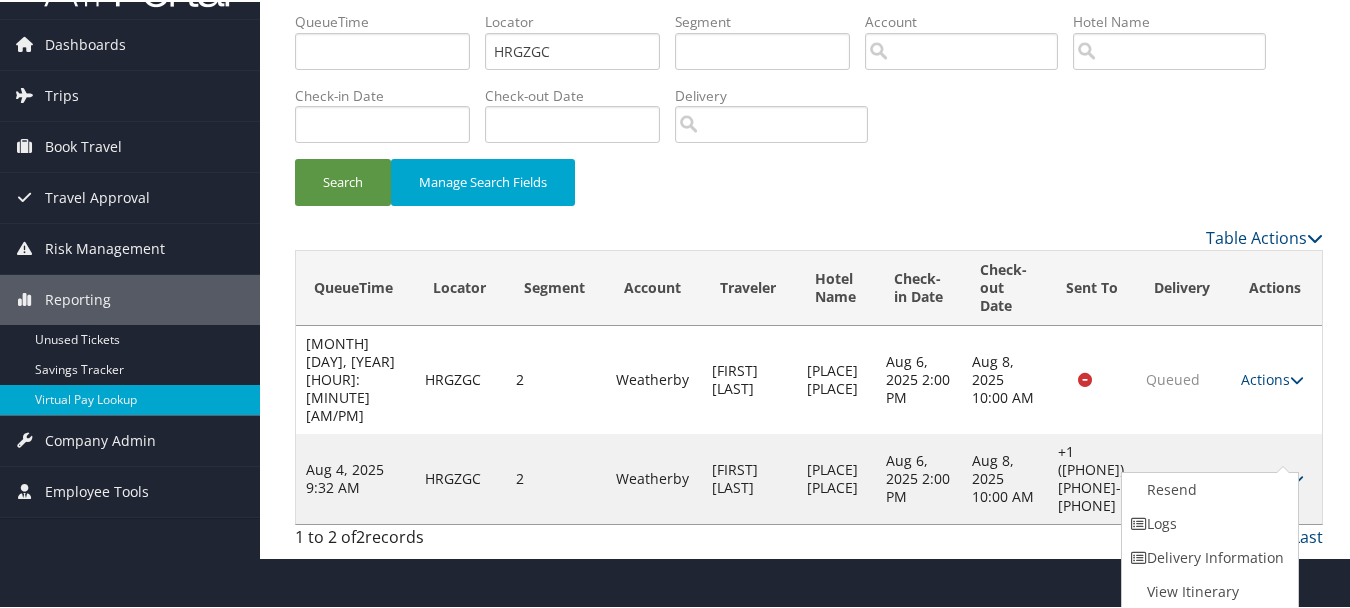 click on "Logs" at bounding box center (1207, 522) 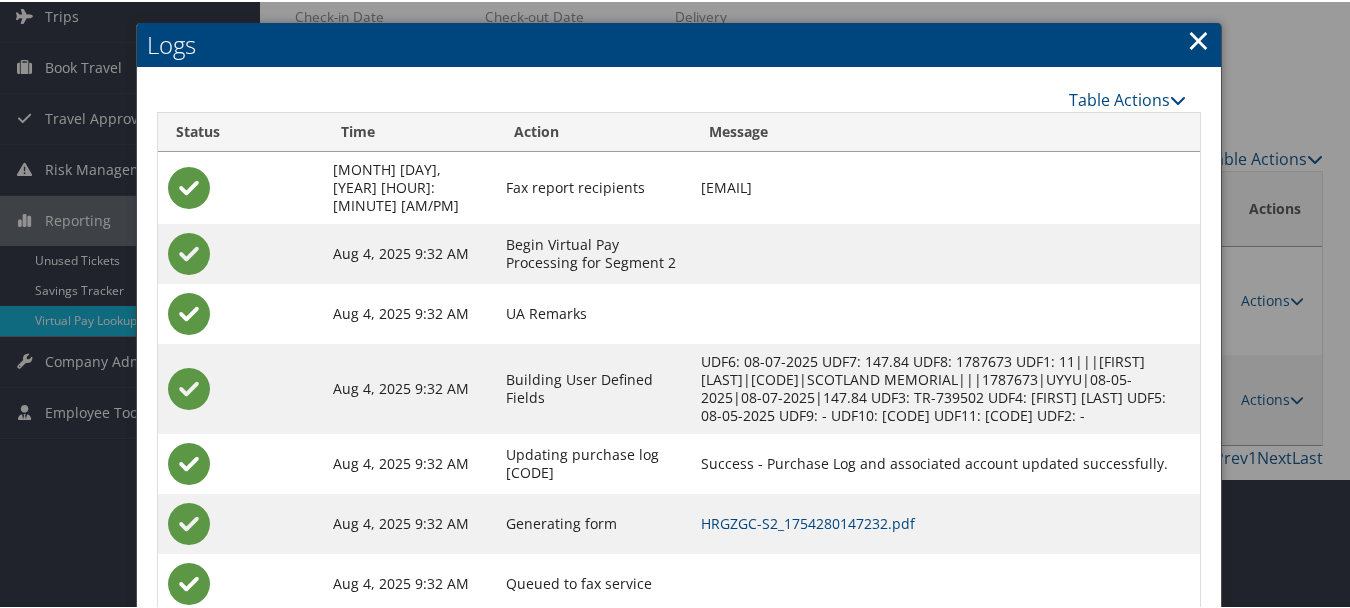 scroll, scrollTop: 180, scrollLeft: 0, axis: vertical 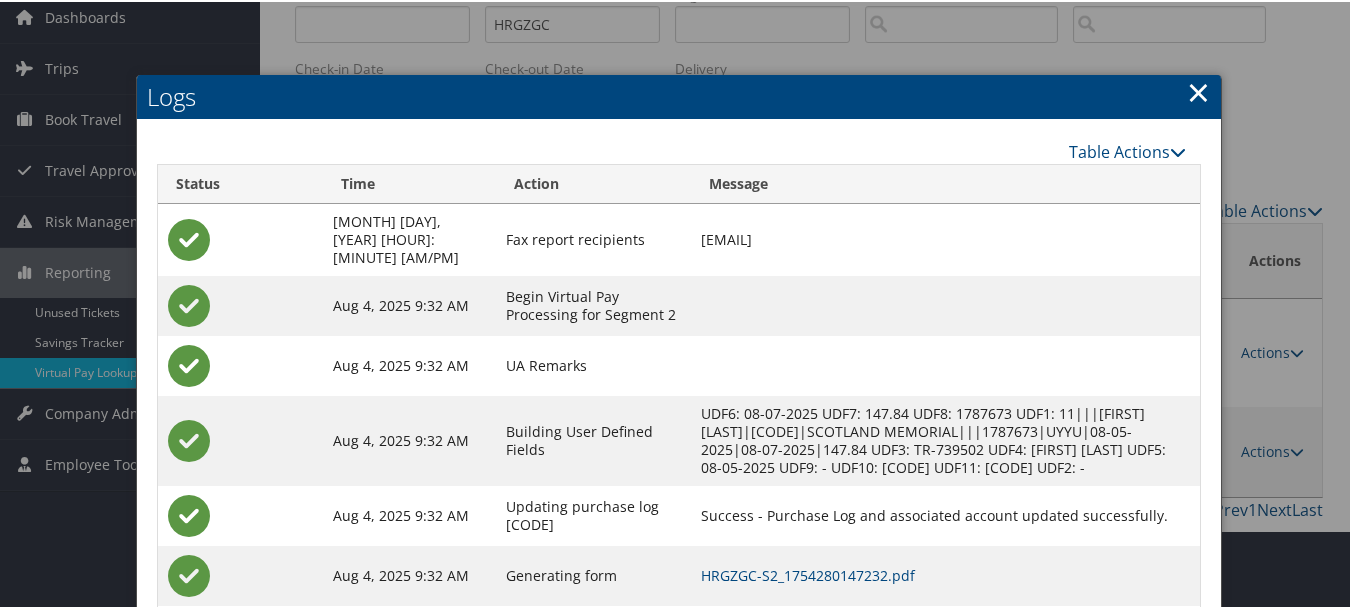 click at bounding box center (679, 304) 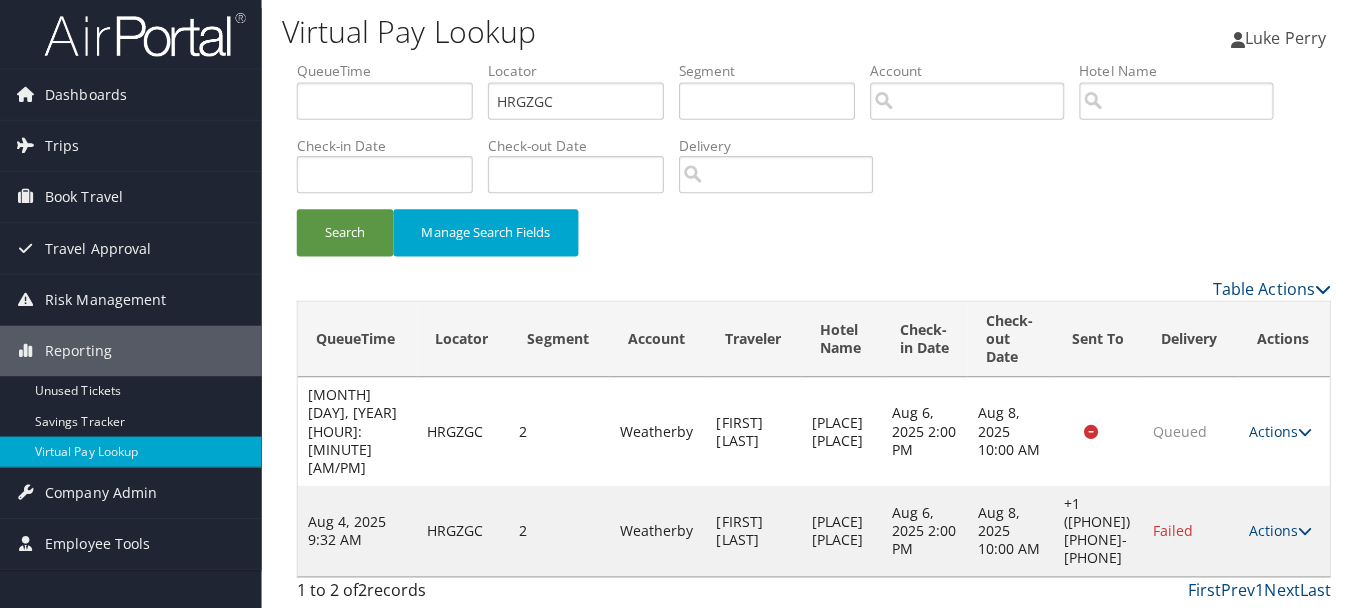 scroll, scrollTop: 0, scrollLeft: 0, axis: both 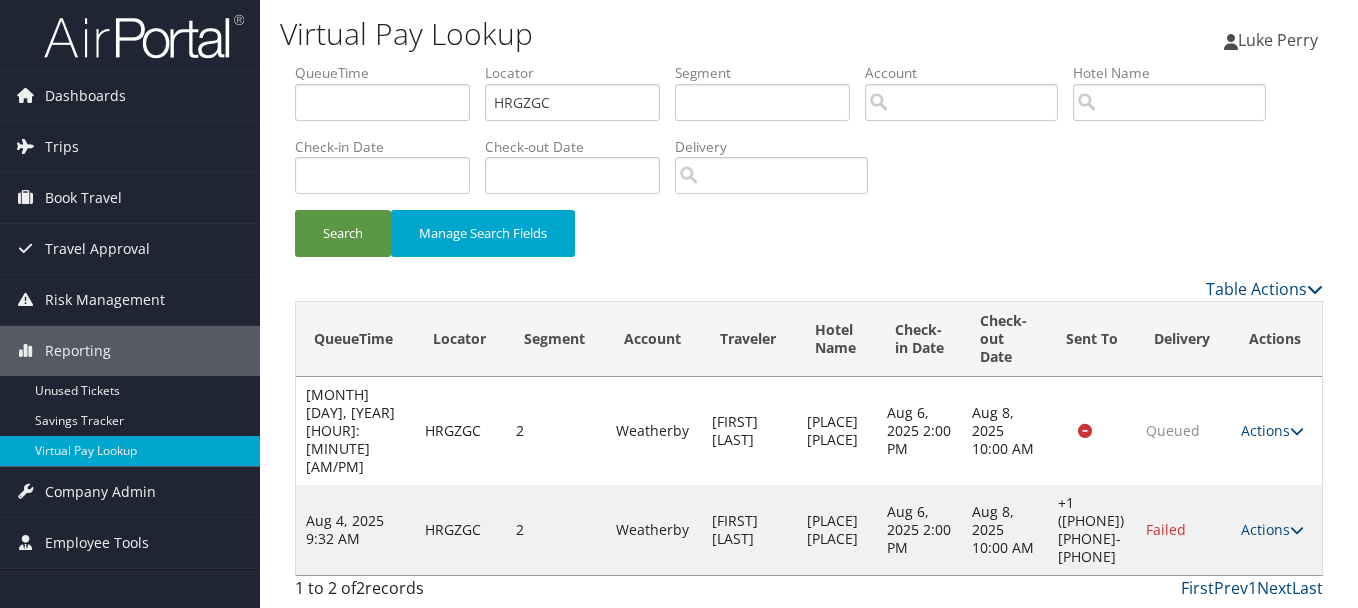 click on "Locator HRGZGC" at bounding box center (580, 99) 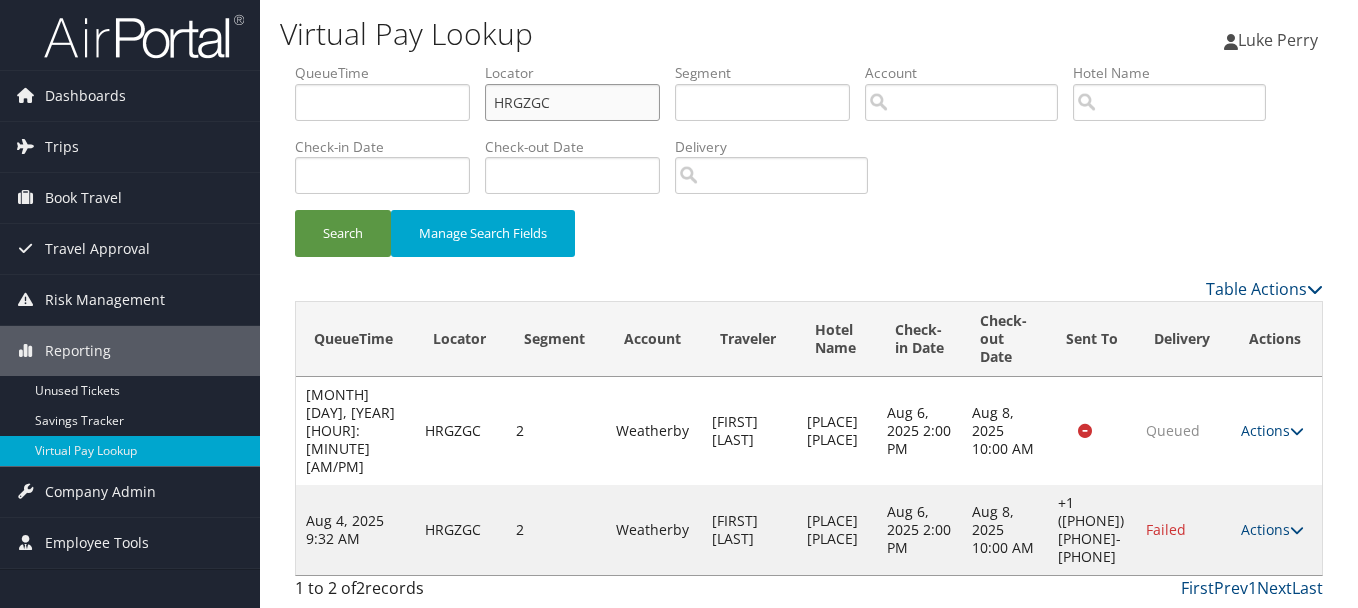 drag, startPoint x: 581, startPoint y: 107, endPoint x: 446, endPoint y: 107, distance: 135 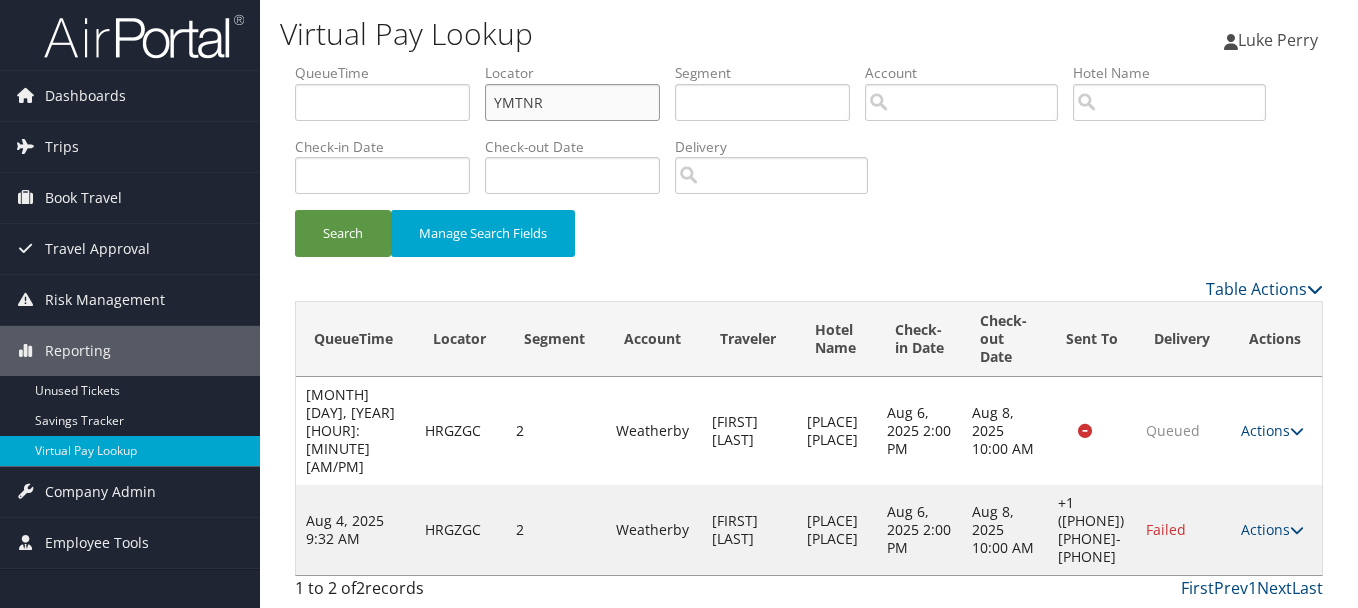 click on "Search" at bounding box center [343, 233] 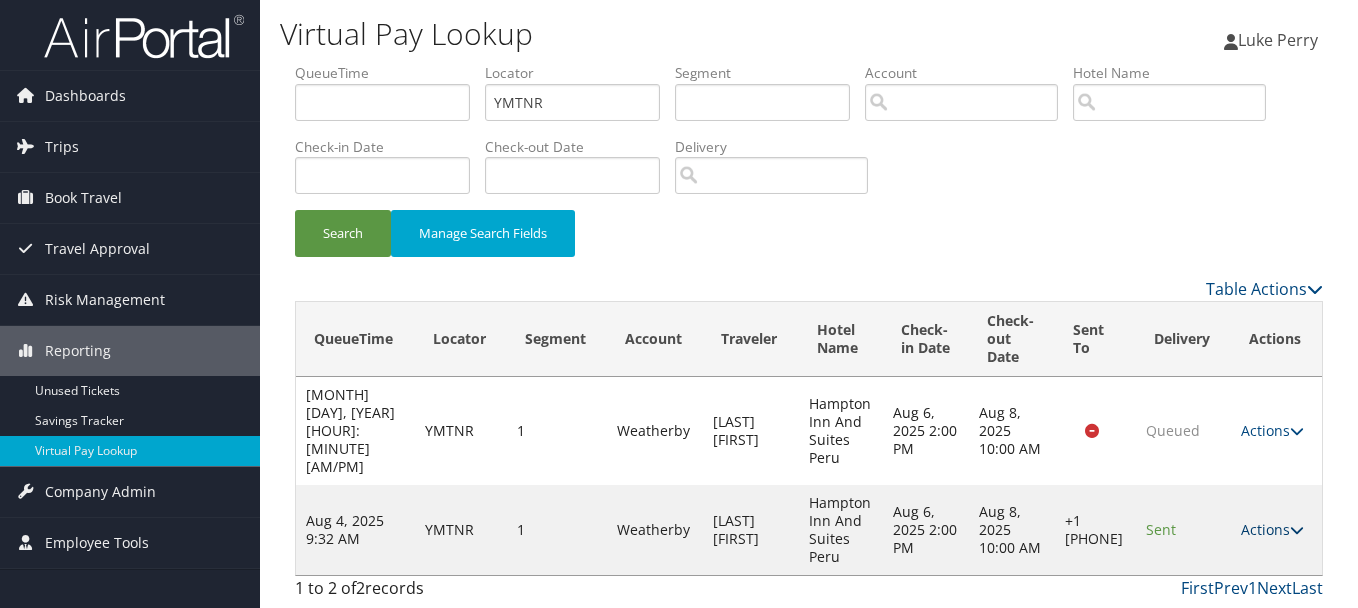 click on "Actions" at bounding box center [1272, 529] 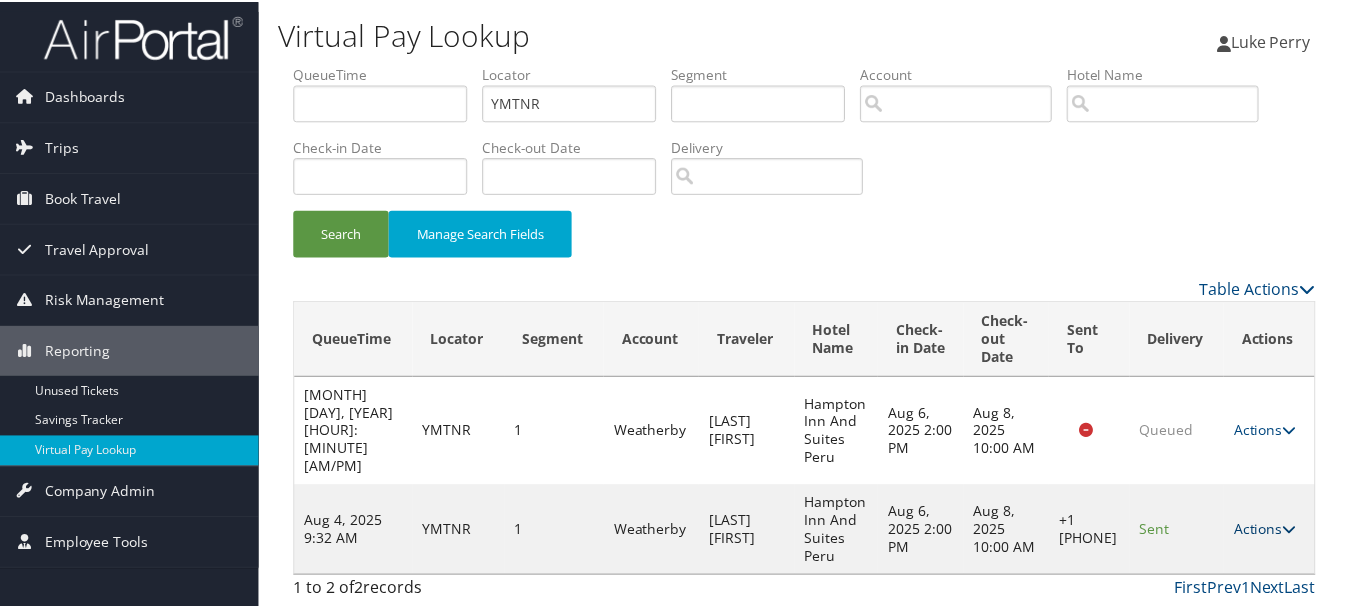 scroll, scrollTop: 53, scrollLeft: 0, axis: vertical 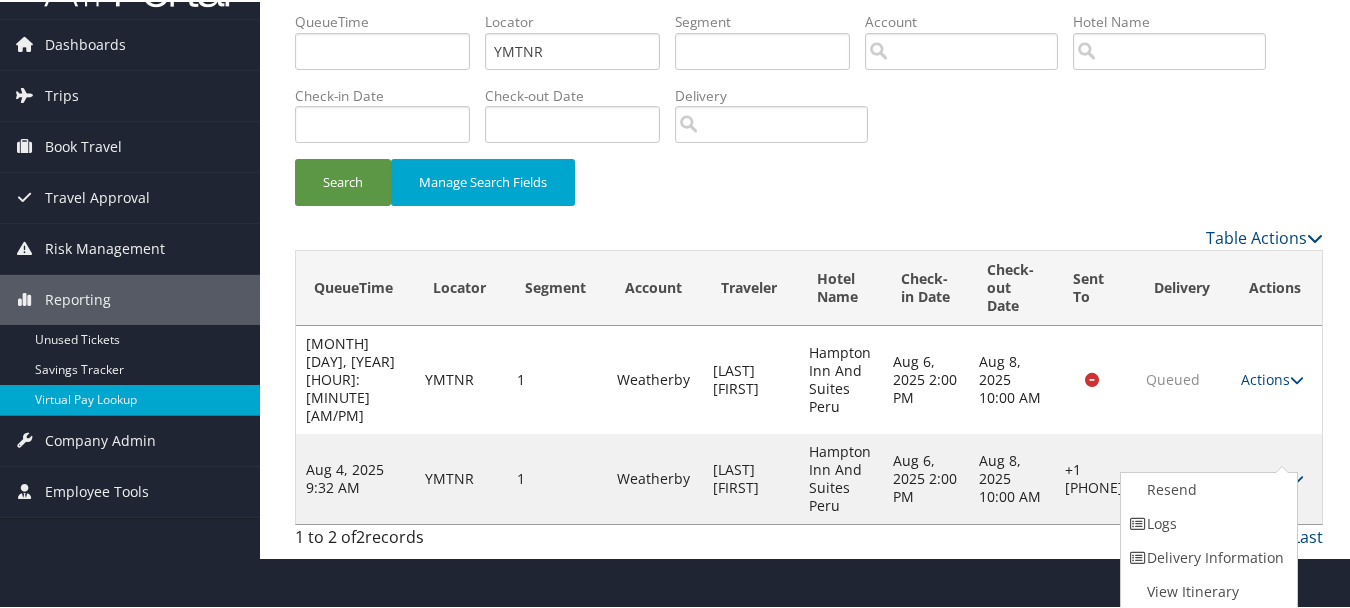 click on "Logs" at bounding box center (1206, 522) 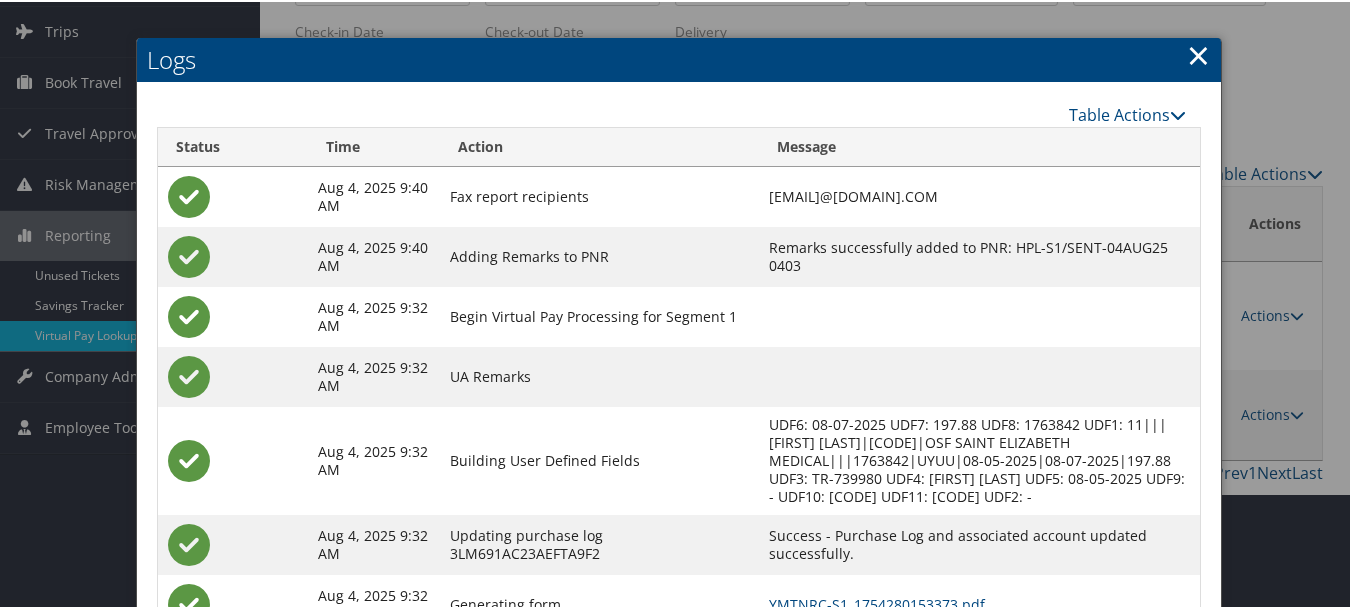 scroll, scrollTop: 240, scrollLeft: 0, axis: vertical 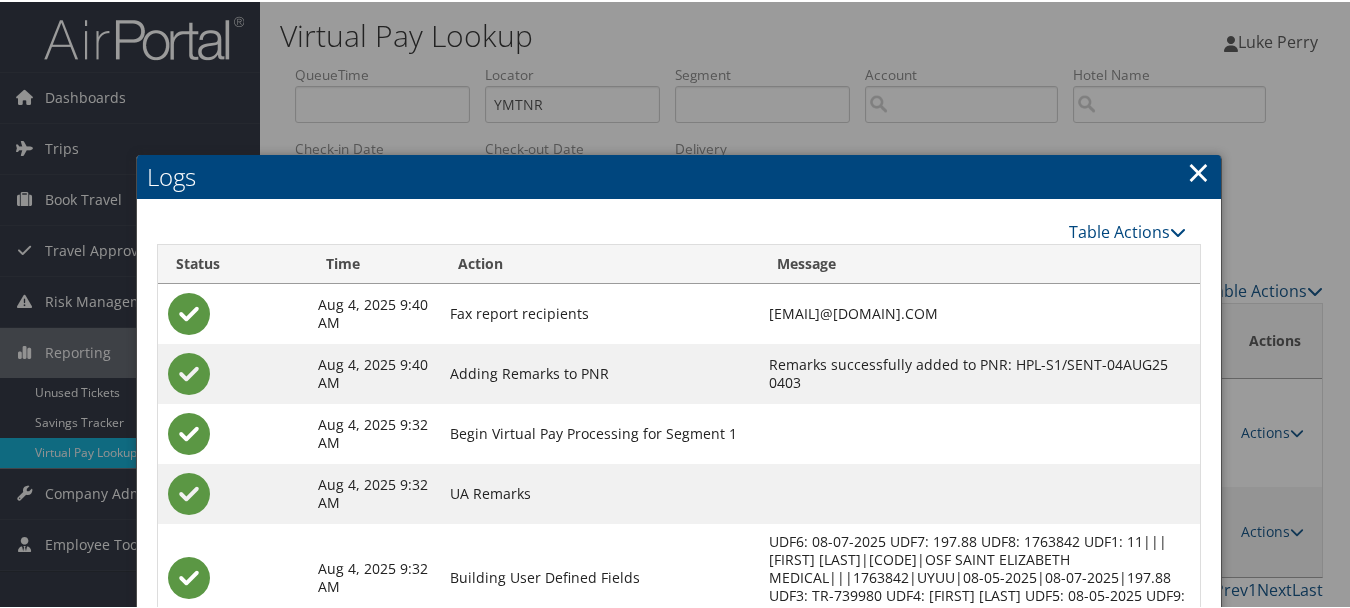 click on "×" at bounding box center [1198, 170] 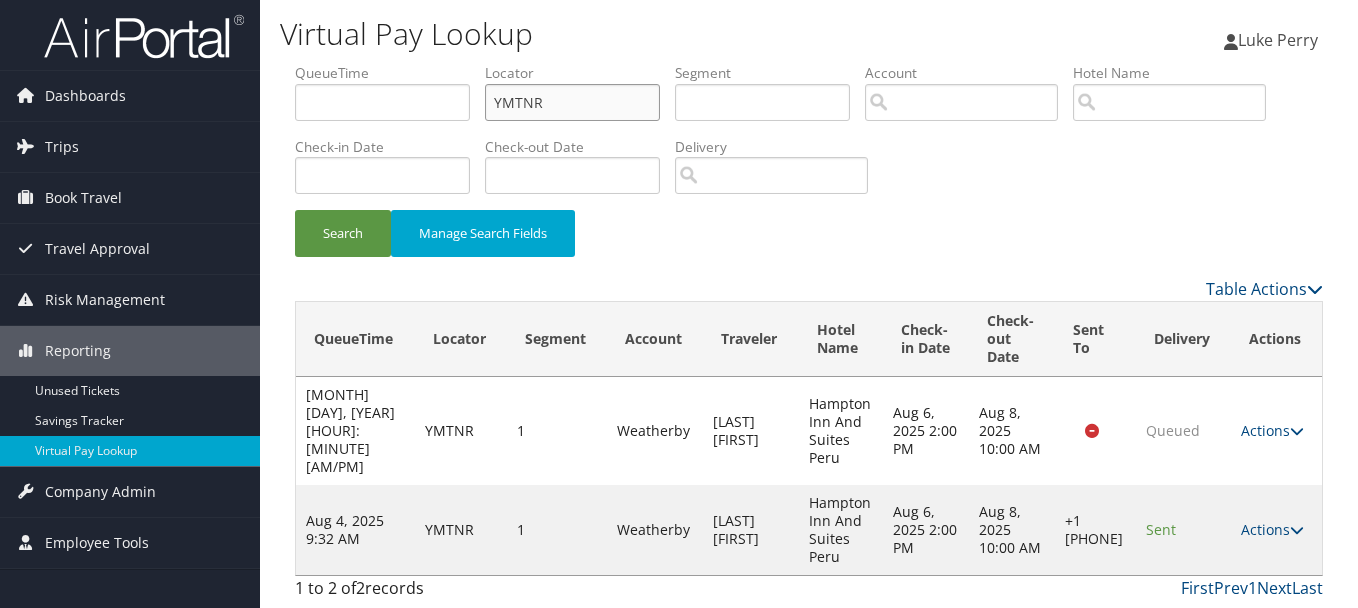 drag, startPoint x: 627, startPoint y: 98, endPoint x: 325, endPoint y: 97, distance: 302.00165 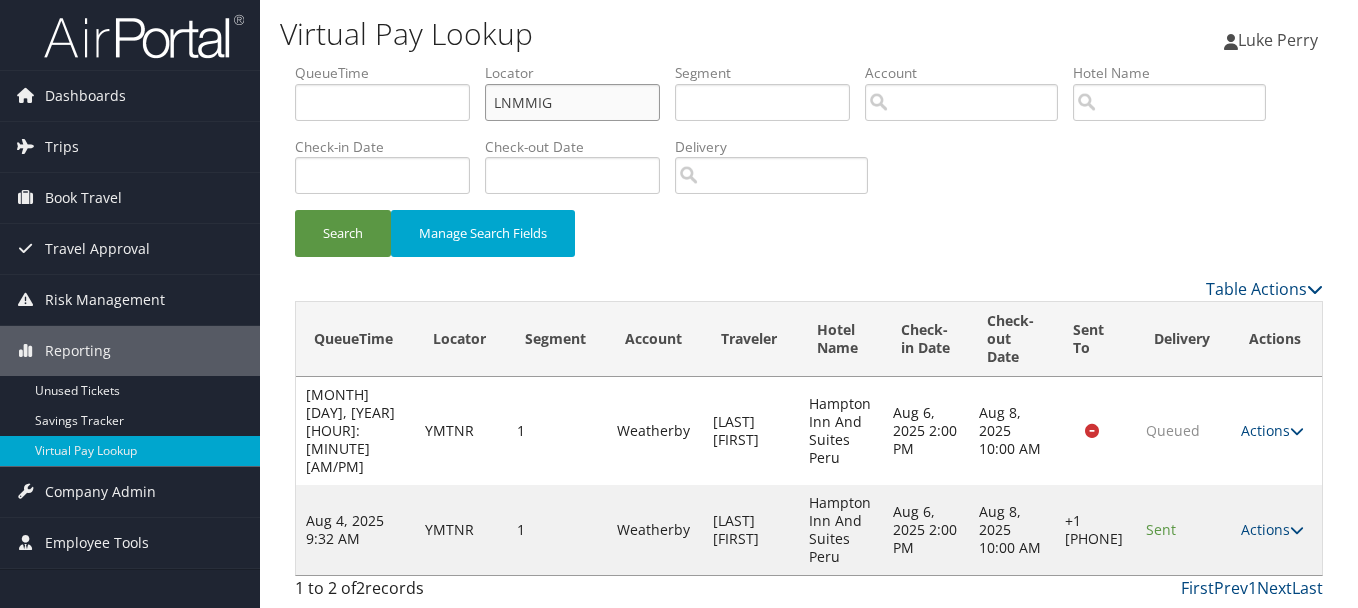 click on "Search" at bounding box center [343, 233] 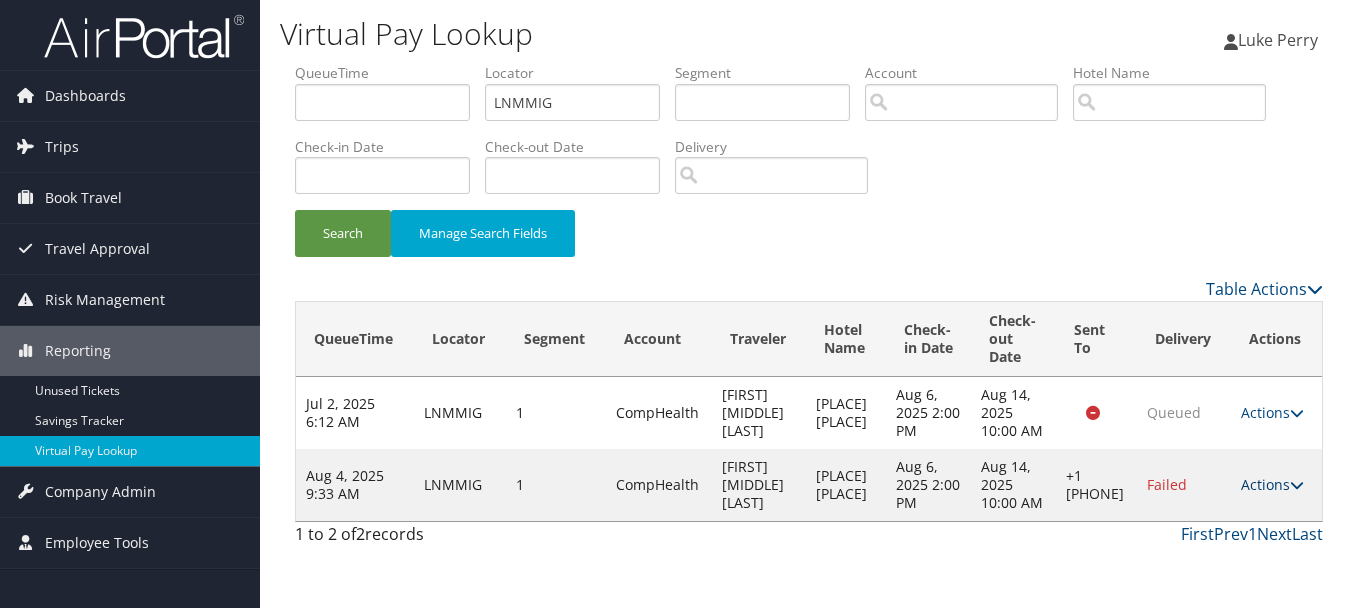 click on "Actions" at bounding box center [1272, 484] 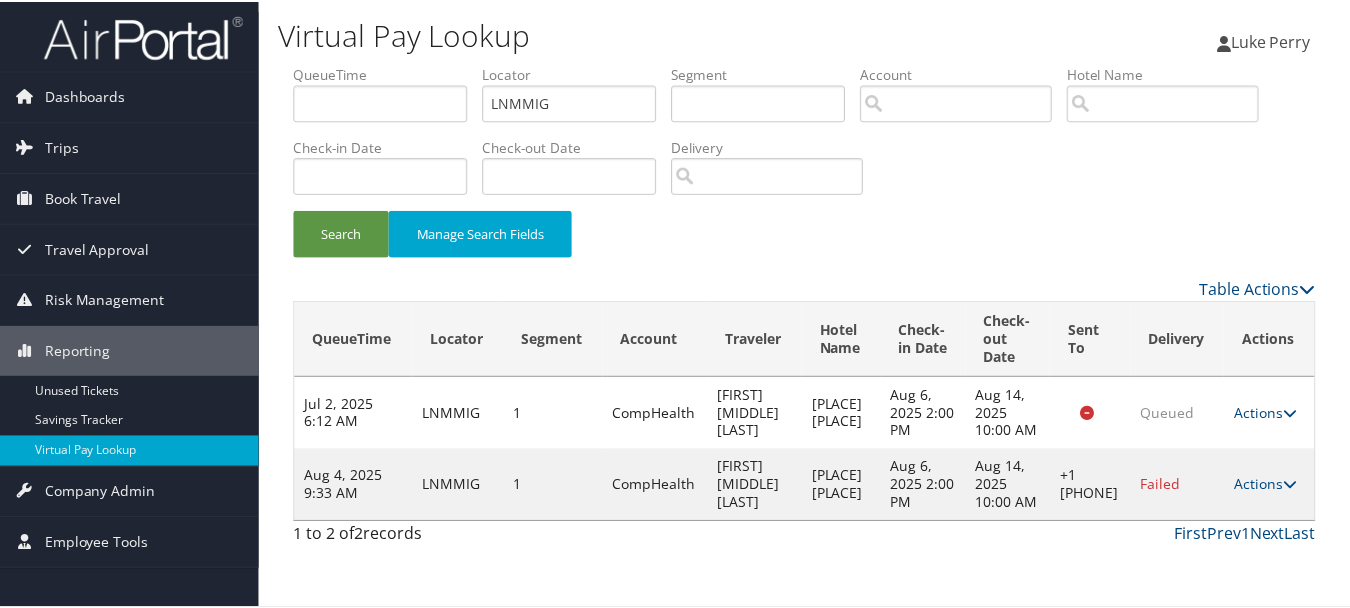 scroll, scrollTop: 35, scrollLeft: 0, axis: vertical 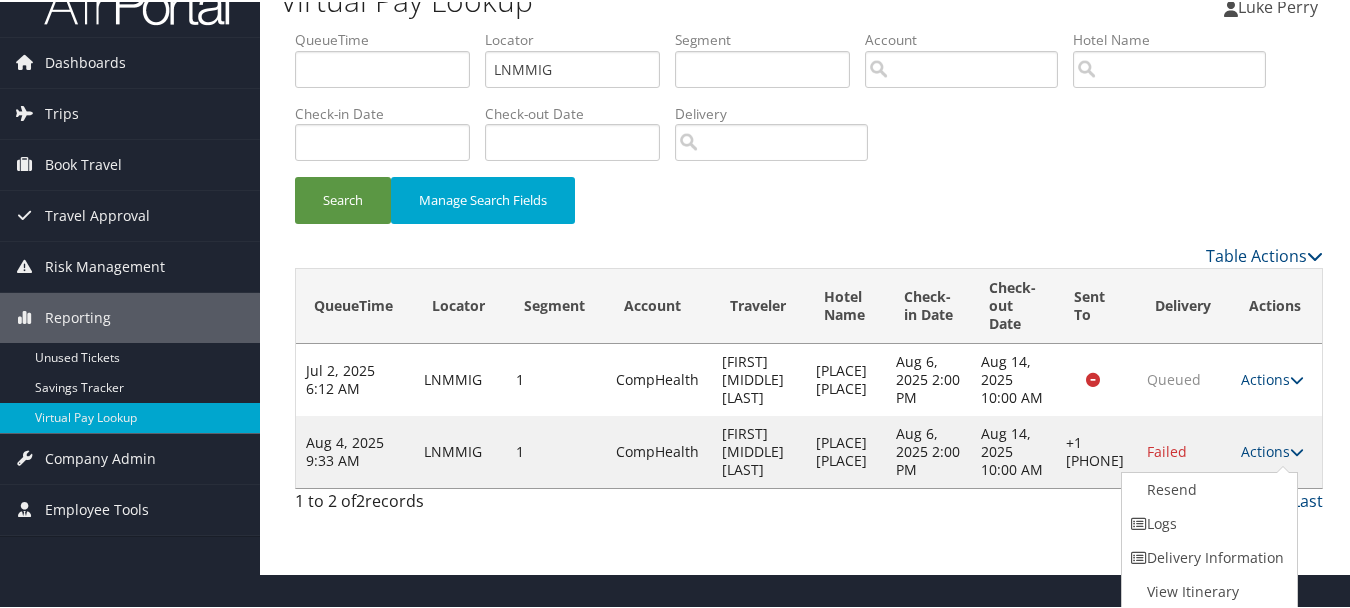click on "Logs" at bounding box center (1207, 522) 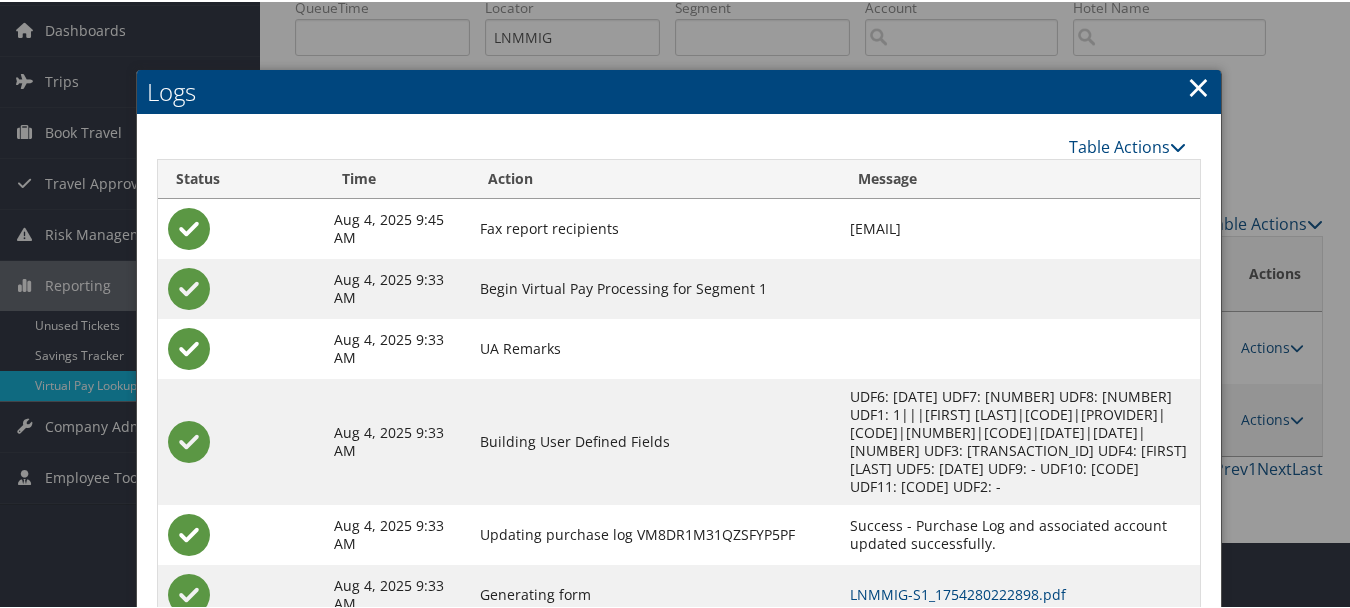 scroll, scrollTop: 180, scrollLeft: 0, axis: vertical 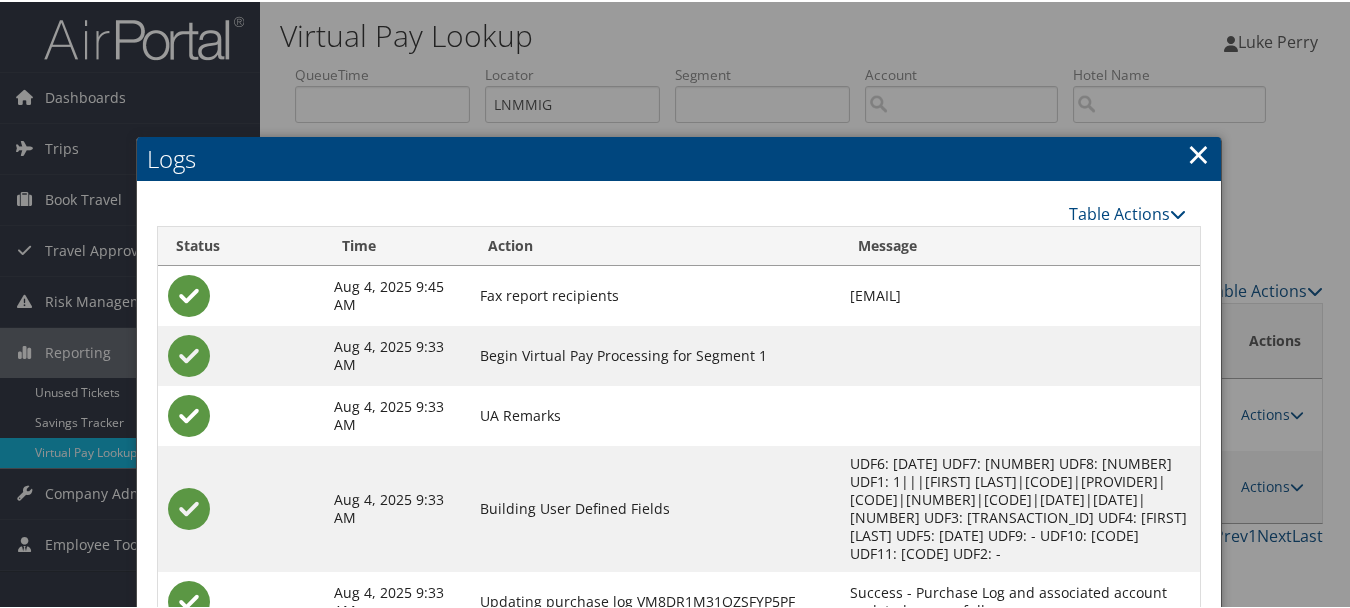 click on "×" at bounding box center (1198, 152) 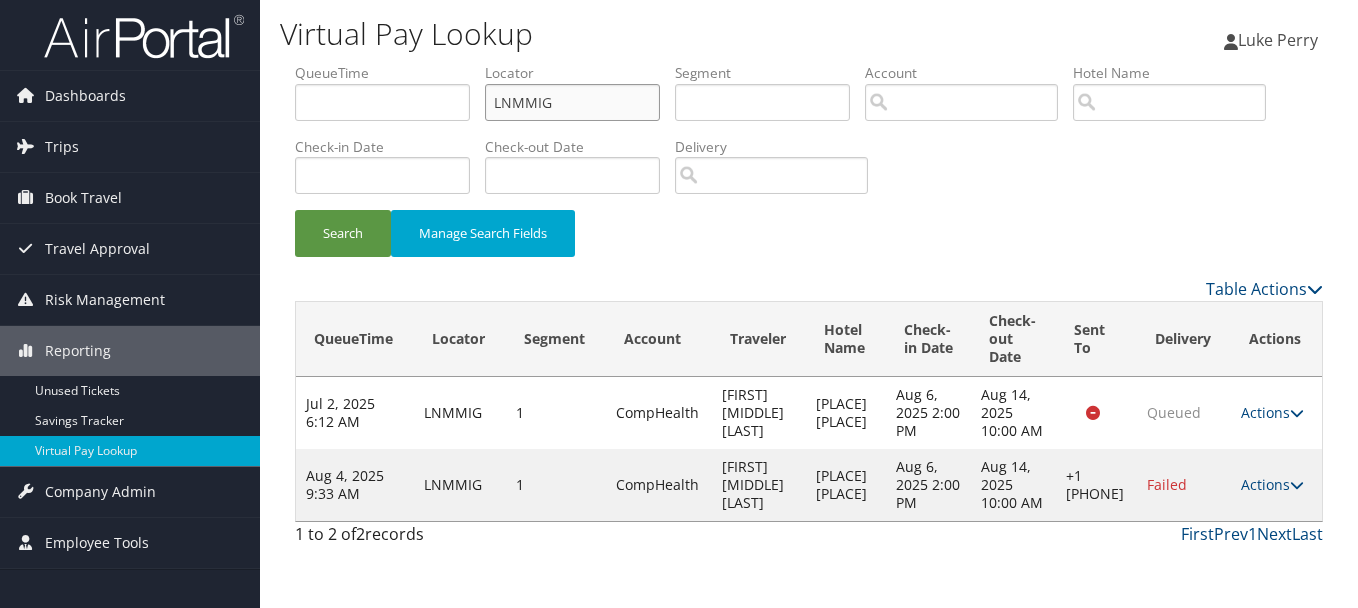 drag, startPoint x: 597, startPoint y: 99, endPoint x: 299, endPoint y: 88, distance: 298.20294 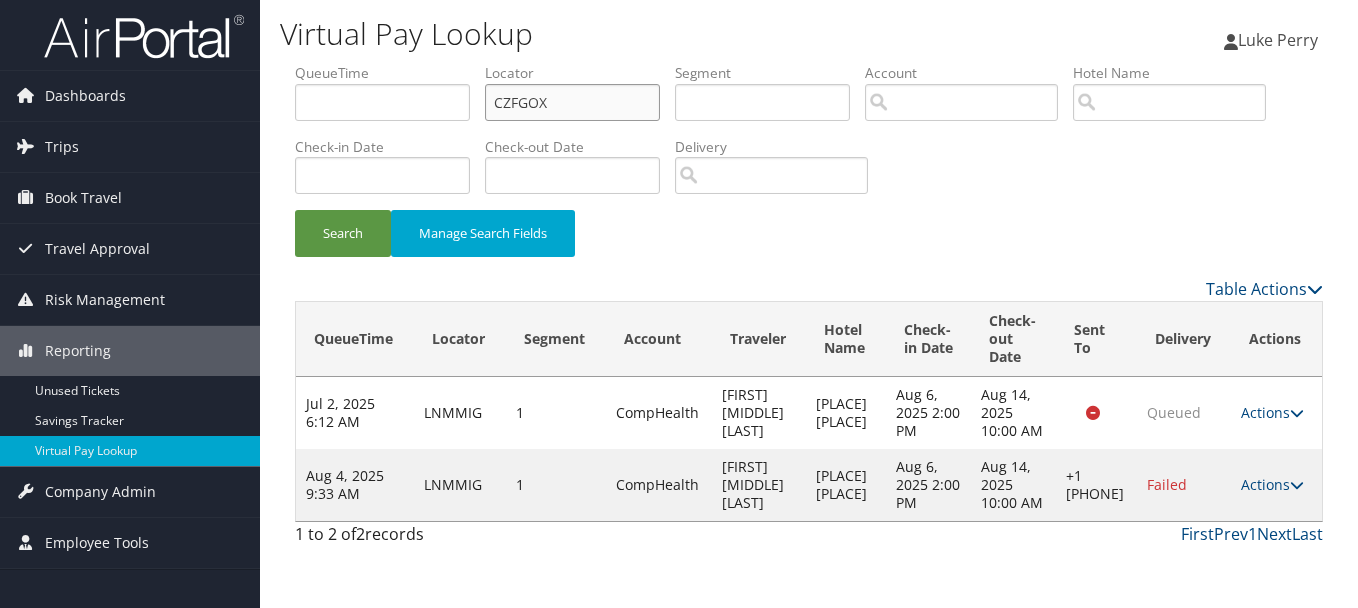 type on "CZFGOX" 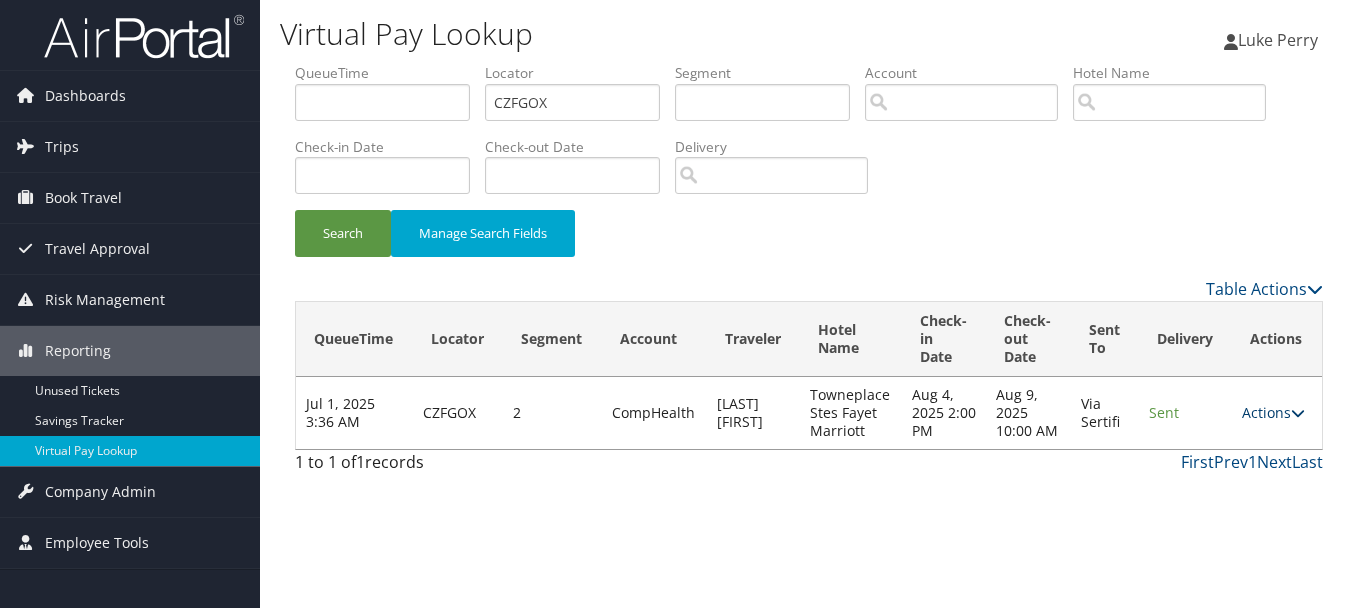 click on "Actions" at bounding box center [1273, 412] 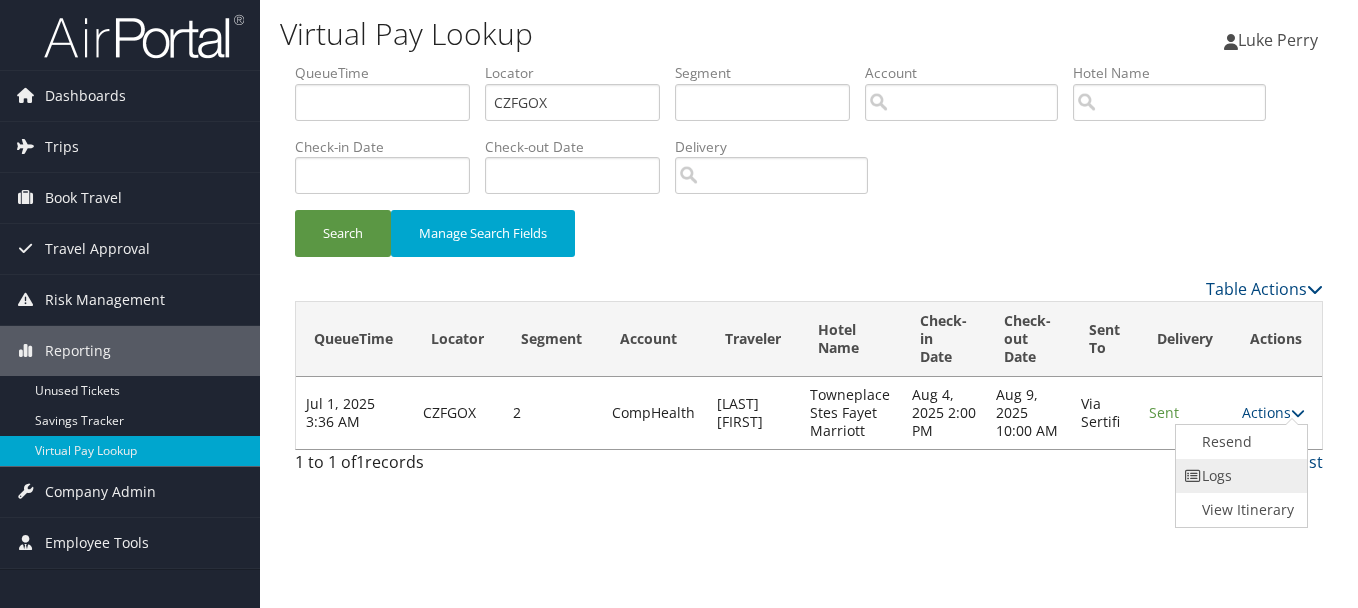 click on "Logs" at bounding box center (1239, 476) 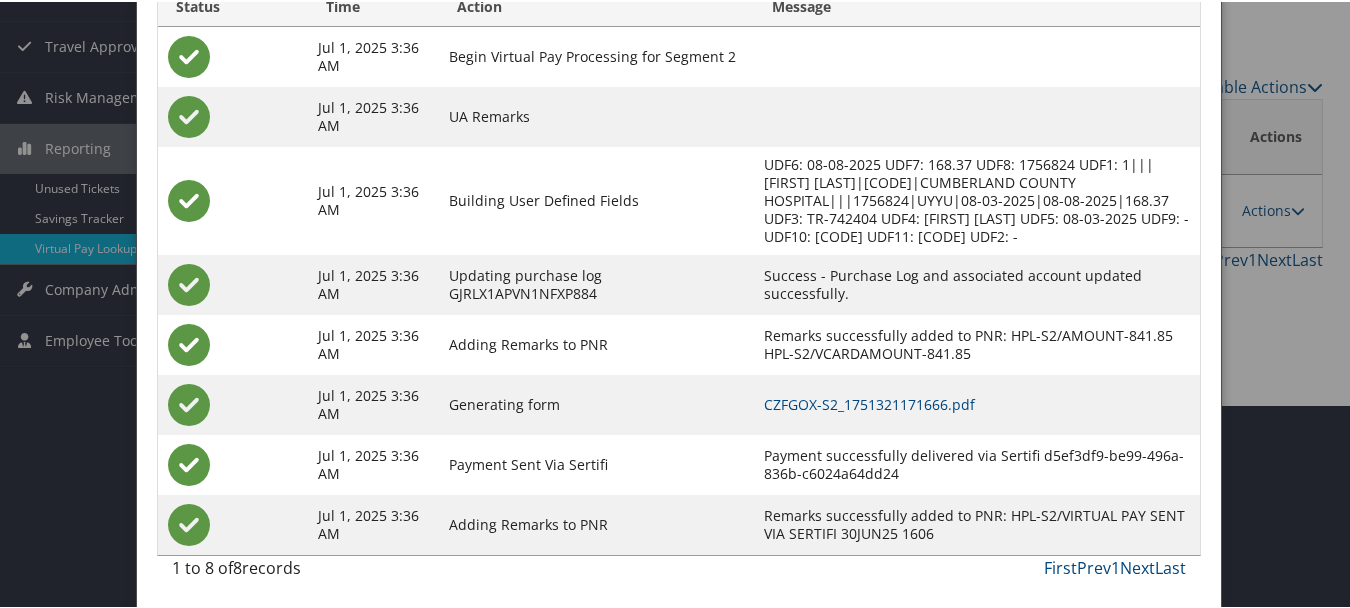 scroll, scrollTop: 205, scrollLeft: 0, axis: vertical 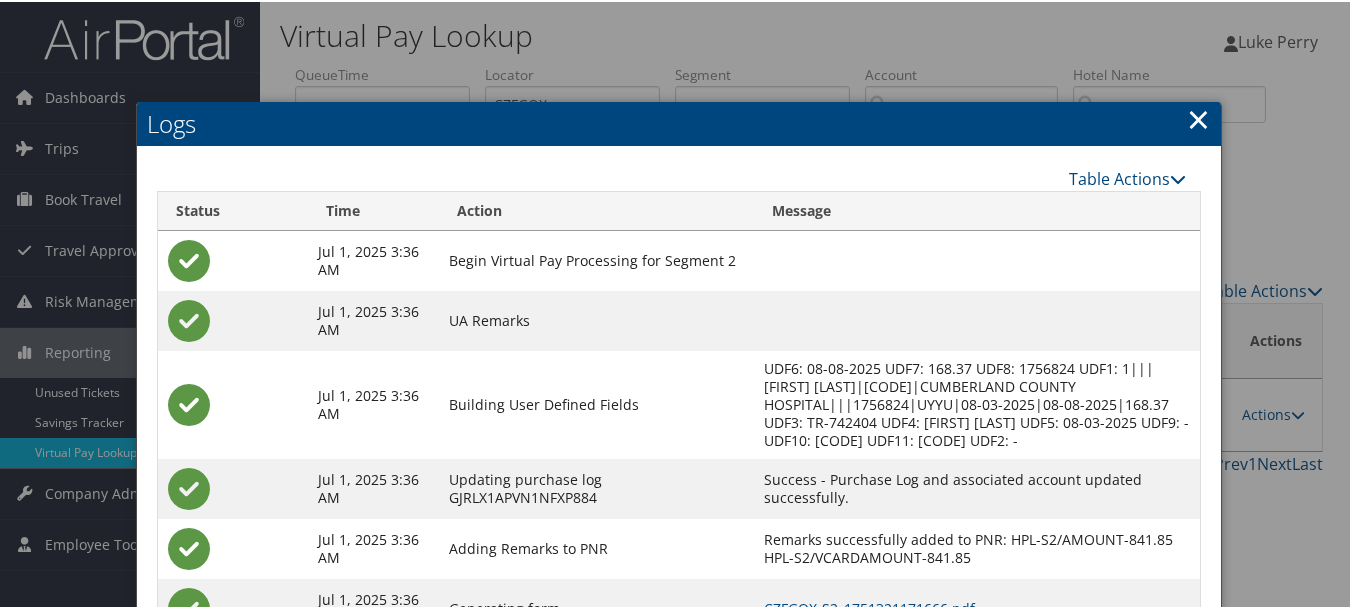 click on "Logs" at bounding box center [679, 122] 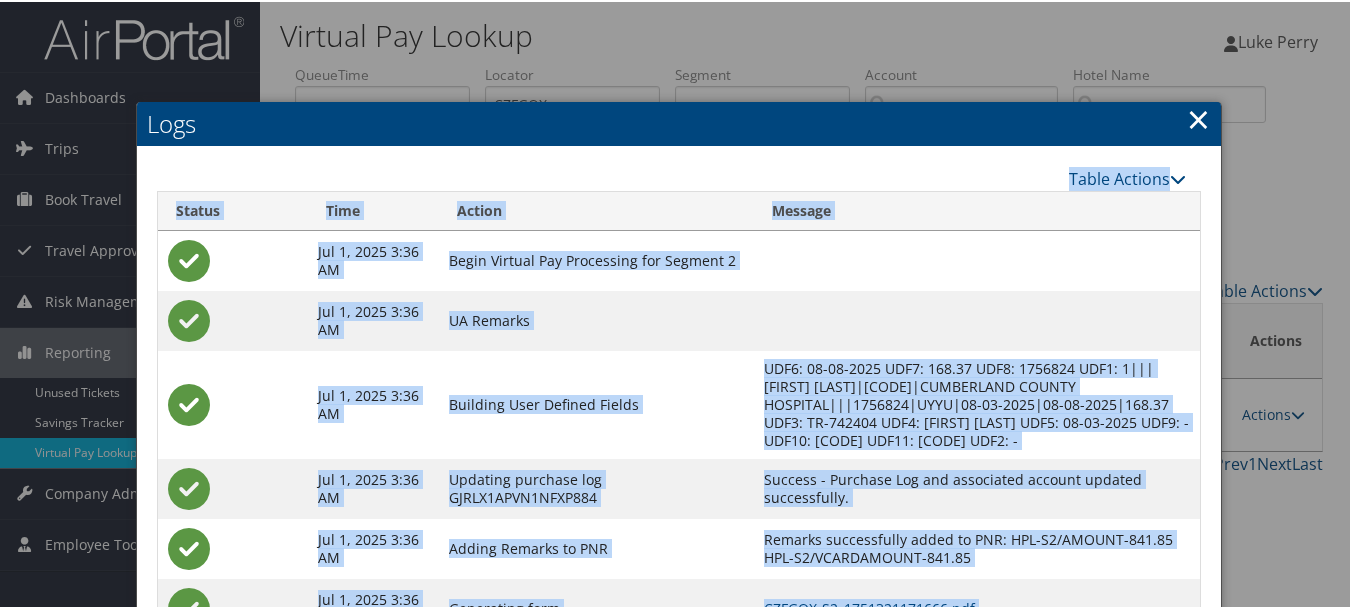 click on "Logs
Table Actions  Loading... Status Time Action Message Jul 1, 2025 3:36 AM Begin Virtual Pay Processing for Segment 2 Jul 1, 2025 3:36 AM UA Remarks Jul 1, 2025 3:36 AM Building User Defined Fields UDF6: 08-08-2025
UDF7: 168.37
UDF8: 1756824
UDF1: 1|||OLUKAYODE ONASANYA|CZFGOX|CUMBERLAND COUNTY HOSPITAL|||1756824|UYYU|08-03-2025|08-08-2025|168.37
UDF3: TR-742404
UDF4: OLUKAYODE ONASANYA
UDF5: 08-03-2025
UDF9: -
UDF10: CZFGOX
UDF11: CZFGOX
UDF2: -
Jul 1, 2025 3:36 AM Updating purchase log GJRLX1APVN1NFXP884 Success - Purchase Log and associated account updated successfully. Jul 1, 2025 3:36 AM Adding Remarks to PNR Remarks successfully added to PNR:
HPL-S2/AMOUNT-841.85
HPL-S2/VCARDAMOUNT-841.85
Jul 1, 2025 3:36 AM Generating form CZFGOX-S2_1751321171666.pdf Jul 1, 2025 3:36 AM Payment Sent Via Sertifi Payment successfully delivered via Sertifi d5ef3df9-be99-496a-836b-c6024a64dd24 Jul 1, 2025 3:36 AM Adding Remarks to PNR 1 to 8 of  8  records First Prev 1 Next Last
×" at bounding box center [679, 456] 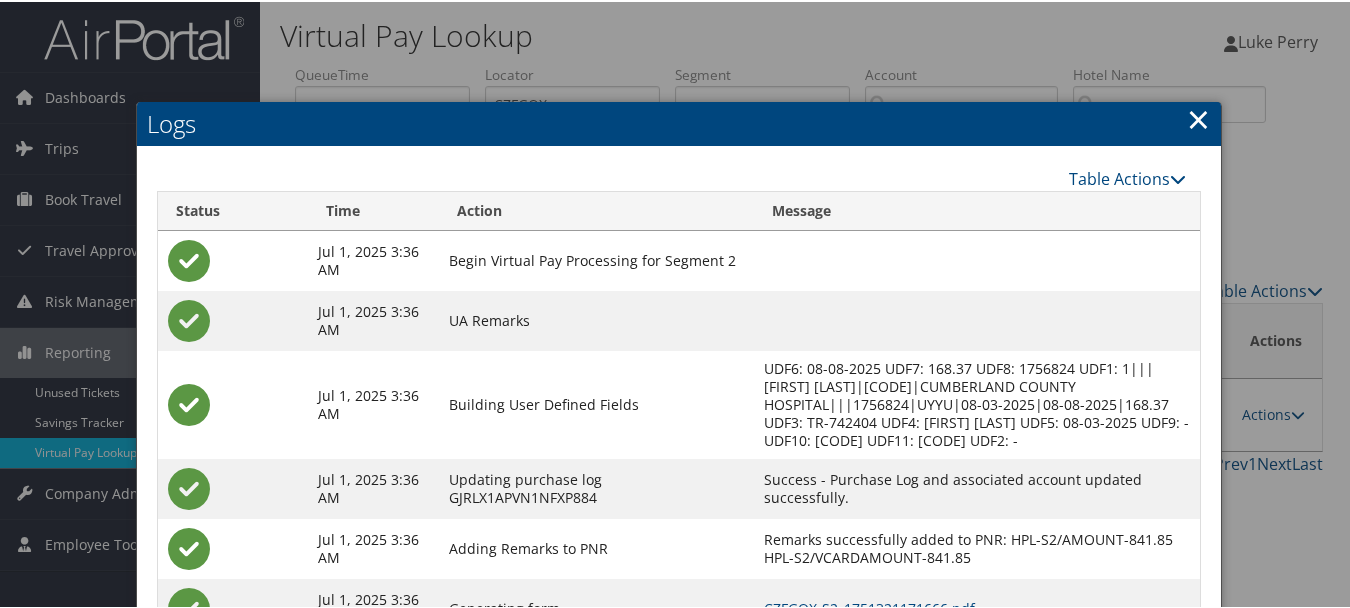 click on "×" at bounding box center [1198, 117] 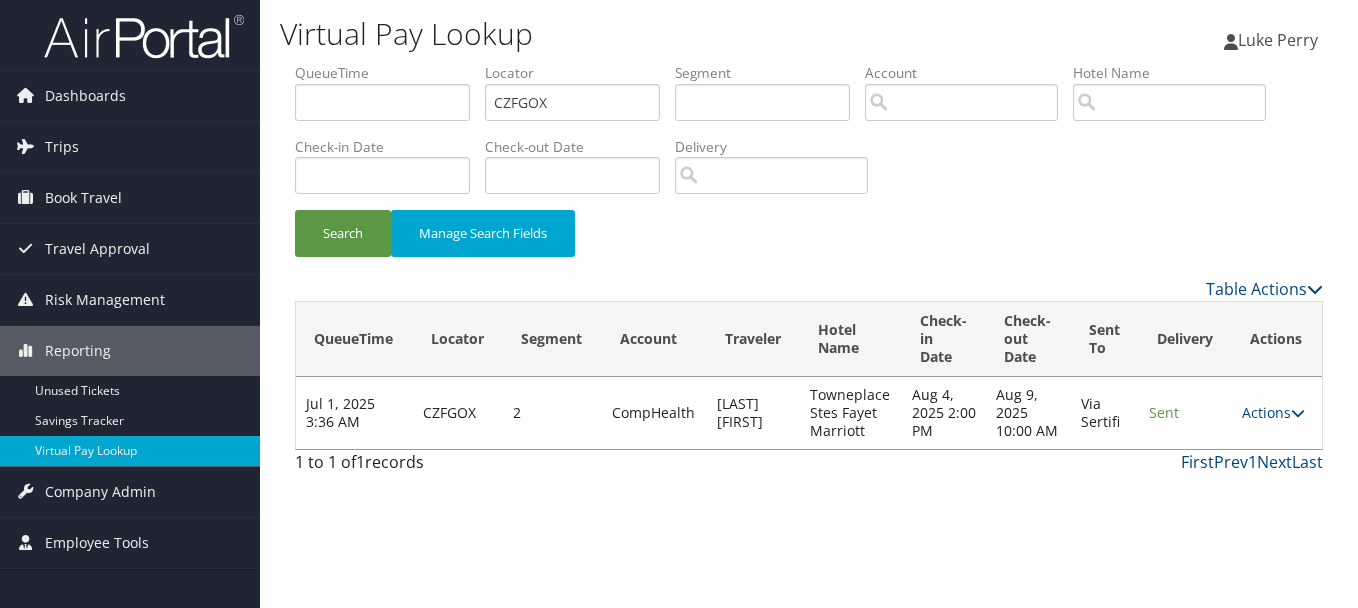 click on "Actions   Resend  Logs  View Itinerary" at bounding box center (1277, 413) 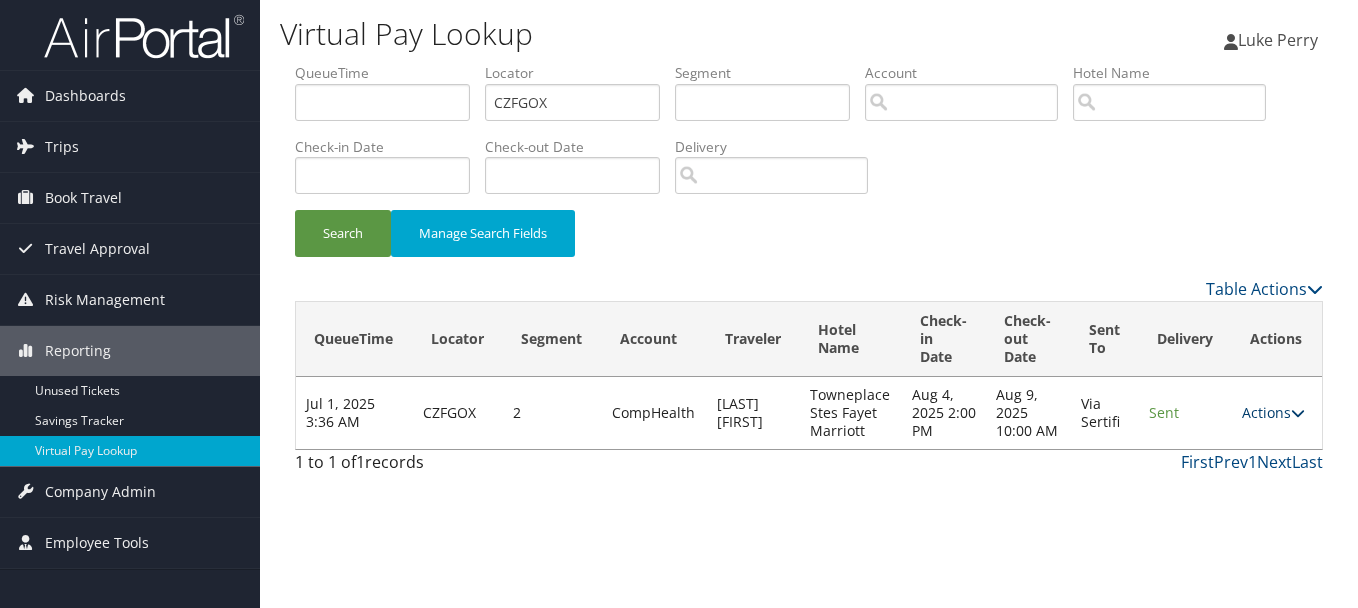 click on "Actions" at bounding box center (1273, 412) 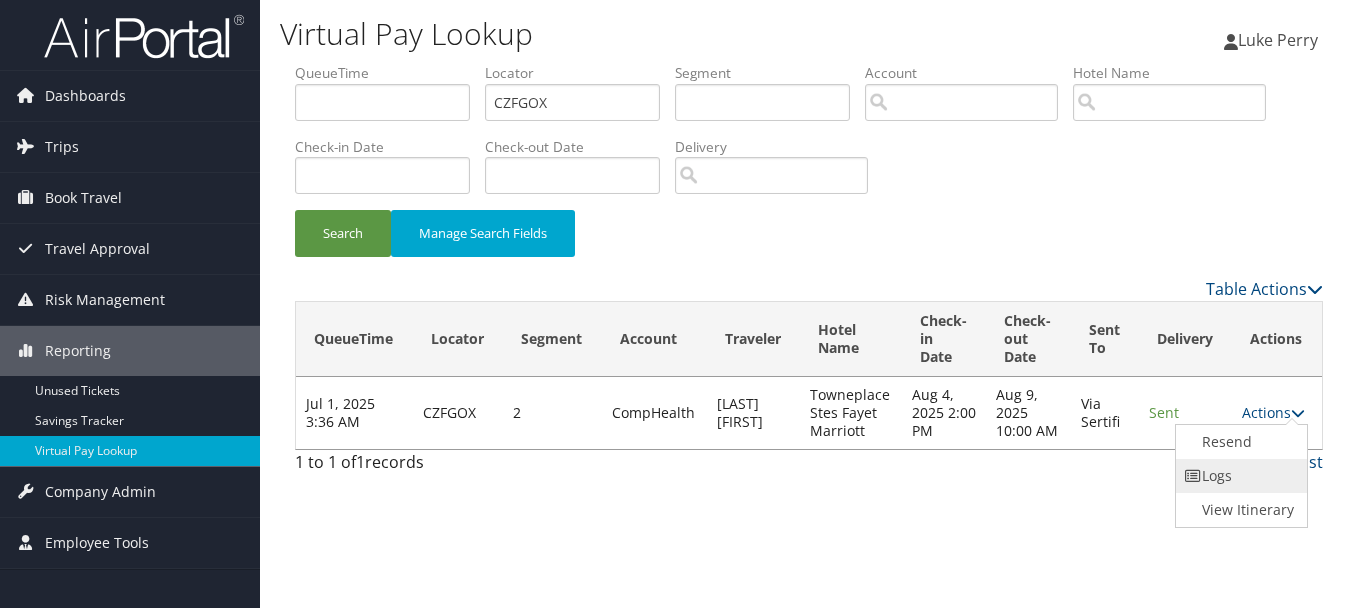 click on "Logs" at bounding box center (1239, 476) 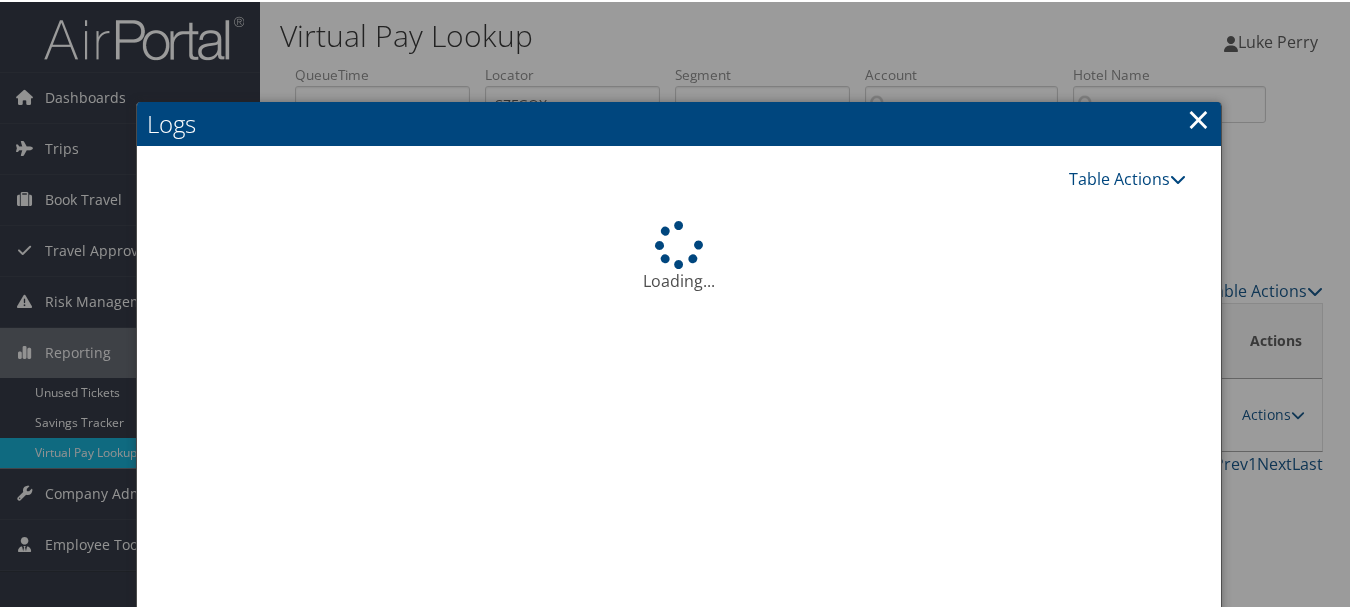 click on "Logs" at bounding box center [679, 122] 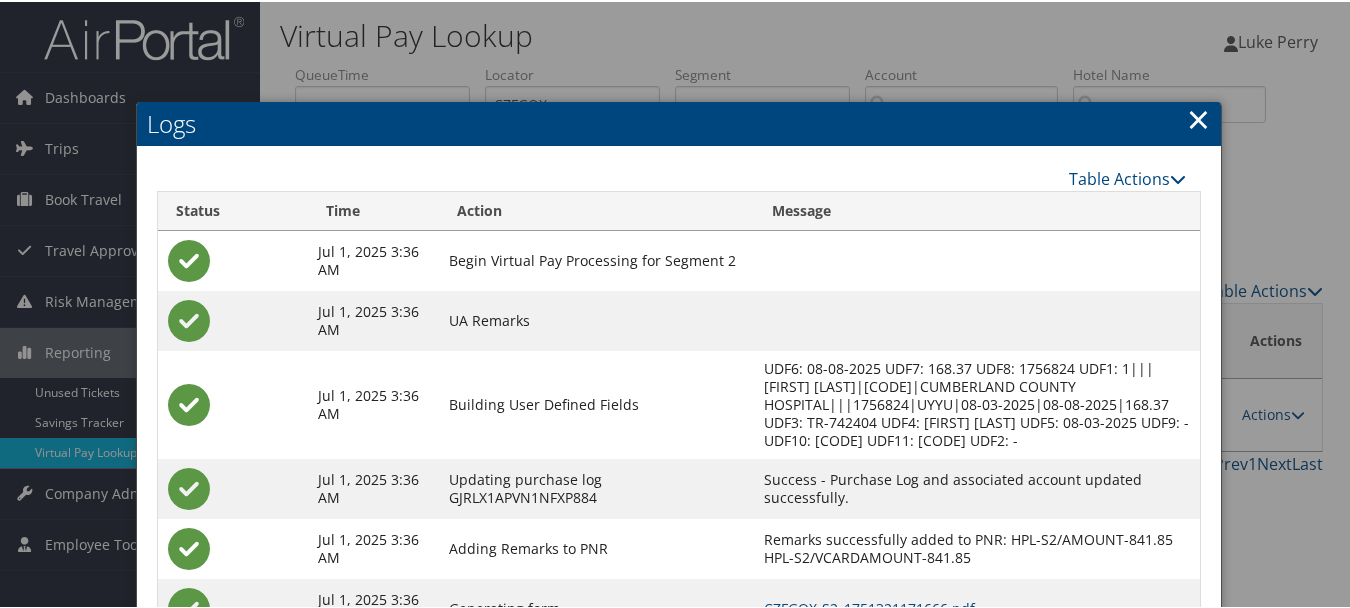 click on "×" at bounding box center (1198, 117) 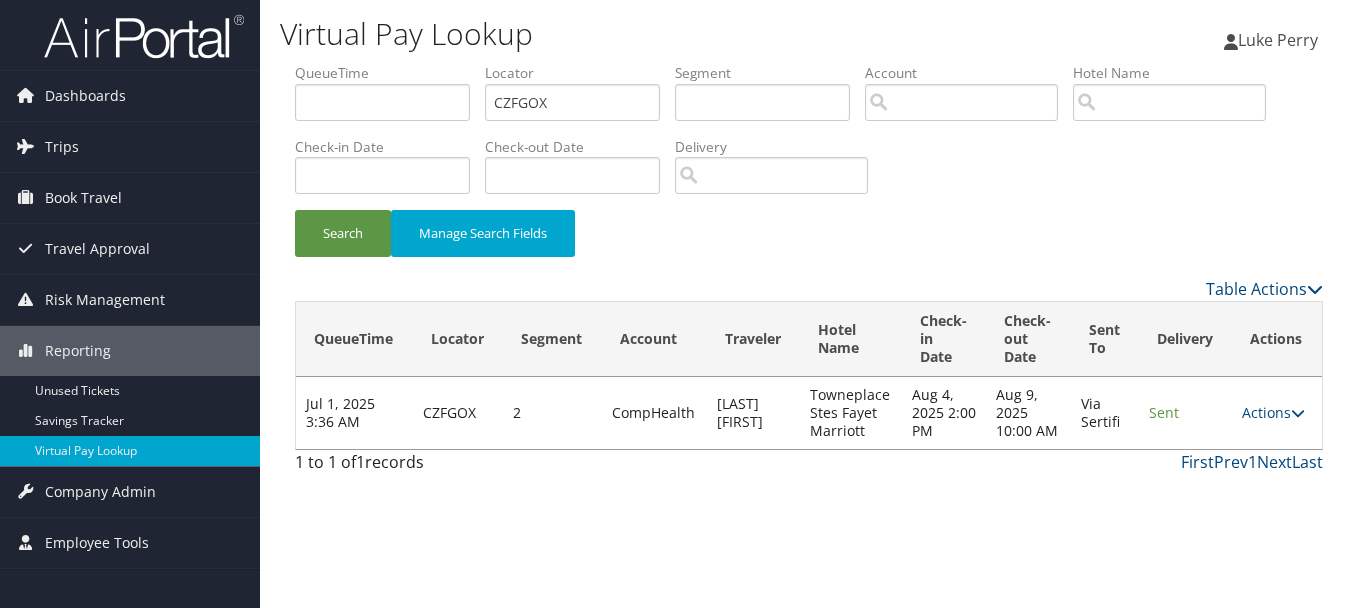 click on "Actions   Resend  Logs  View Itinerary" at bounding box center [1277, 413] 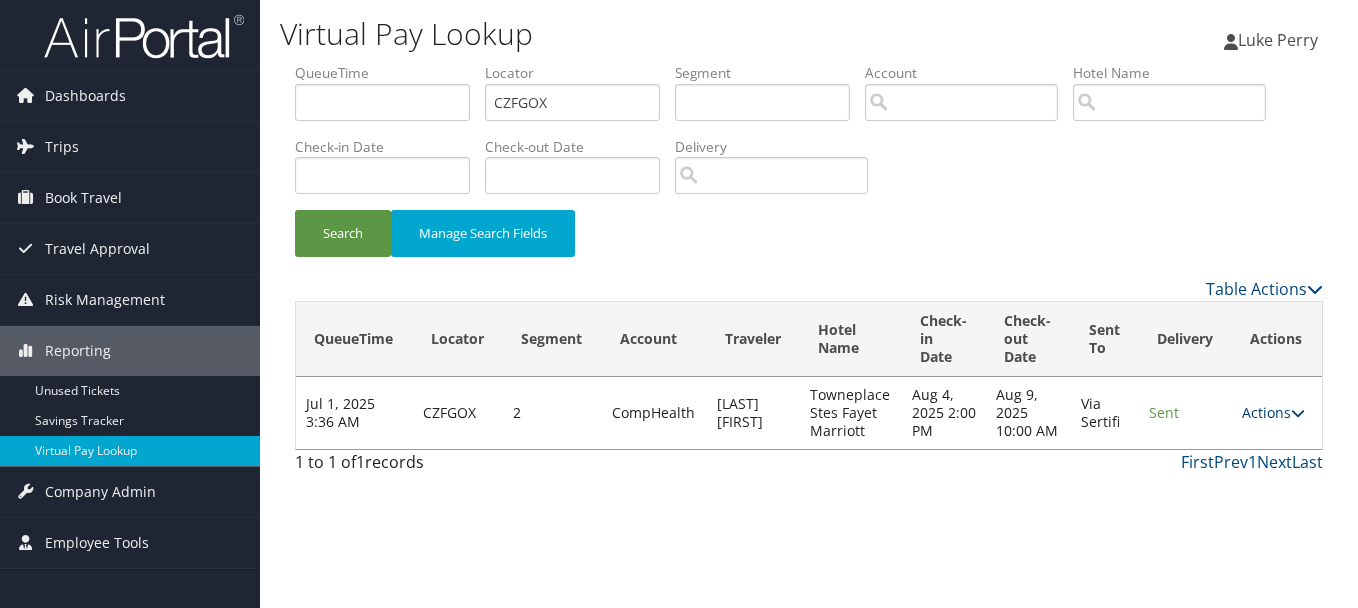 click at bounding box center (1298, 413) 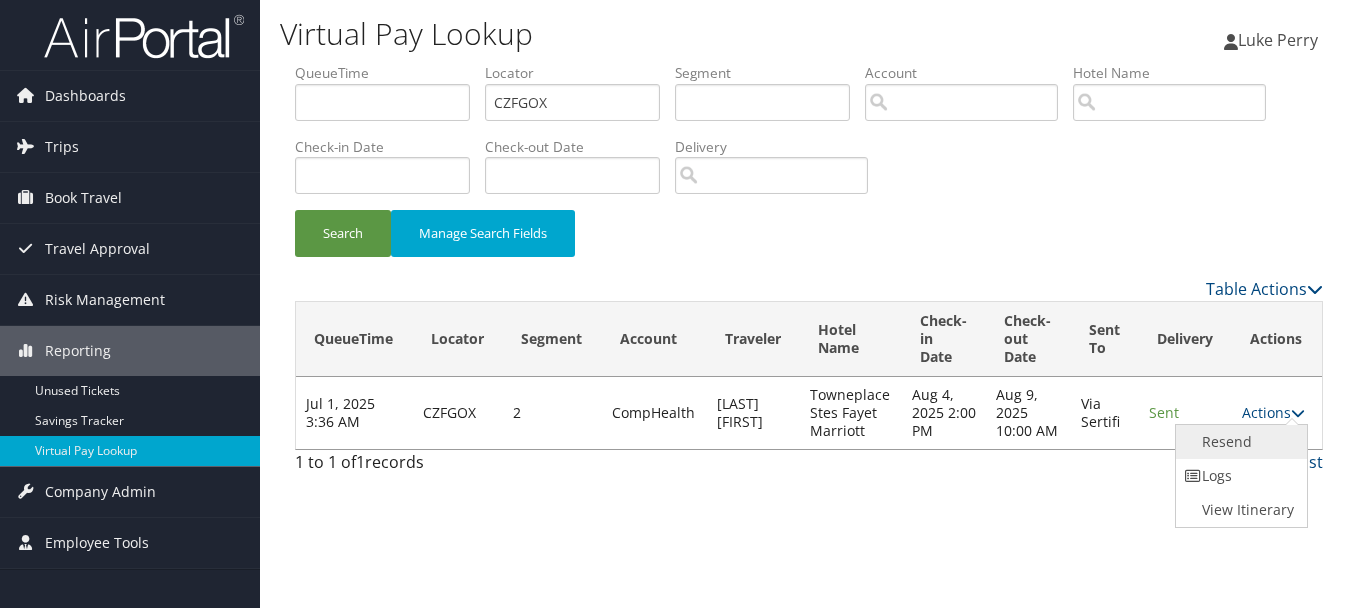 click on "Resend" at bounding box center [1239, 442] 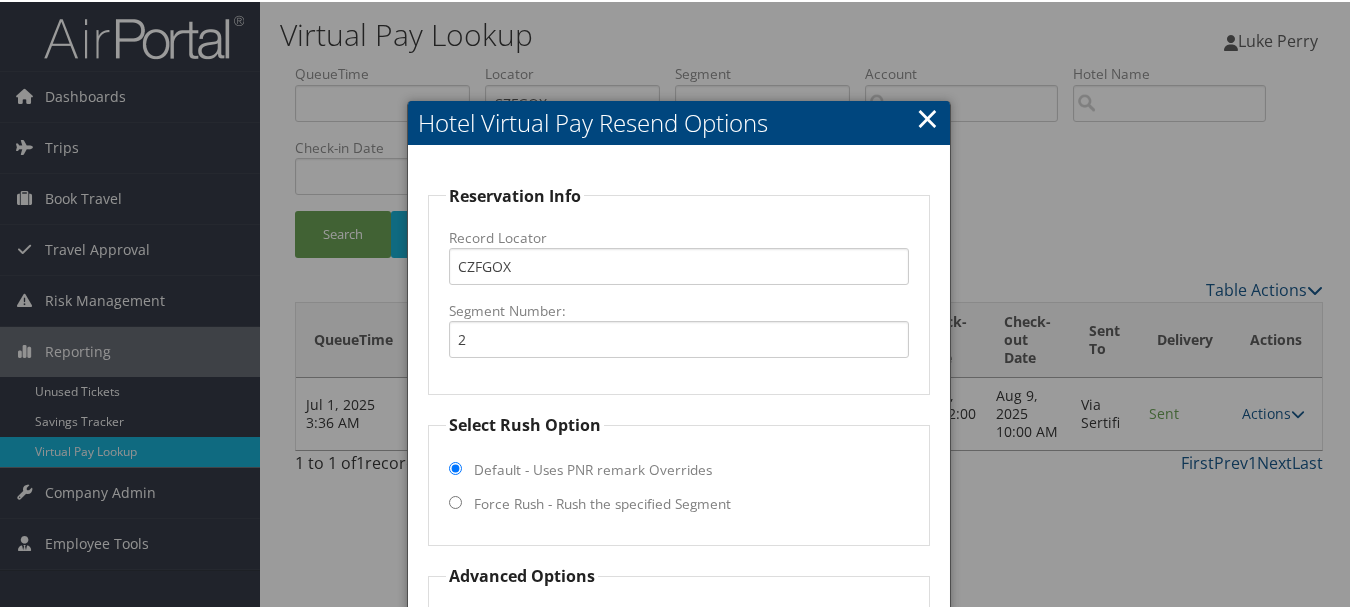 scroll, scrollTop: 169, scrollLeft: 0, axis: vertical 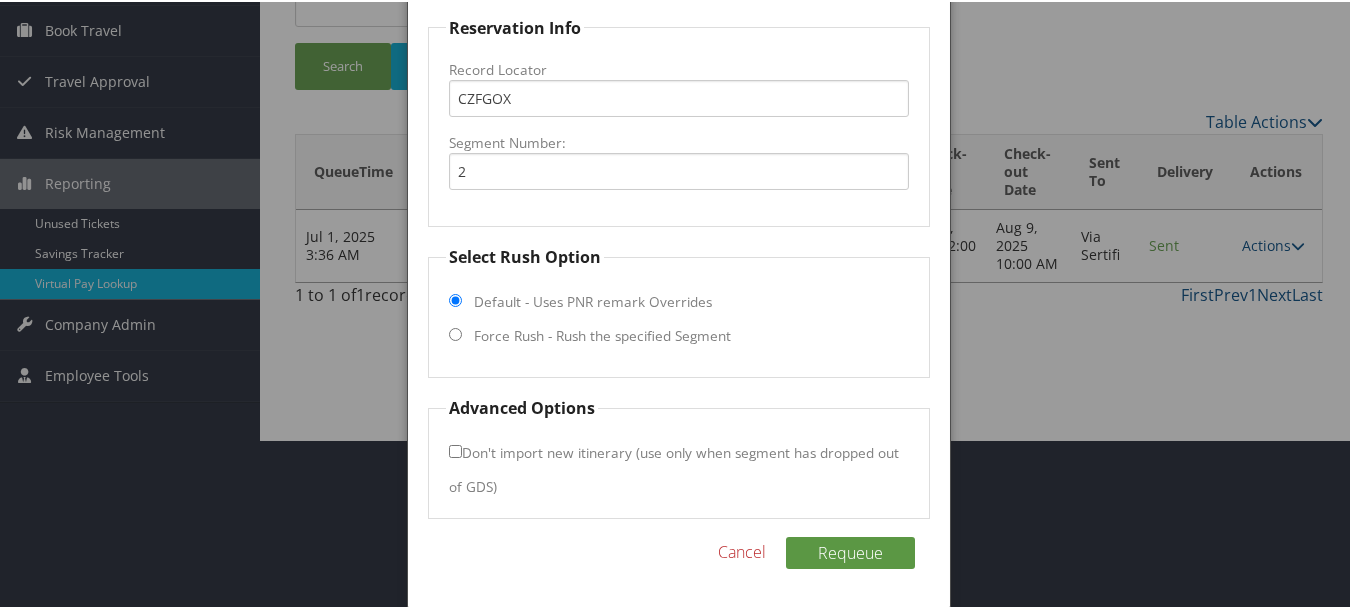 click on "Force Rush - Rush the specified Segment" at bounding box center [602, 334] 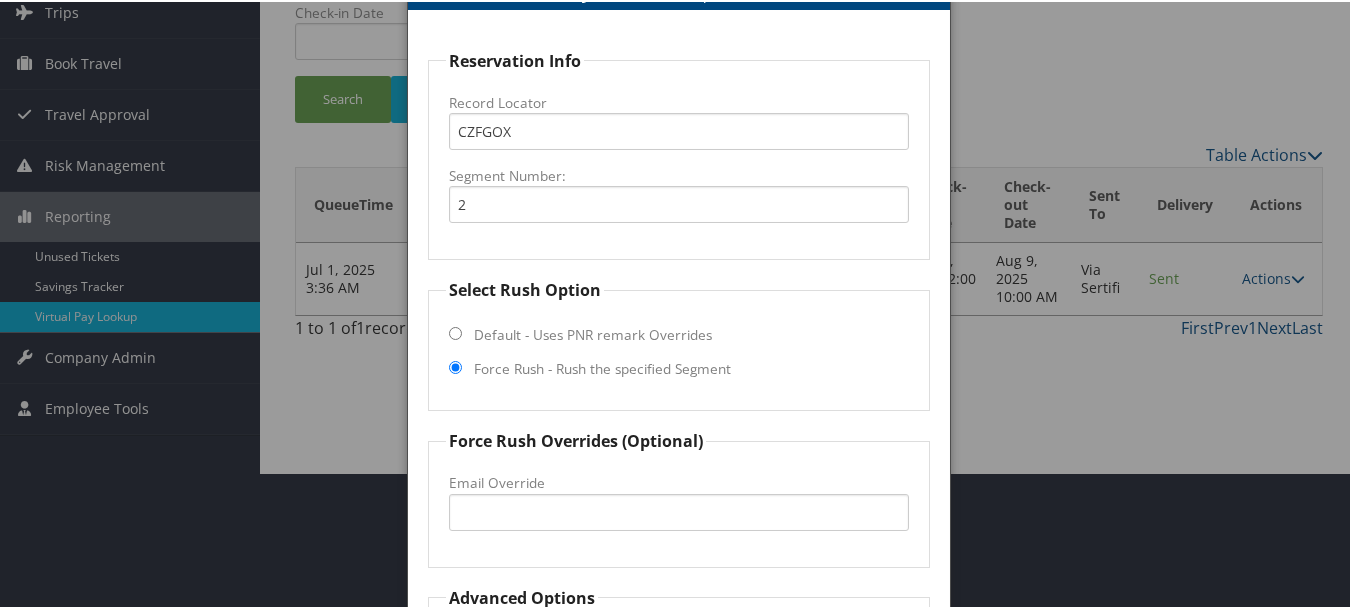 scroll, scrollTop: 0, scrollLeft: 0, axis: both 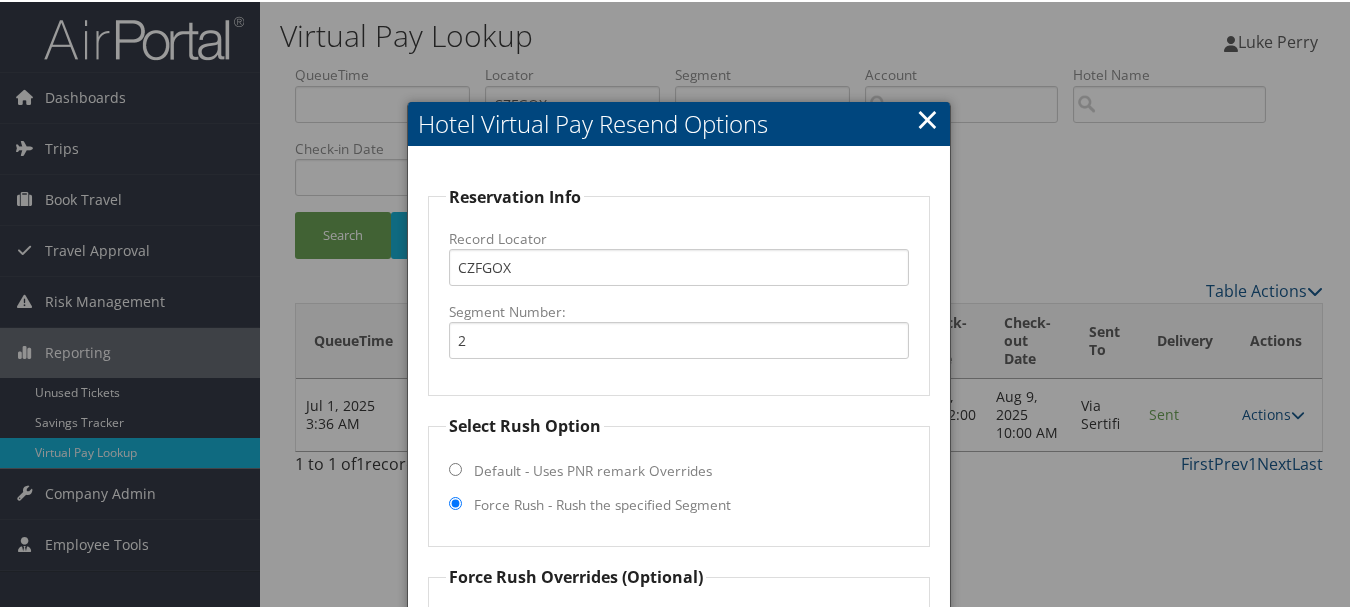click on "×" at bounding box center [927, 117] 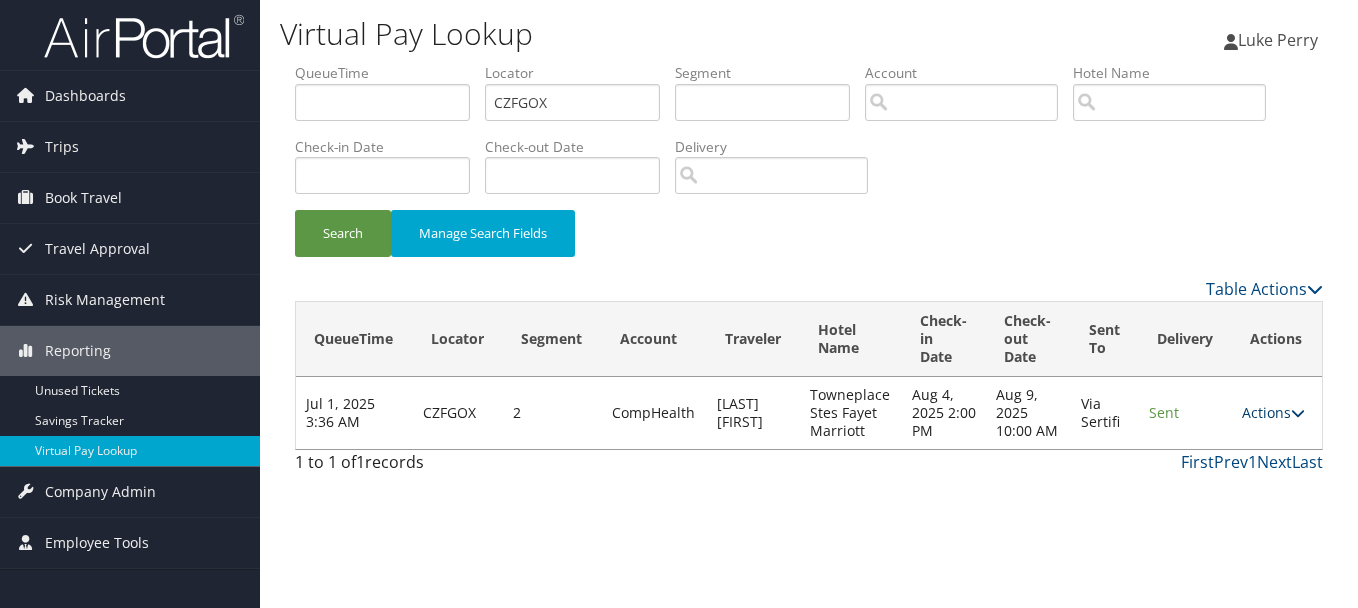 click on "Actions" at bounding box center (1273, 412) 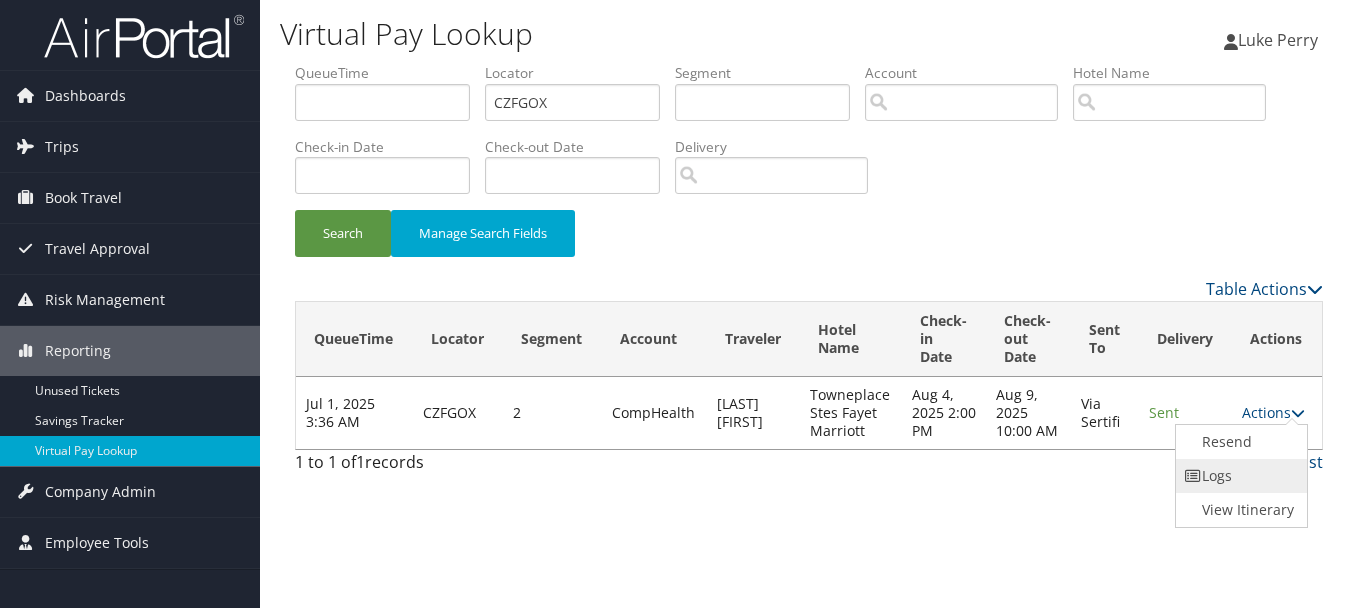 click on "Logs" at bounding box center [1239, 476] 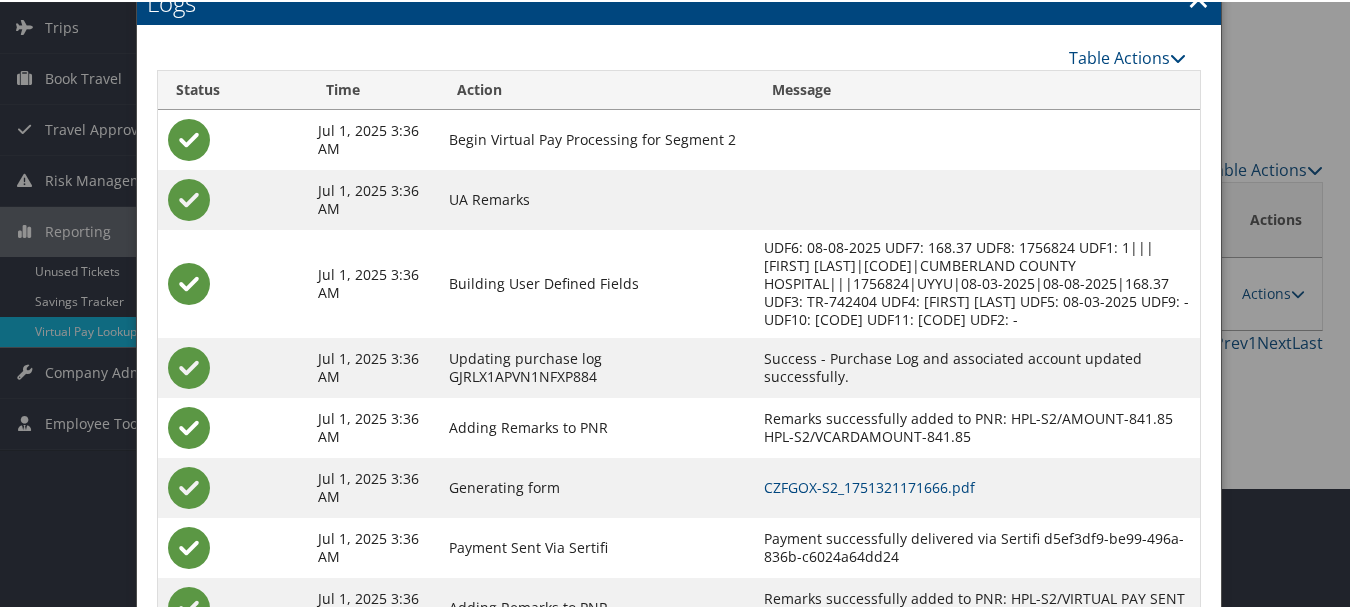 scroll, scrollTop: 5, scrollLeft: 0, axis: vertical 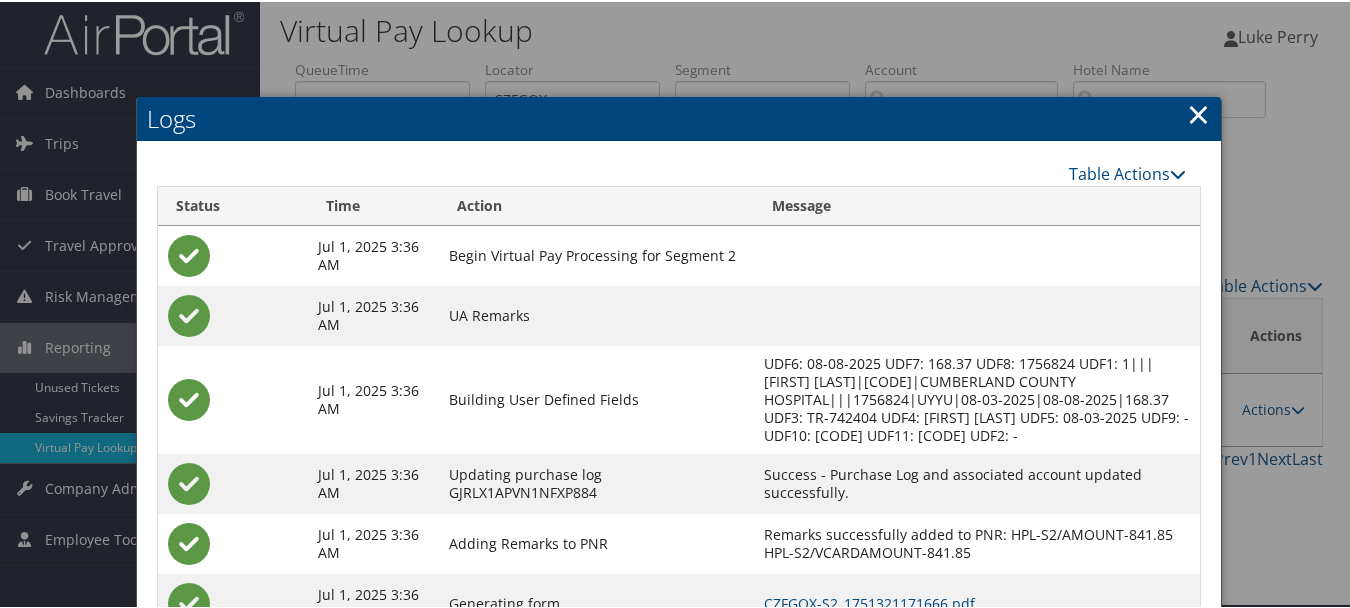click on "×" at bounding box center (1198, 112) 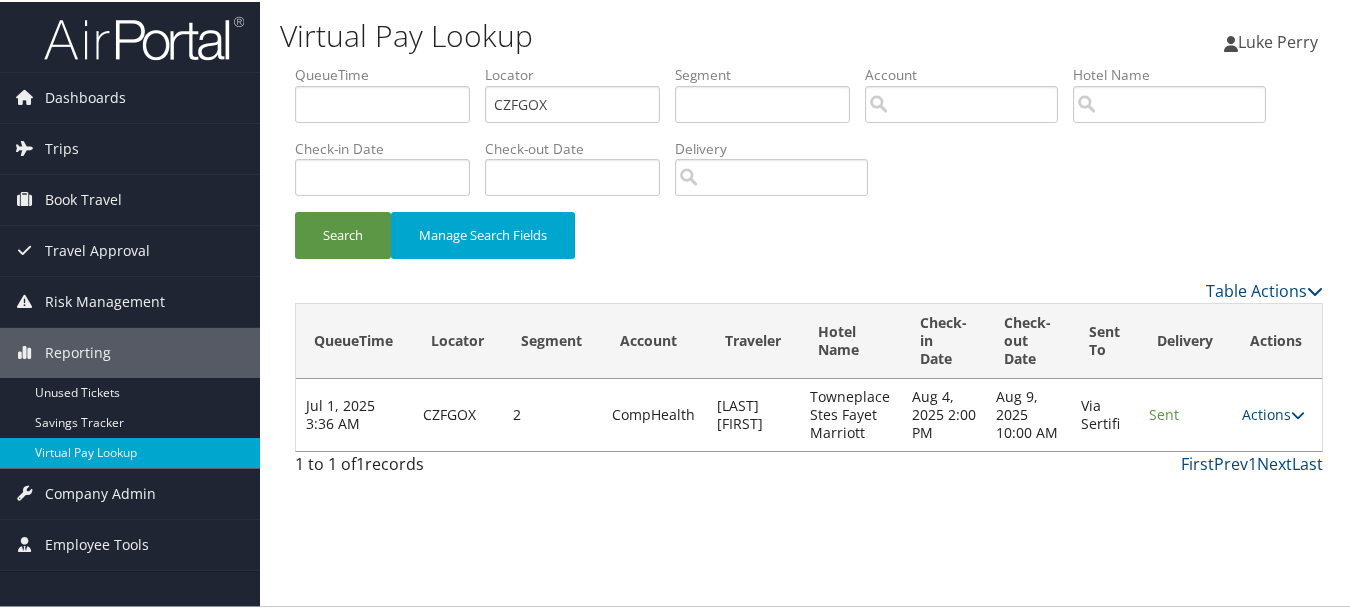 scroll, scrollTop: 0, scrollLeft: 0, axis: both 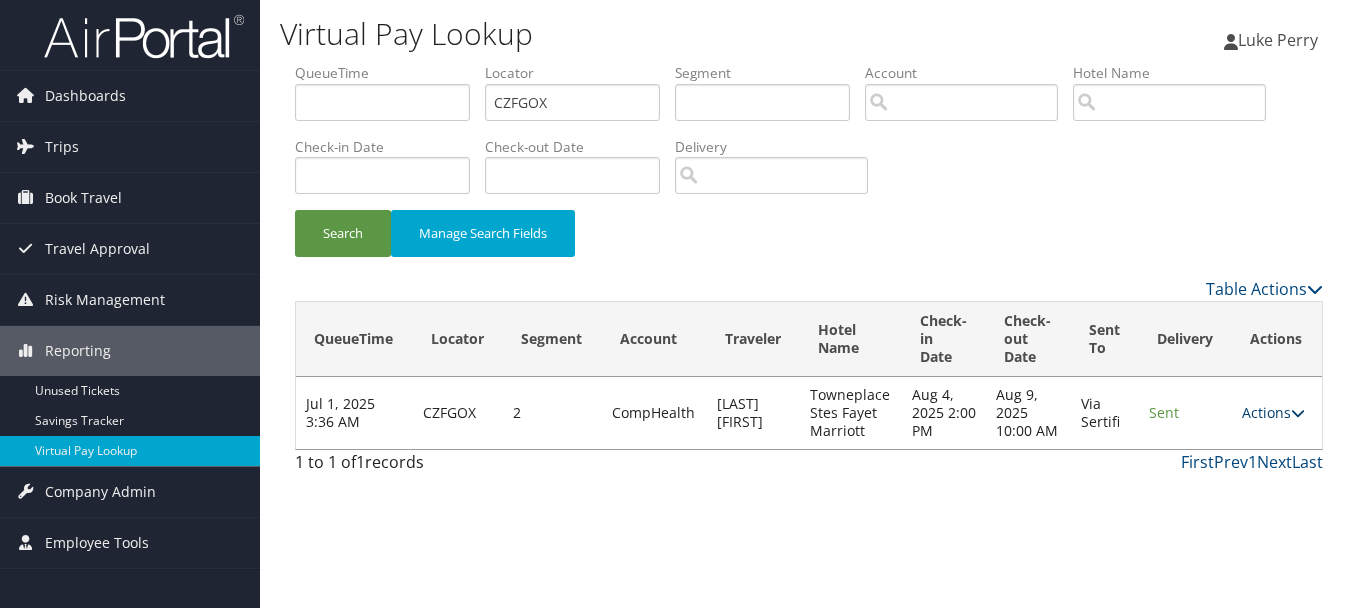 click on "Actions" at bounding box center [1273, 412] 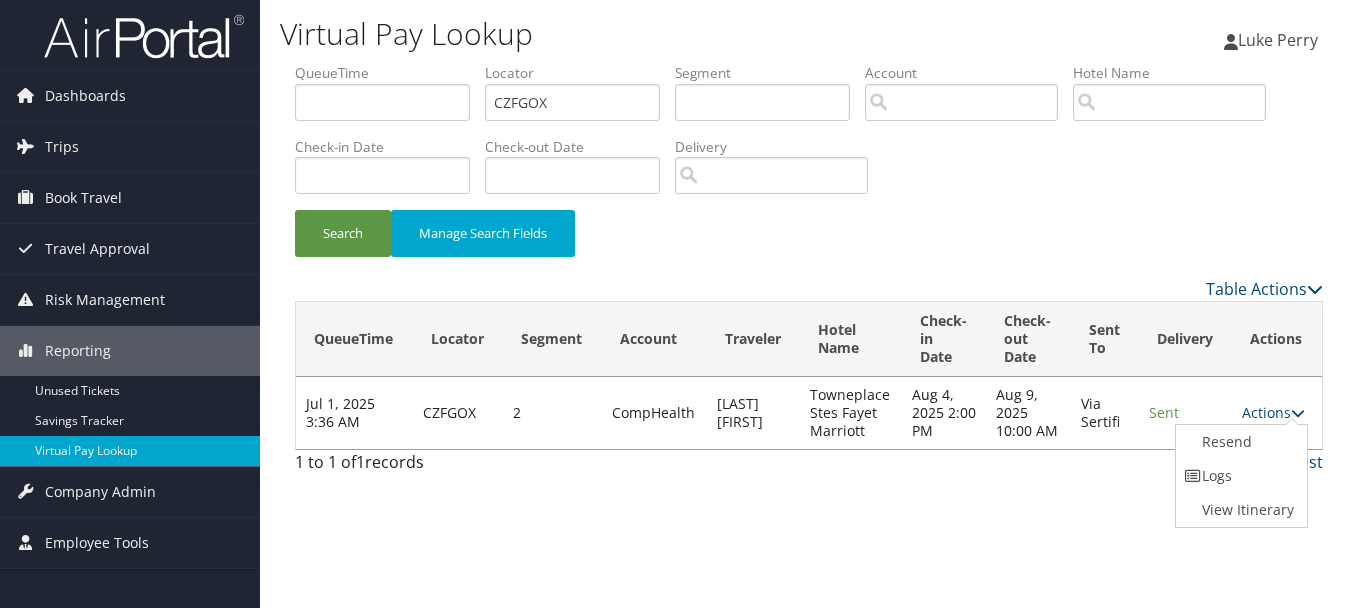 click on "Logs" at bounding box center [1239, 476] 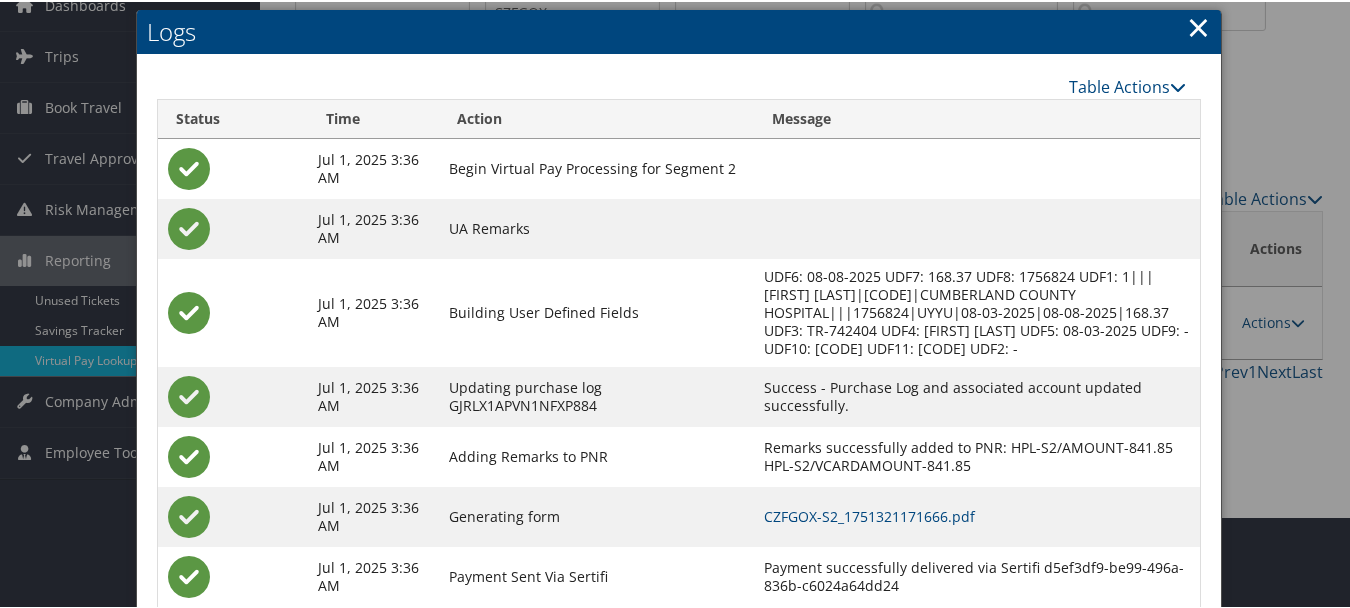 scroll, scrollTop: 205, scrollLeft: 0, axis: vertical 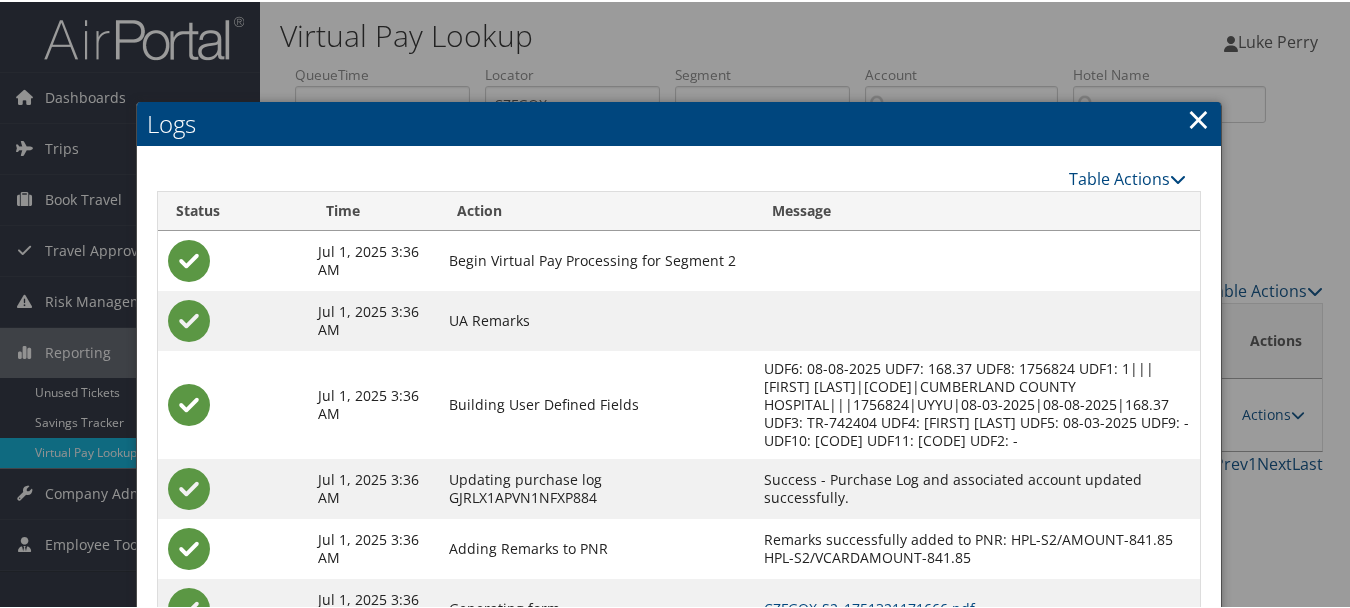 click on "Logs" at bounding box center [679, 122] 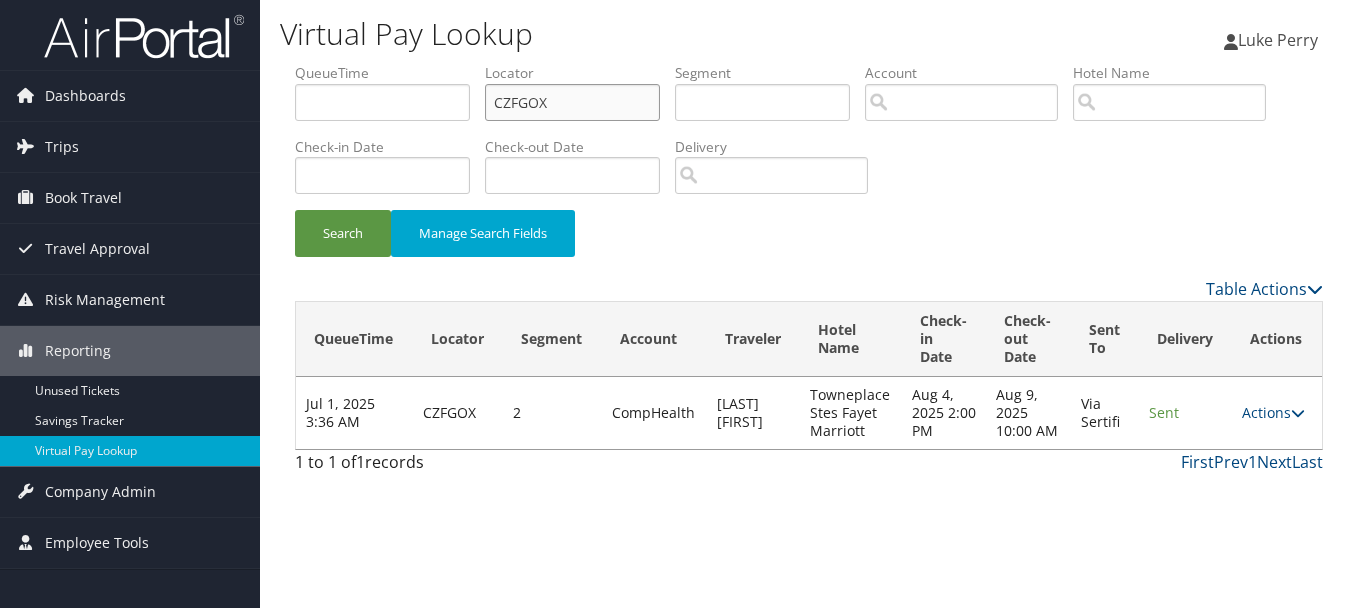 drag, startPoint x: 628, startPoint y: 102, endPoint x: 460, endPoint y: 100, distance: 168.0119 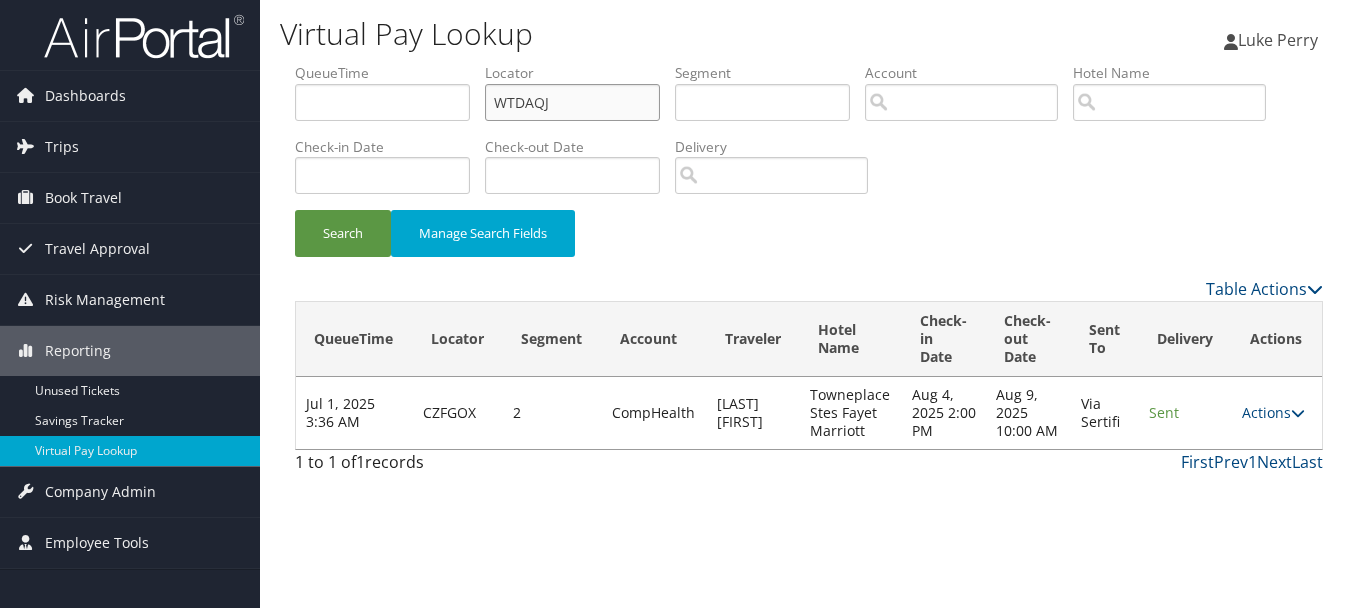 click on "Search" at bounding box center (343, 233) 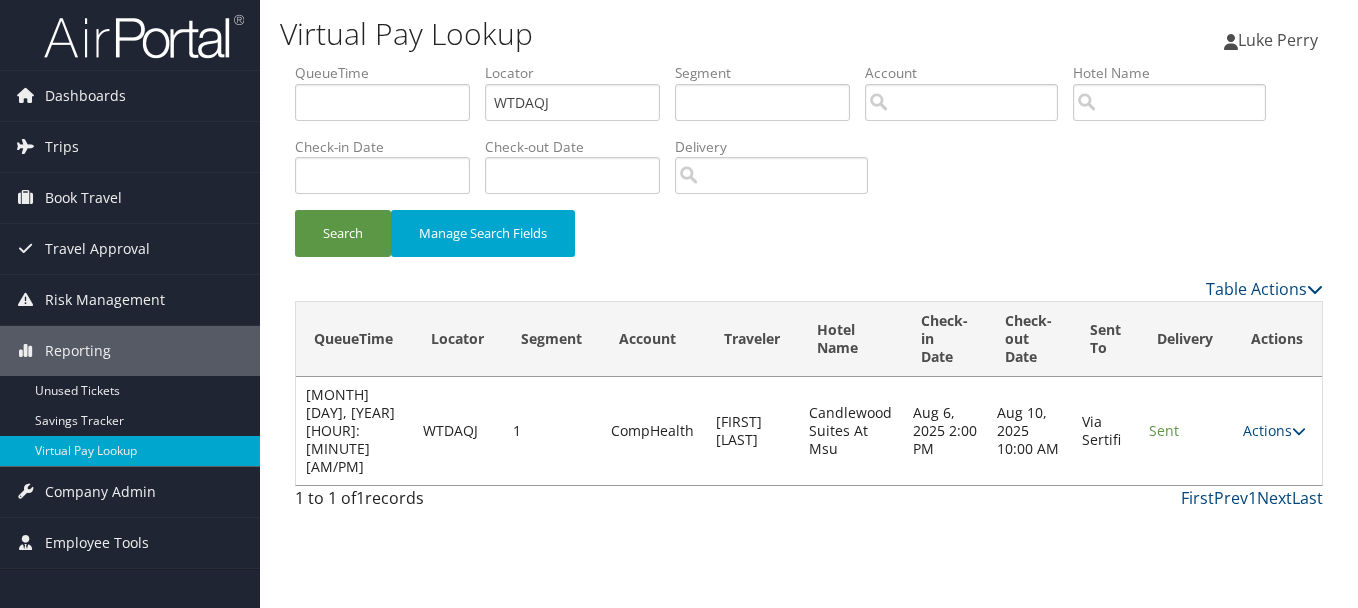 click on "Actions   Resend  Logs  View Itinerary" at bounding box center [1277, 431] 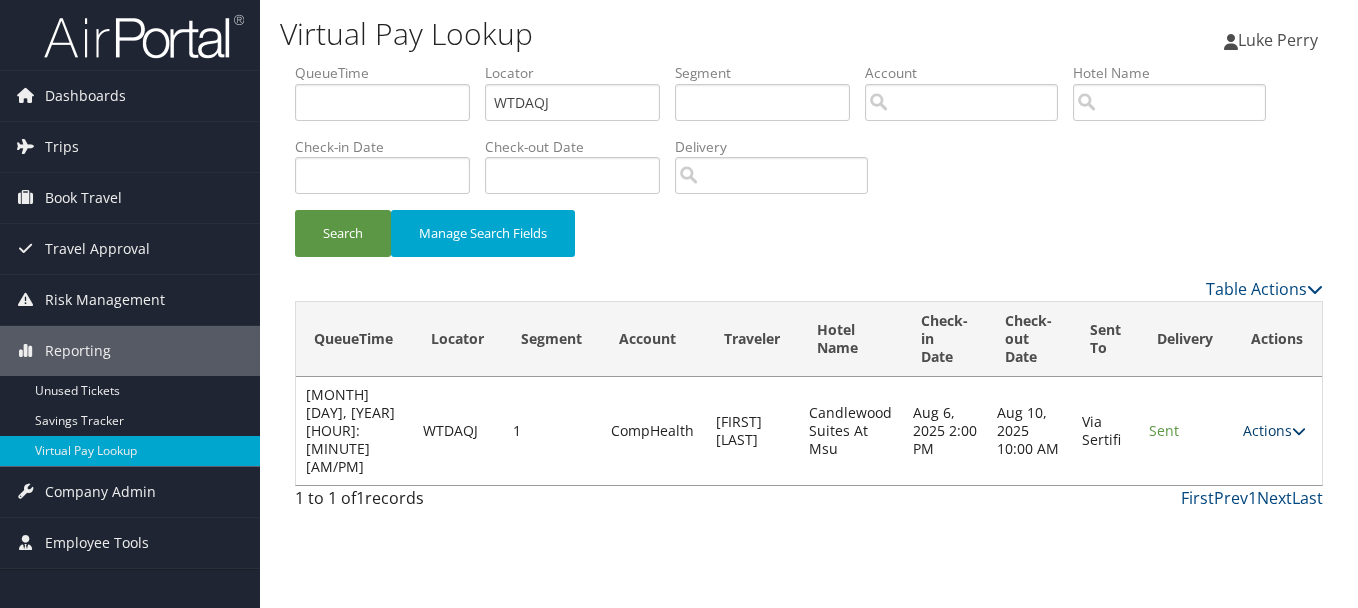 click on "Actions" at bounding box center (1274, 430) 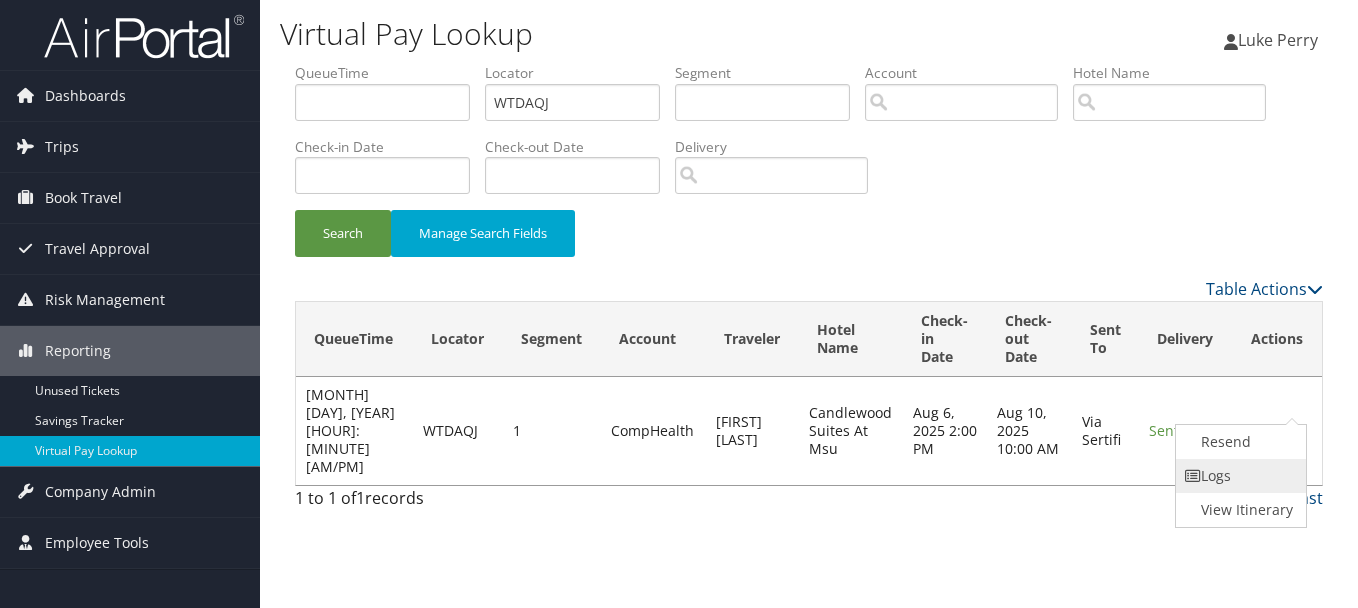 click on "Logs" at bounding box center [1239, 476] 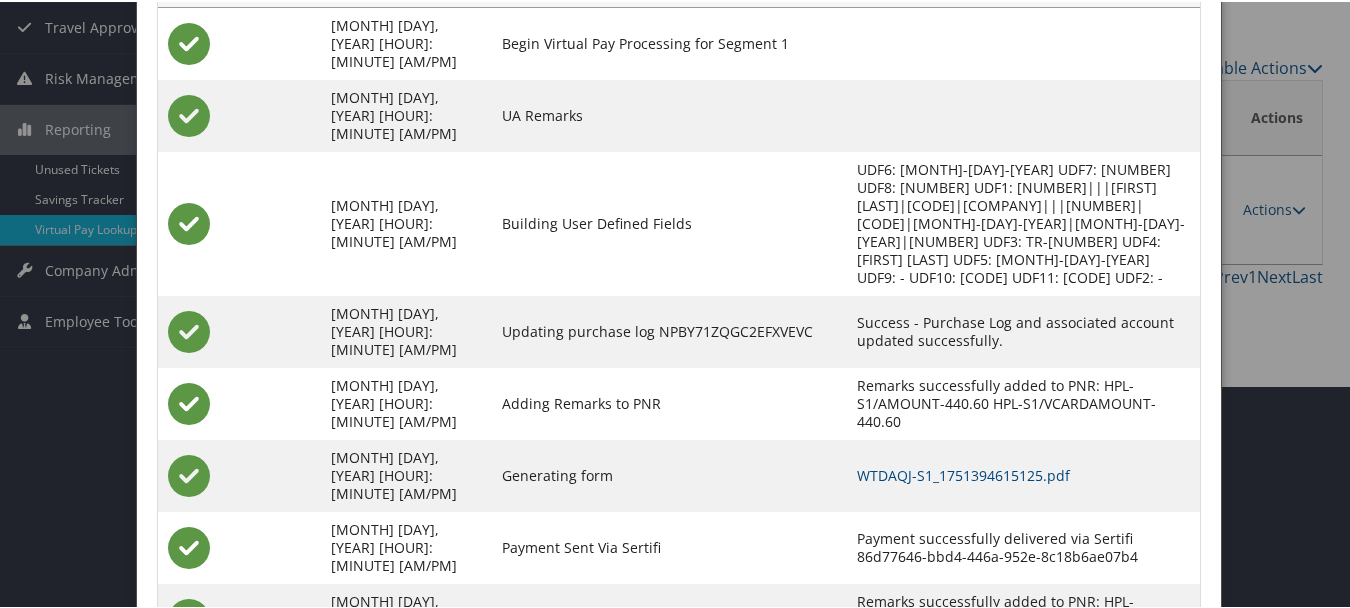 scroll, scrollTop: 123, scrollLeft: 0, axis: vertical 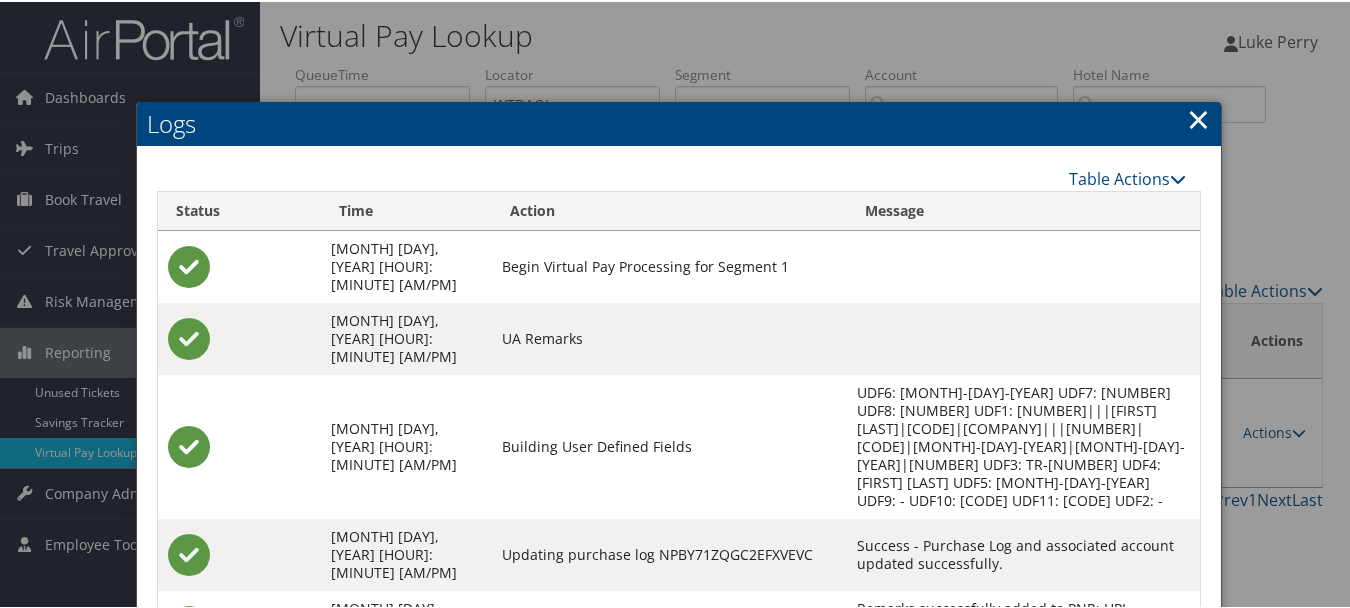 drag, startPoint x: 1182, startPoint y: 117, endPoint x: 1203, endPoint y: 123, distance: 21.84033 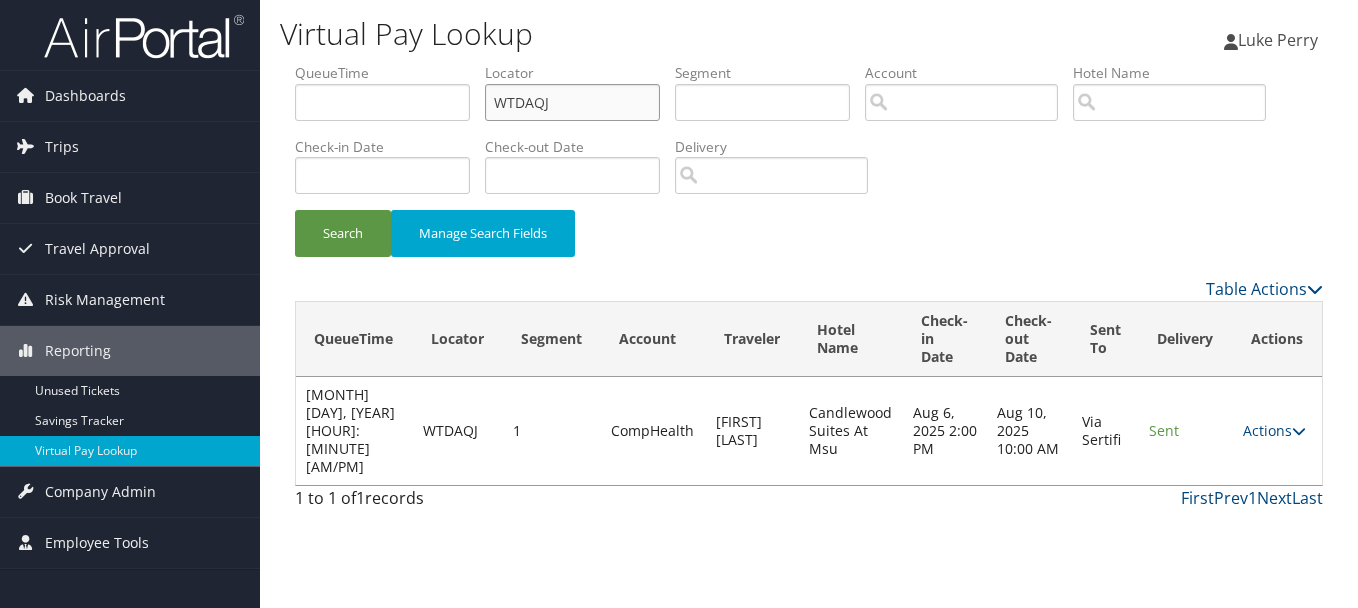 drag, startPoint x: 590, startPoint y: 107, endPoint x: 491, endPoint y: 105, distance: 99.0202 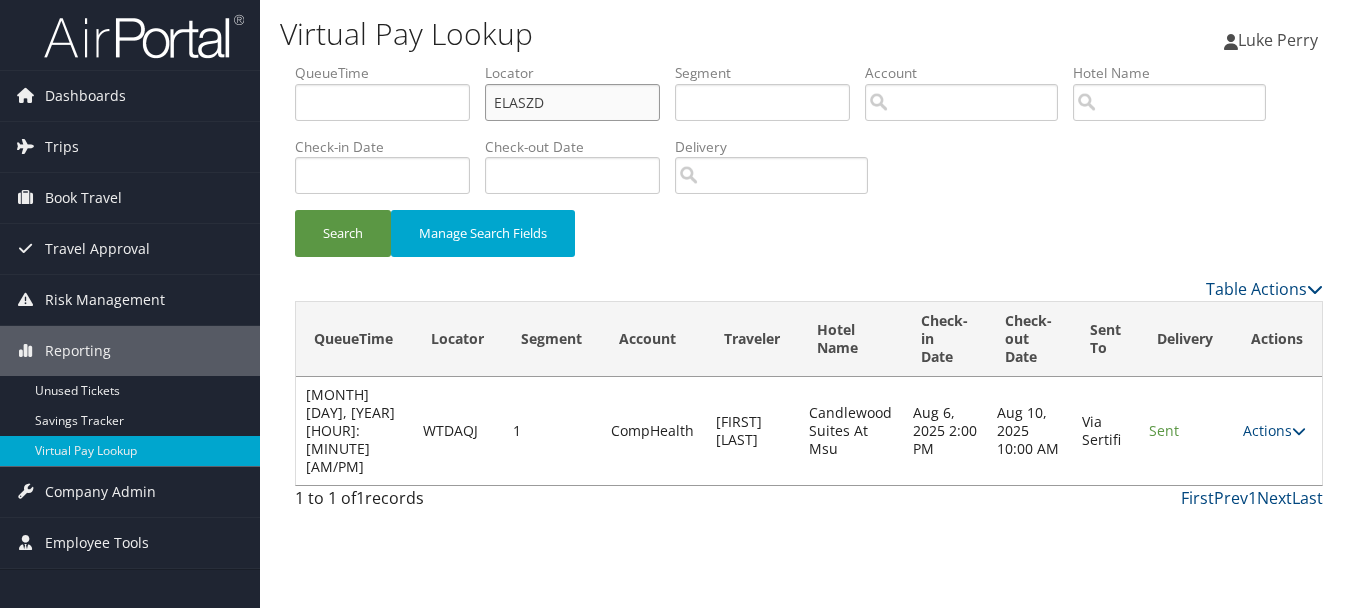 click on "Search" at bounding box center (343, 233) 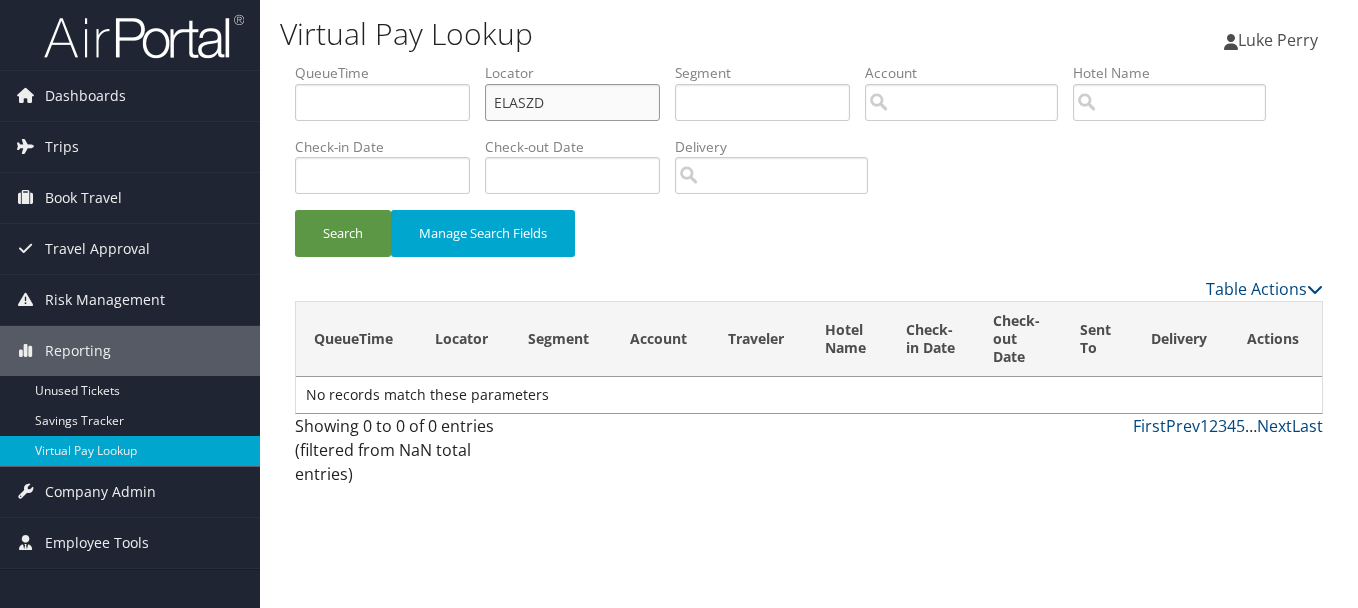 drag, startPoint x: 518, startPoint y: 109, endPoint x: 448, endPoint y: 108, distance: 70.00714 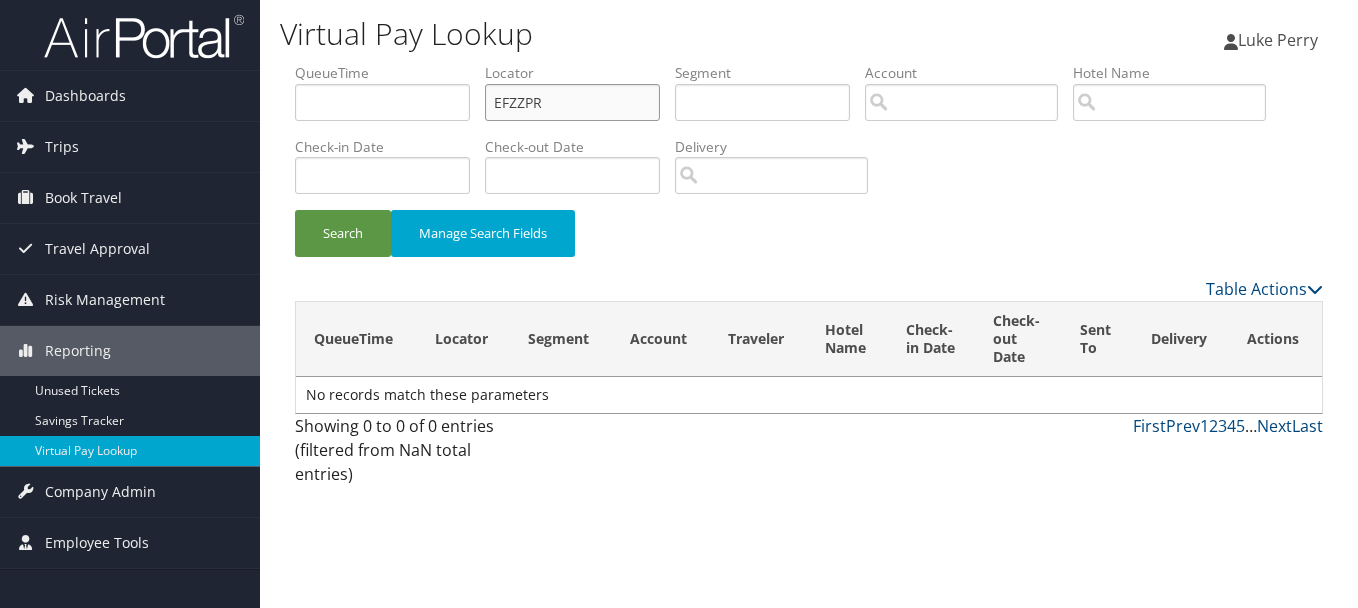click on "Search" at bounding box center (343, 233) 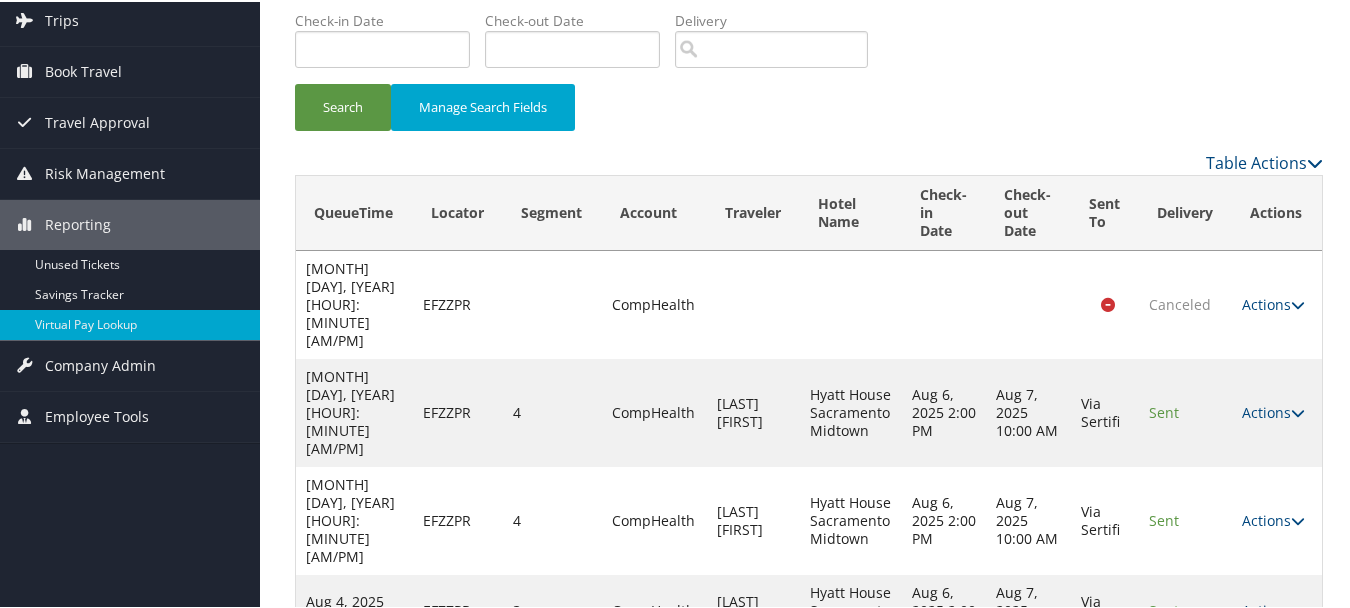 click on "Actions" at bounding box center (1273, 608) 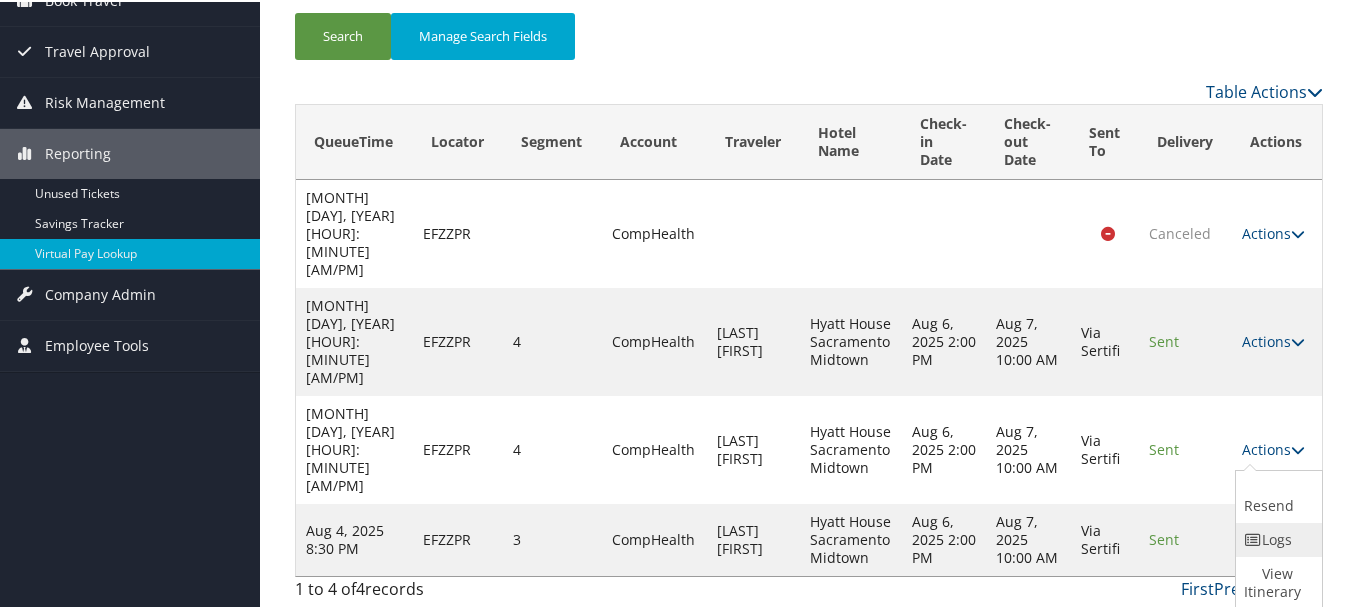 click at bounding box center [1253, 538] 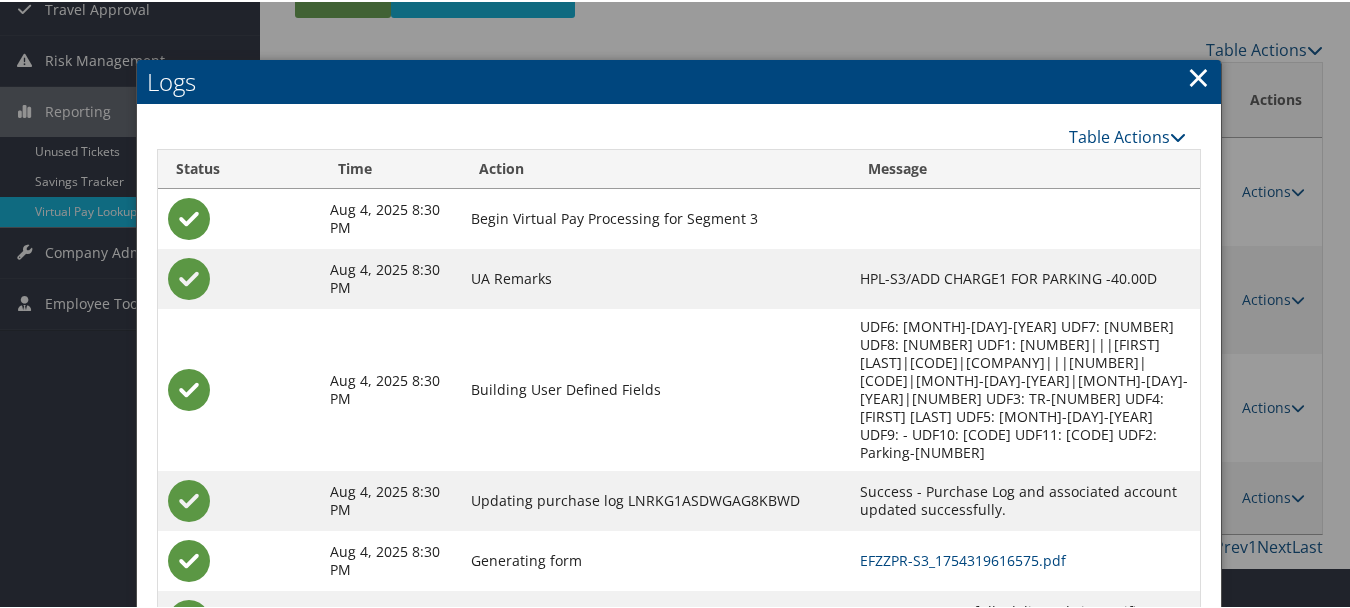 scroll, scrollTop: 326, scrollLeft: 0, axis: vertical 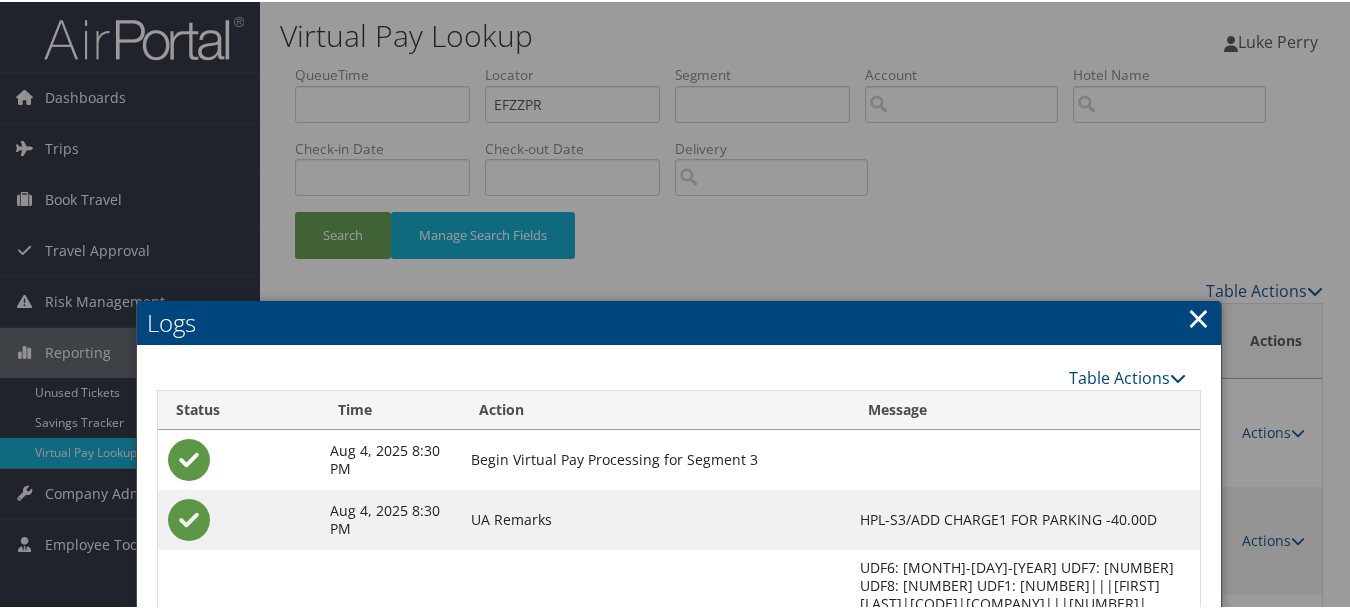 click on "×" at bounding box center [1198, 316] 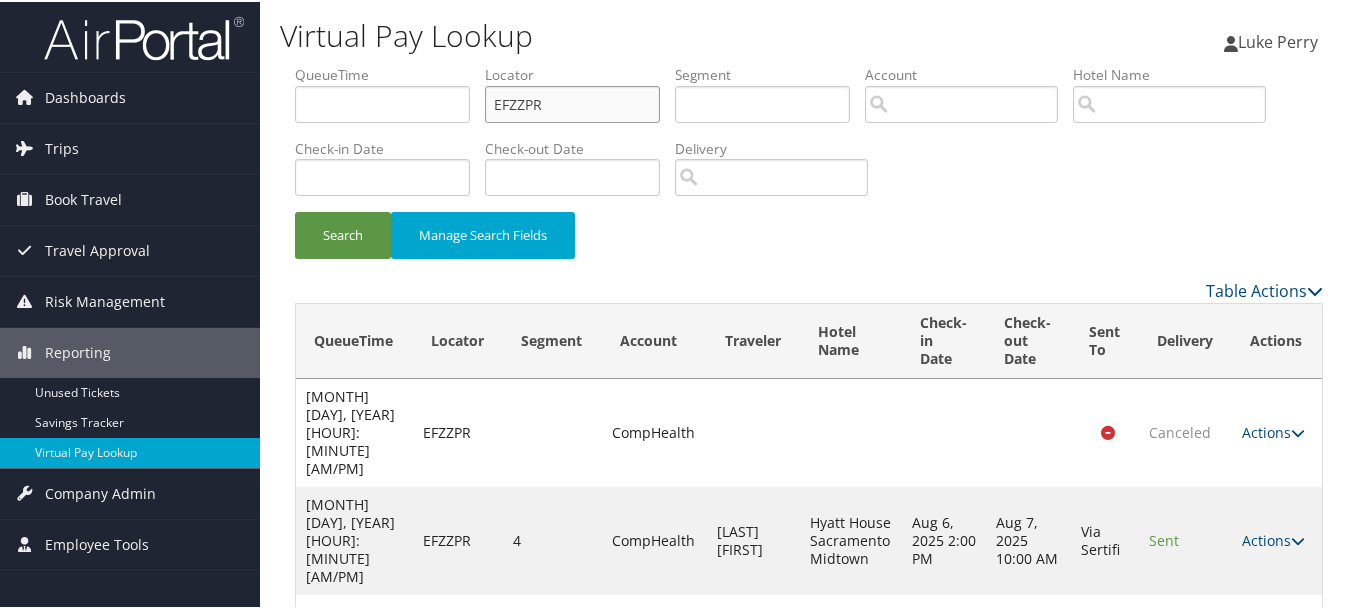 drag, startPoint x: 623, startPoint y: 106, endPoint x: 380, endPoint y: 106, distance: 243 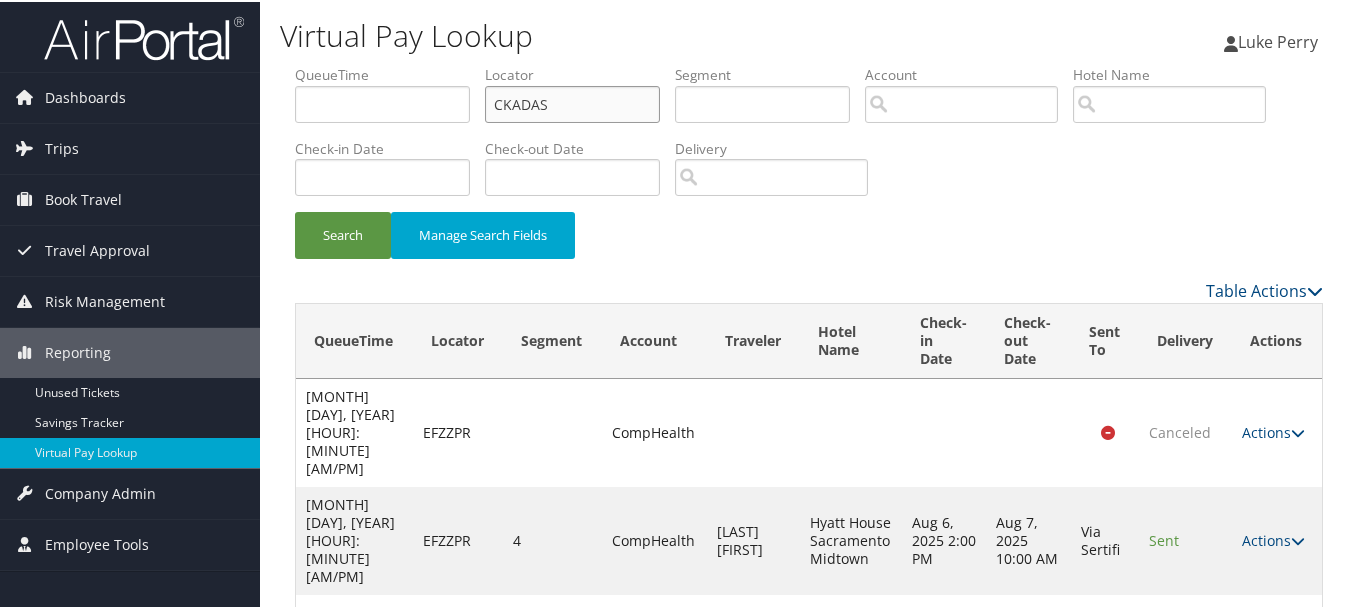 click on "Search" at bounding box center (343, 233) 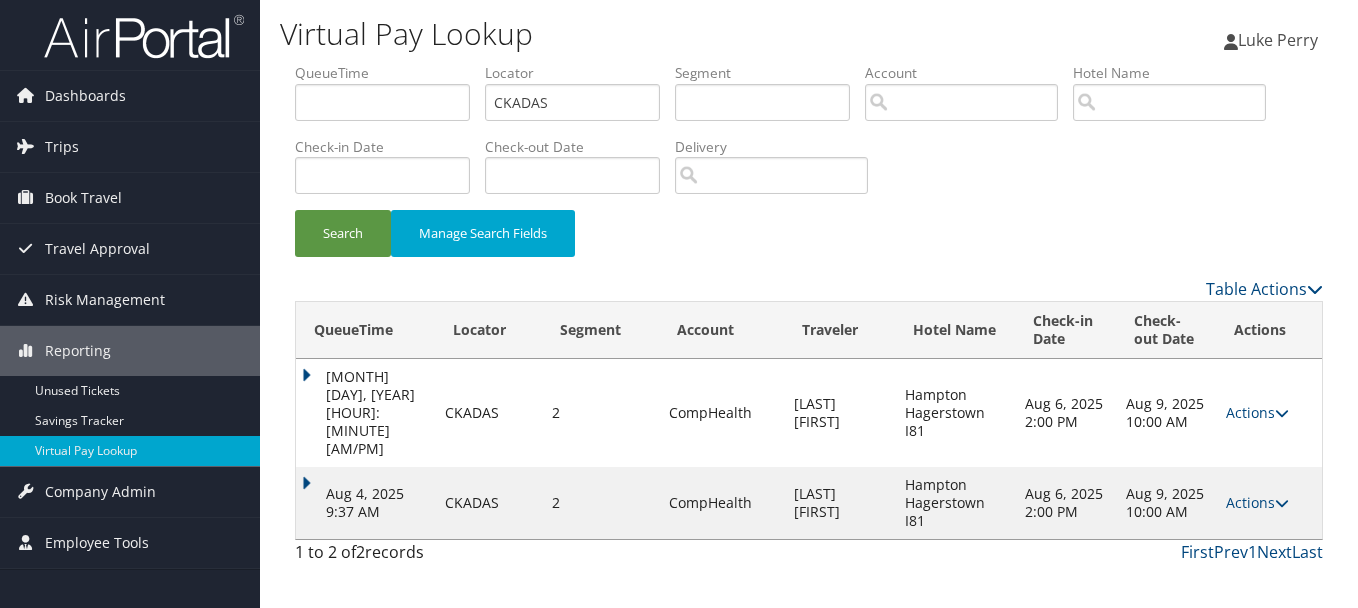 click on "Hampton Hagerstown I81" at bounding box center [955, 413] 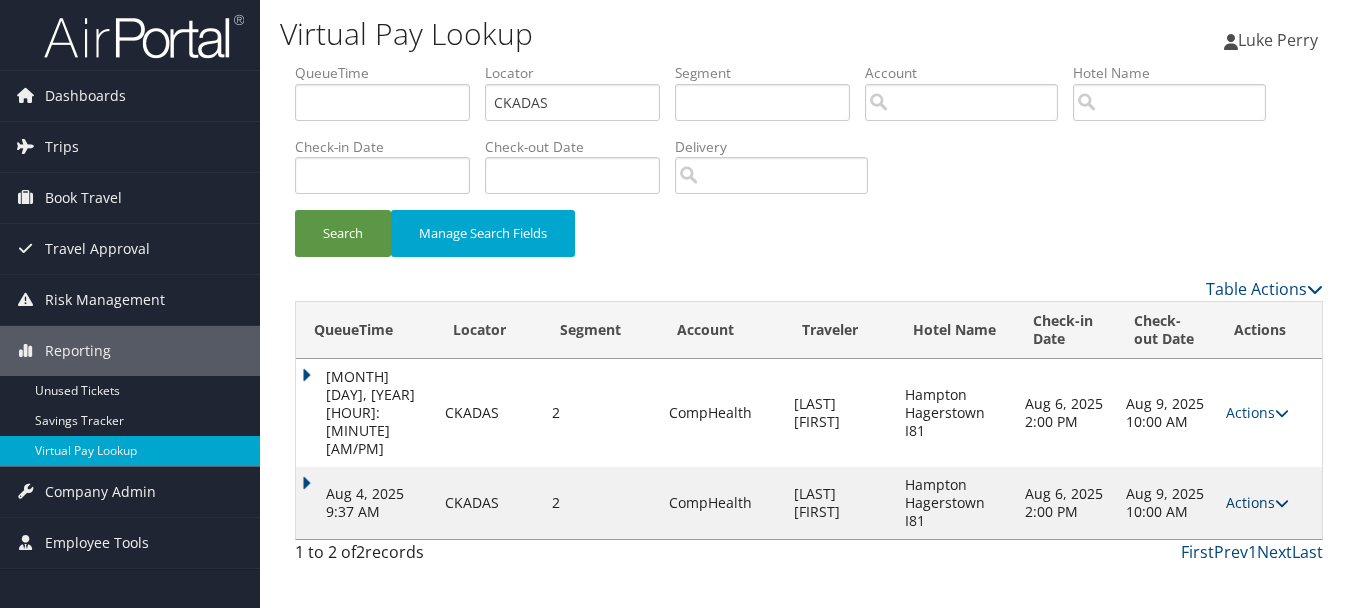 click on "Actions" at bounding box center (1257, 502) 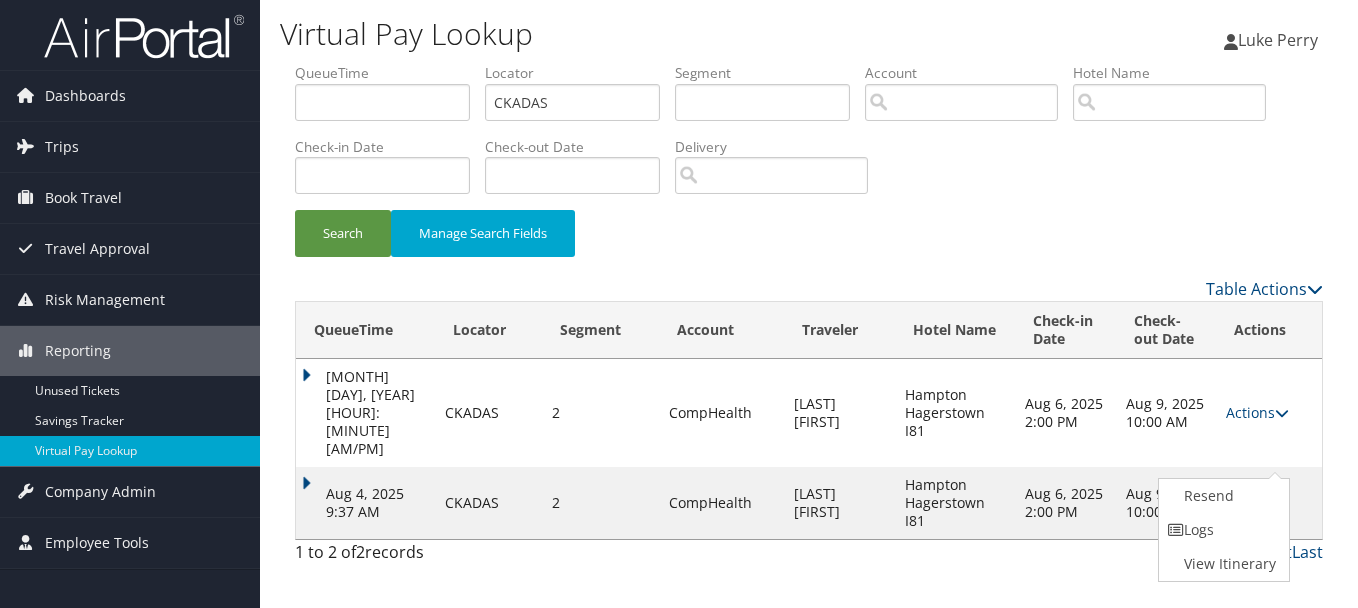 click on "Logs" at bounding box center (1222, 530) 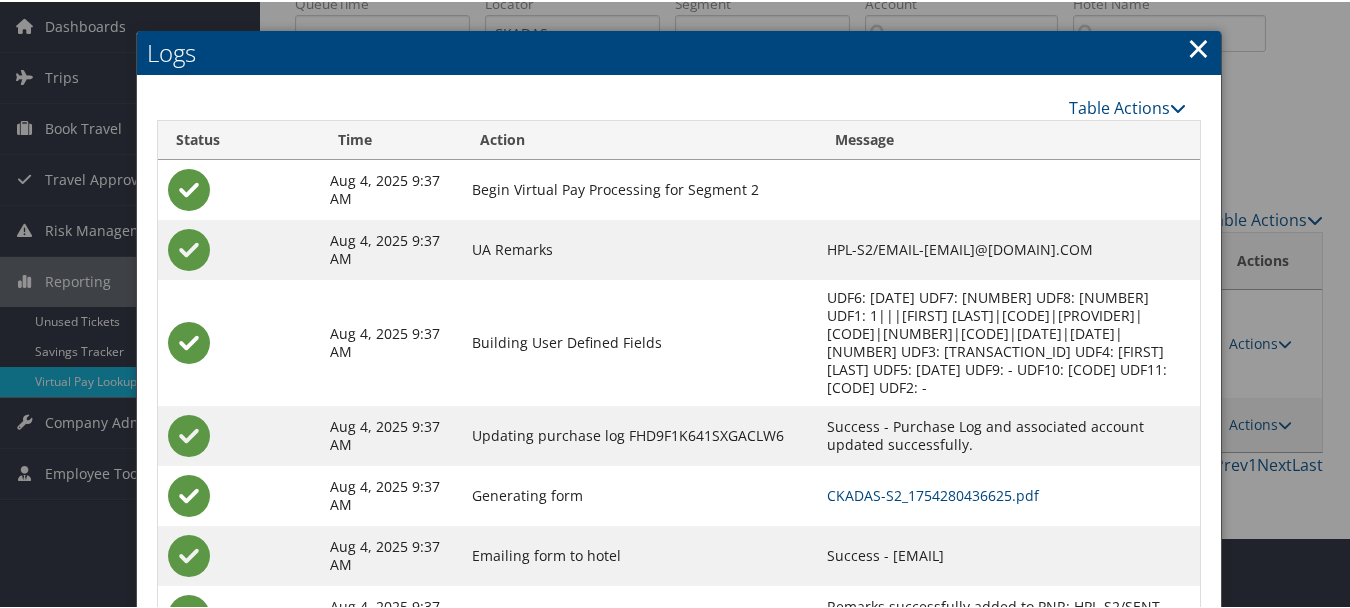 scroll, scrollTop: 145, scrollLeft: 0, axis: vertical 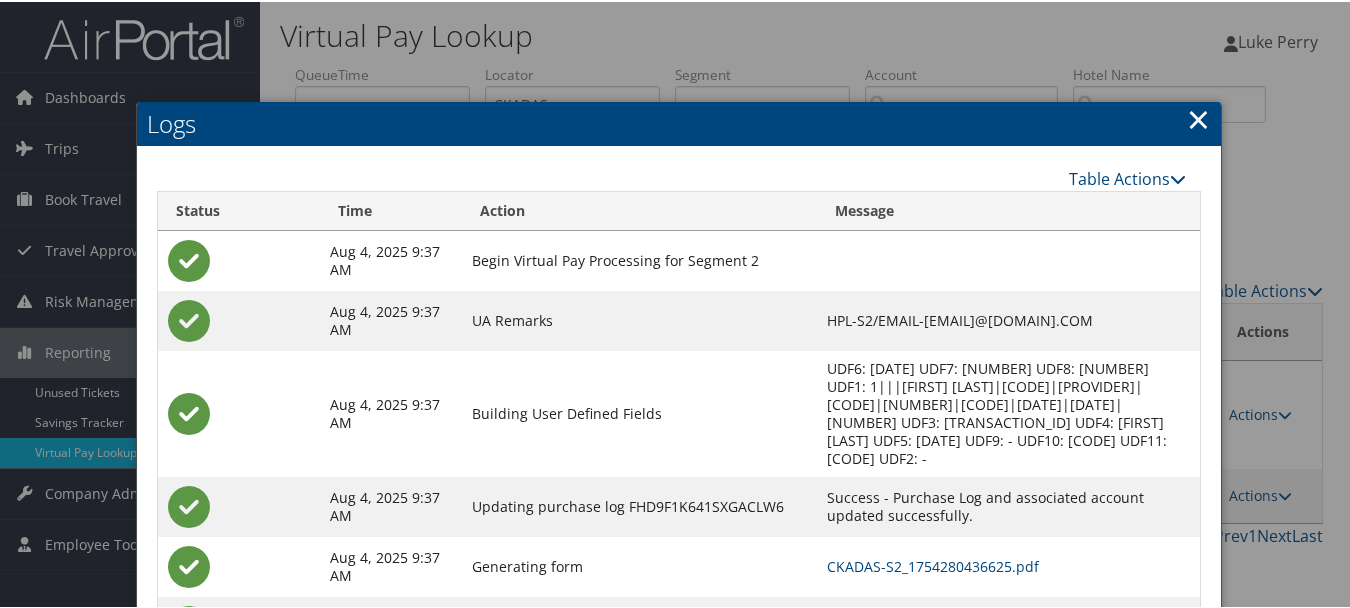 click on "×" at bounding box center (1198, 117) 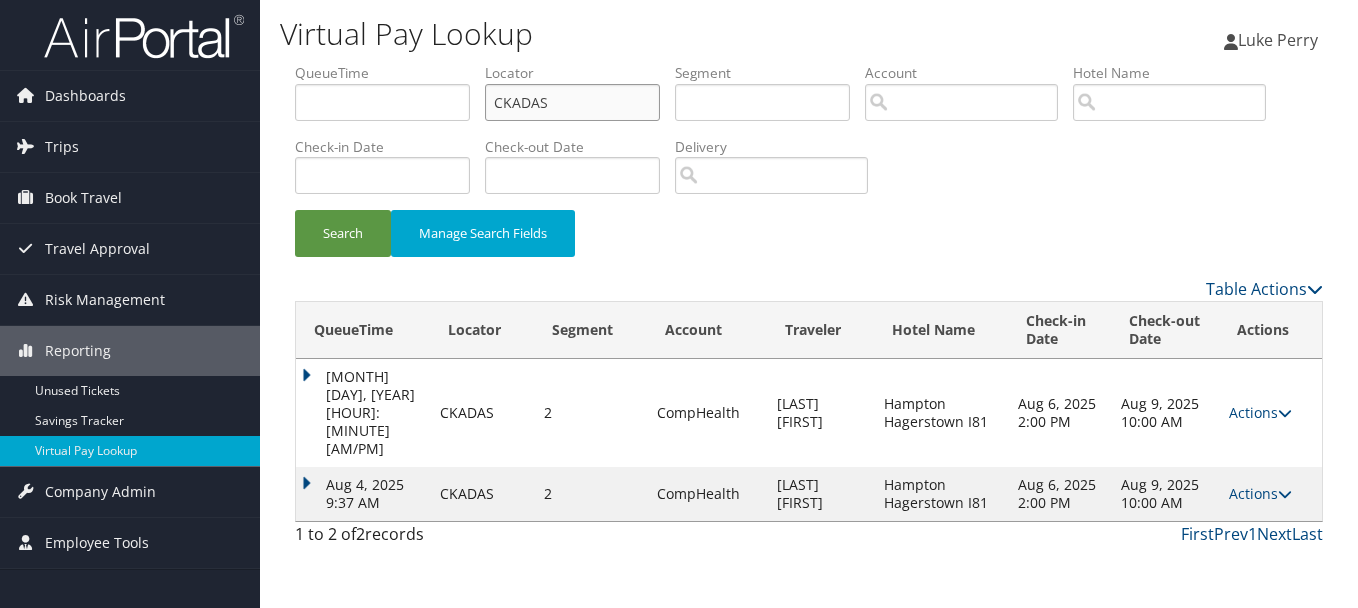 drag, startPoint x: 658, startPoint y: 105, endPoint x: 418, endPoint y: 101, distance: 240.03333 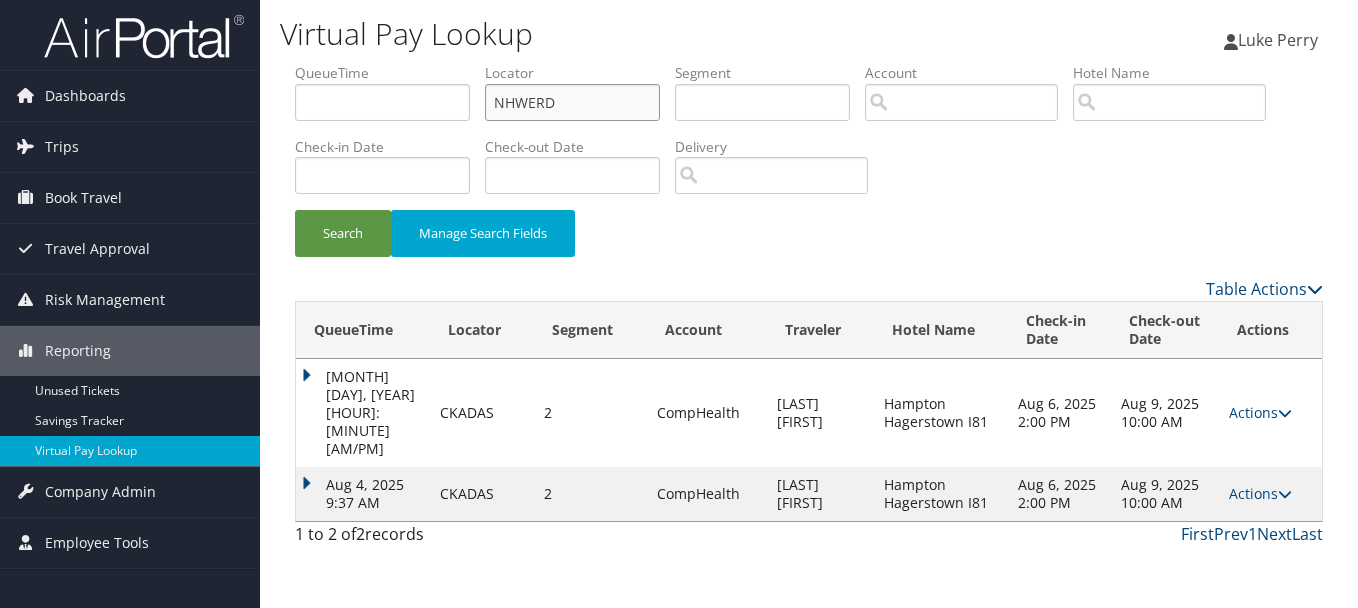 click on "Search" at bounding box center [343, 233] 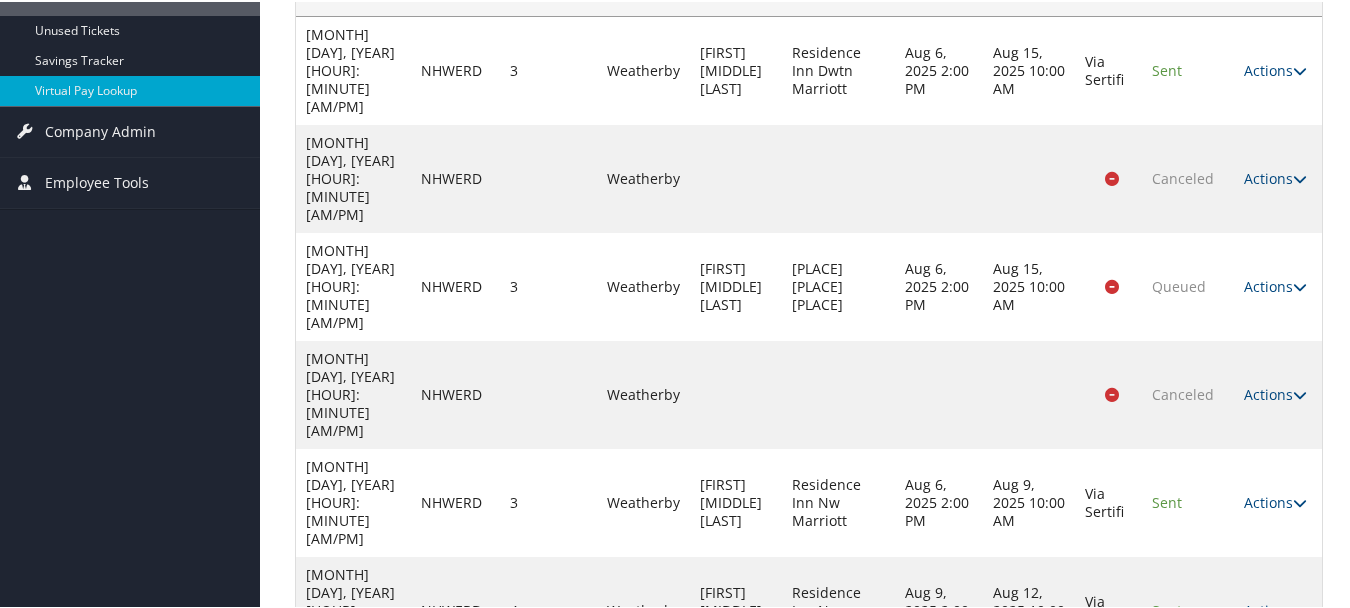 click on "Actions" at bounding box center (1275, 806) 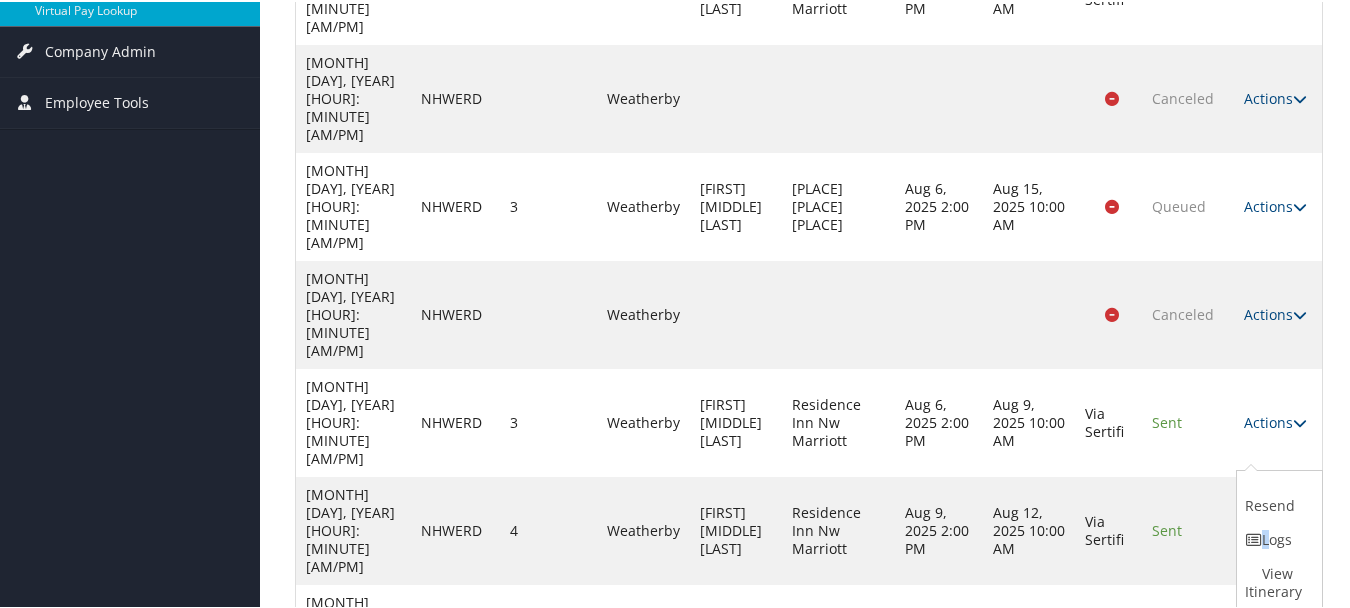 click at bounding box center [1254, 538] 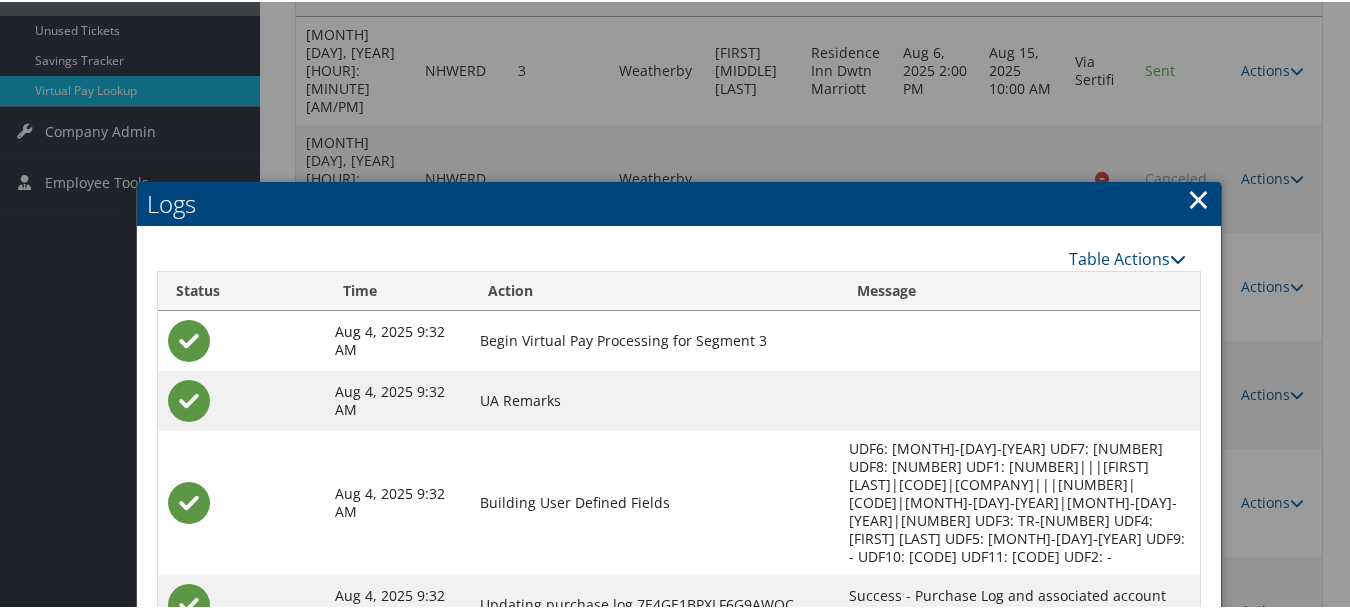 scroll, scrollTop: 587, scrollLeft: 0, axis: vertical 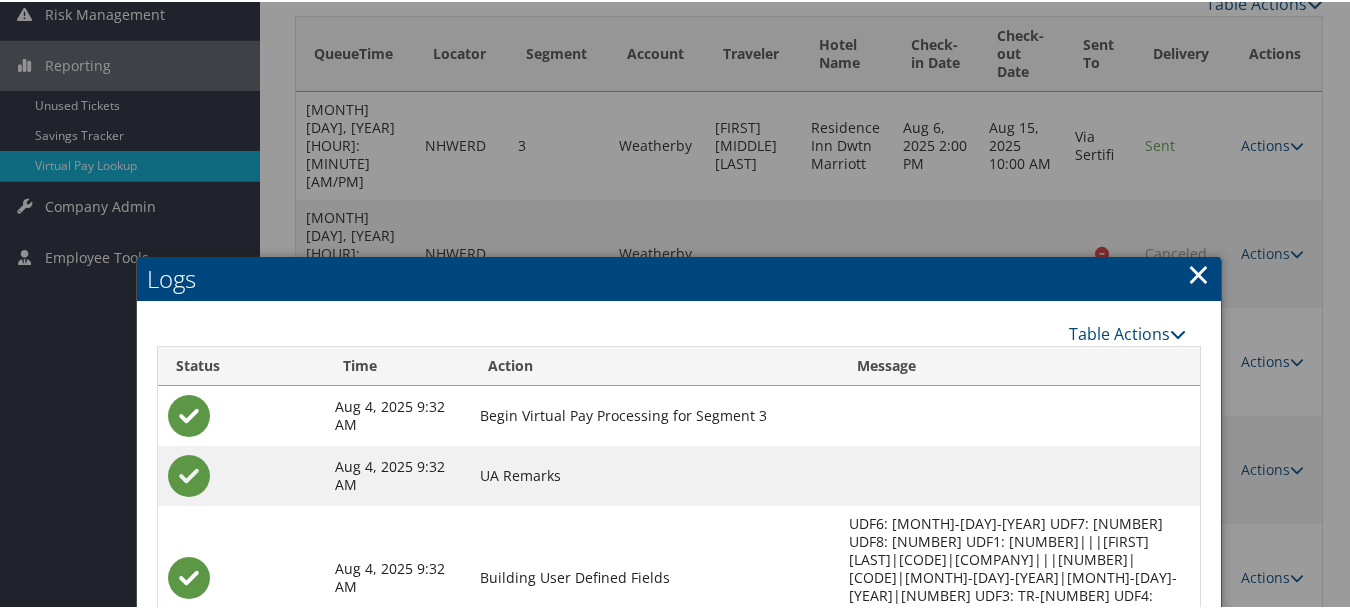 click on "×" at bounding box center [1198, 272] 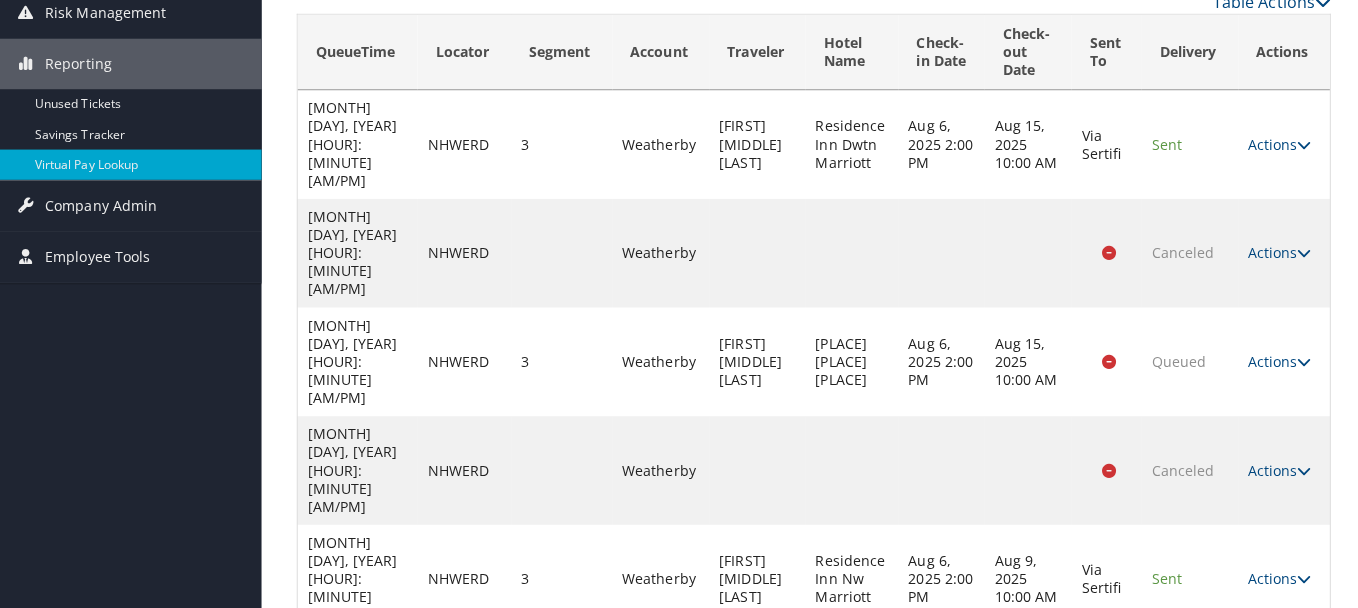 scroll, scrollTop: 0, scrollLeft: 0, axis: both 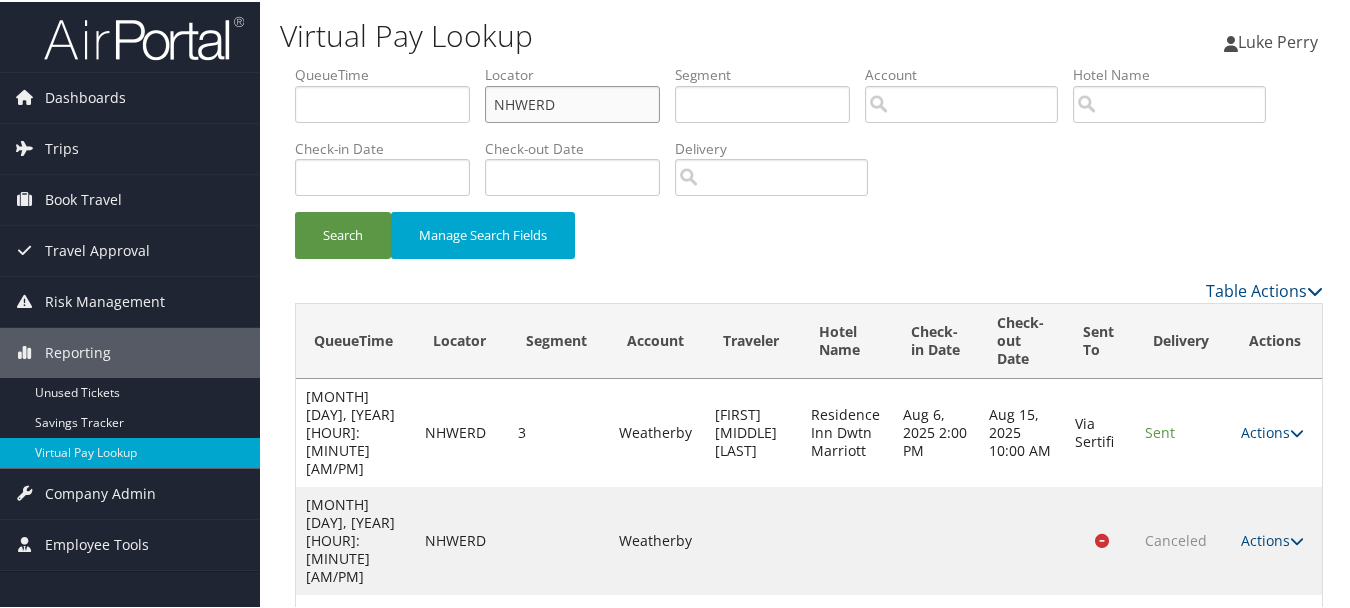 drag, startPoint x: 590, startPoint y: 95, endPoint x: 480, endPoint y: 94, distance: 110.00455 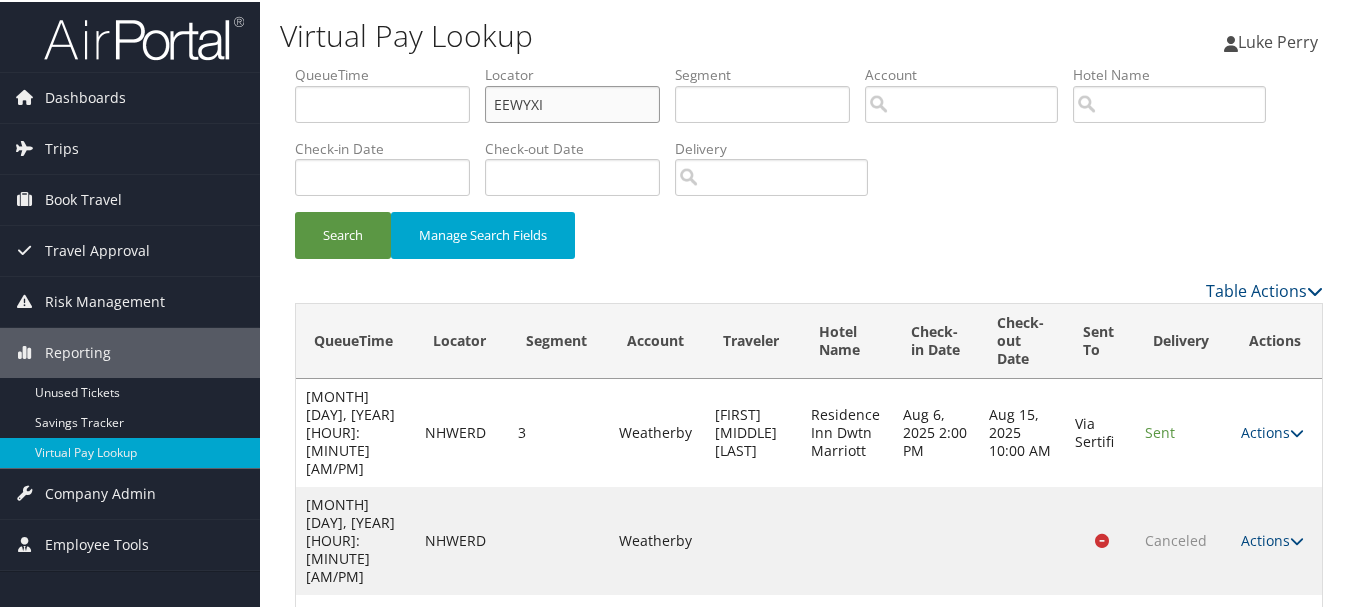 click on "Search" at bounding box center (343, 233) 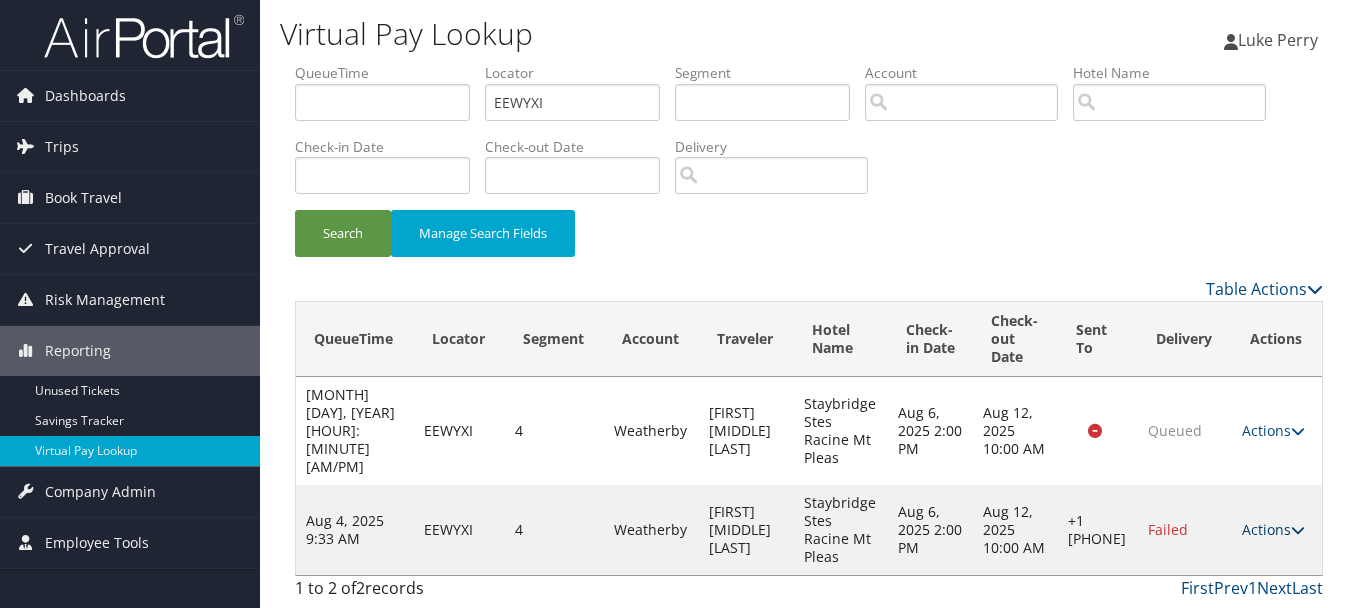 click on "Actions" at bounding box center (1273, 529) 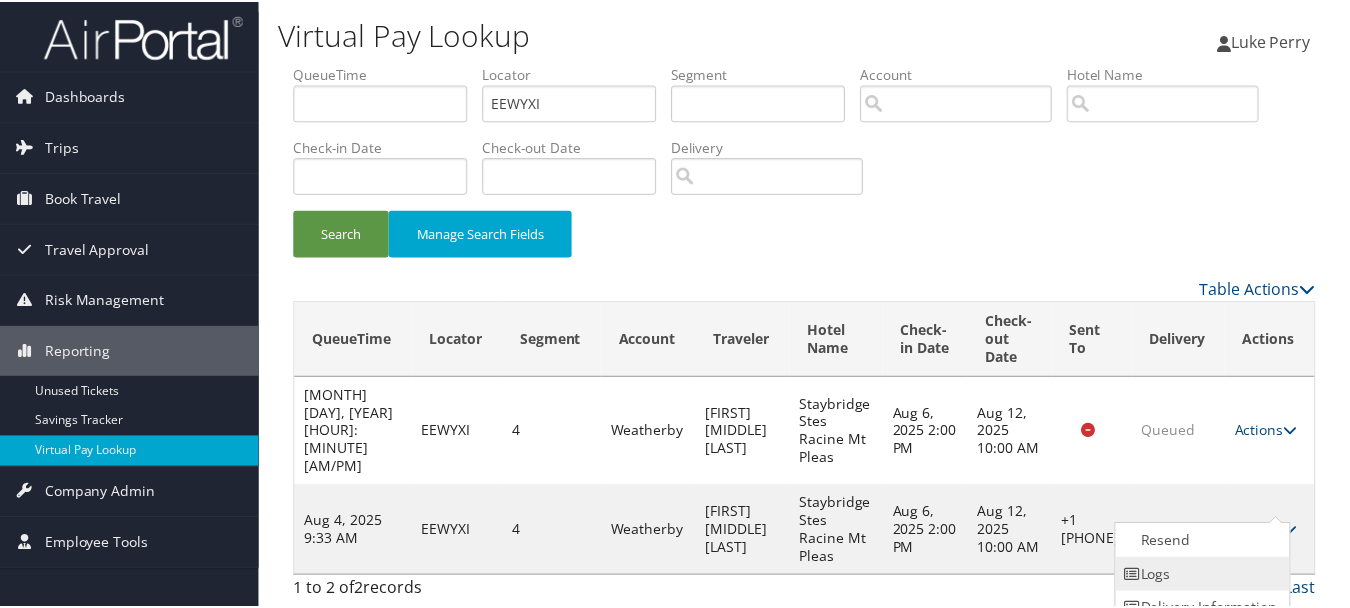 scroll, scrollTop: 53, scrollLeft: 0, axis: vertical 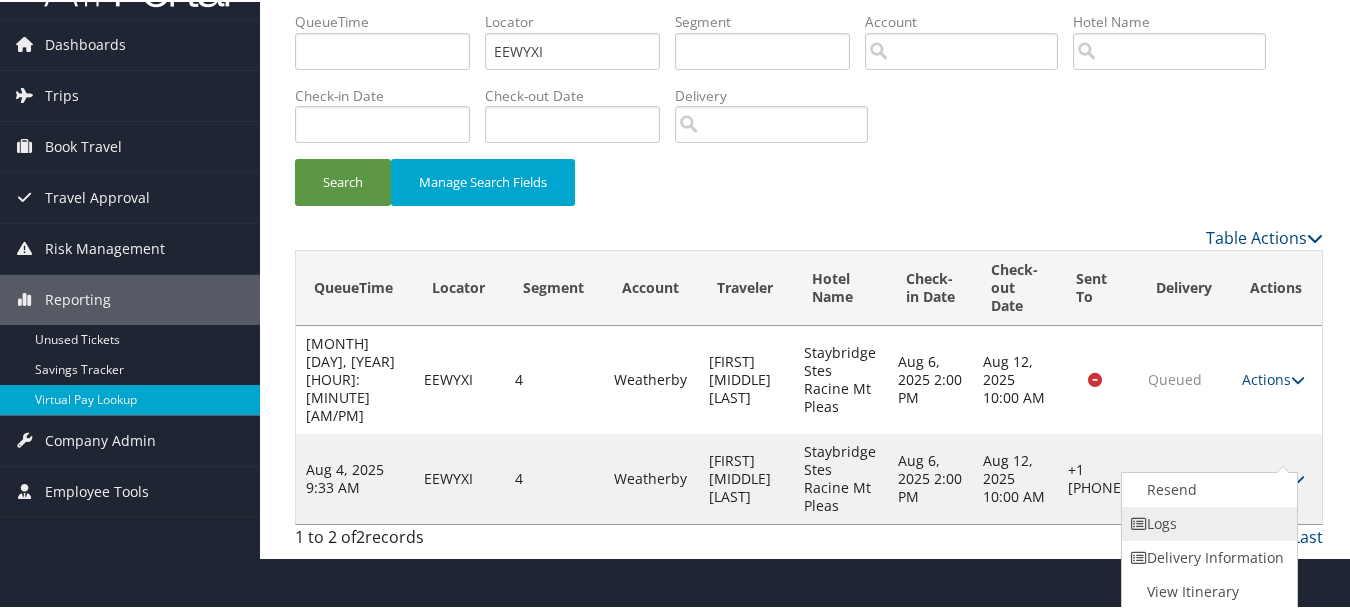click on "Logs" at bounding box center [1207, 522] 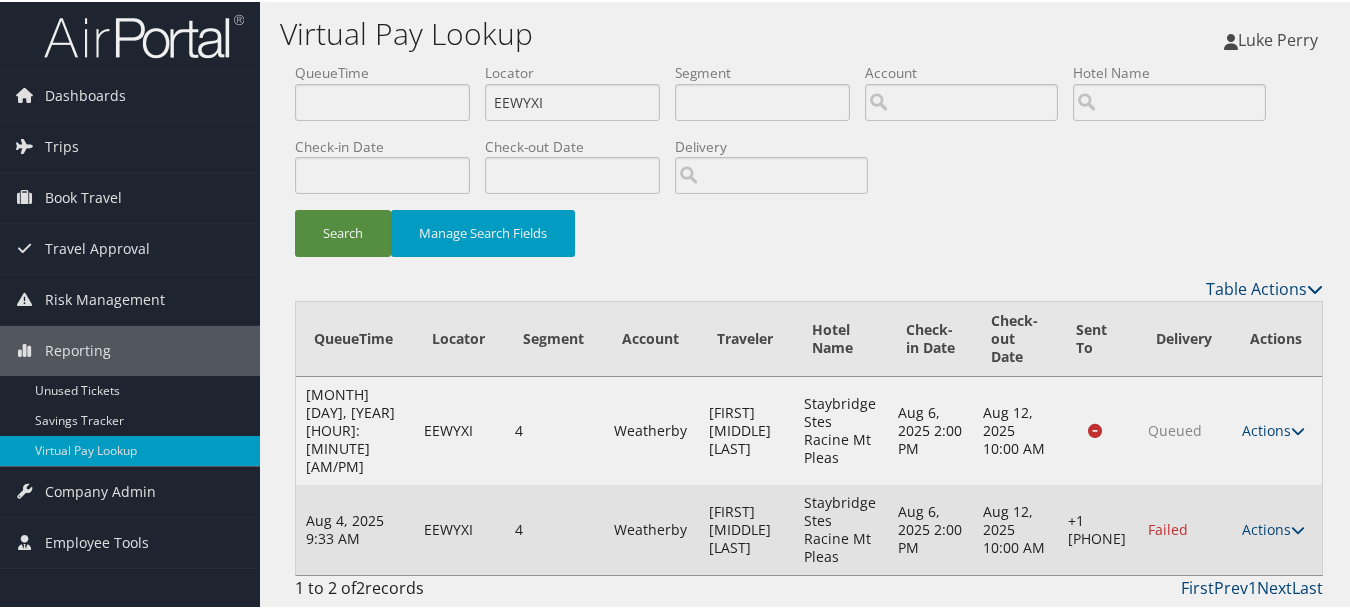 scroll, scrollTop: 0, scrollLeft: 0, axis: both 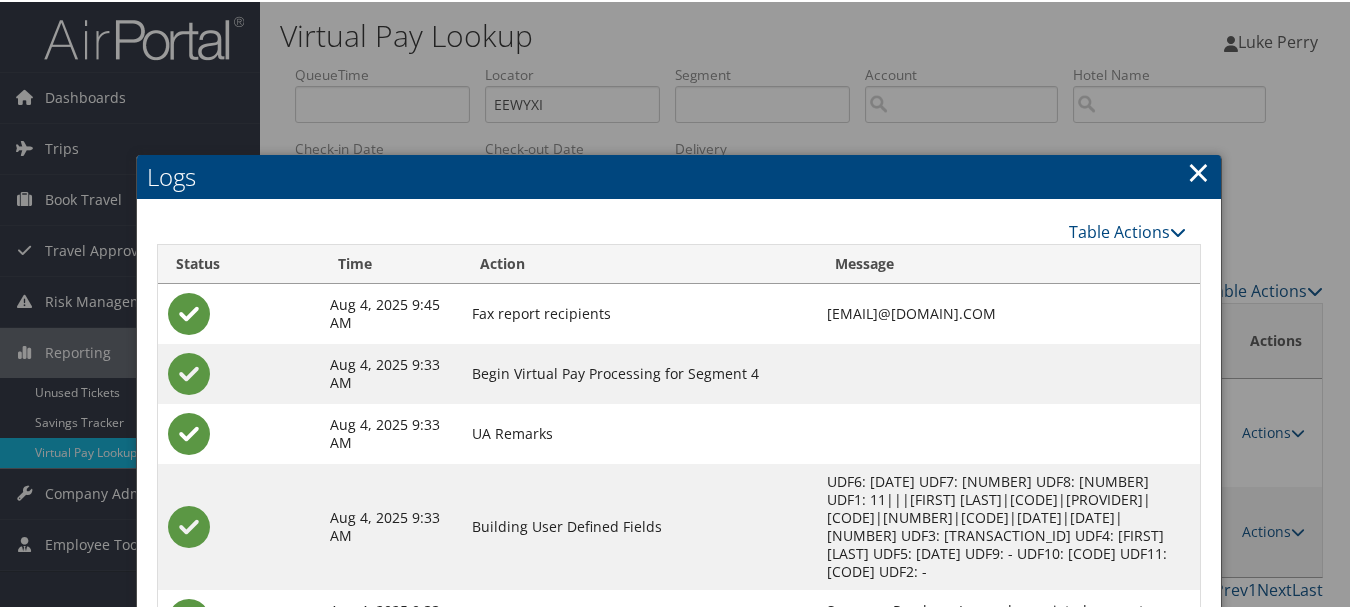 click at bounding box center (1008, 372) 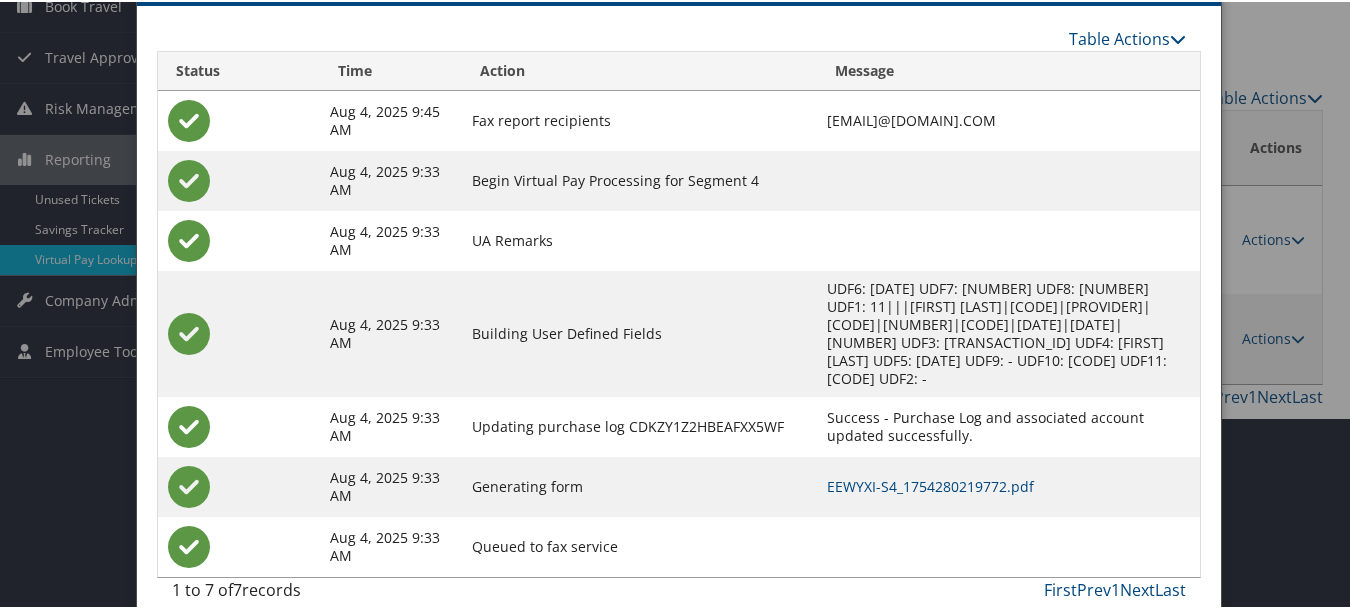 scroll, scrollTop: 198, scrollLeft: 0, axis: vertical 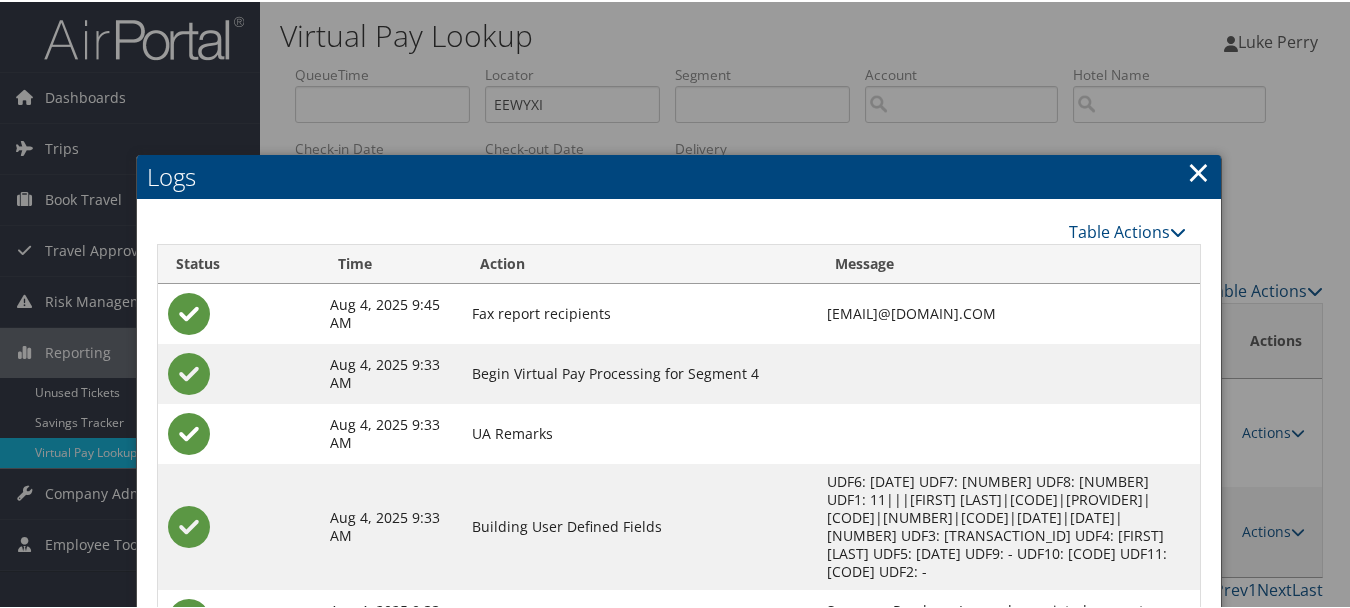 click on "×" at bounding box center (1198, 170) 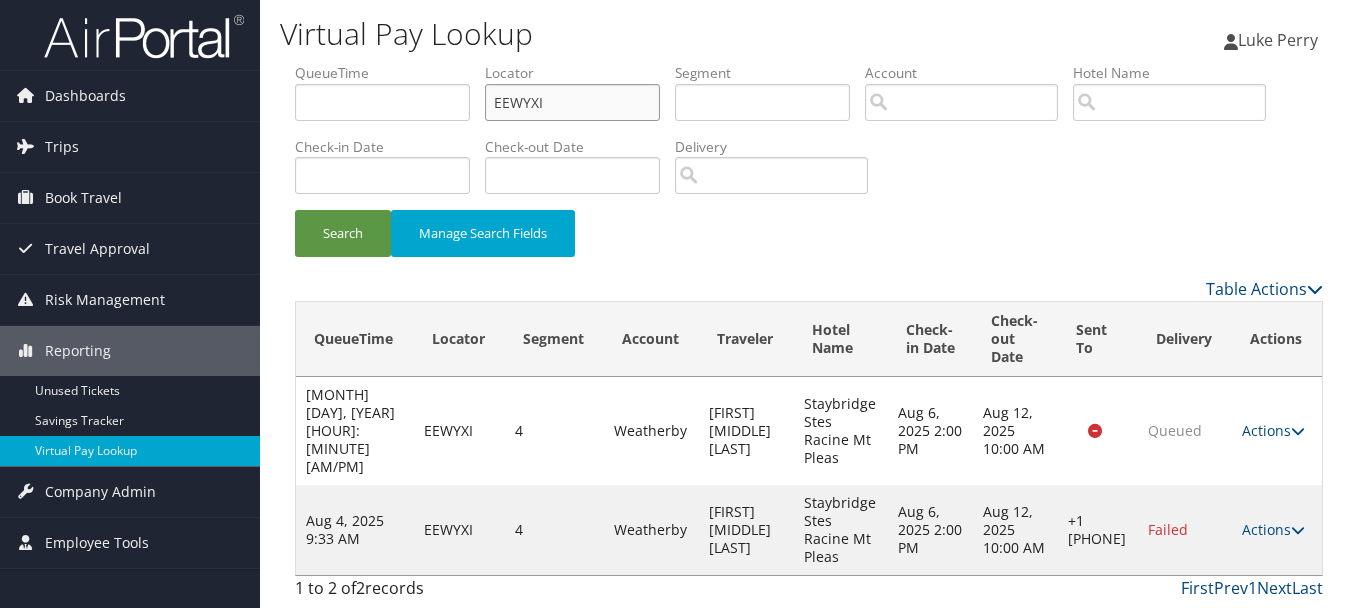 drag, startPoint x: 625, startPoint y: 104, endPoint x: 274, endPoint y: 103, distance: 351.00143 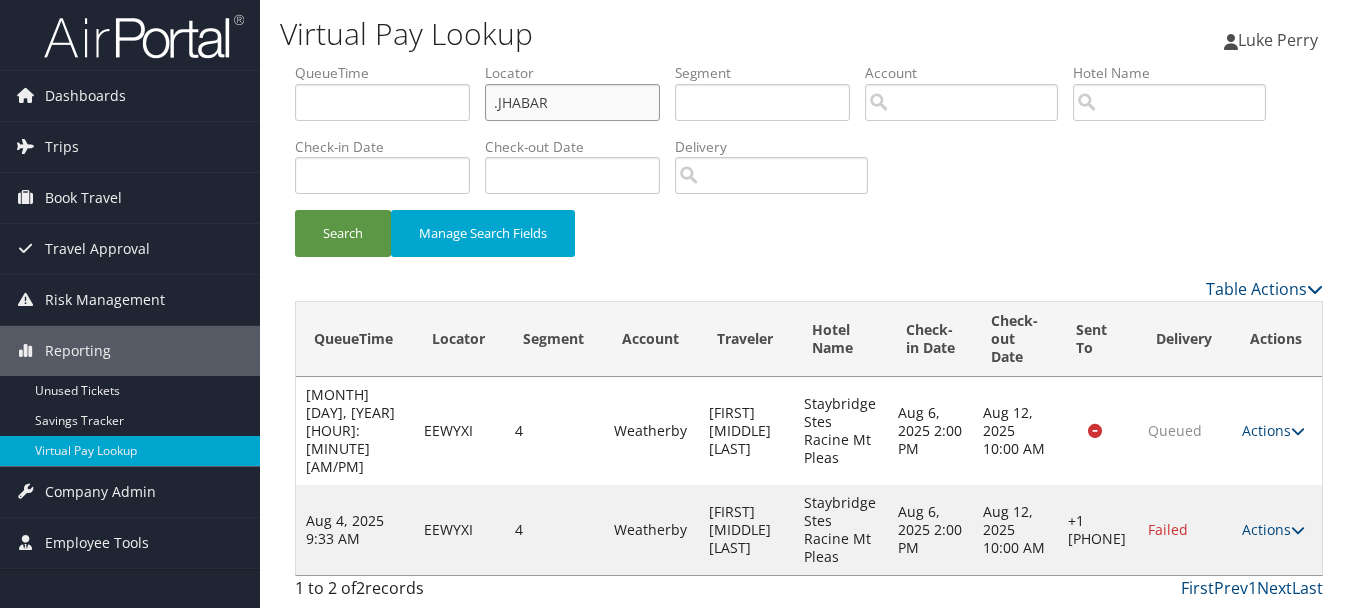 click on "Search" at bounding box center [343, 233] 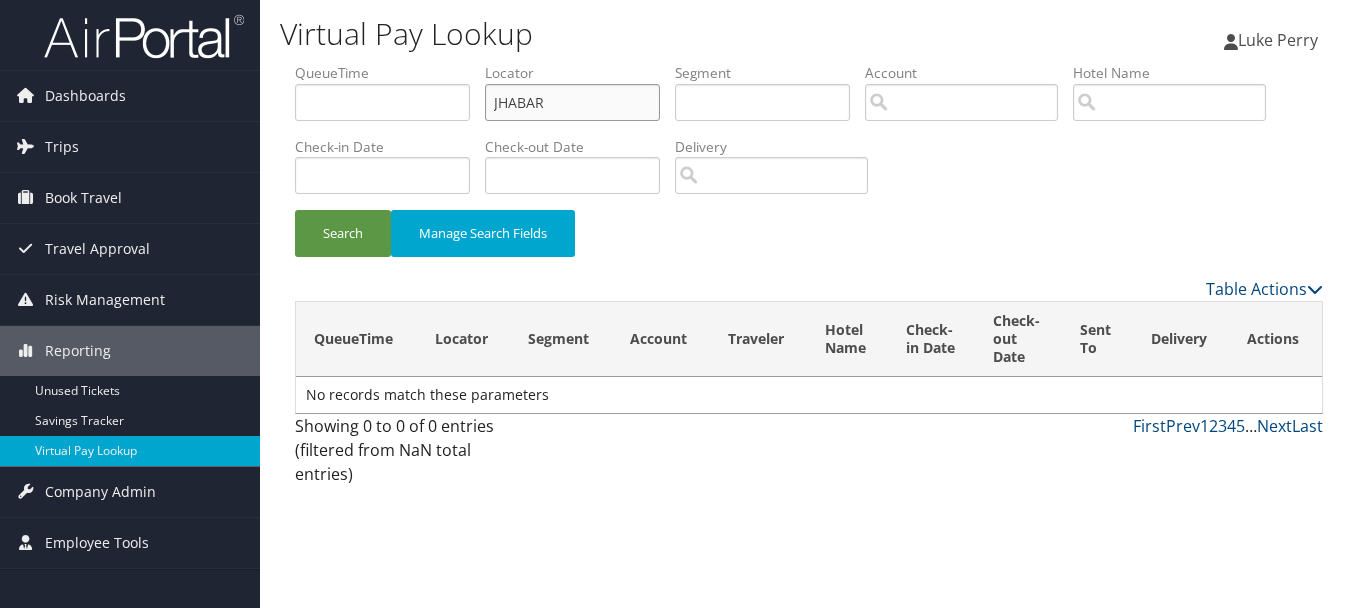 click on "Search" at bounding box center (343, 233) 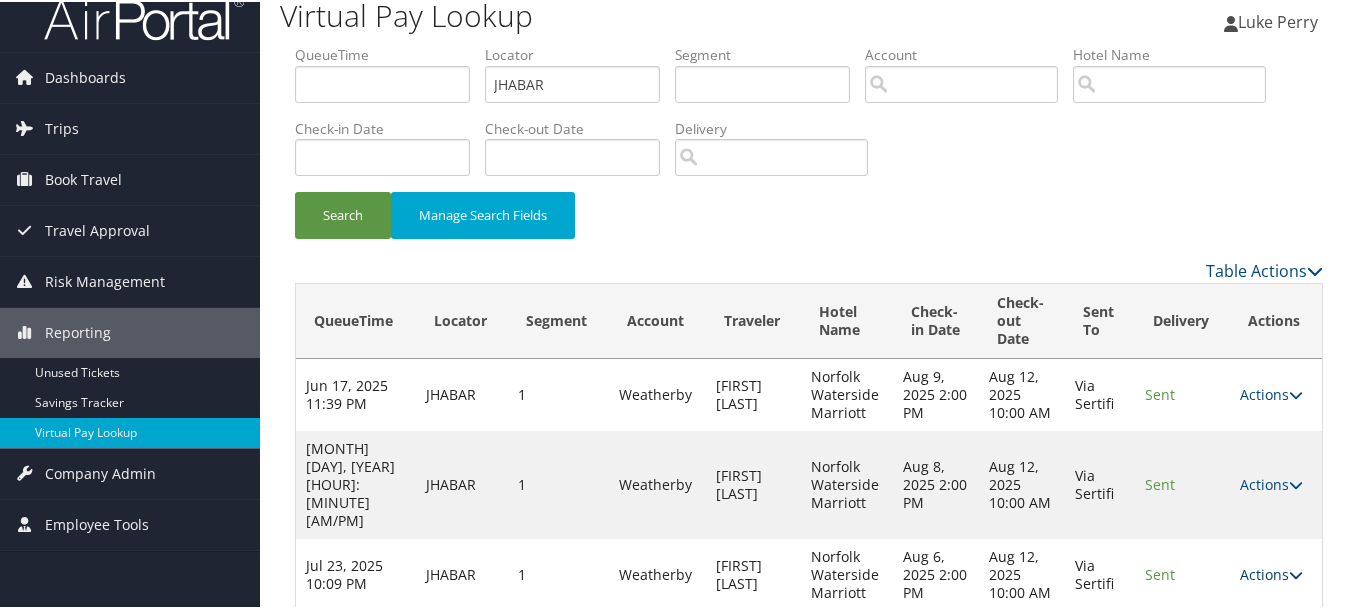 click on "Actions" at bounding box center [1271, 572] 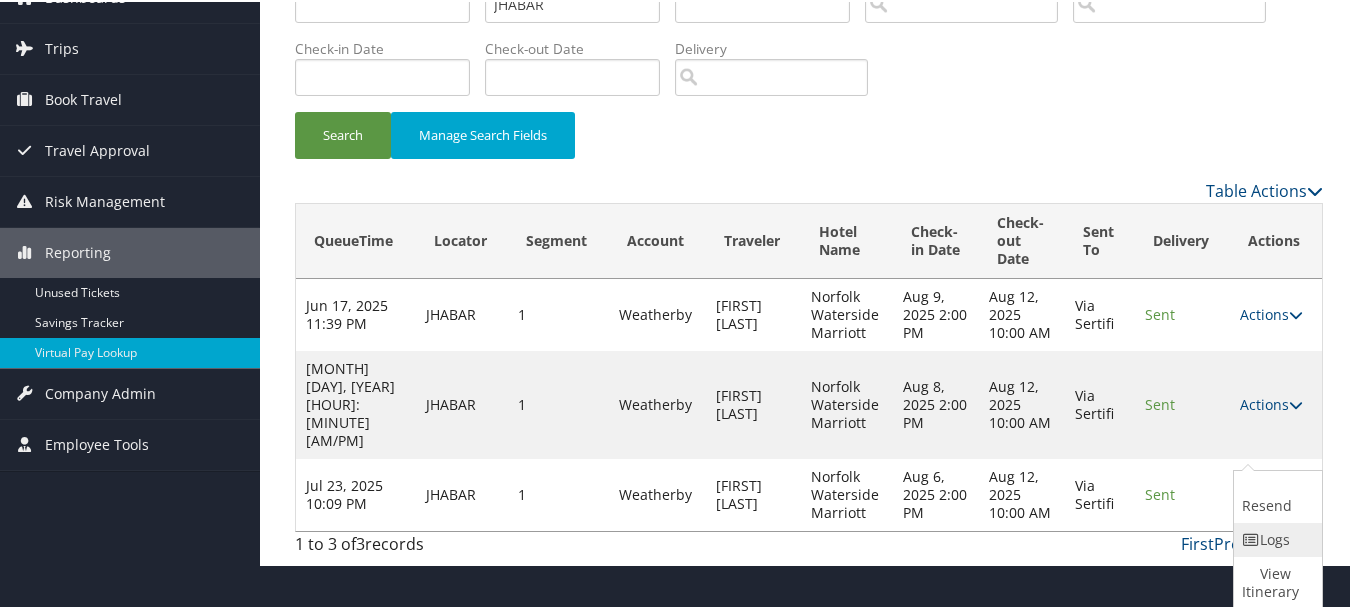 click on "Logs" at bounding box center (1275, 538) 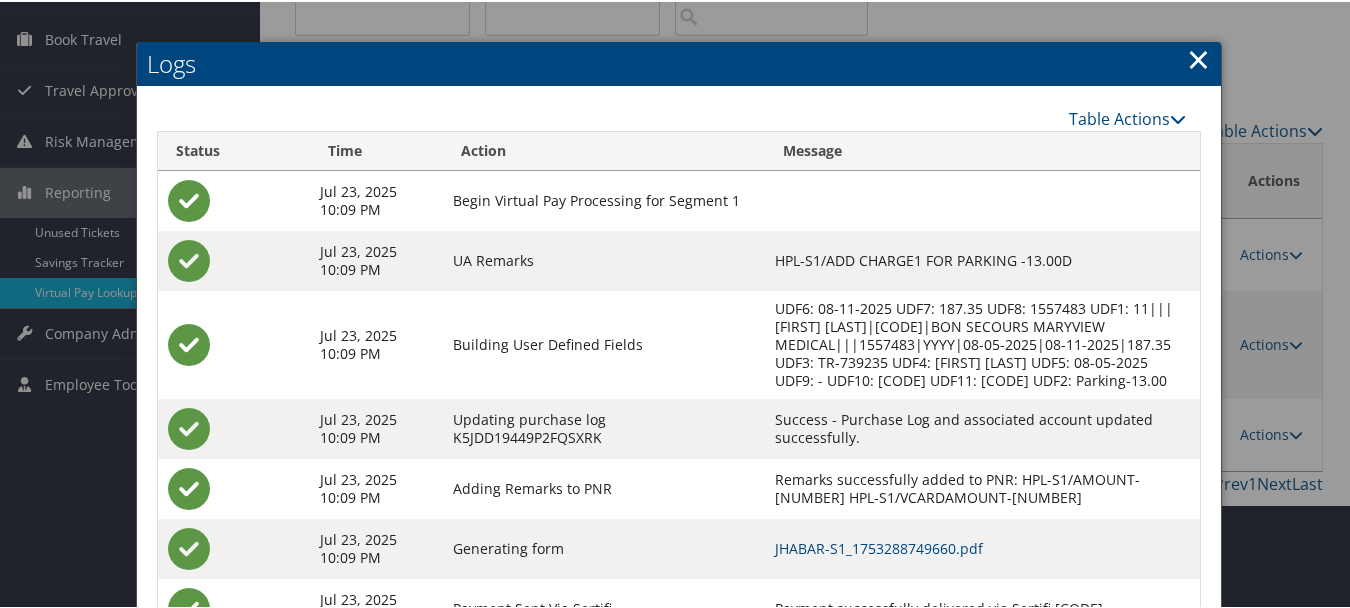 scroll, scrollTop: 305, scrollLeft: 0, axis: vertical 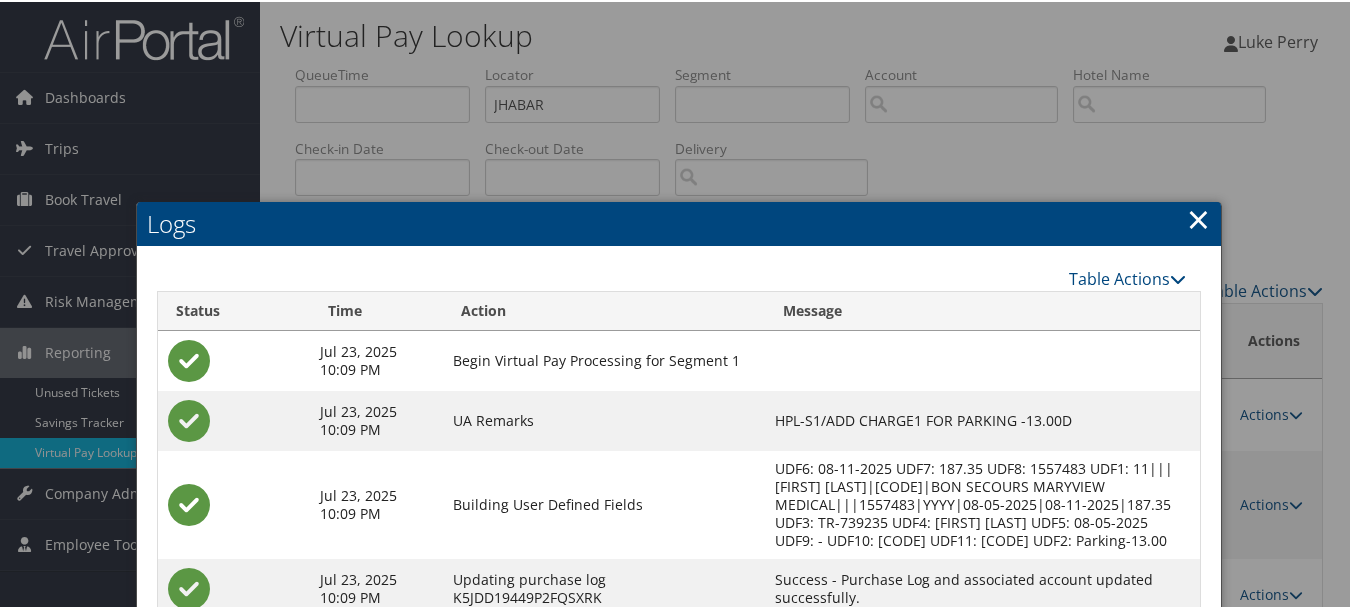 click on "×" at bounding box center (1198, 217) 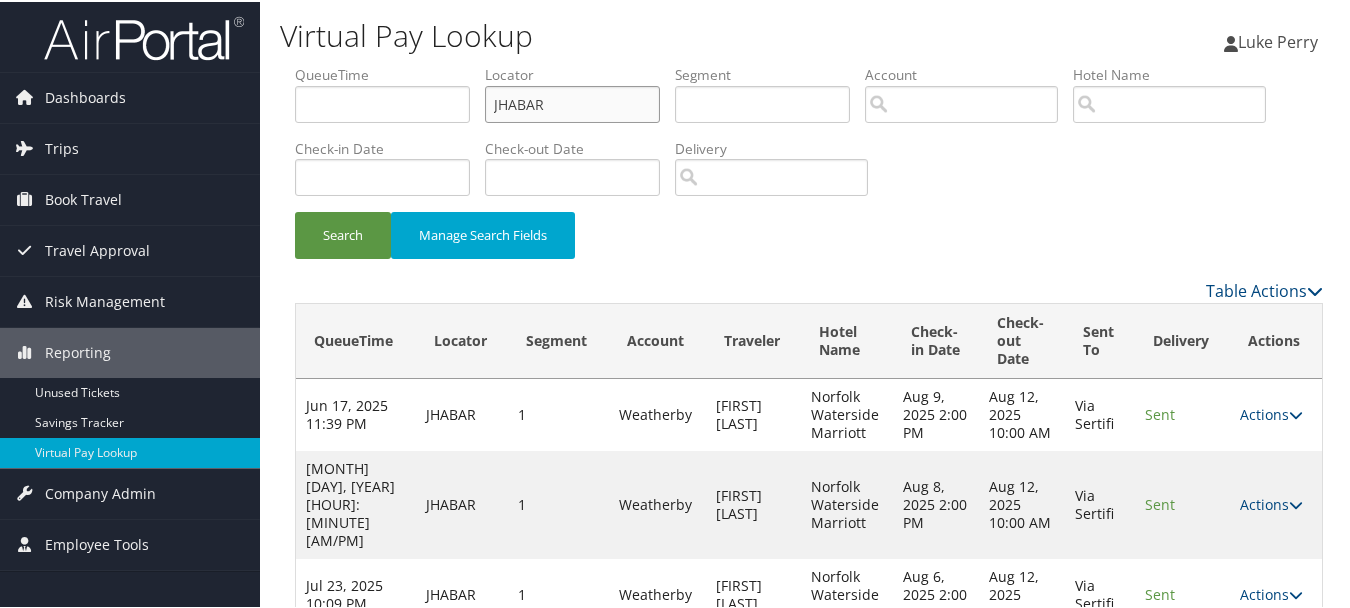 drag, startPoint x: 577, startPoint y: 90, endPoint x: 415, endPoint y: 90, distance: 162 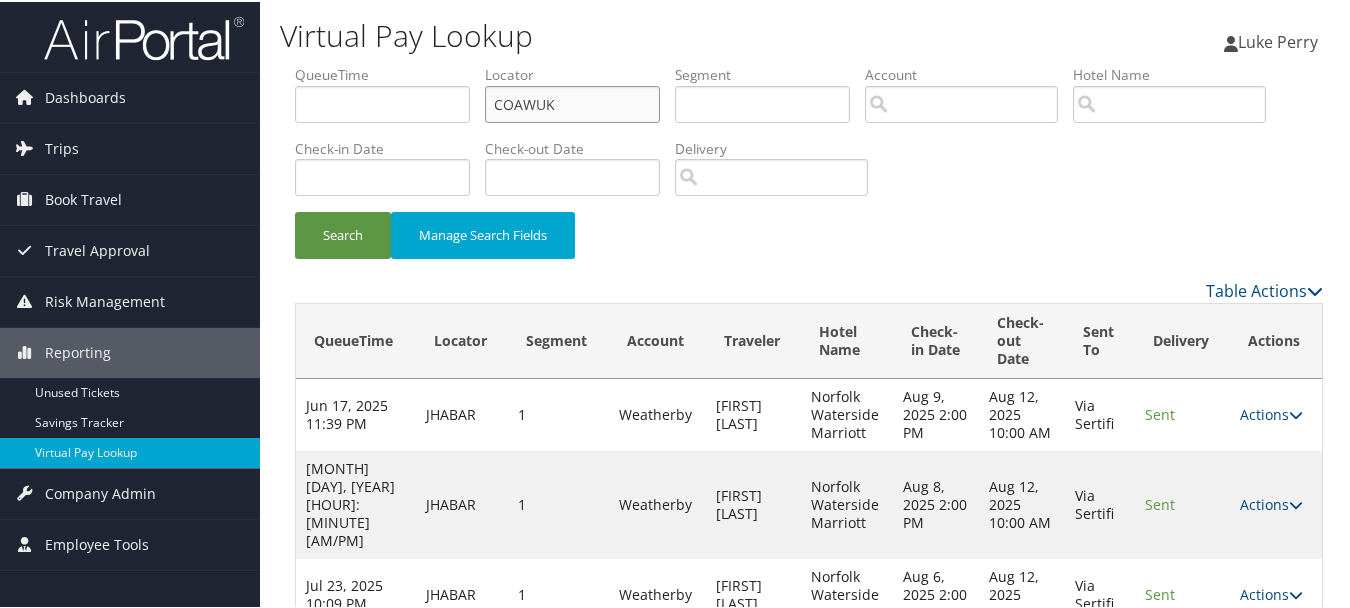 click on "Search" at bounding box center (343, 233) 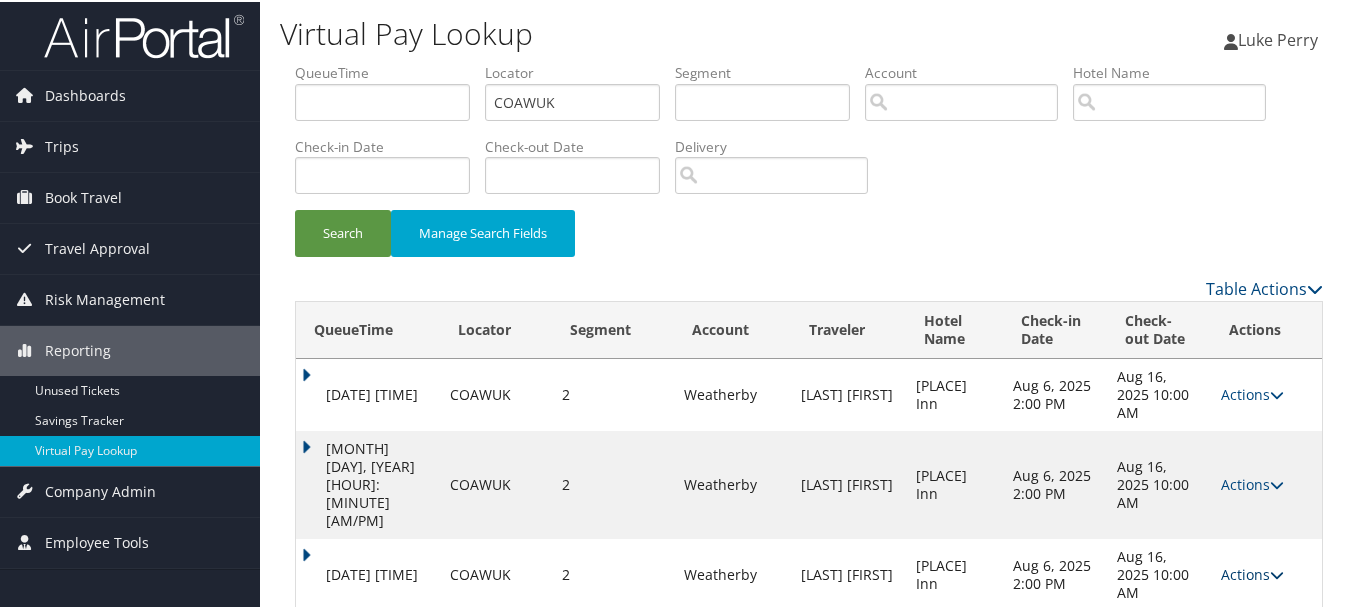 click at bounding box center [1277, 573] 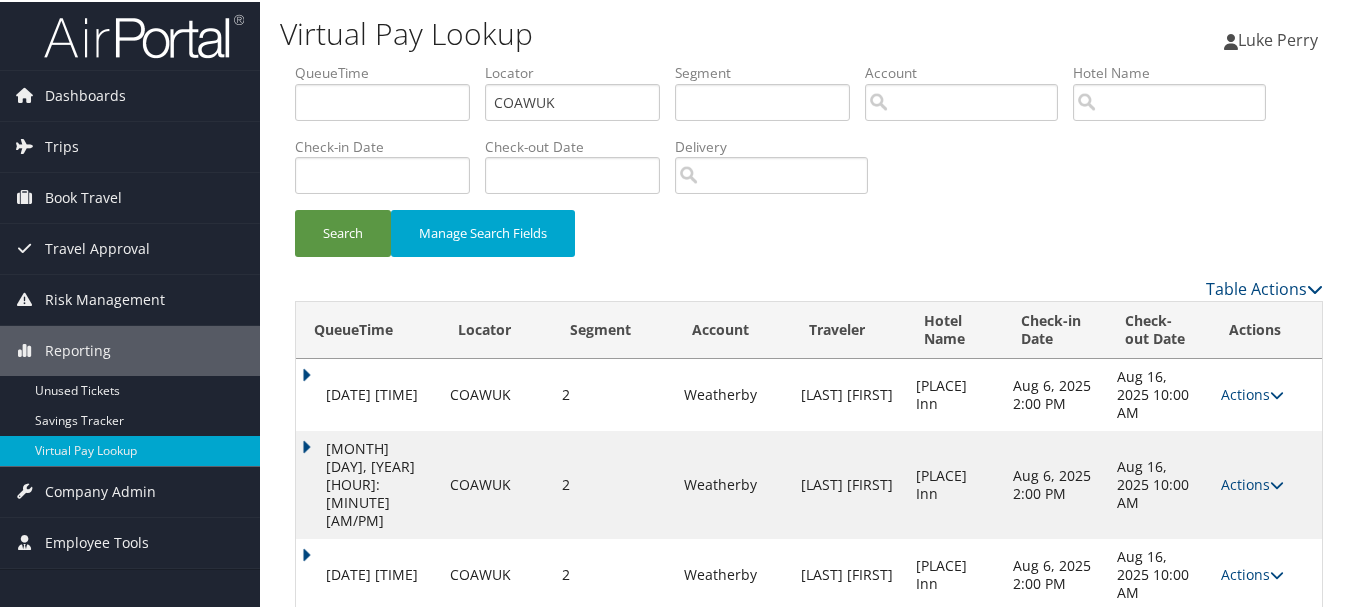 scroll, scrollTop: 64, scrollLeft: 0, axis: vertical 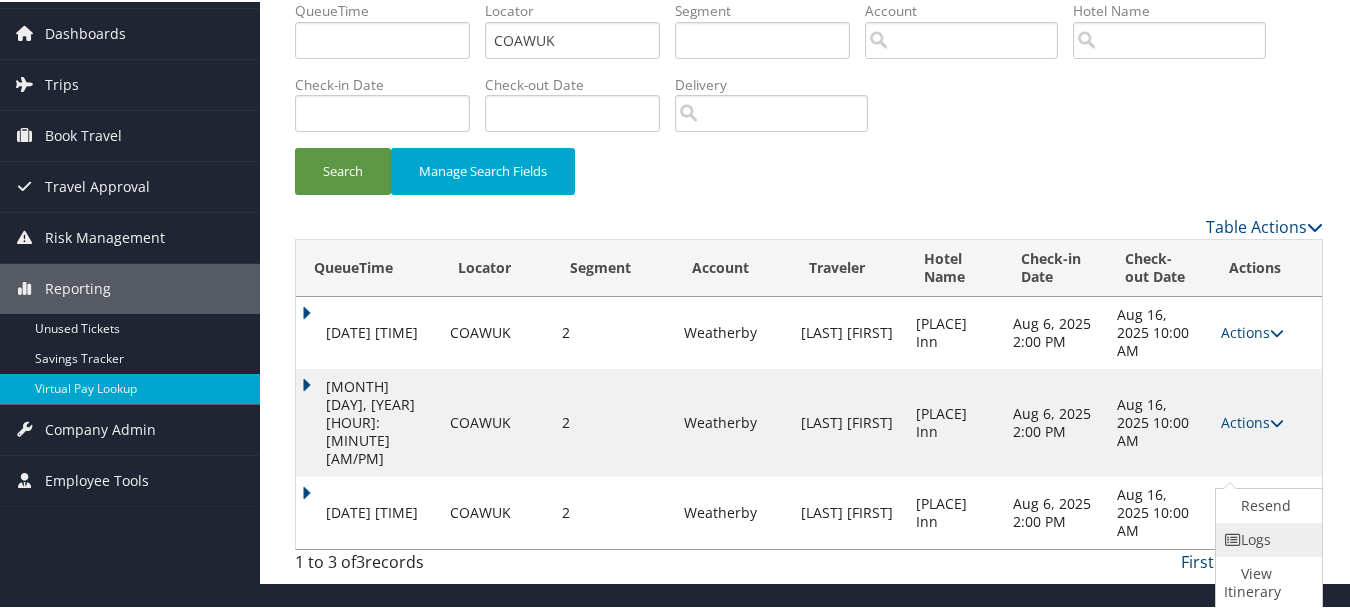 click on "Logs" at bounding box center (1266, 538) 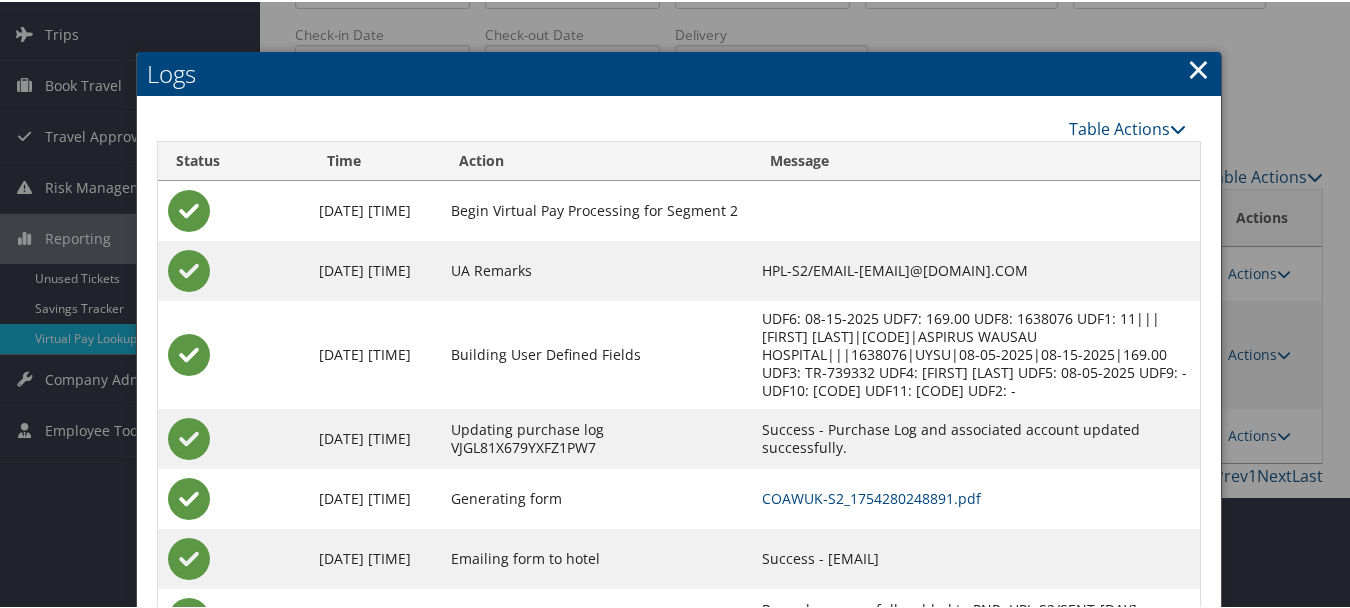 scroll, scrollTop: 209, scrollLeft: 0, axis: vertical 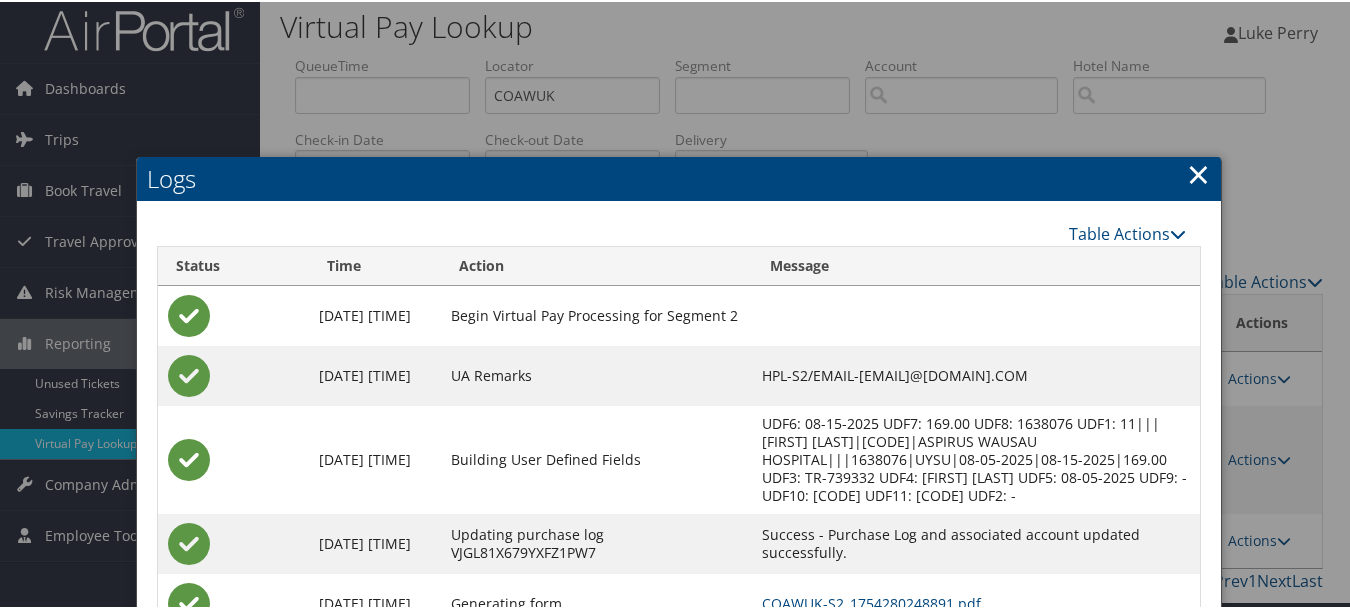 click on "×" at bounding box center (1198, 172) 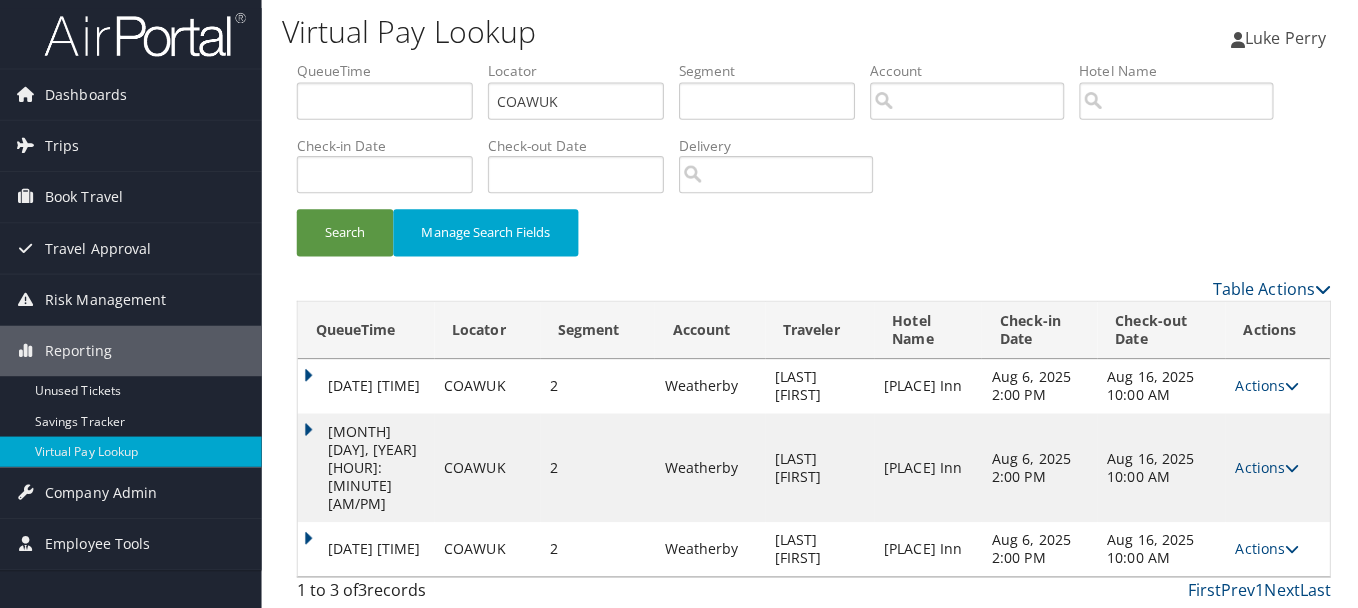 scroll, scrollTop: 0, scrollLeft: 0, axis: both 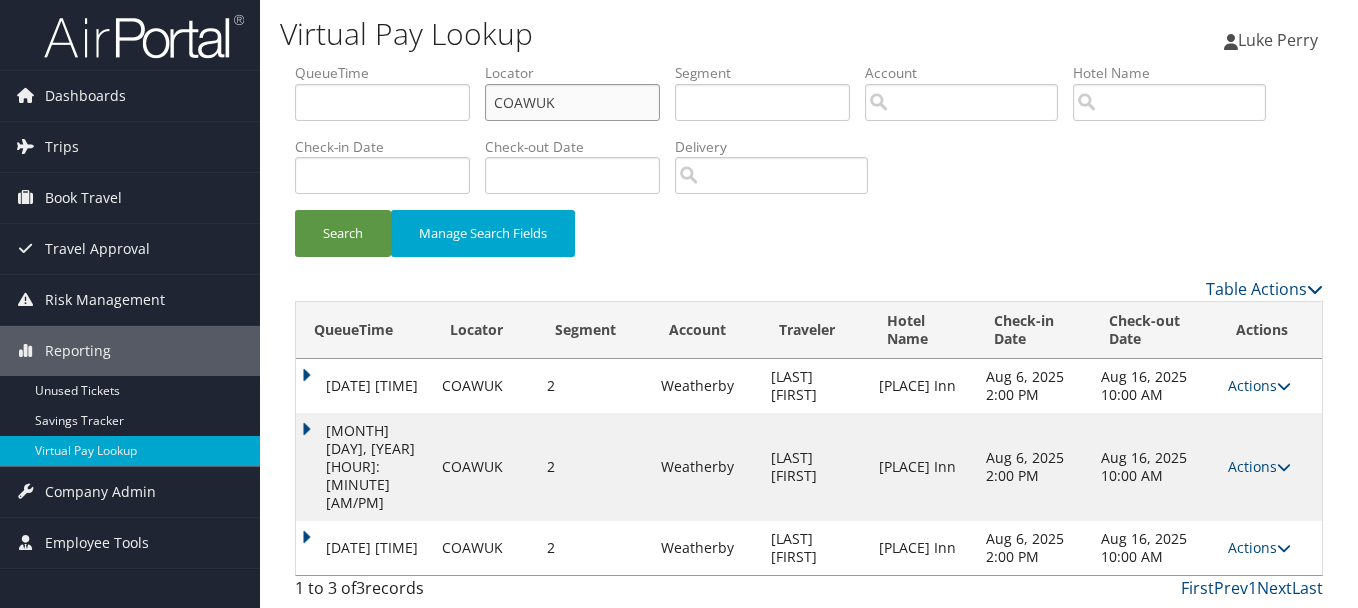 drag, startPoint x: 611, startPoint y: 96, endPoint x: 475, endPoint y: 96, distance: 136 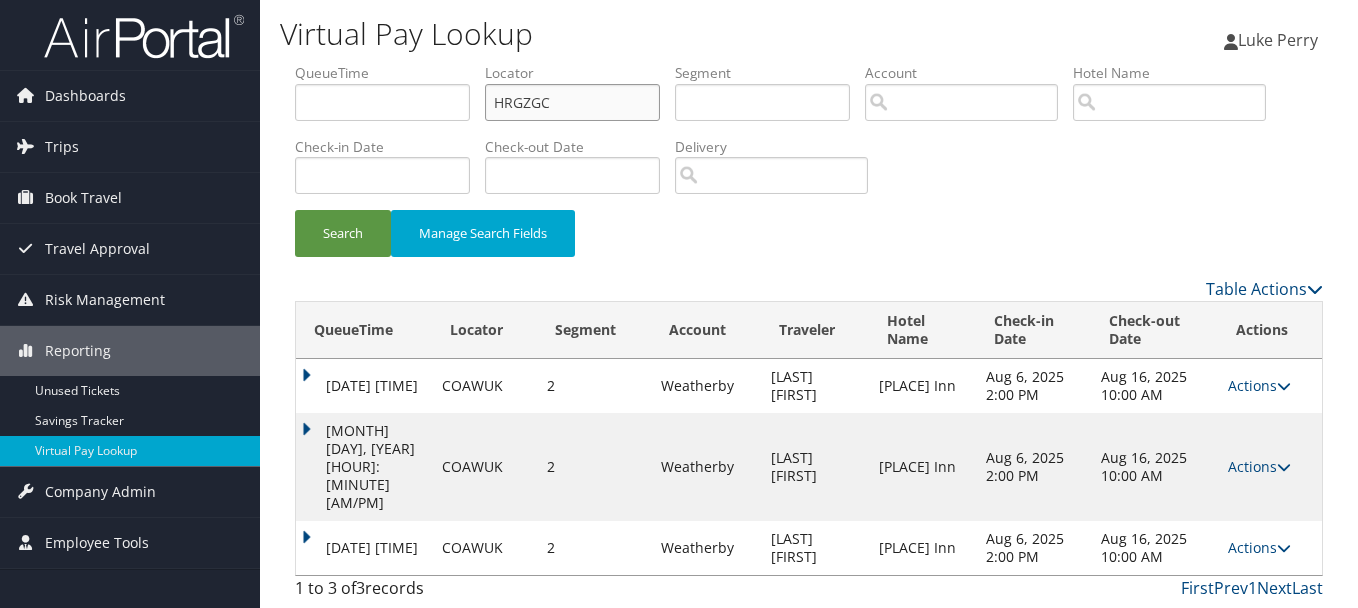 click on "Search" at bounding box center [343, 233] 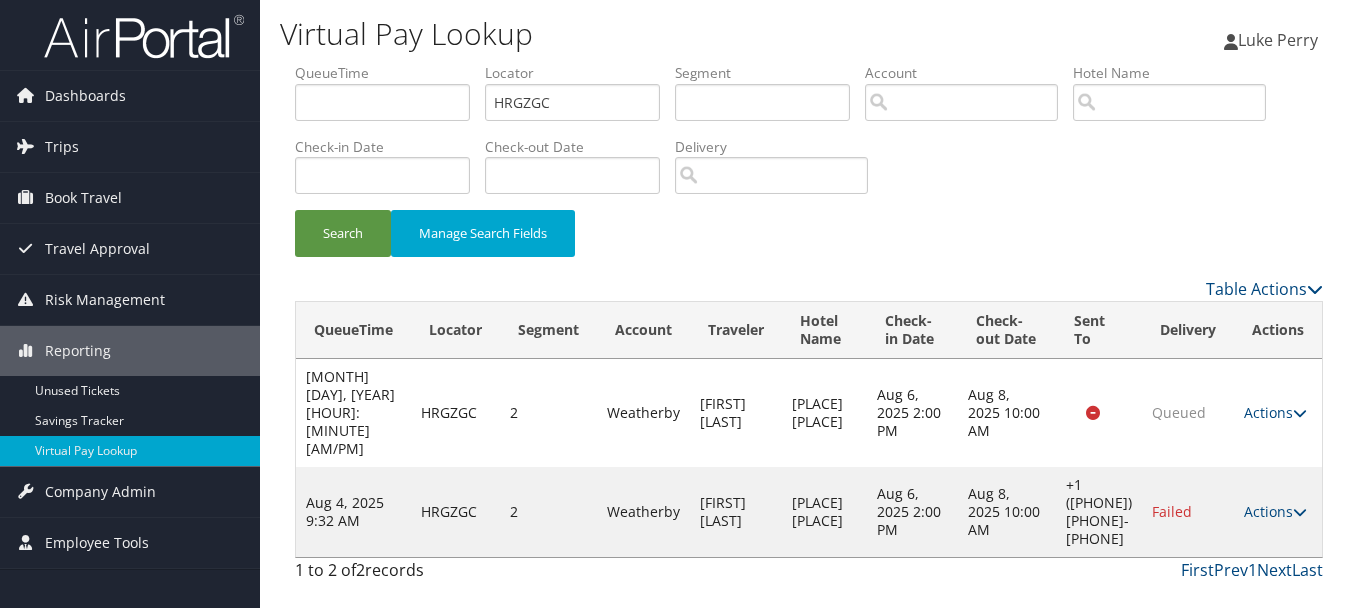 click on "Actions" at bounding box center (1275, 511) 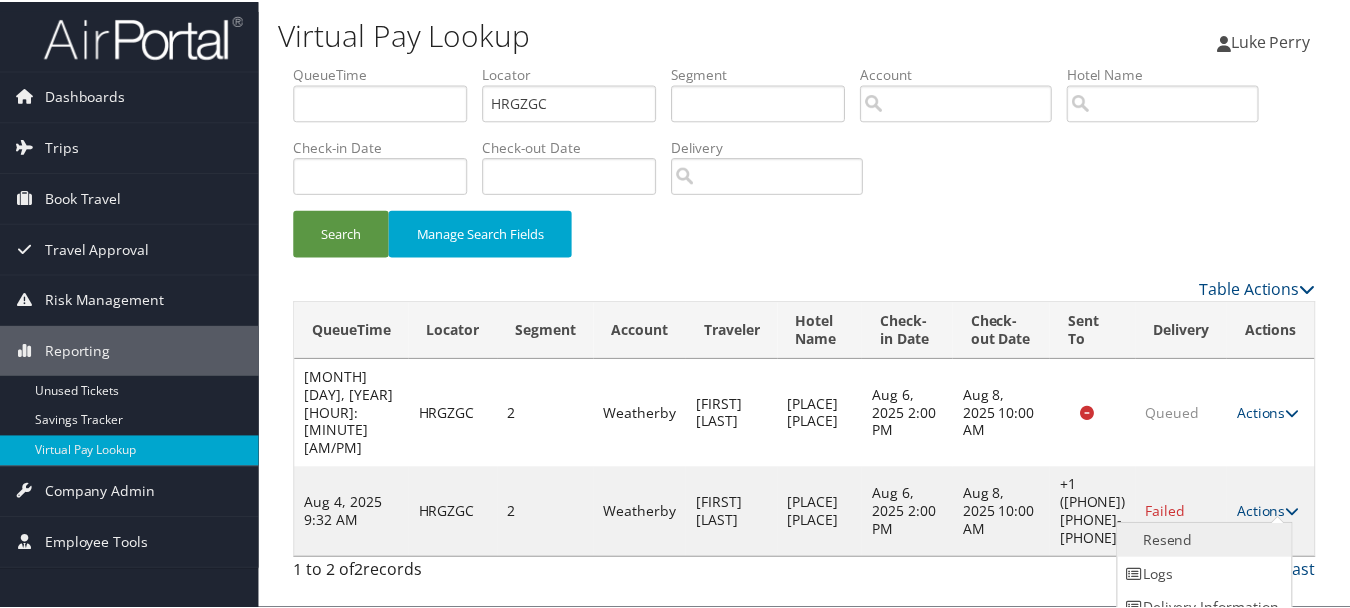 scroll, scrollTop: 53, scrollLeft: 0, axis: vertical 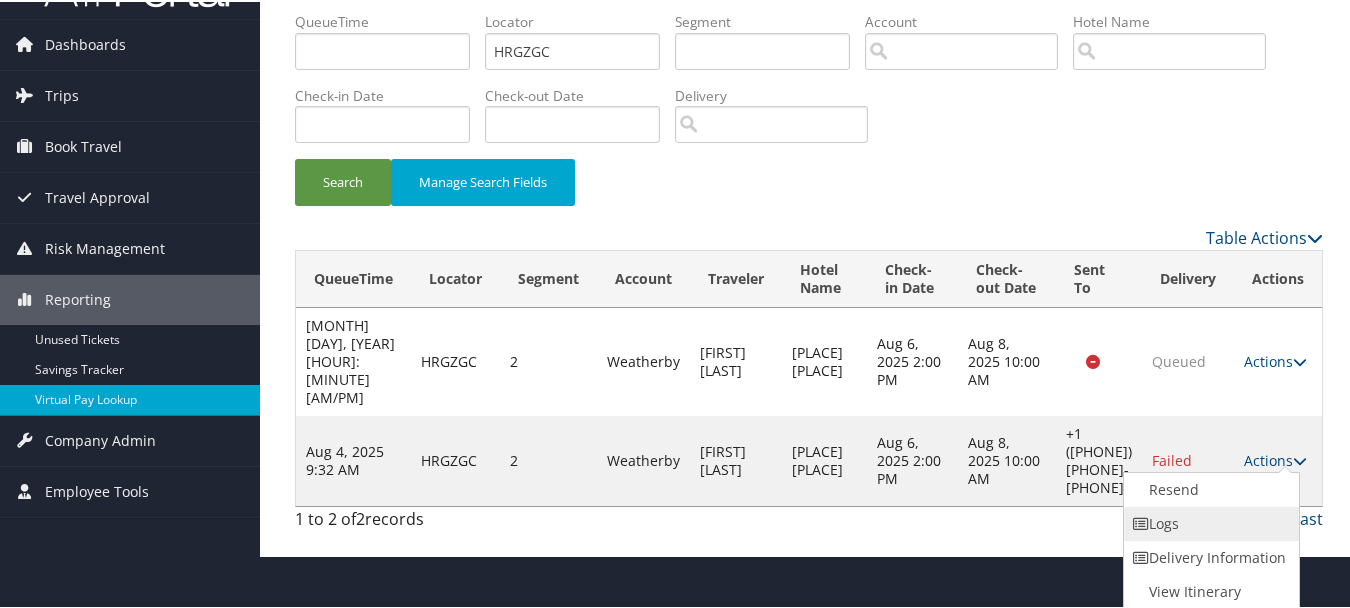 click on "Logs" at bounding box center (1209, 522) 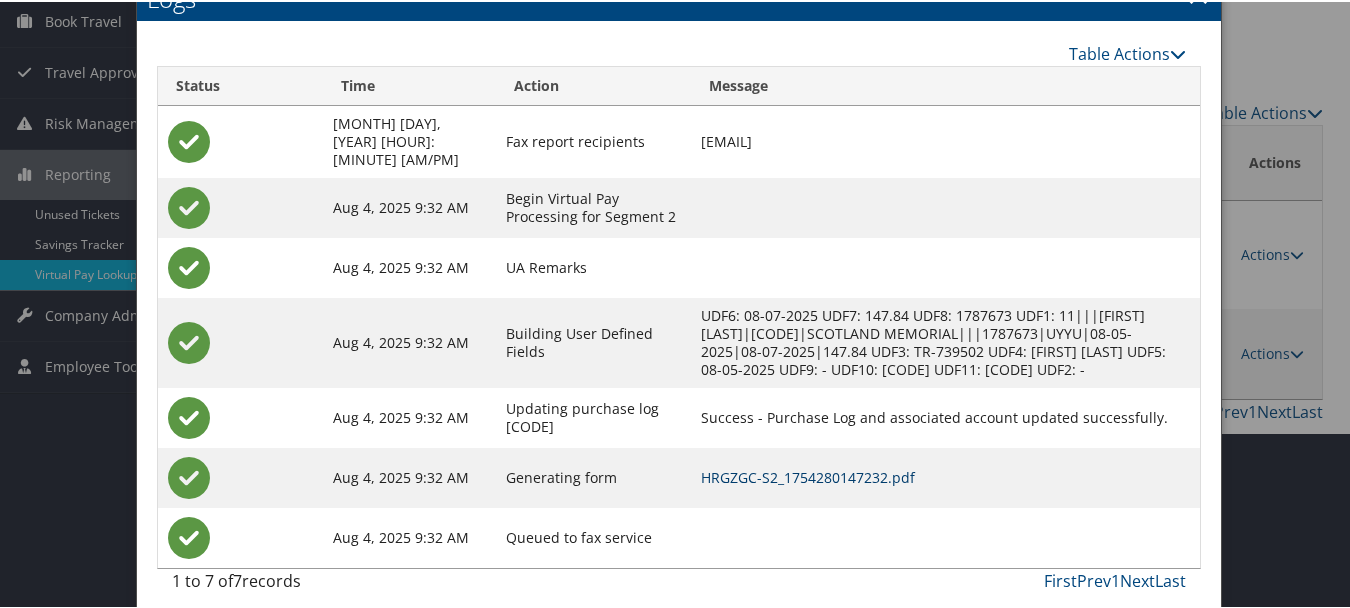 scroll, scrollTop: 180, scrollLeft: 0, axis: vertical 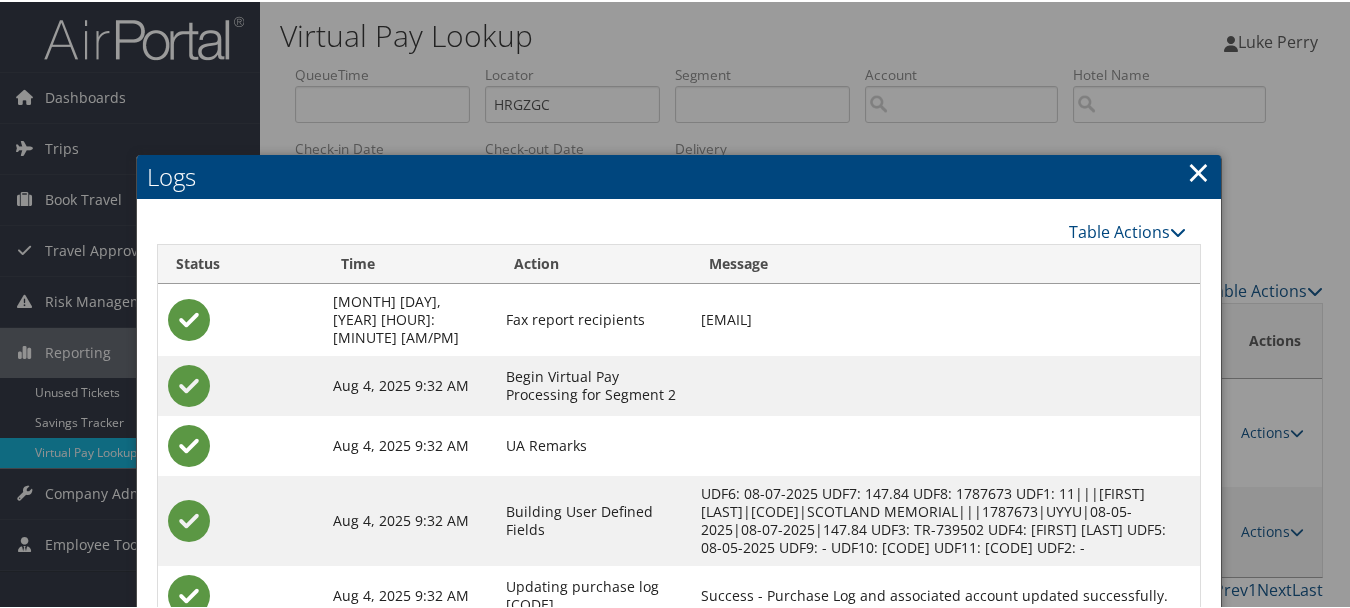 click on "×" at bounding box center [1198, 170] 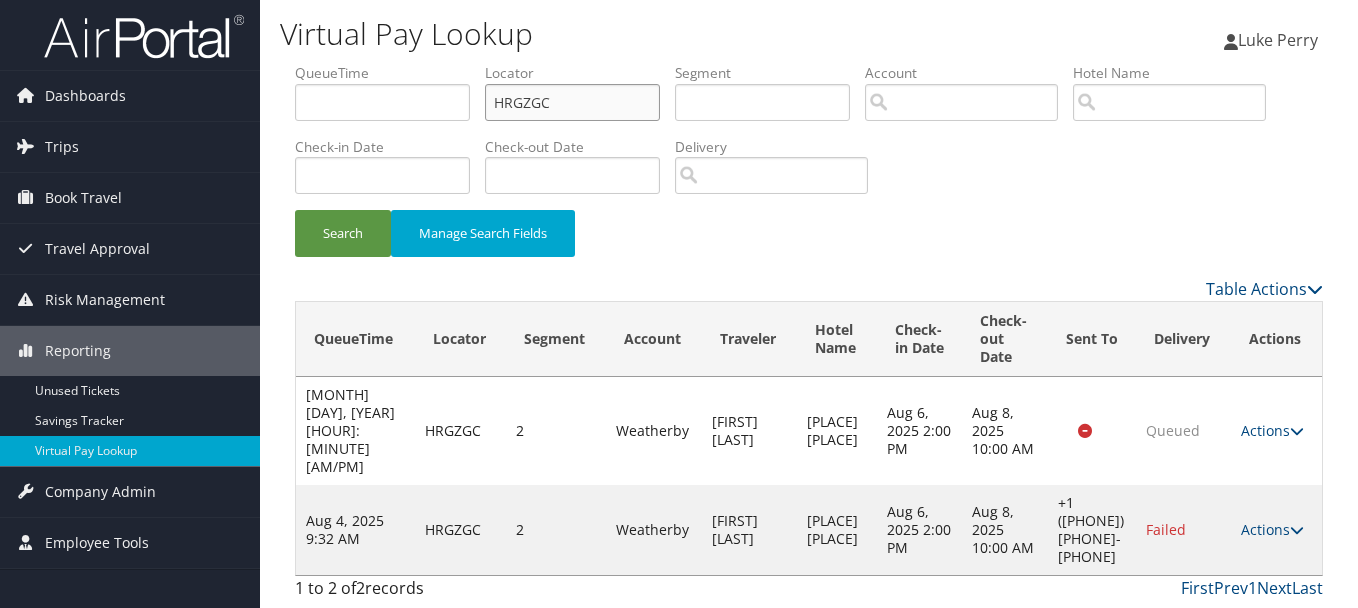 drag, startPoint x: 630, startPoint y: 104, endPoint x: 357, endPoint y: 98, distance: 273.06592 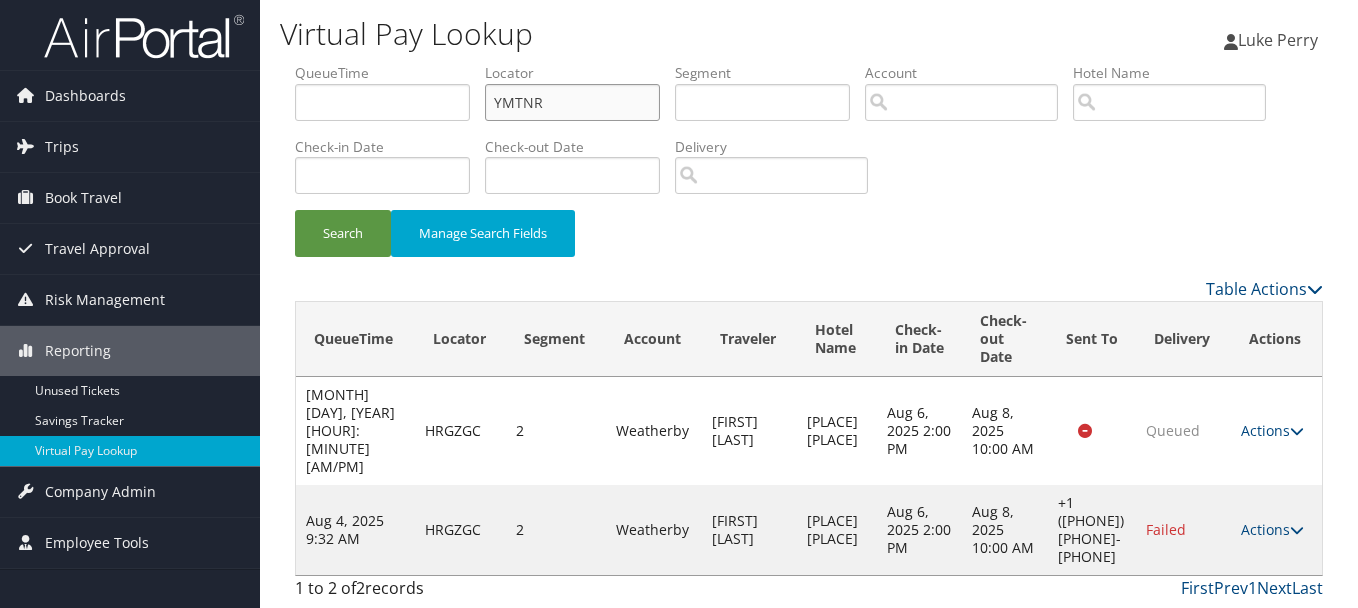 type on "YMTNRC" 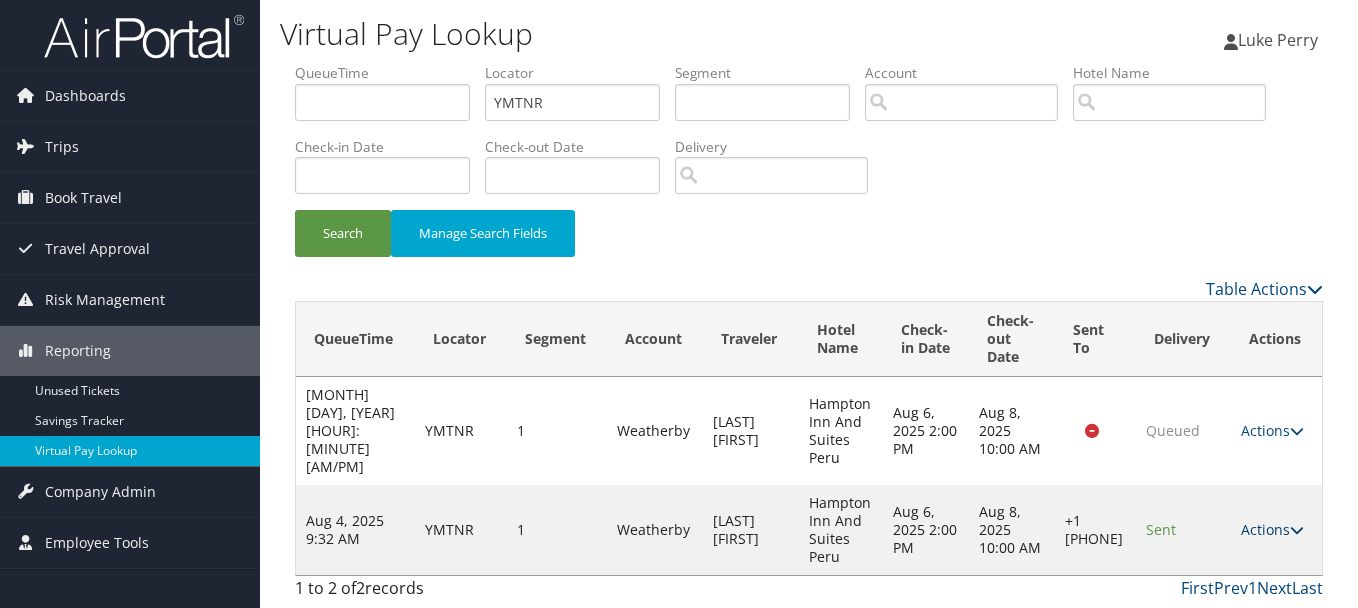 click on "Actions" at bounding box center (1272, 529) 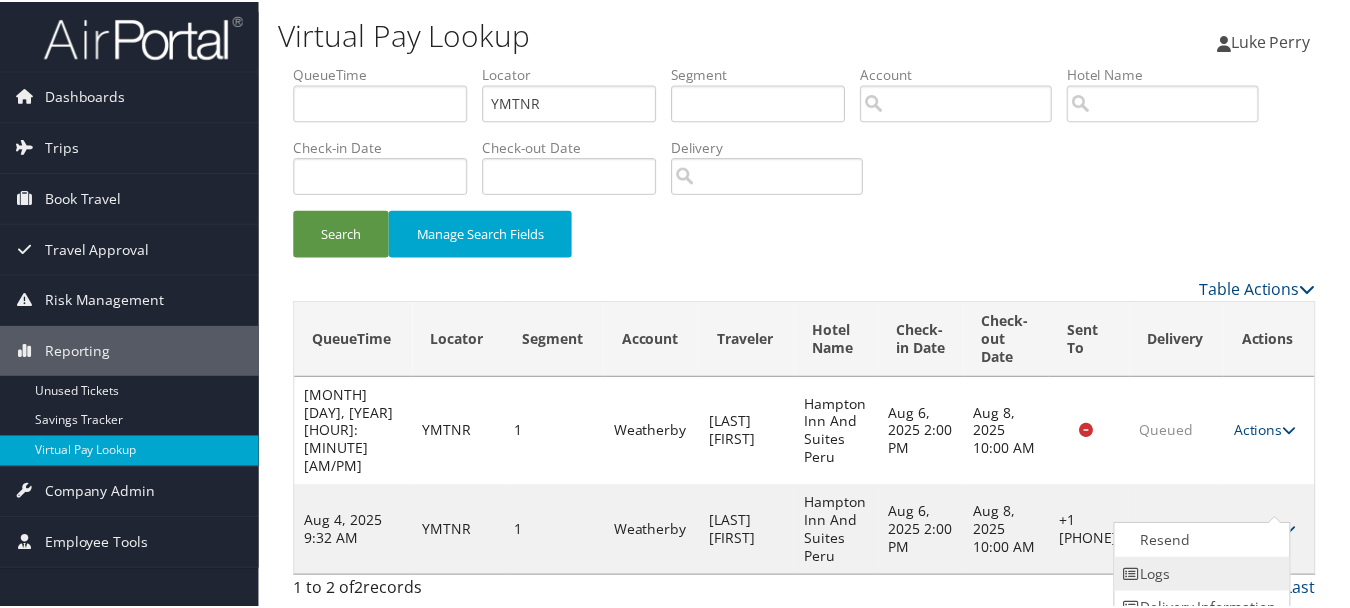scroll, scrollTop: 53, scrollLeft: 0, axis: vertical 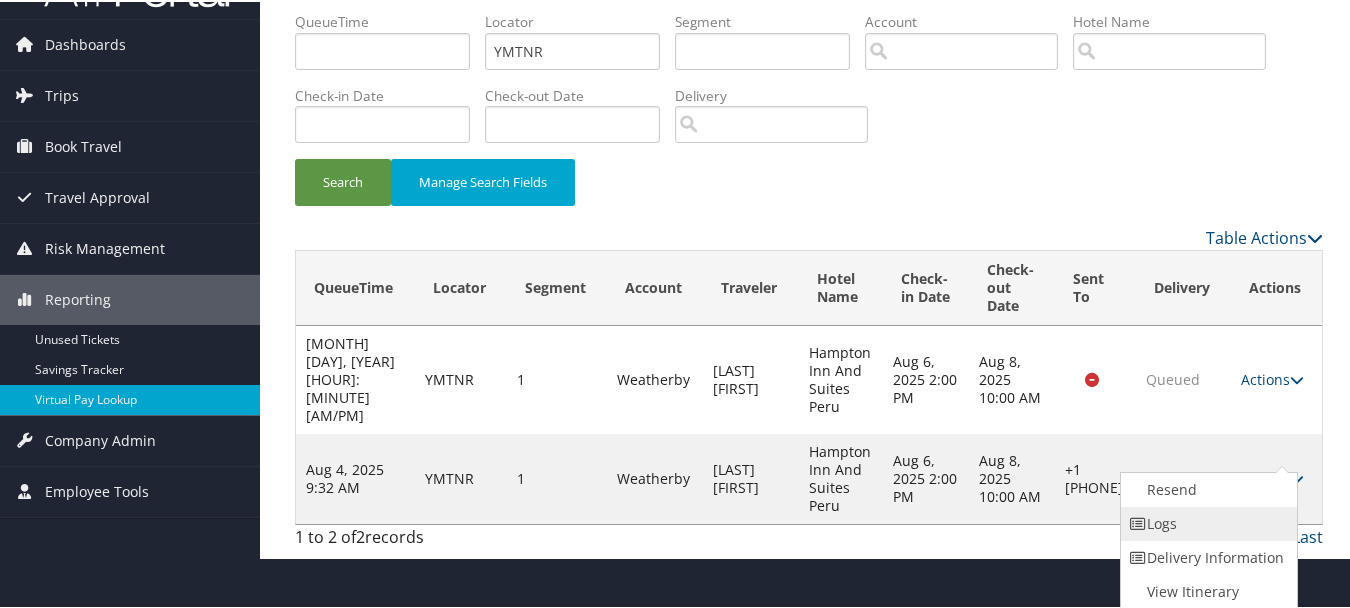 click on "Logs" at bounding box center (1206, 522) 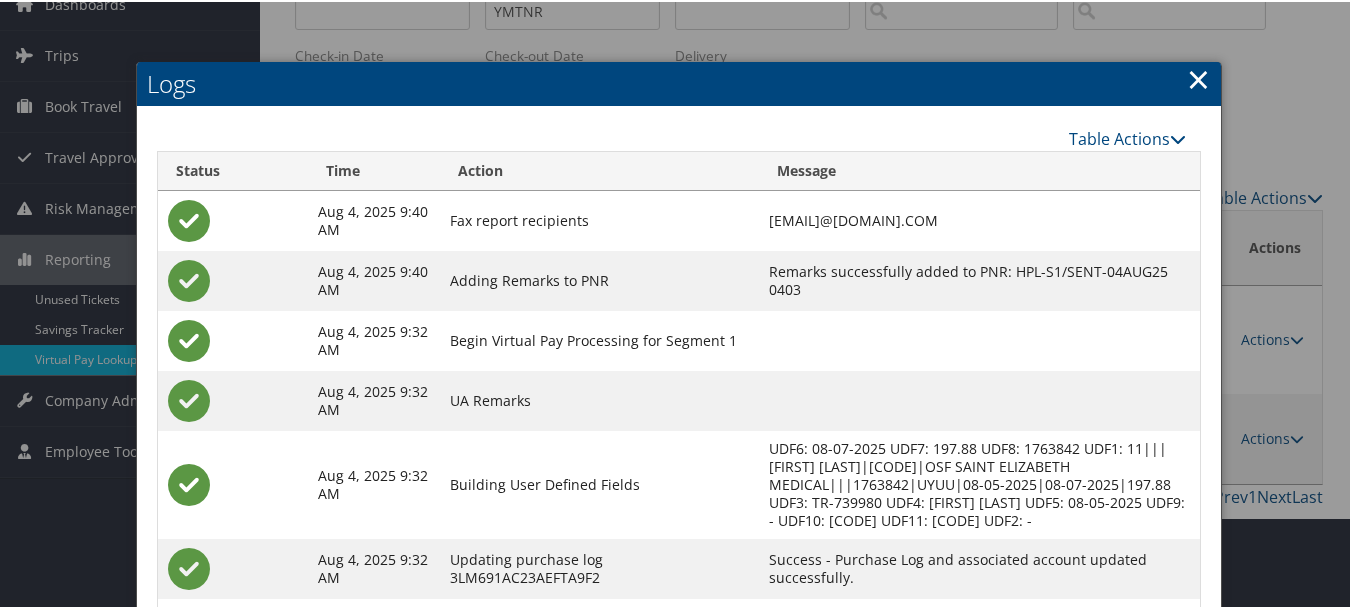 scroll, scrollTop: 240, scrollLeft: 0, axis: vertical 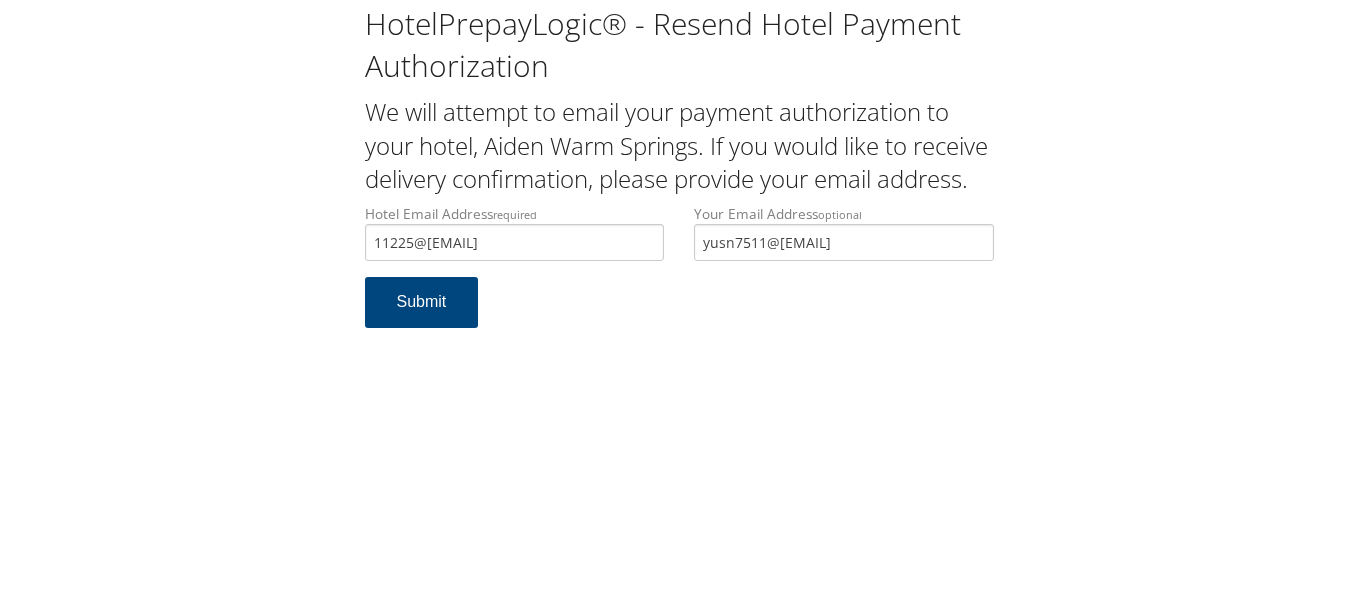 type on "11225@[EMAIL]" 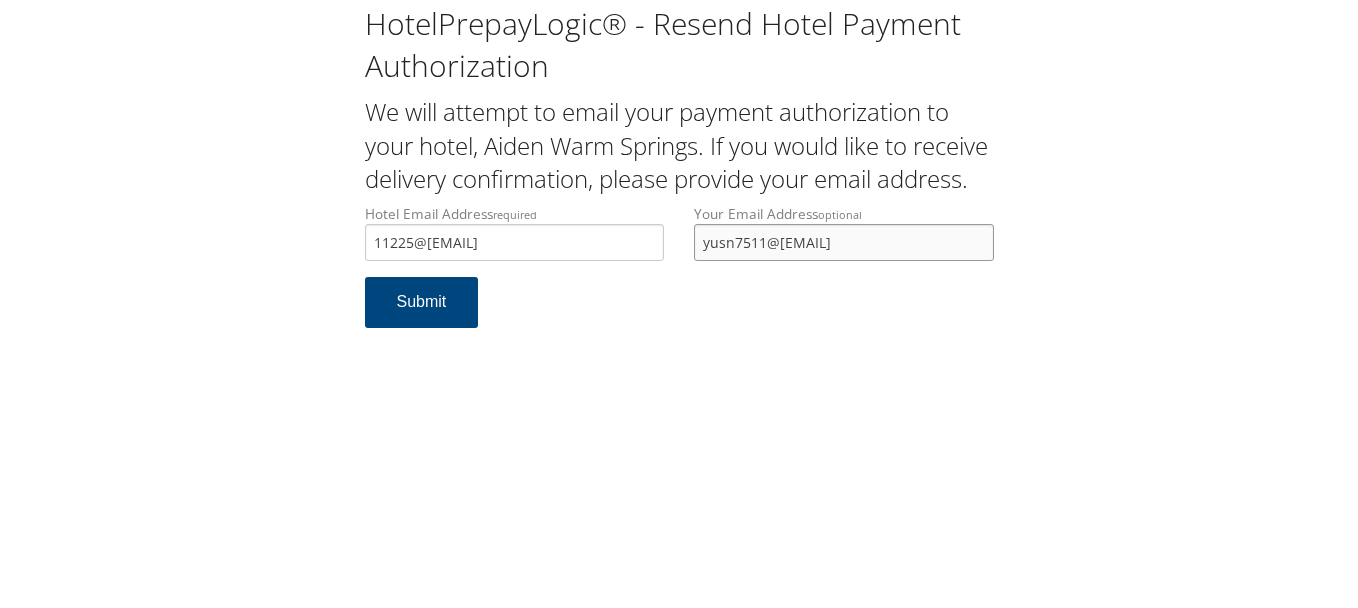 drag, startPoint x: 875, startPoint y: 277, endPoint x: 688, endPoint y: 275, distance: 187.0107 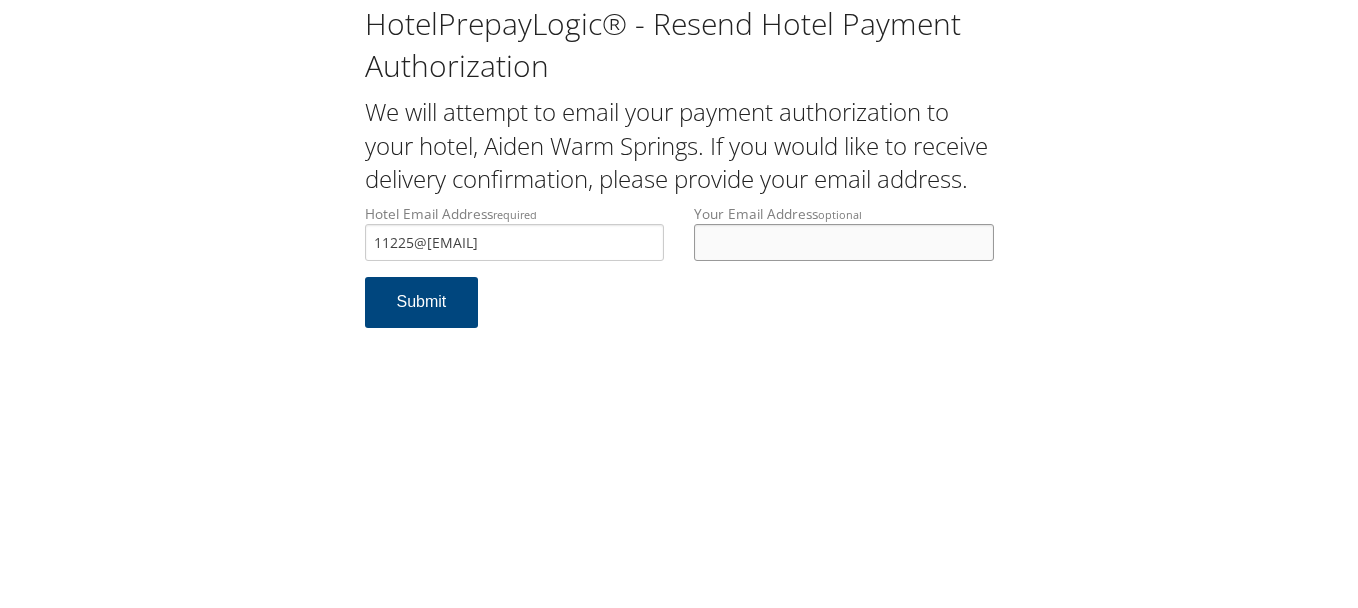 type 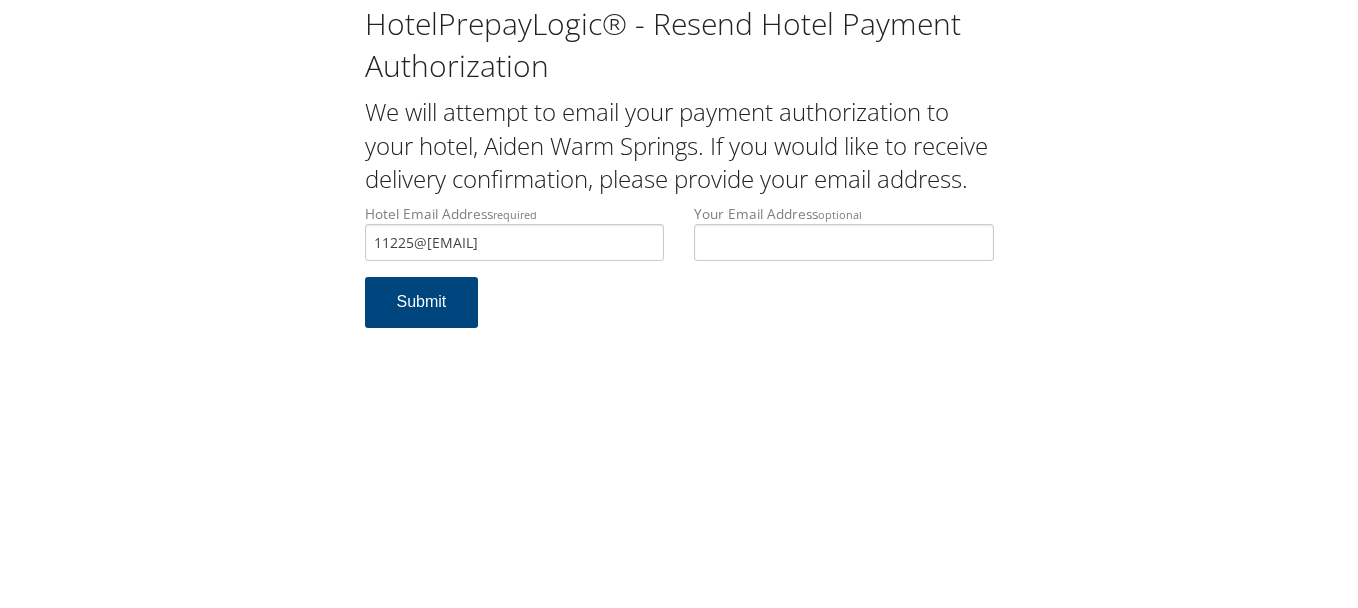 click on "Hotel Email Address  required
11225@hotel.bestwestern.com
Hotel email address is required
Your Email Address  optional
Submit" at bounding box center (679, 276) 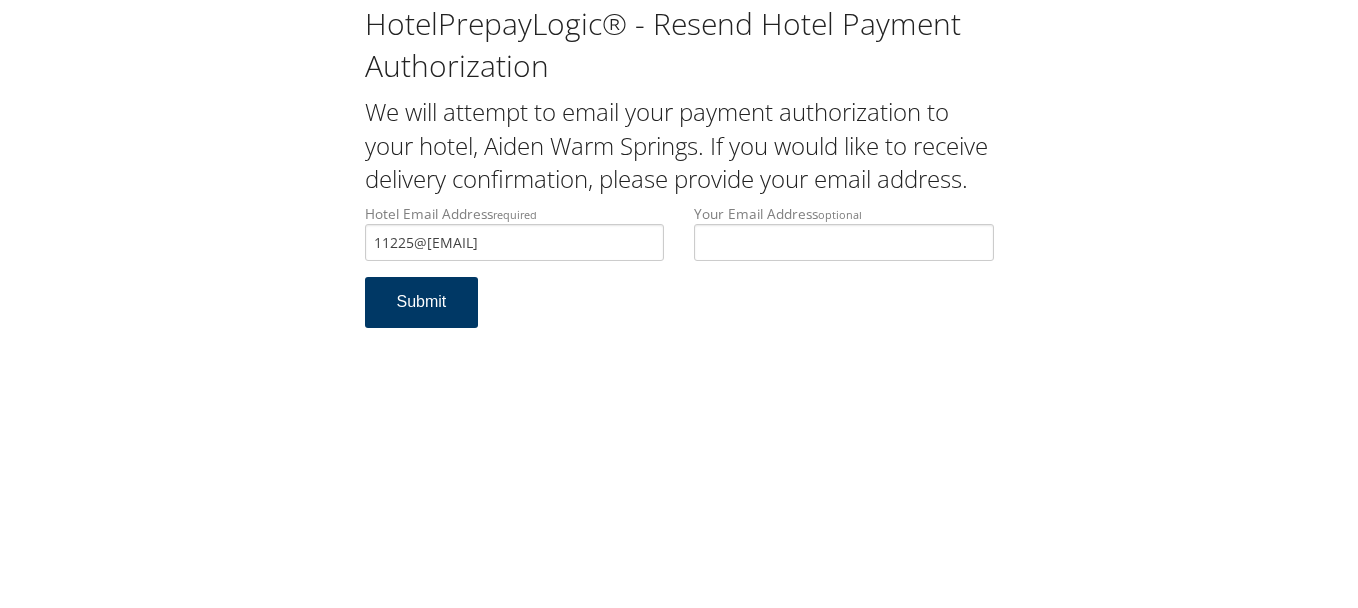 click on "Submit" at bounding box center [422, 302] 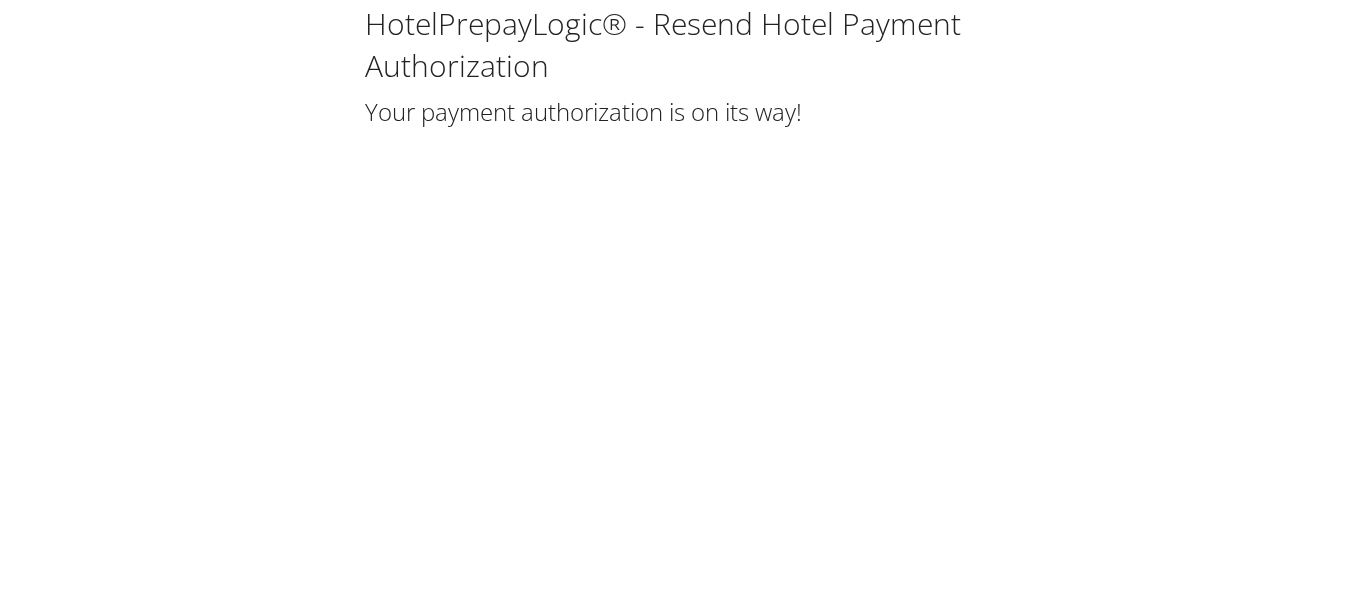 scroll, scrollTop: 0, scrollLeft: 0, axis: both 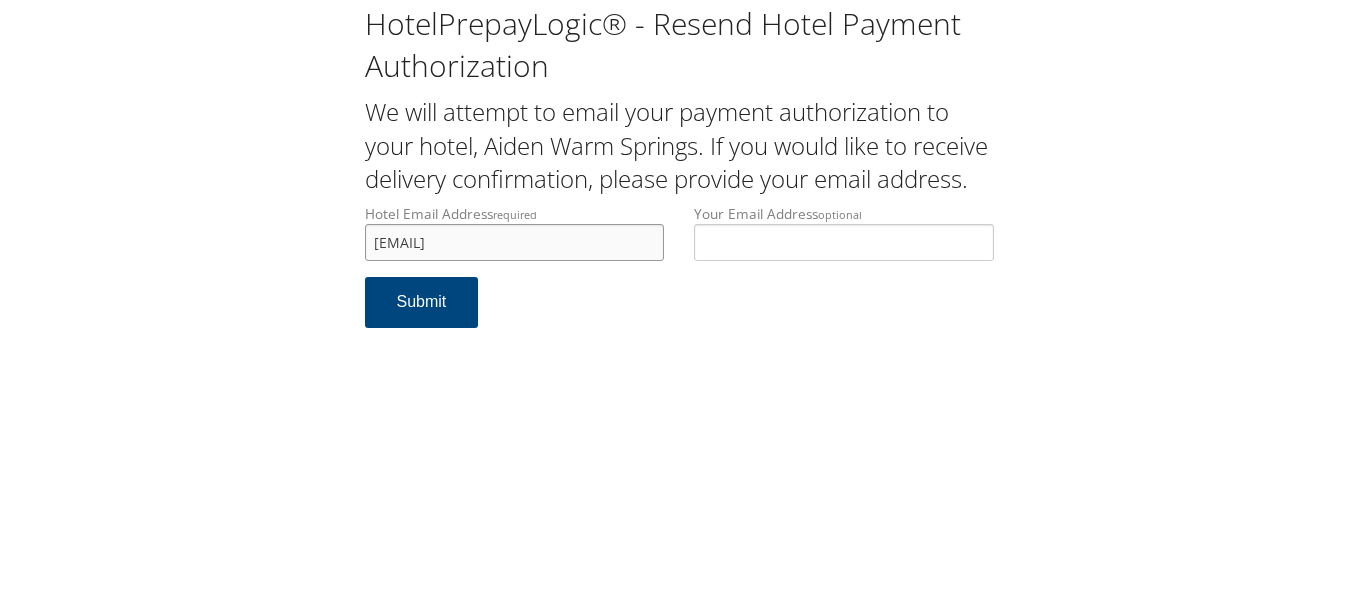 drag, startPoint x: 571, startPoint y: 275, endPoint x: 329, endPoint y: 275, distance: 242 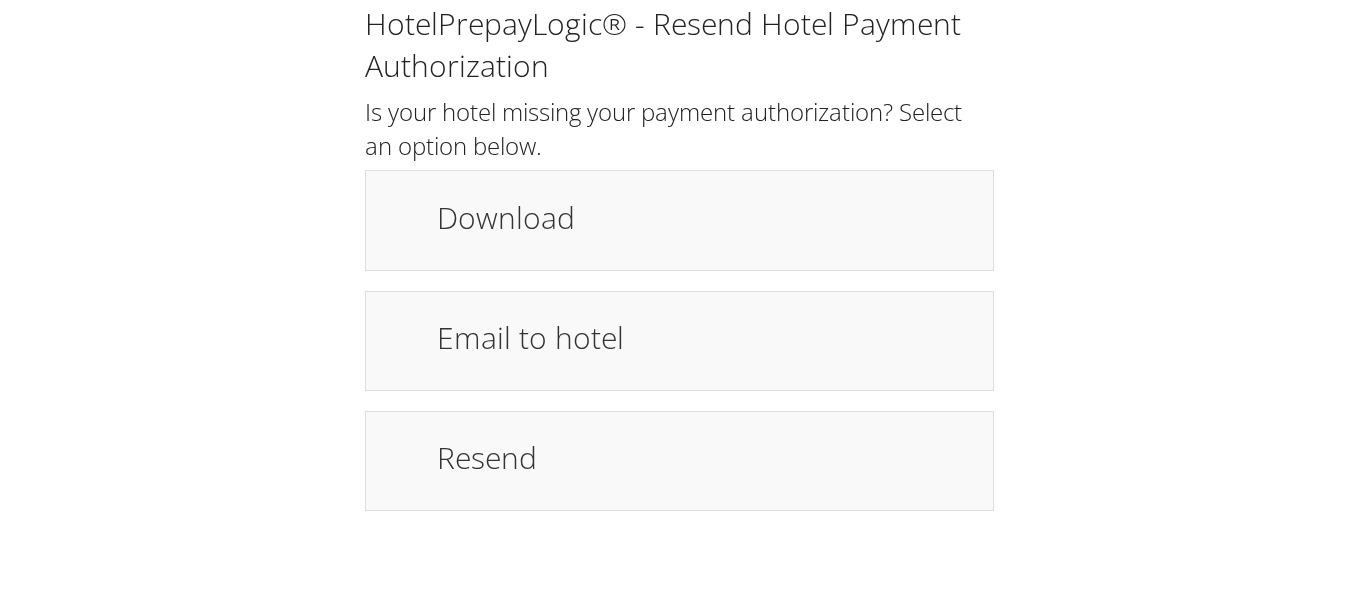 scroll, scrollTop: 0, scrollLeft: 0, axis: both 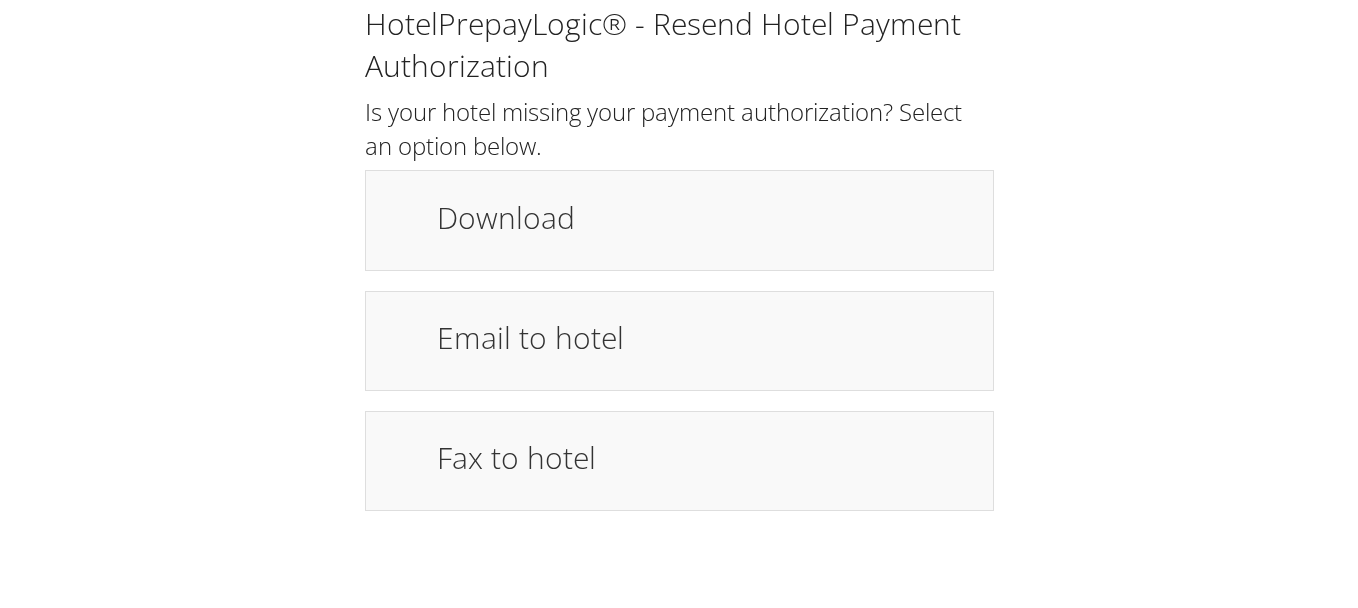 click on "Is your hotel missing your payment authorization? Select an option below." at bounding box center [679, 128] 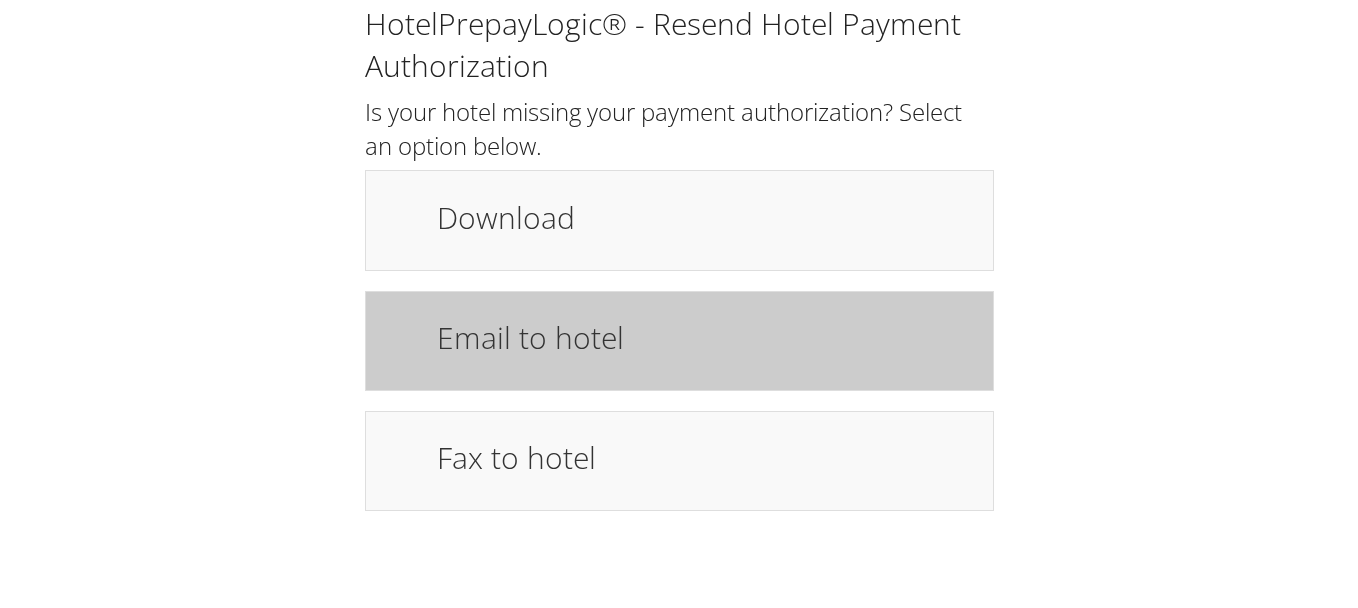 click on "Email to hotel" at bounding box center (679, 341) 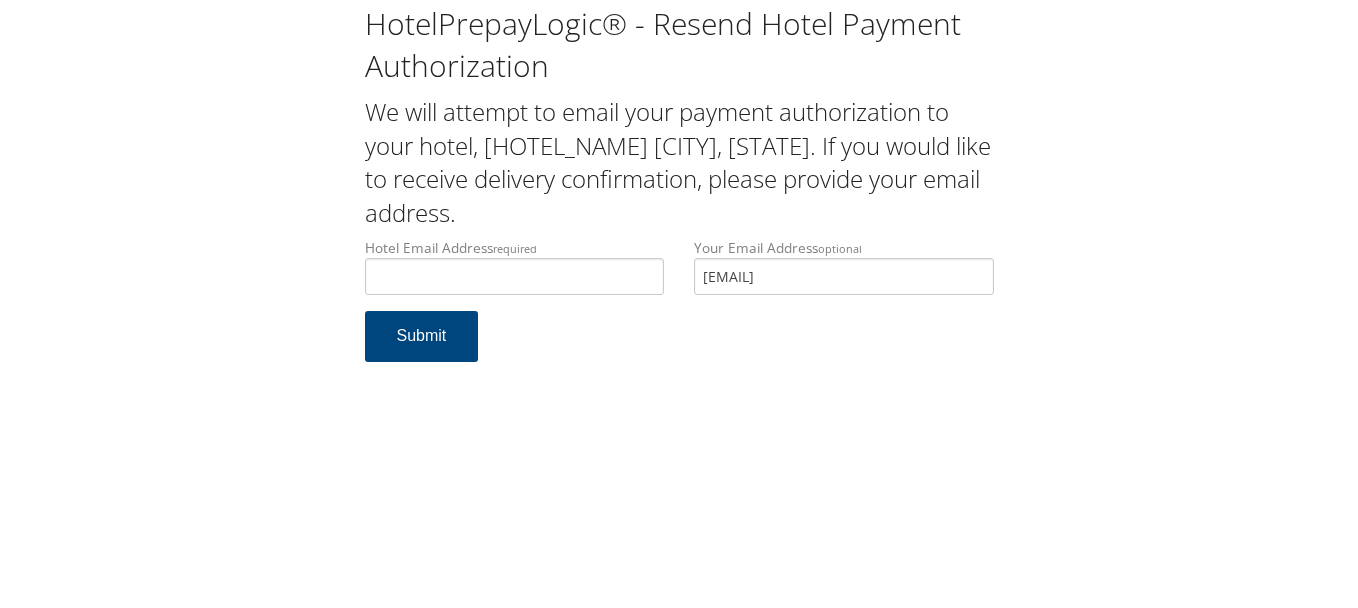 scroll, scrollTop: 0, scrollLeft: 0, axis: both 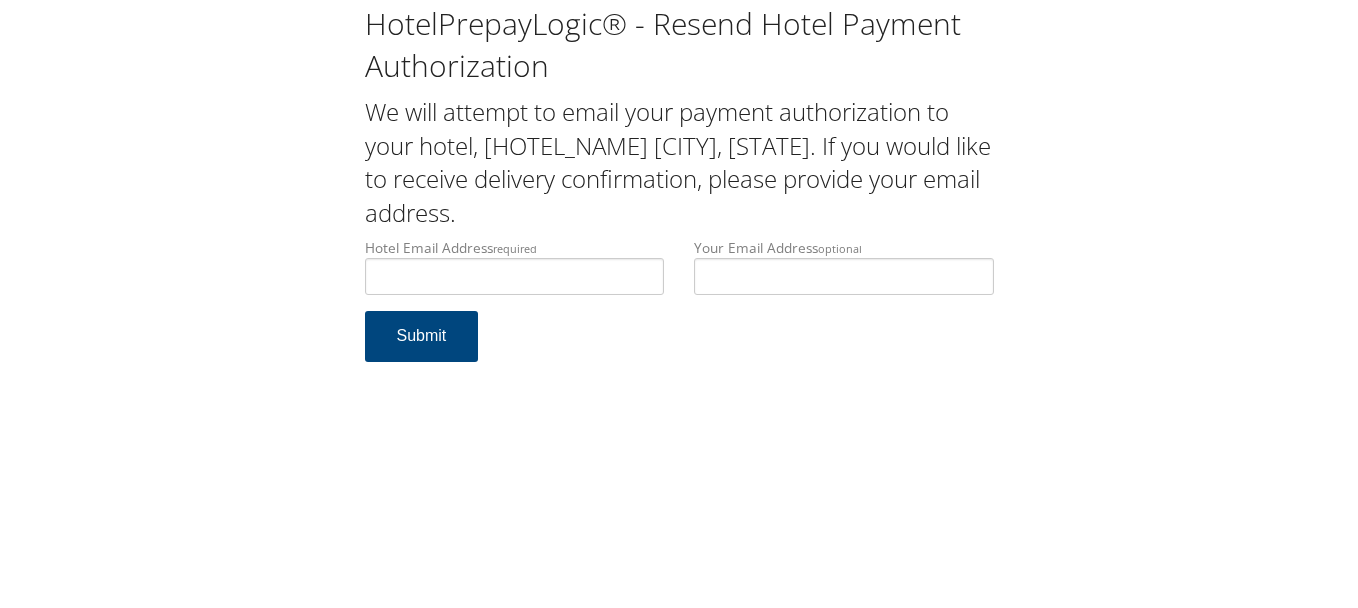 type 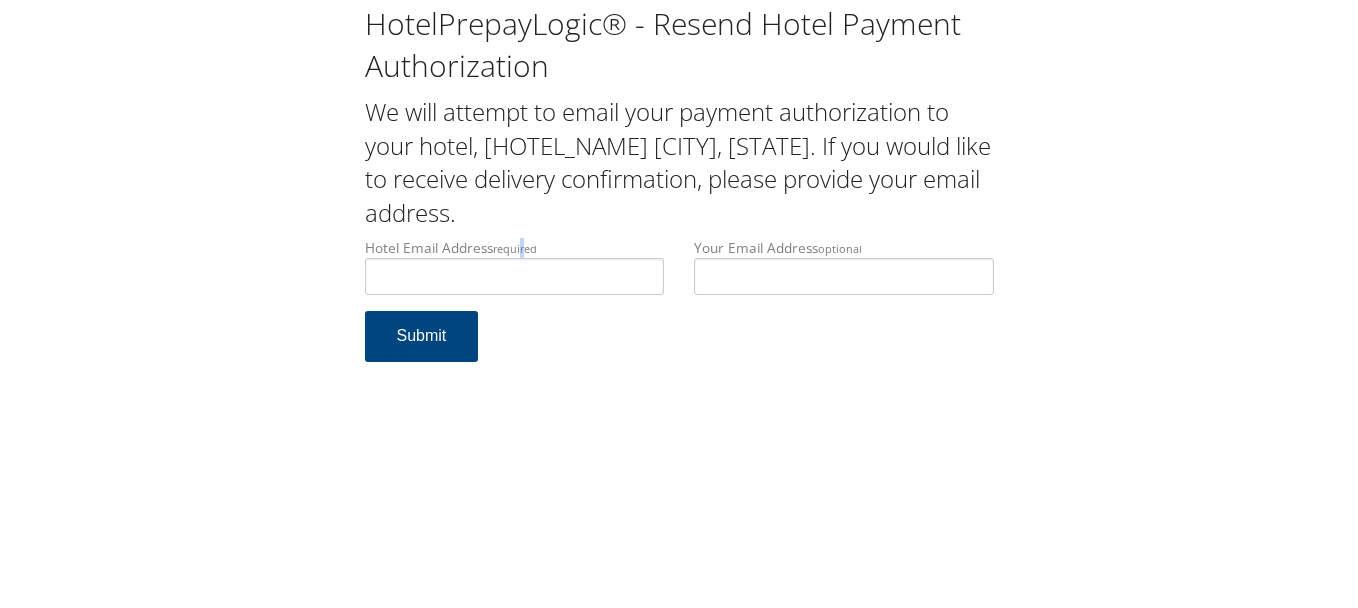 click on "required" at bounding box center (515, 248) 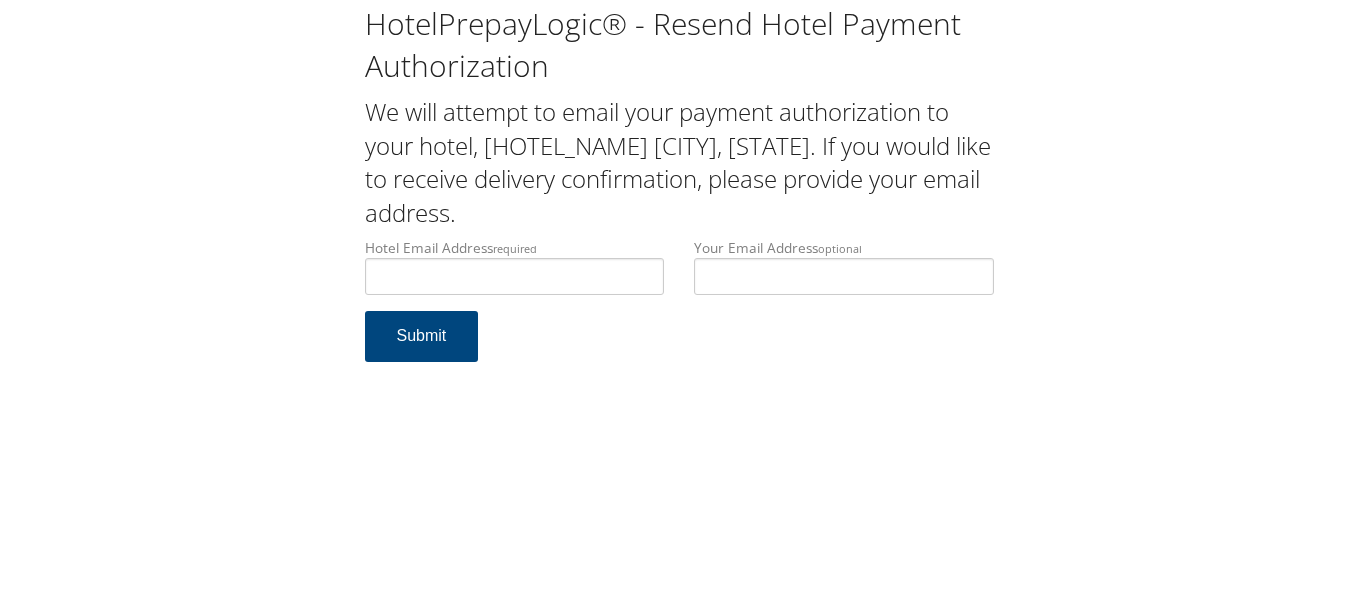 drag, startPoint x: 528, startPoint y: 245, endPoint x: 536, endPoint y: 295, distance: 50.635956 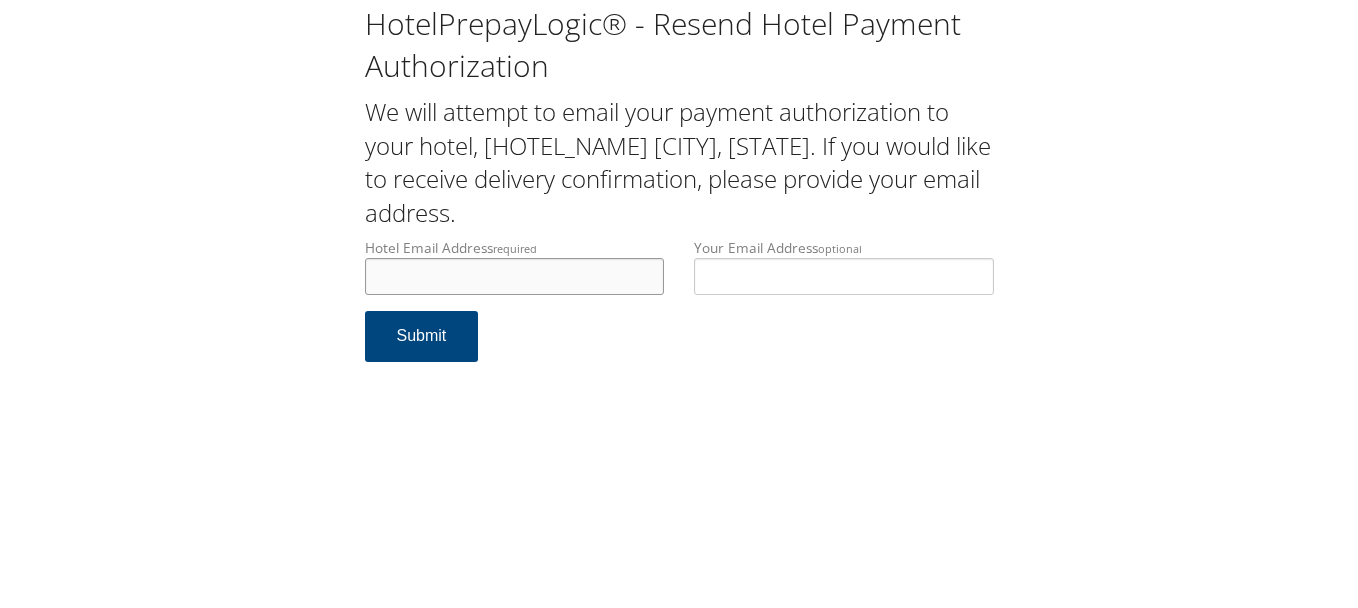 click on "Hotel Email Address  required" at bounding box center [515, 276] 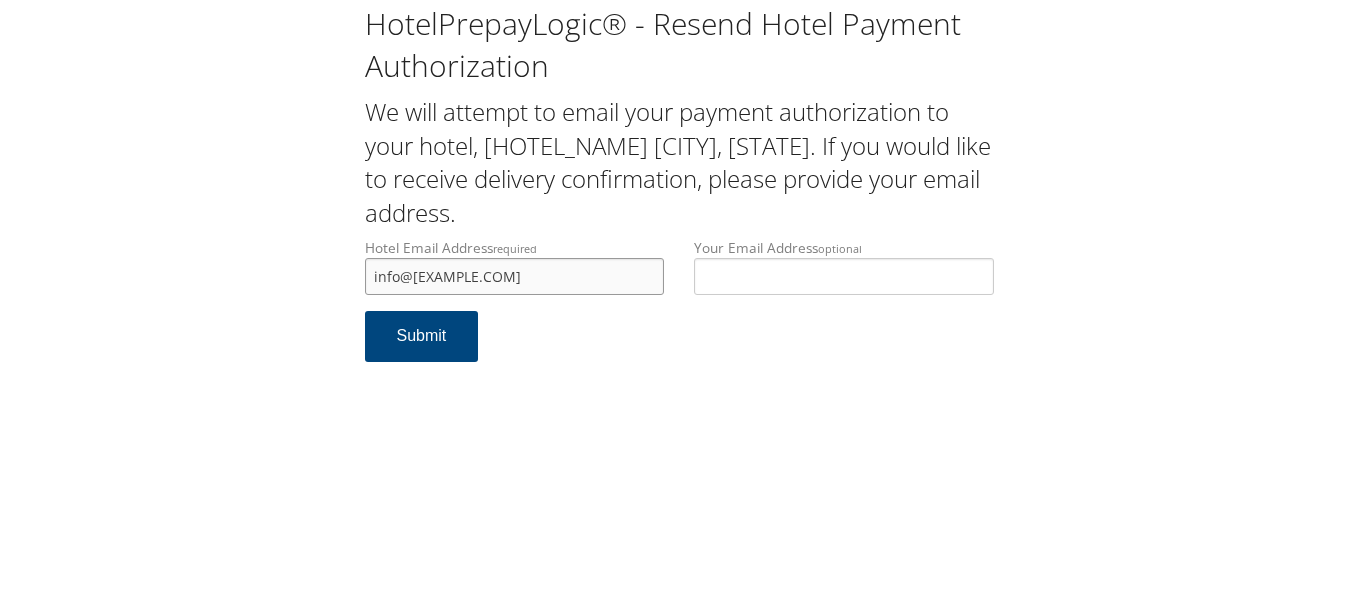 type on "info@sairfieldnewberg.com" 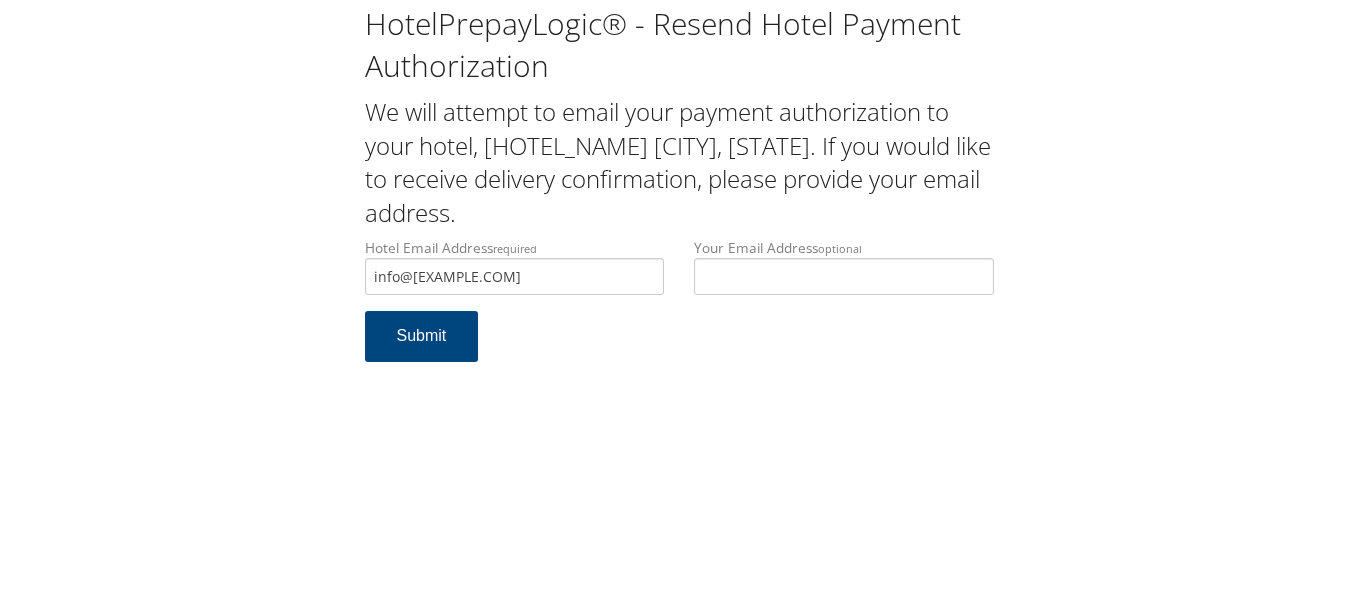 click on "HotelPrepayLogic® - Resend Hotel Payment Authorization
We will attempt to email your payment authorization to your hotel, Fairfield Inn Portland Newberg.
If you would like to receive delivery confirmation, please provide your email address.
Hotel Email Address  required
info@sairfieldnewberg.com
Hotel email address is required
Your Email Address  optional
Submit" at bounding box center (679, 304) 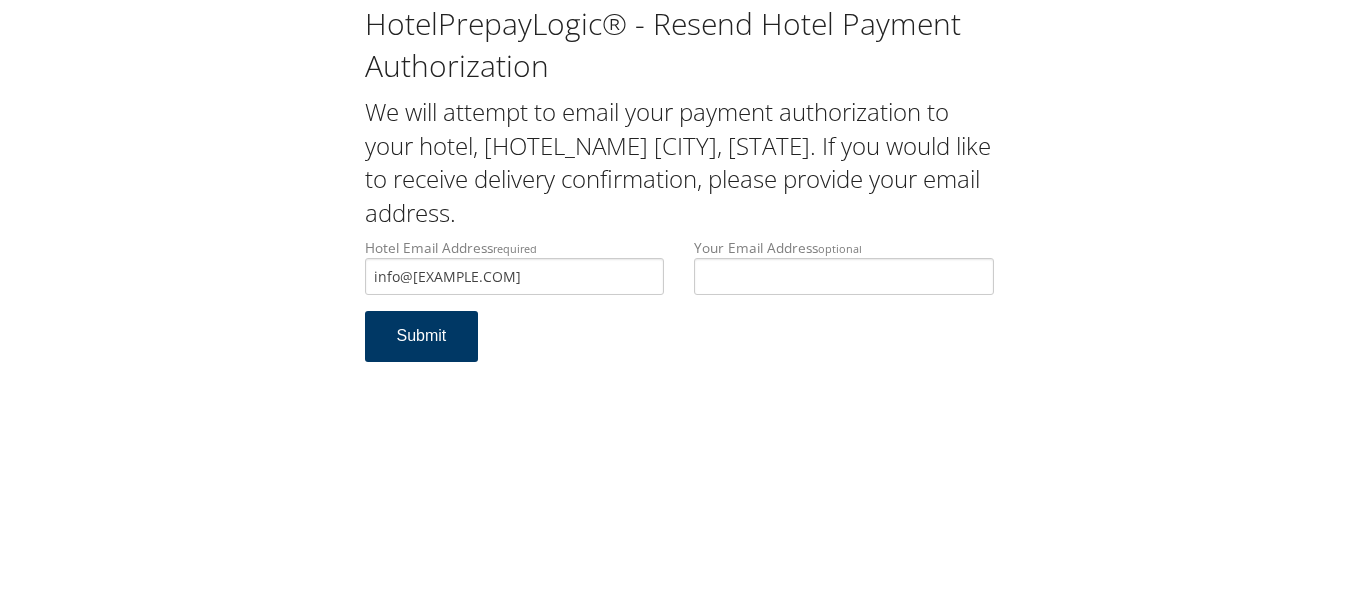 click on "Submit" at bounding box center (422, 336) 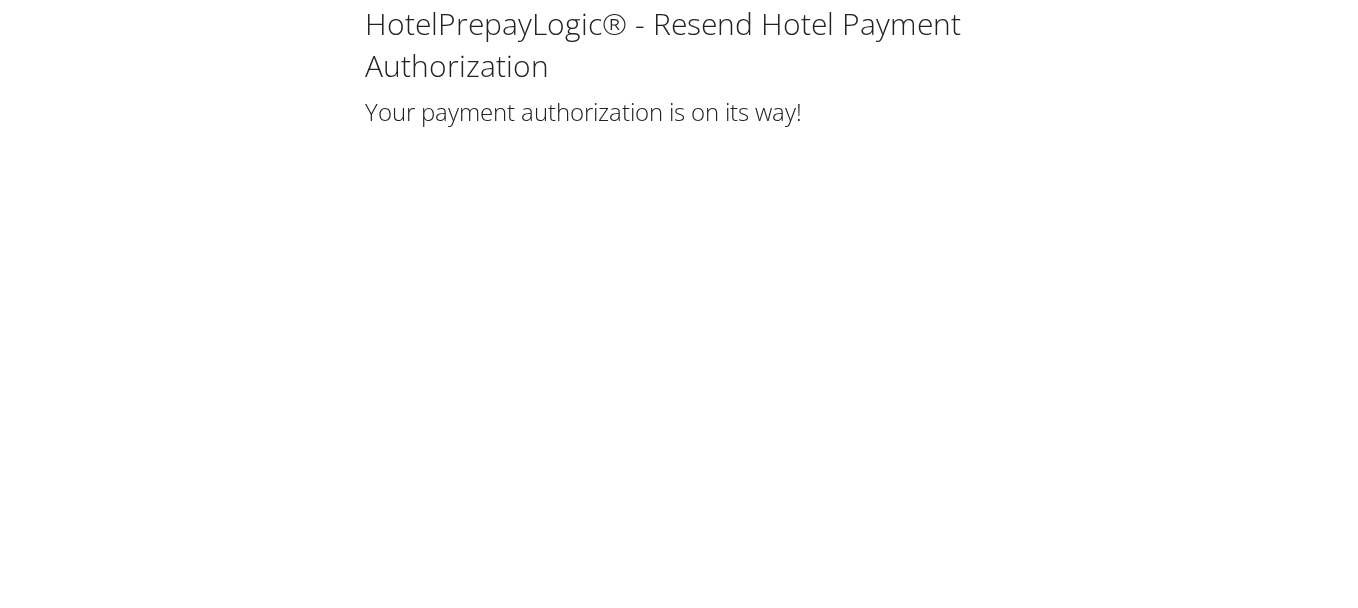 scroll, scrollTop: 0, scrollLeft: 0, axis: both 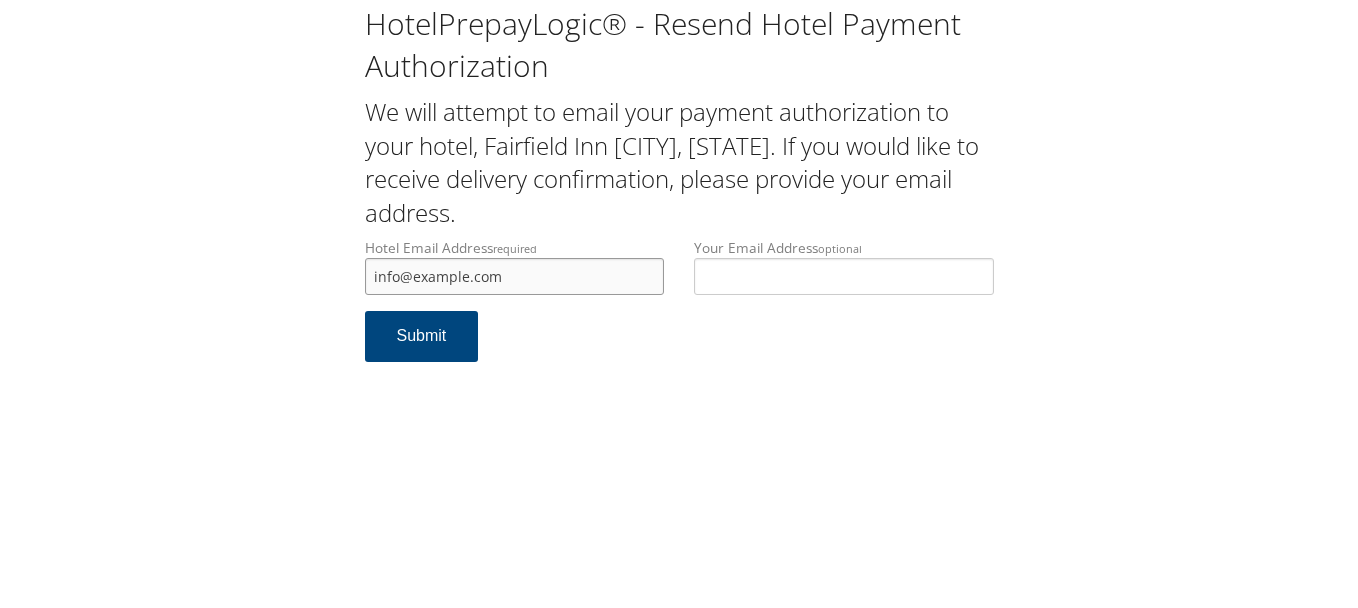 drag, startPoint x: 415, startPoint y: 282, endPoint x: 434, endPoint y: 287, distance: 19.646883 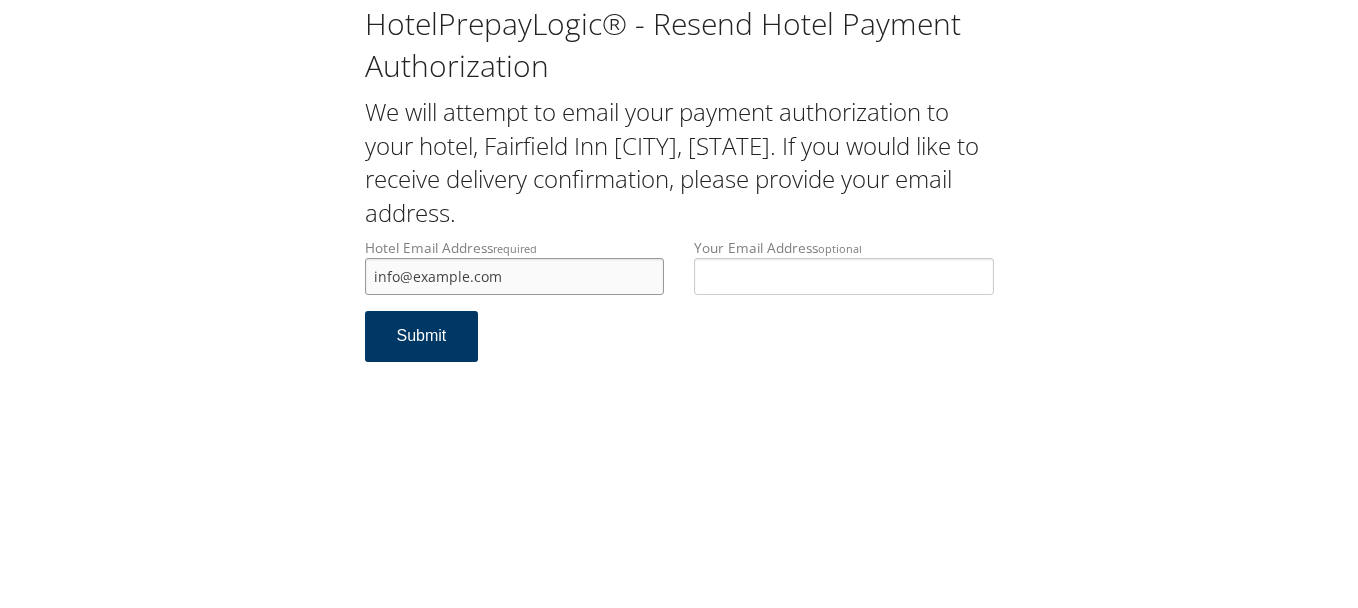 type on "info@example.com" 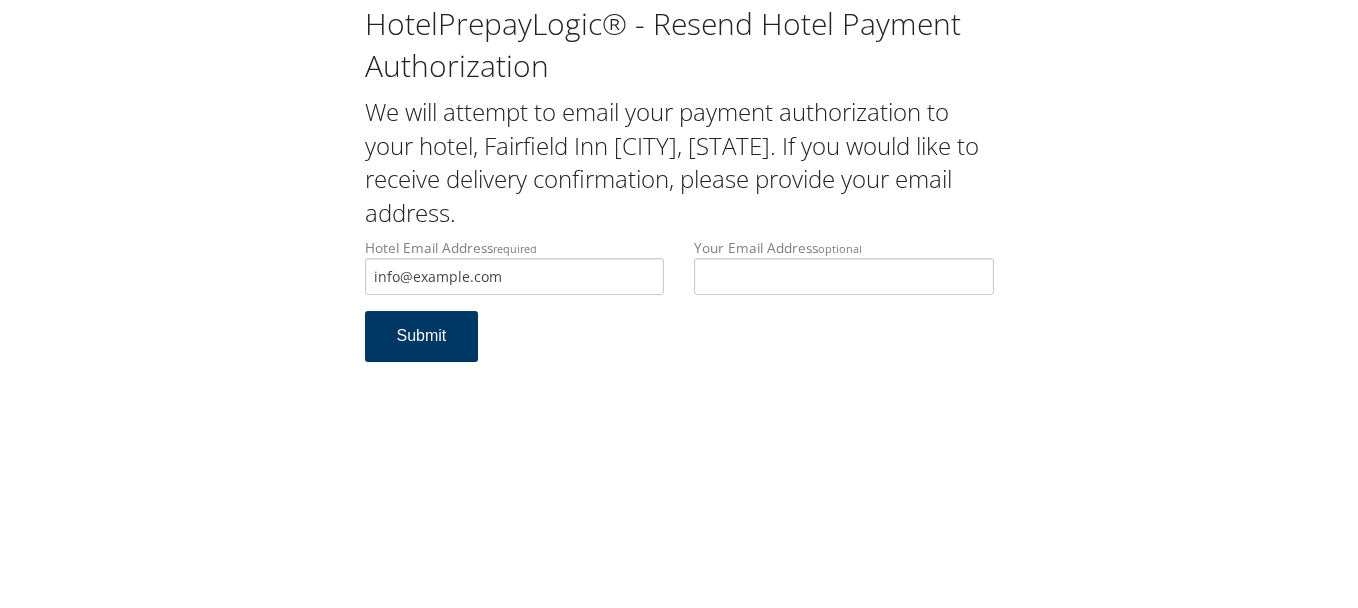 click on "Submit" at bounding box center [422, 336] 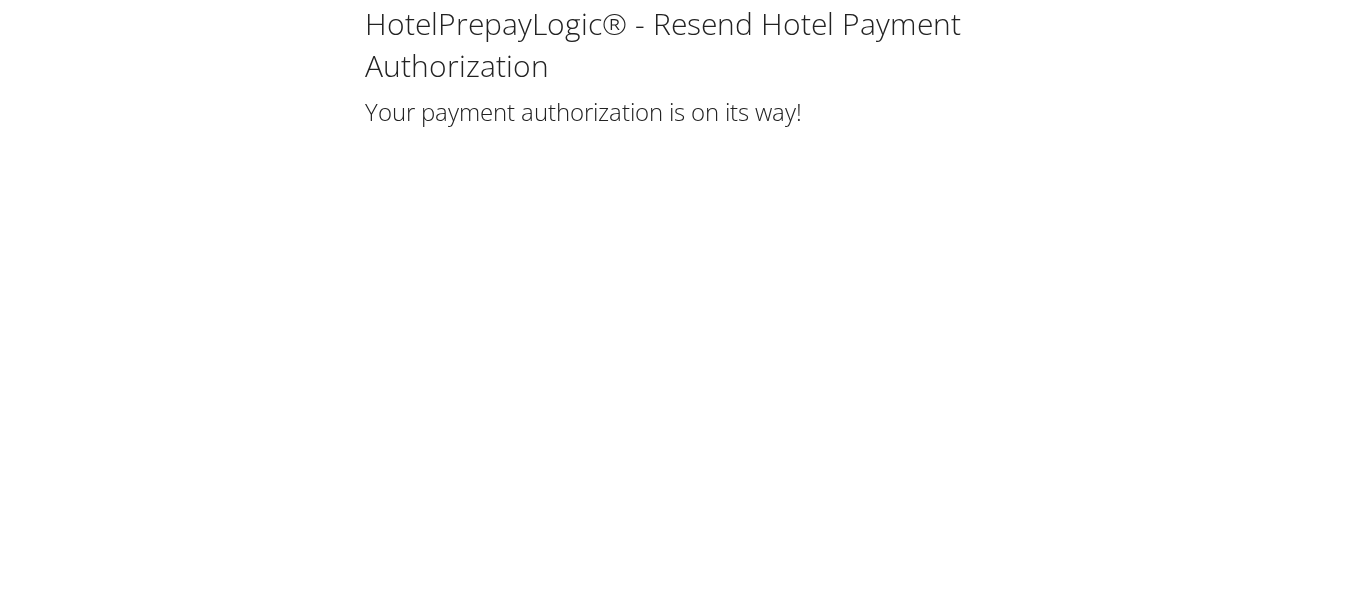 scroll, scrollTop: 0, scrollLeft: 0, axis: both 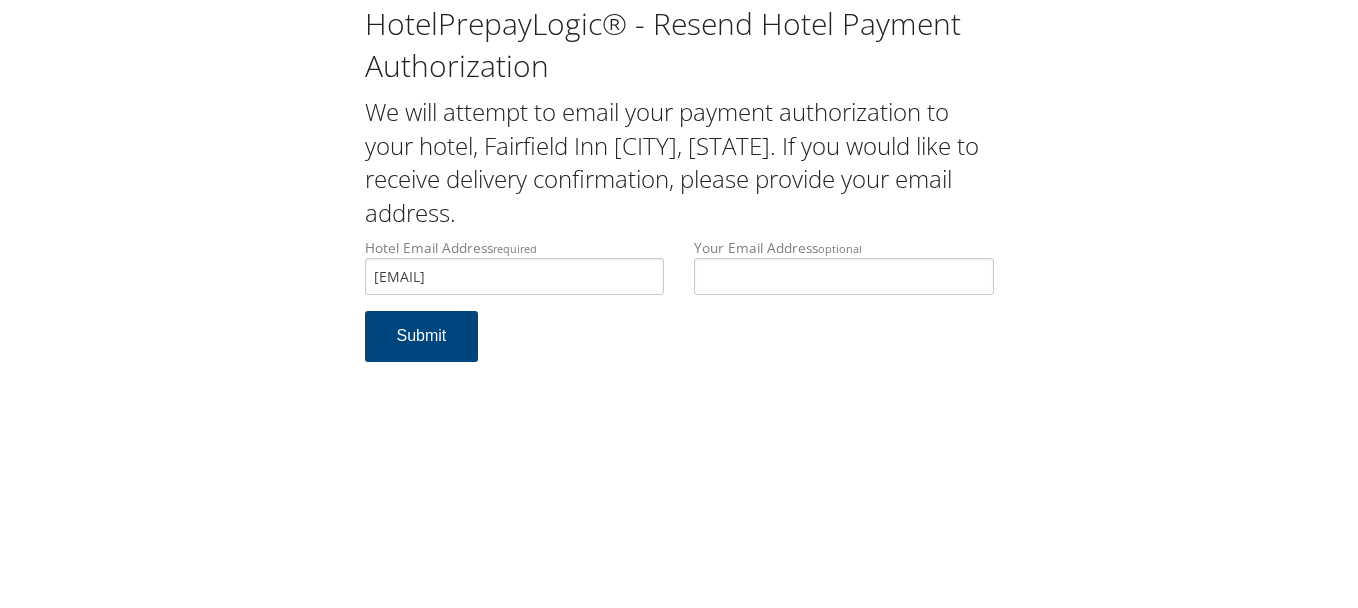 drag, startPoint x: 1085, startPoint y: 171, endPoint x: 1045, endPoint y: 75, distance: 104 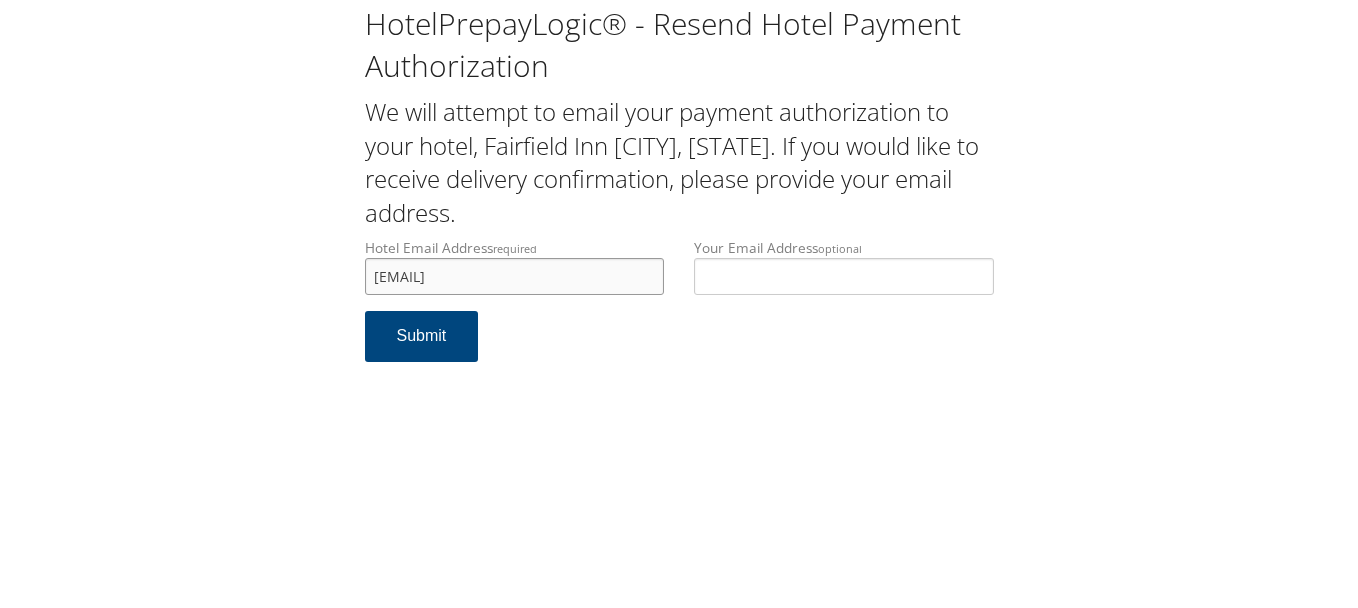 drag, startPoint x: 599, startPoint y: 282, endPoint x: 367, endPoint y: 279, distance: 232.0194 